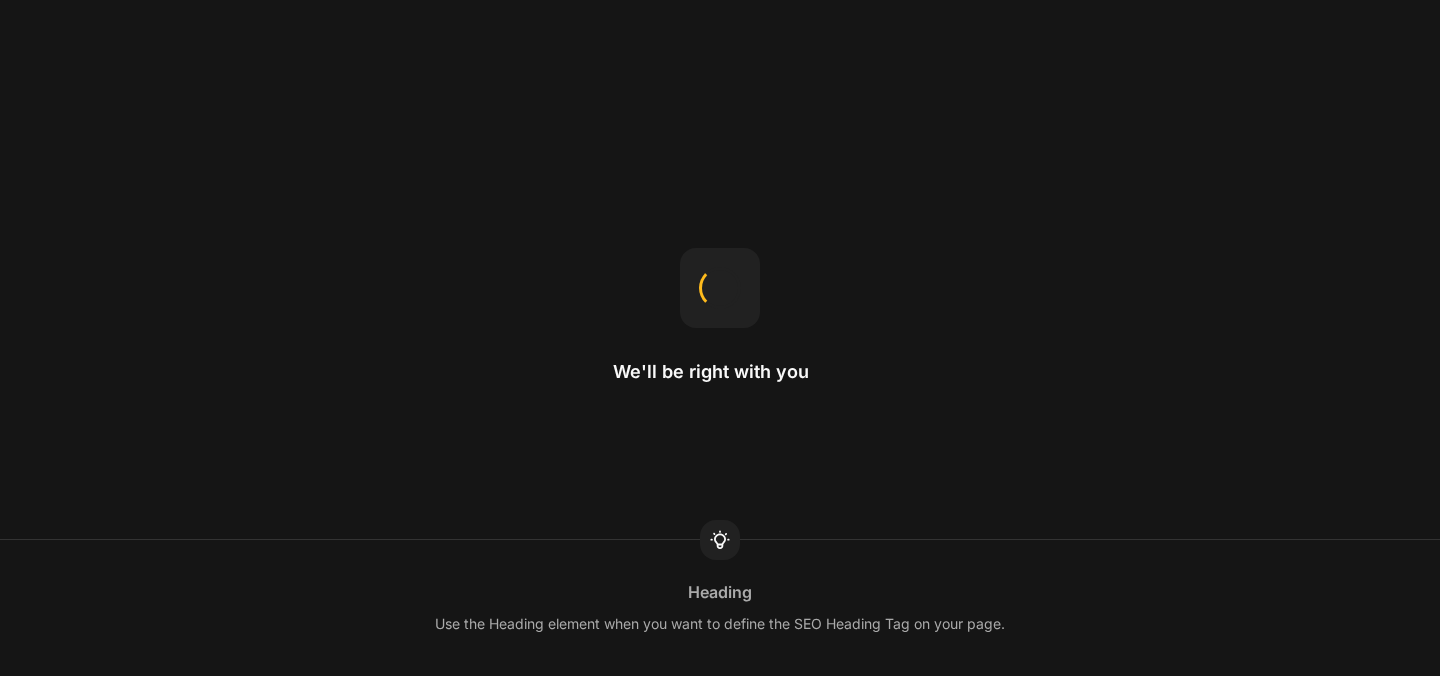 scroll, scrollTop: 0, scrollLeft: 0, axis: both 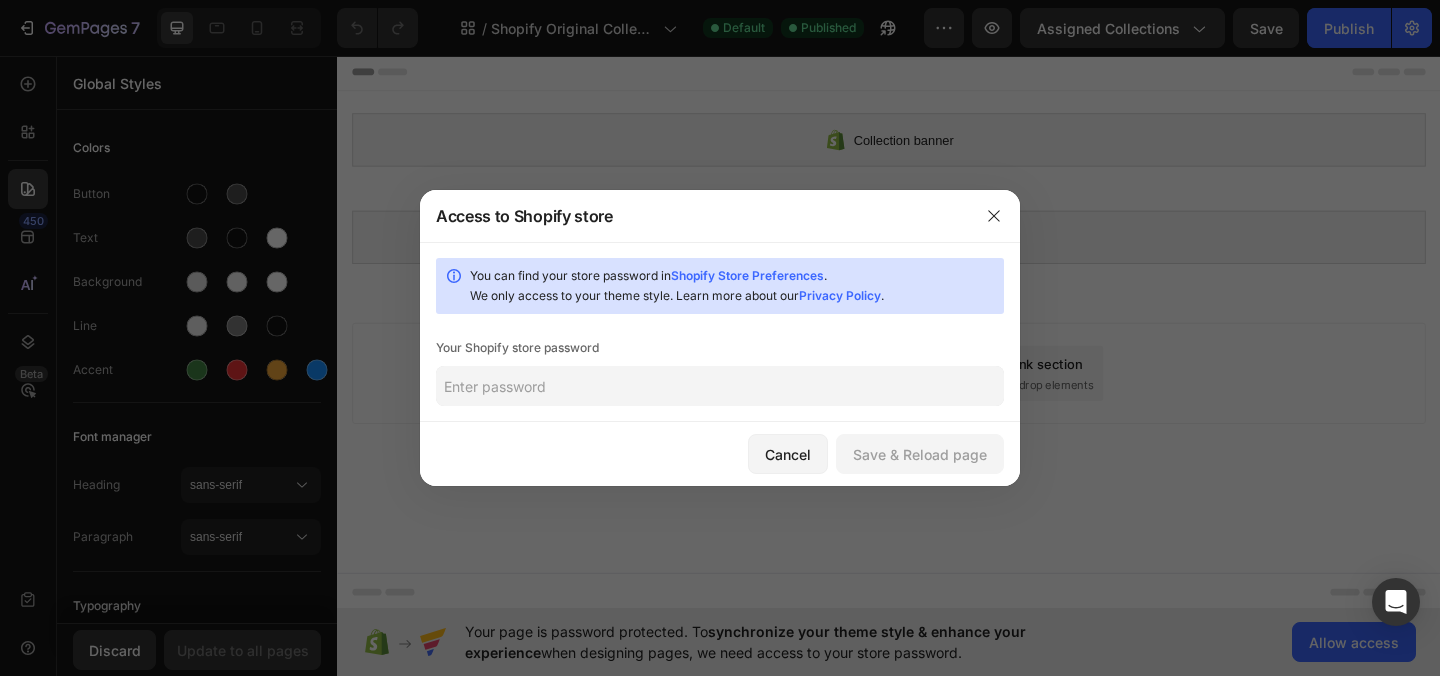 click 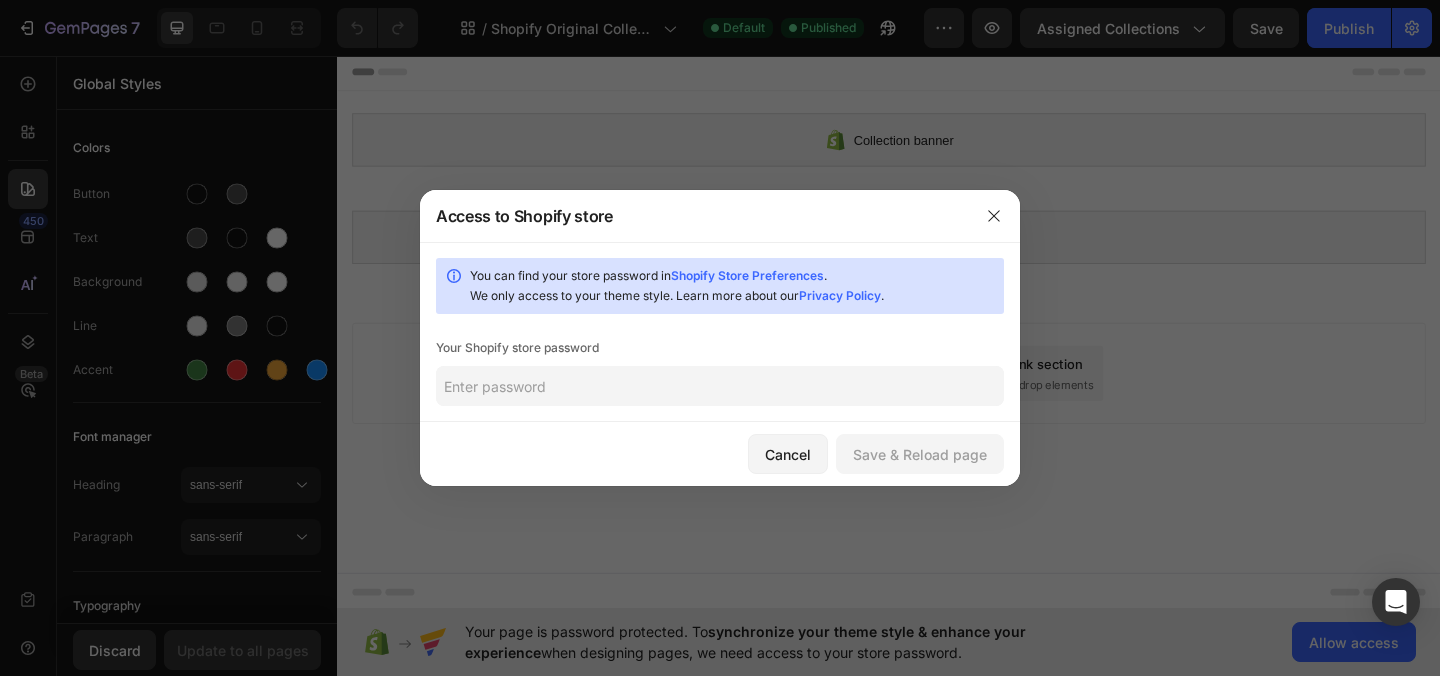 click on "Shopify Store Preferences" at bounding box center (747, 275) 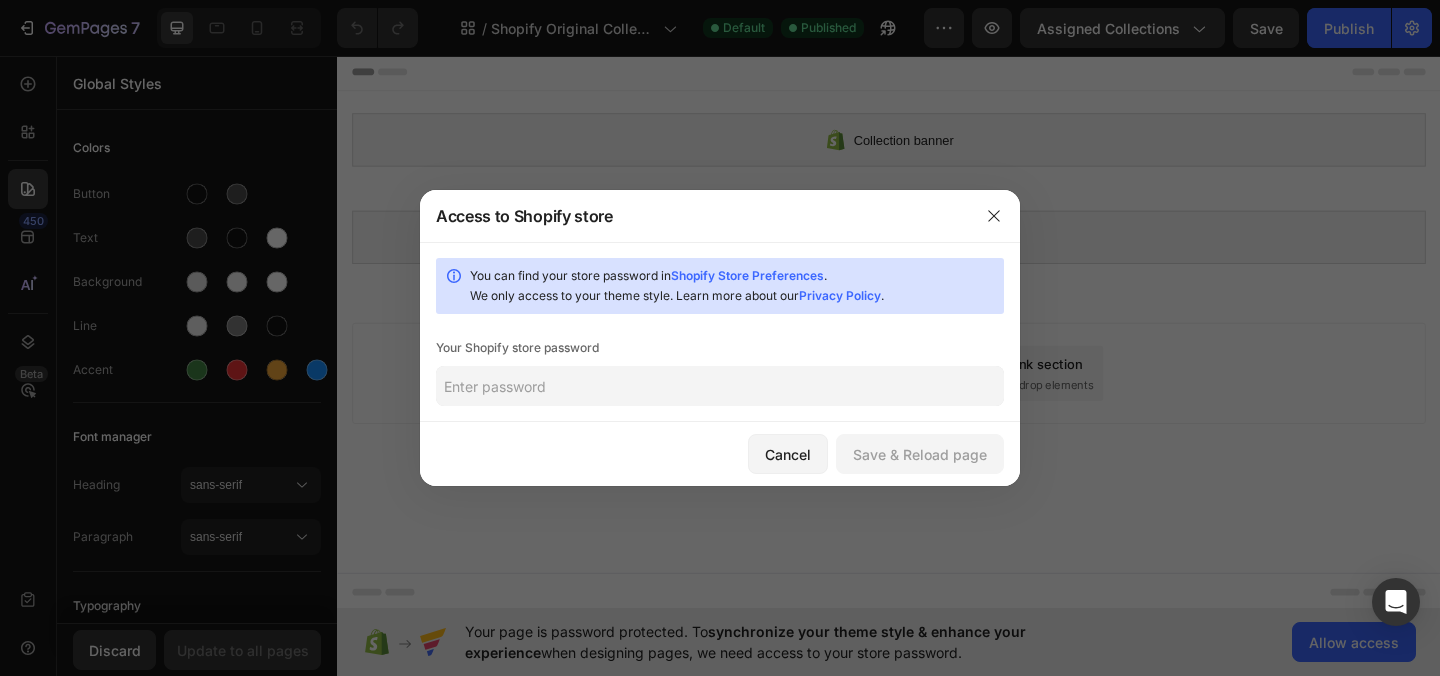 click 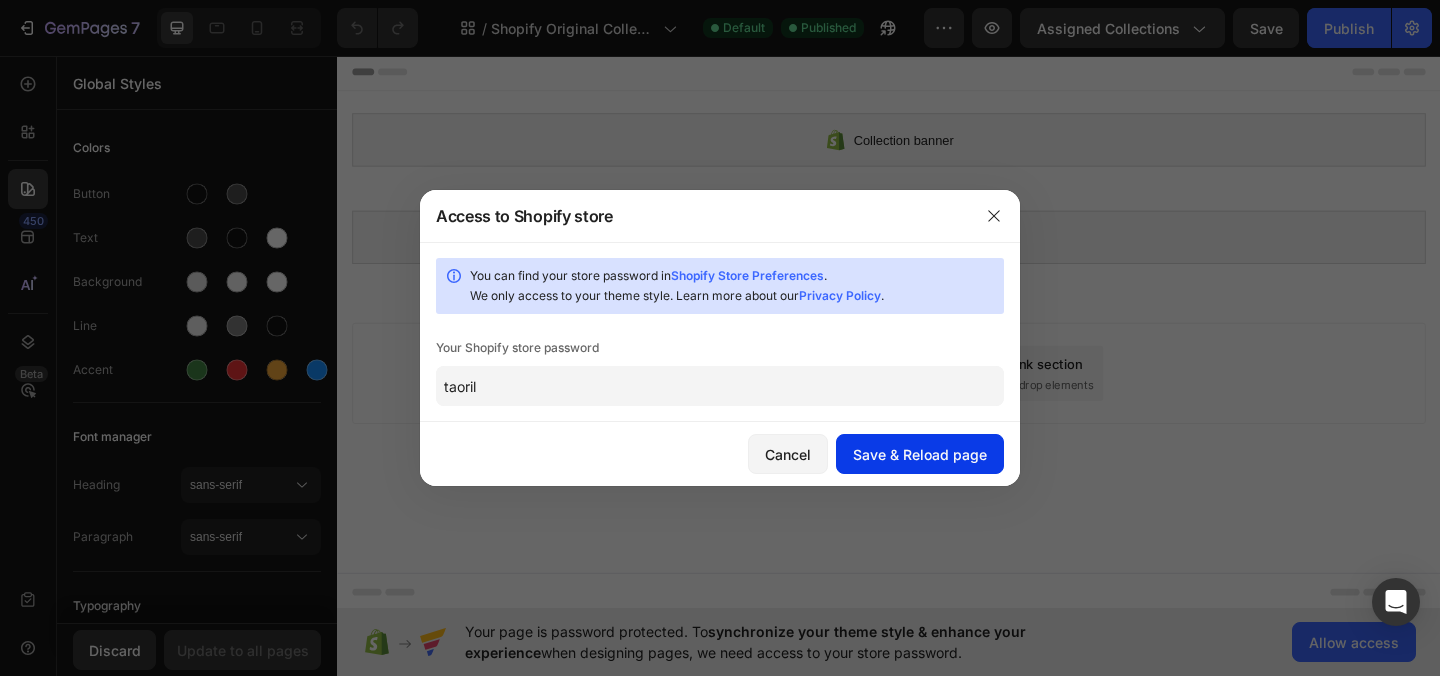 type on "taoril" 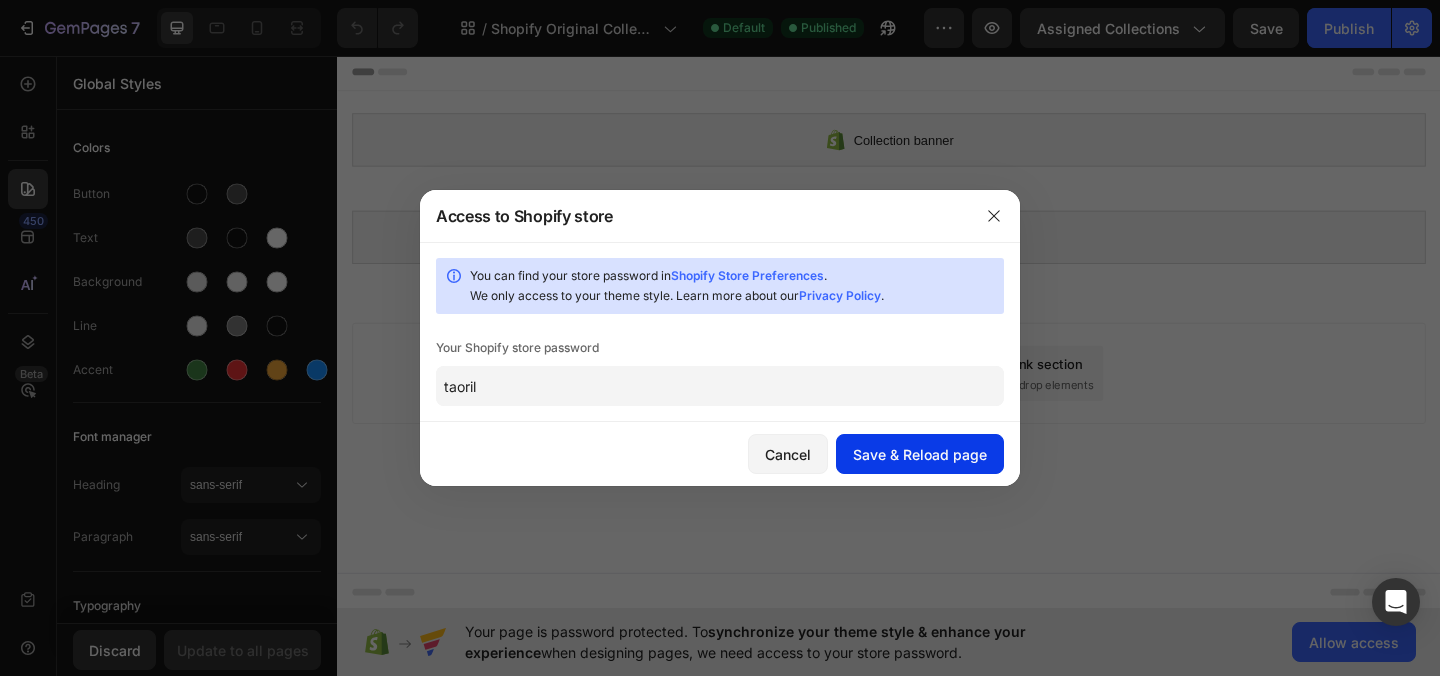 click on "Save & Reload page" 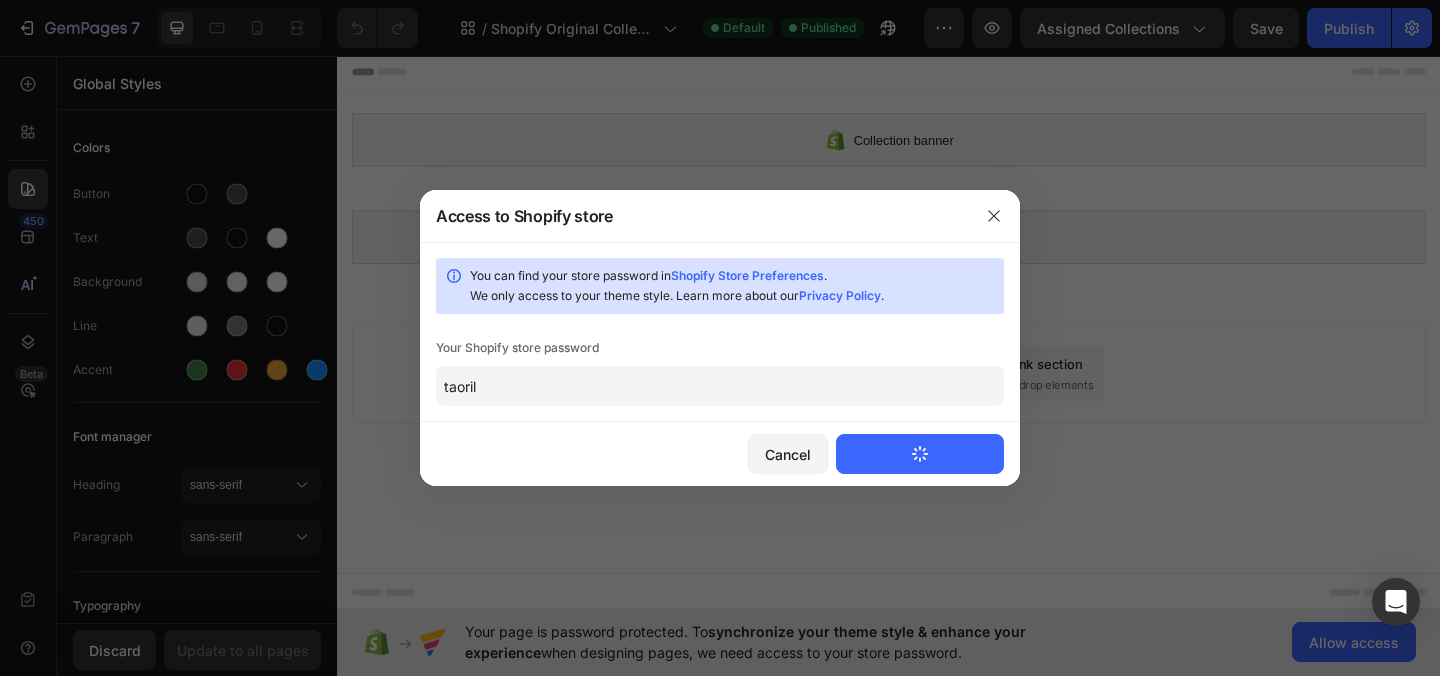 type 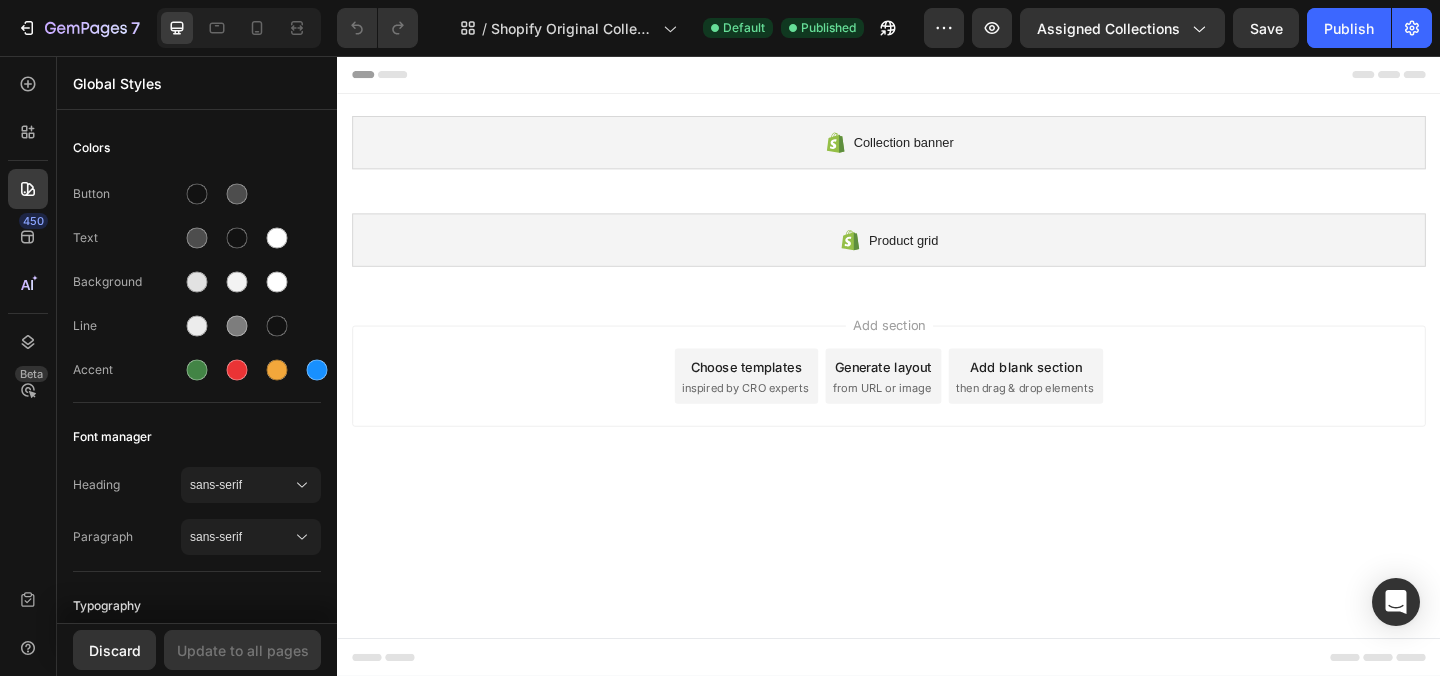 scroll, scrollTop: 0, scrollLeft: 0, axis: both 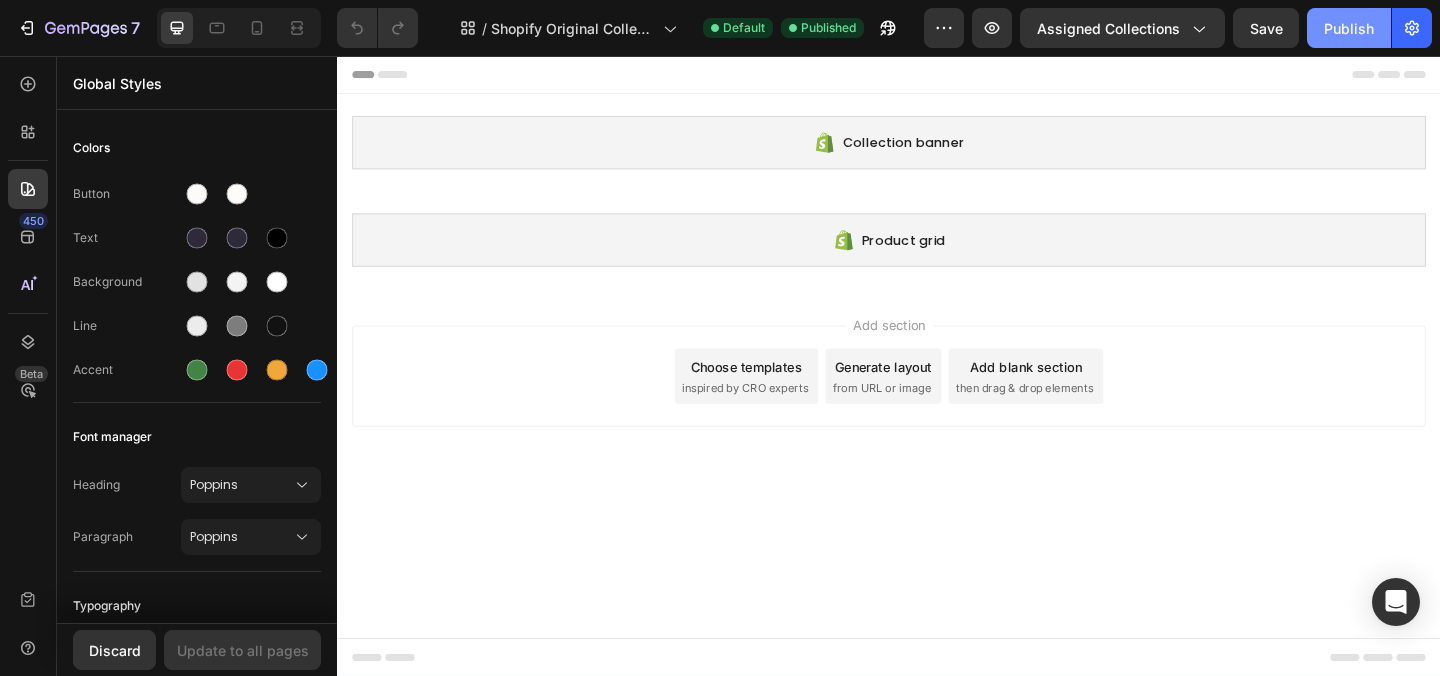 click on "Publish" at bounding box center (1349, 28) 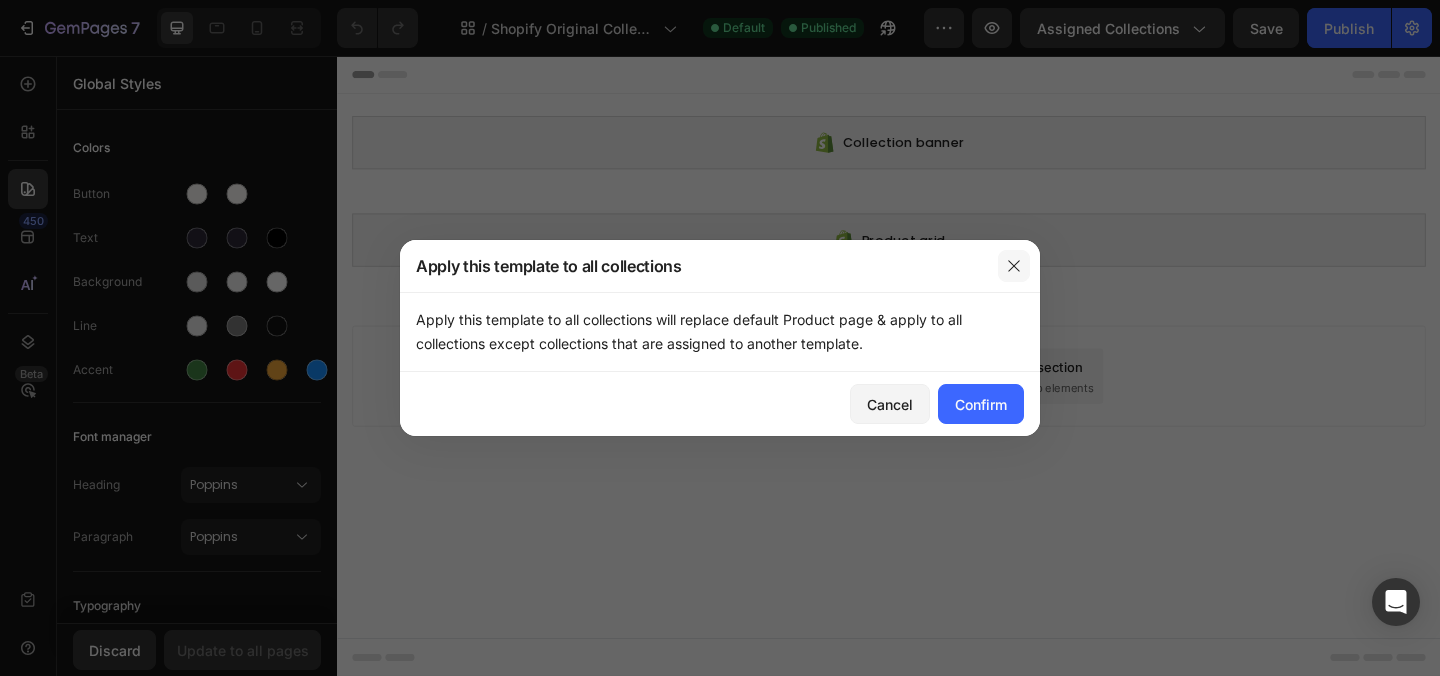 click 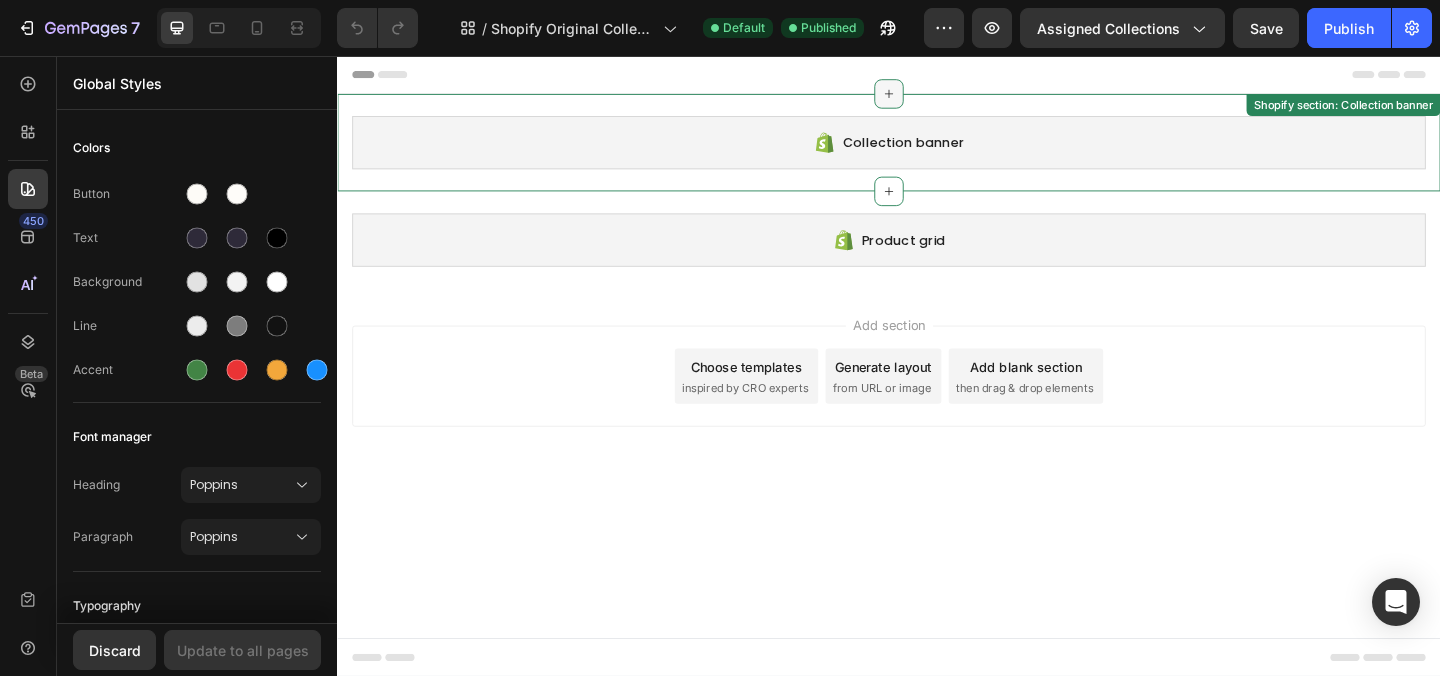 click 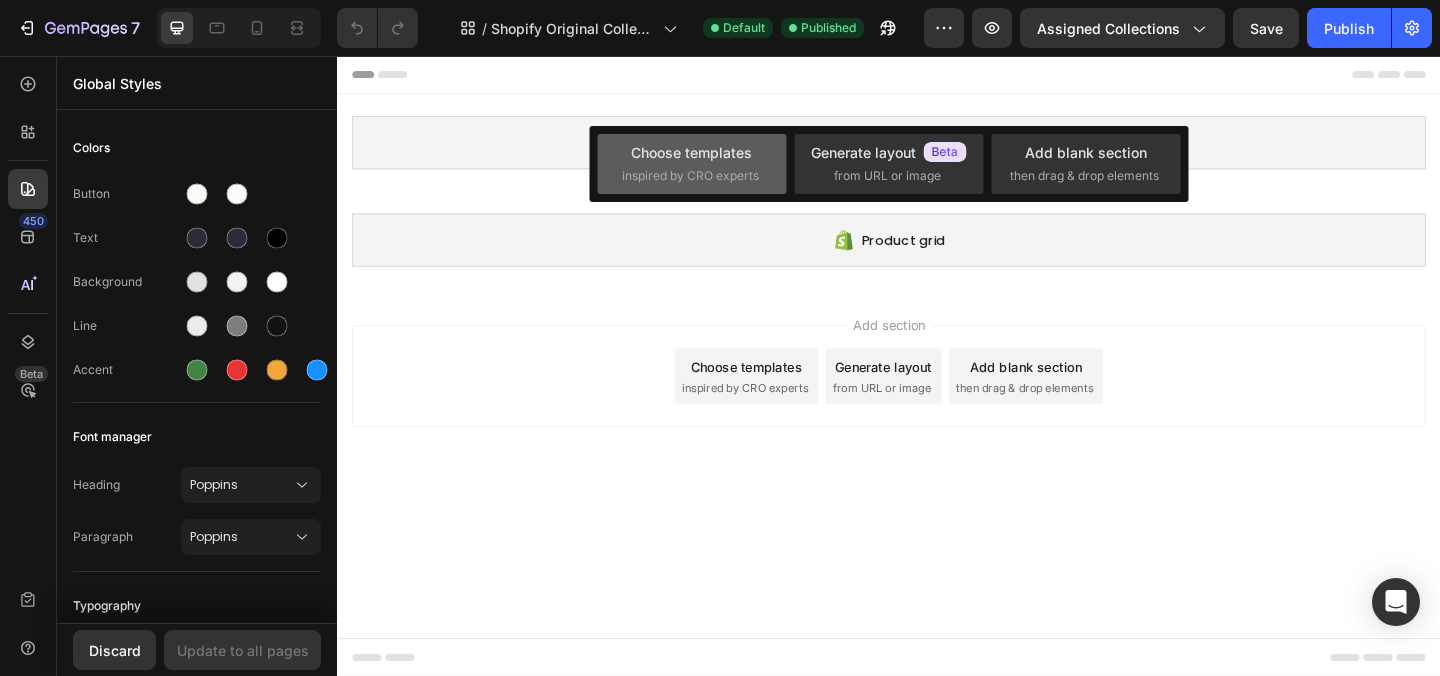 click on "Choose templates  inspired by CRO experts" at bounding box center [692, 163] 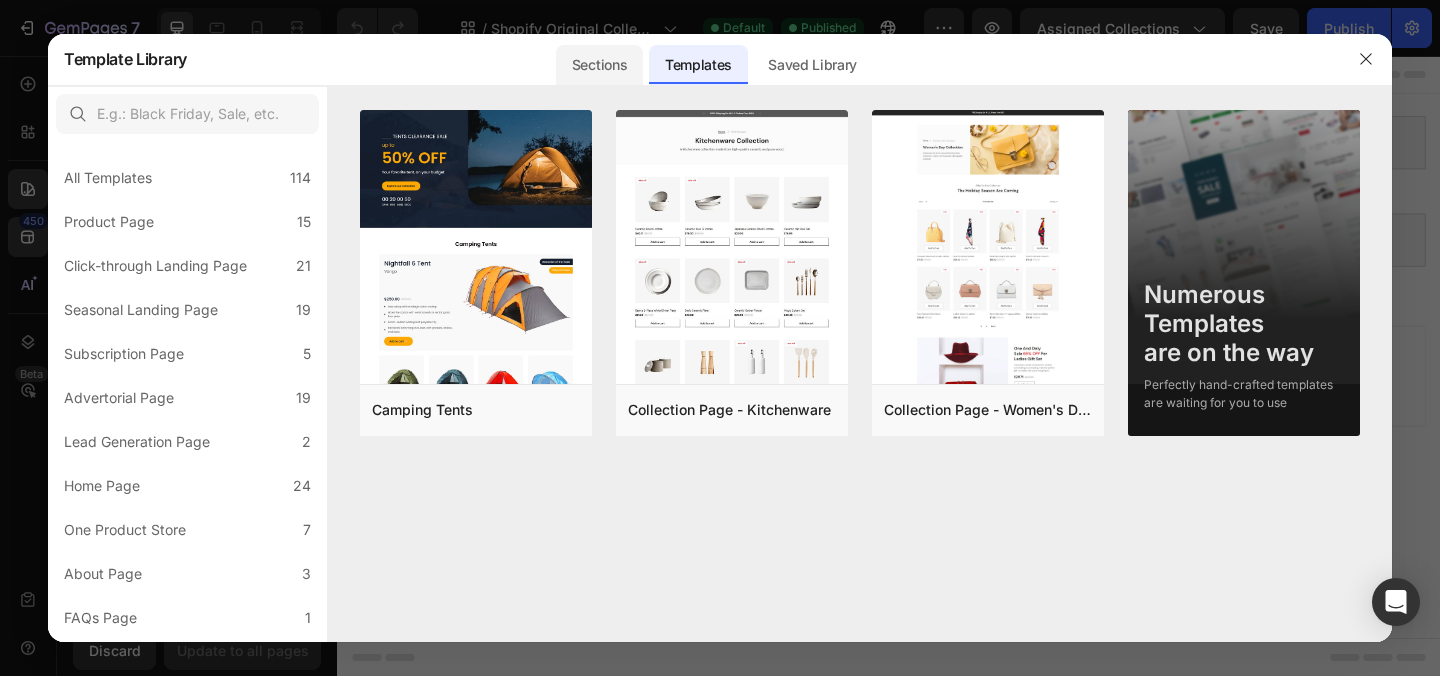 click on "Sections" 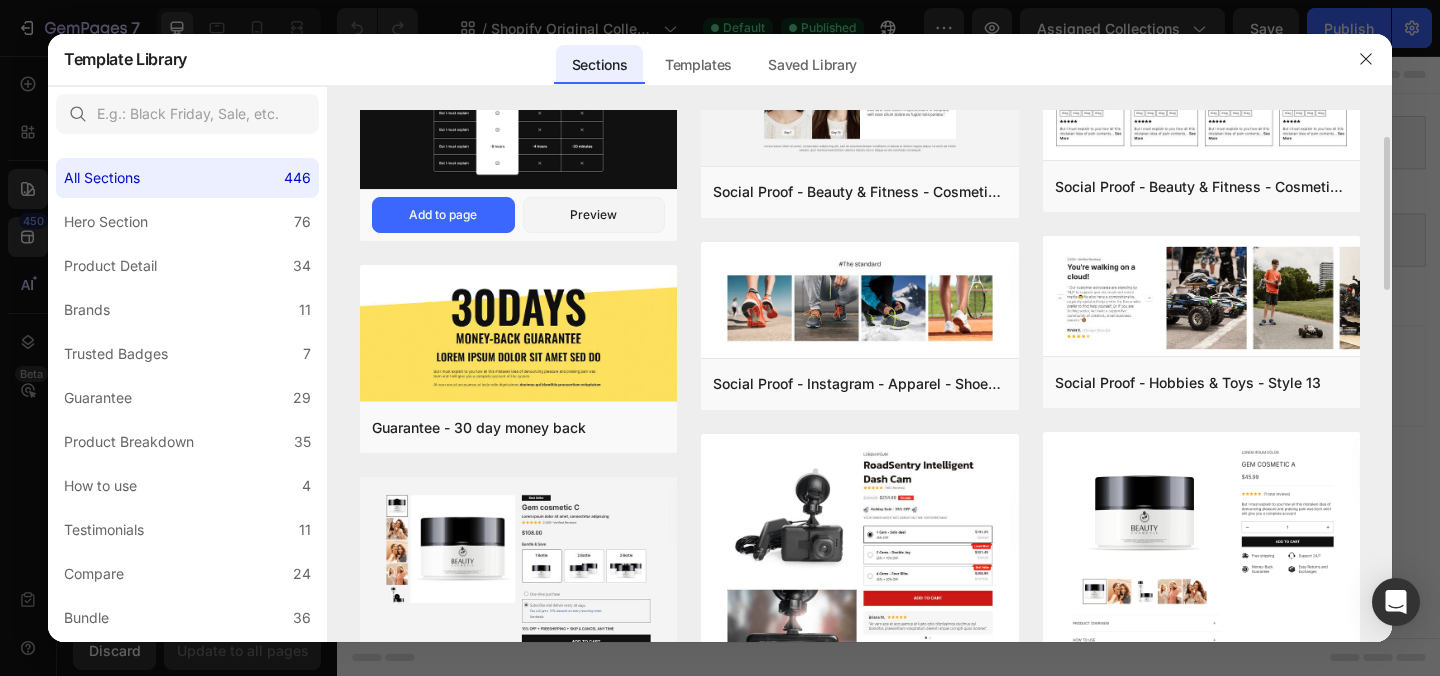 scroll, scrollTop: 48, scrollLeft: 0, axis: vertical 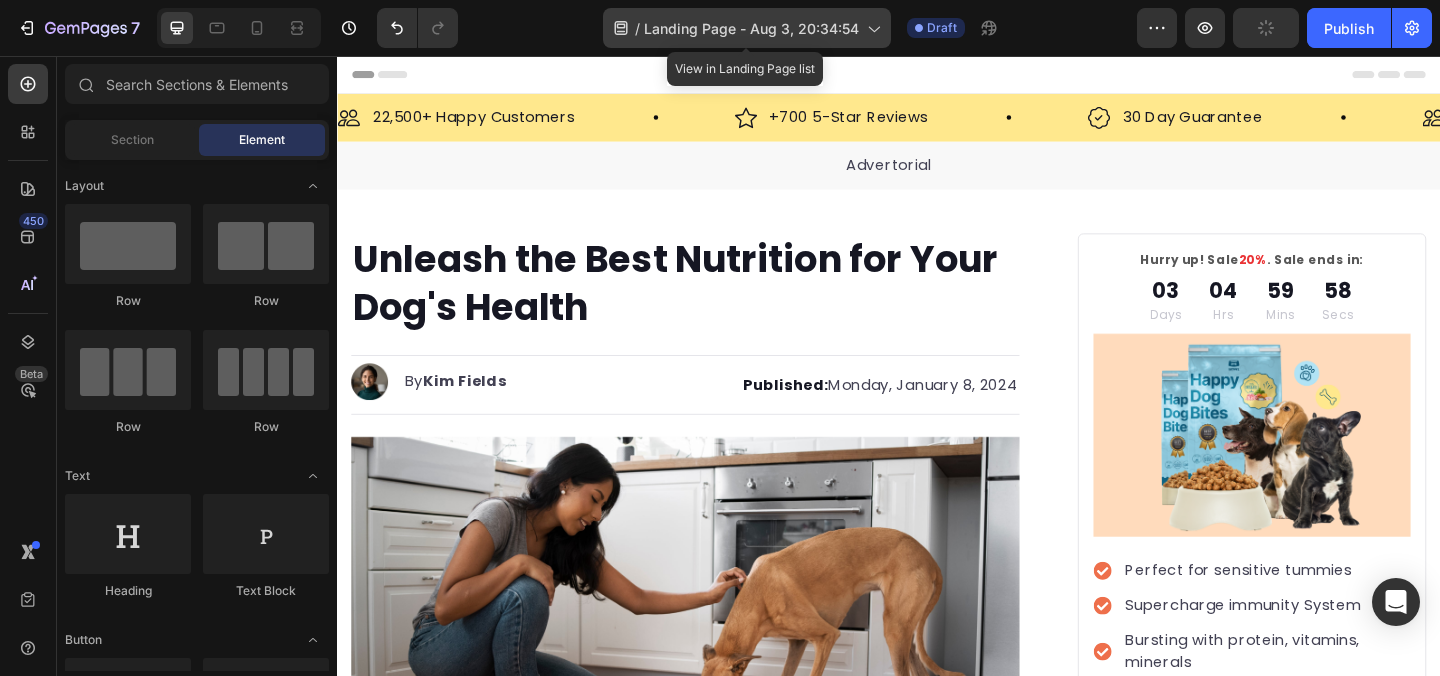 click 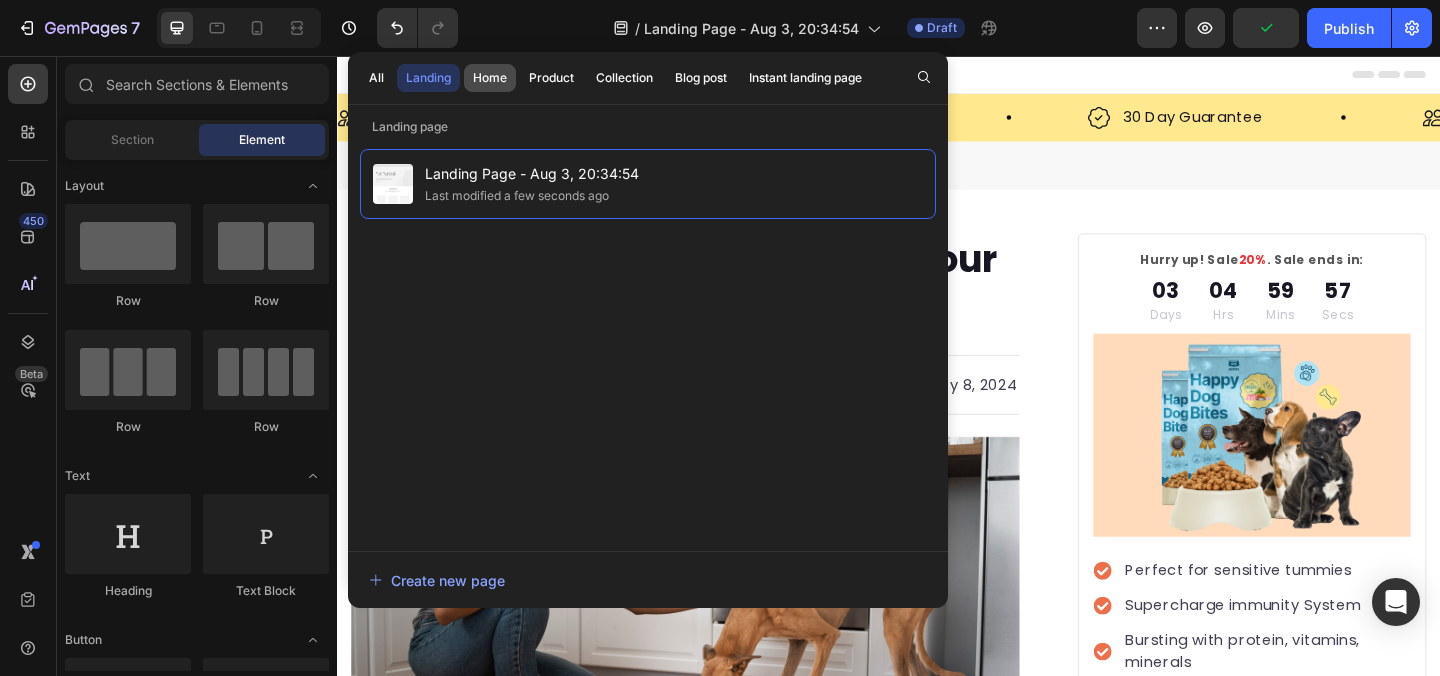 click on "Home" at bounding box center (490, 78) 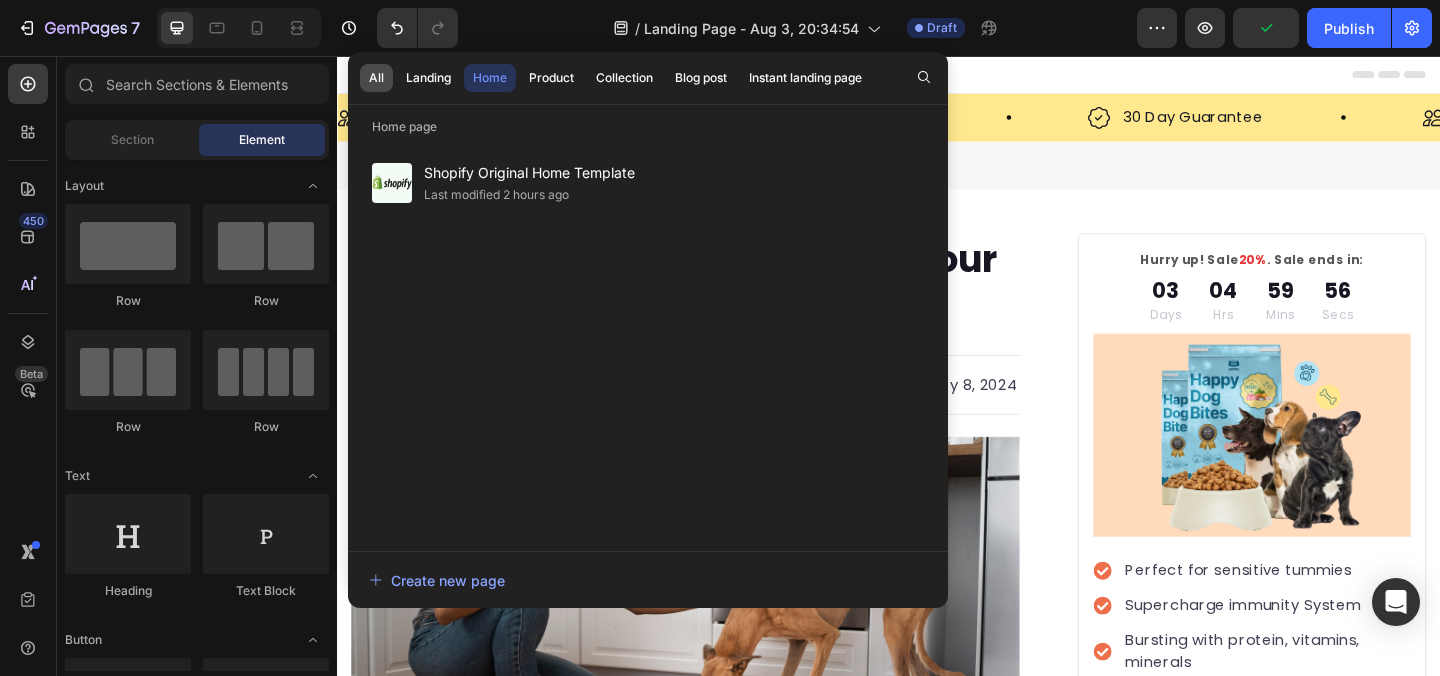 click on "All" at bounding box center (376, 78) 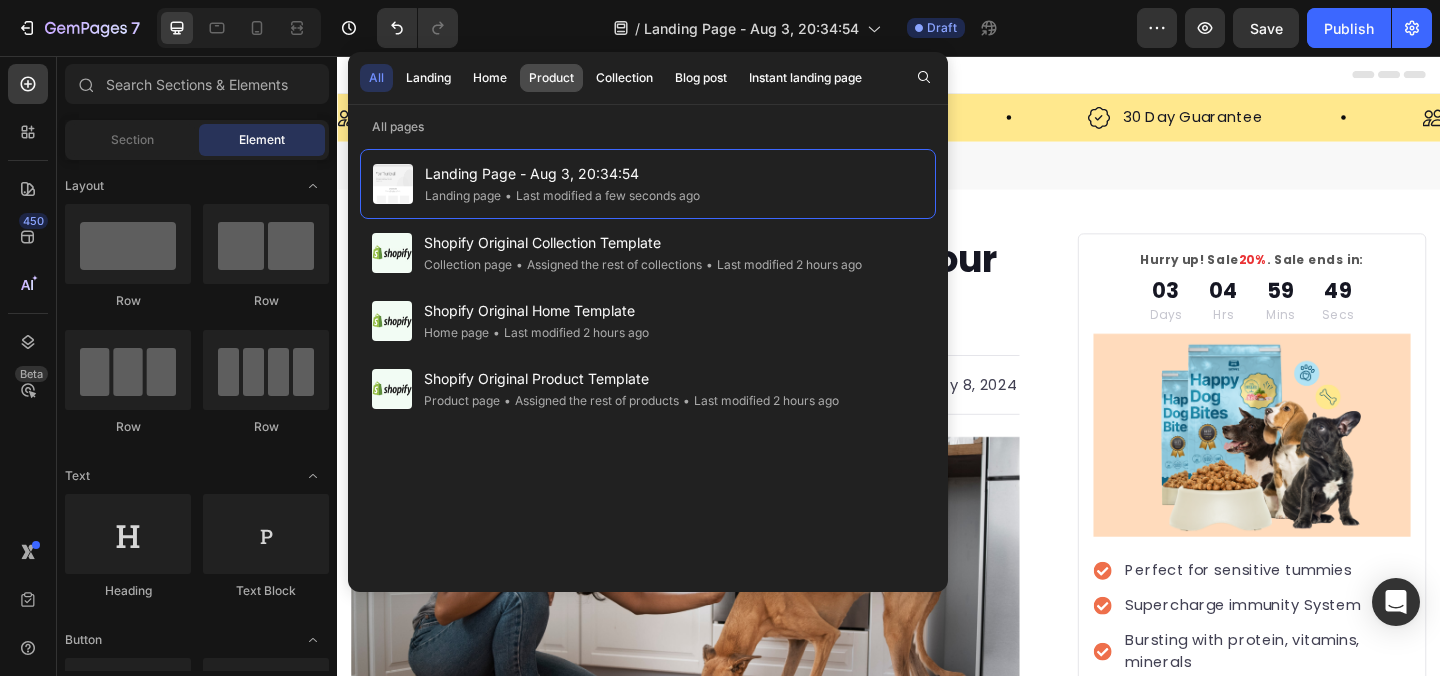 click on "Product" at bounding box center (551, 78) 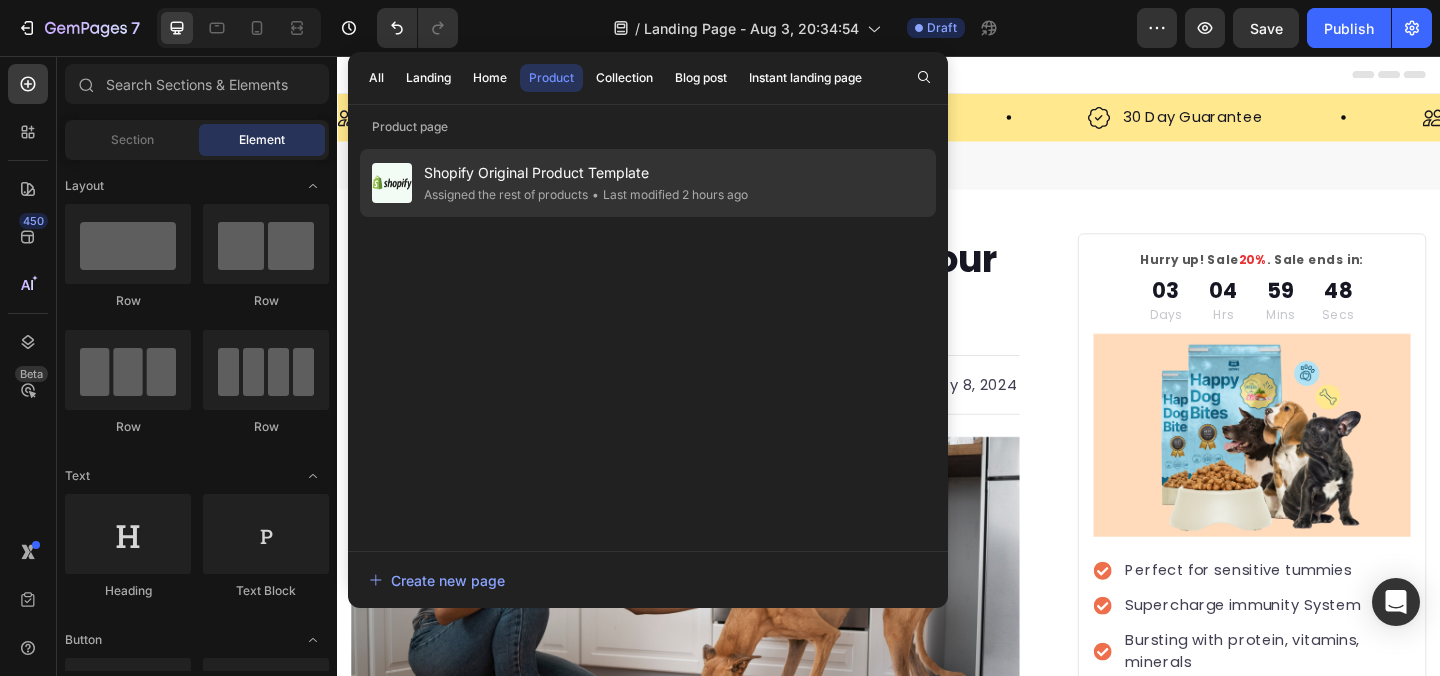 click on "Assigned the rest of products" 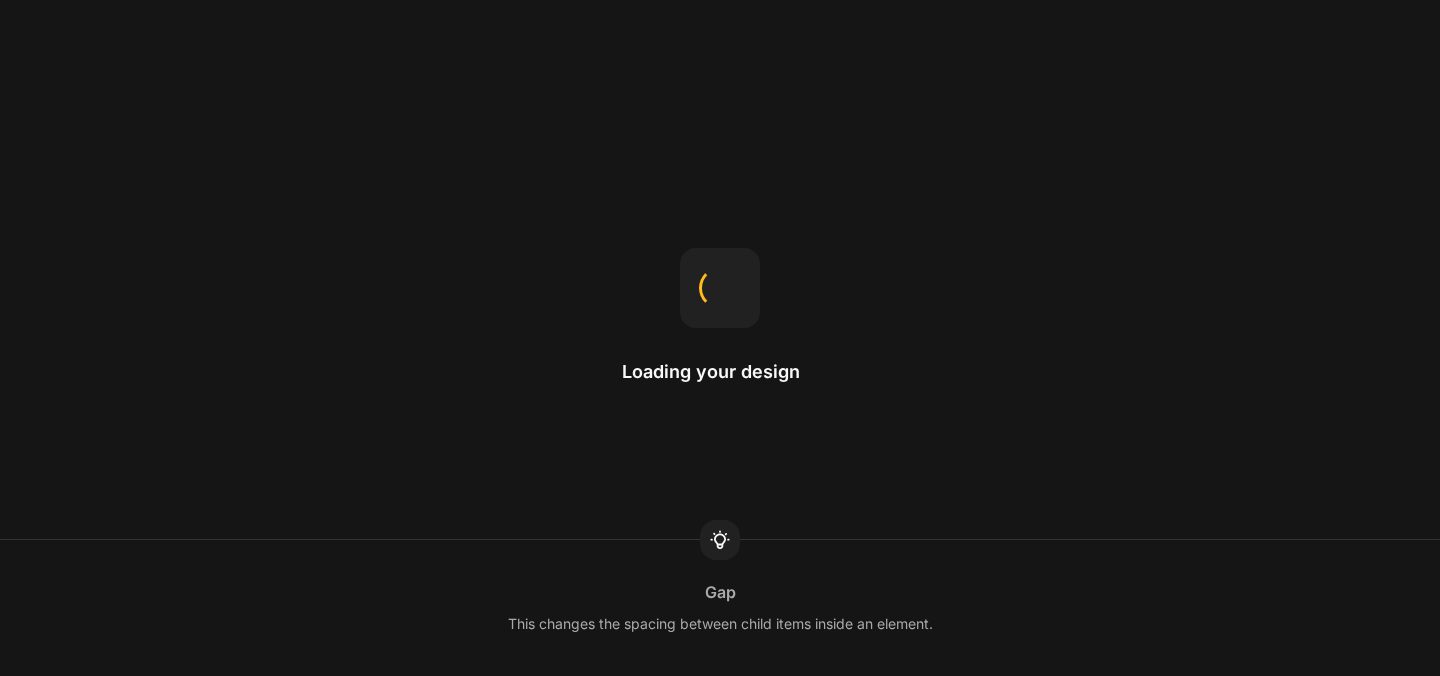 scroll, scrollTop: 0, scrollLeft: 0, axis: both 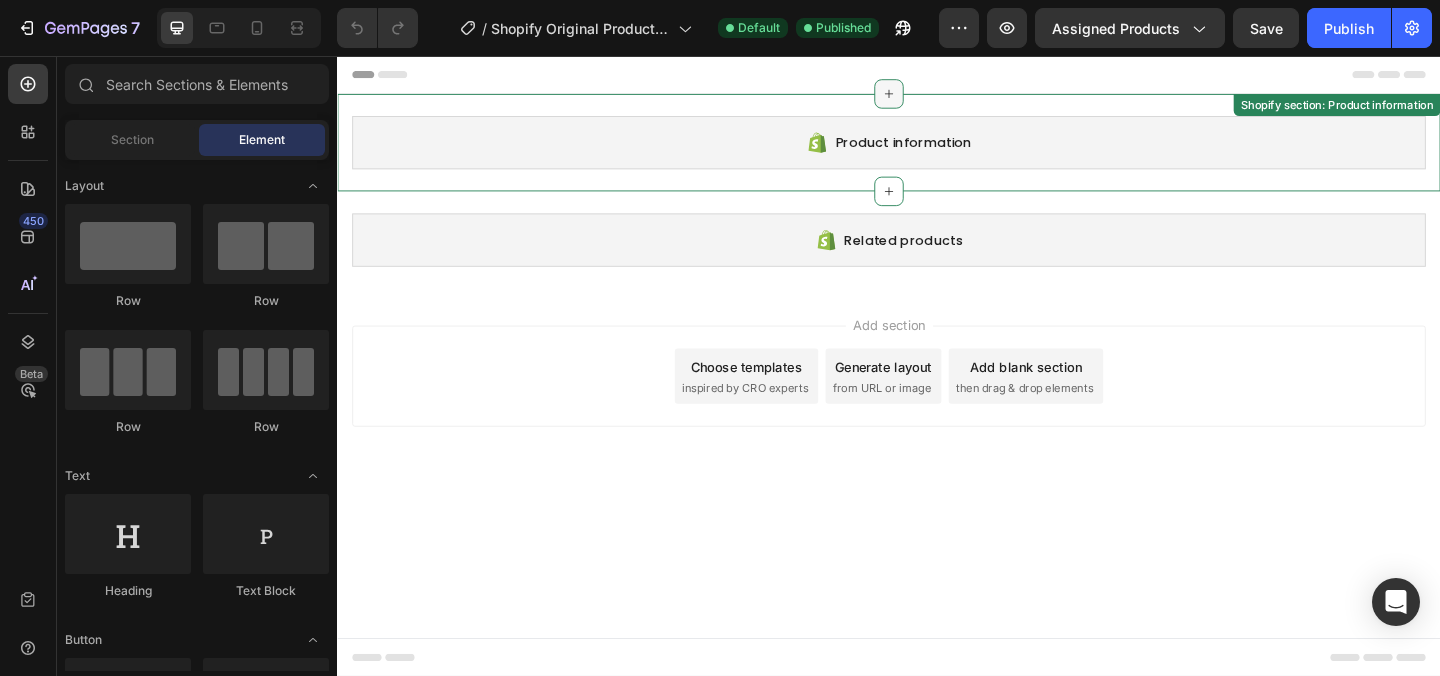 click 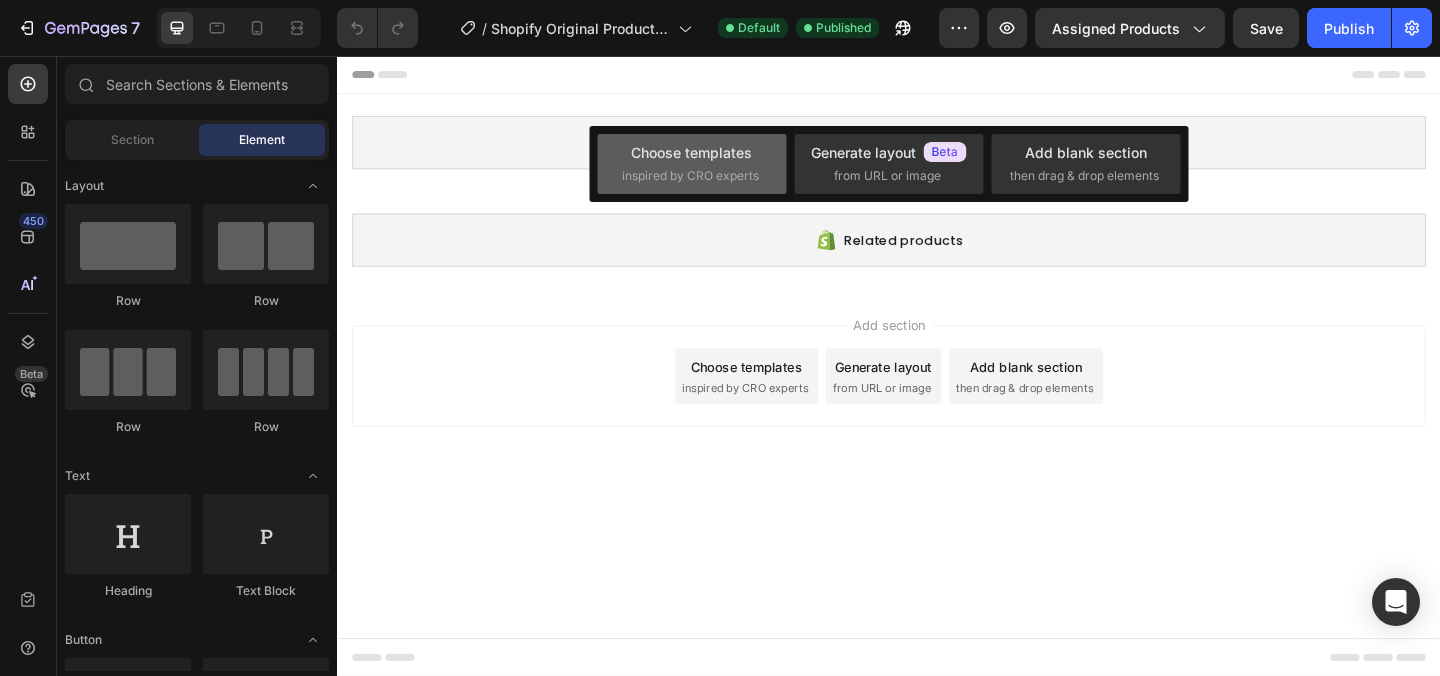 click on "Choose templates" at bounding box center [691, 152] 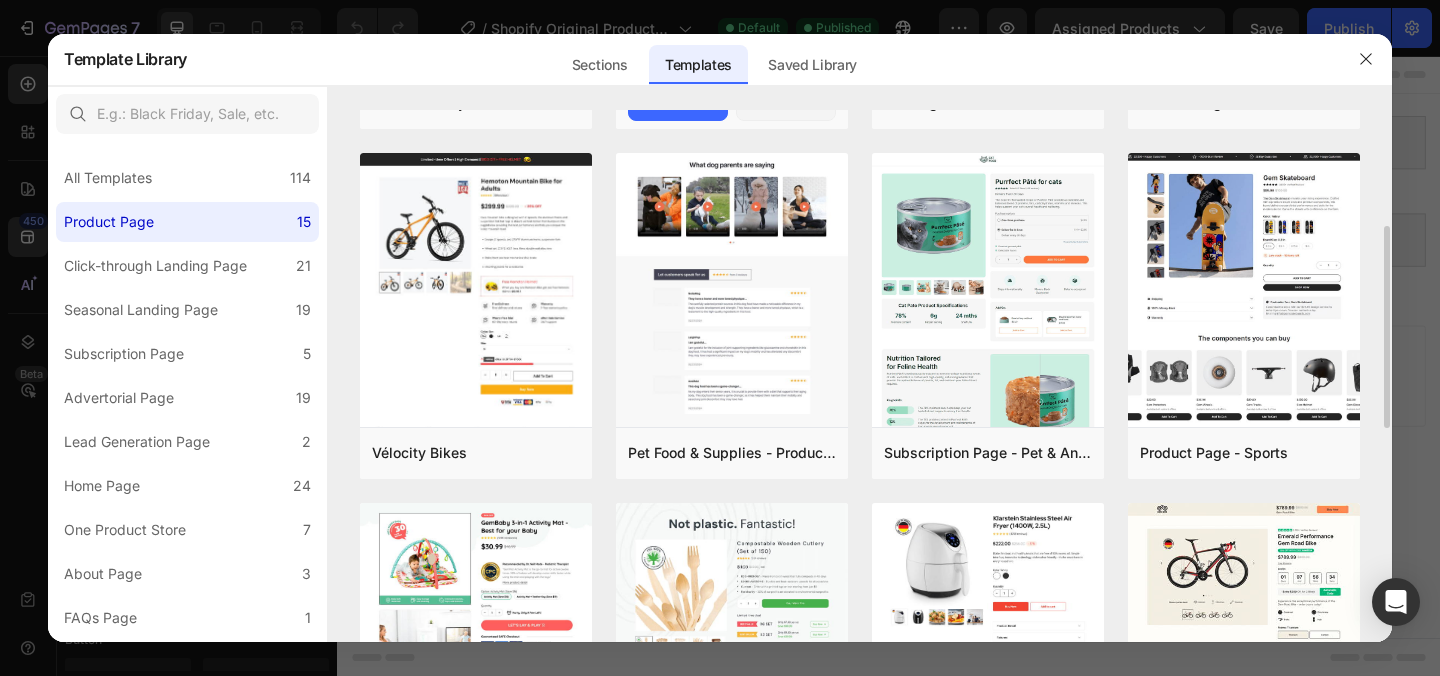 scroll, scrollTop: 310, scrollLeft: 0, axis: vertical 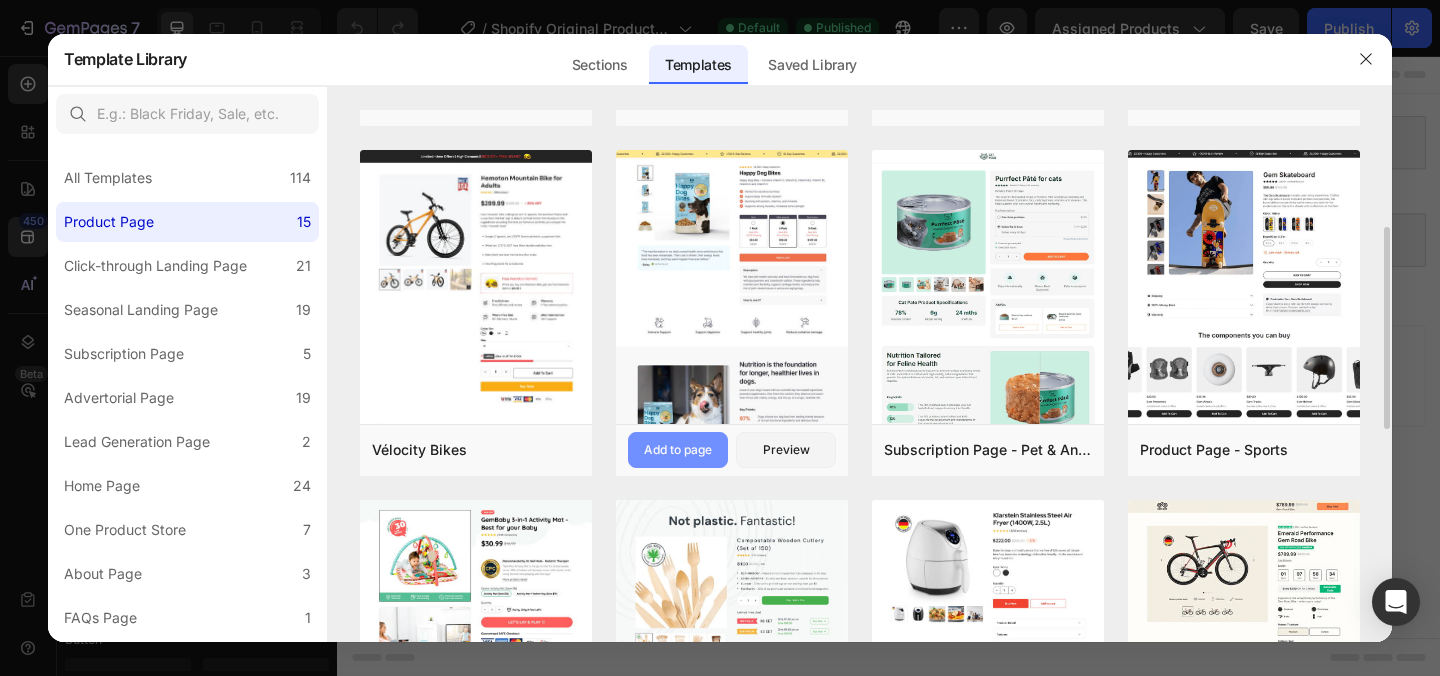 click on "Add to page" at bounding box center [678, 450] 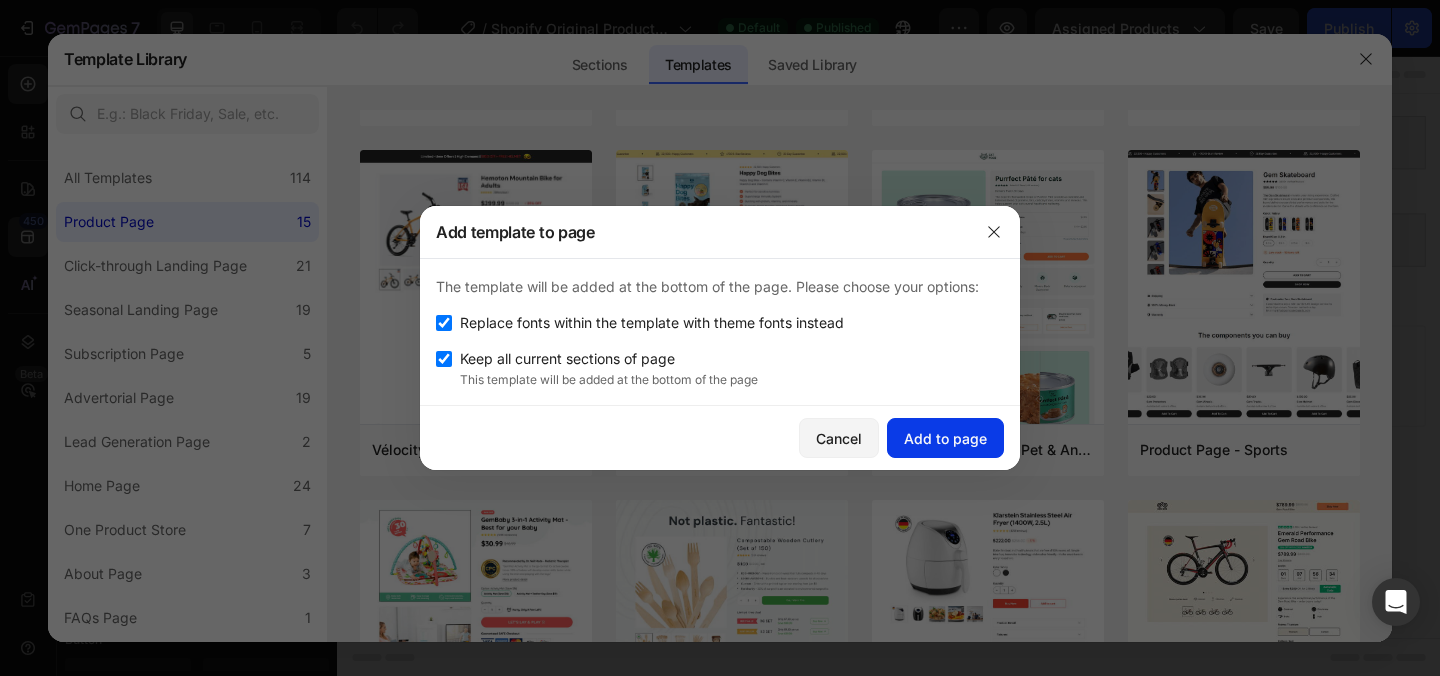 click on "Add to page" at bounding box center [945, 438] 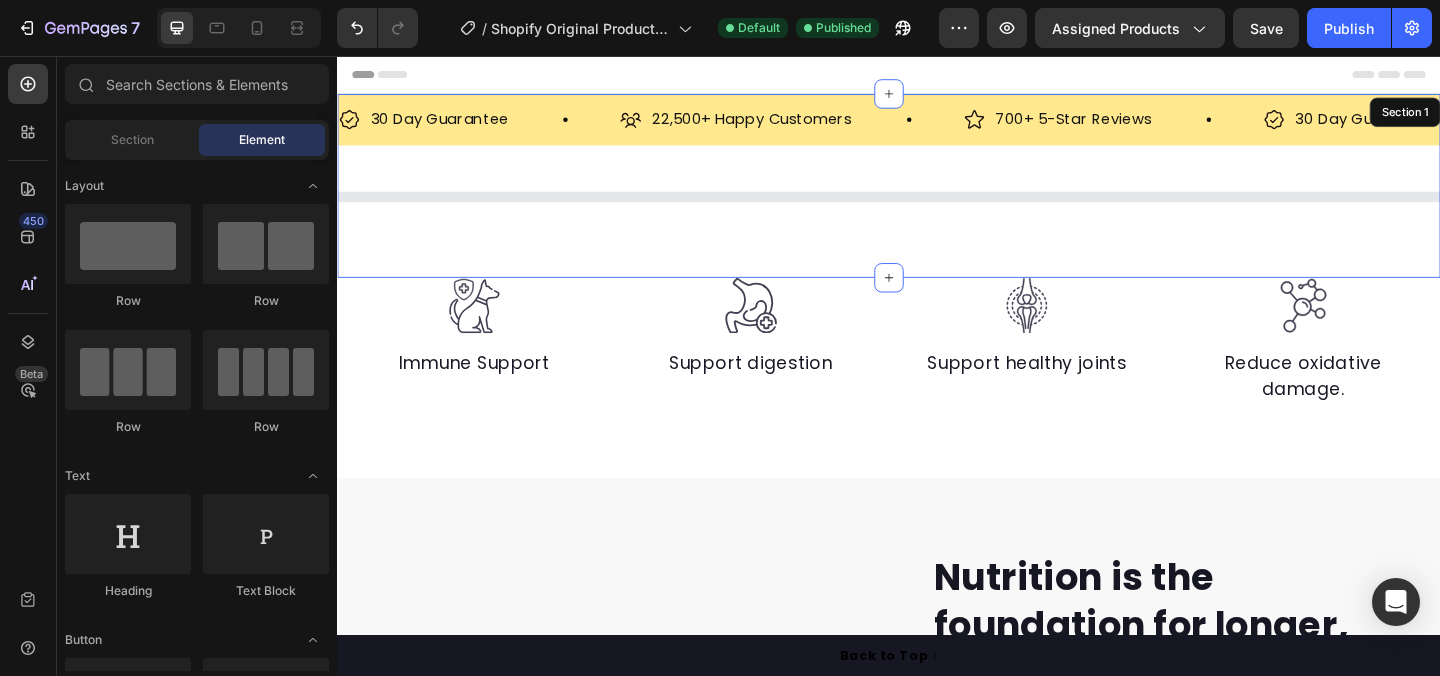 scroll, scrollTop: 41, scrollLeft: 0, axis: vertical 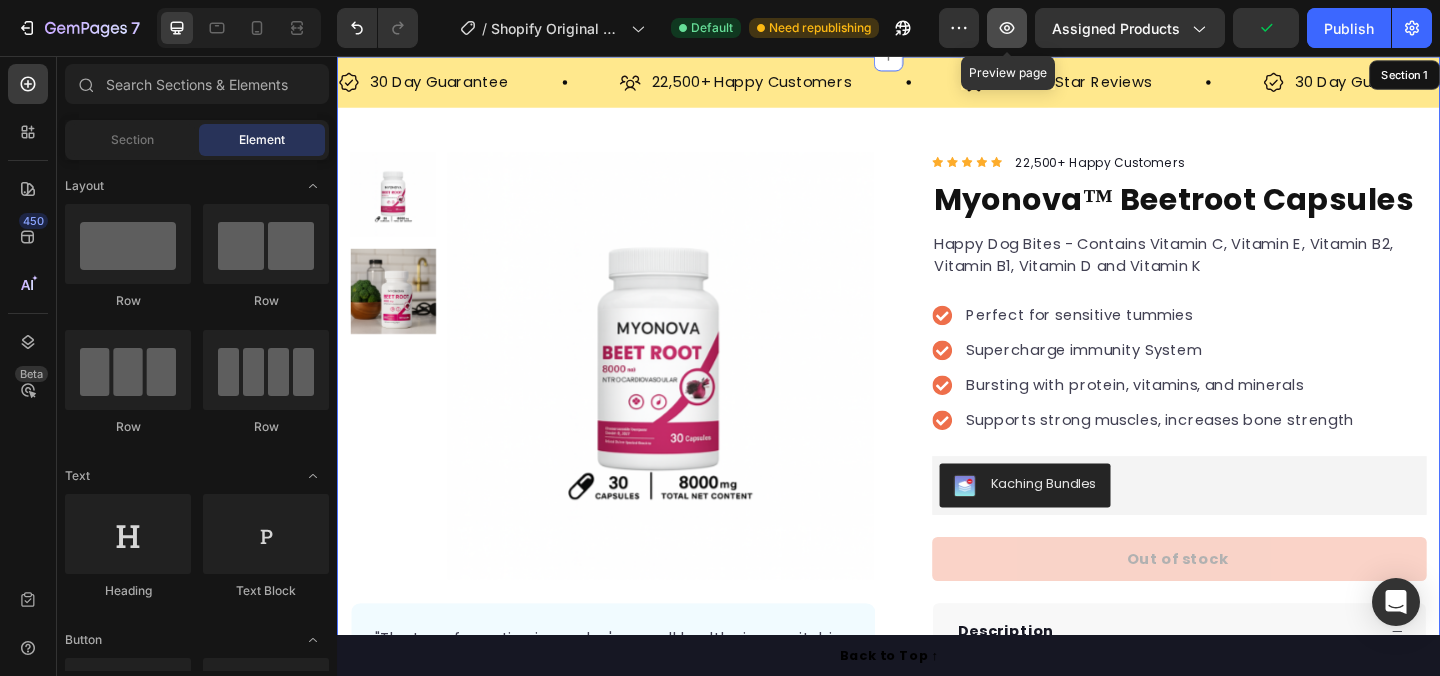 click 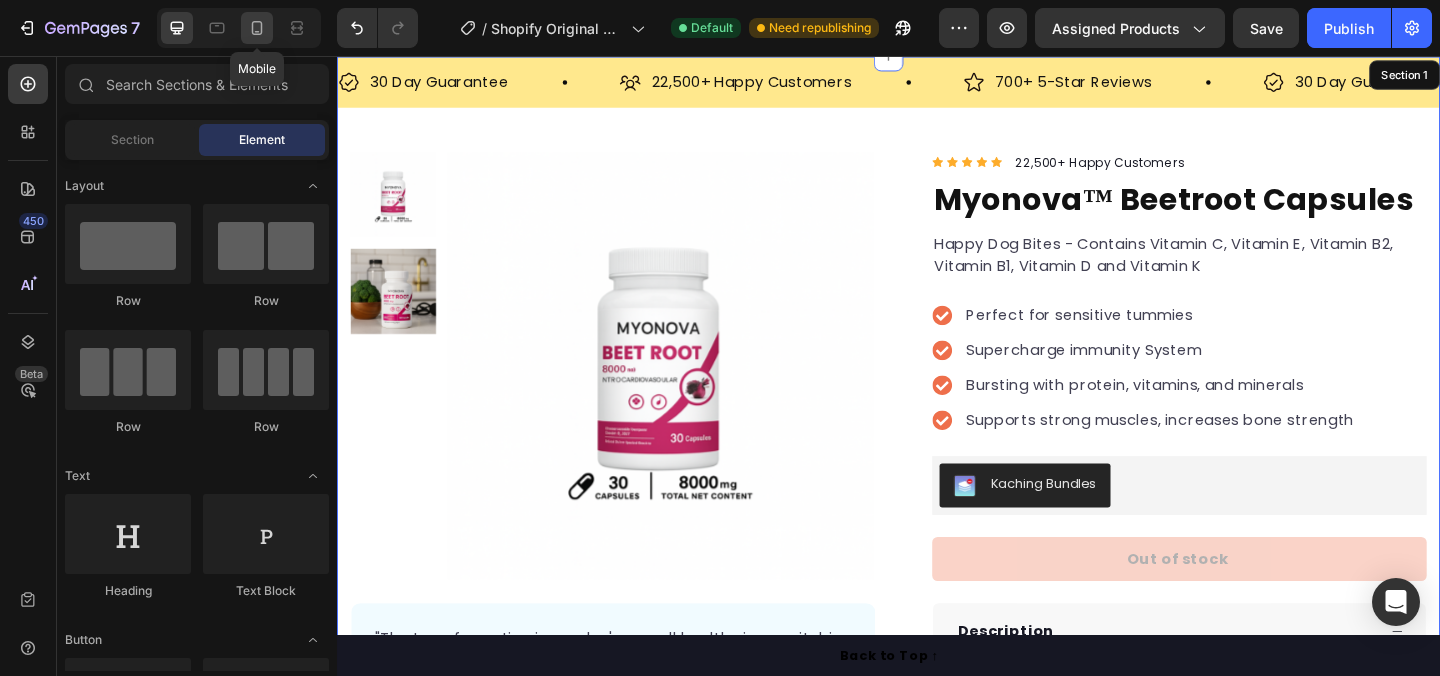 click 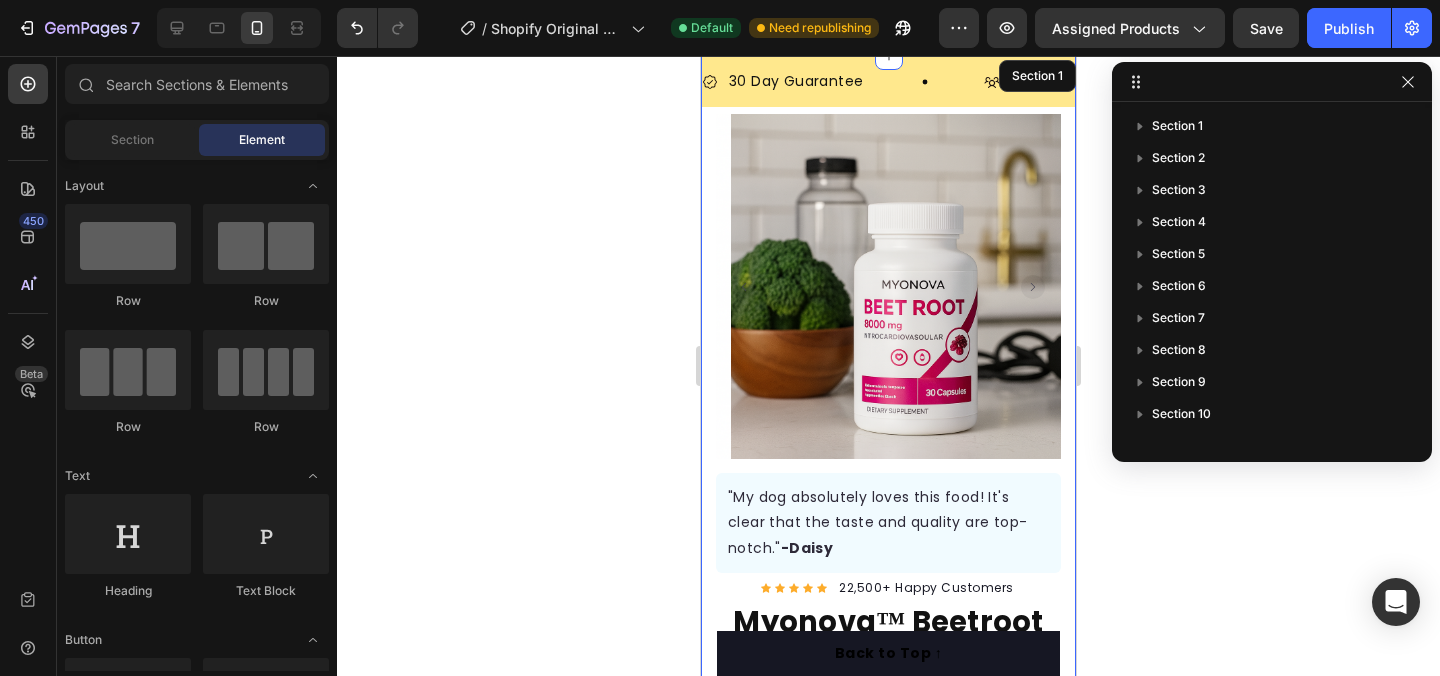 click 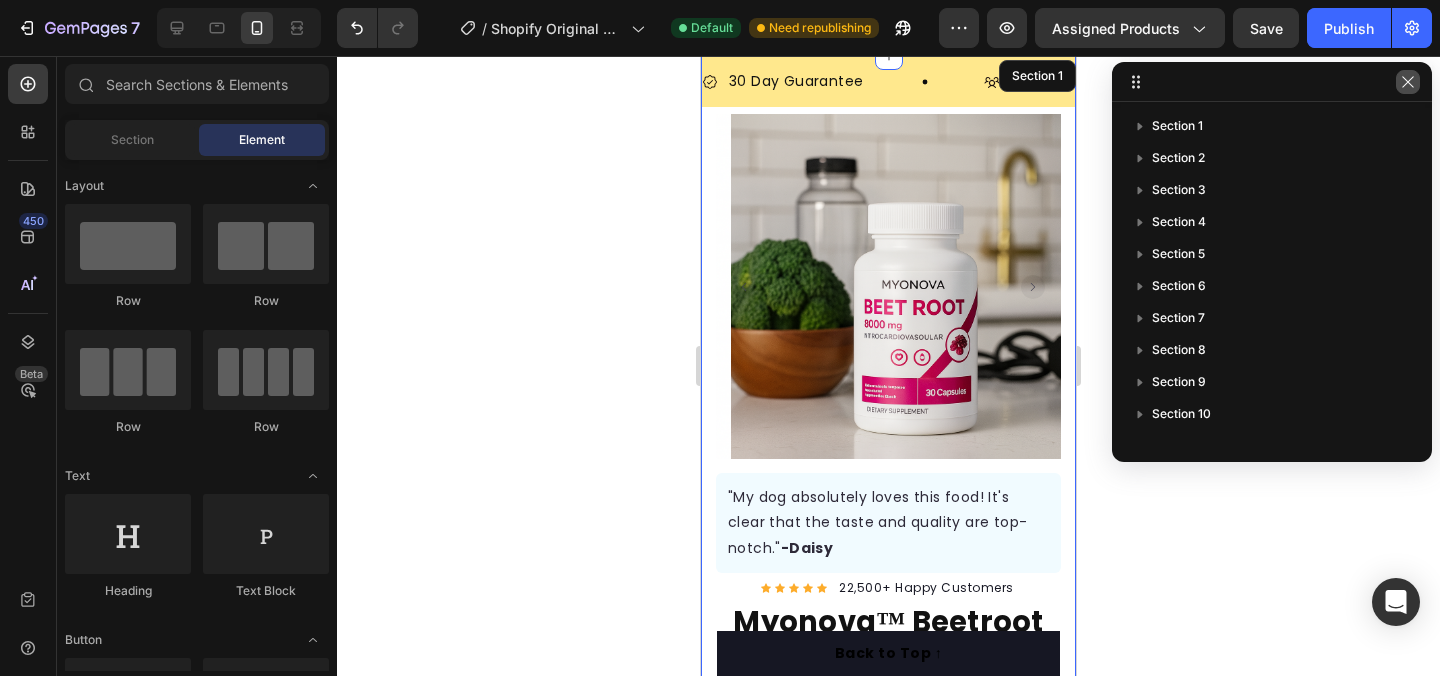click 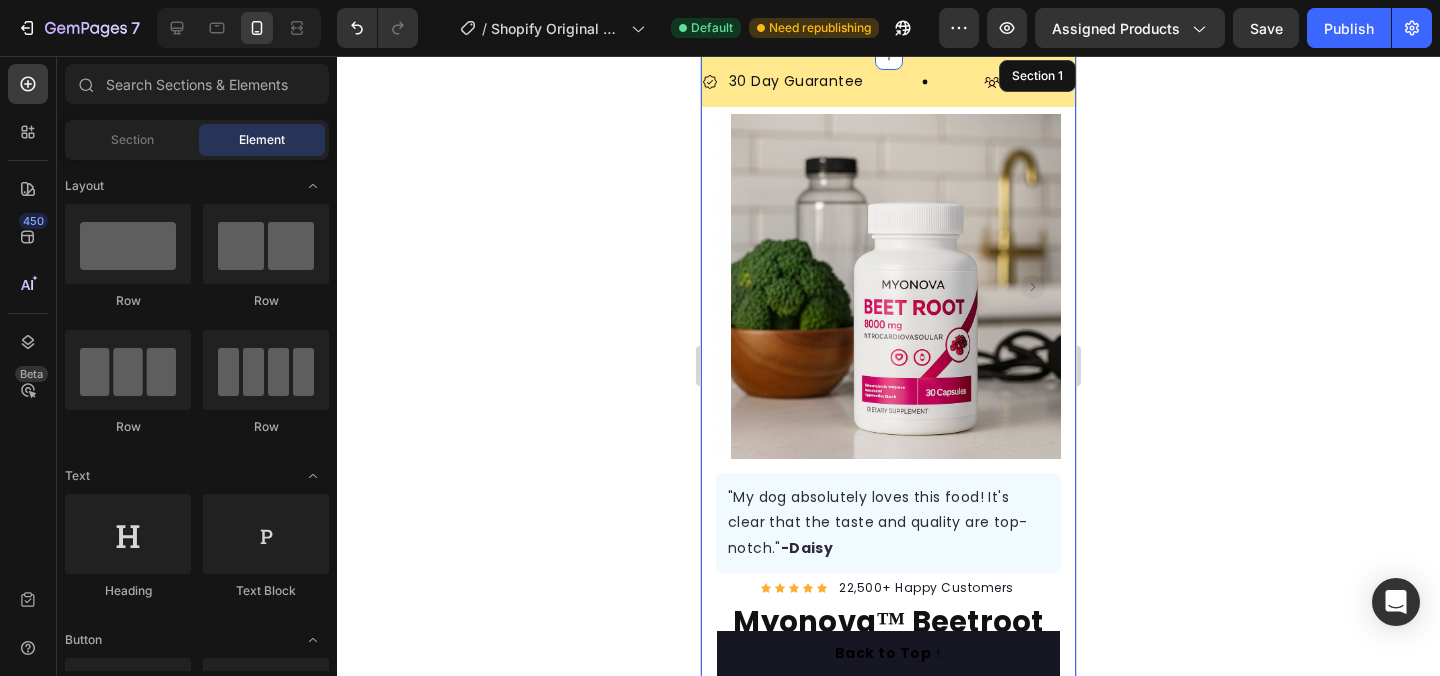 scroll, scrollTop: 0, scrollLeft: 0, axis: both 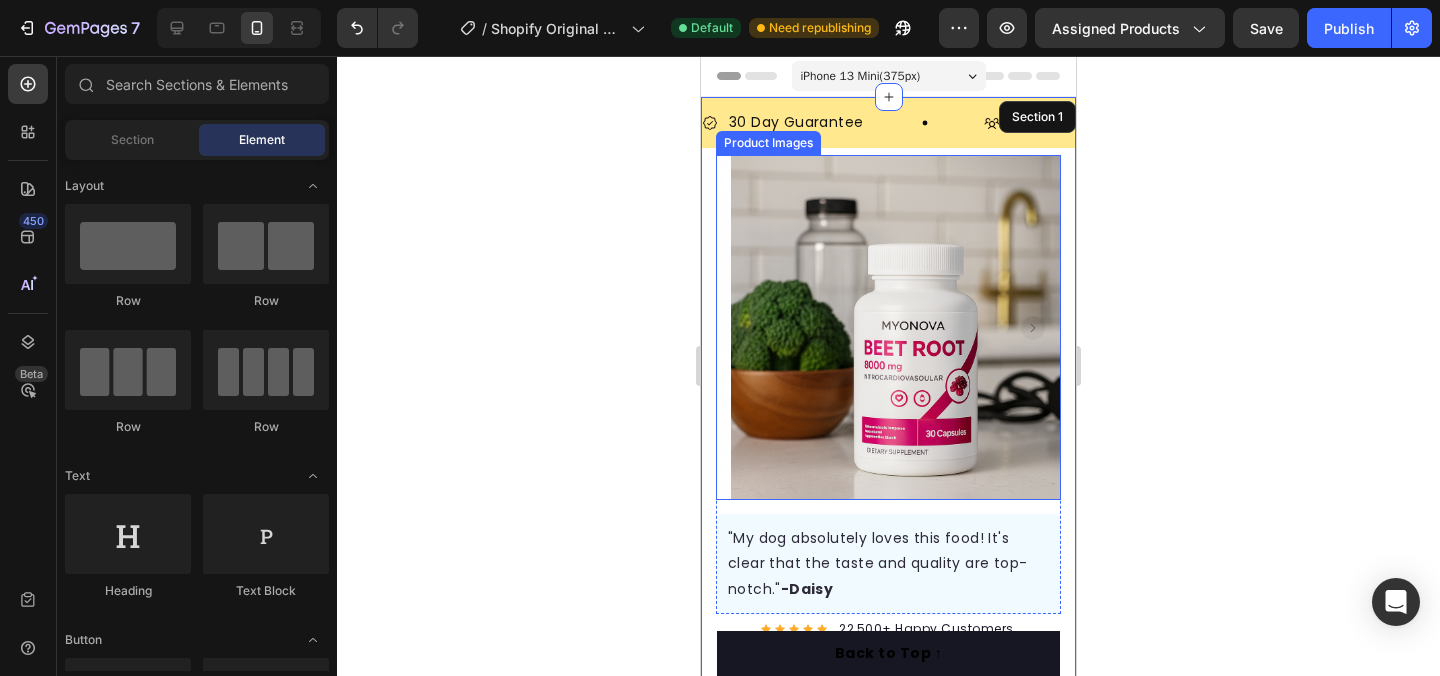 click 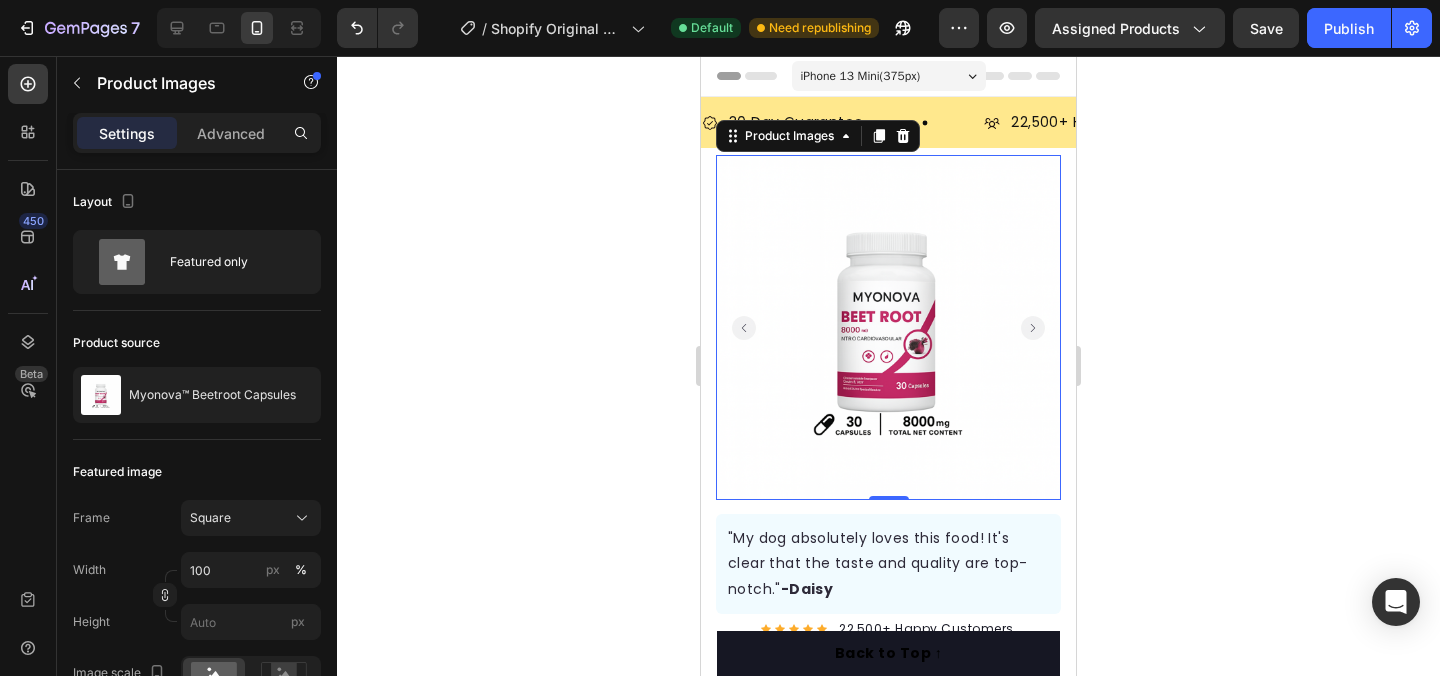 click 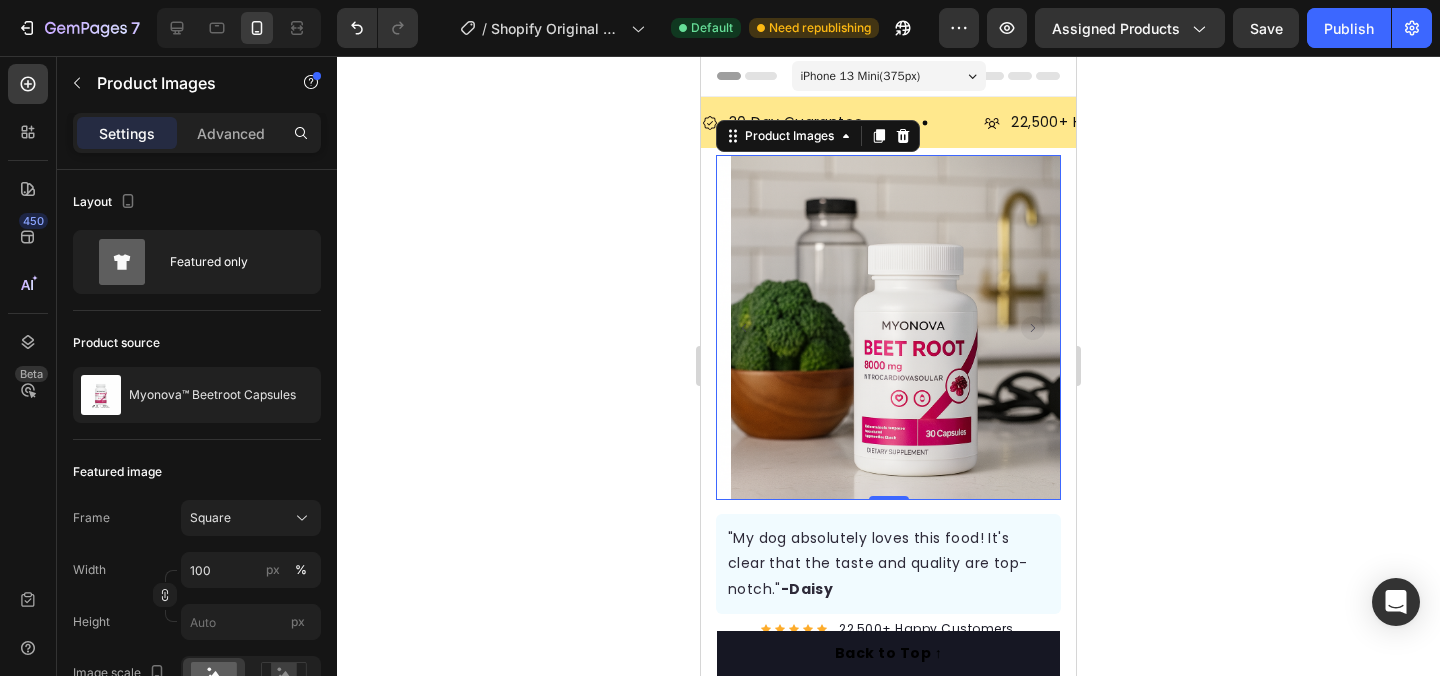 click 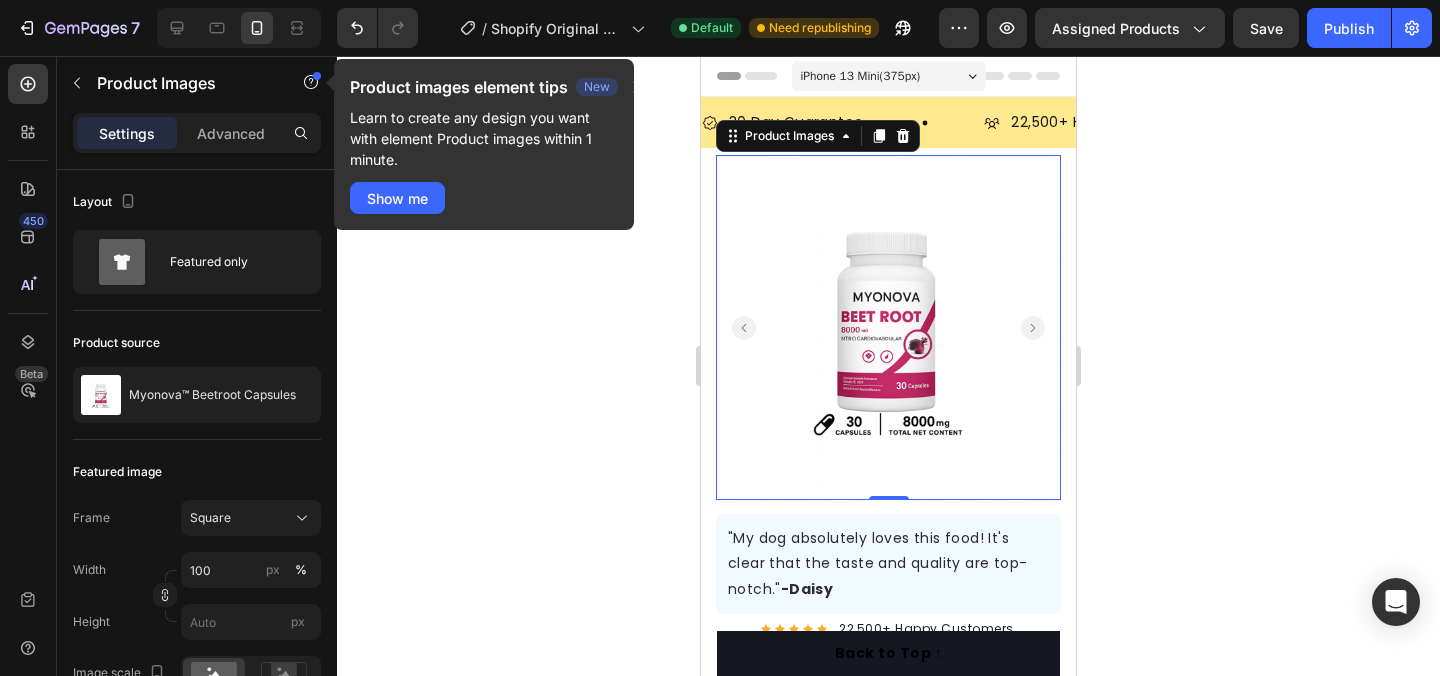 click 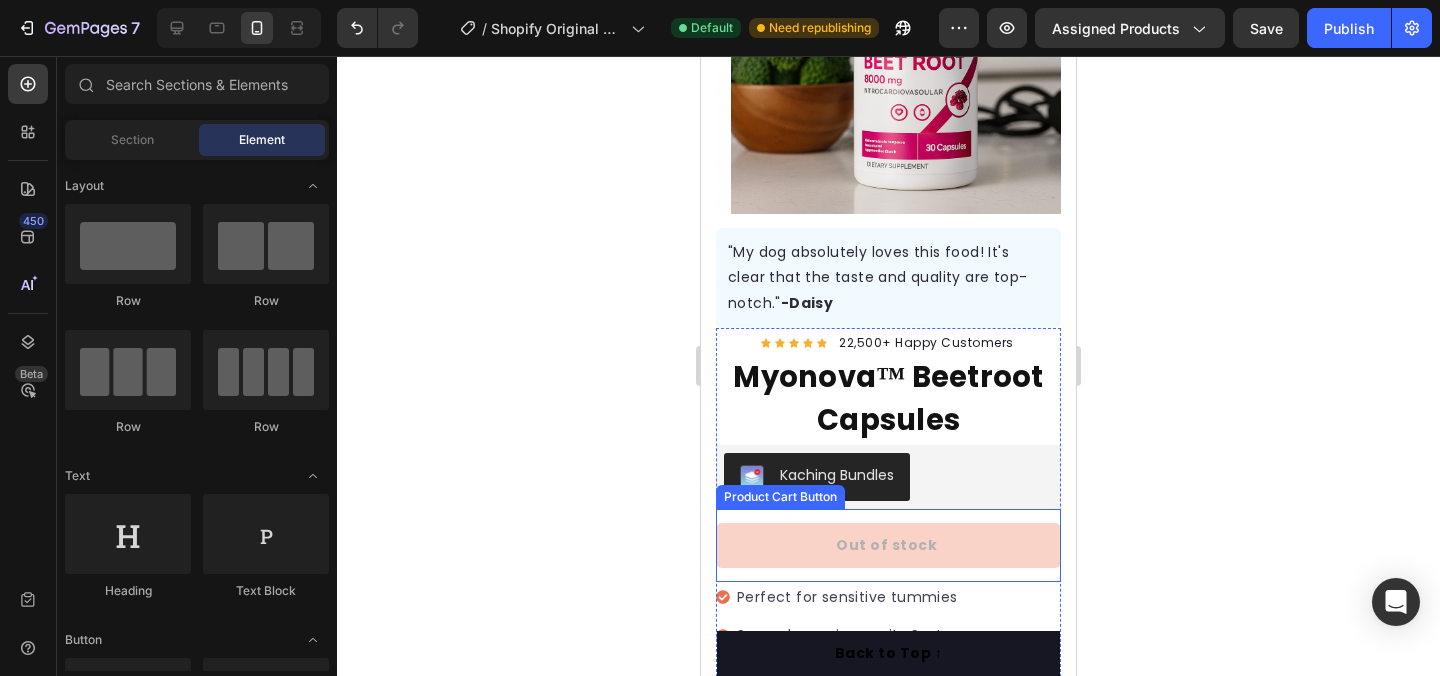 scroll, scrollTop: 283, scrollLeft: 0, axis: vertical 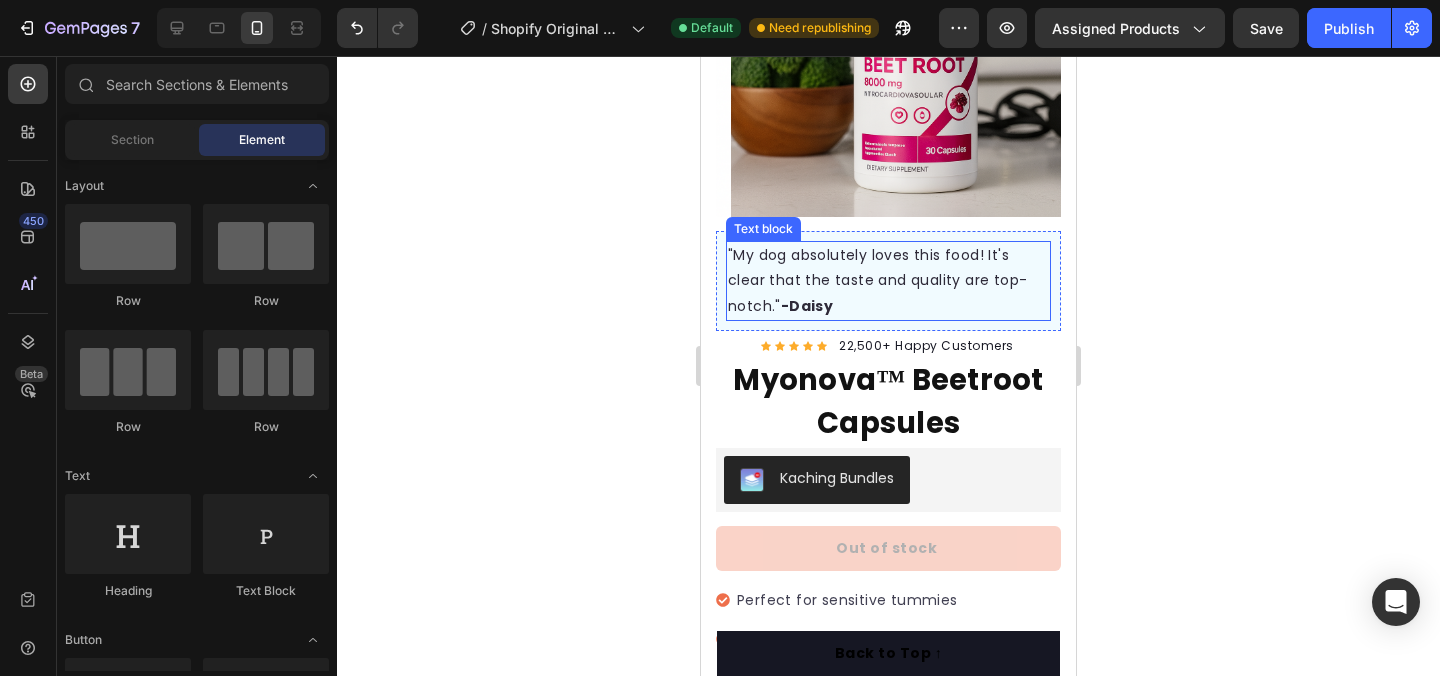 click on ""My dog absolutely loves this food! It's clear that the taste and quality are top-notch."  -Daisy" at bounding box center (888, 281) 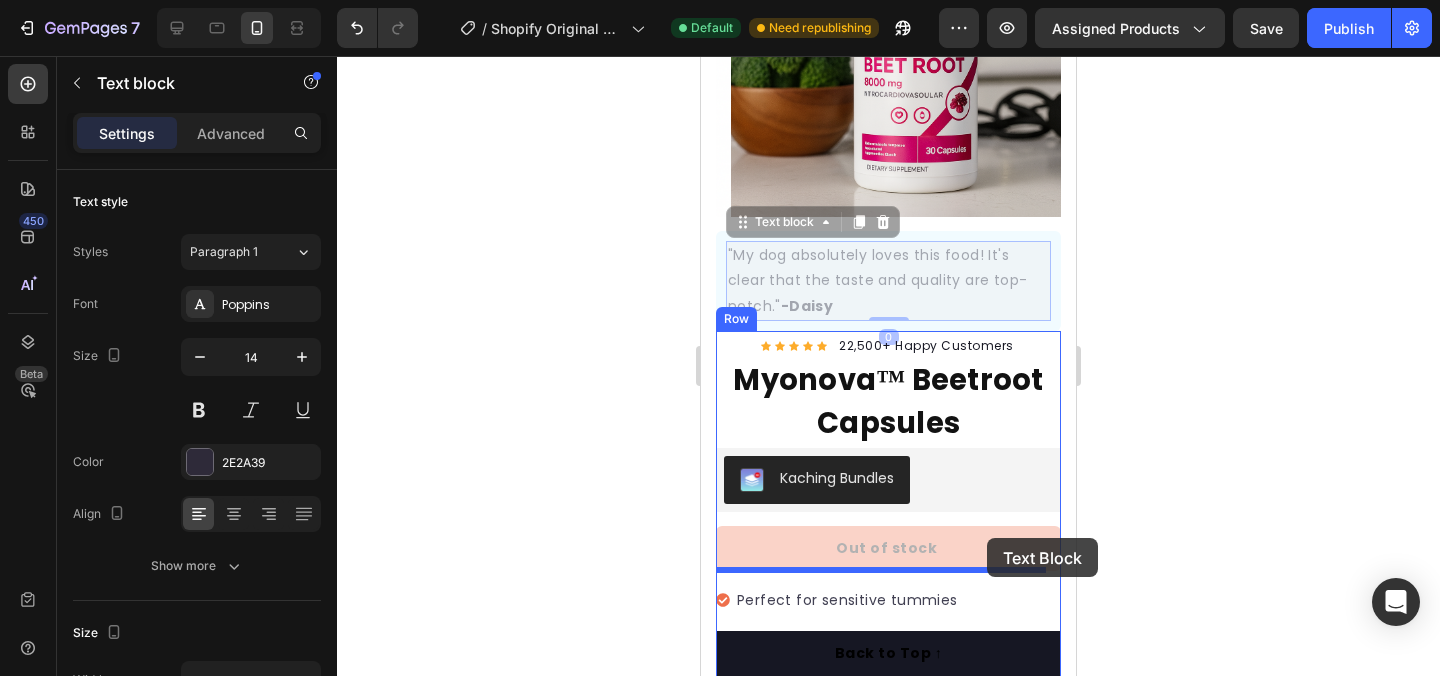 drag, startPoint x: 985, startPoint y: 244, endPoint x: 987, endPoint y: 538, distance: 294.0068 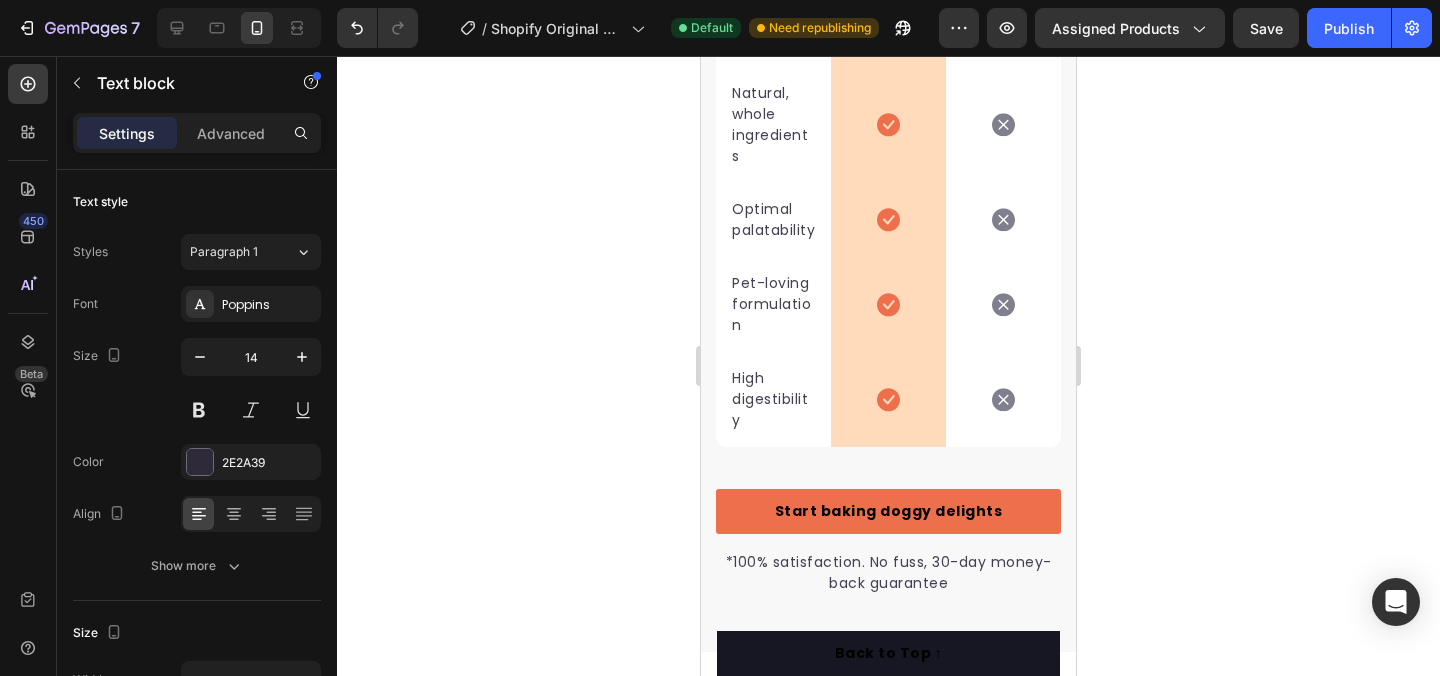 scroll, scrollTop: 5137, scrollLeft: 0, axis: vertical 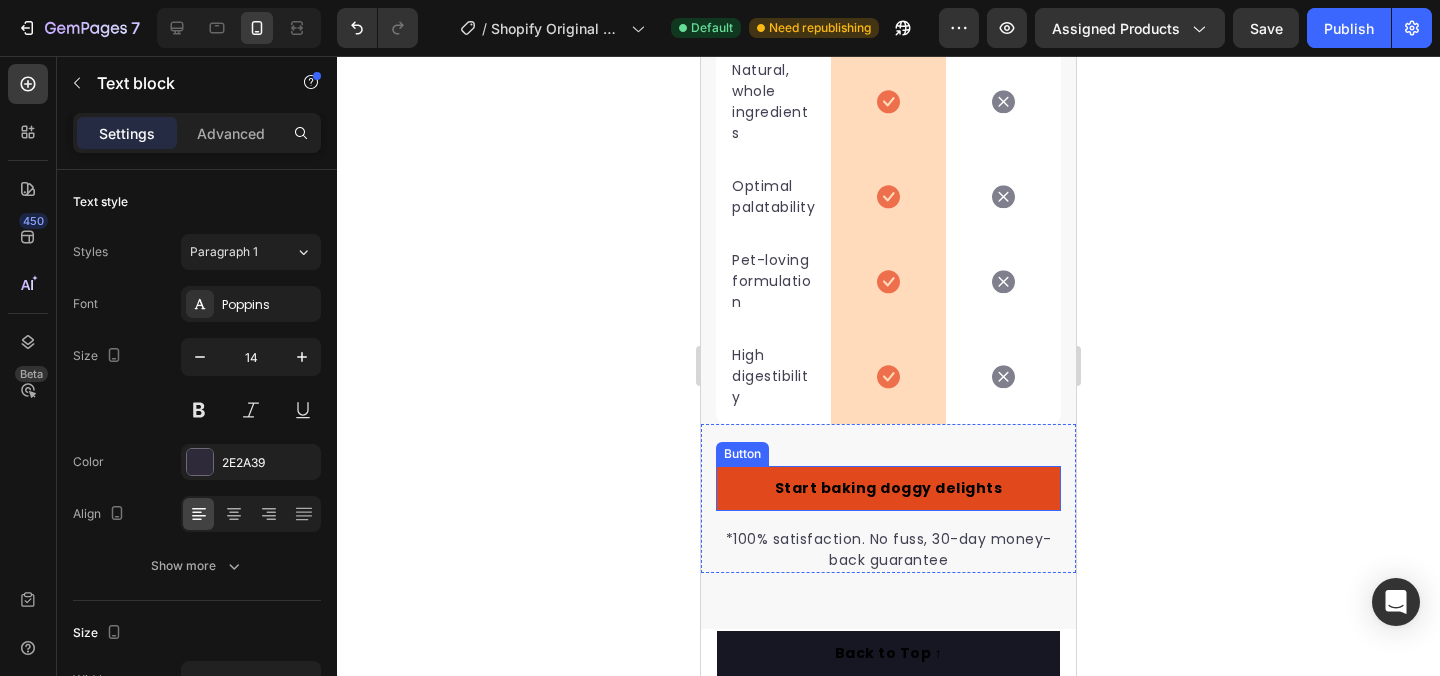 click on "Start baking doggy delights" at bounding box center [888, 488] 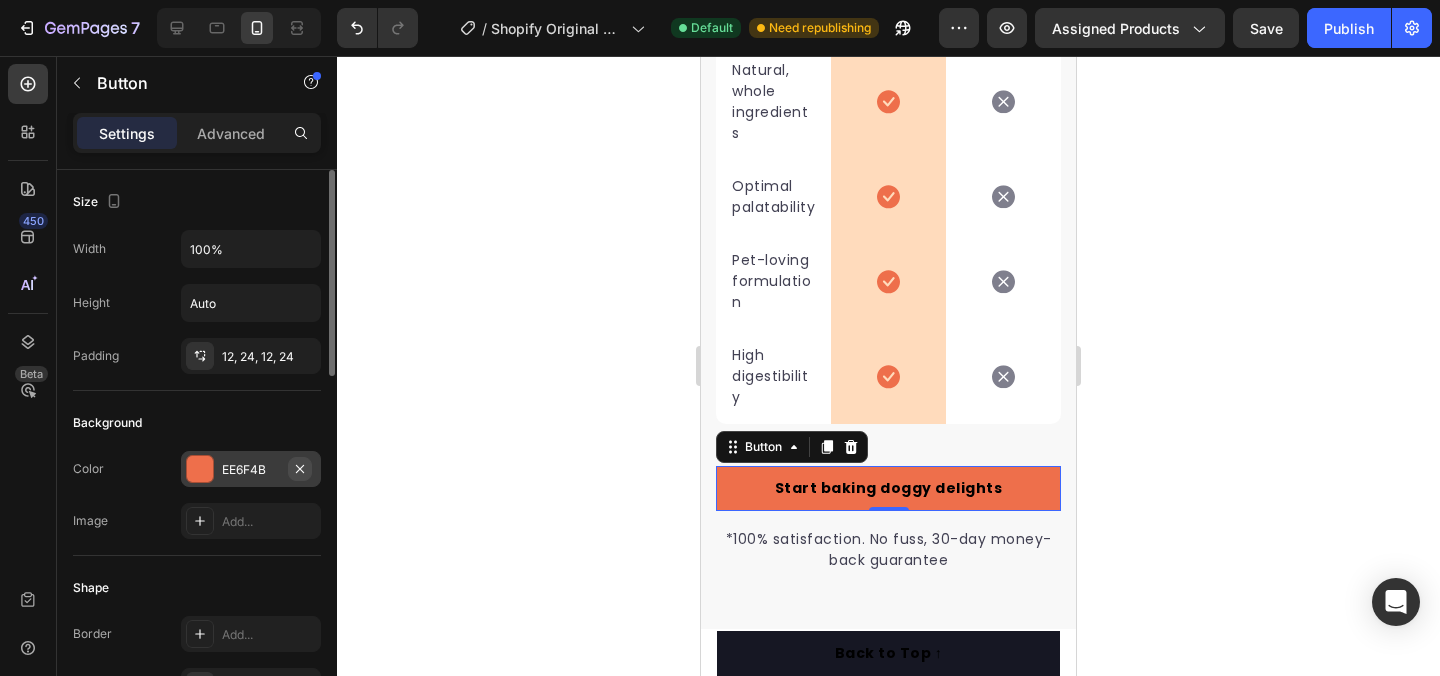 click 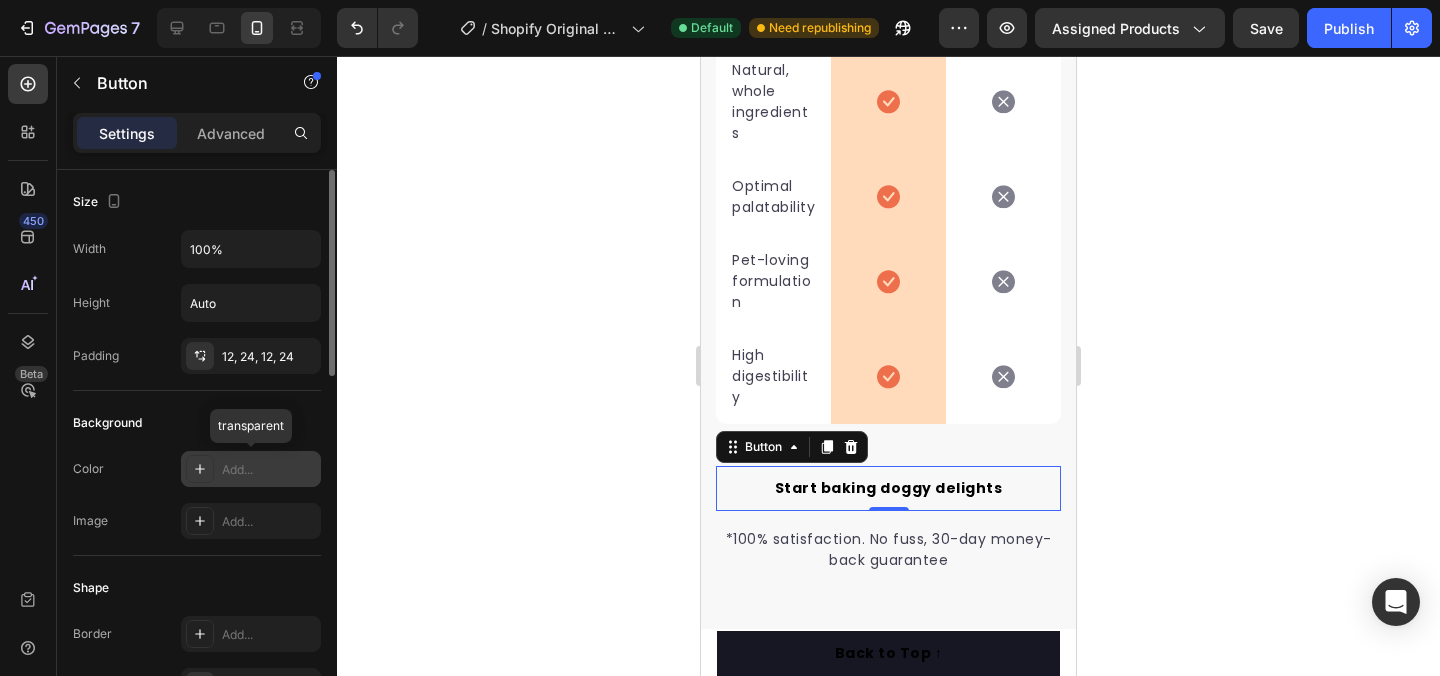 click on "Add..." at bounding box center [269, 470] 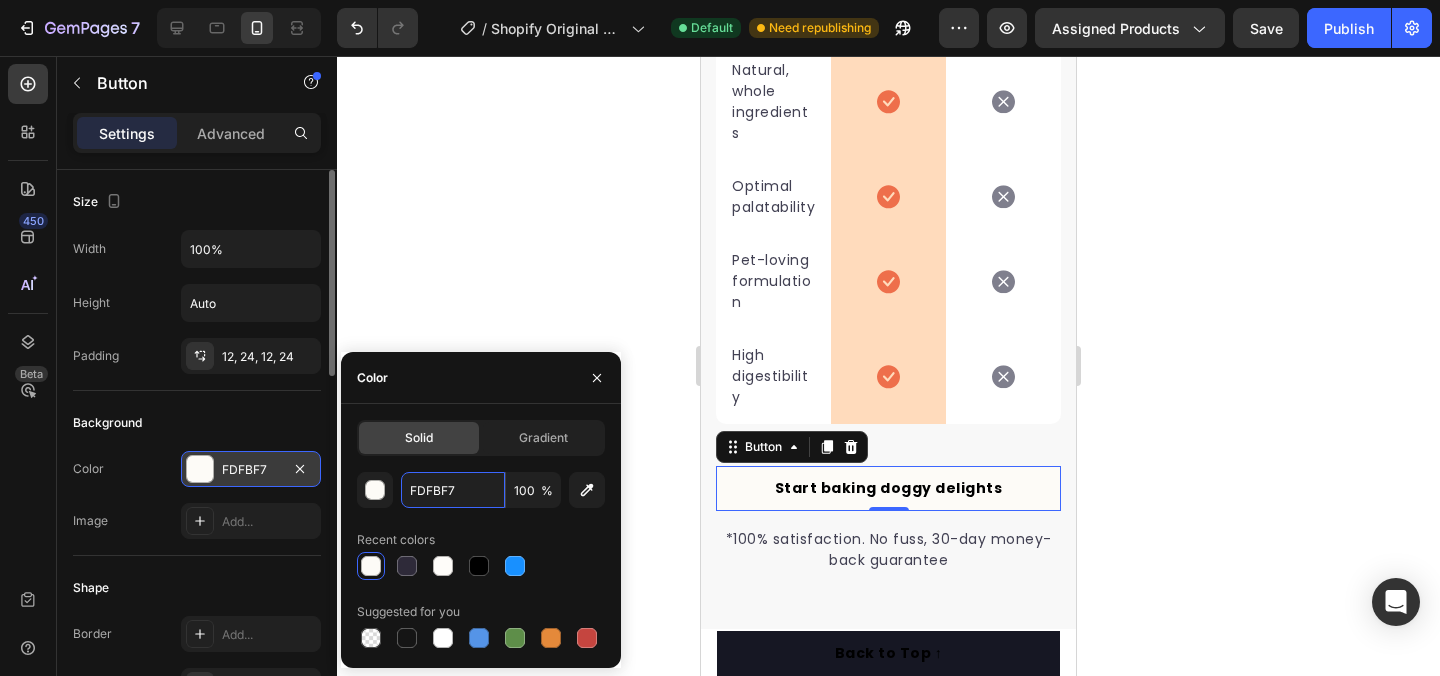 drag, startPoint x: 473, startPoint y: 496, endPoint x: 395, endPoint y: 492, distance: 78.10249 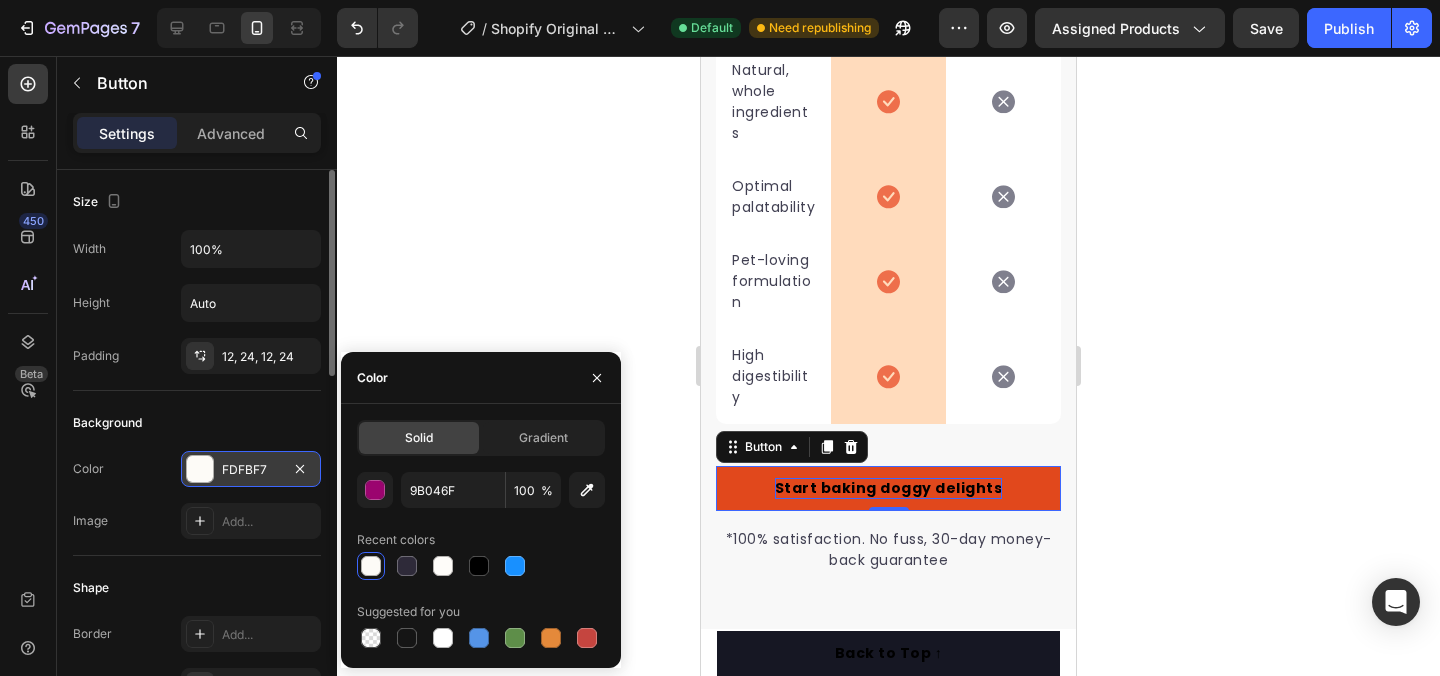 click on "Start baking doggy delights" at bounding box center [889, 488] 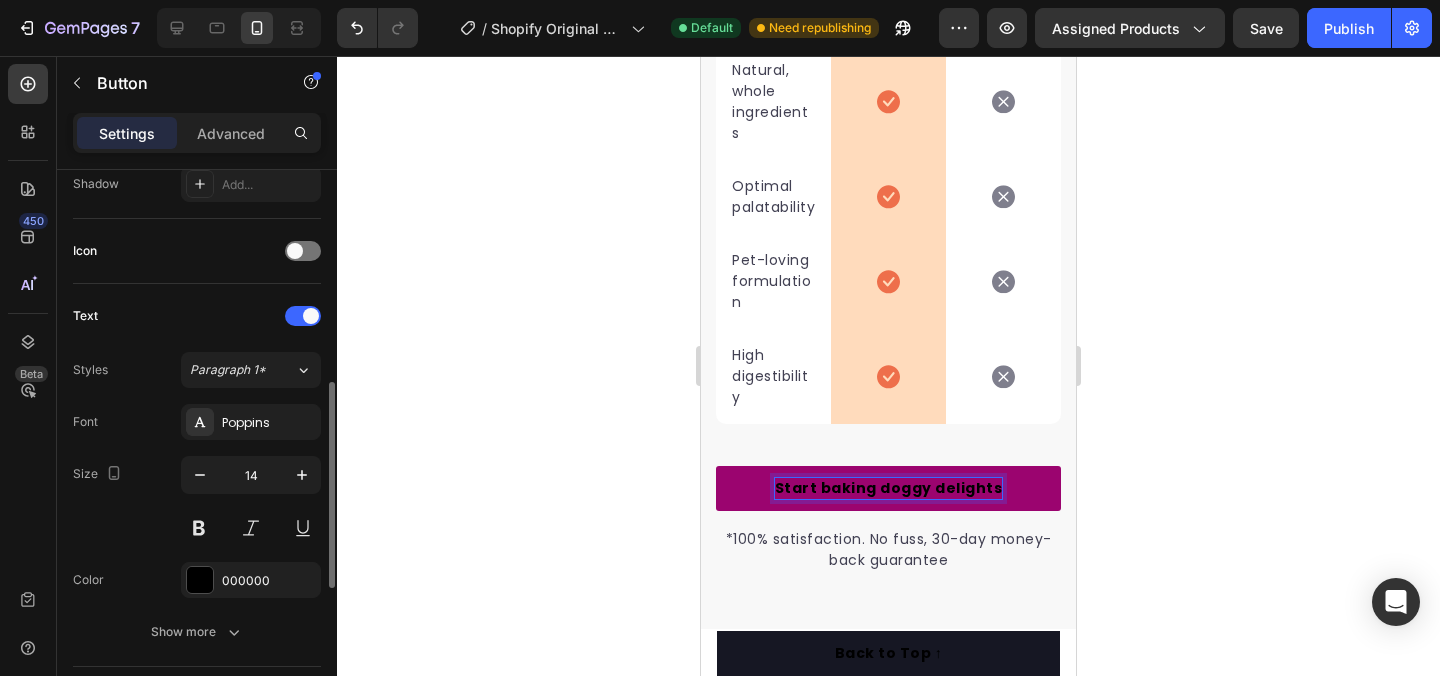 scroll, scrollTop: 561, scrollLeft: 0, axis: vertical 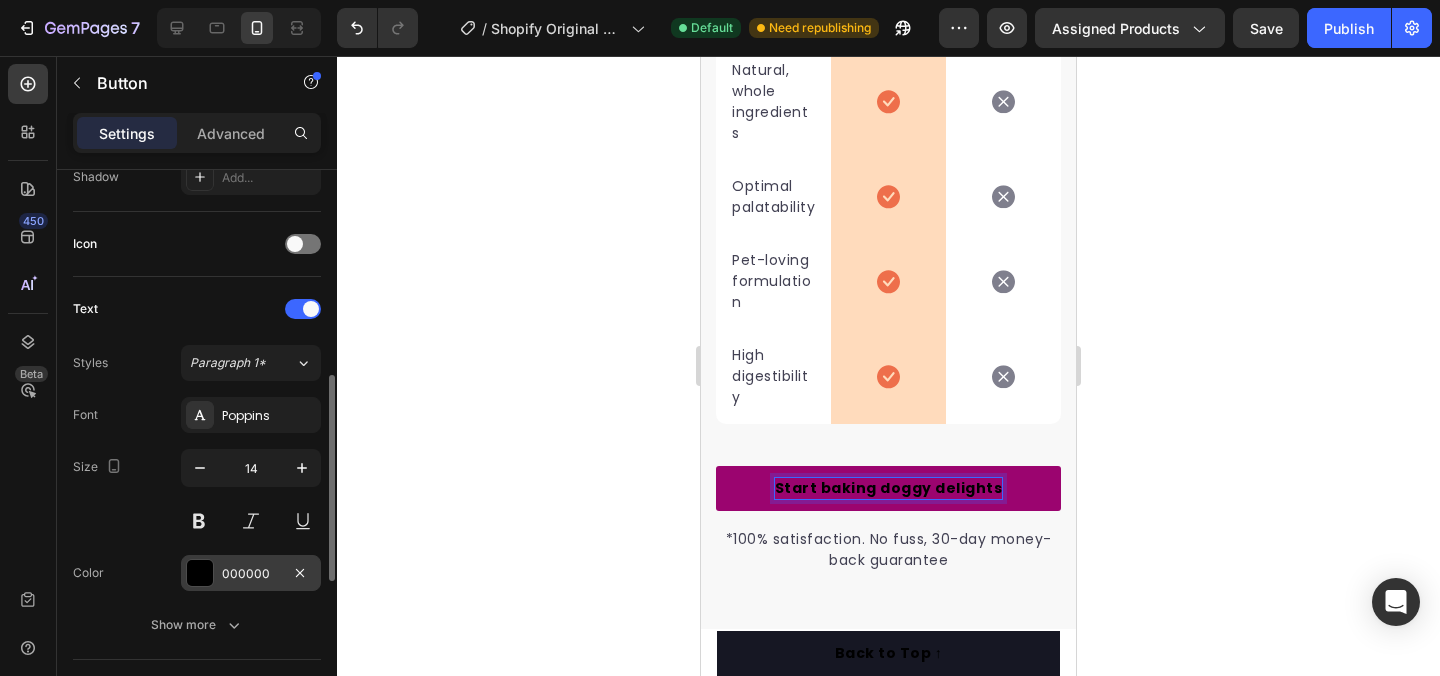 click on "000000" at bounding box center (251, 574) 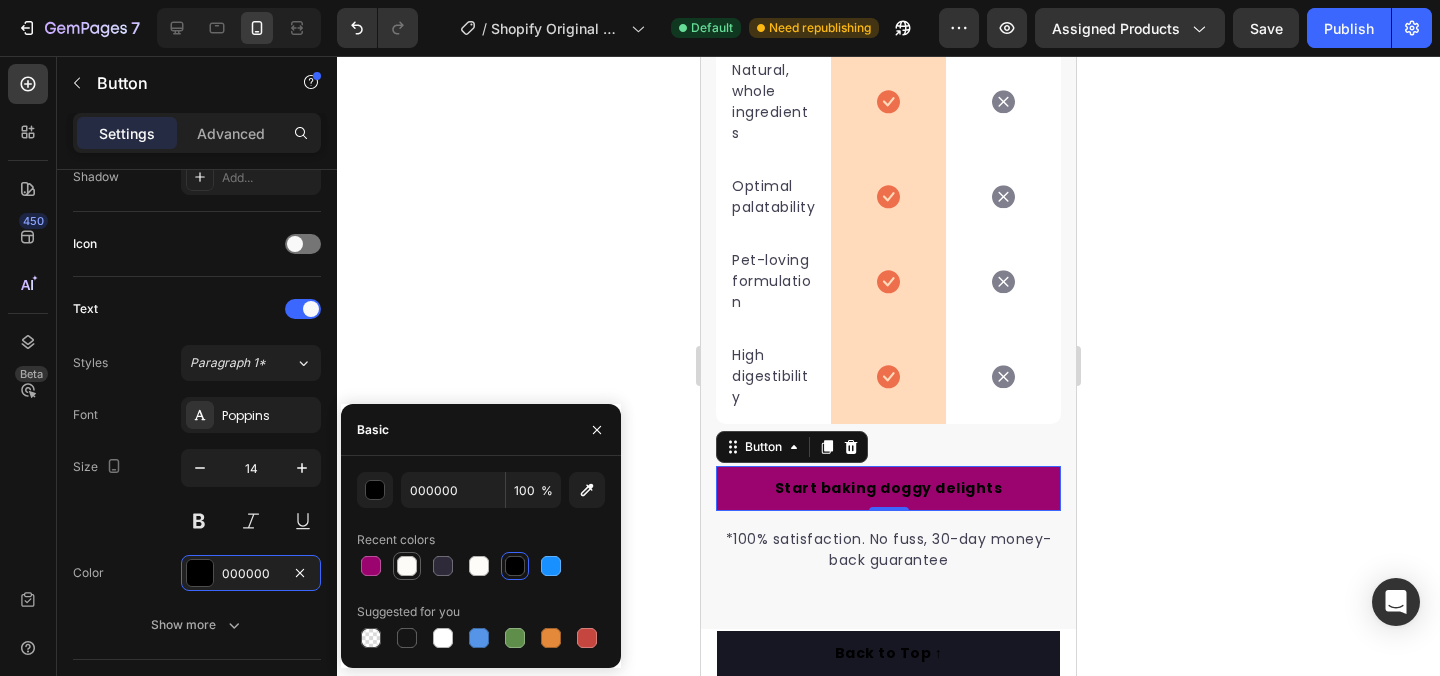 click at bounding box center [407, 566] 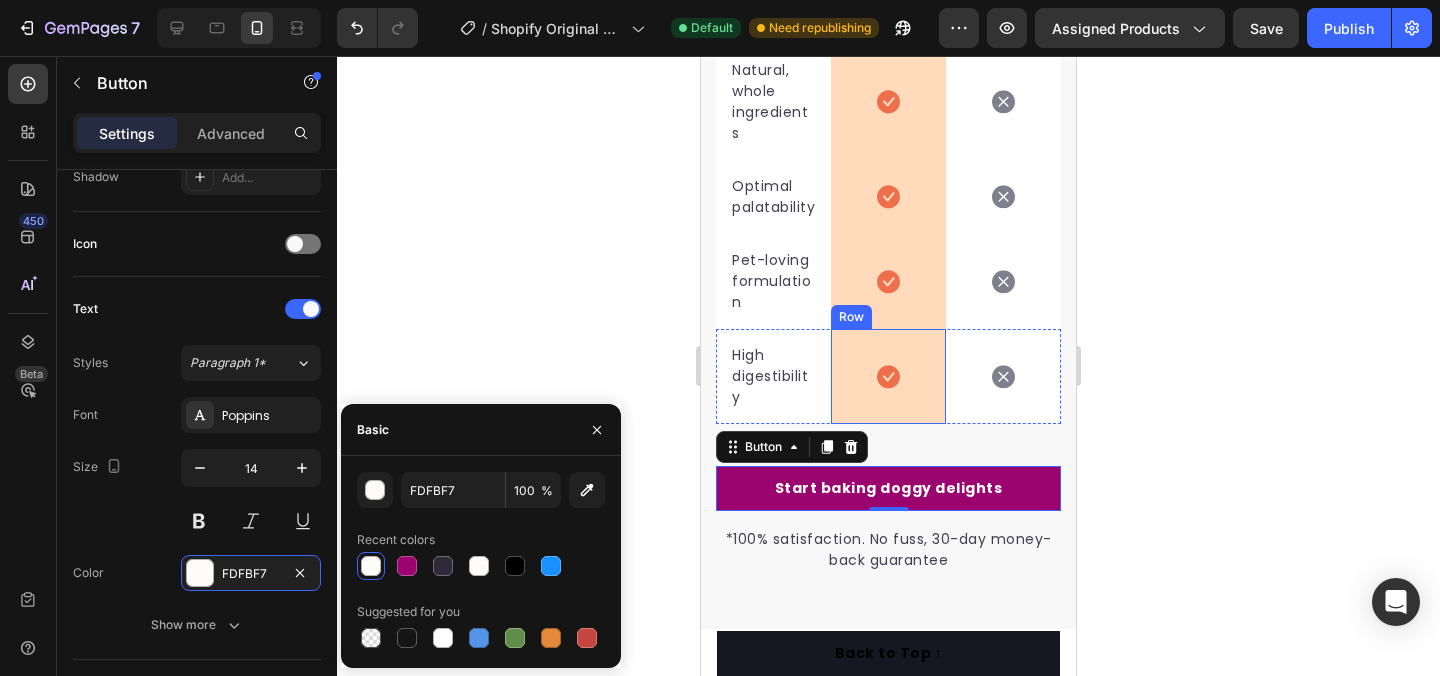 click on "Icon Row" at bounding box center (888, 376) 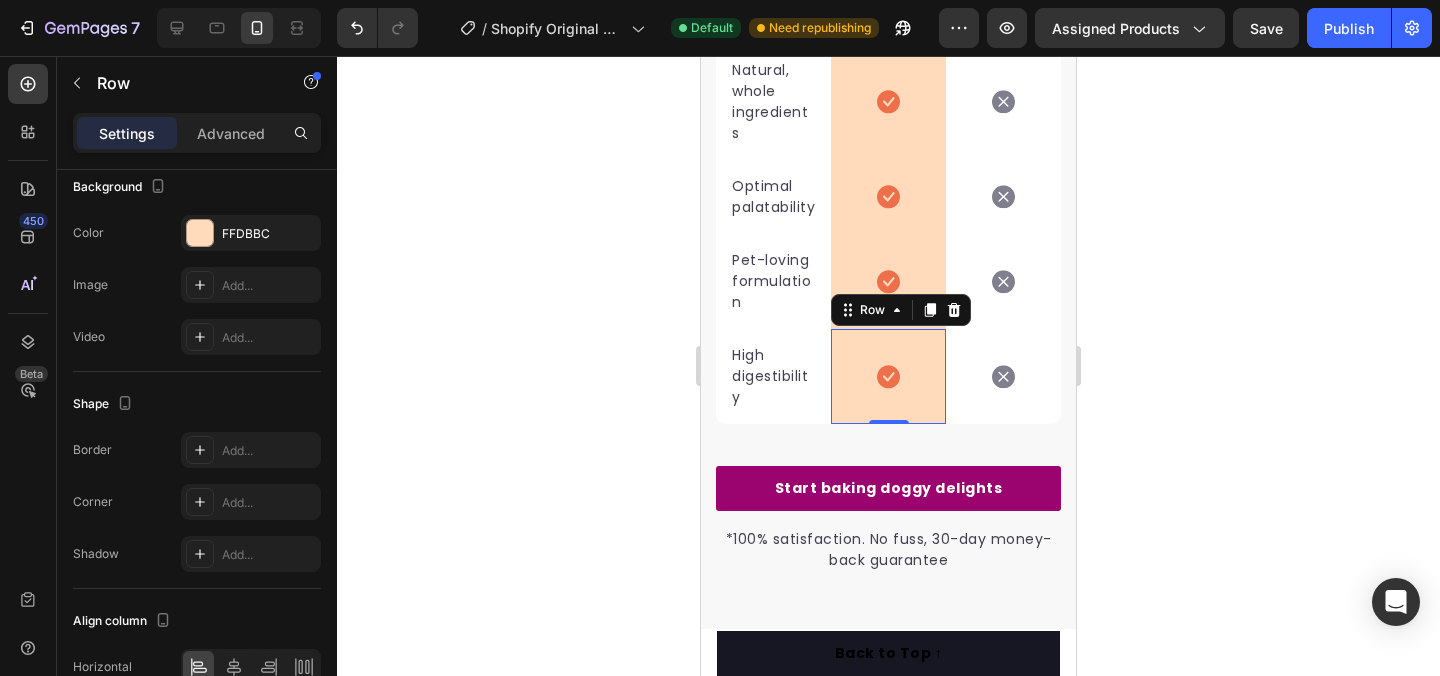 scroll, scrollTop: 0, scrollLeft: 0, axis: both 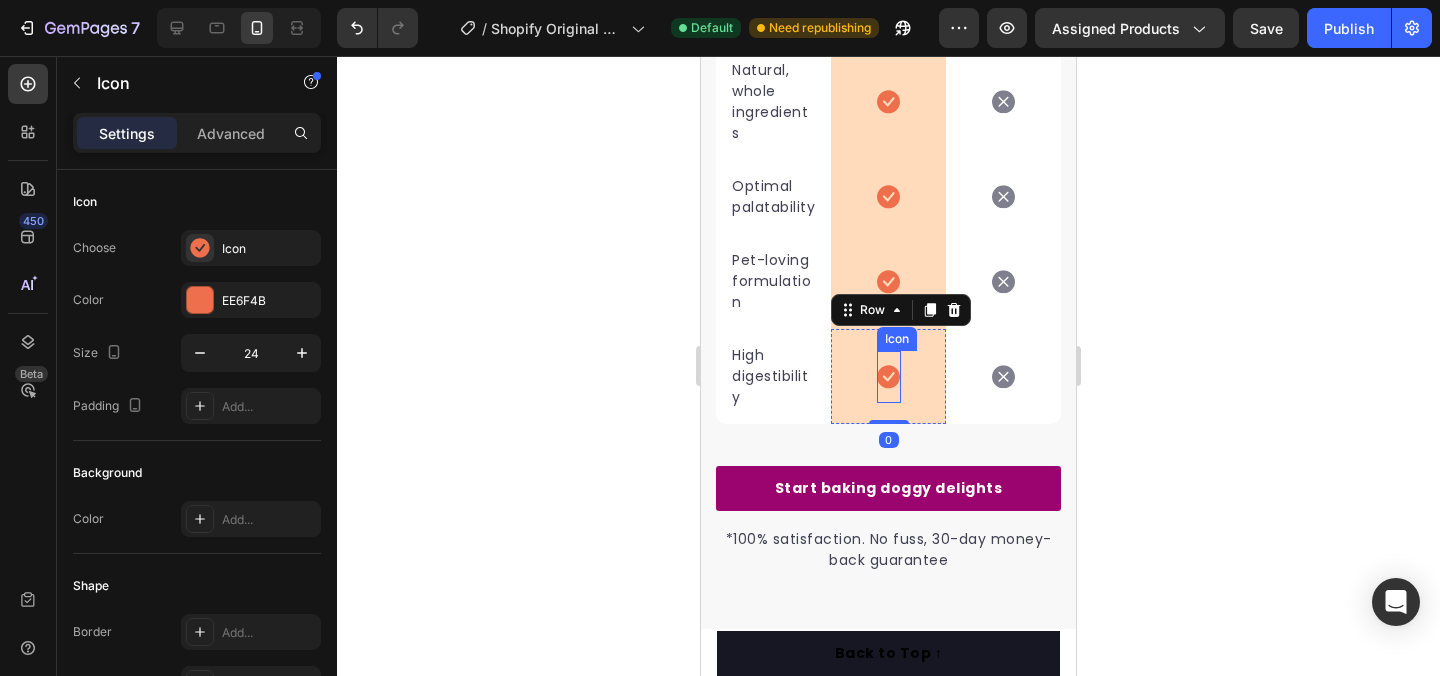 click 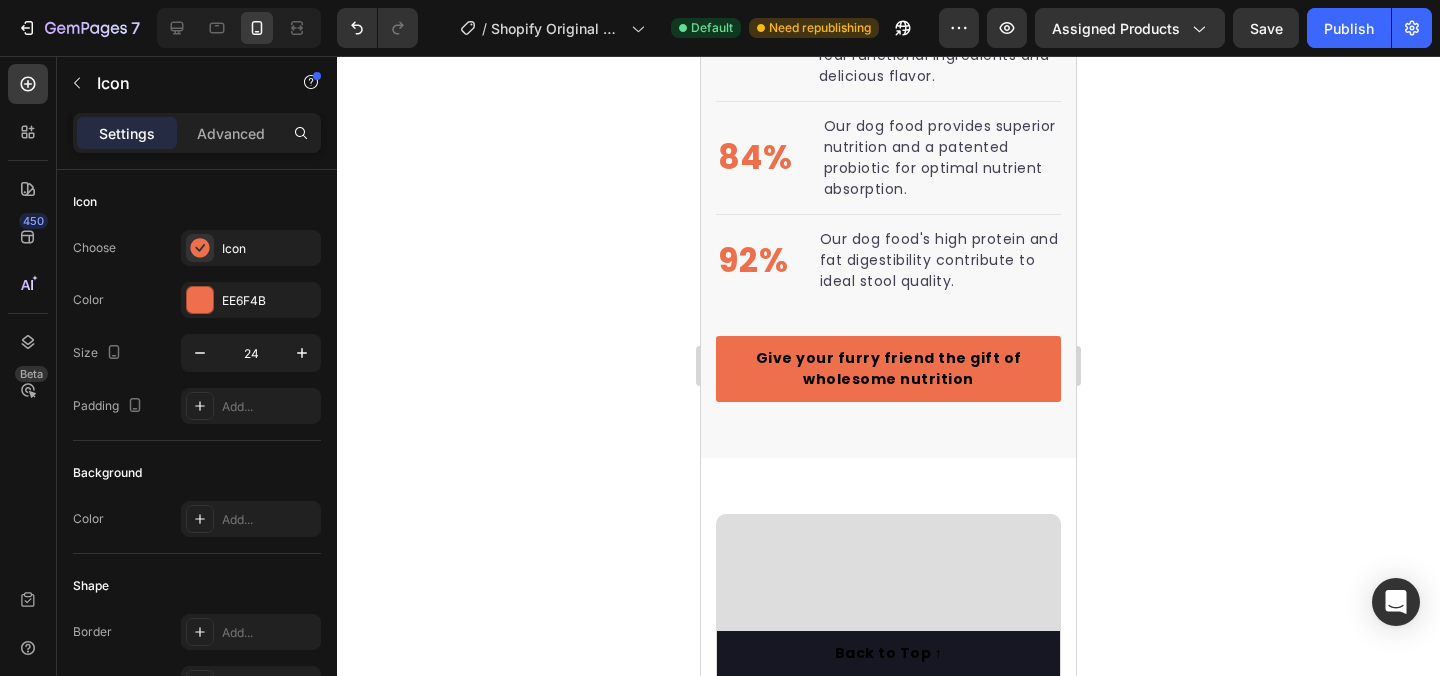 scroll, scrollTop: 2535, scrollLeft: 0, axis: vertical 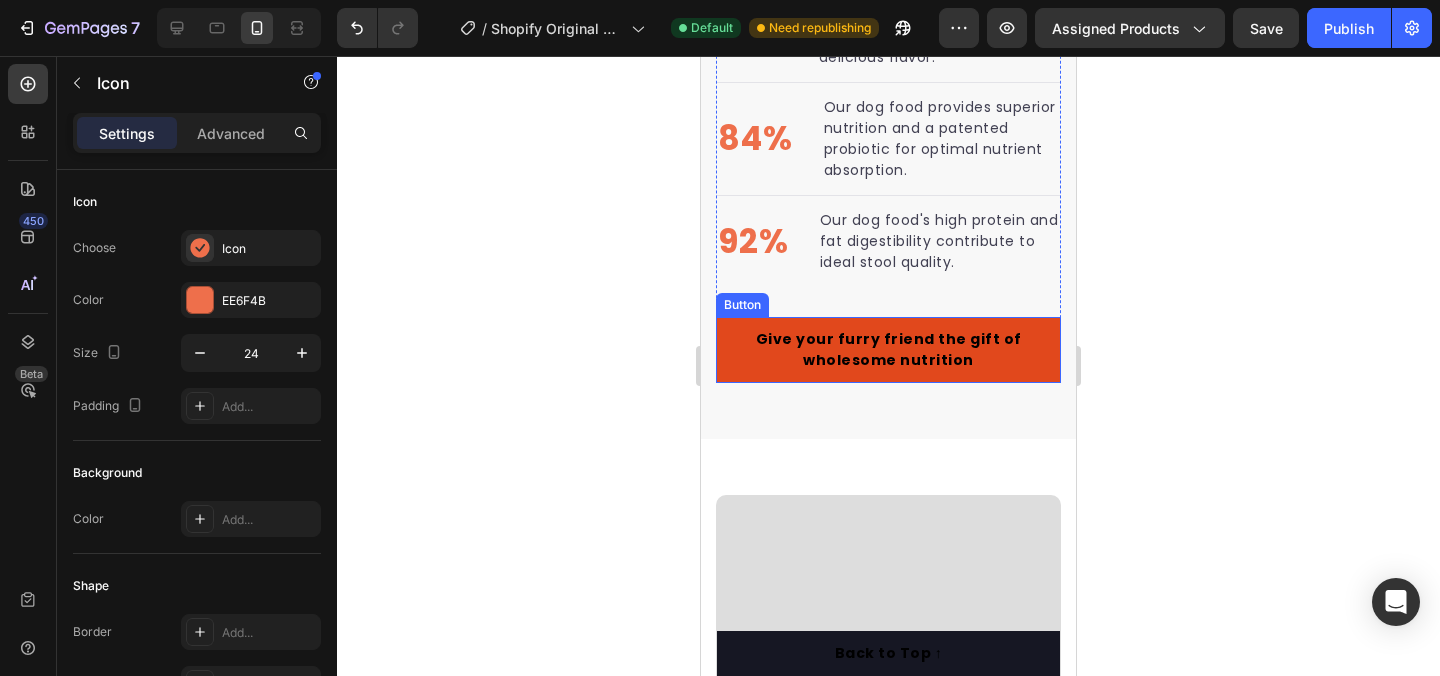 click on "Give your furry friend the gift of wholesome nutrition" at bounding box center [888, 350] 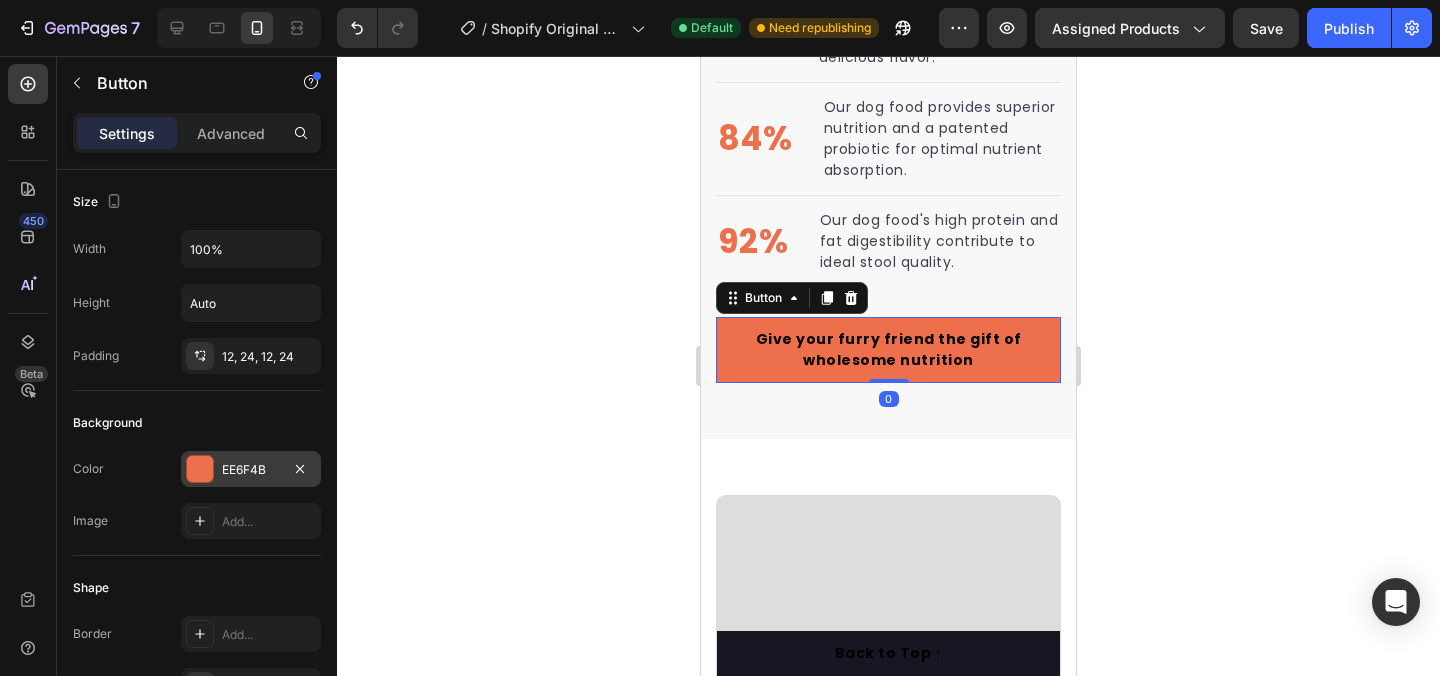 click at bounding box center [200, 469] 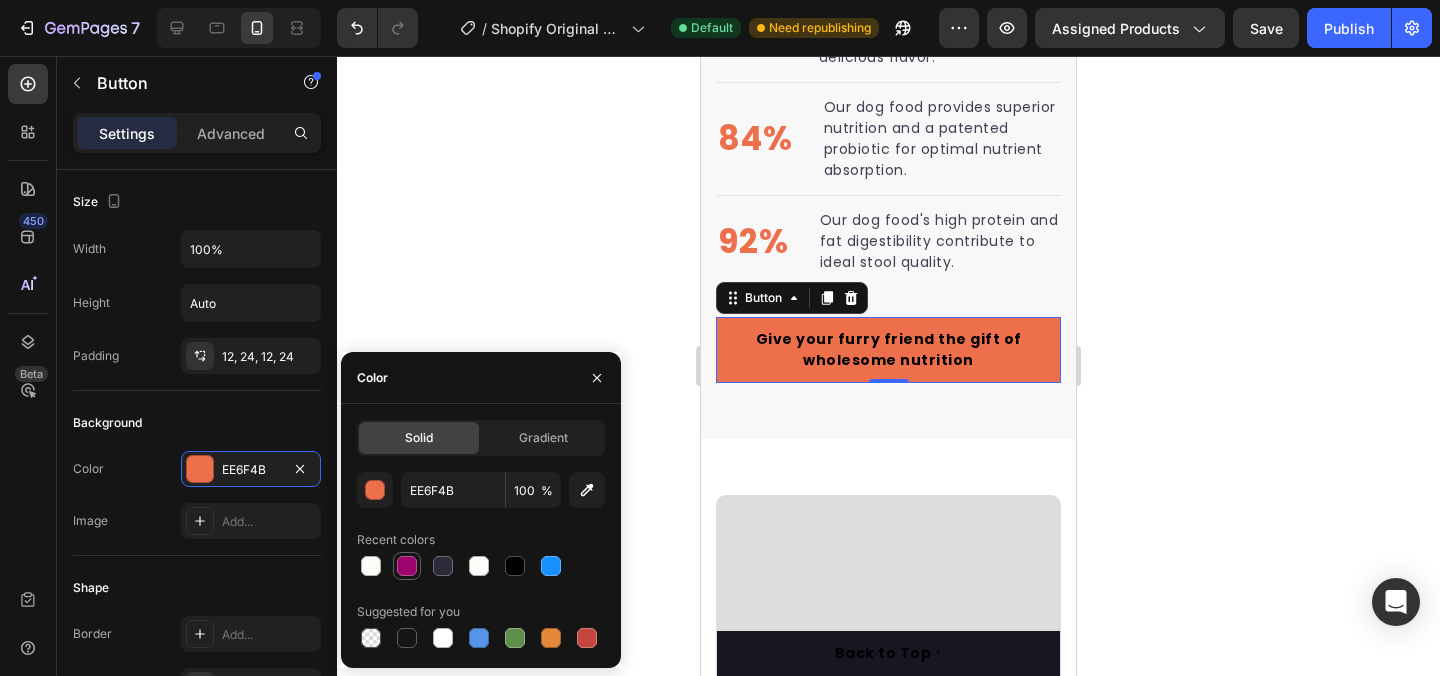 click at bounding box center (407, 566) 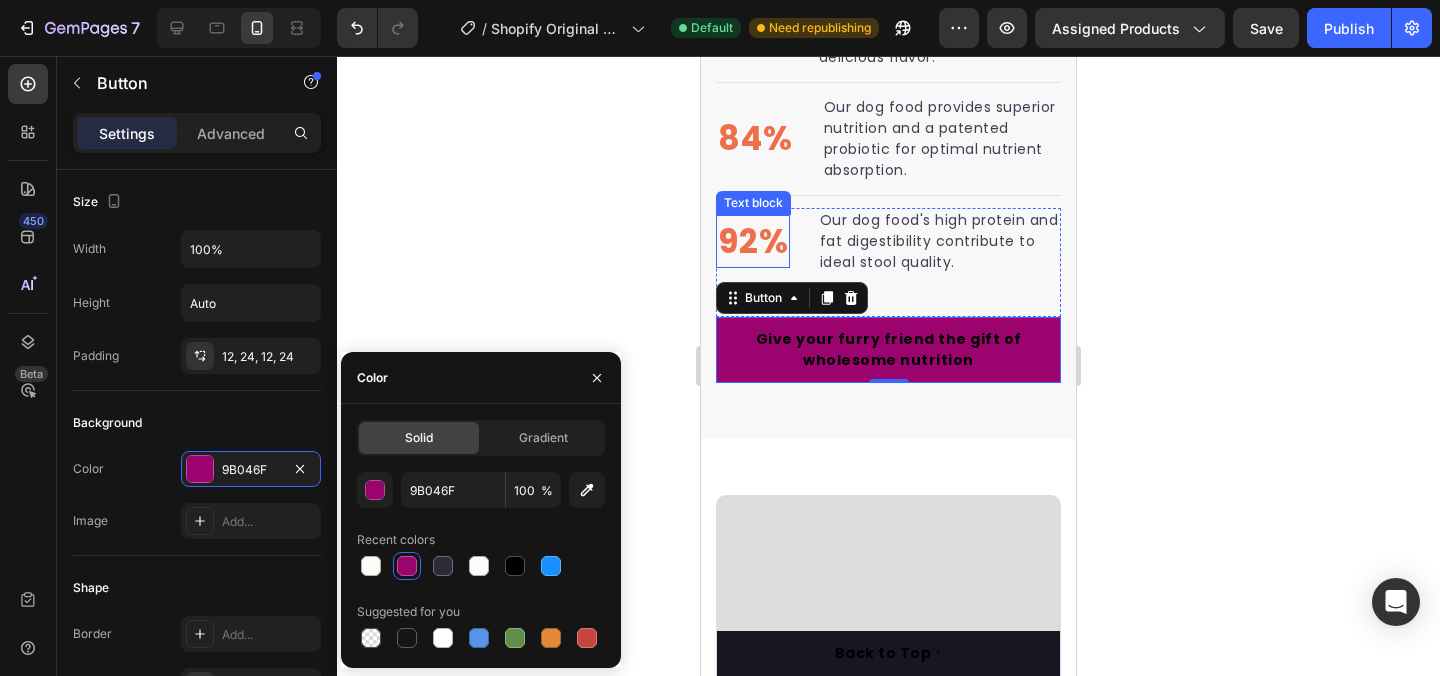 click on "92%" at bounding box center (753, 242) 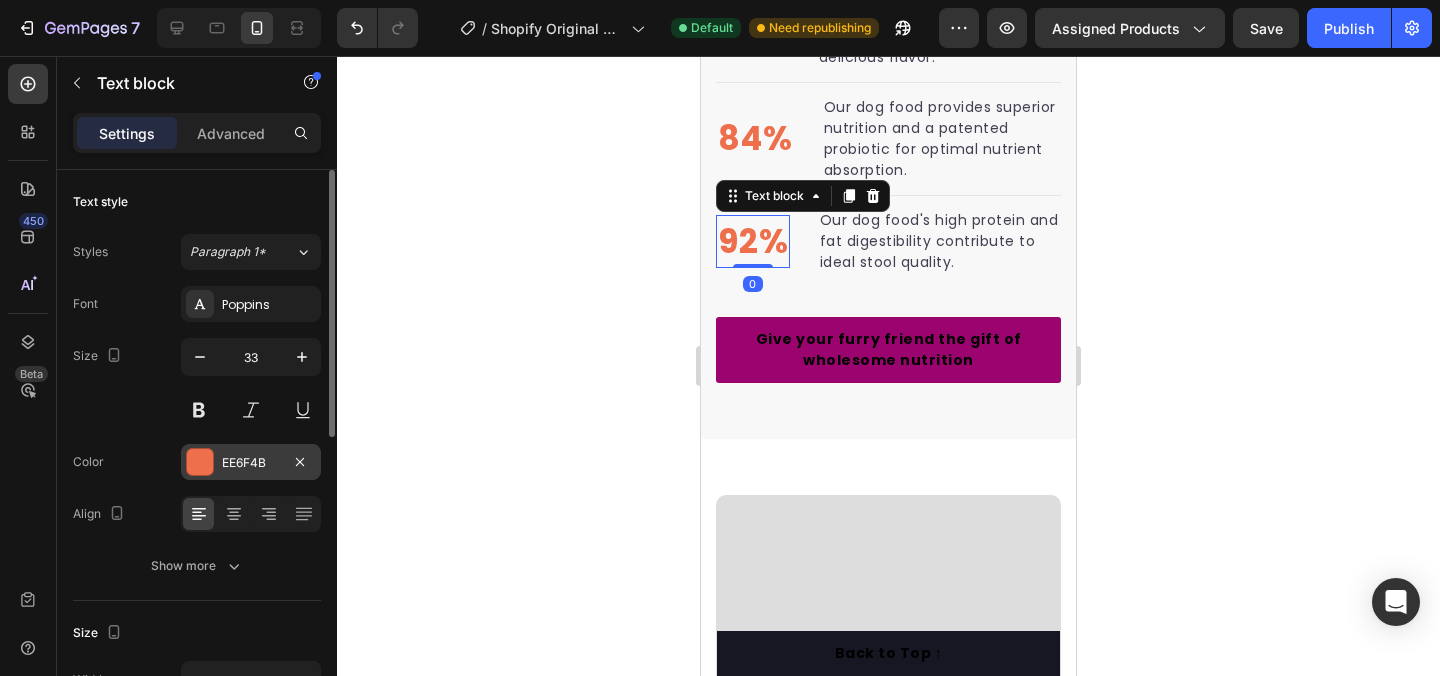 click on "EE6F4B" at bounding box center [251, 463] 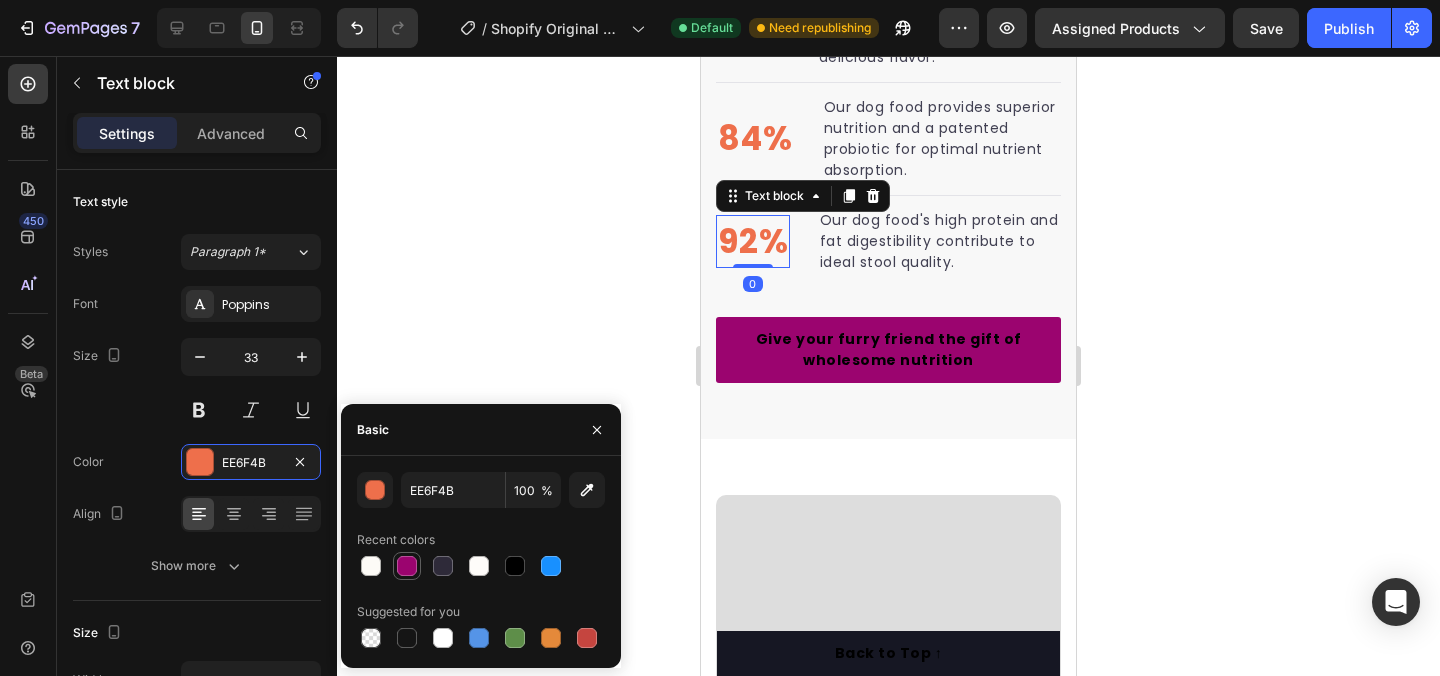 click at bounding box center (407, 566) 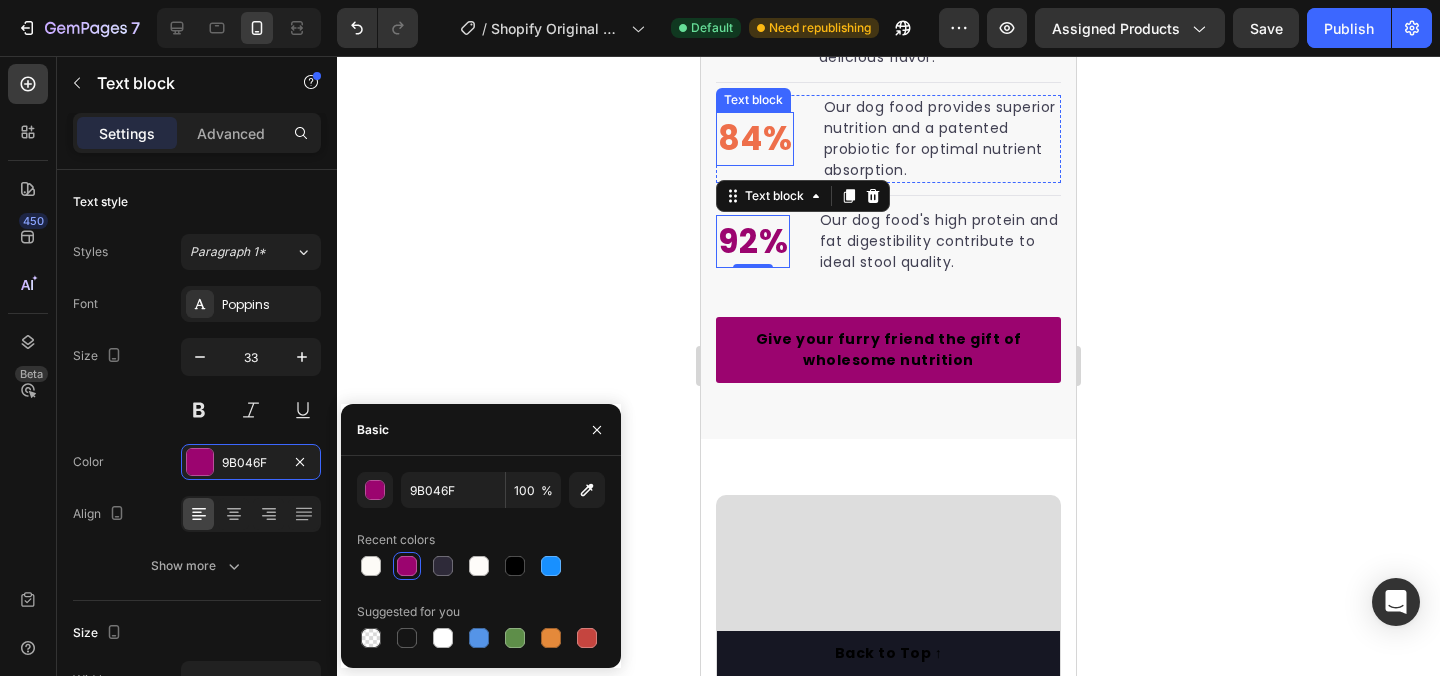 click on "84%" at bounding box center (755, 139) 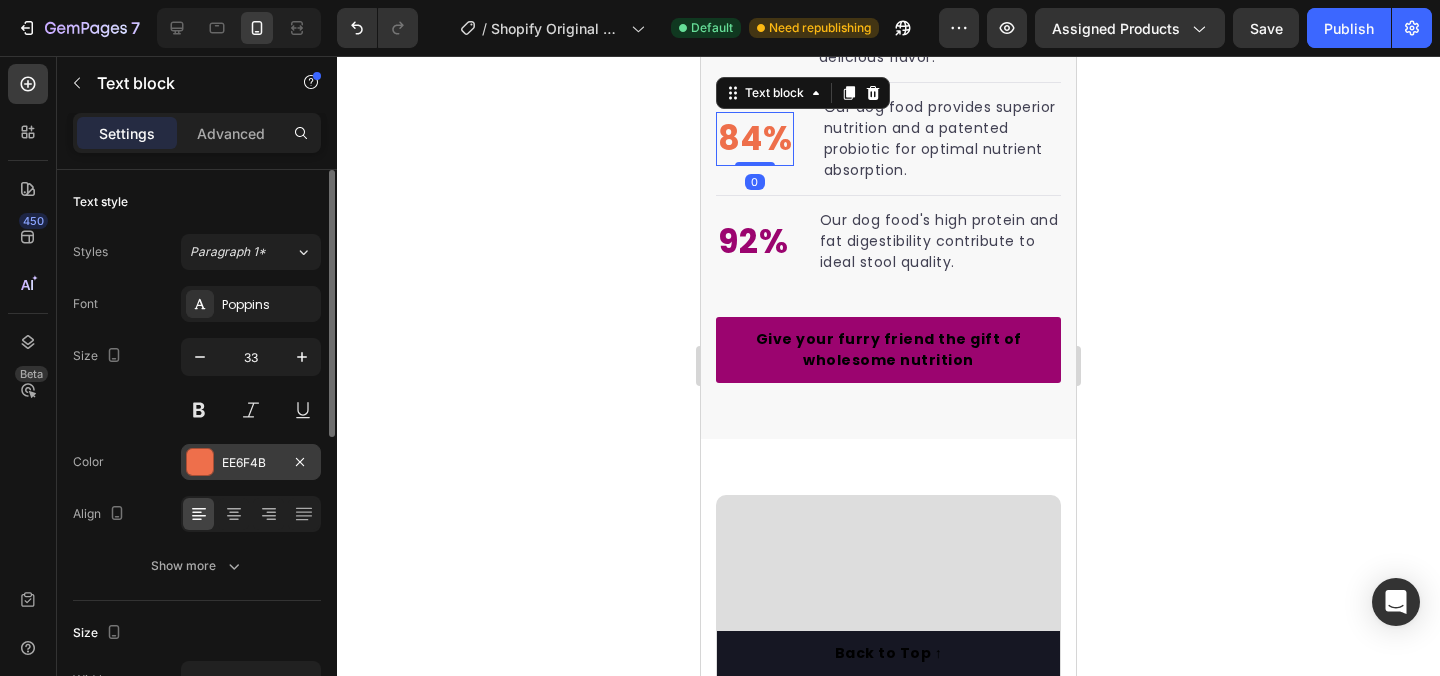 click on "EE6F4B" at bounding box center (251, 463) 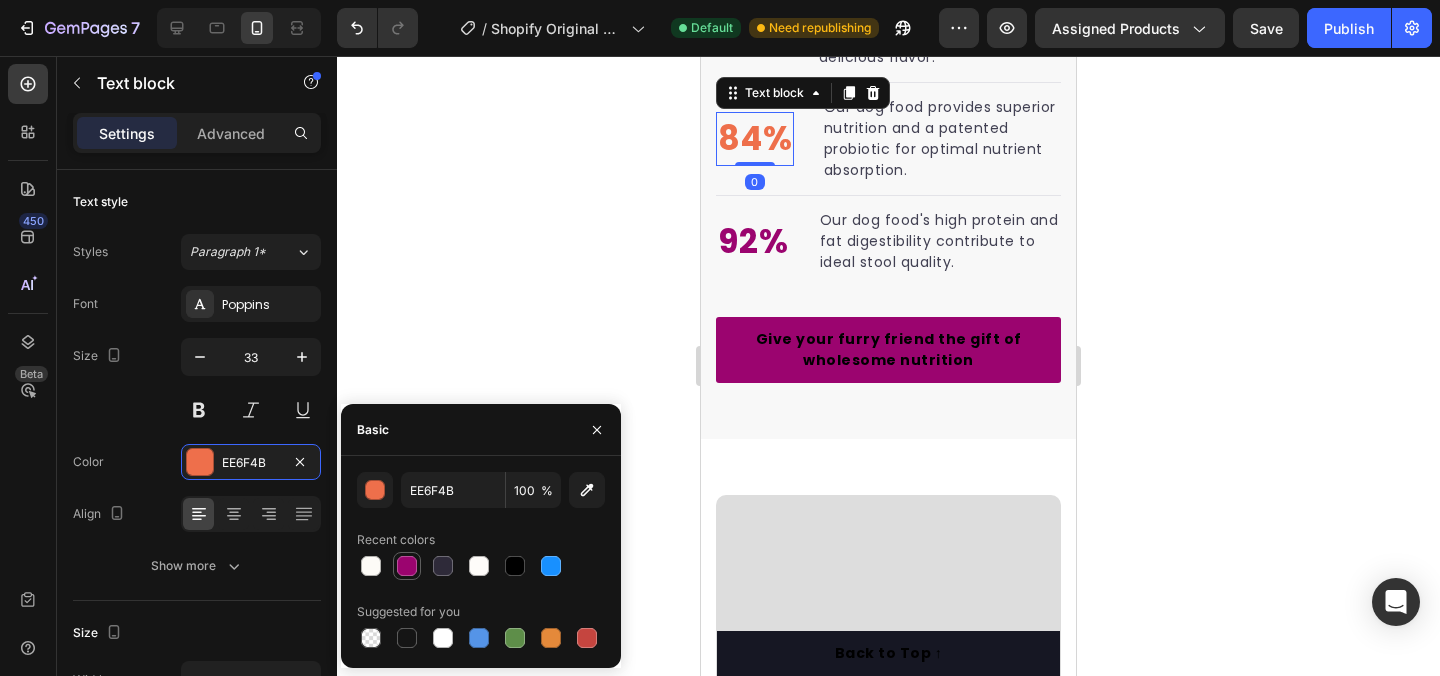 click at bounding box center (407, 566) 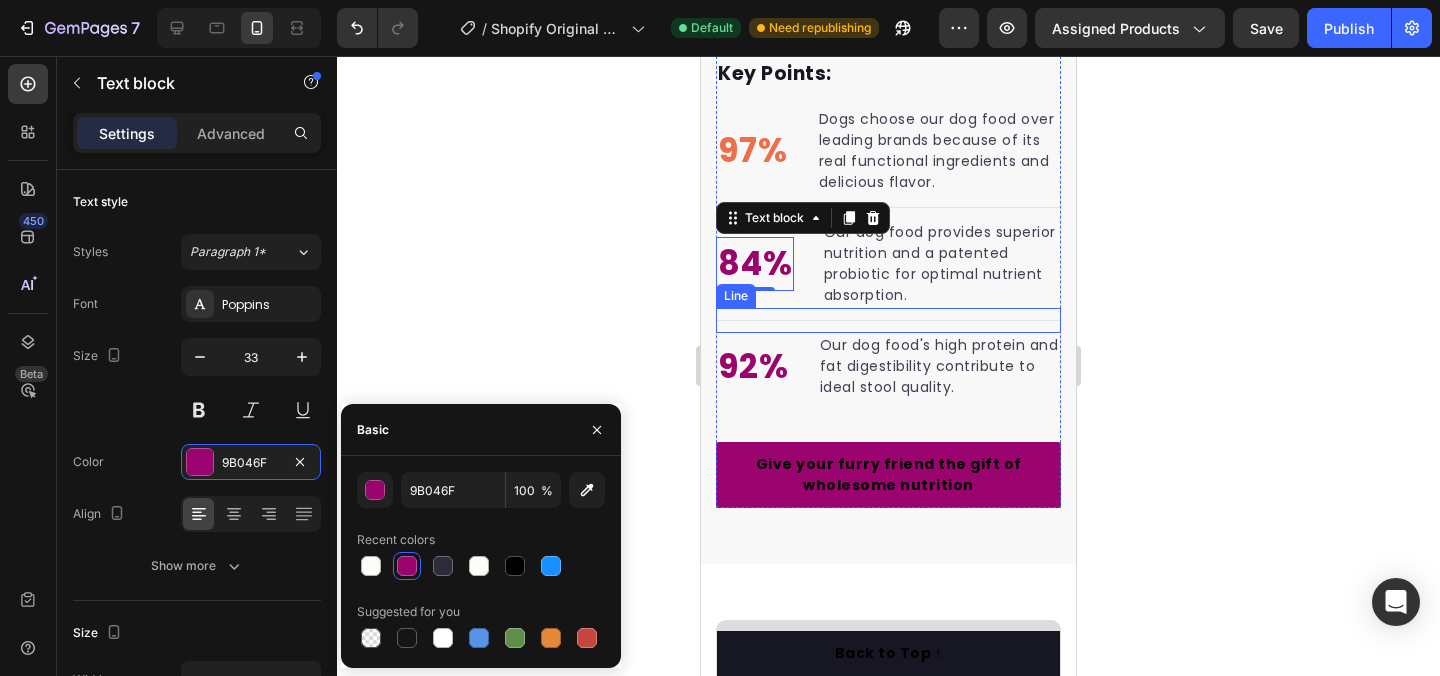 scroll, scrollTop: 2409, scrollLeft: 0, axis: vertical 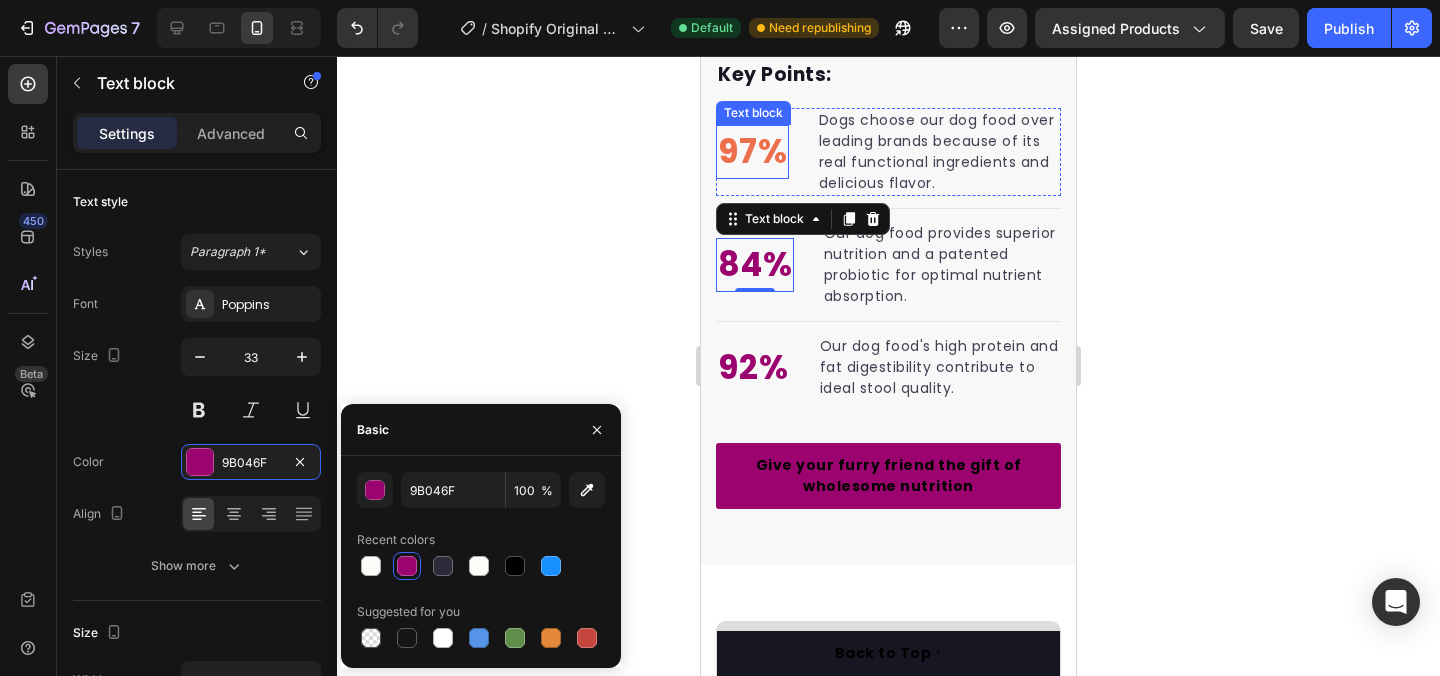 click on "97%" at bounding box center (752, 152) 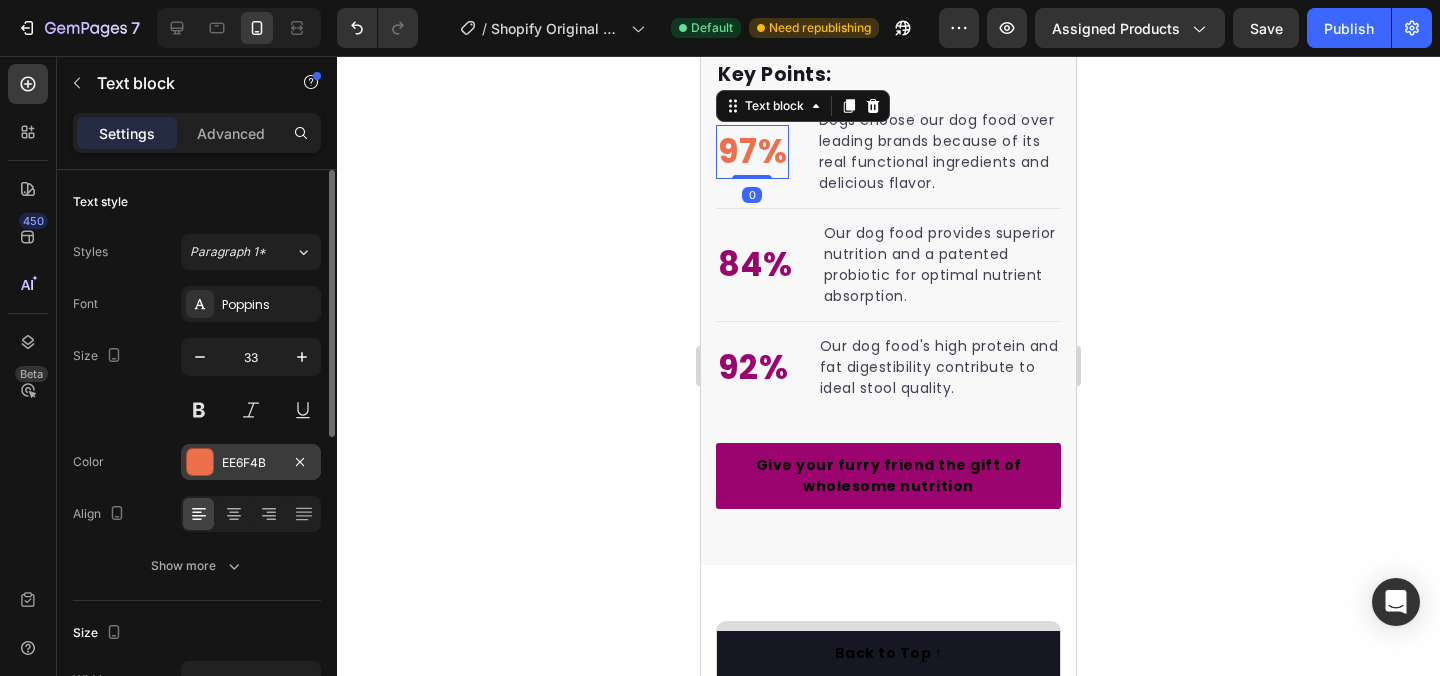 click on "EE6F4B" at bounding box center (251, 463) 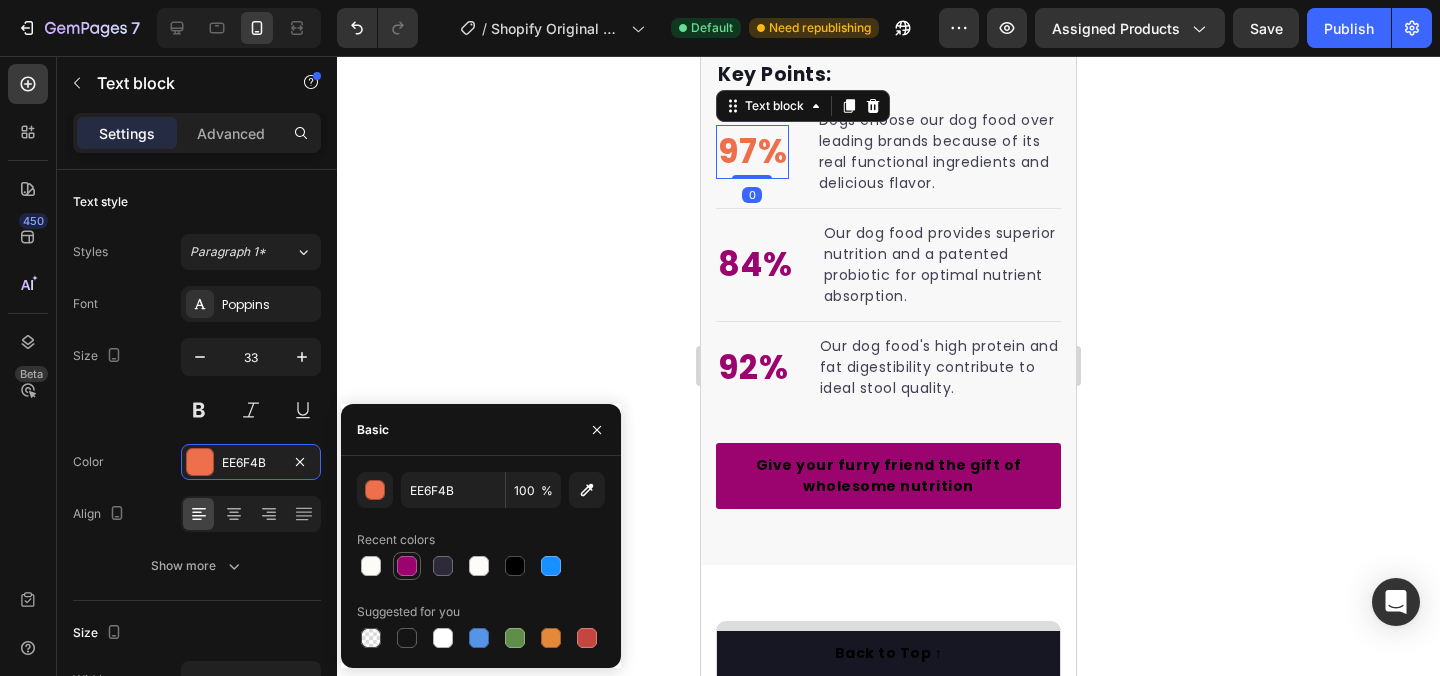 click at bounding box center (407, 566) 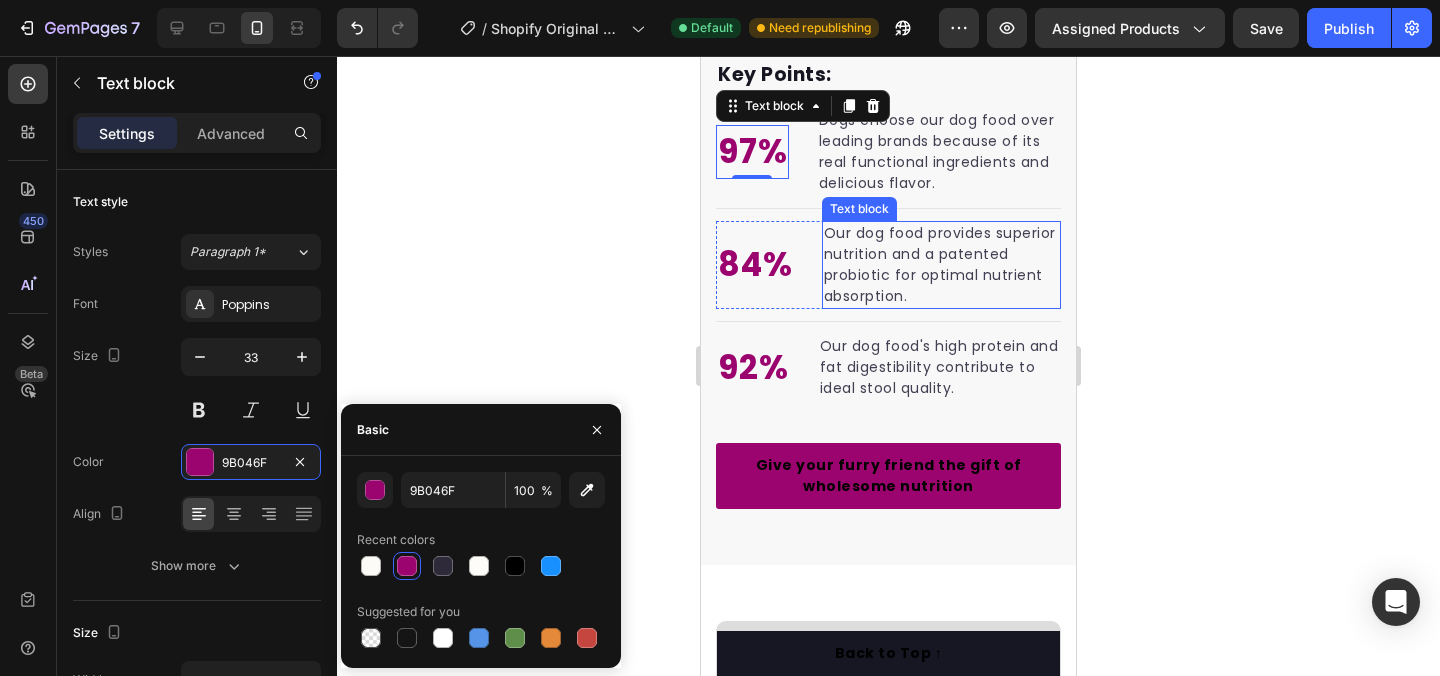 click on "Our dog food provides superior nutrition and a patented probiotic for optimal nutrient absorption." at bounding box center (941, 265) 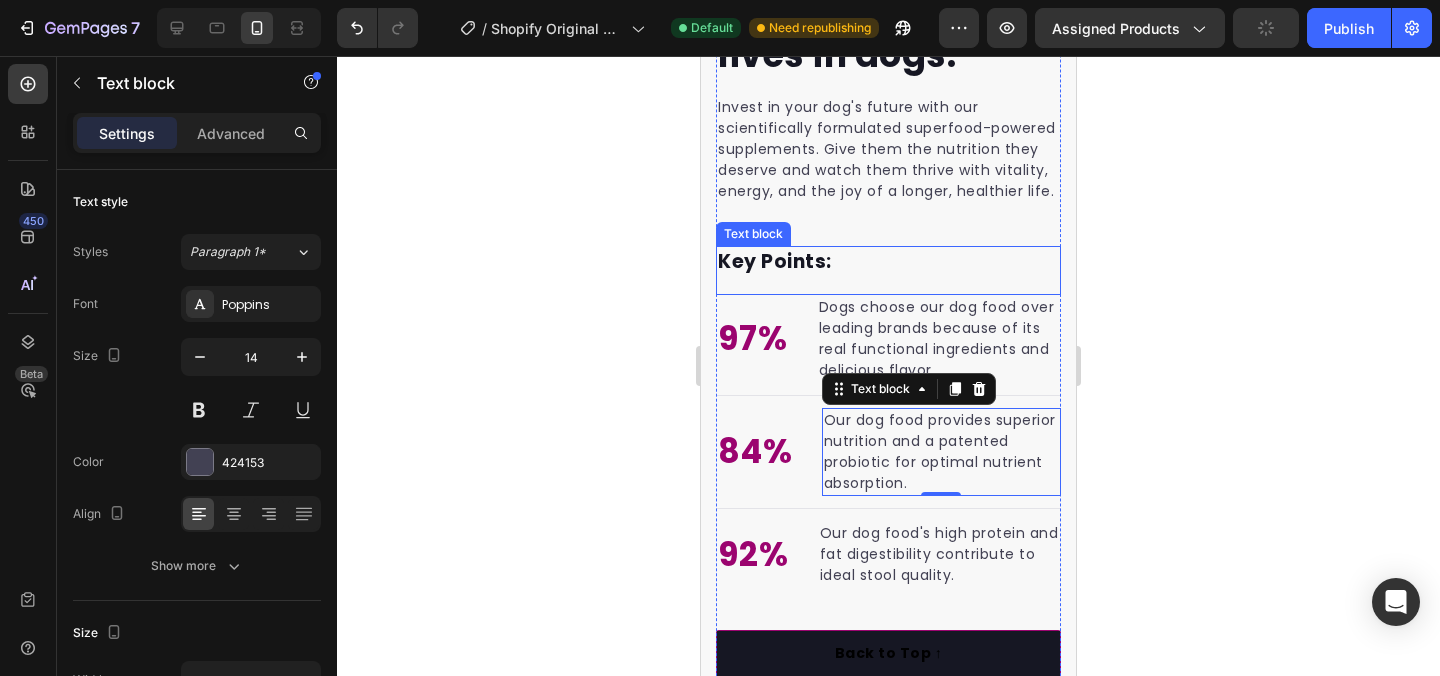 scroll, scrollTop: 2215, scrollLeft: 0, axis: vertical 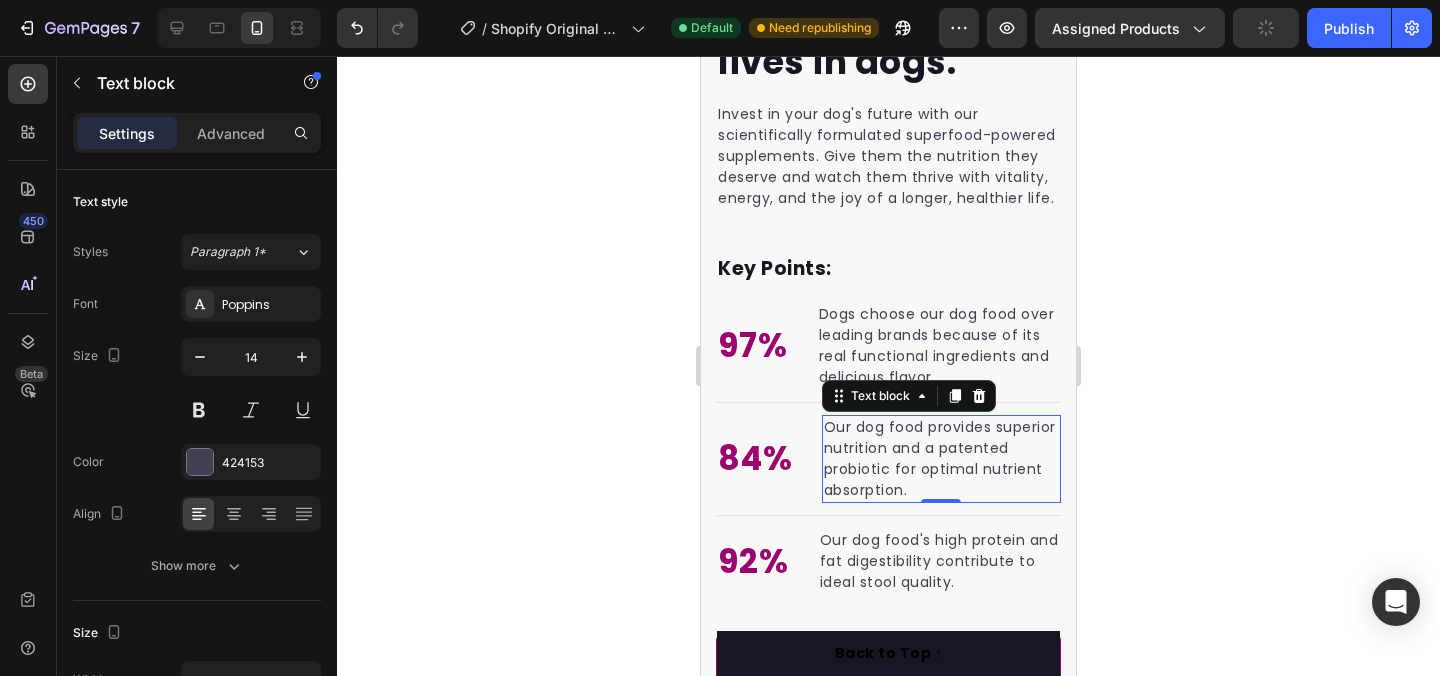 click 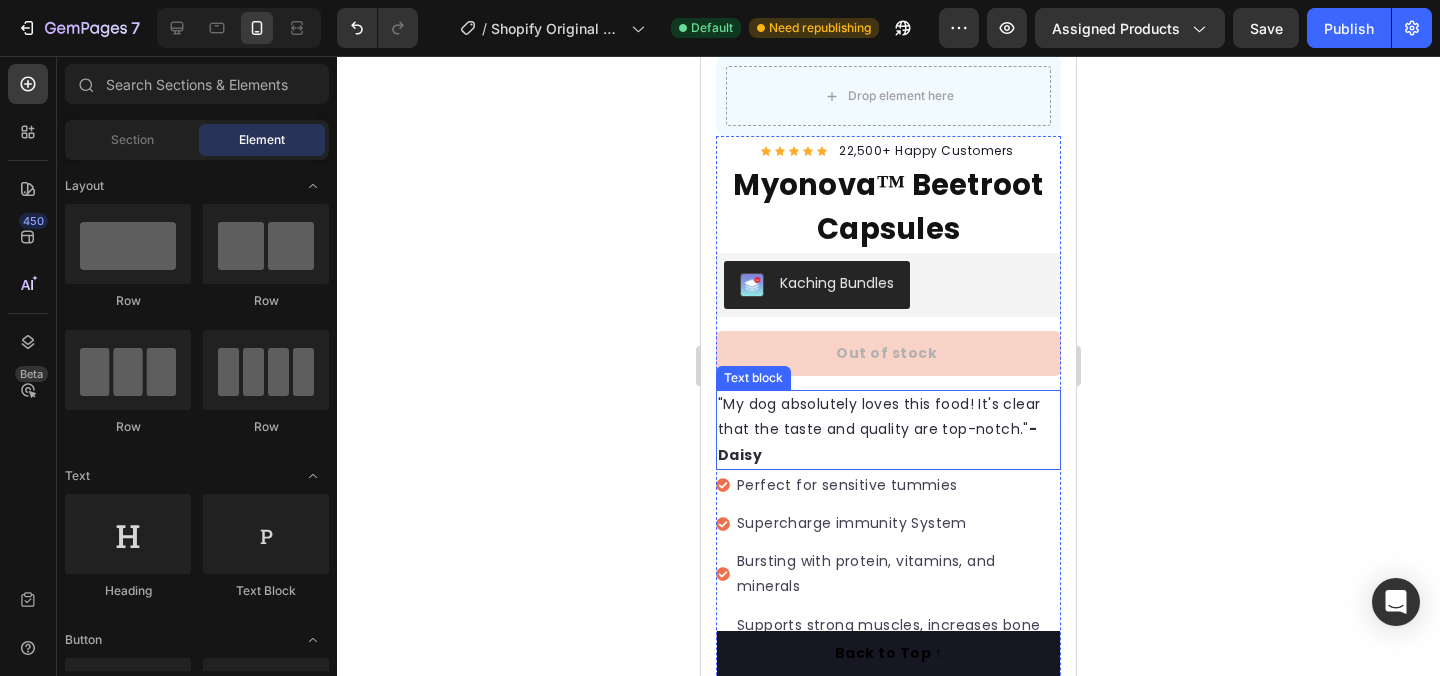 scroll, scrollTop: 454, scrollLeft: 0, axis: vertical 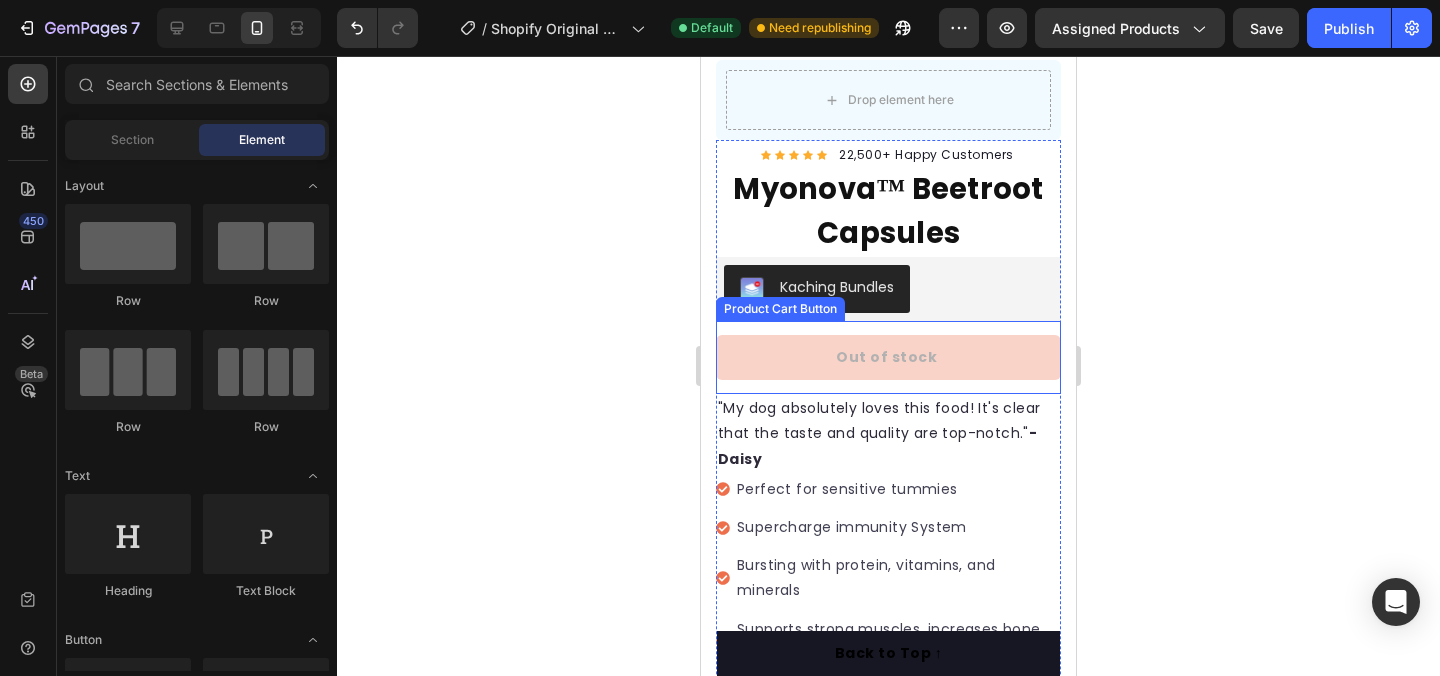 click on "Out of stock" at bounding box center [888, 357] 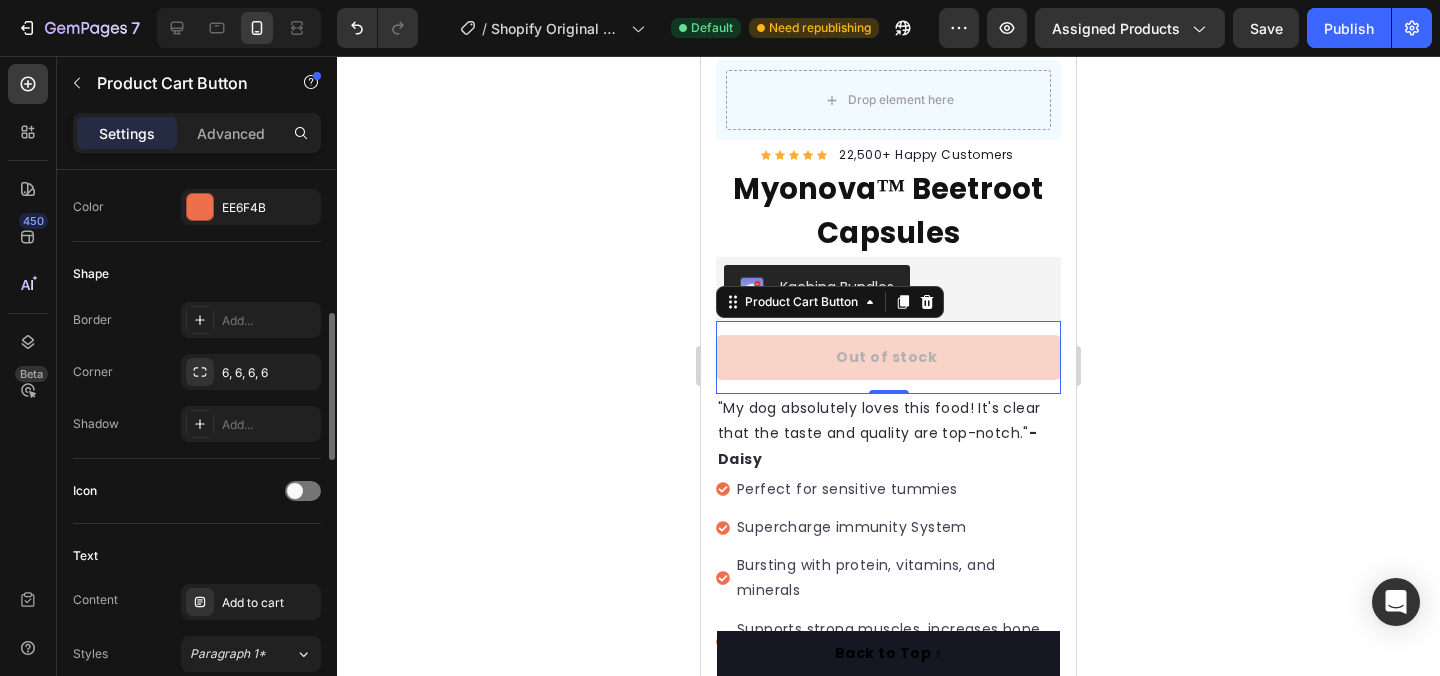 scroll, scrollTop: 535, scrollLeft: 0, axis: vertical 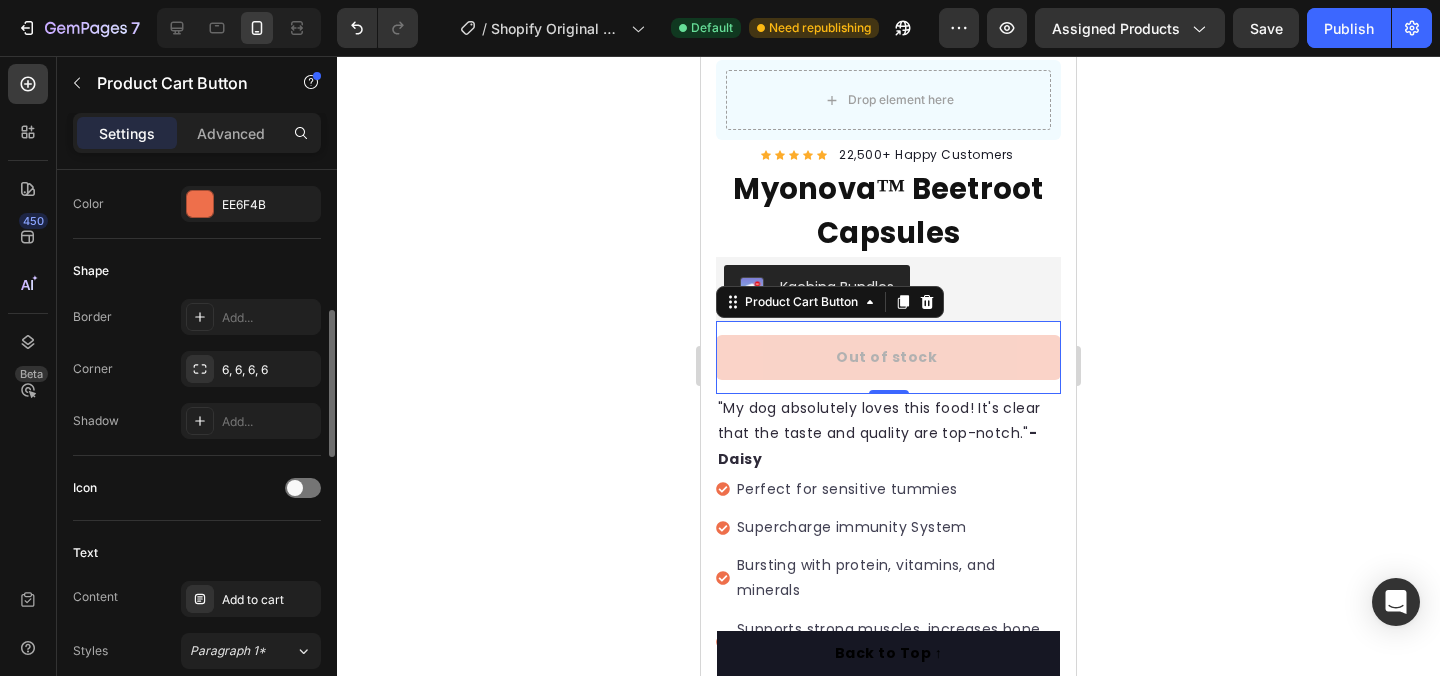 click on "Background Color EE6F4B" 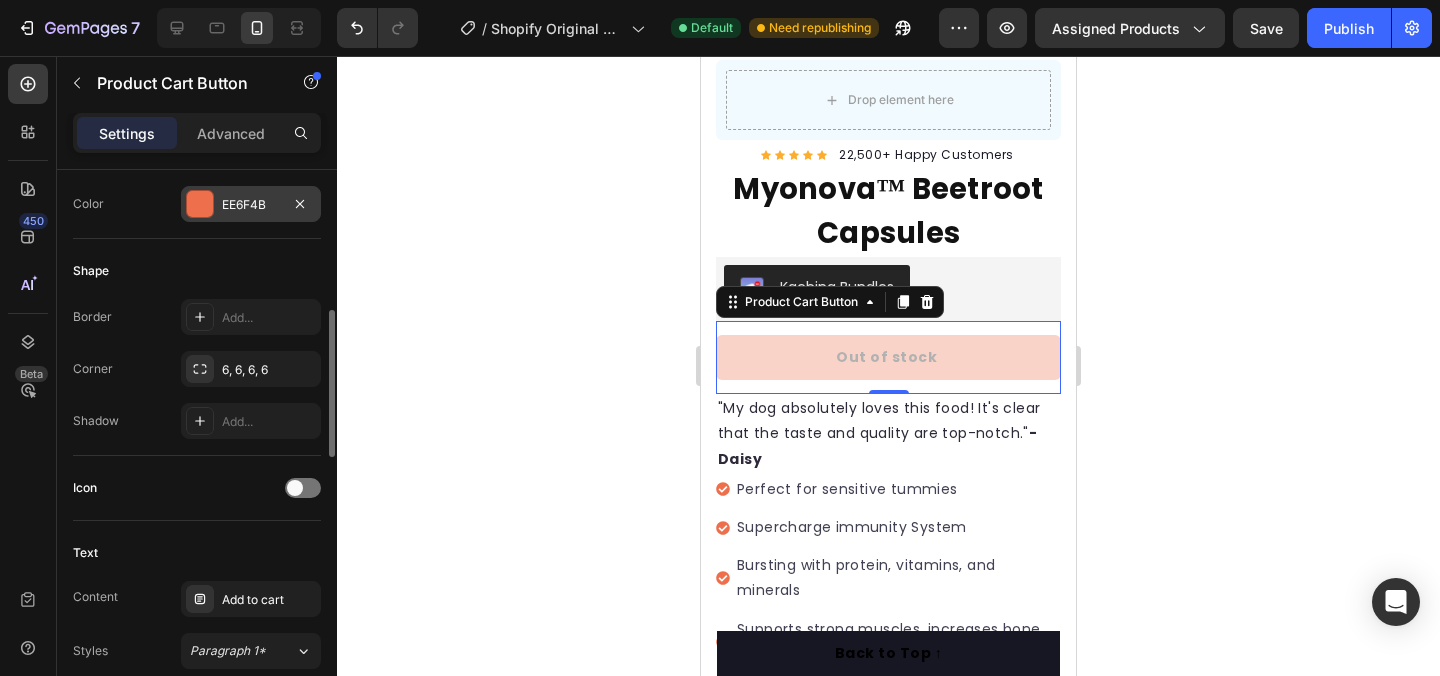 click on "EE6F4B" at bounding box center (251, 205) 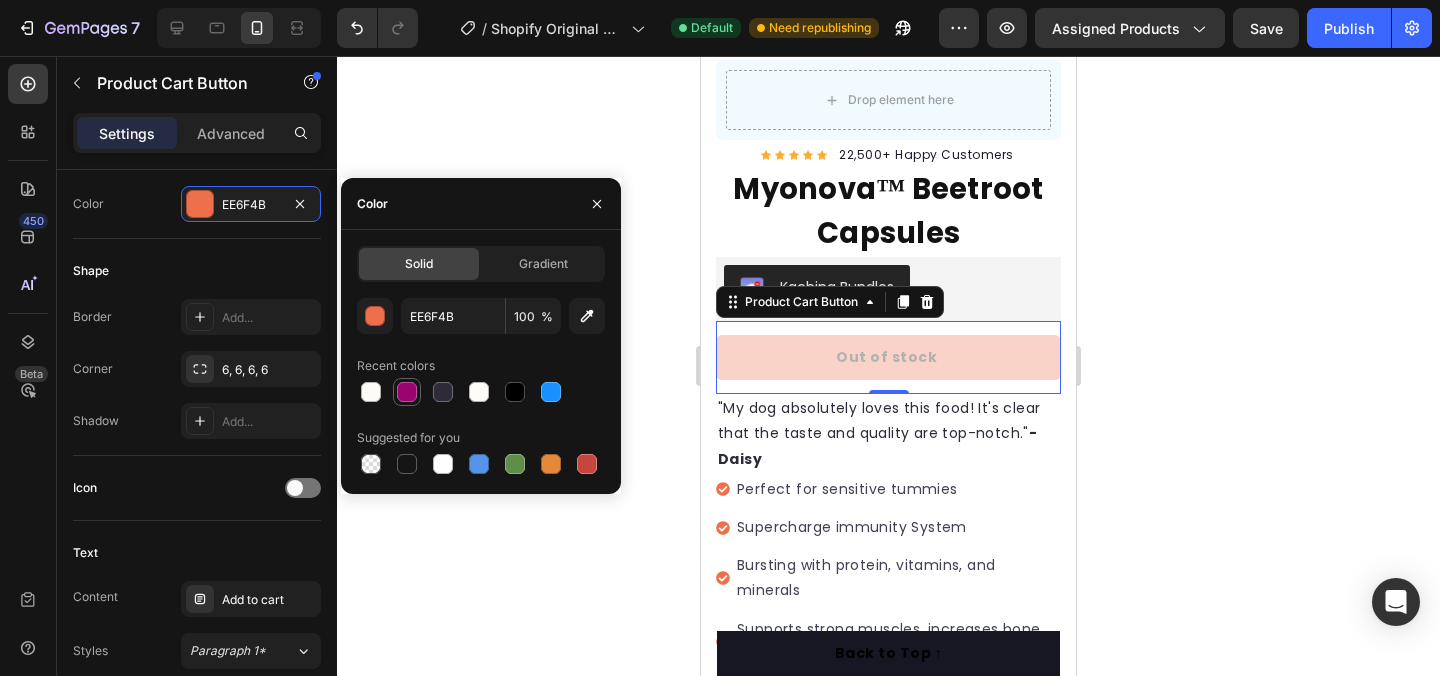 click at bounding box center [407, 392] 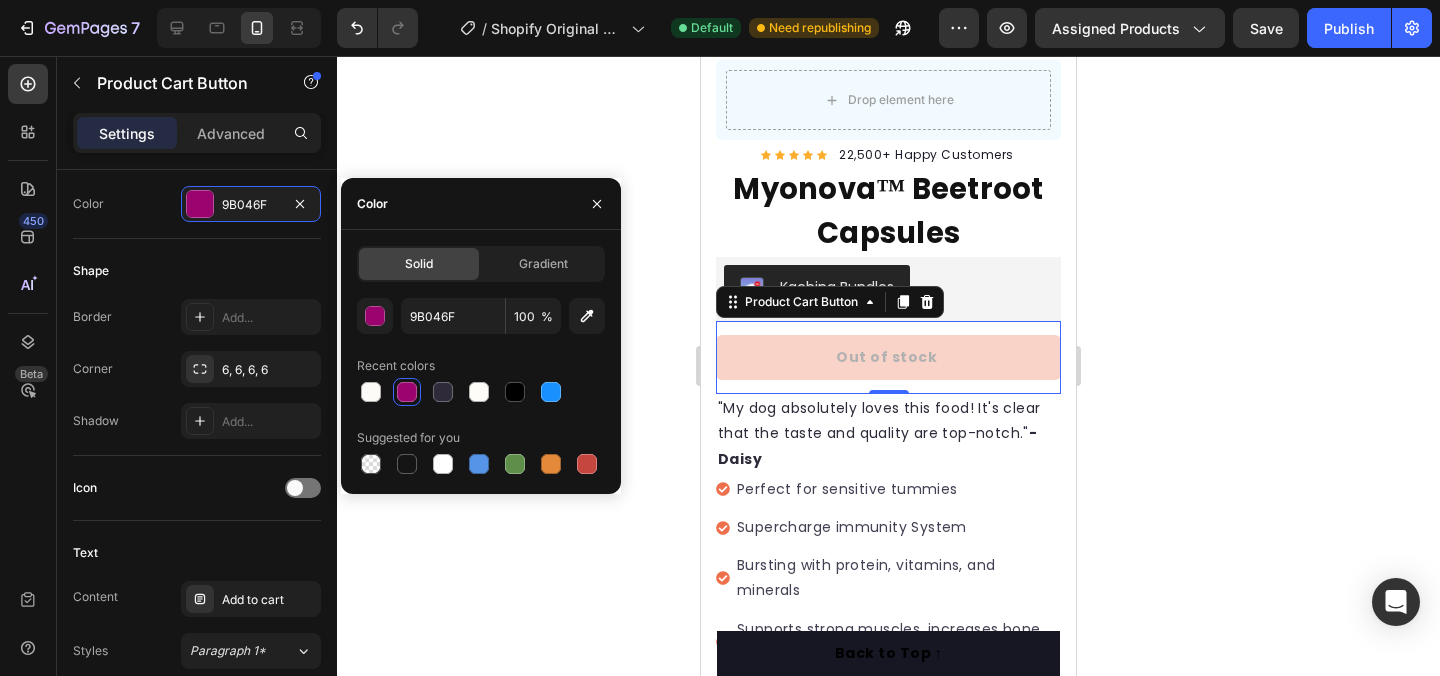 click at bounding box center [407, 392] 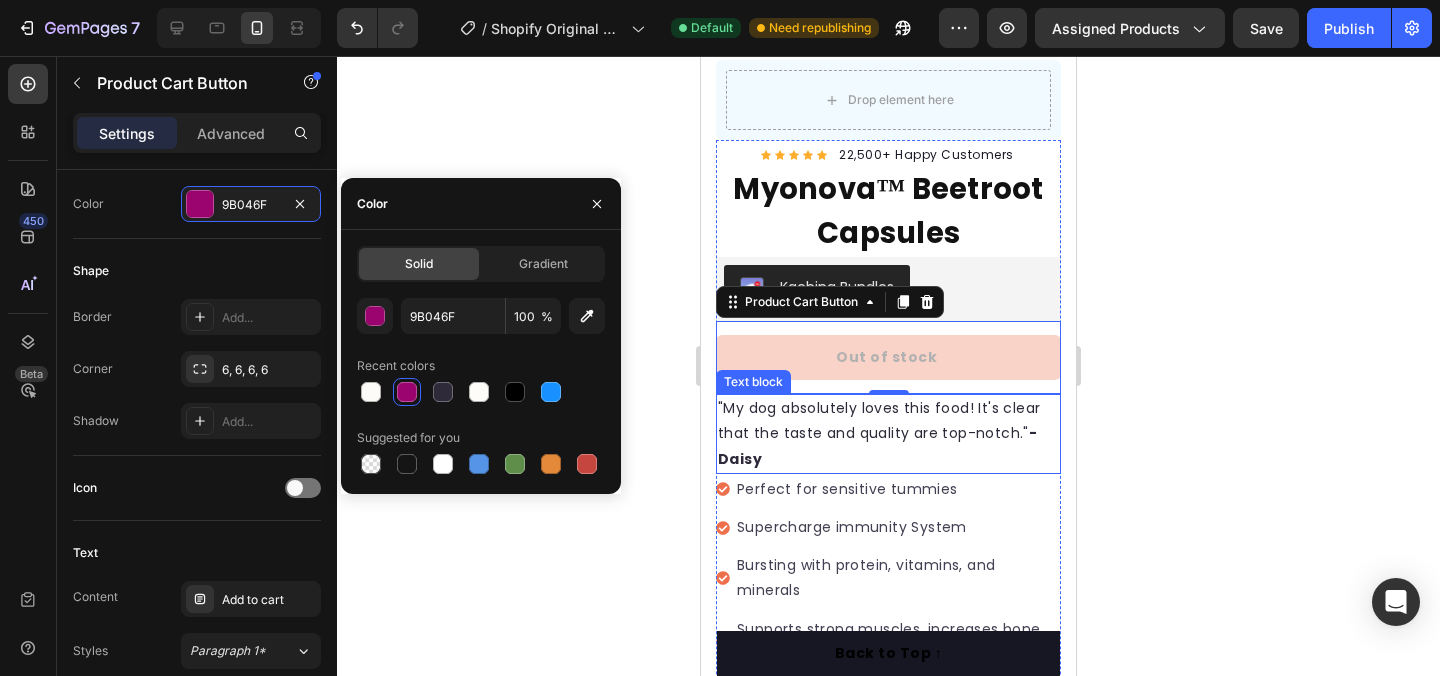 click on ""My dog absolutely loves this food! It's clear that the taste and quality are top-notch."  -Daisy" at bounding box center (888, 434) 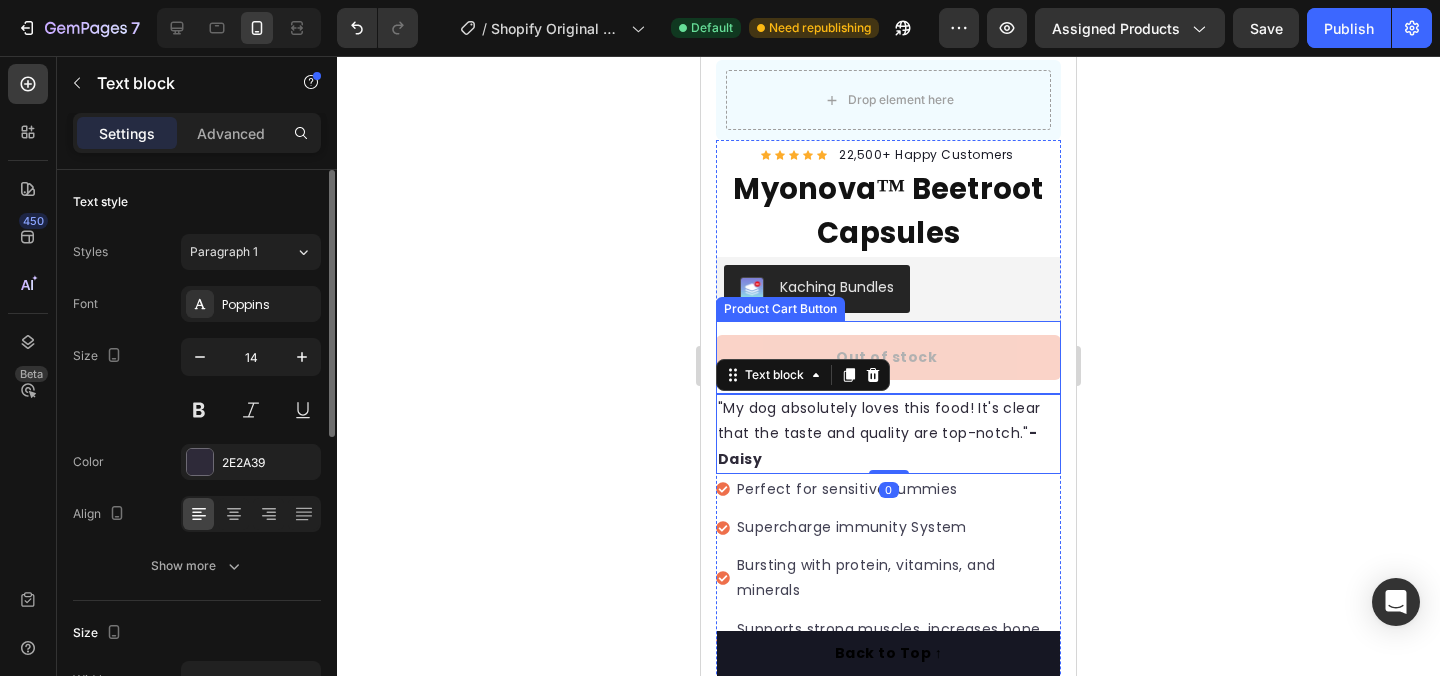 click 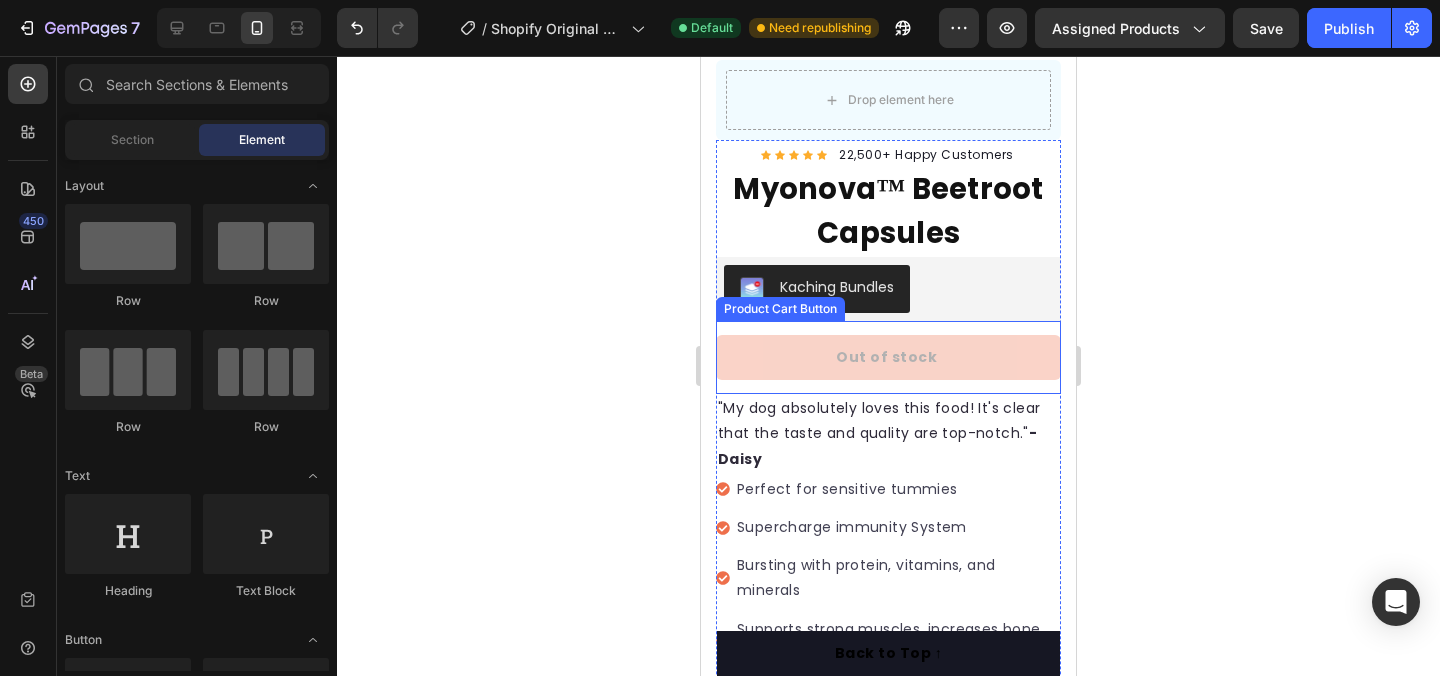 click on "Out of stock" at bounding box center (888, 357) 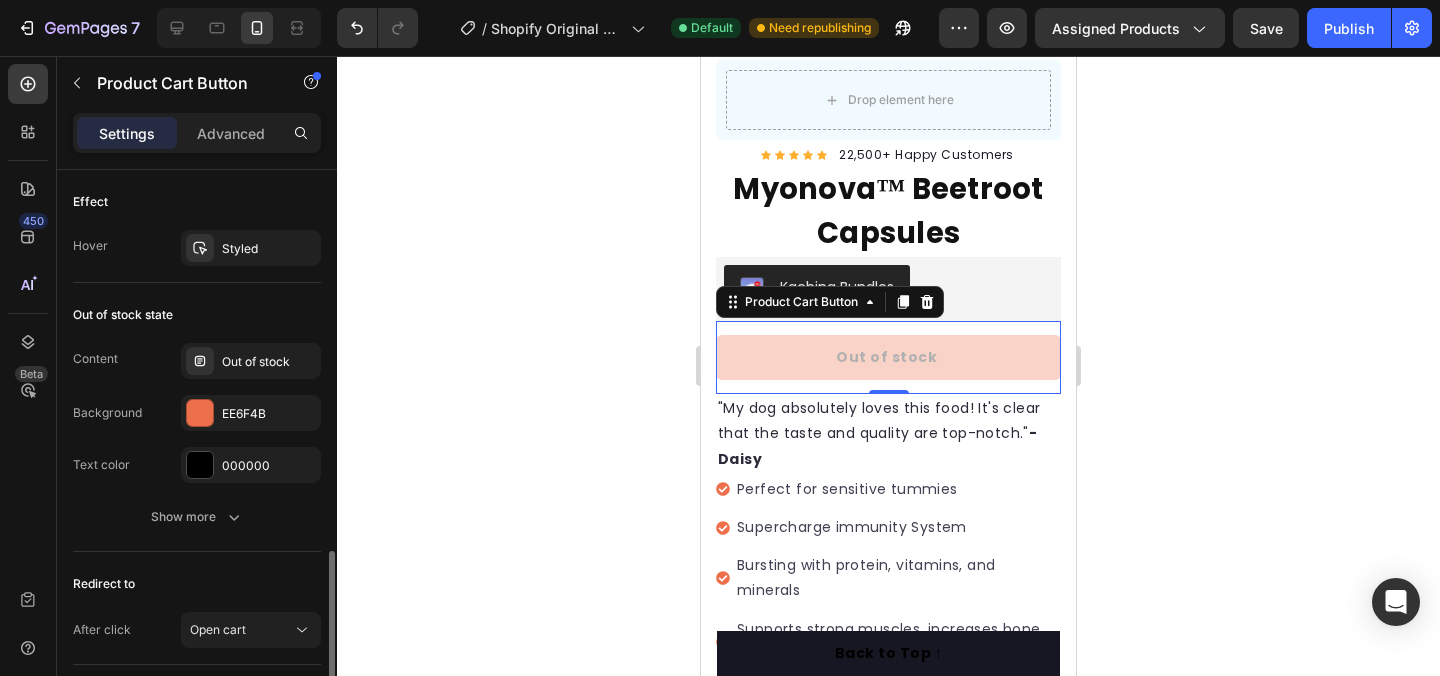 scroll, scrollTop: 1444, scrollLeft: 0, axis: vertical 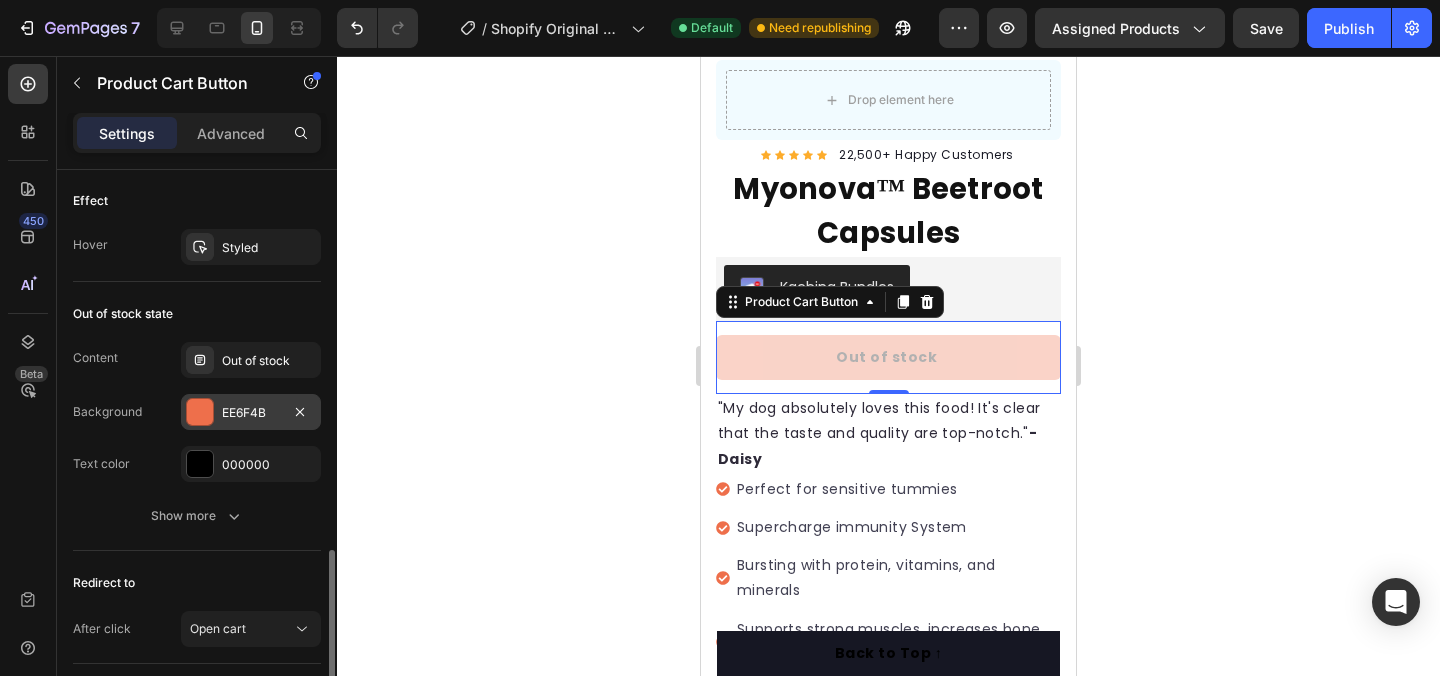 click on "EE6F4B" at bounding box center [251, 413] 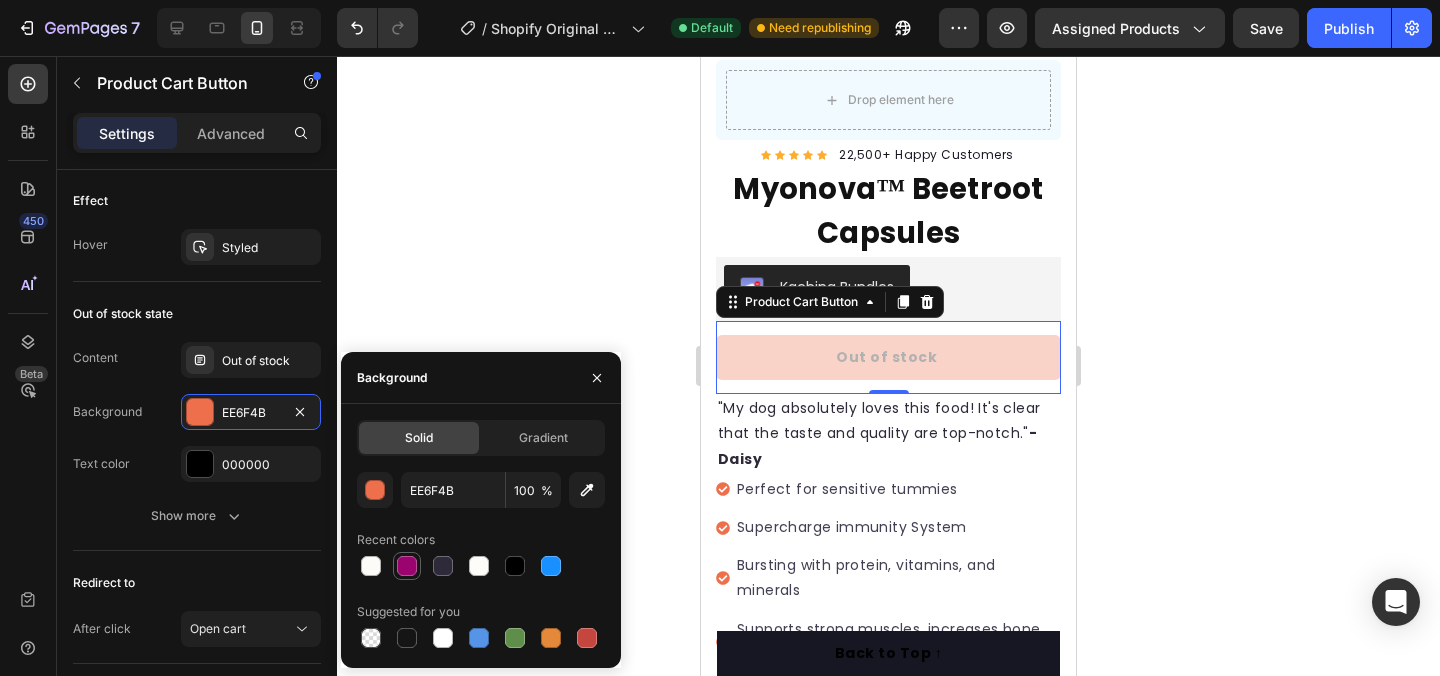 click at bounding box center [407, 566] 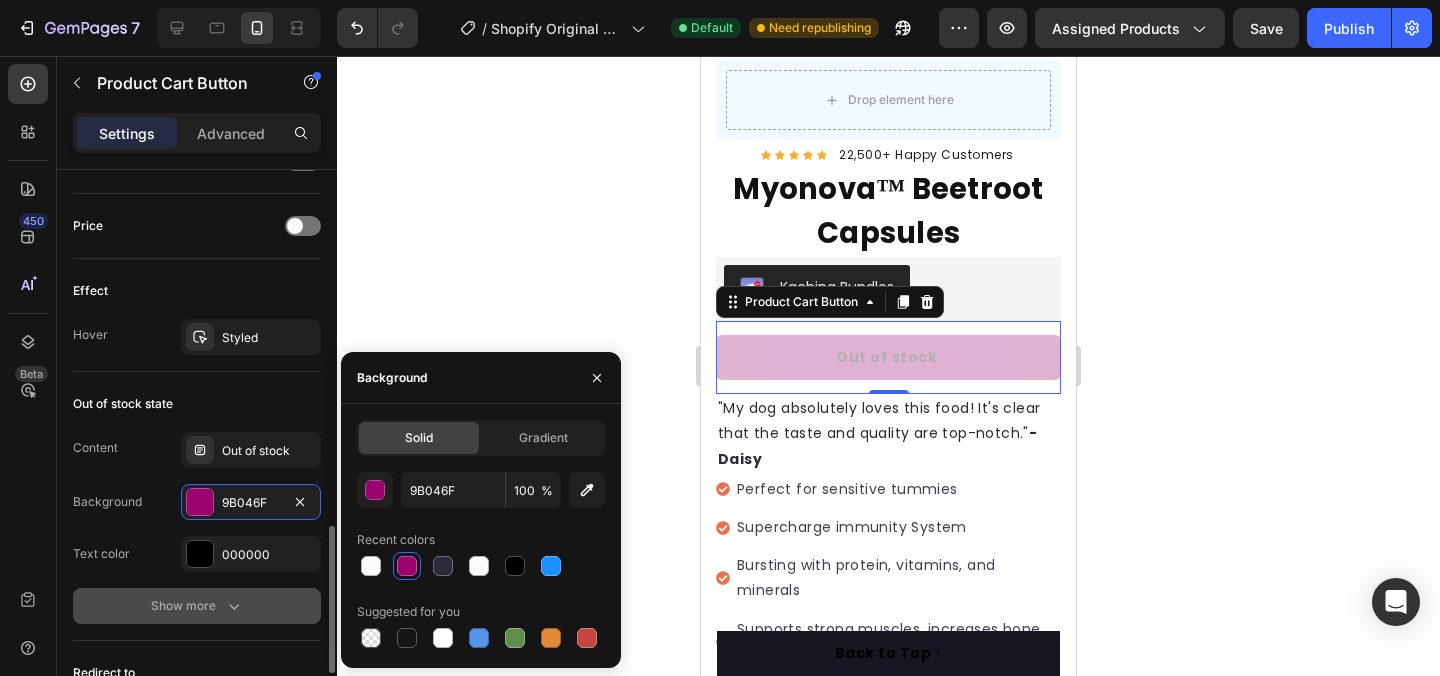 scroll, scrollTop: 1352, scrollLeft: 0, axis: vertical 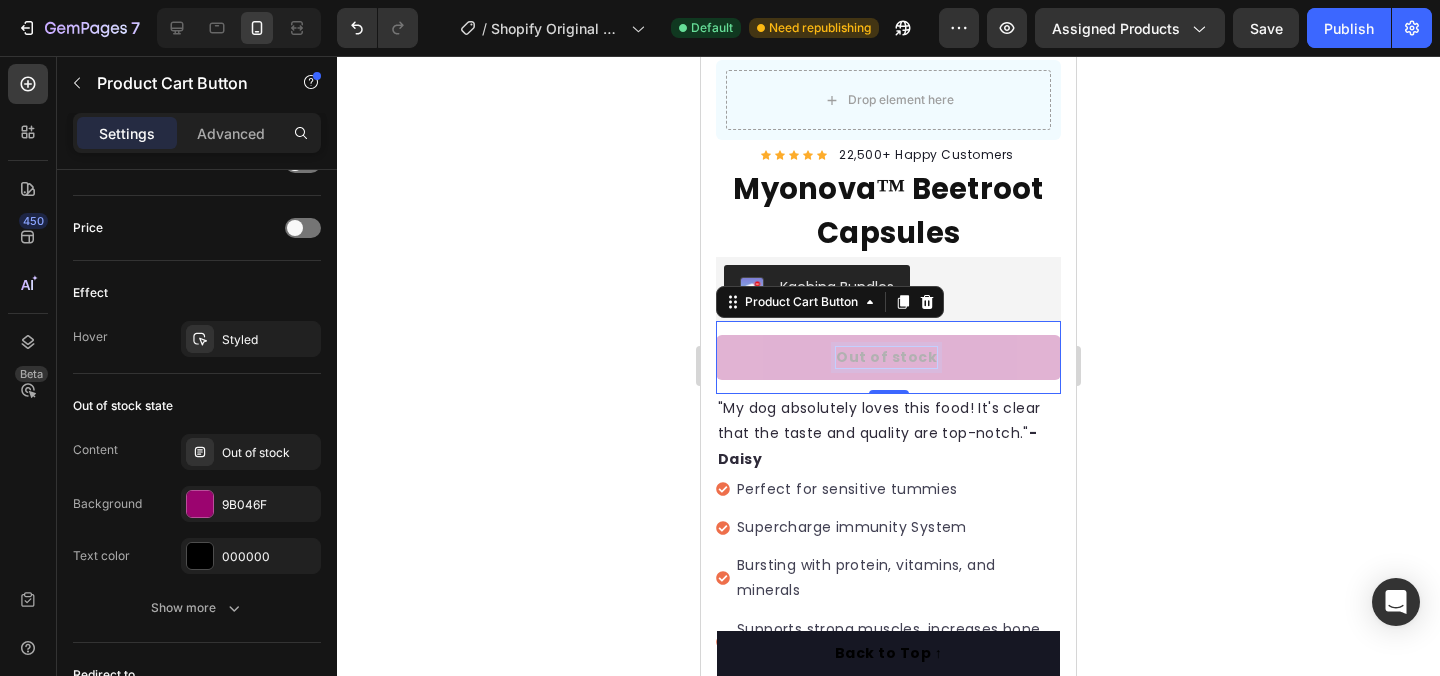 click on "Out of stock" at bounding box center [886, 357] 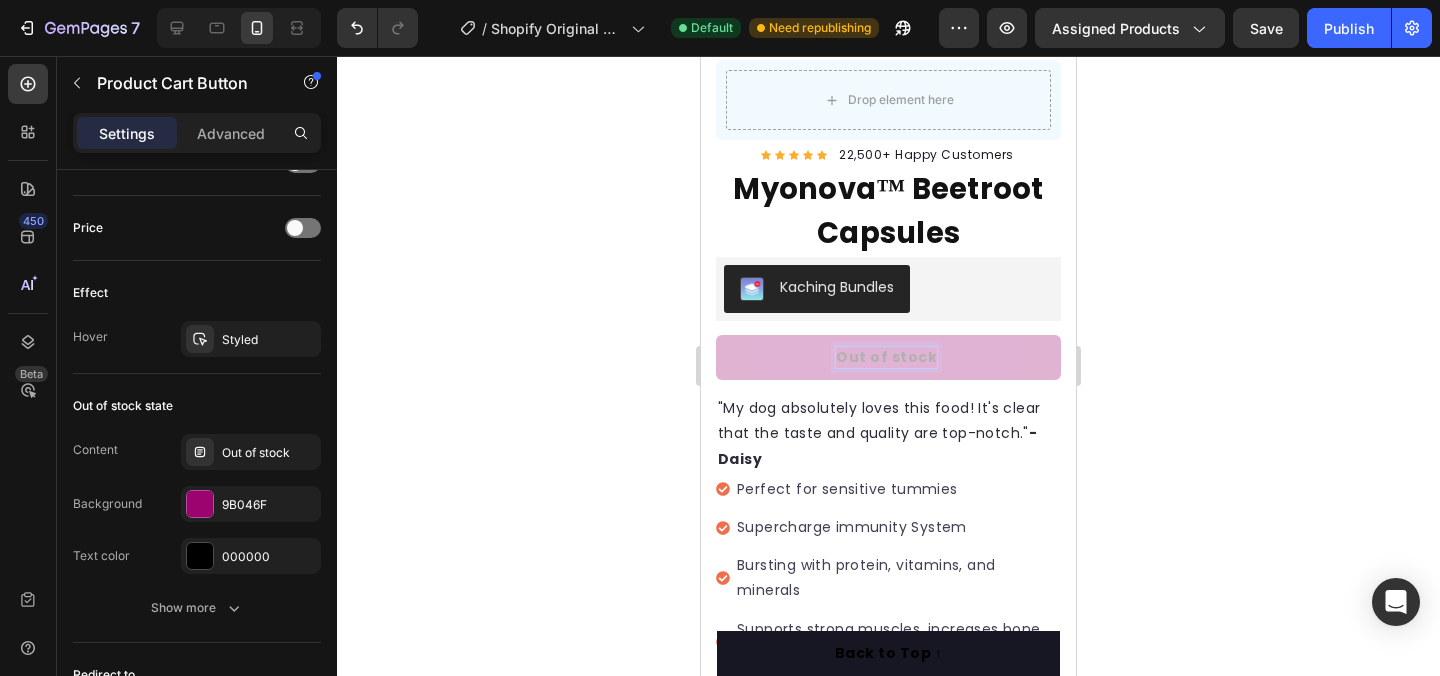 click on "Out of stock" at bounding box center [886, 357] 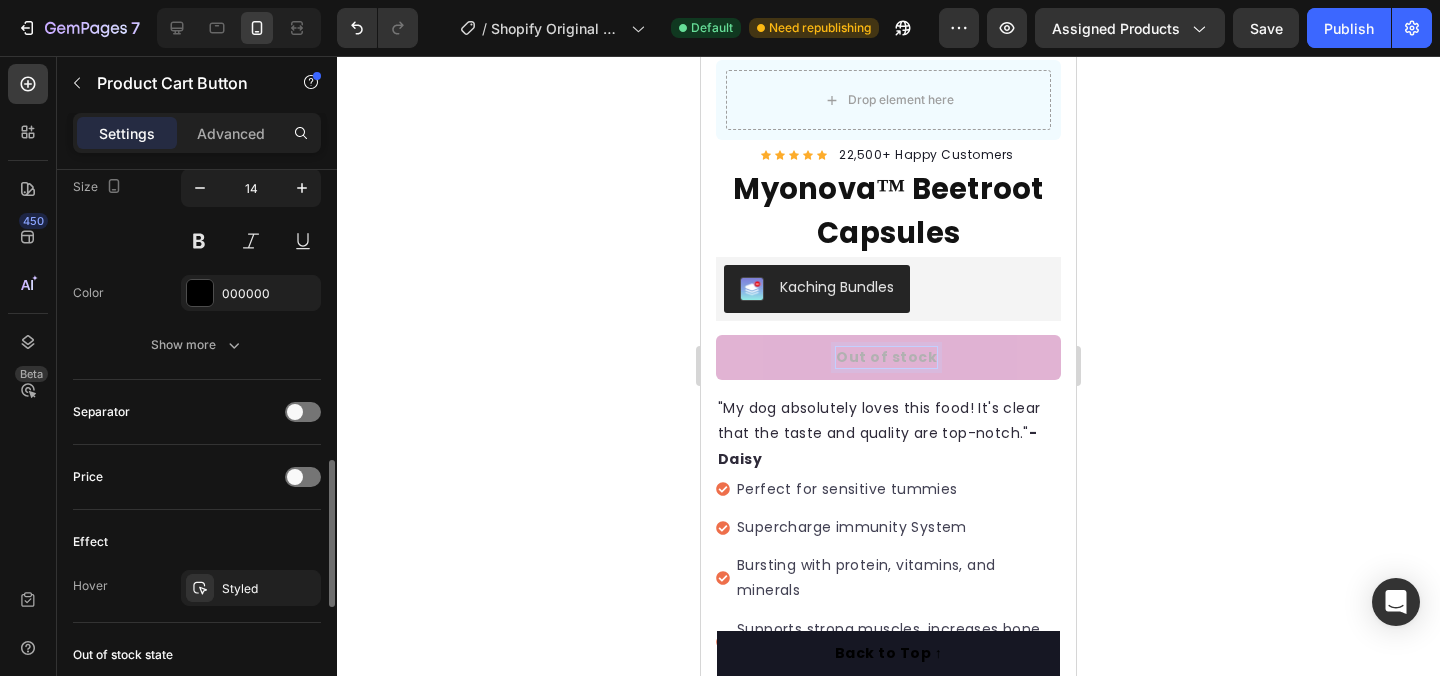 scroll, scrollTop: 1090, scrollLeft: 0, axis: vertical 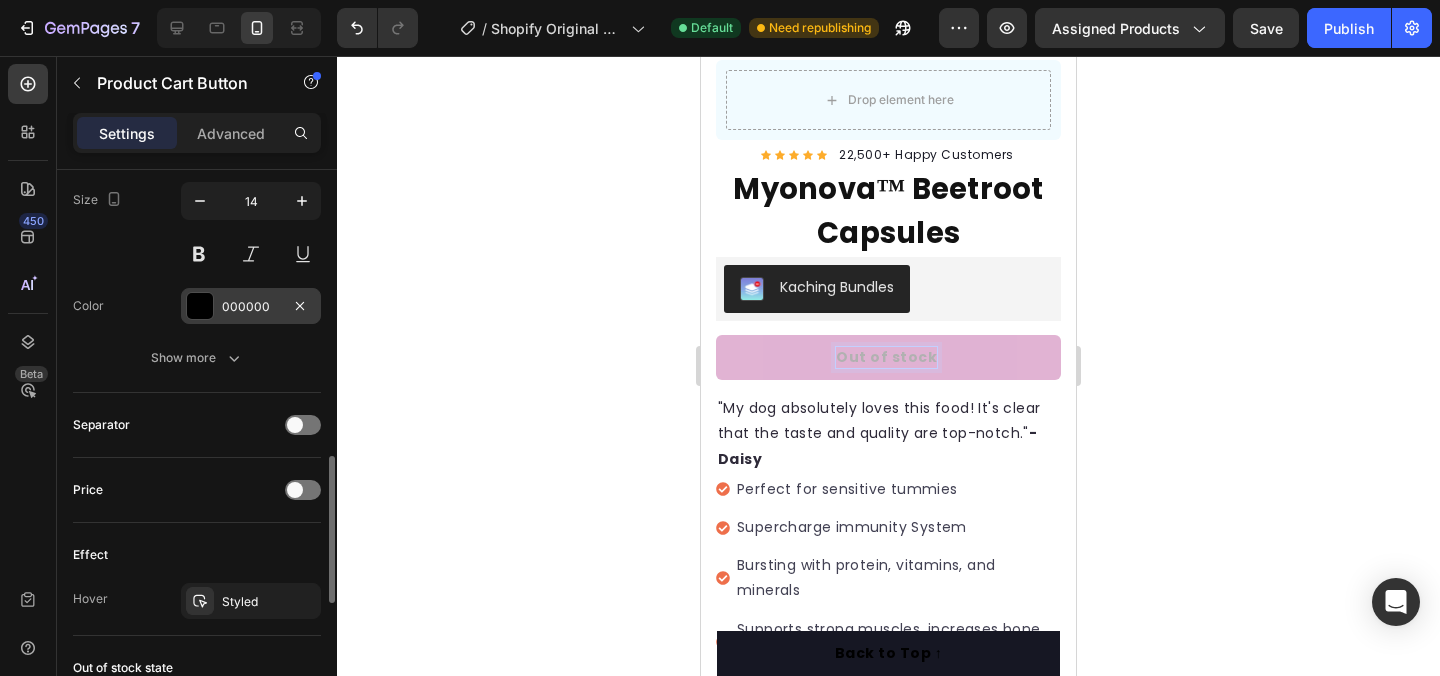 click at bounding box center [200, 306] 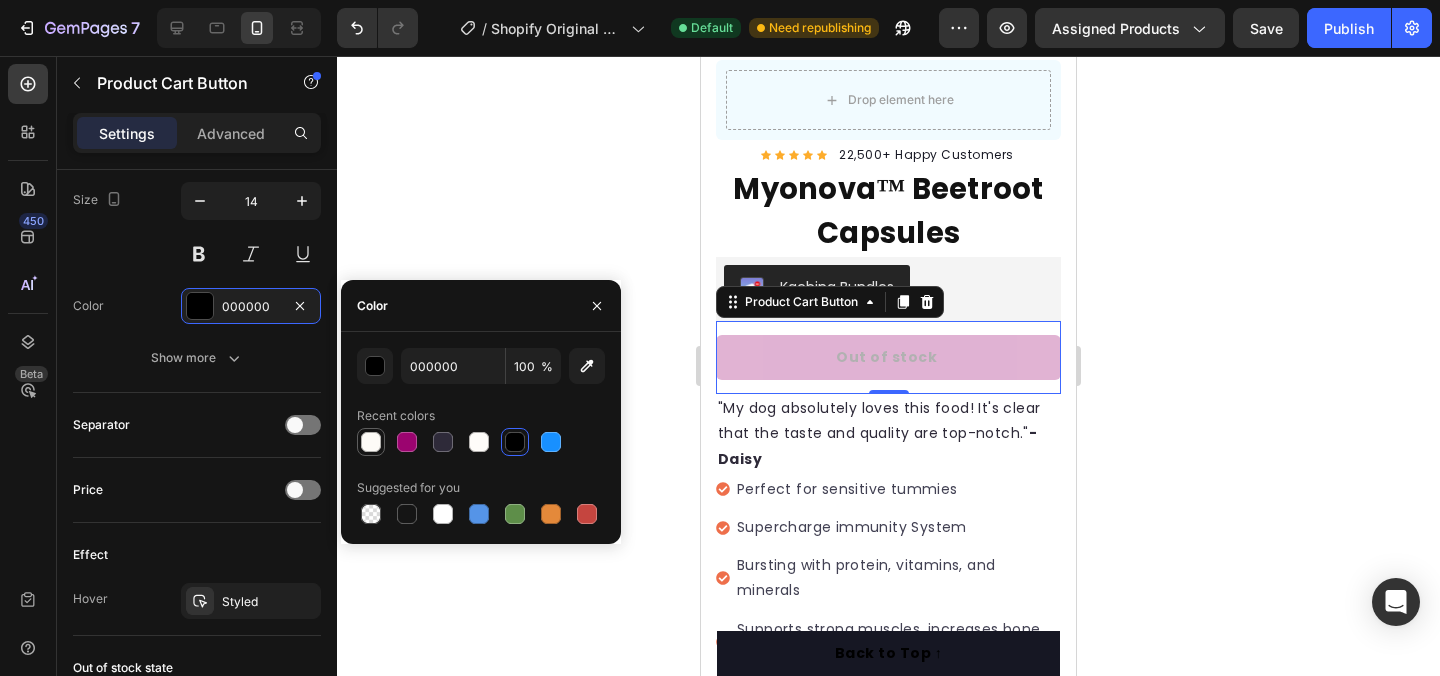 click at bounding box center (371, 442) 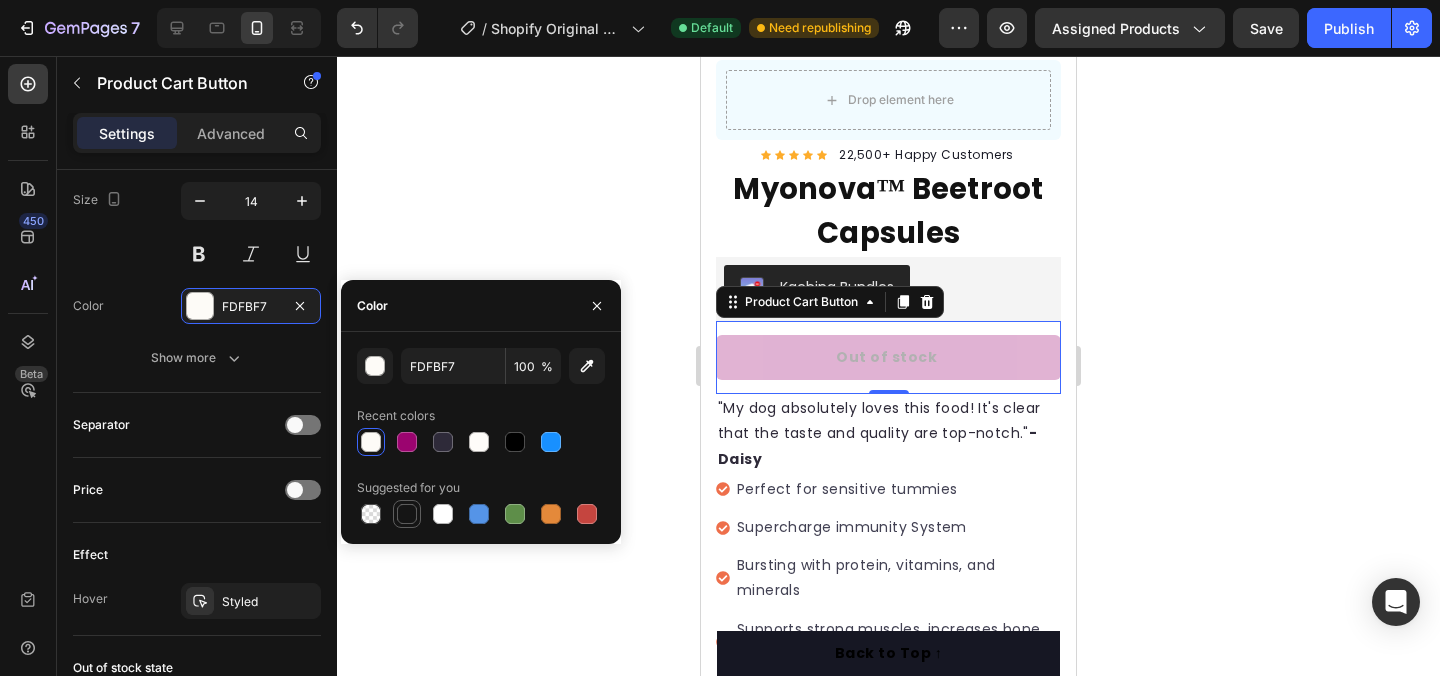 click at bounding box center [407, 514] 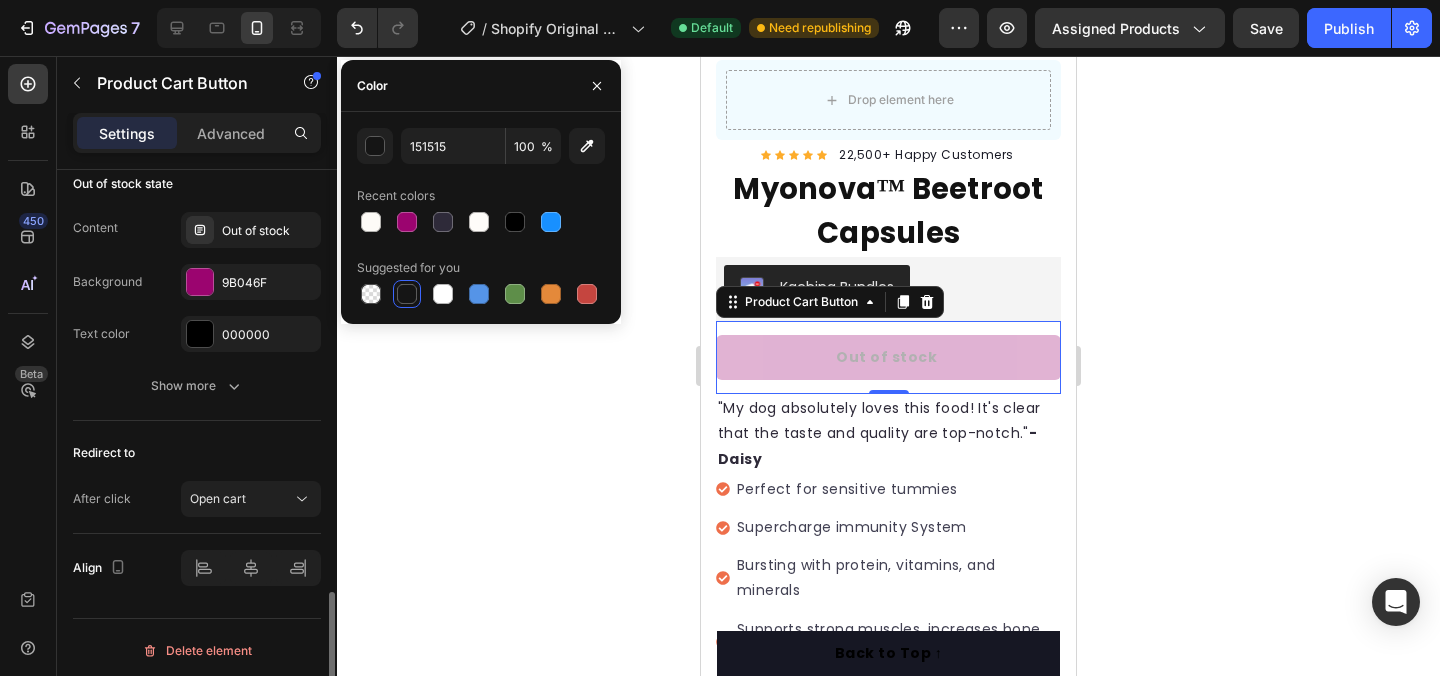 scroll, scrollTop: 1580, scrollLeft: 0, axis: vertical 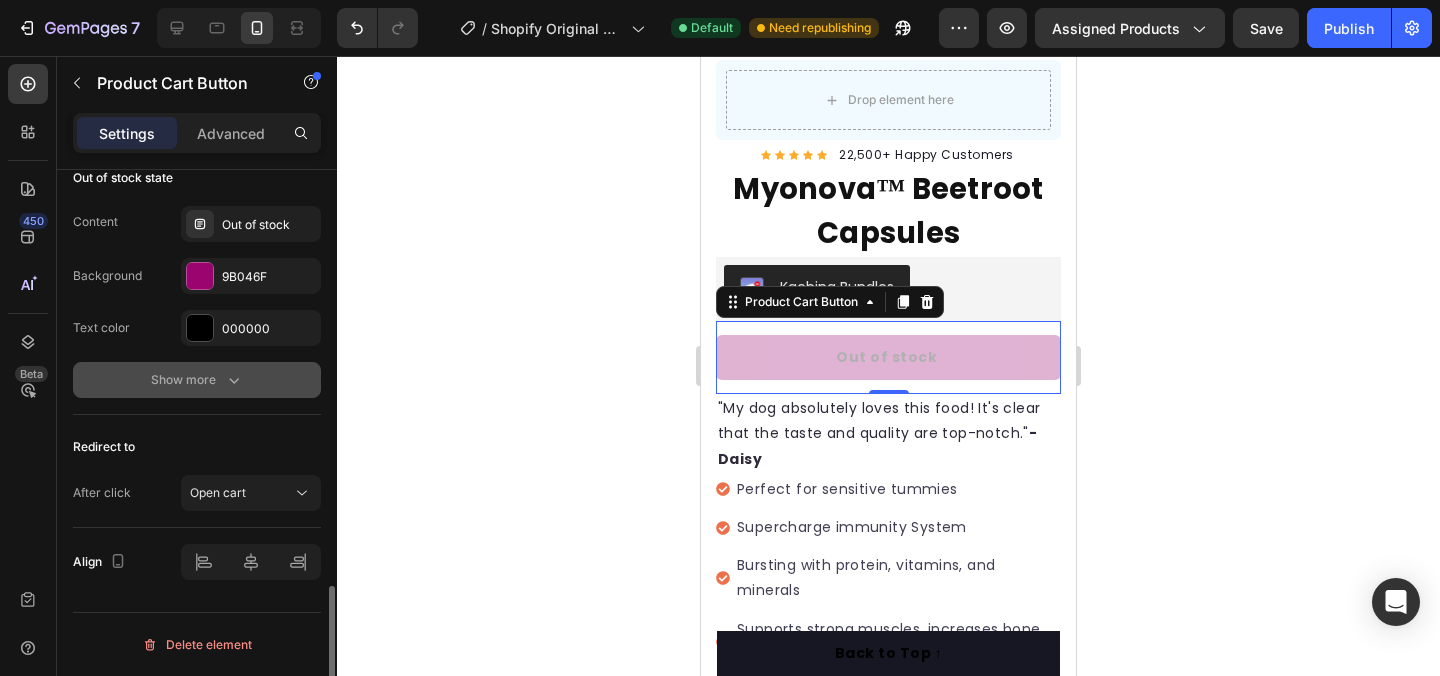 click on "Show more" at bounding box center [197, 380] 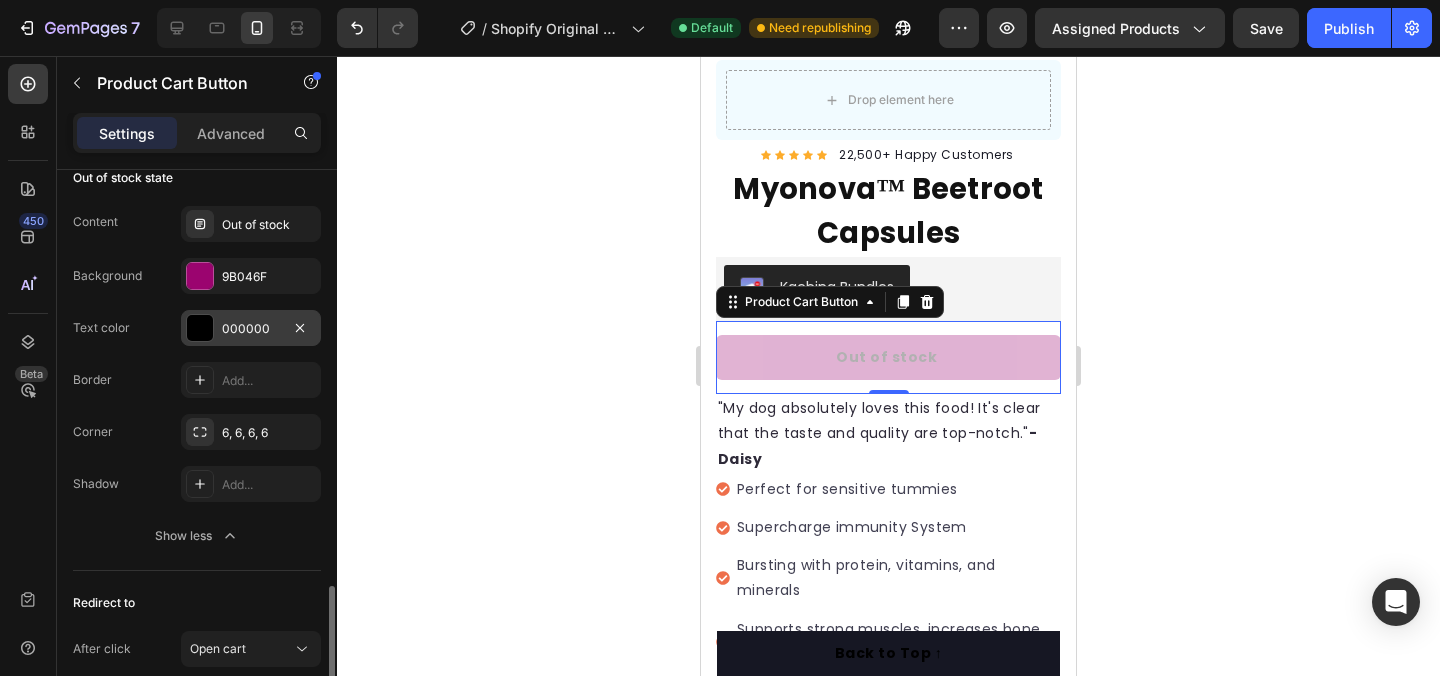 click at bounding box center [200, 328] 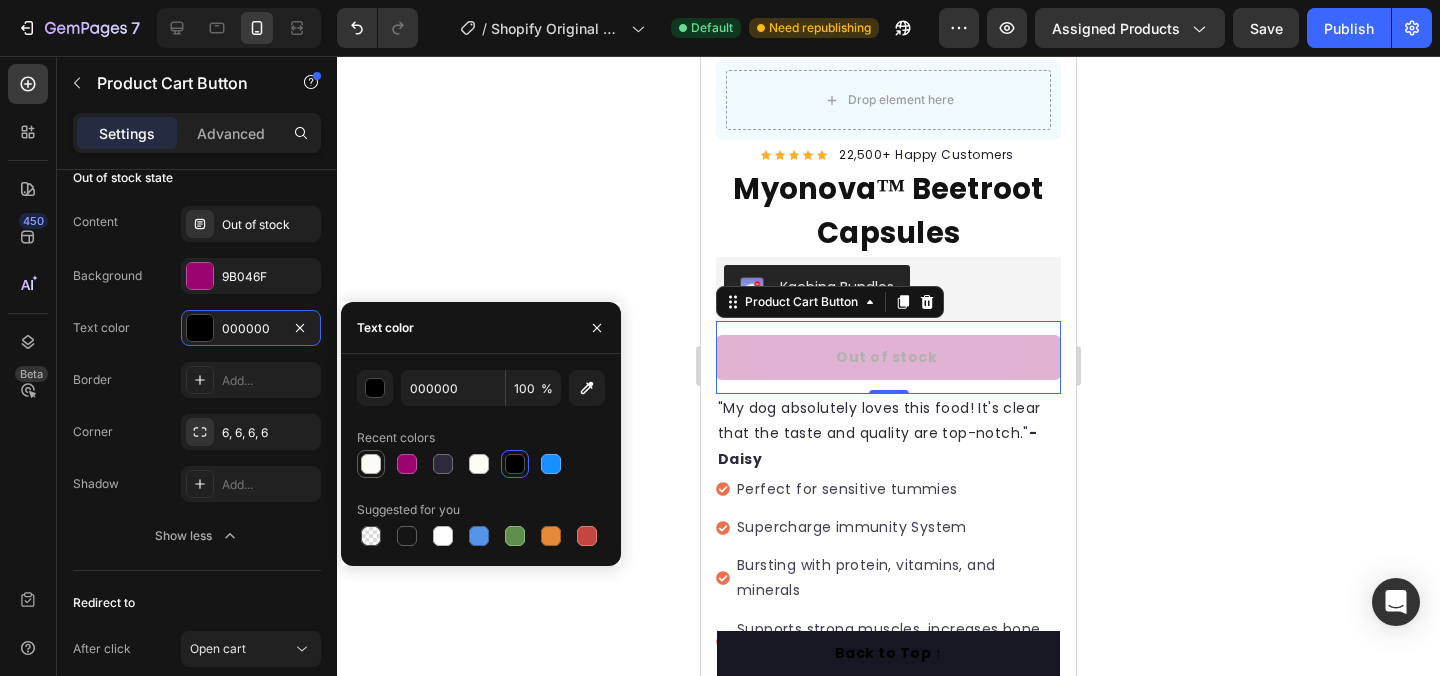 click at bounding box center (371, 464) 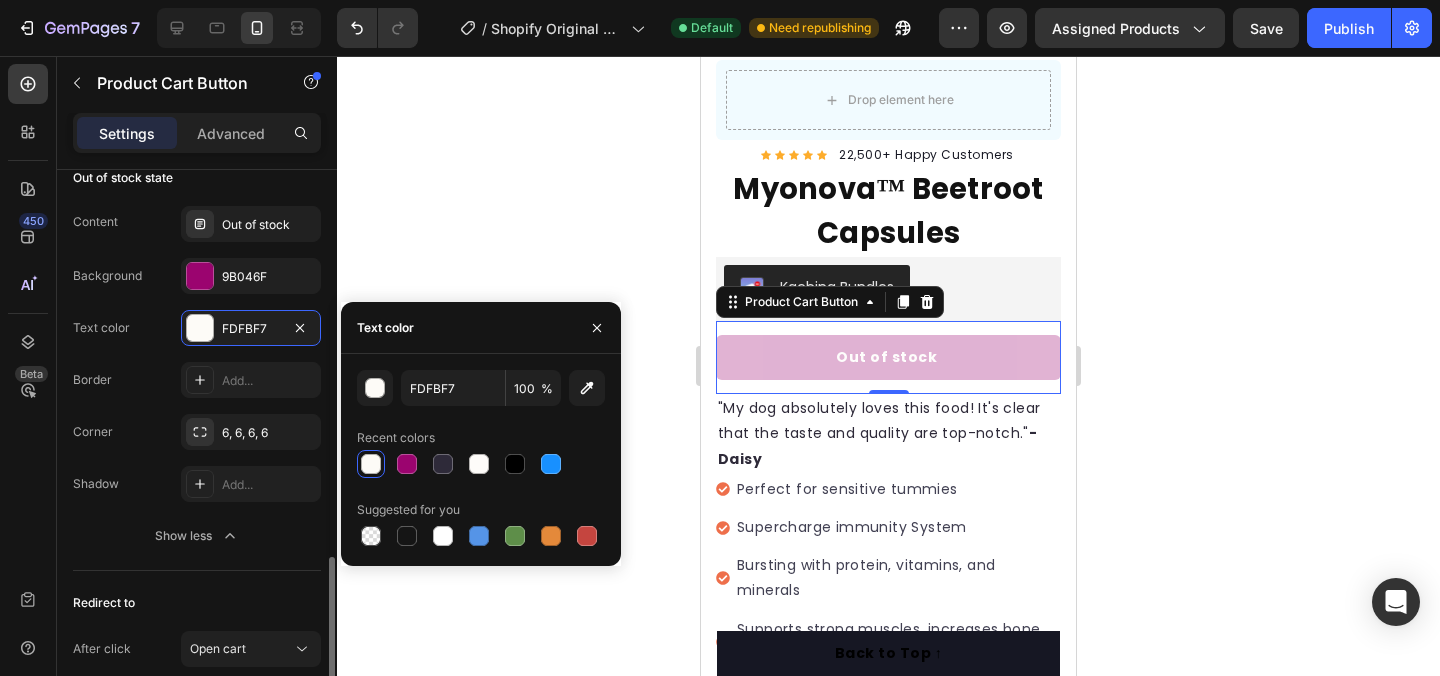 click on "Content Out of stock Background 9B046F Text color FDFBF7 Border Add... Corner 6, 6, 6, 6 Shadow Add... Show less" at bounding box center [197, 380] 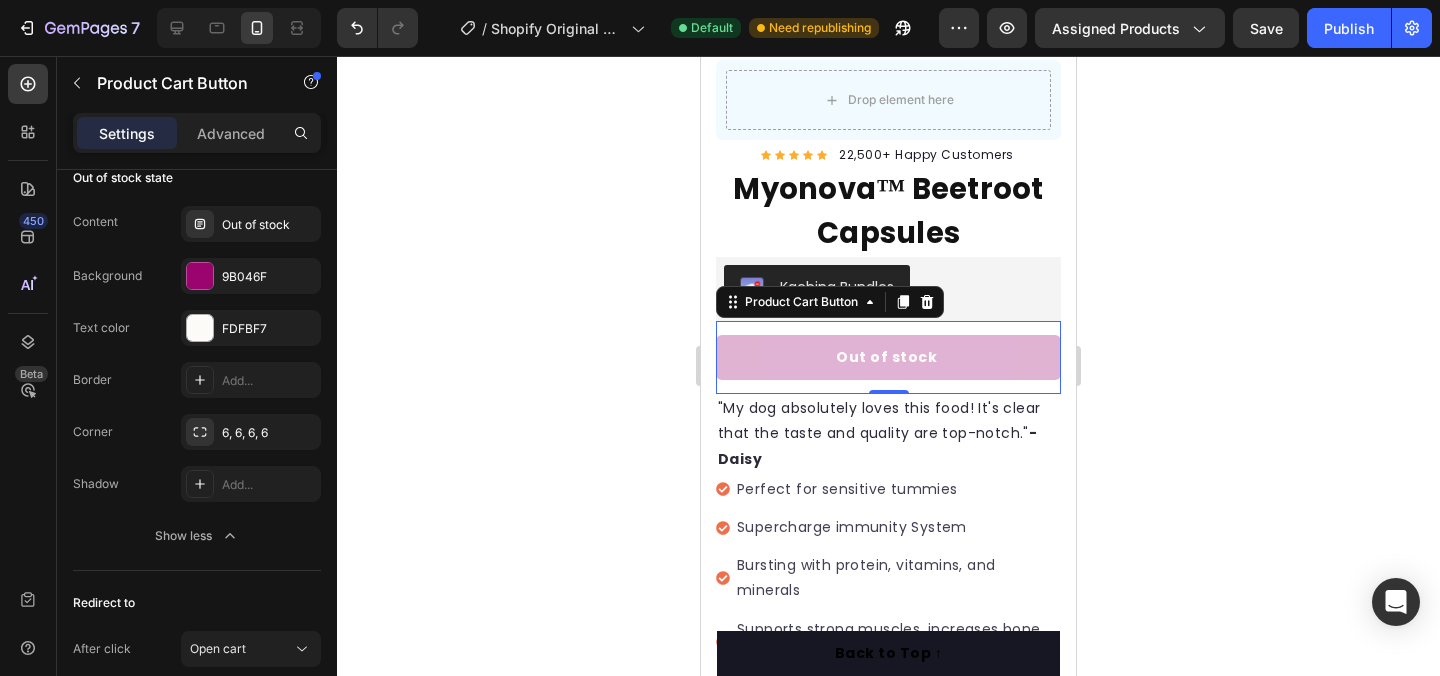 click 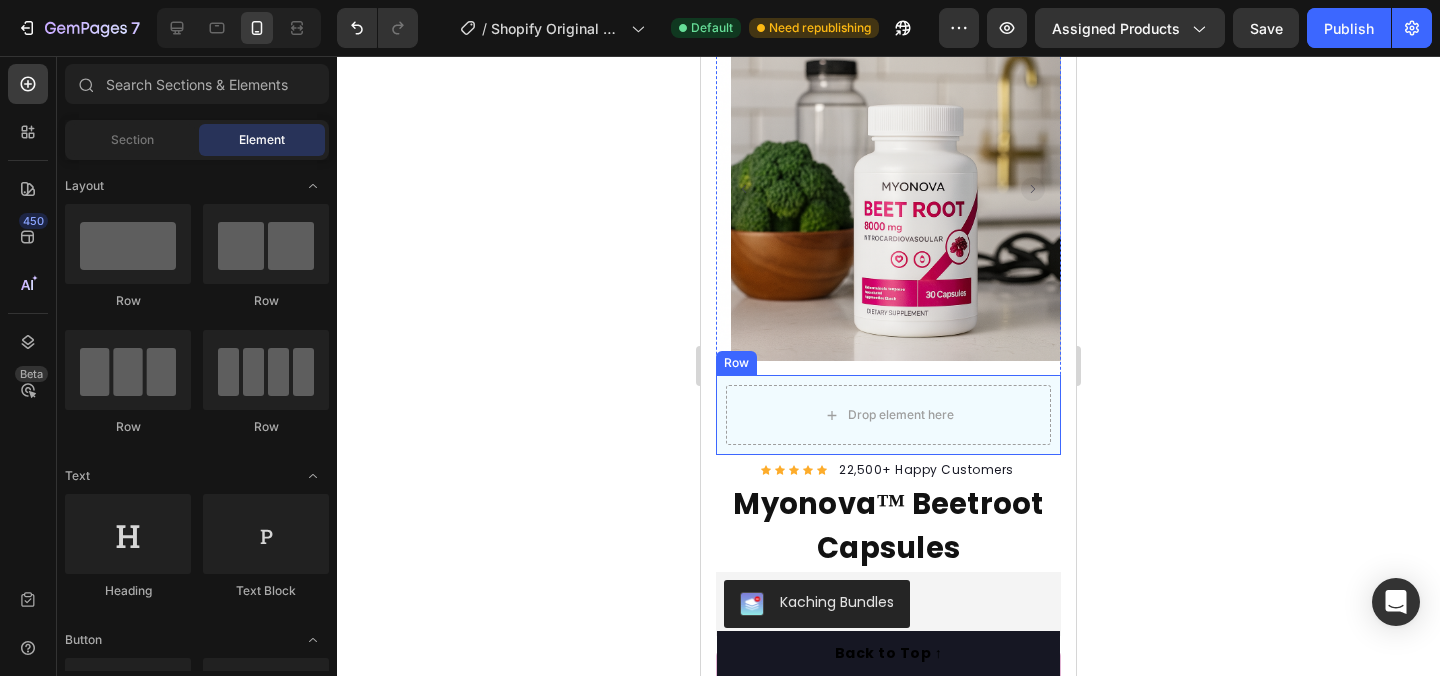 scroll, scrollTop: 146, scrollLeft: 0, axis: vertical 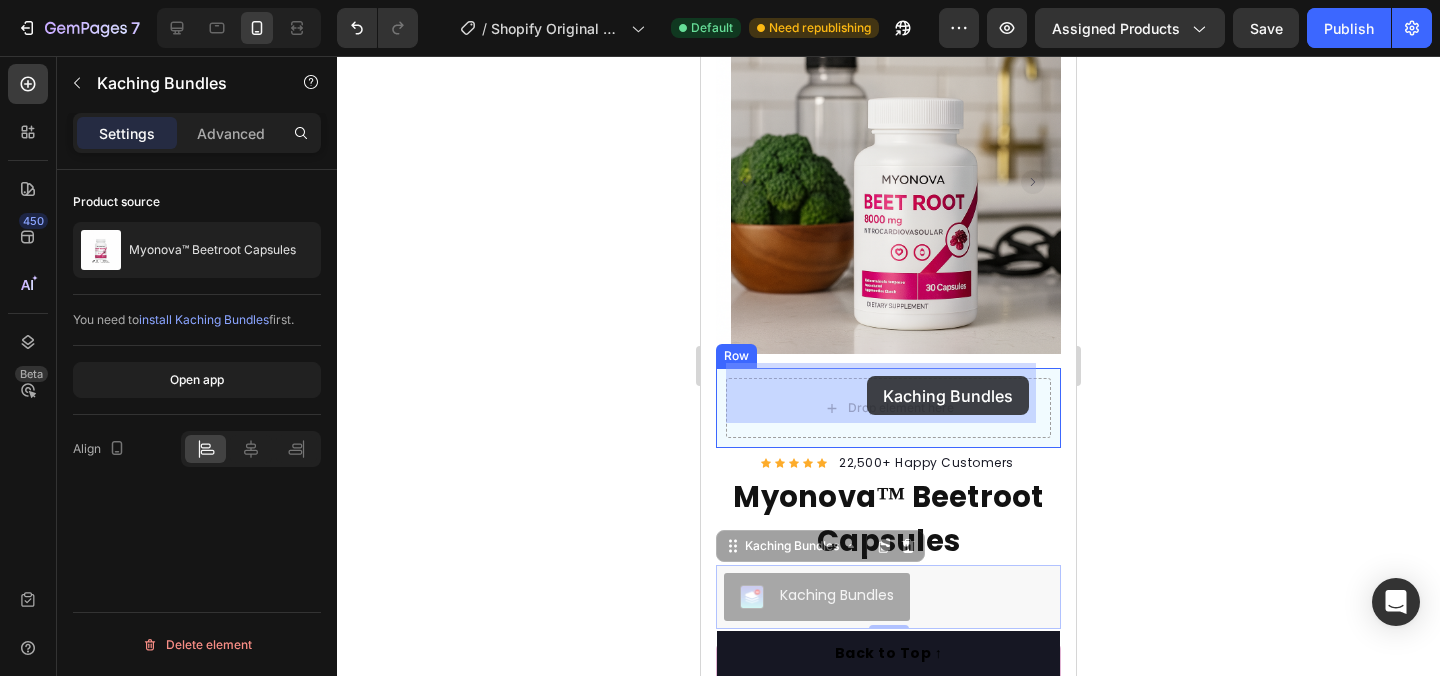 drag, startPoint x: 848, startPoint y: 584, endPoint x: 867, endPoint y: 376, distance: 208.86598 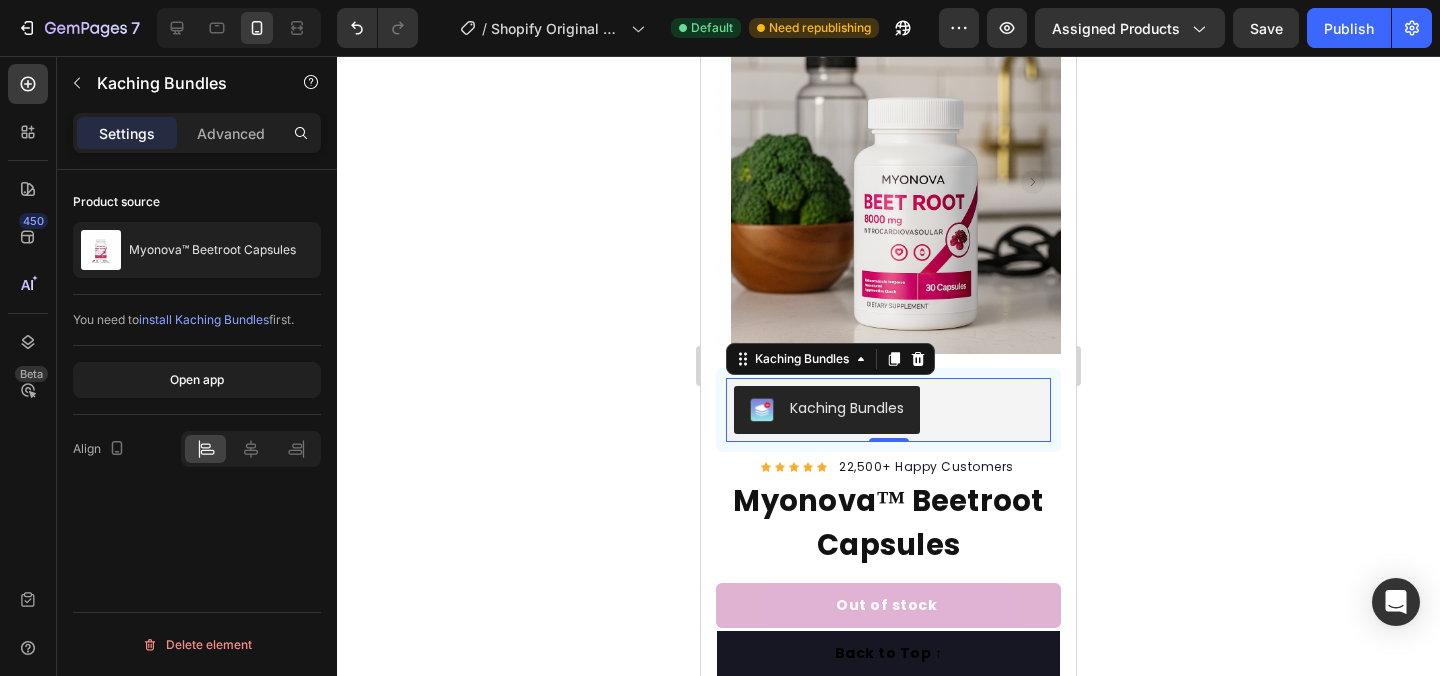 click 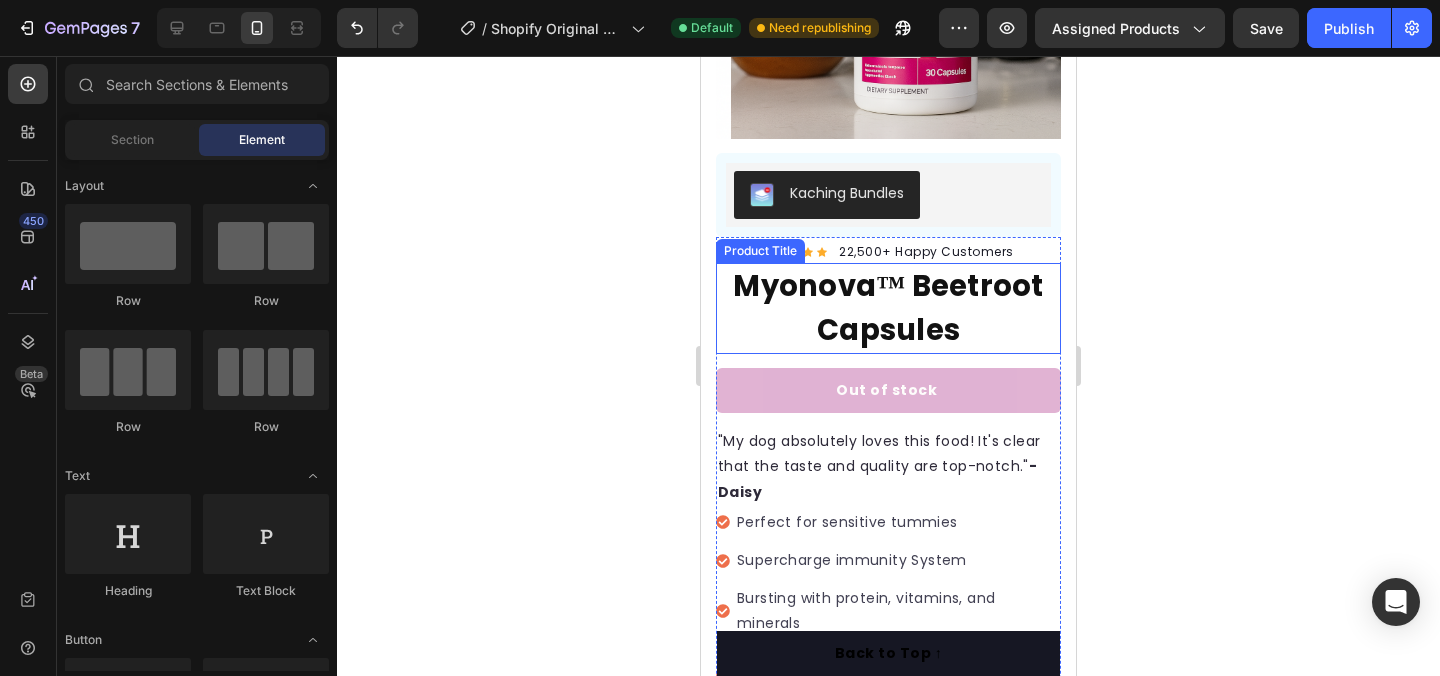scroll, scrollTop: 362, scrollLeft: 0, axis: vertical 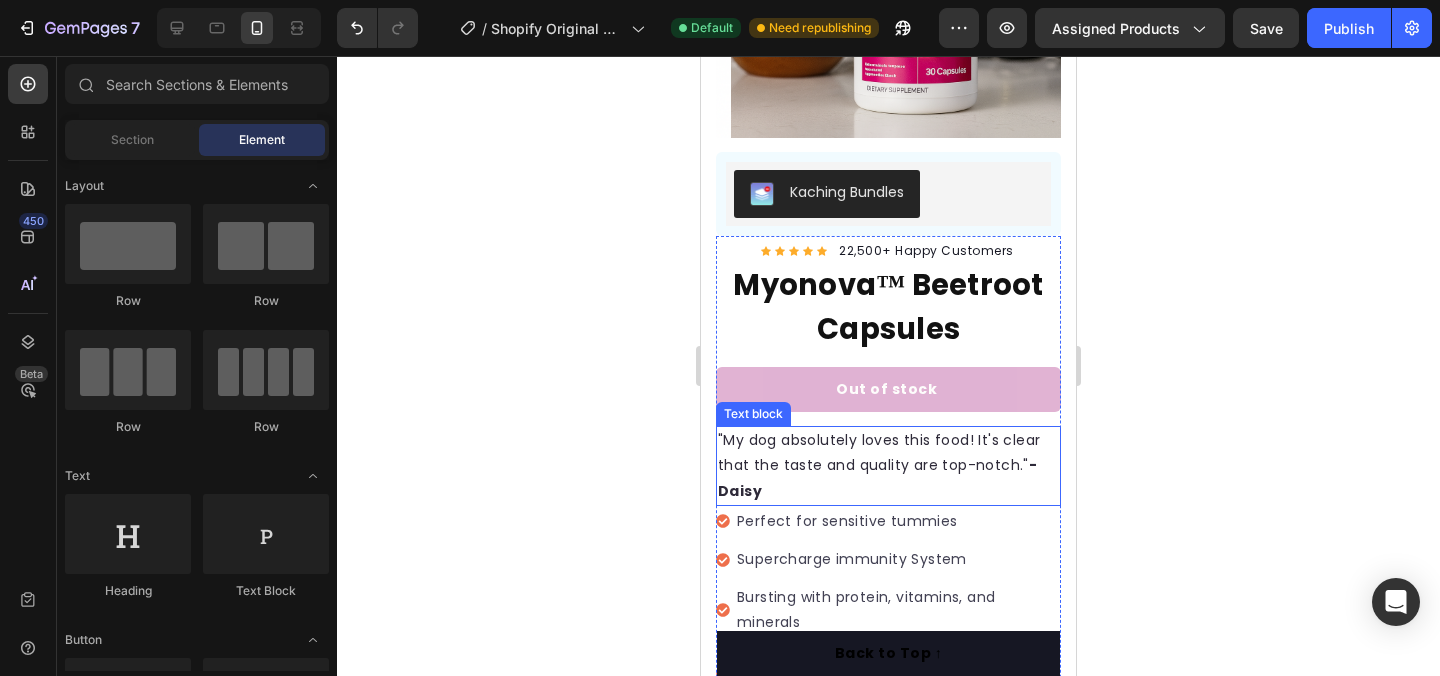 click on ""My dog absolutely loves this food! It's clear that the taste and quality are top-notch."  -Daisy" at bounding box center [888, 466] 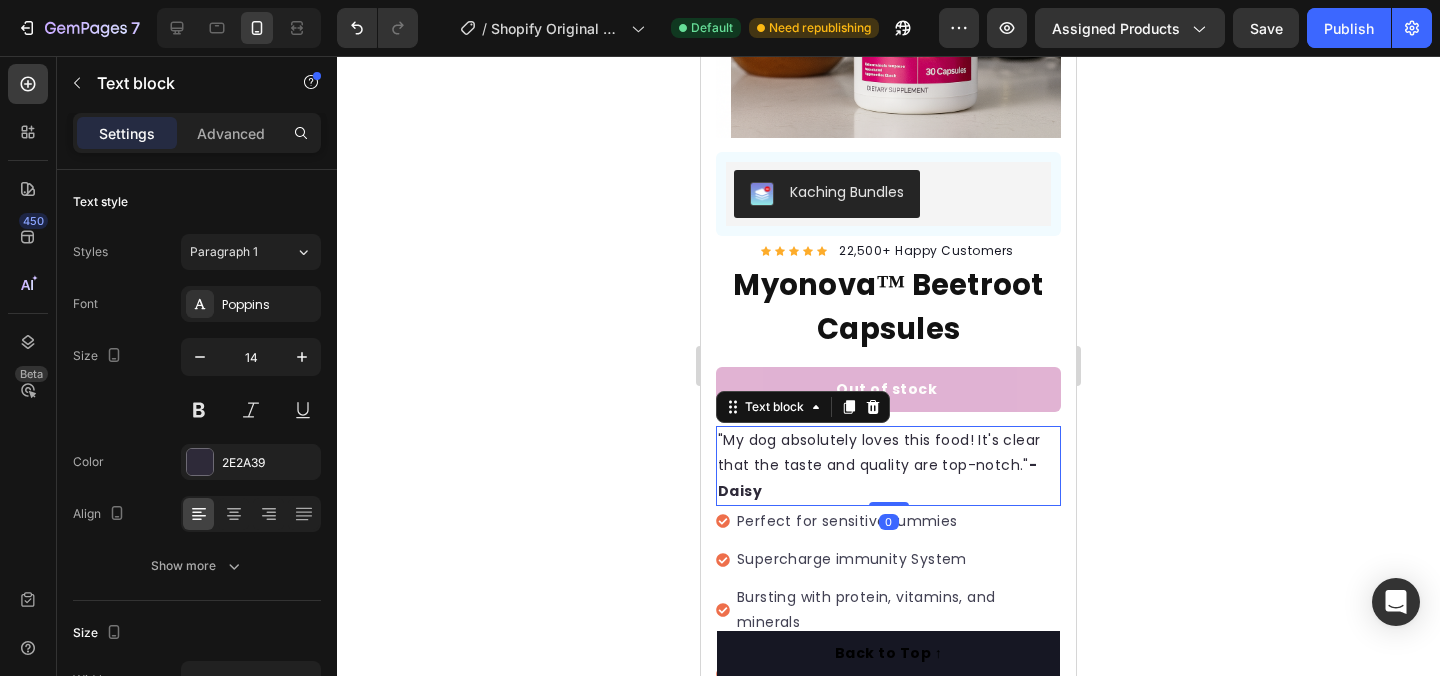 click on ""My dog absolutely loves this food! It's clear that the taste and quality are top-notch."  -Daisy" at bounding box center [888, 466] 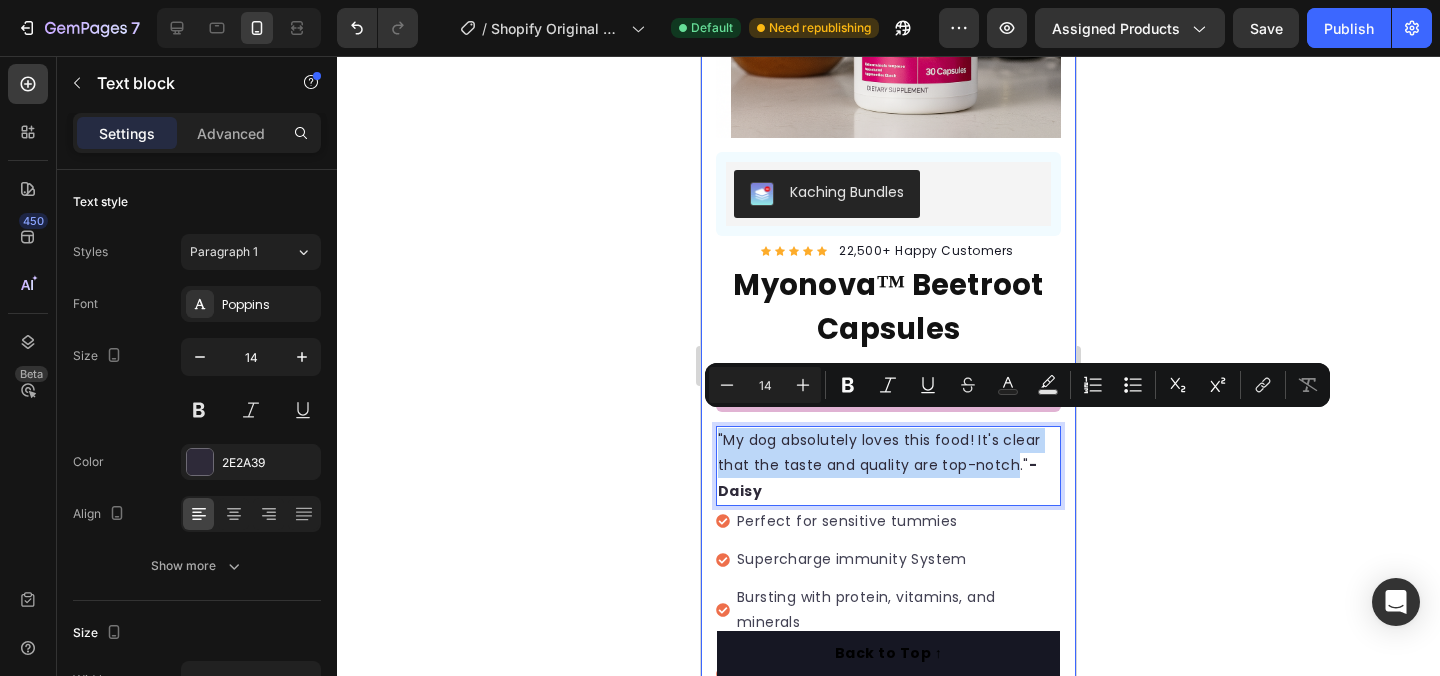 drag, startPoint x: 1015, startPoint y: 446, endPoint x: 705, endPoint y: 419, distance: 311.17358 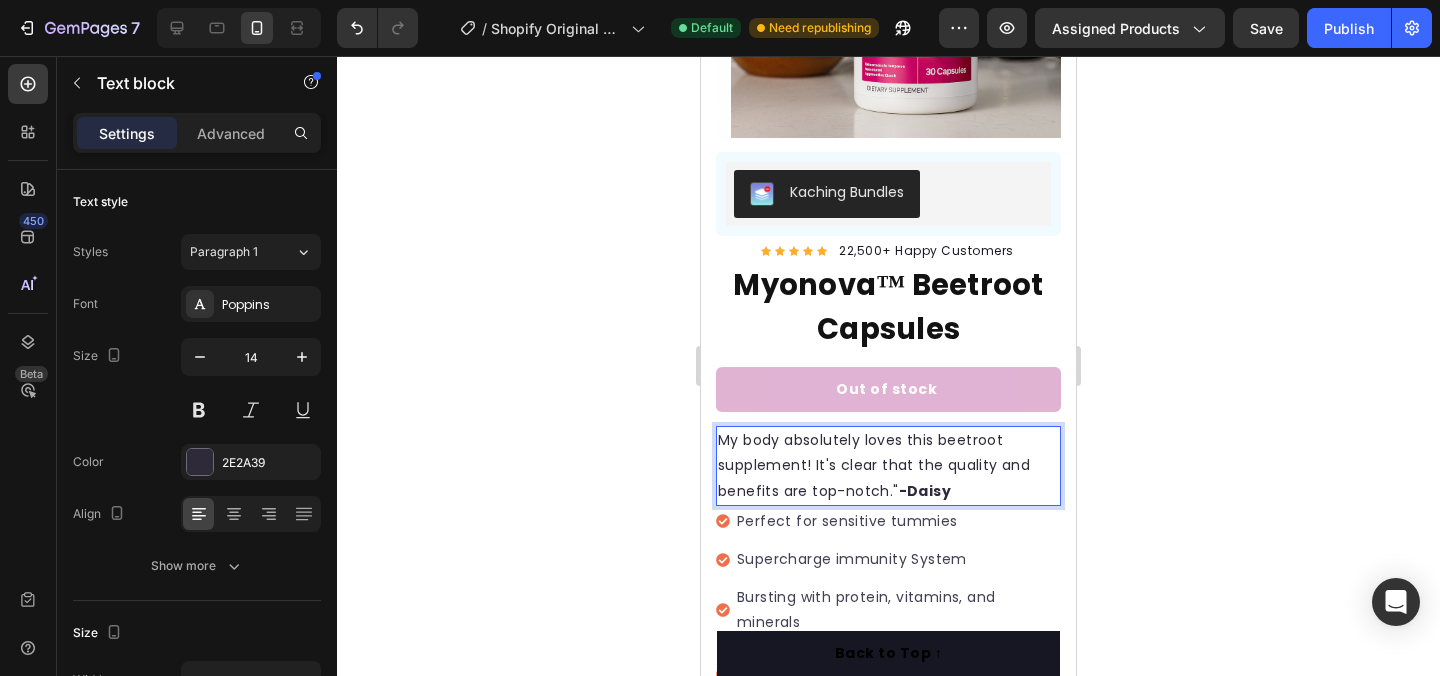 click on "My body absolutely loves this beetroot supplement! It's clear that the quality and benefits are top-notch."  -[PERSON]" at bounding box center (888, 466) 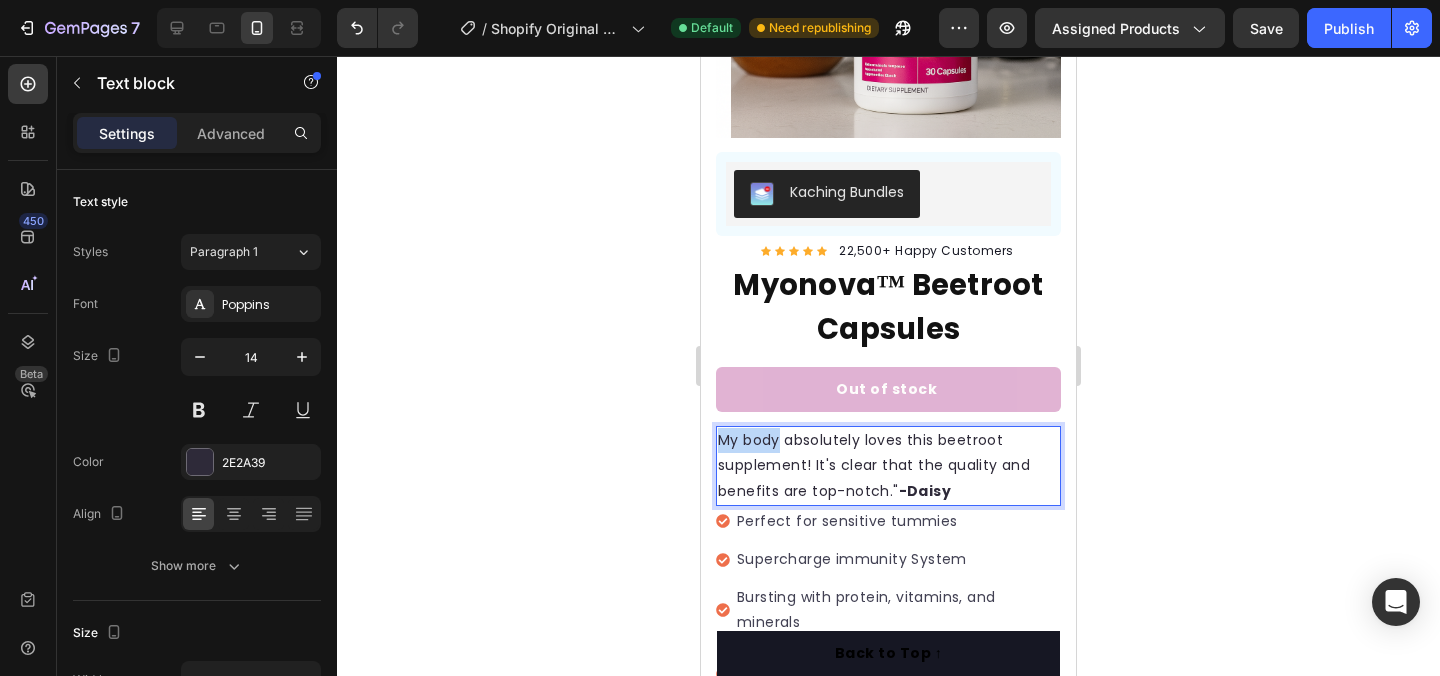 drag, startPoint x: 779, startPoint y: 424, endPoint x: 706, endPoint y: 423, distance: 73.00685 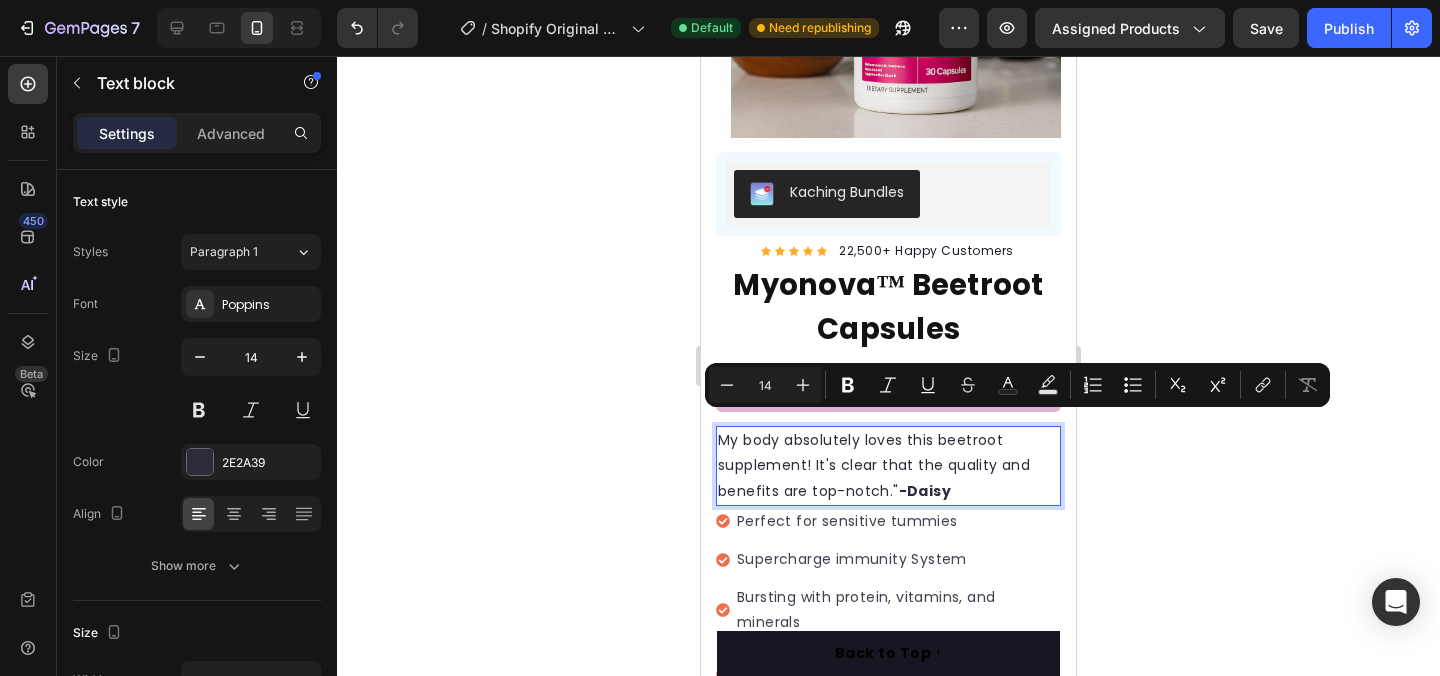 click on "My body absolutely loves this beetroot supplement! It's clear that the quality and benefits are top-notch."  -[PERSON]" at bounding box center (888, 466) 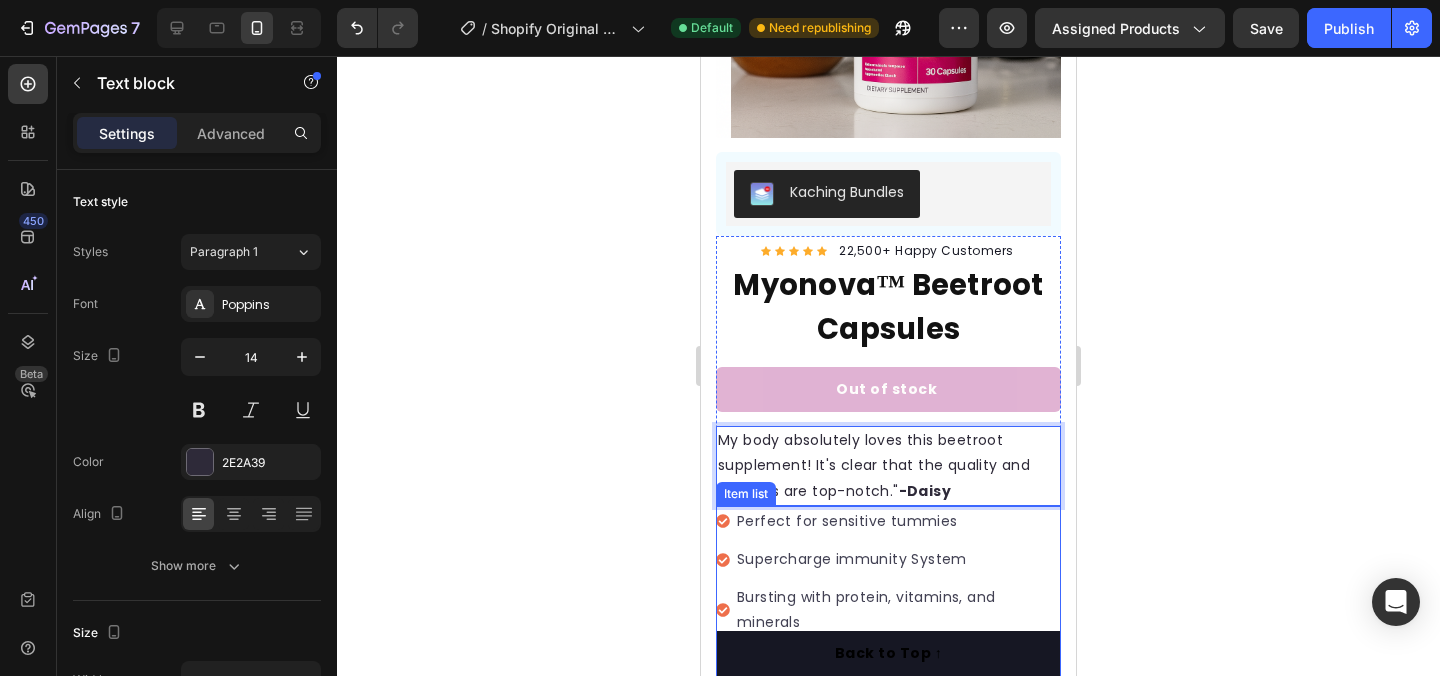 click 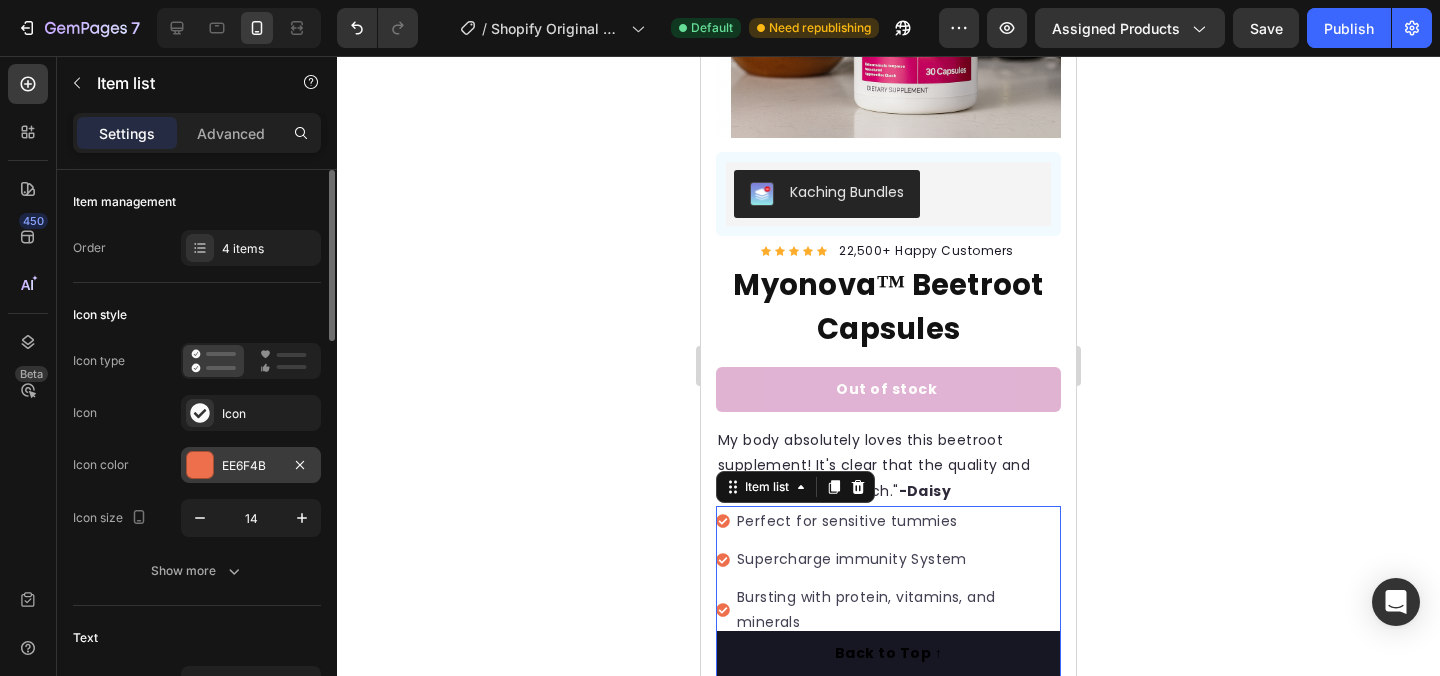 click on "EE6F4B" at bounding box center [251, 466] 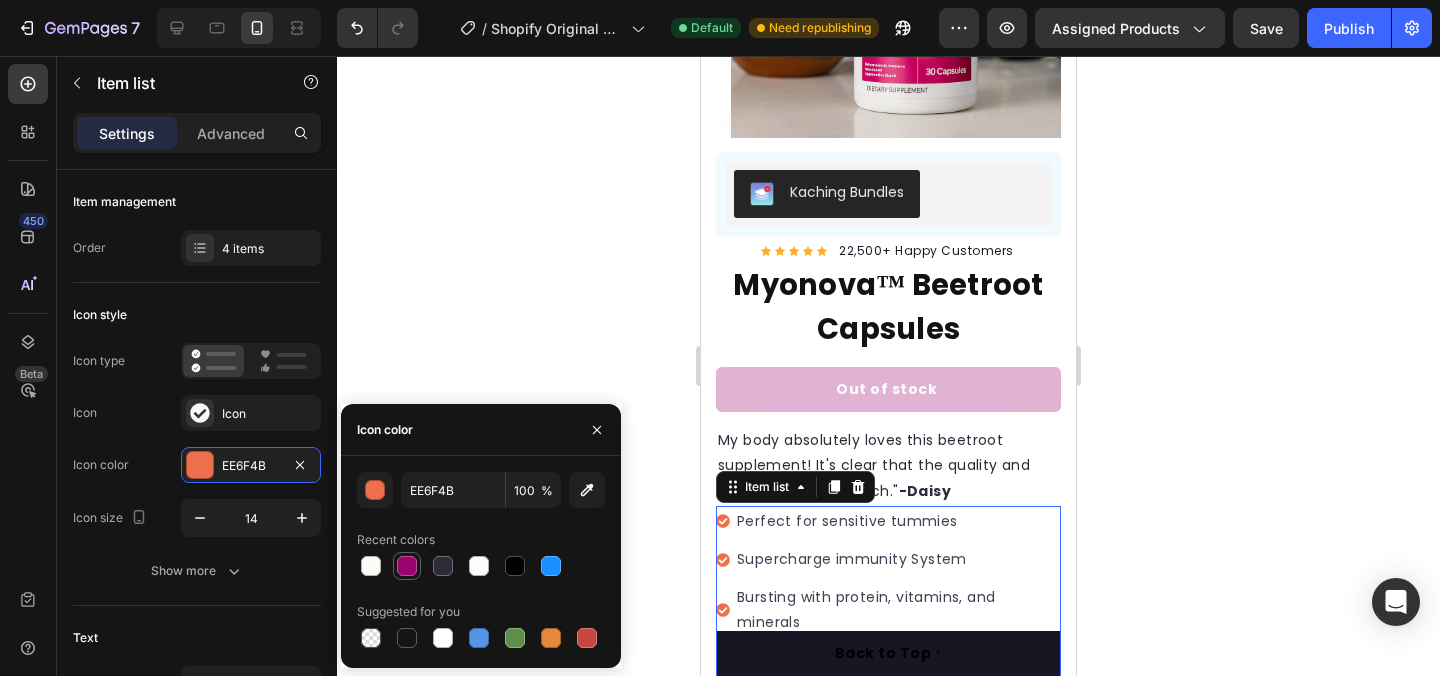 click at bounding box center [407, 566] 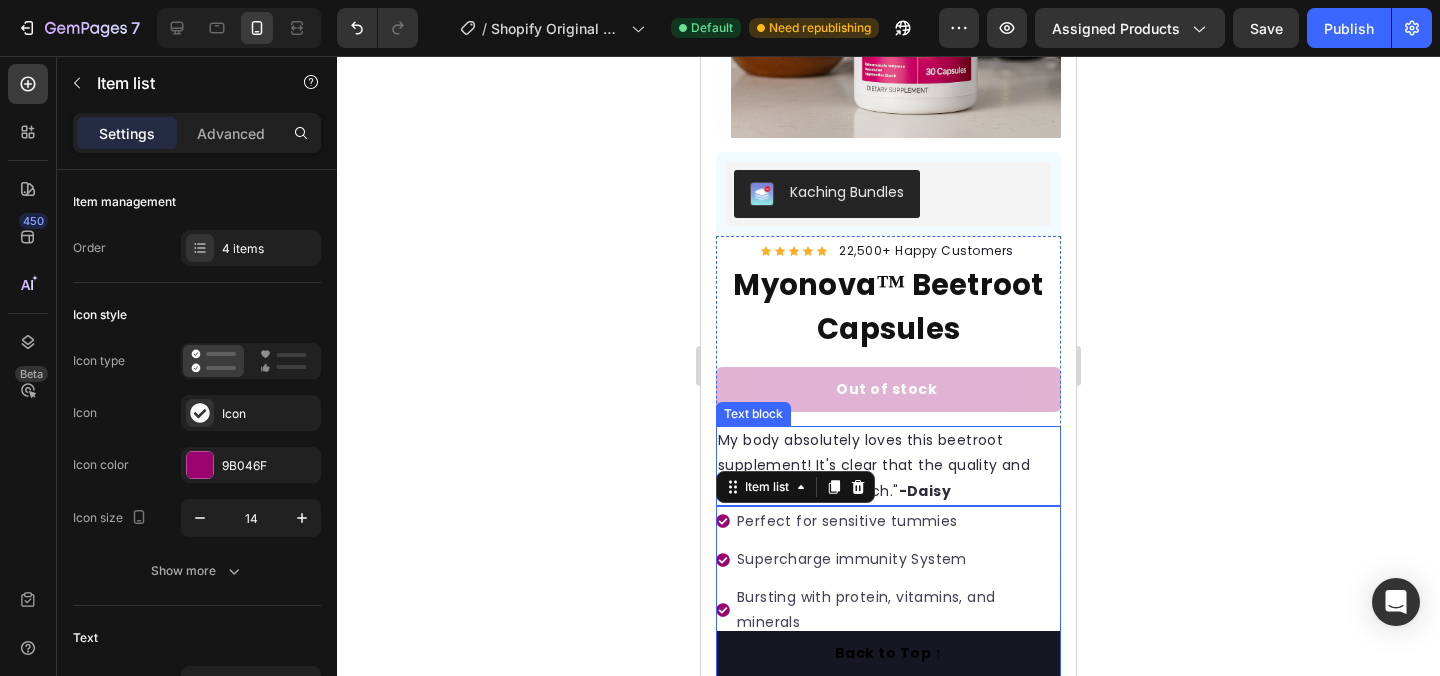 click 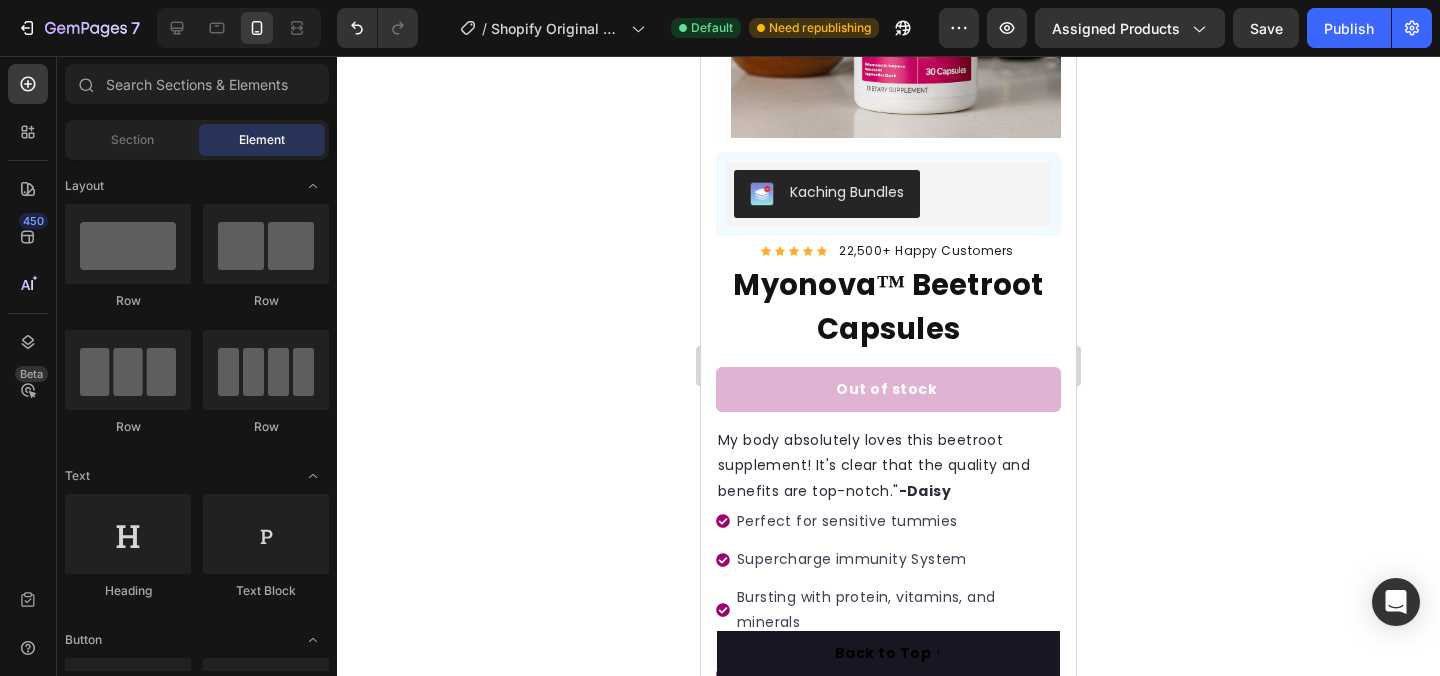 click 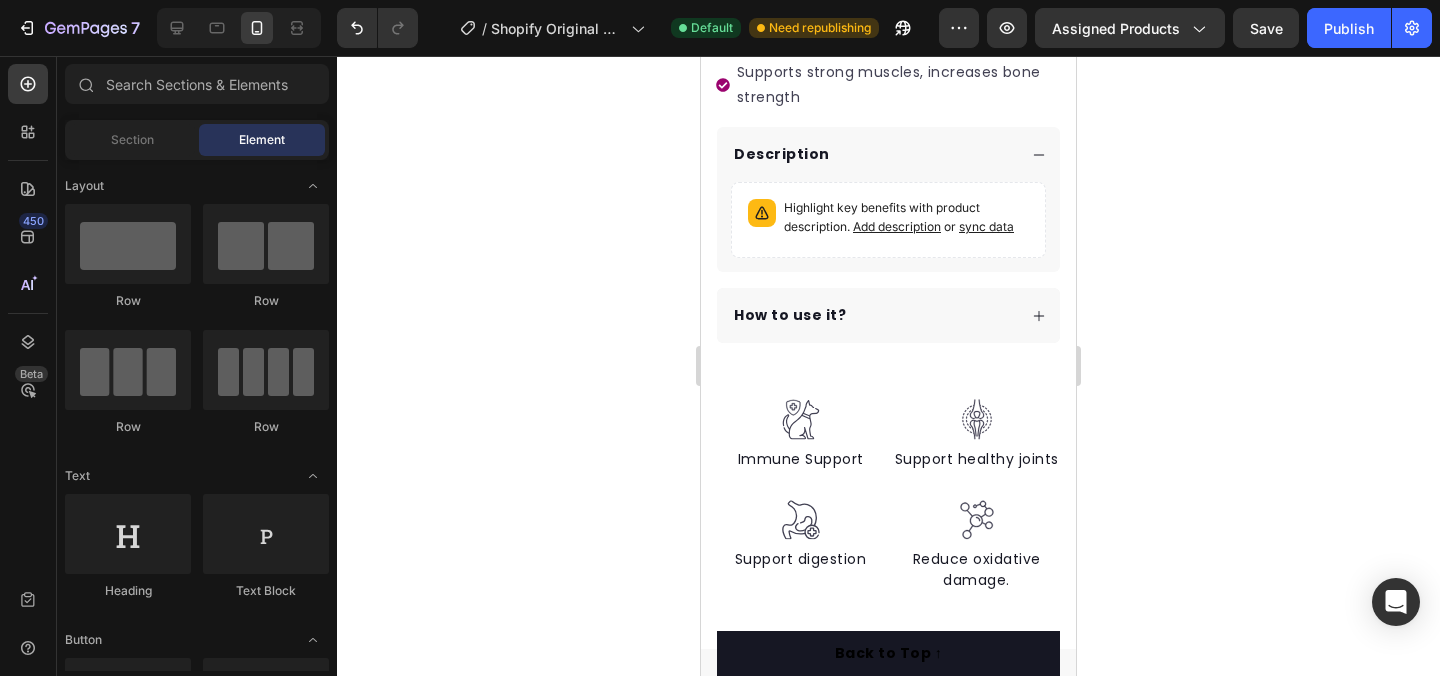 scroll, scrollTop: 931, scrollLeft: 0, axis: vertical 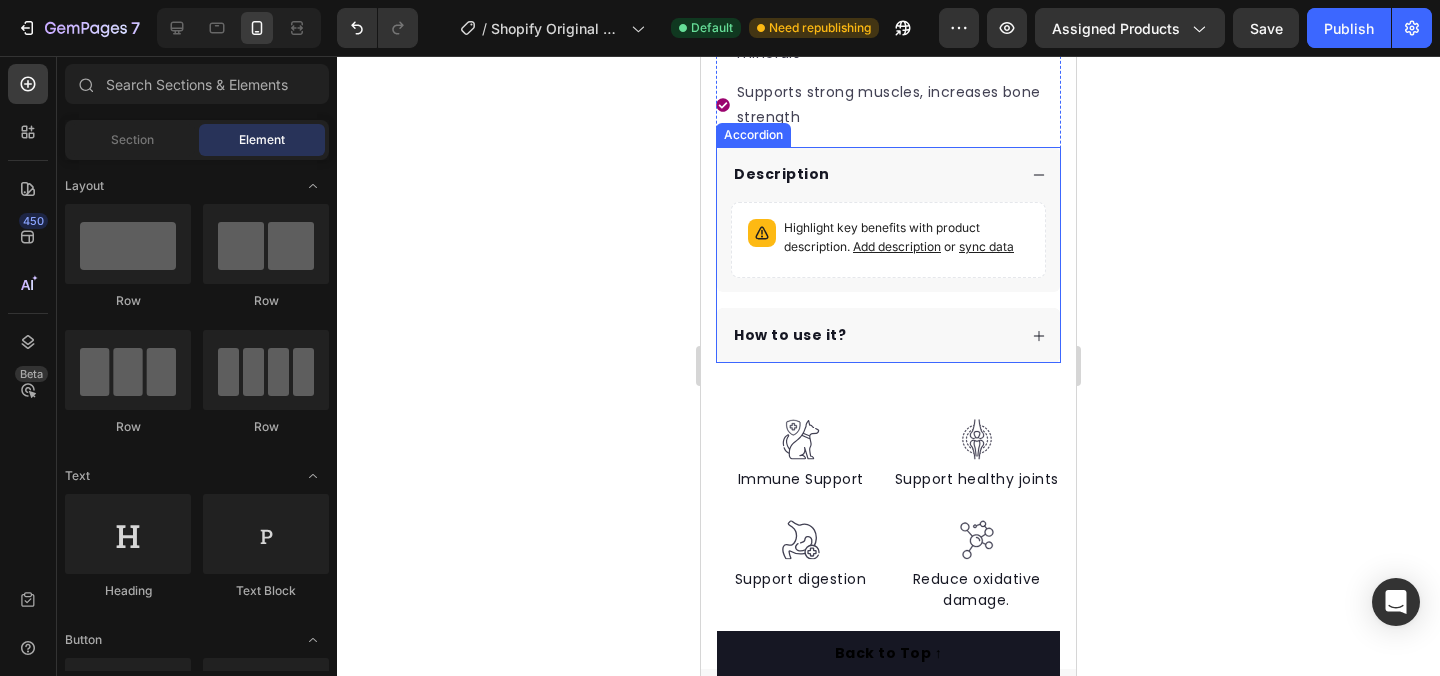click 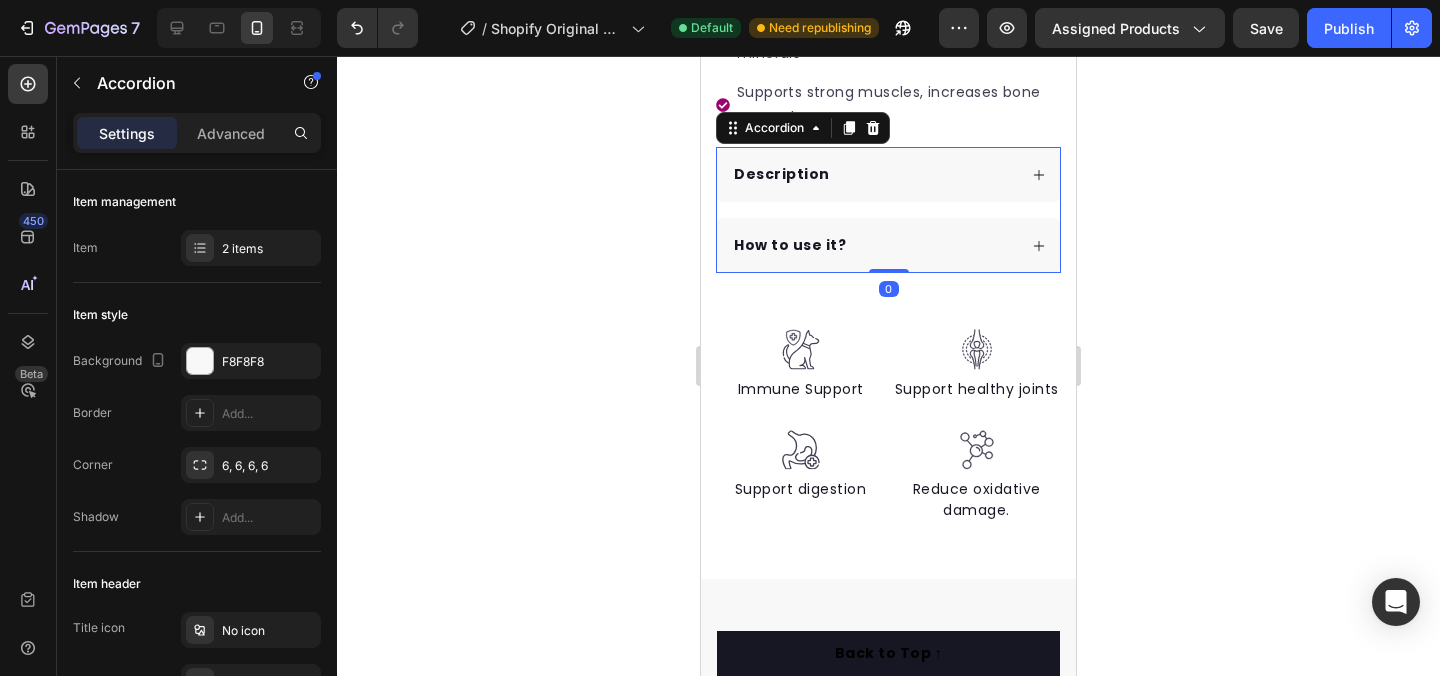 click 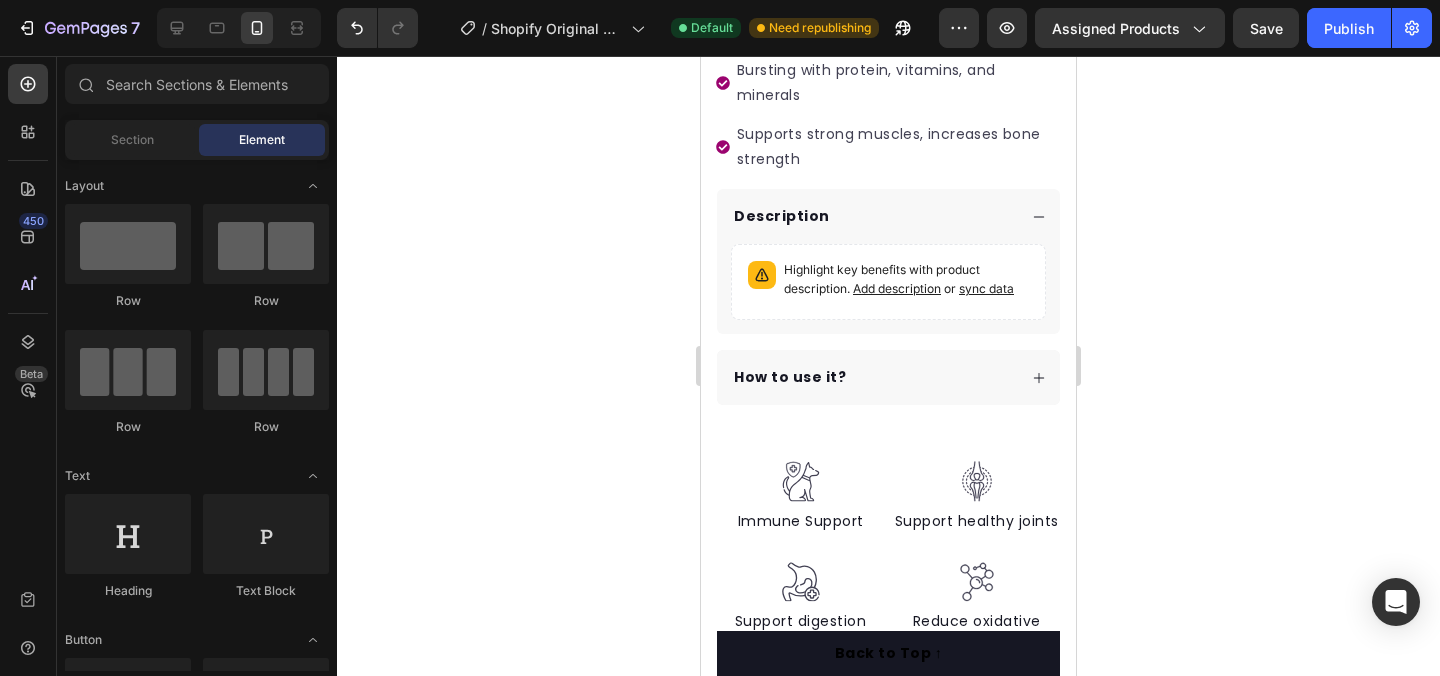 scroll, scrollTop: 869, scrollLeft: 0, axis: vertical 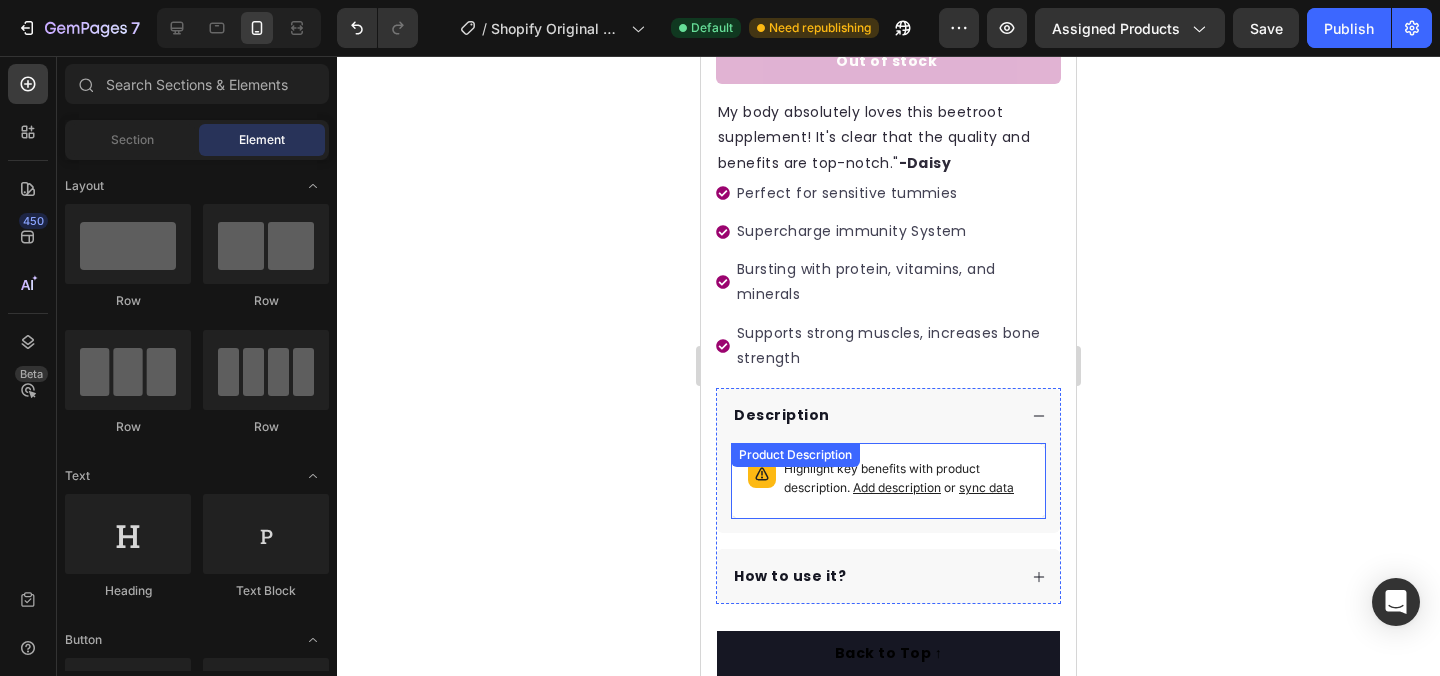 click on "Perfect for sensitive tummies Supercharge immunity System Bursting with protein, vitamins, and minerals Supports strong muscles, increases bone strength" at bounding box center (888, 276) 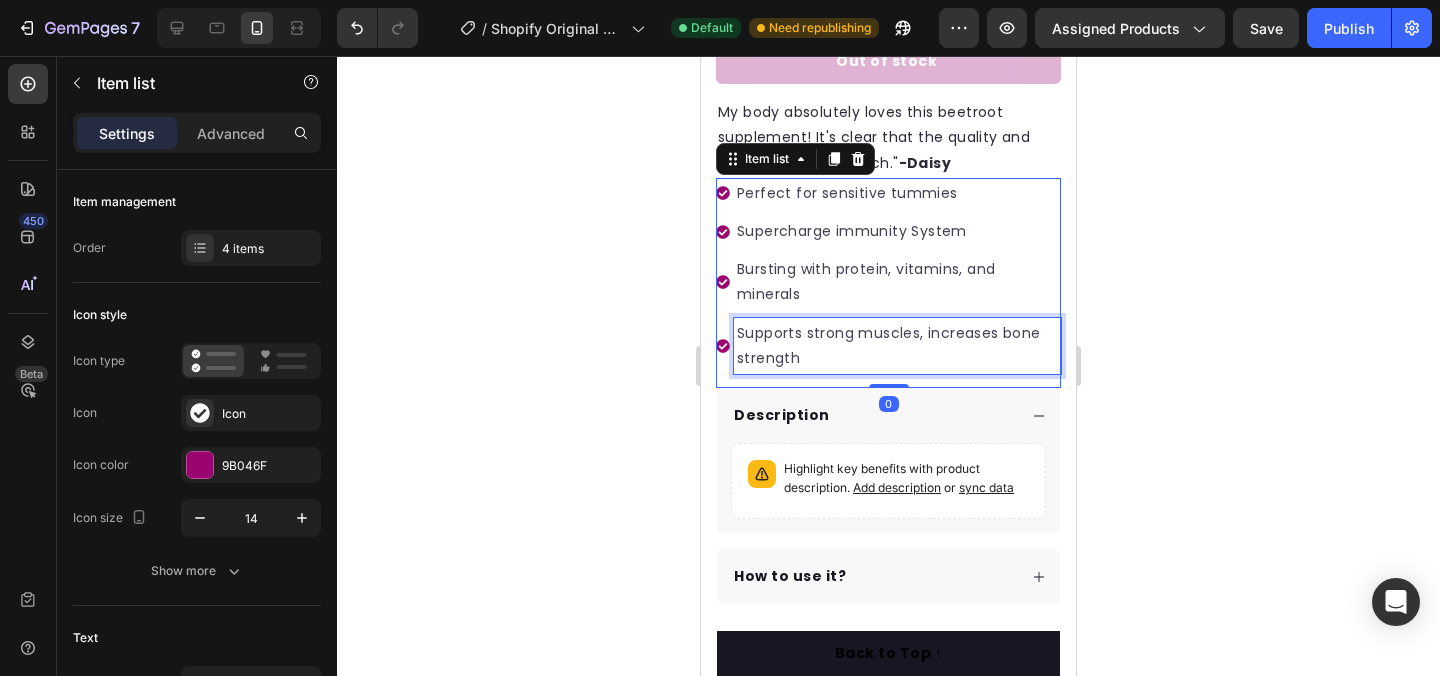 click on "Supports strong muscles, increases bone strength" at bounding box center [897, 346] 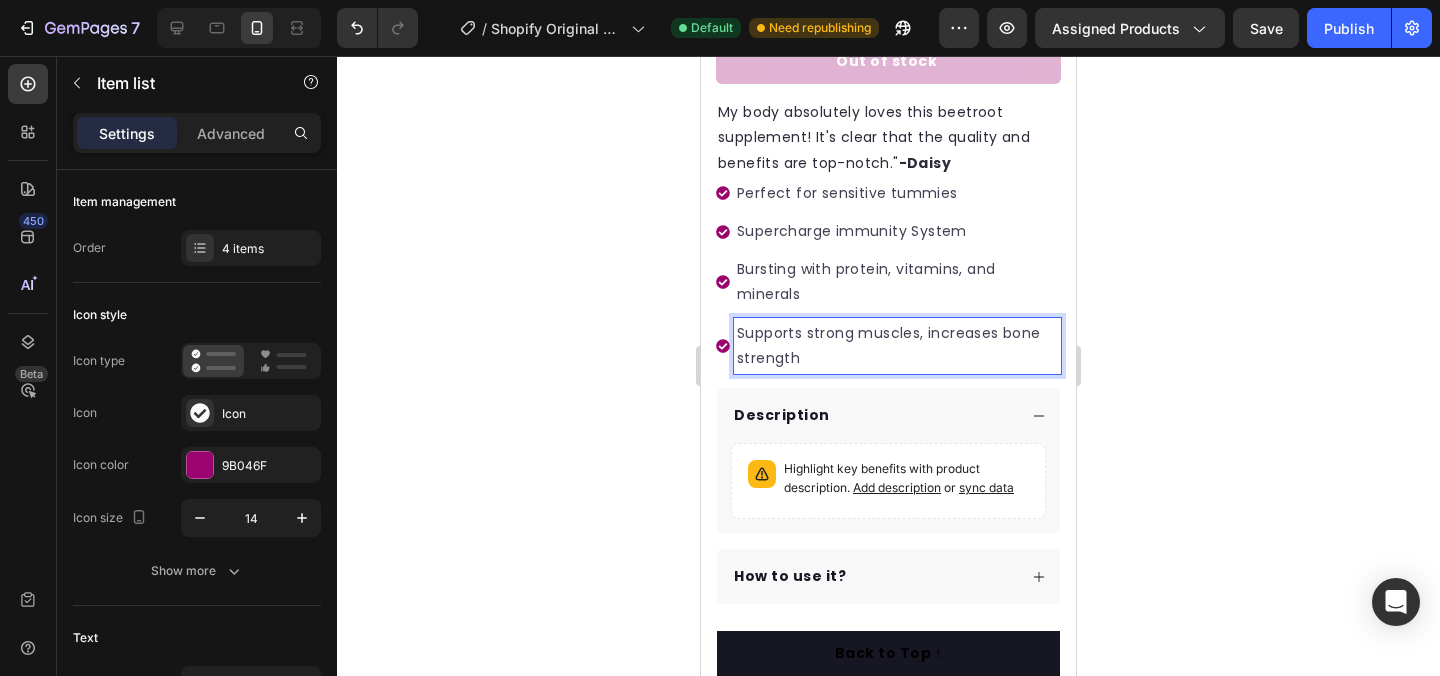 click on "Perfect for sensitive tummies" at bounding box center [897, 193] 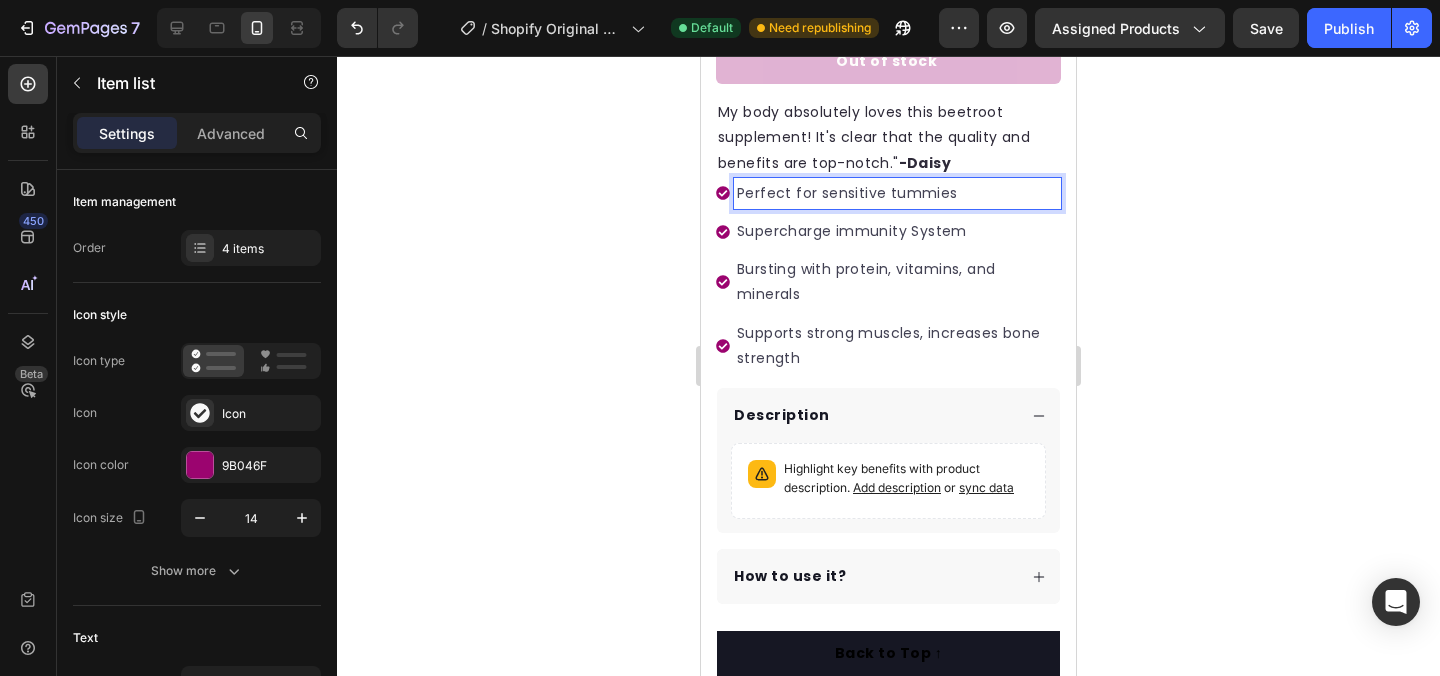 click on "Perfect for sensitive tummies" at bounding box center (897, 193) 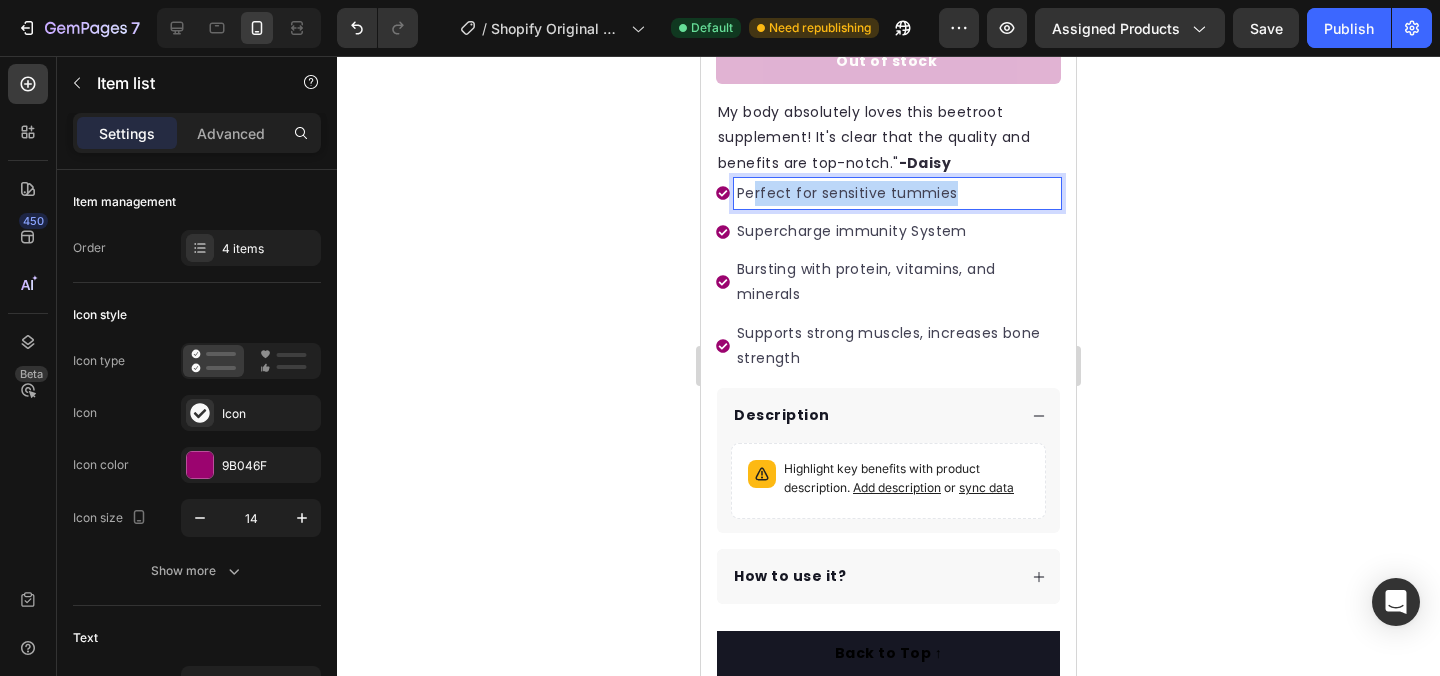 drag, startPoint x: 951, startPoint y: 177, endPoint x: 754, endPoint y: 182, distance: 197.06345 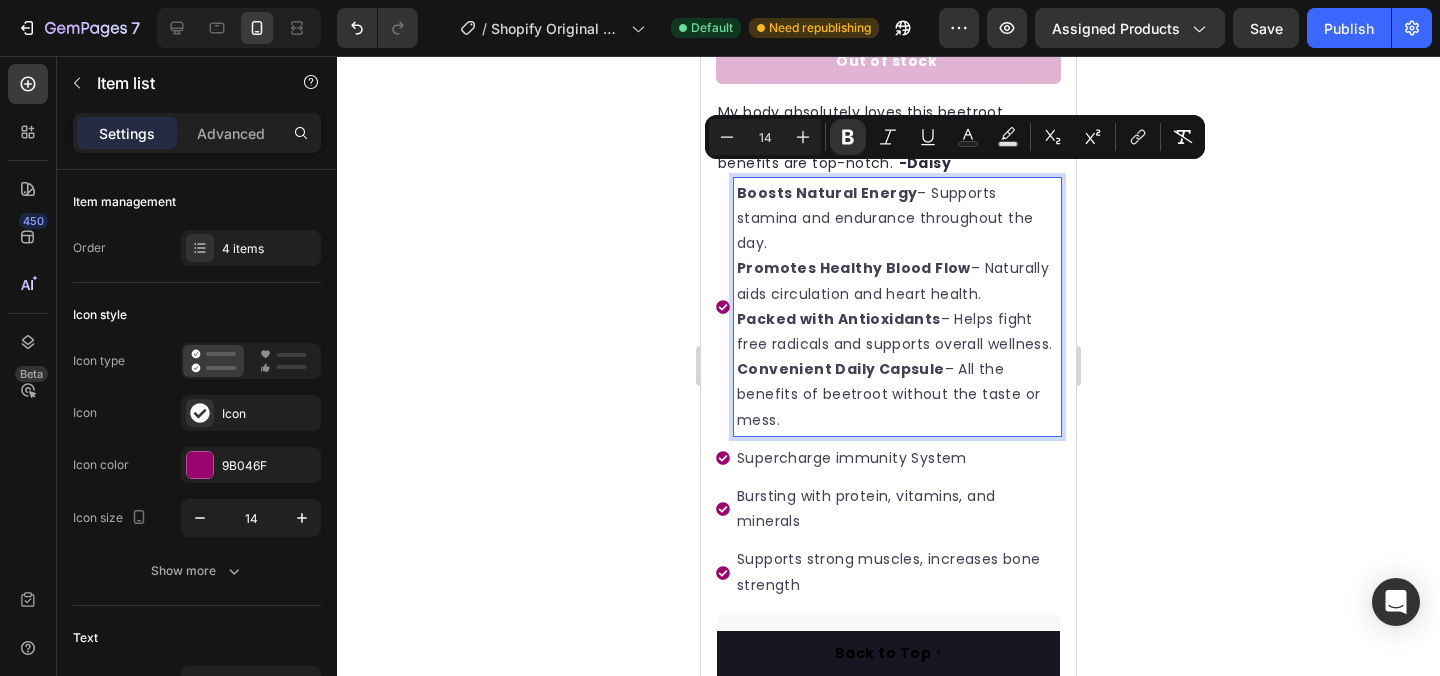 drag, startPoint x: 898, startPoint y: 229, endPoint x: 733, endPoint y: 179, distance: 172.4094 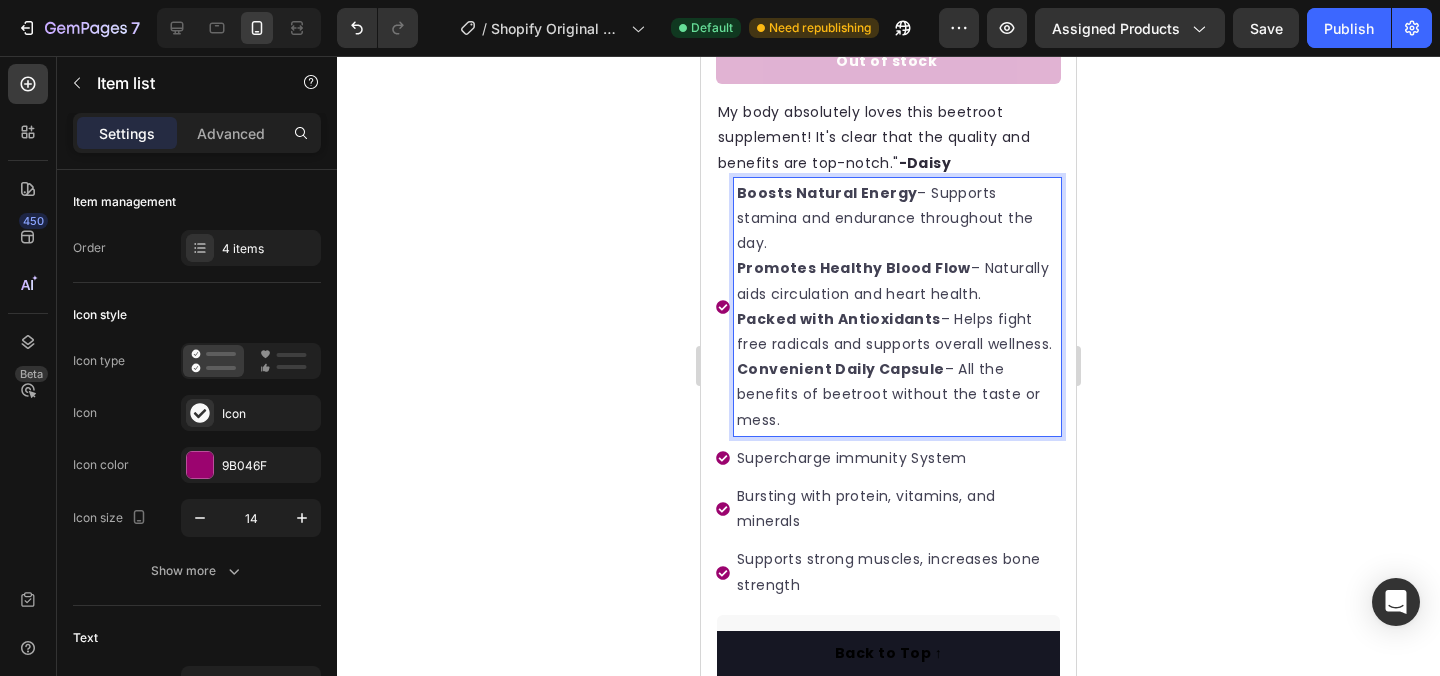 drag, startPoint x: 880, startPoint y: 425, endPoint x: 746, endPoint y: 174, distance: 284.52945 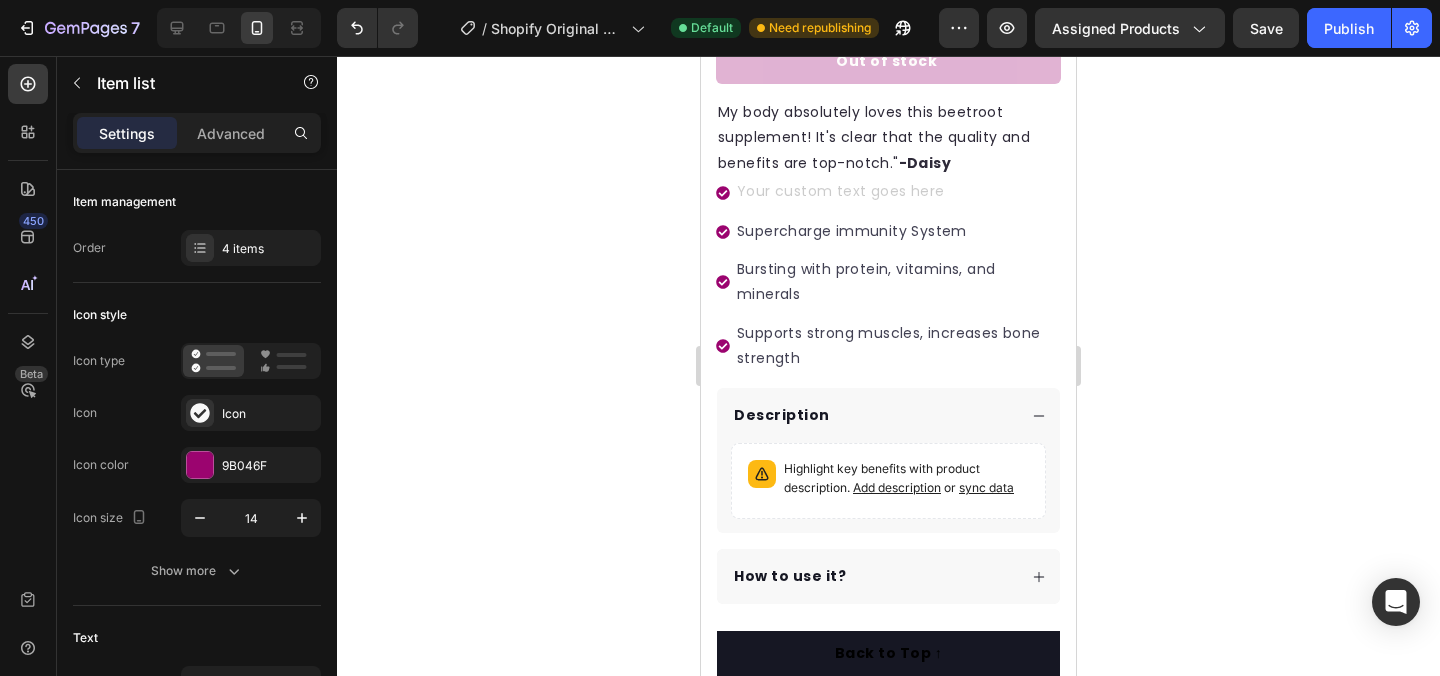 scroll, scrollTop: 686, scrollLeft: 0, axis: vertical 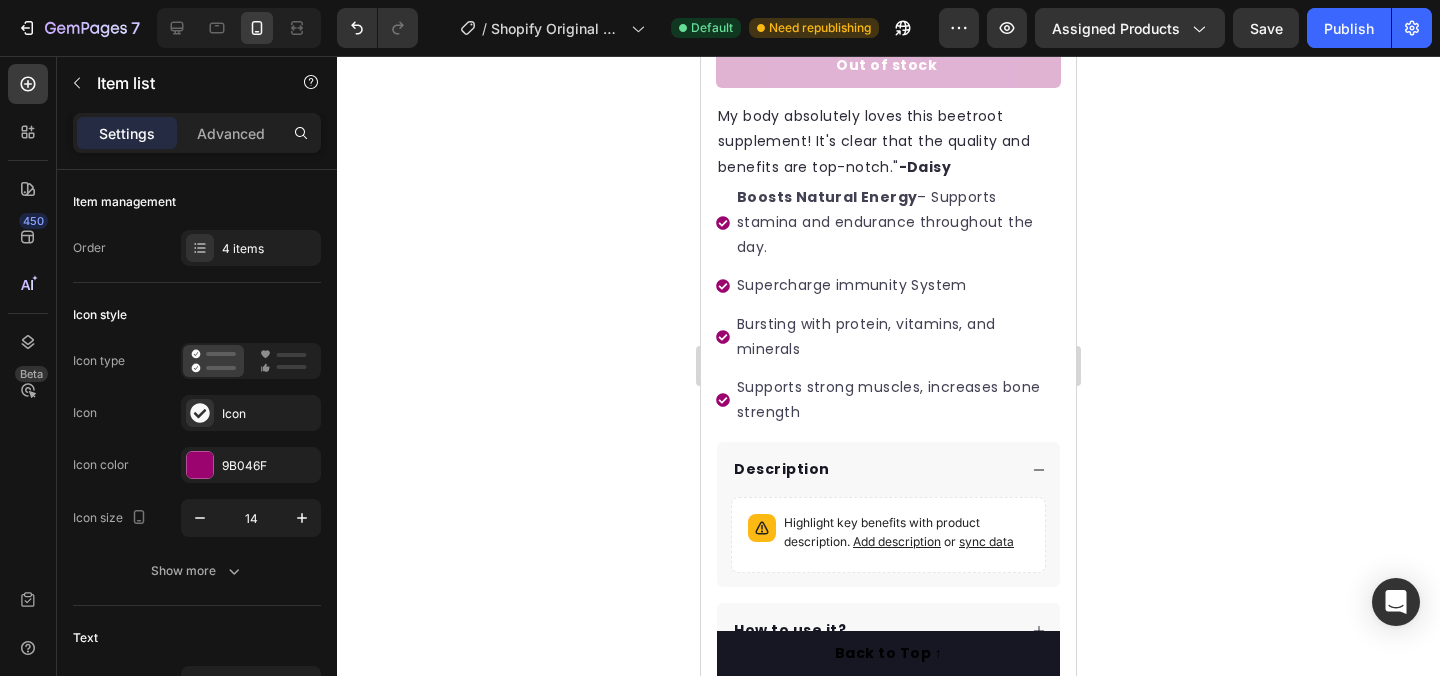 click on "Supercharge immunity System" at bounding box center (897, 285) 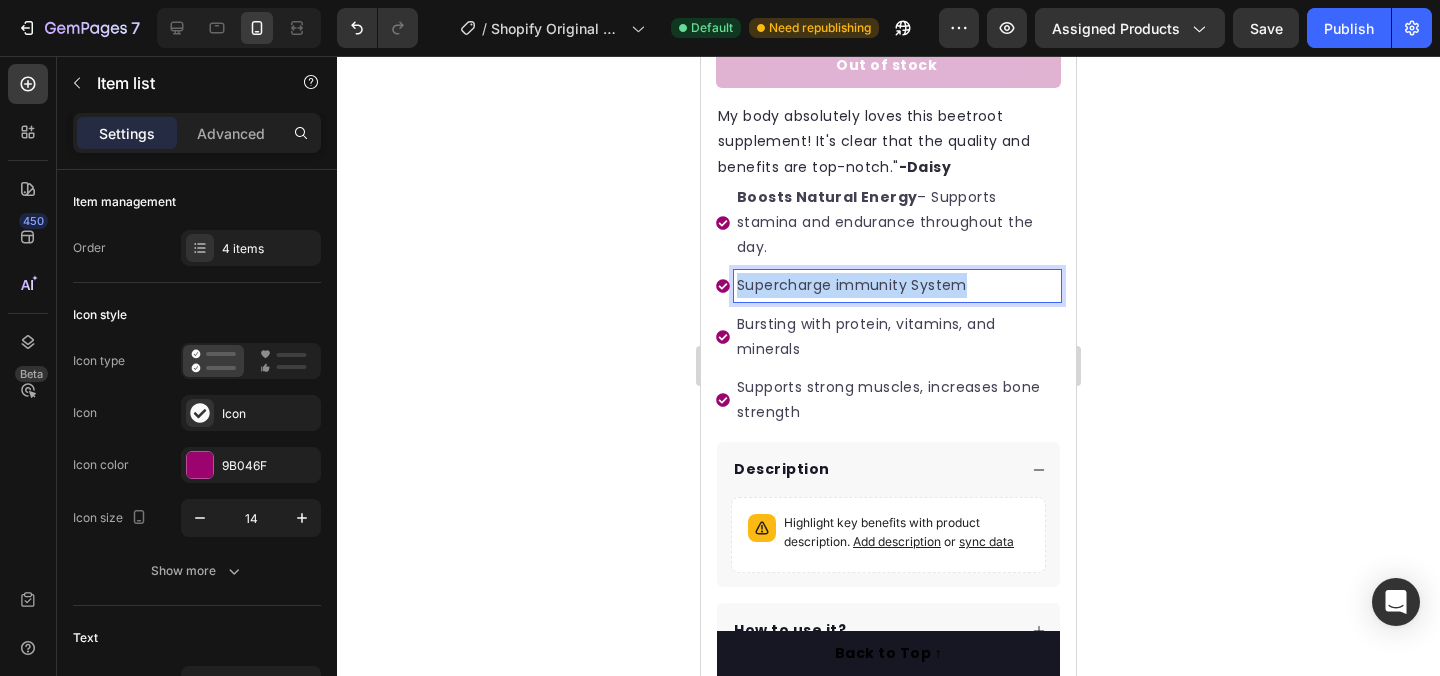 drag, startPoint x: 990, startPoint y: 258, endPoint x: 733, endPoint y: 270, distance: 257.28 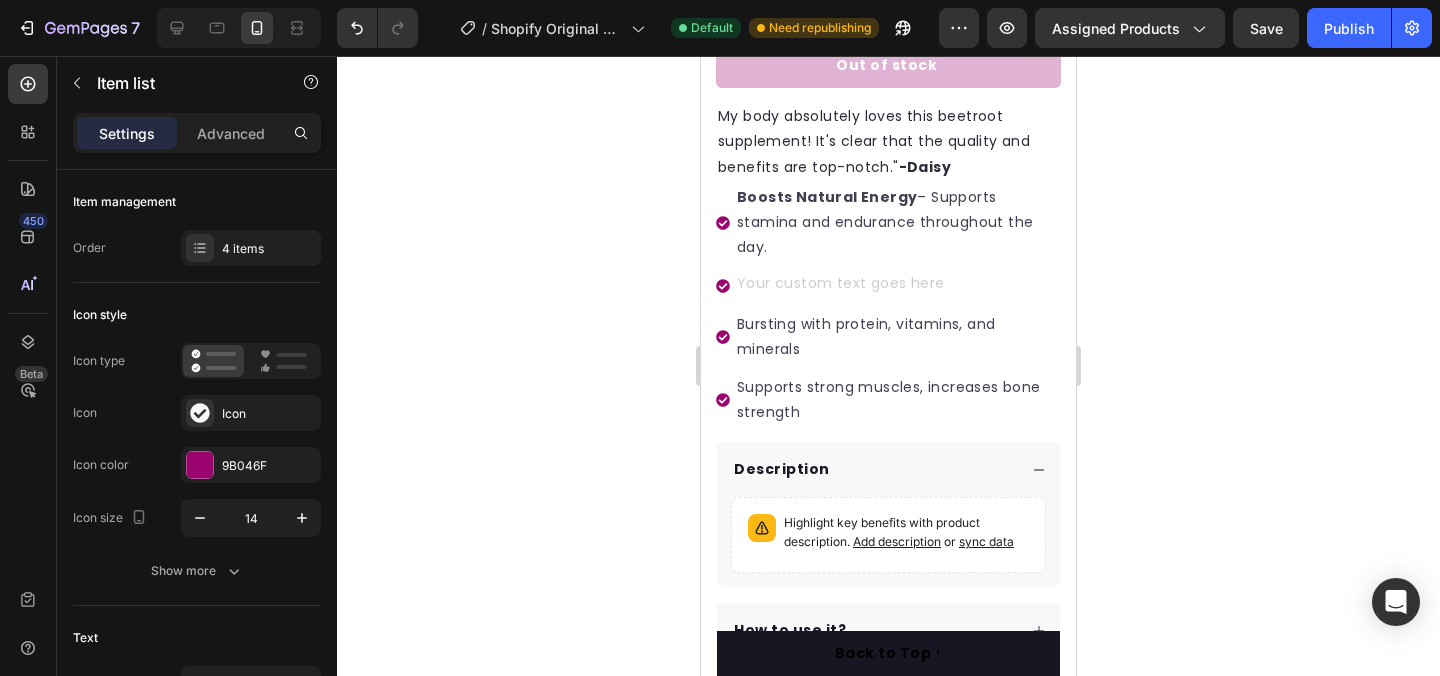scroll, scrollTop: 682, scrollLeft: 0, axis: vertical 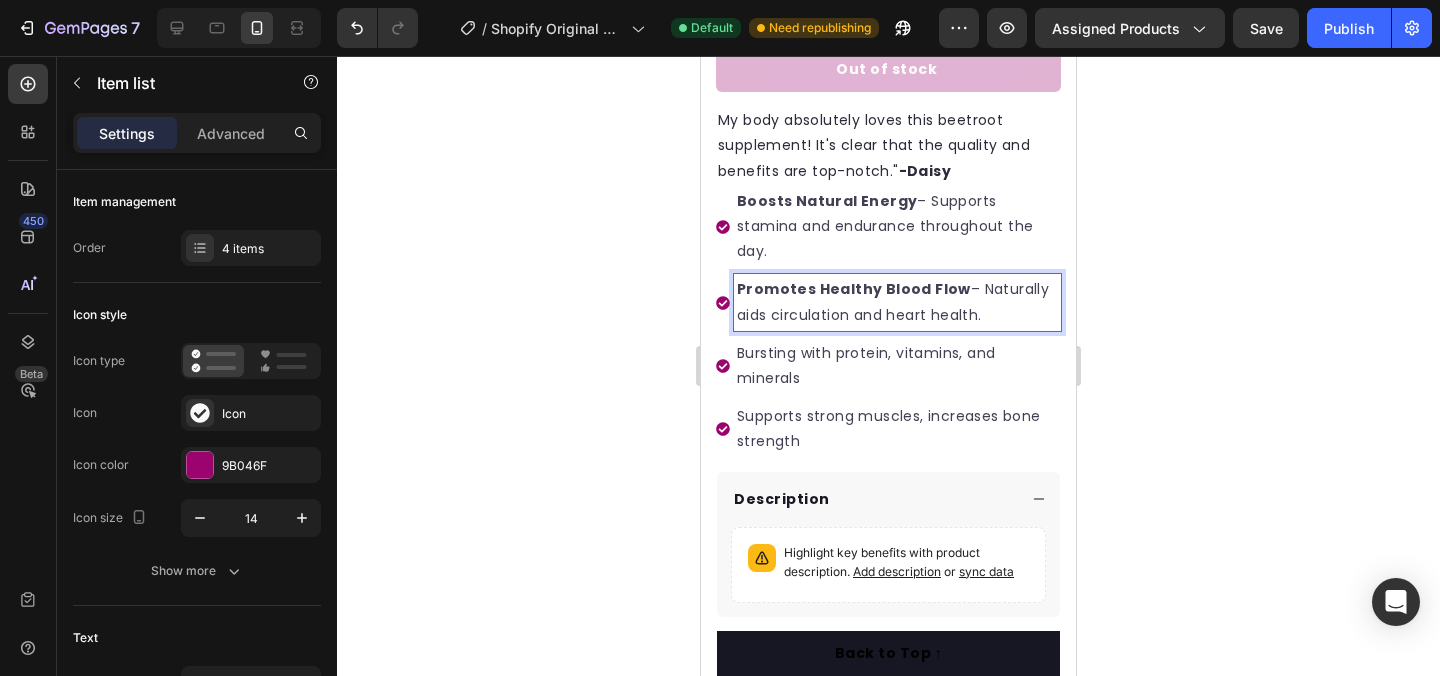 click on "Bursting with protein, vitamins, and minerals" at bounding box center (897, 366) 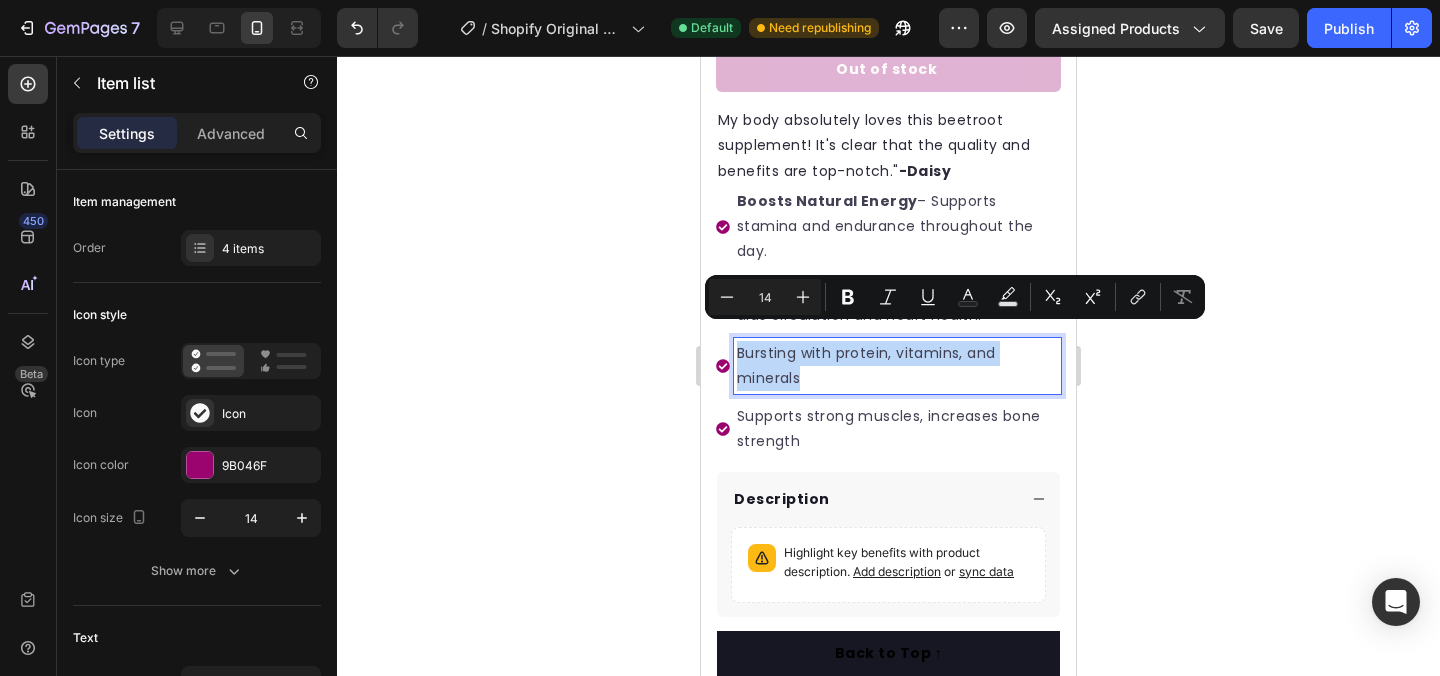 drag, startPoint x: 928, startPoint y: 360, endPoint x: 741, endPoint y: 336, distance: 188.53381 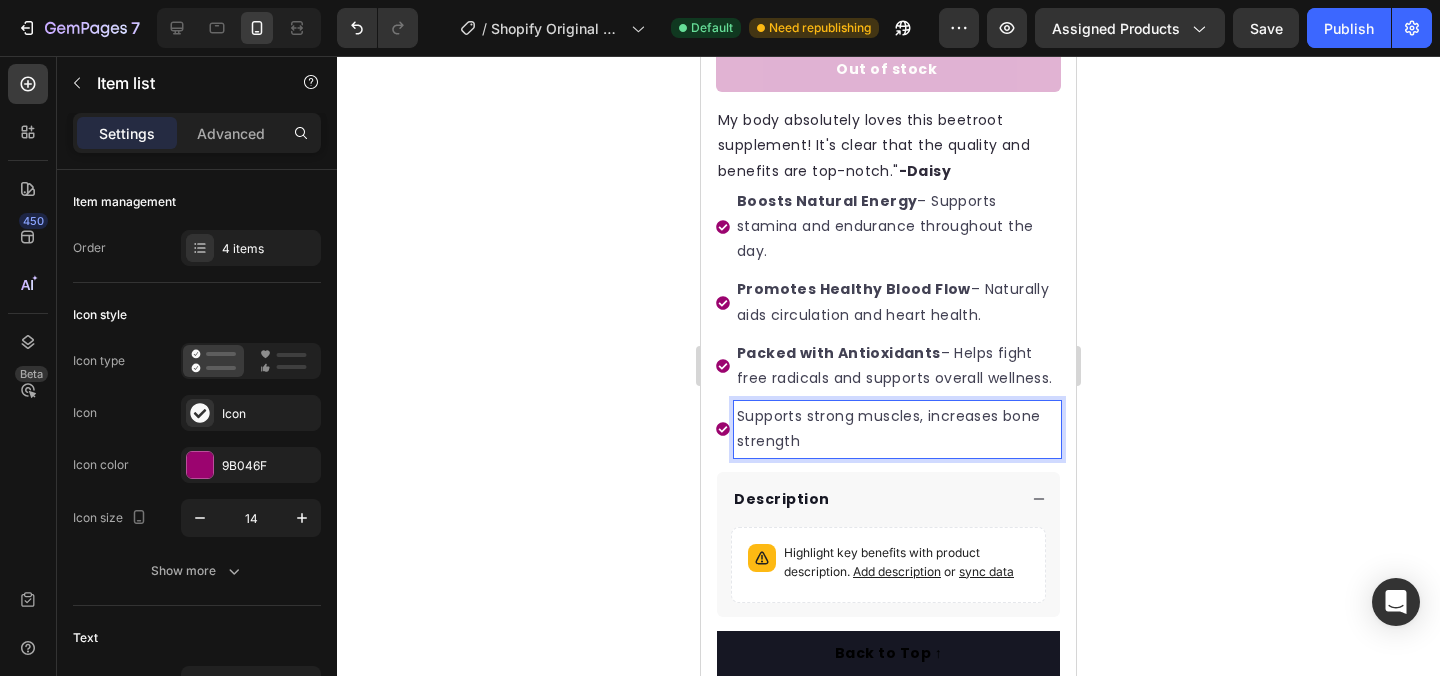 click on "Supports strong muscles, increases bone strength" at bounding box center (897, 429) 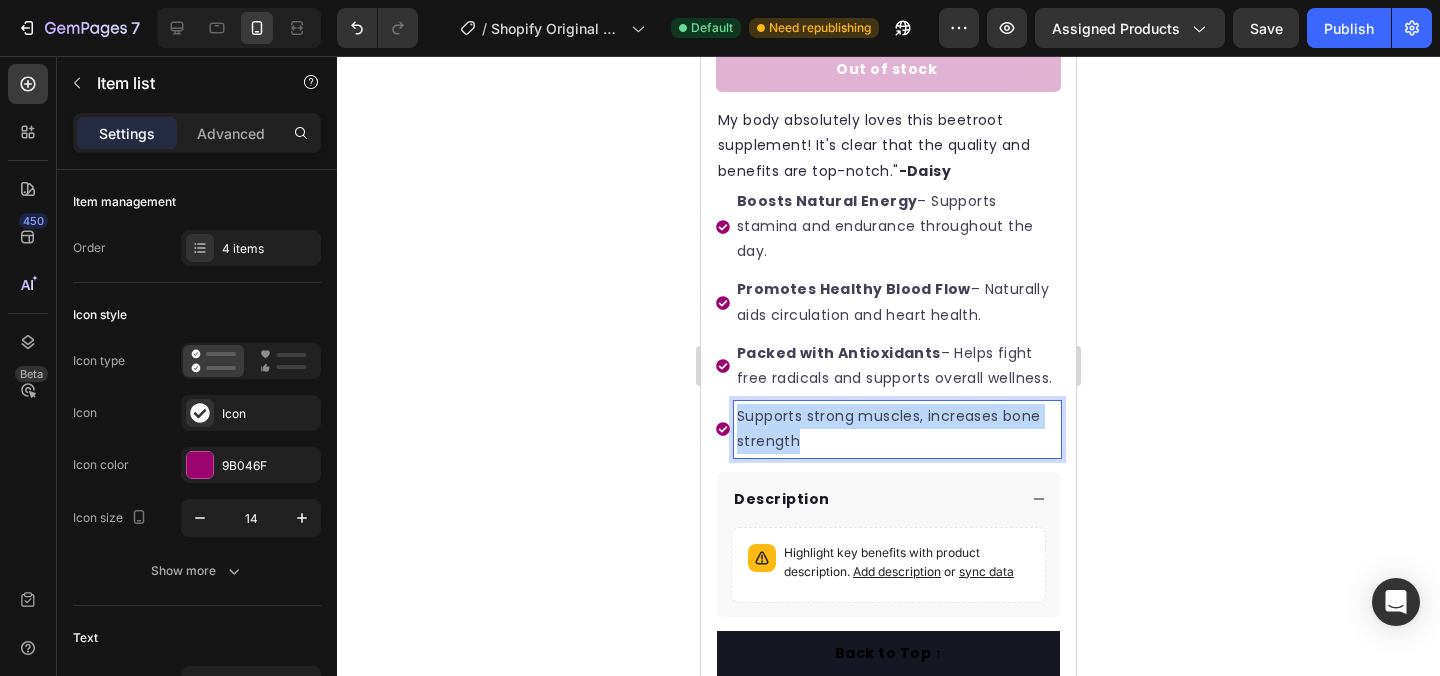 drag, startPoint x: 864, startPoint y: 451, endPoint x: 730, endPoint y: 418, distance: 138.00362 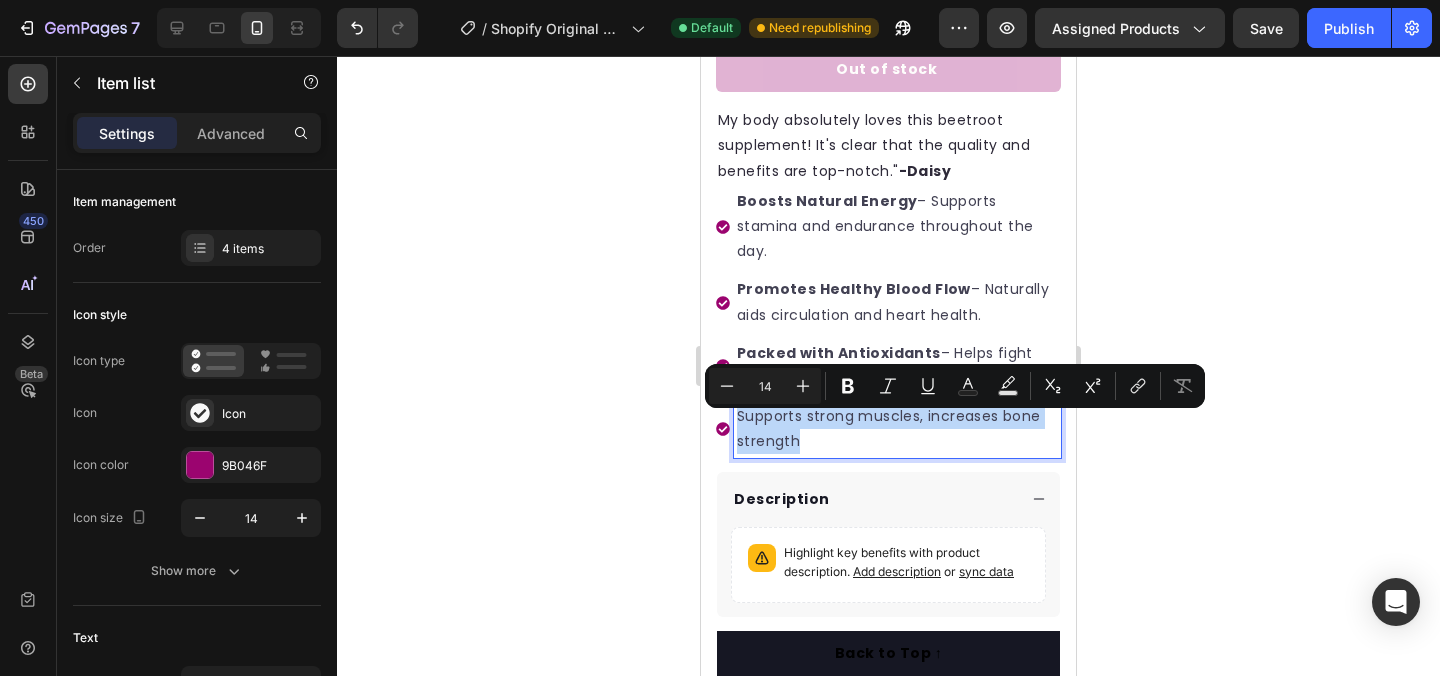 click on "Supports strong muscles, increases bone strength" at bounding box center (897, 429) 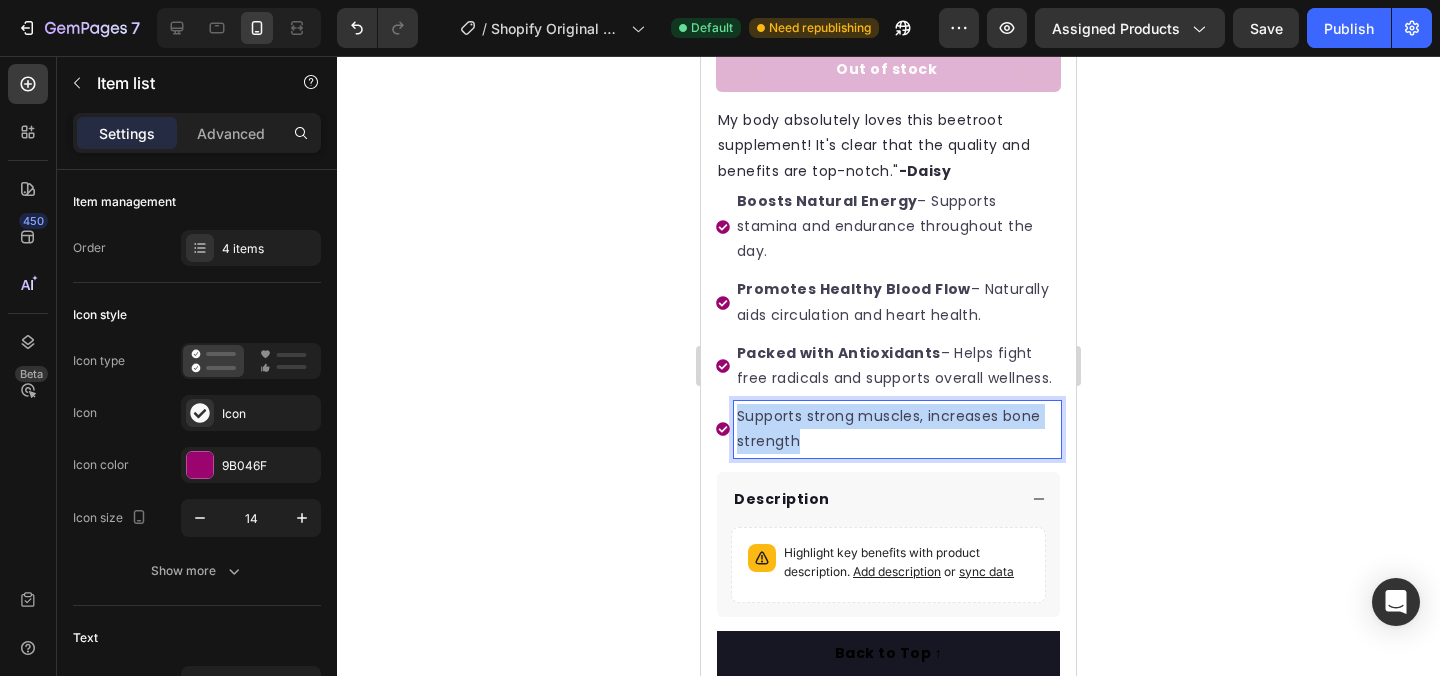 drag, startPoint x: 845, startPoint y: 445, endPoint x: 738, endPoint y: 429, distance: 108.18965 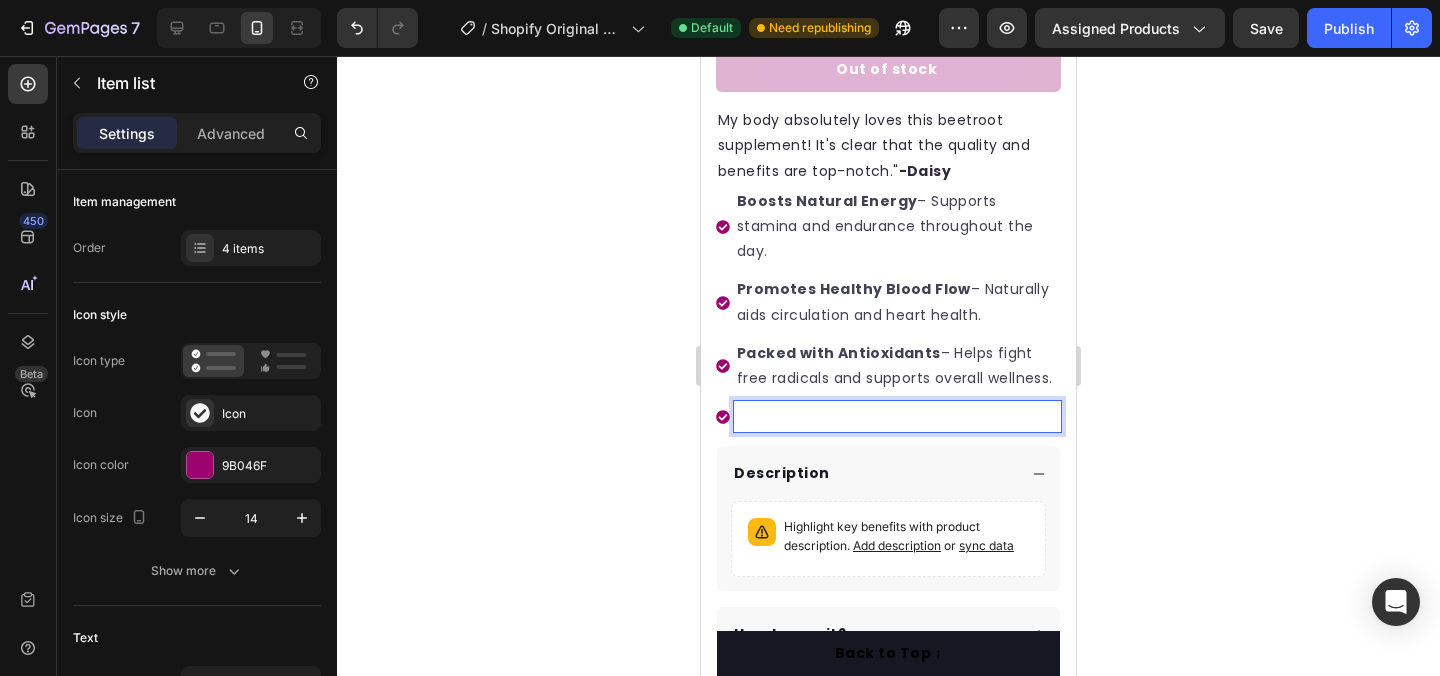 scroll, scrollTop: 678, scrollLeft: 0, axis: vertical 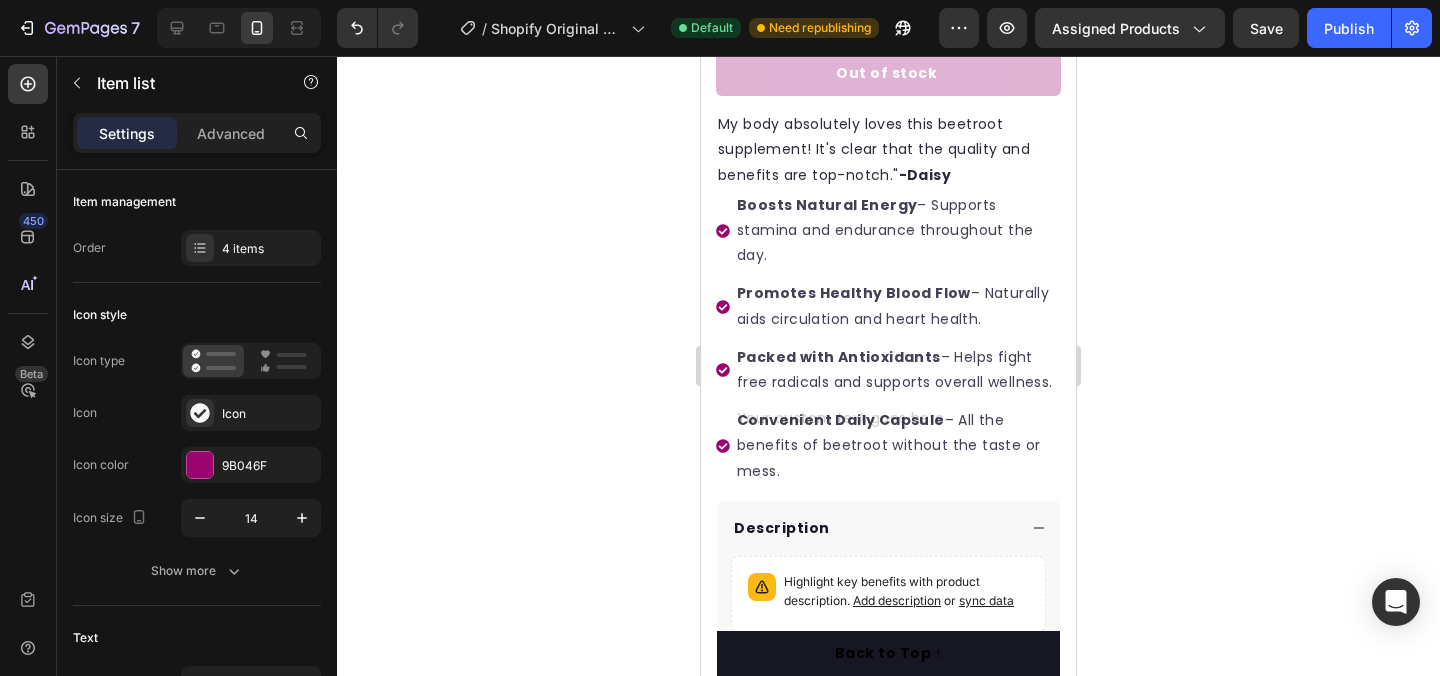 click 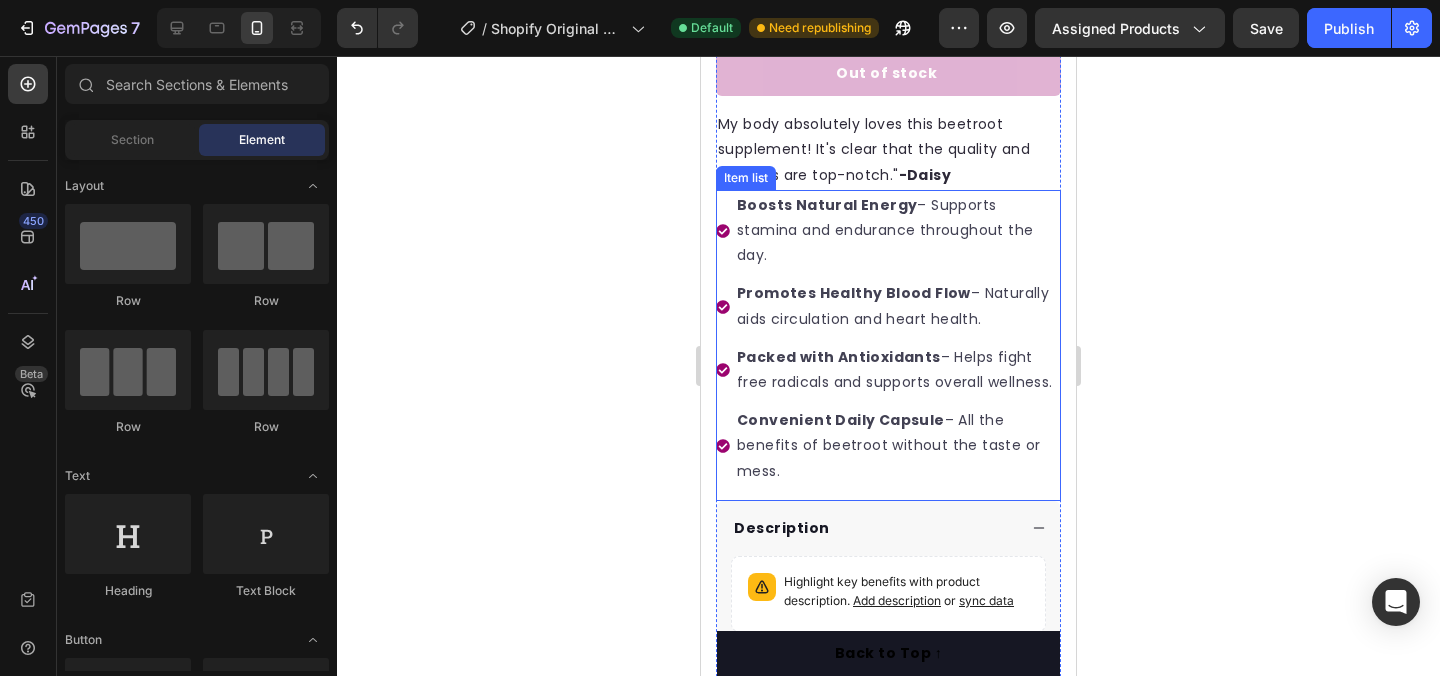 click on "Boosts Natural Energy  – Supports stamina and endurance throughout the day." at bounding box center (897, 231) 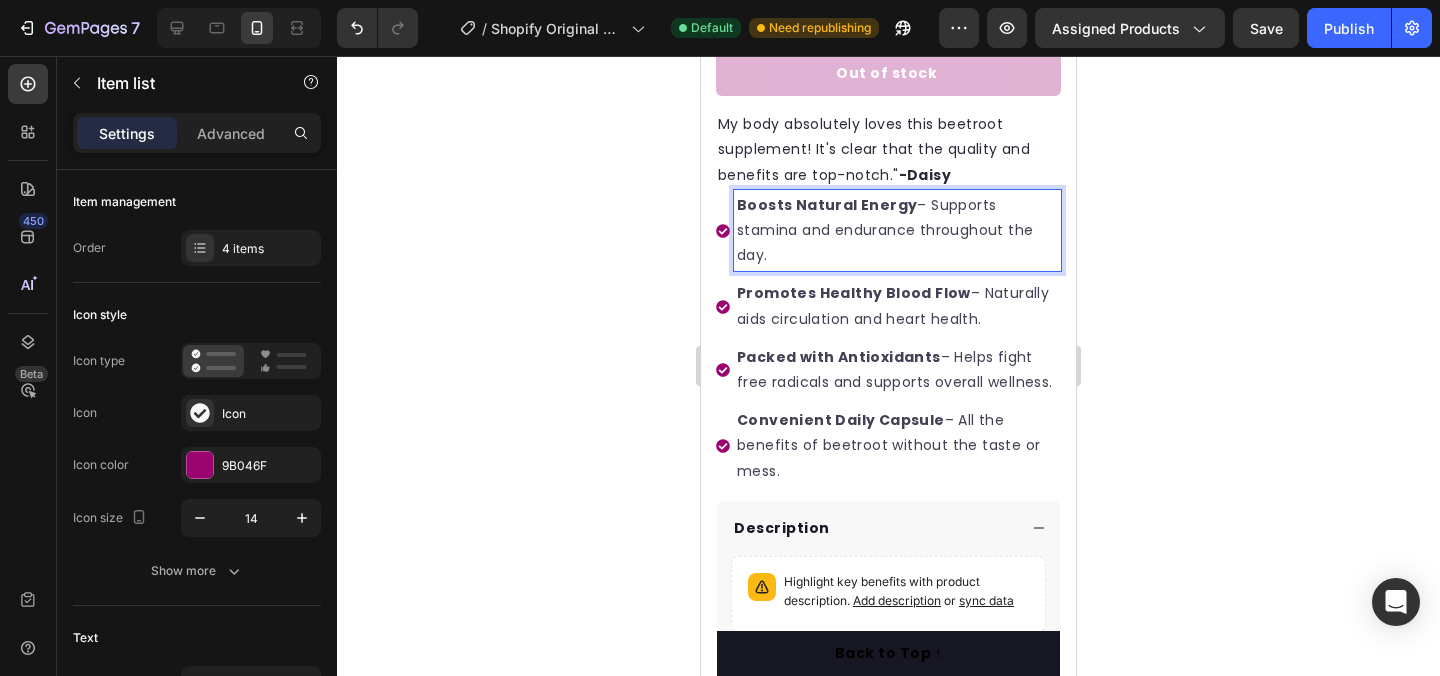 click on "Boosts Natural Energy  – Supports stamina and endurance throughout the day." at bounding box center (897, 231) 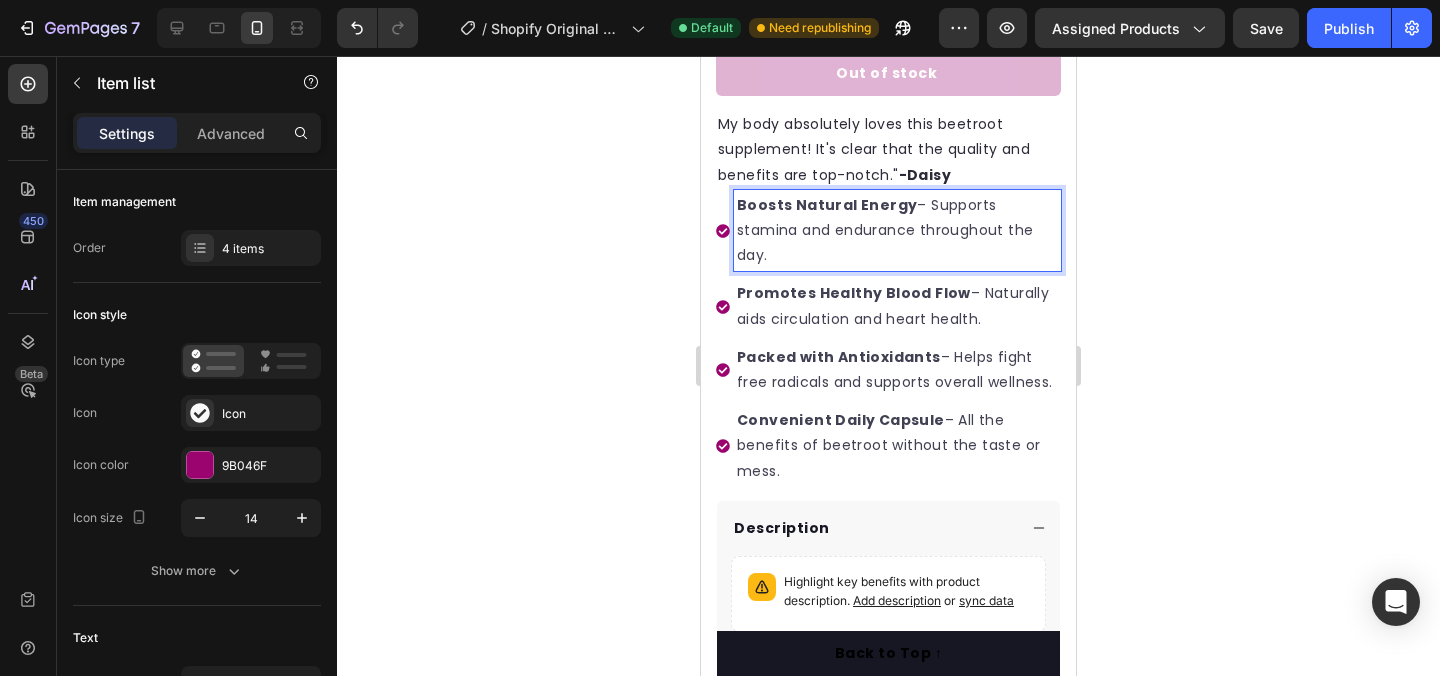click on "Boosts Natural Energy  – Supports stamina and endurance throughout the day." at bounding box center (897, 231) 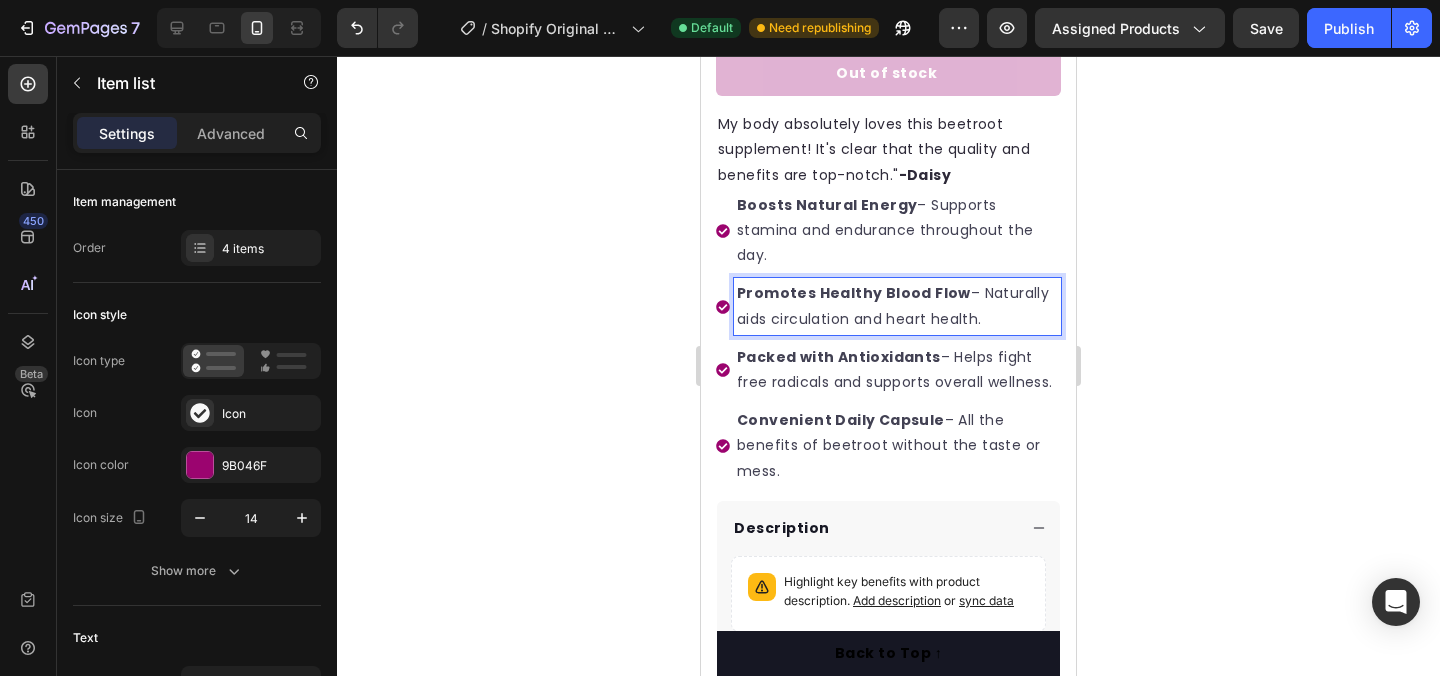 click on "Promotes Healthy Blood Flow  – Naturally aids circulation and heart health." at bounding box center (897, 306) 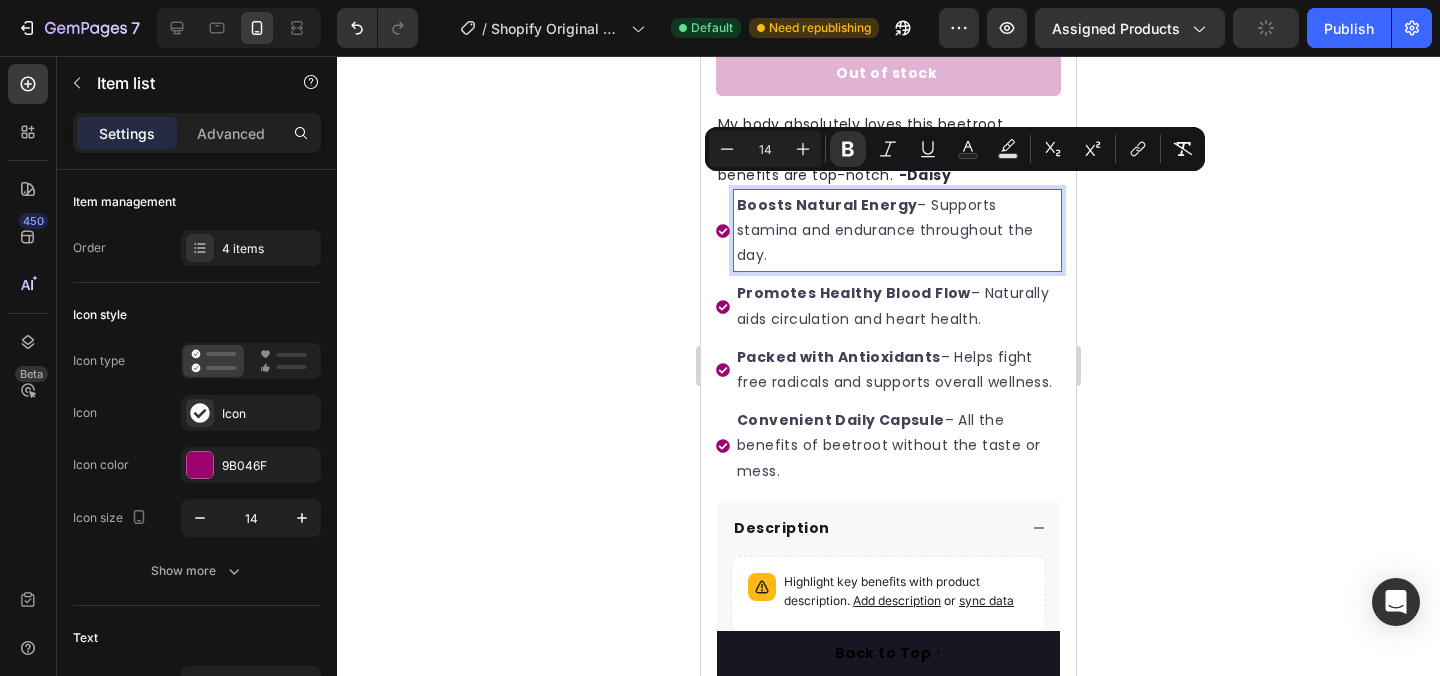 drag, startPoint x: 878, startPoint y: 255, endPoint x: 737, endPoint y: 189, distance: 155.68237 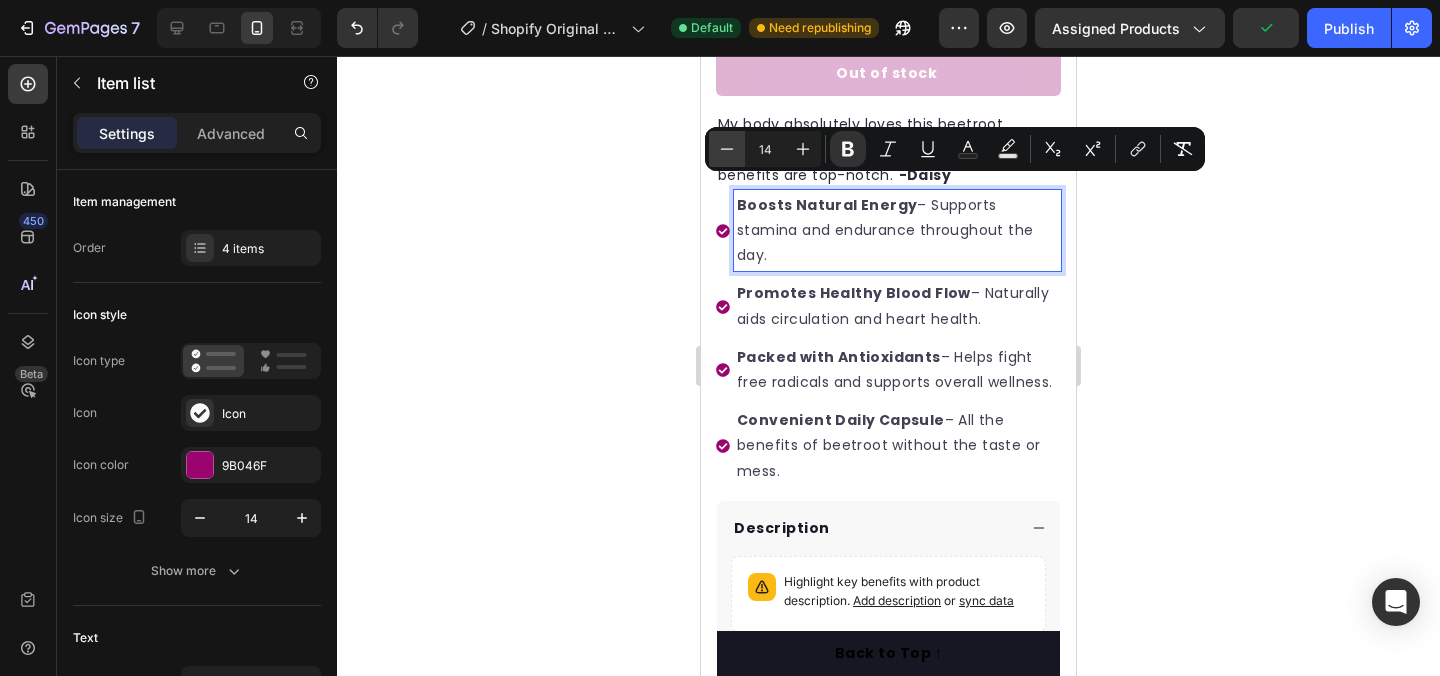 click 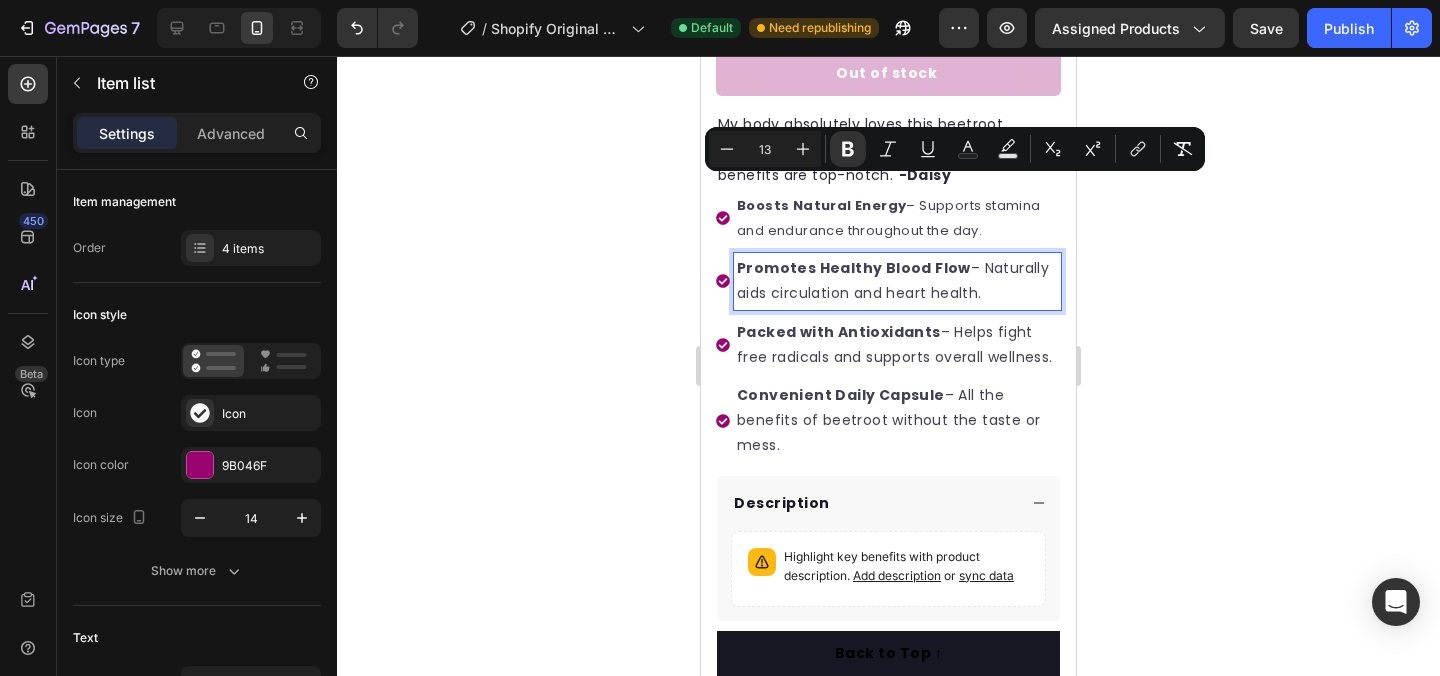 click on "Promotes Healthy Blood Flow  – Naturally aids circulation and heart health." at bounding box center (897, 281) 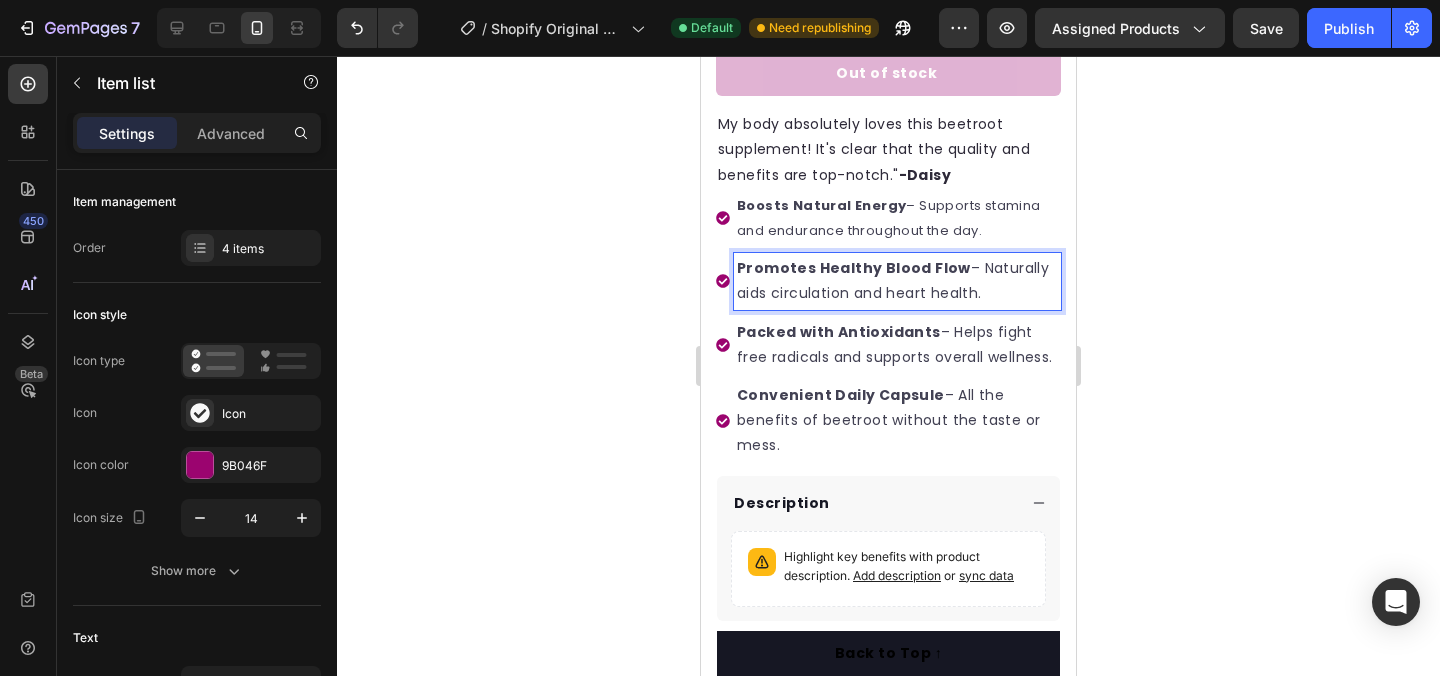 drag, startPoint x: 994, startPoint y: 276, endPoint x: 729, endPoint y: 256, distance: 265.75363 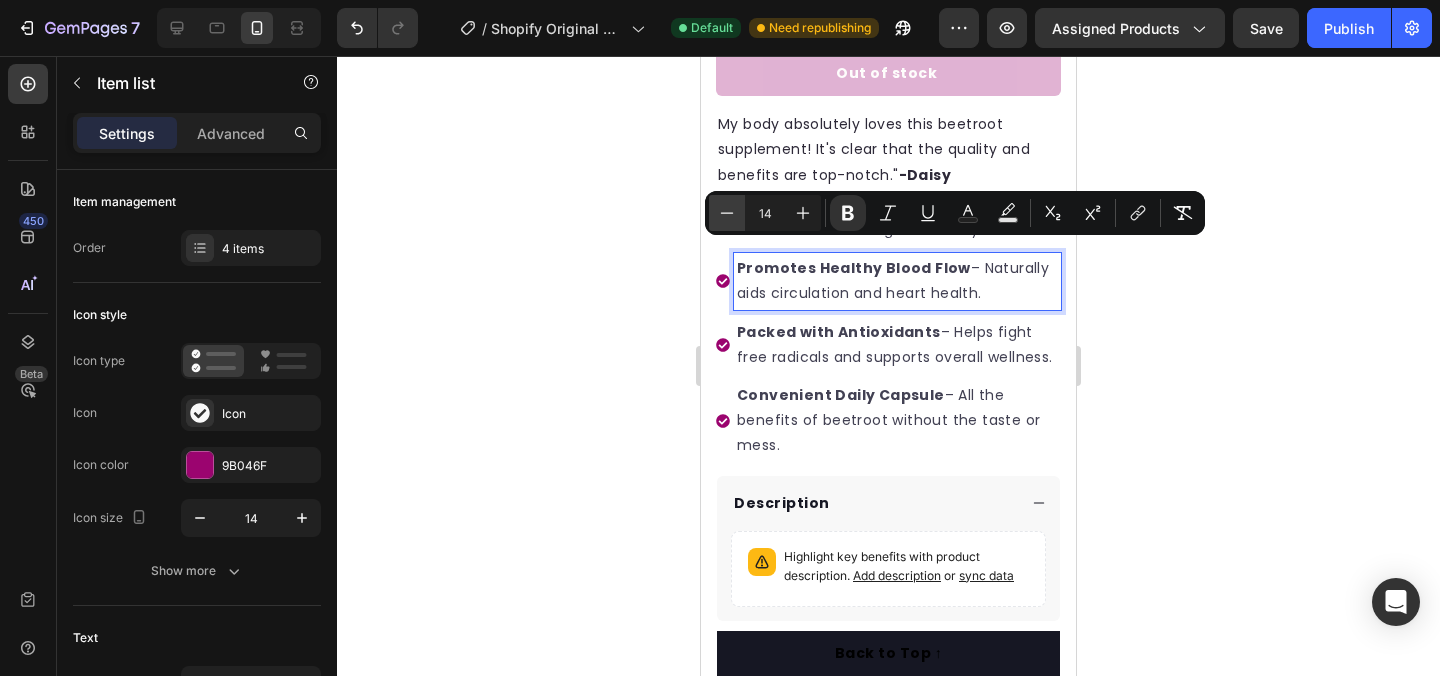 click on "Minus" at bounding box center [727, 213] 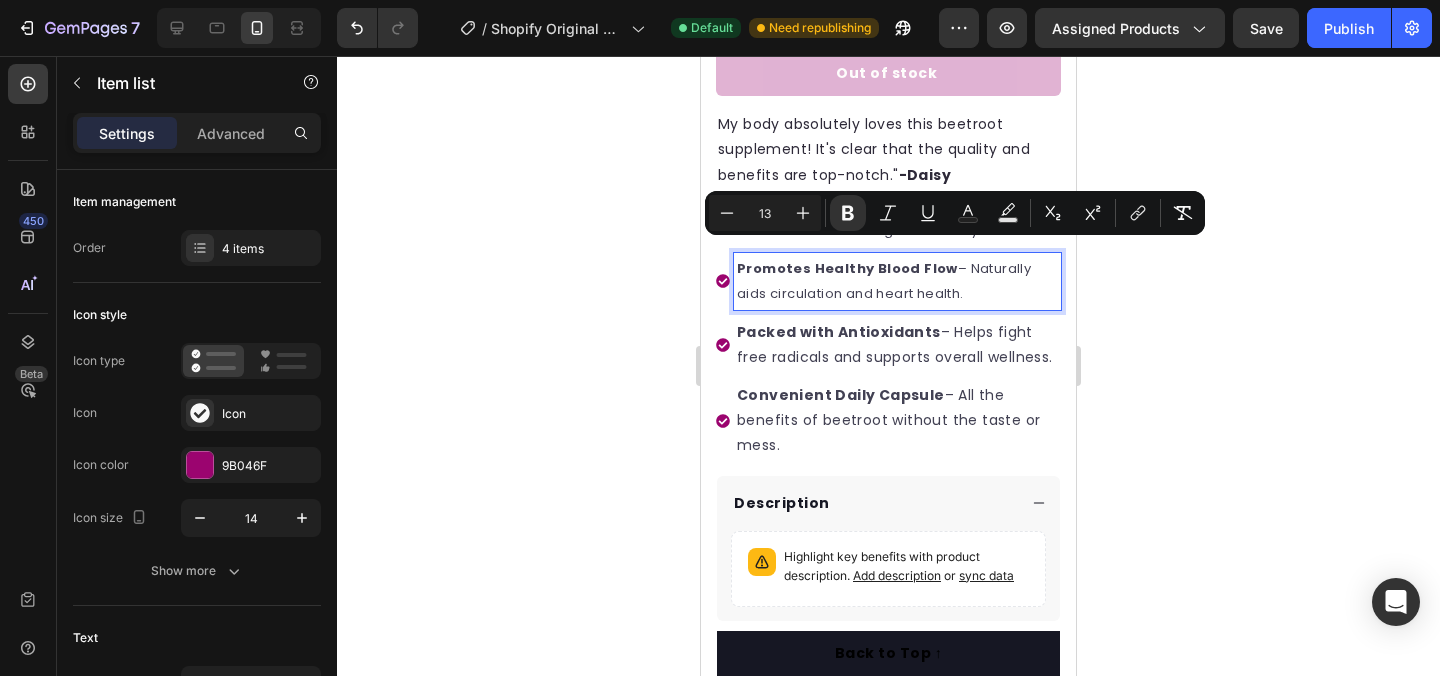 click on "Packed with Antioxidants  – Helps fight free radicals and supports overall wellness." at bounding box center (897, 345) 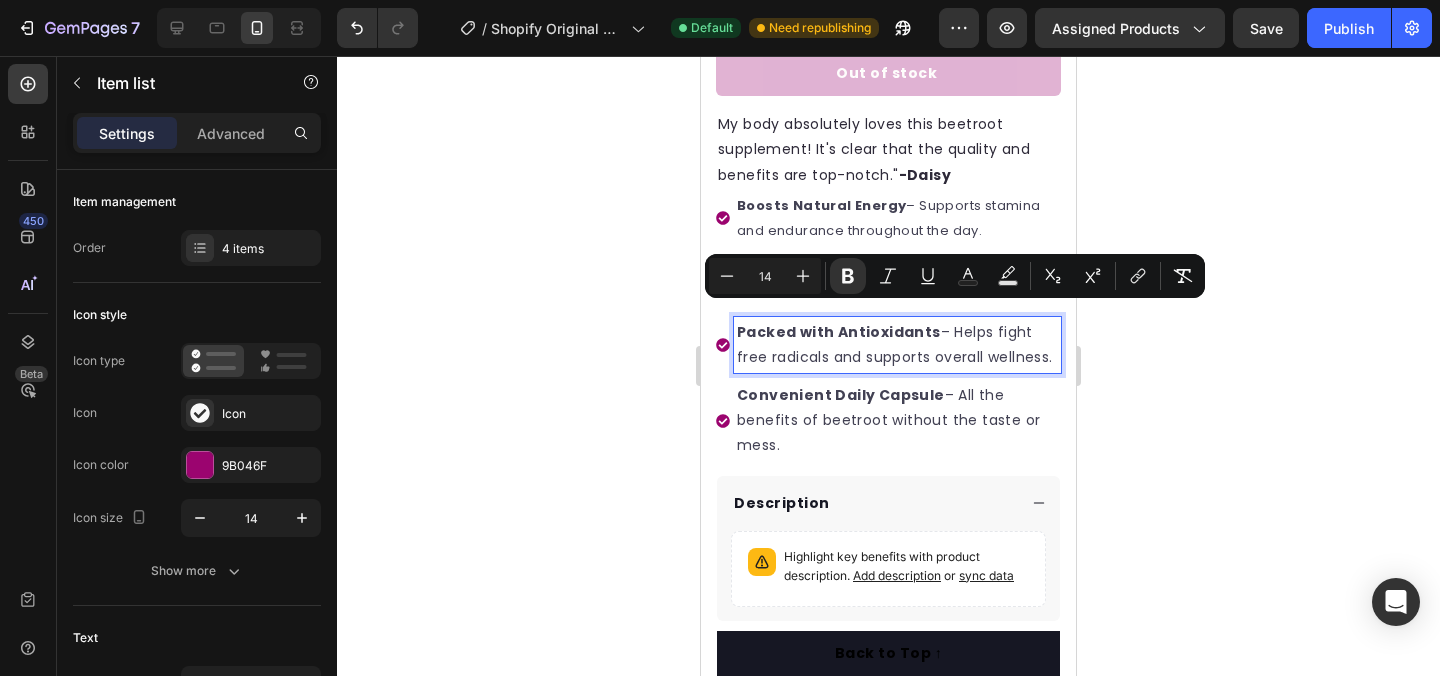 drag, startPoint x: 935, startPoint y: 367, endPoint x: 738, endPoint y: 318, distance: 203.00246 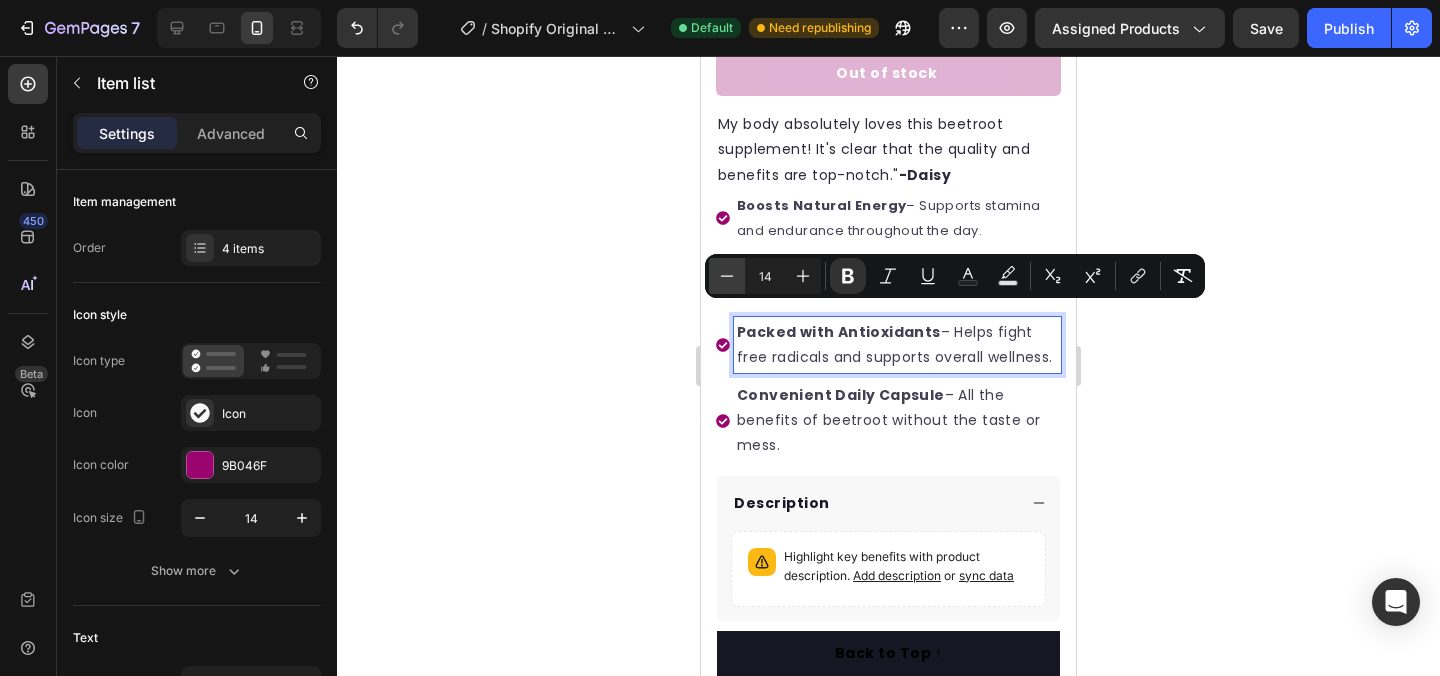click 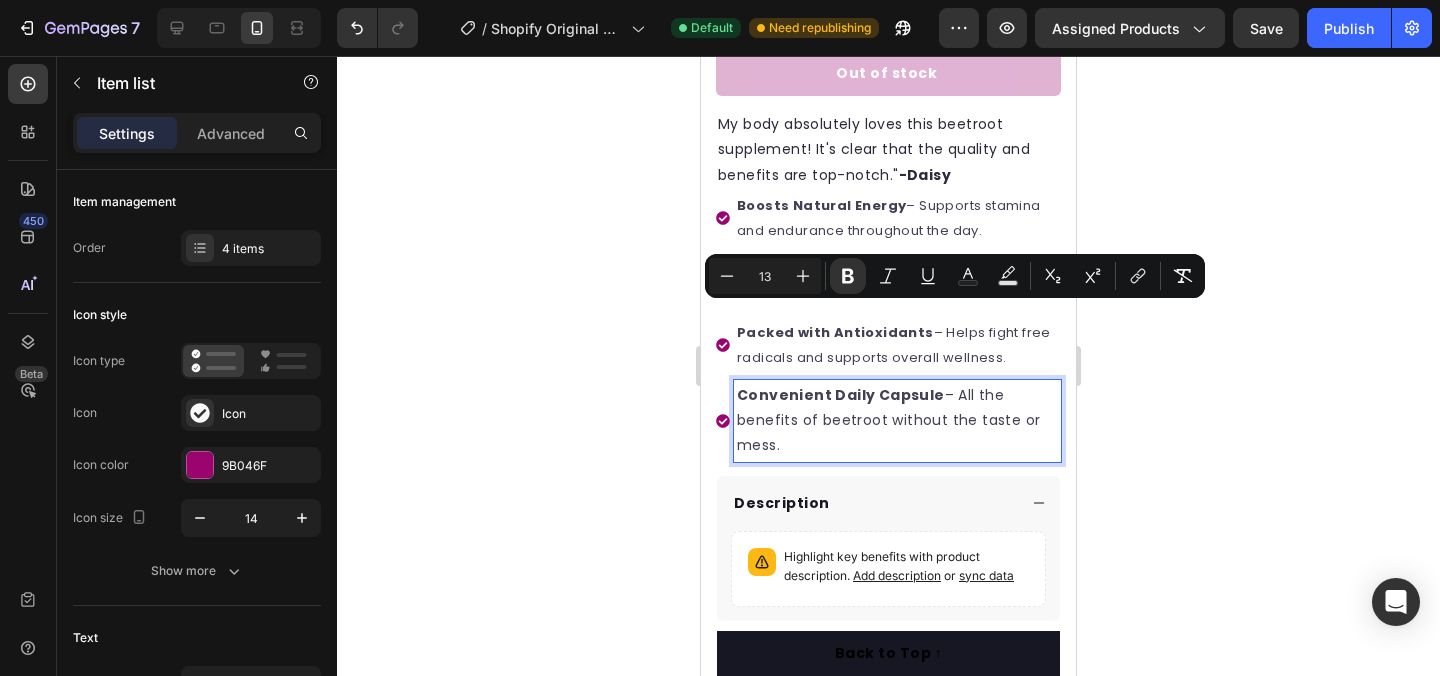 click on "Convenient Daily Capsule  – All the benefits of beetroot without the taste or mess." at bounding box center (897, 421) 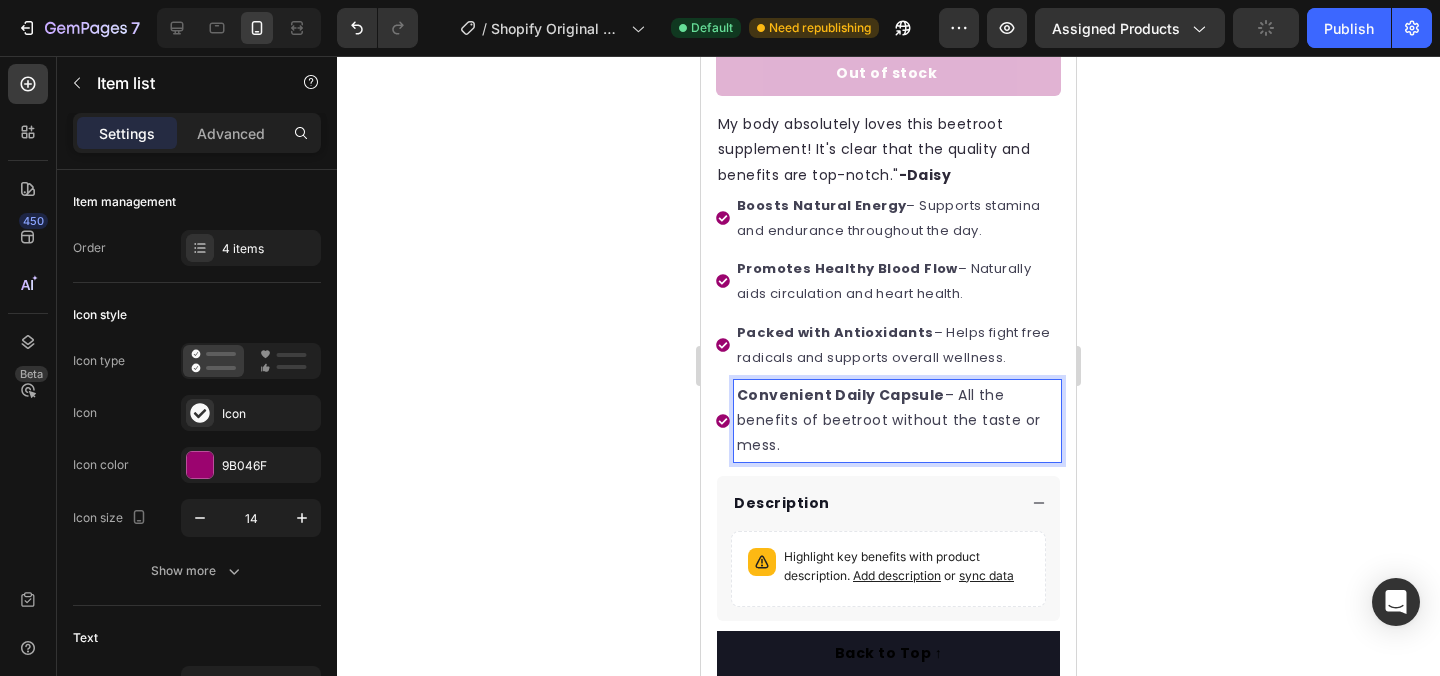 drag, startPoint x: 875, startPoint y: 427, endPoint x: 737, endPoint y: 379, distance: 146.10954 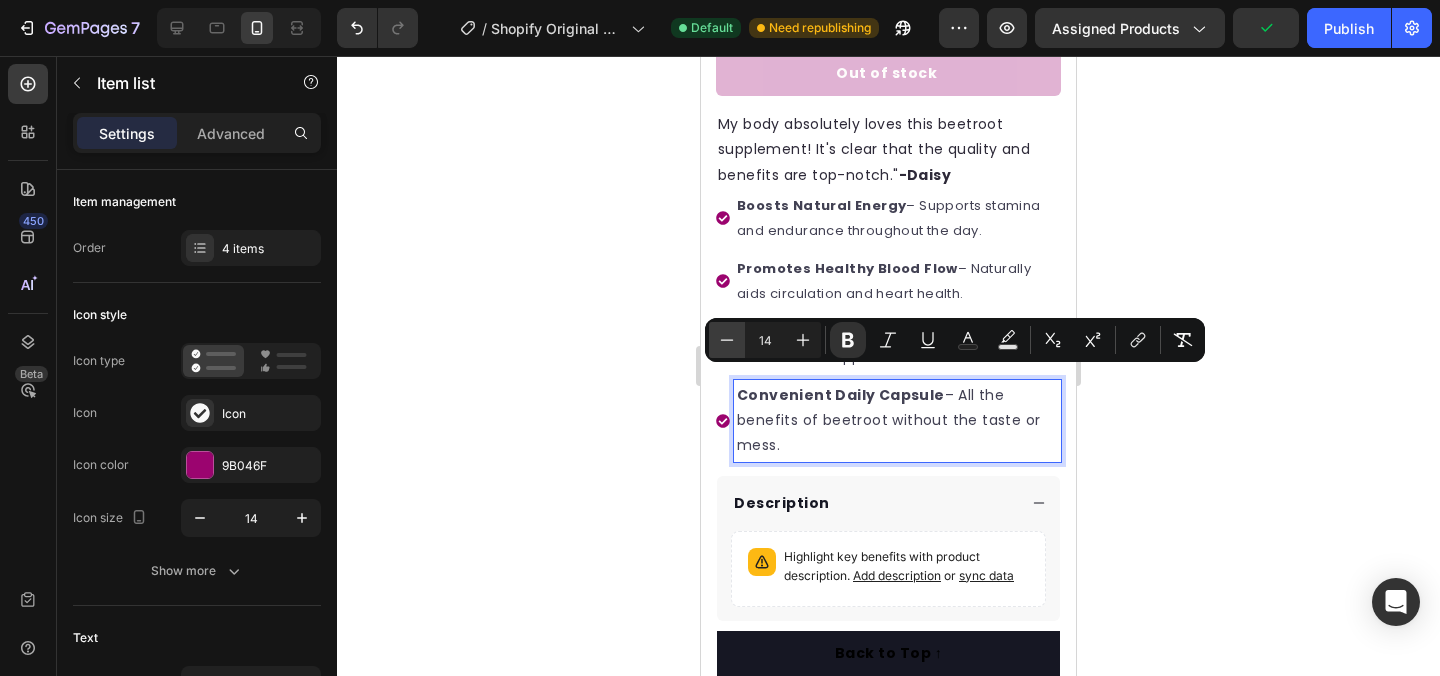 click 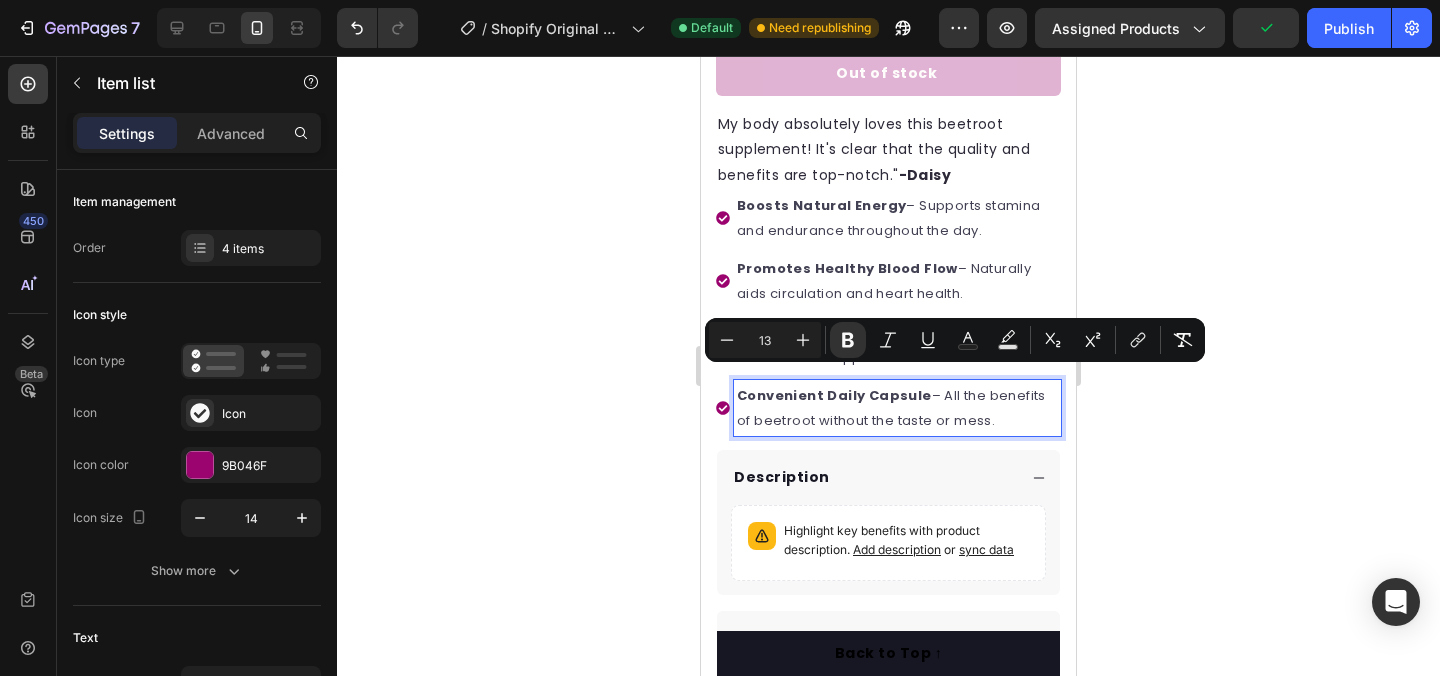 click on "Convenient Daily Capsule  – All the benefits of beetroot without the taste or mess." at bounding box center [897, 408] 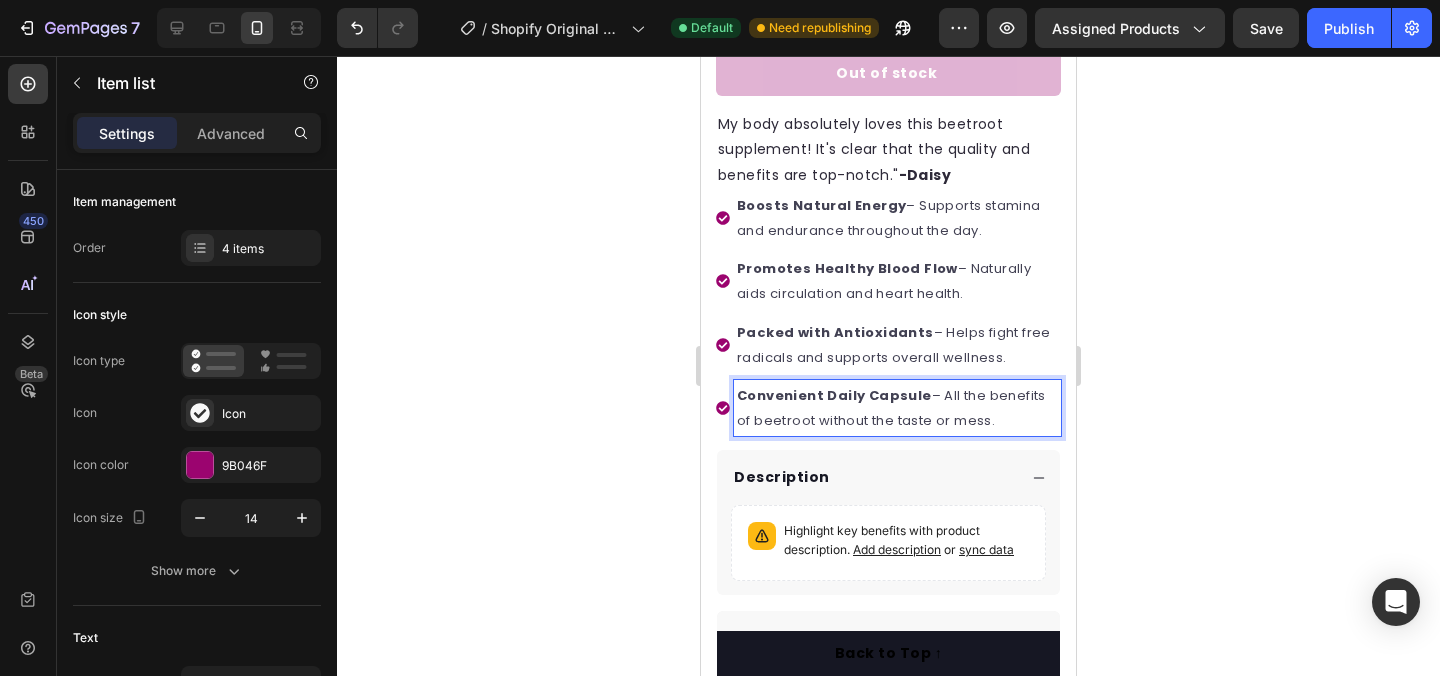 click 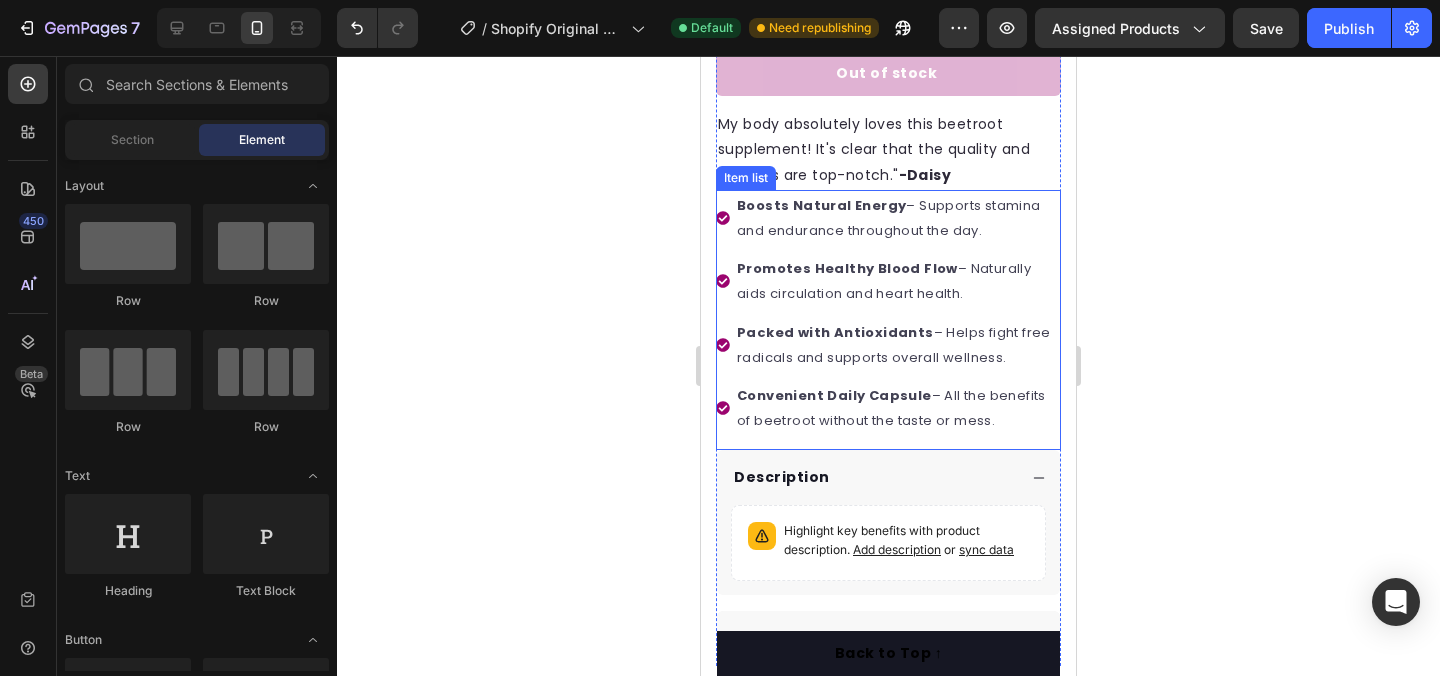 click on "Boosts Natural Energy  – Supports stamina and endurance throughout the day." at bounding box center (897, 218) 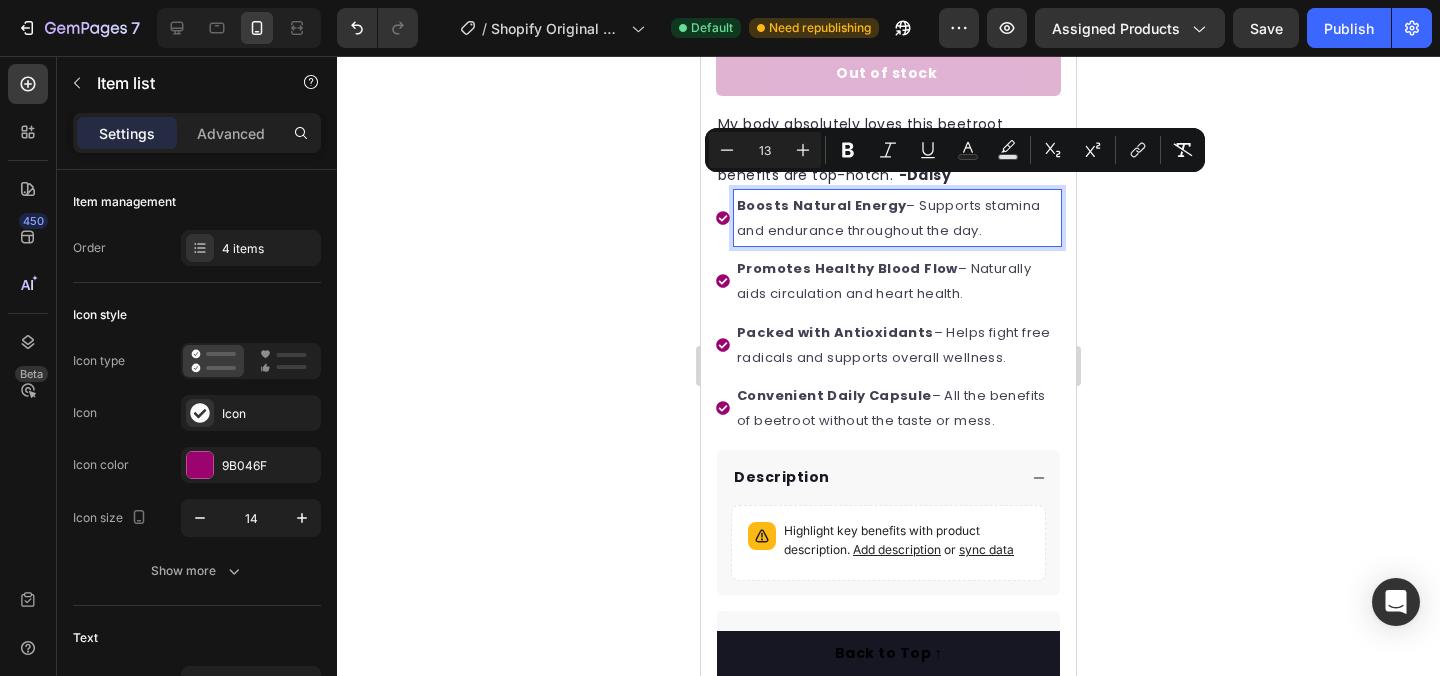 drag, startPoint x: 984, startPoint y: 218, endPoint x: 902, endPoint y: 187, distance: 87.66413 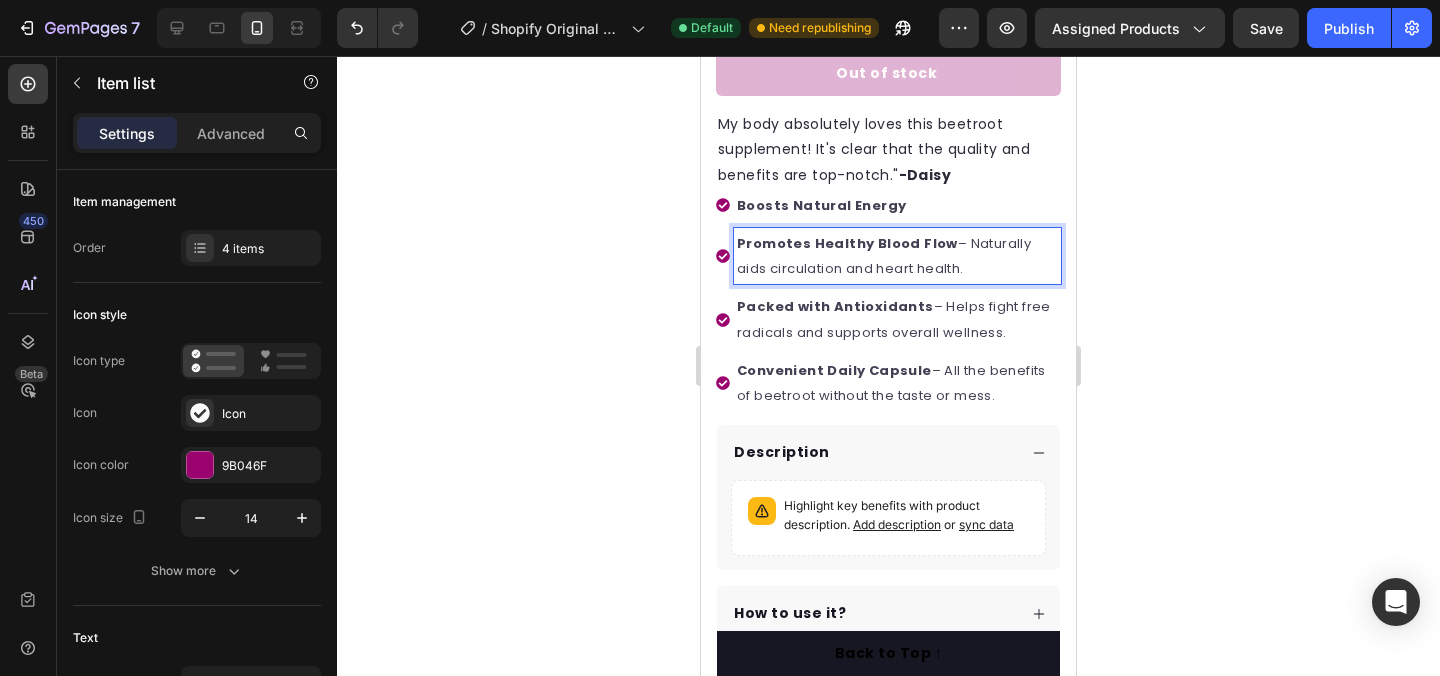 drag, startPoint x: 975, startPoint y: 245, endPoint x: 942, endPoint y: 227, distance: 37.589893 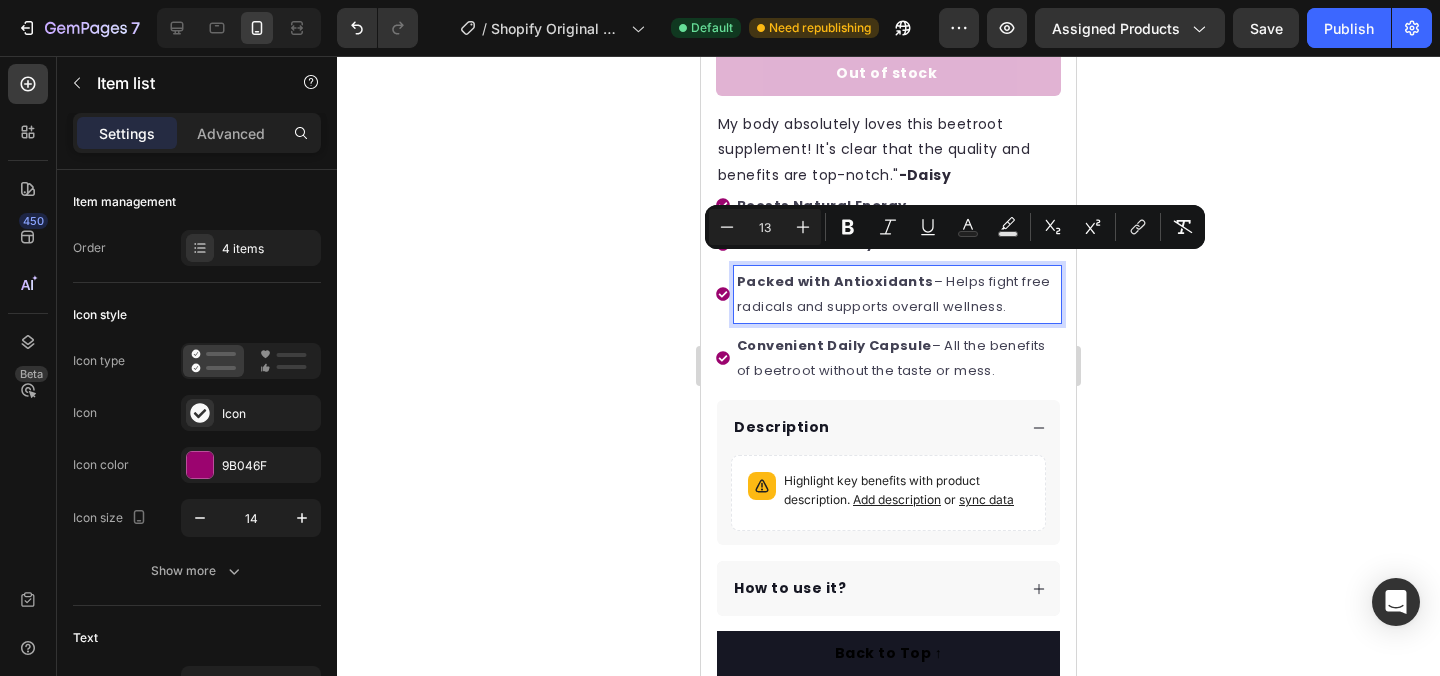 drag, startPoint x: 1011, startPoint y: 294, endPoint x: 916, endPoint y: 269, distance: 98.23441 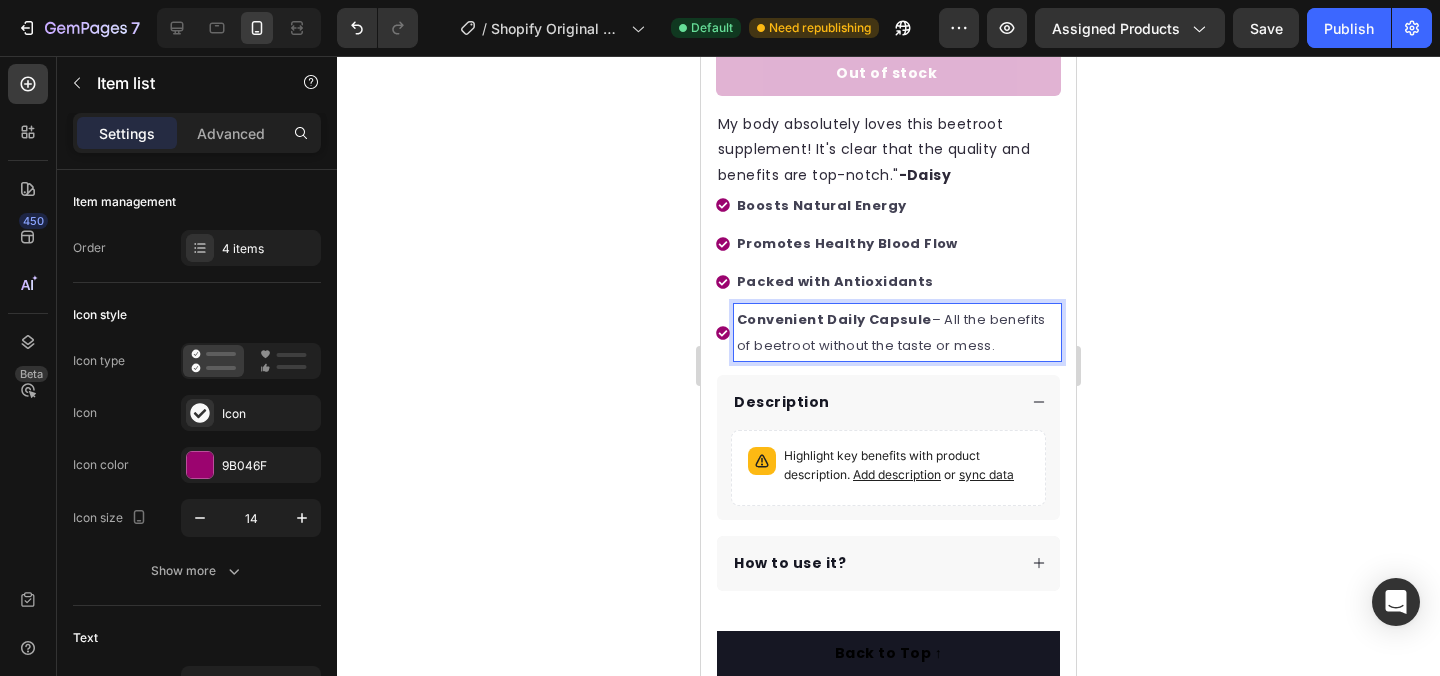 drag, startPoint x: 998, startPoint y: 328, endPoint x: 921, endPoint y: 303, distance: 80.95678 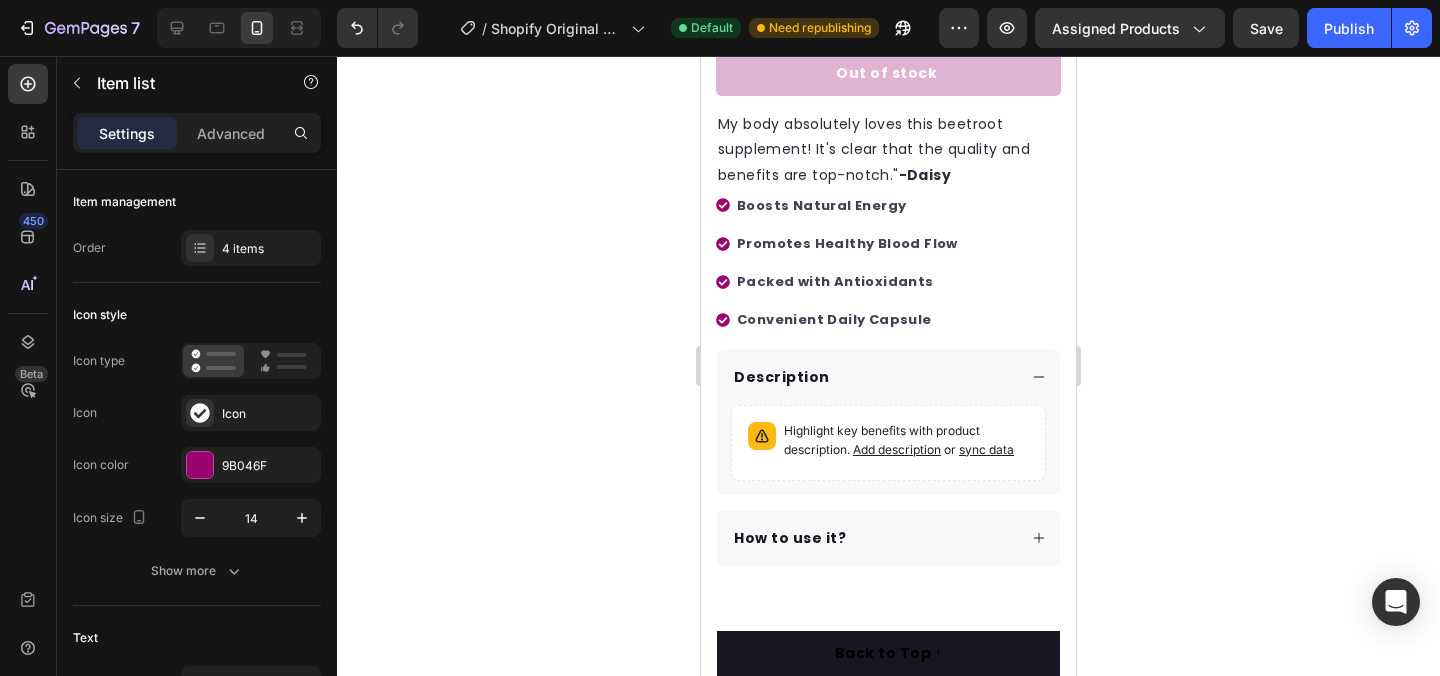 click 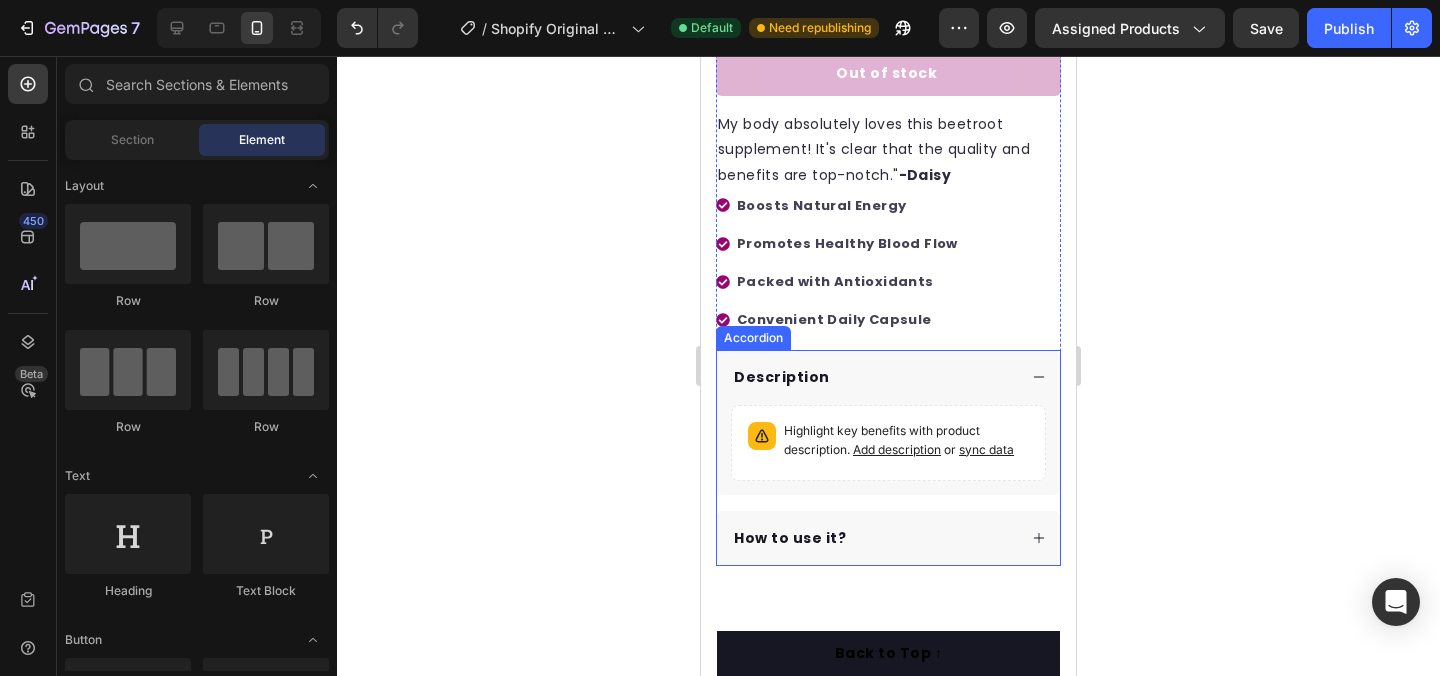 click 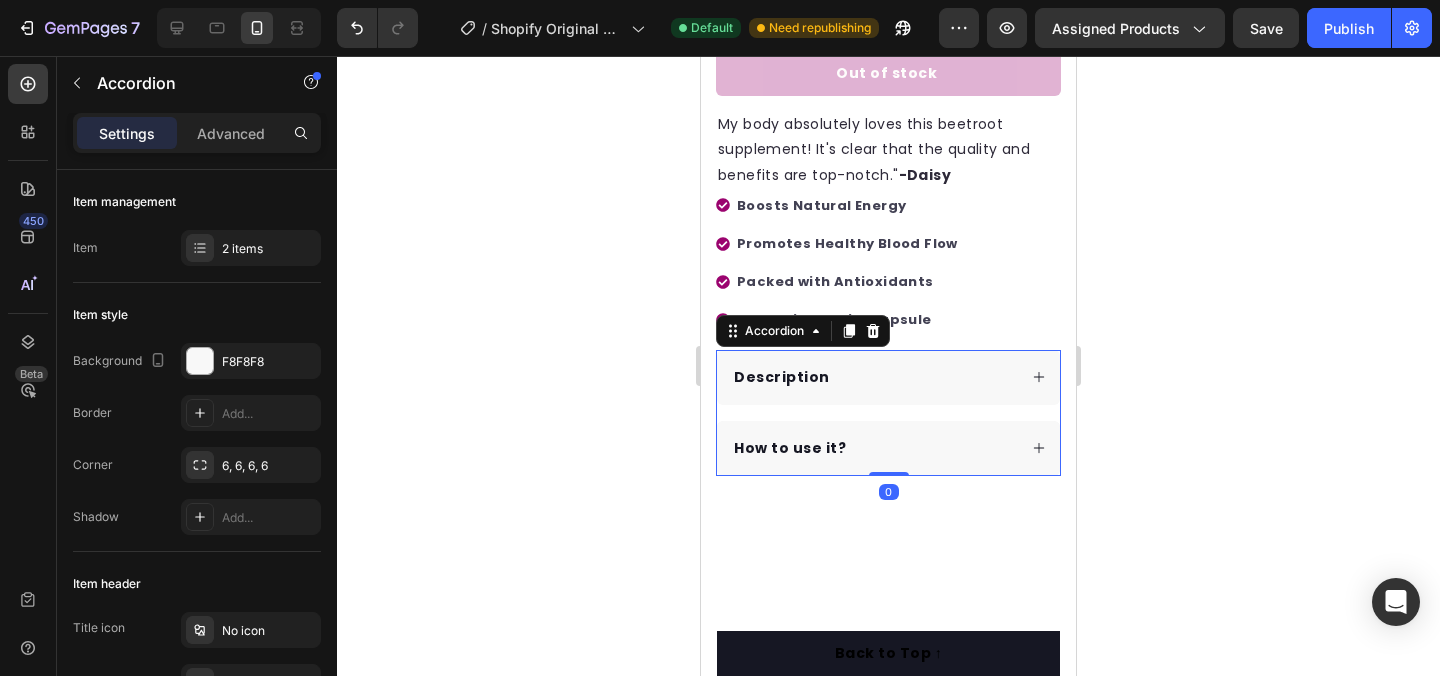 click 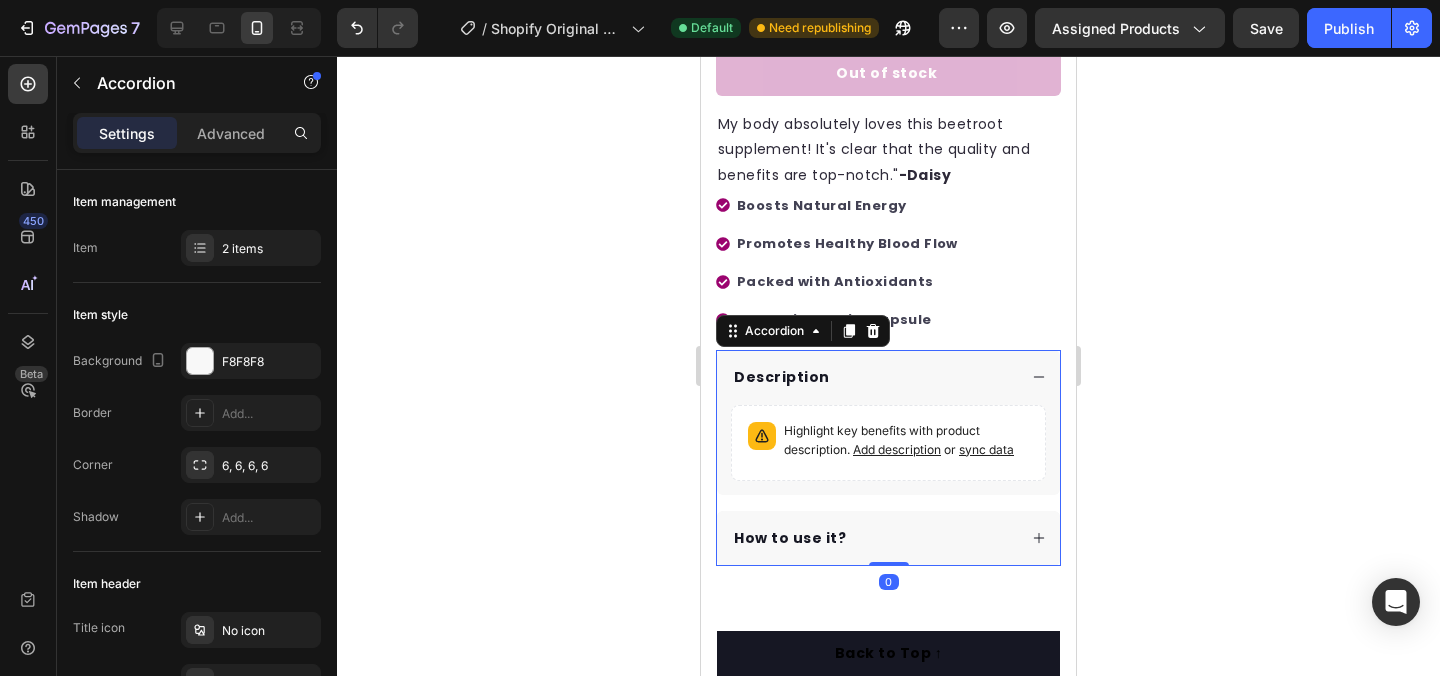 click 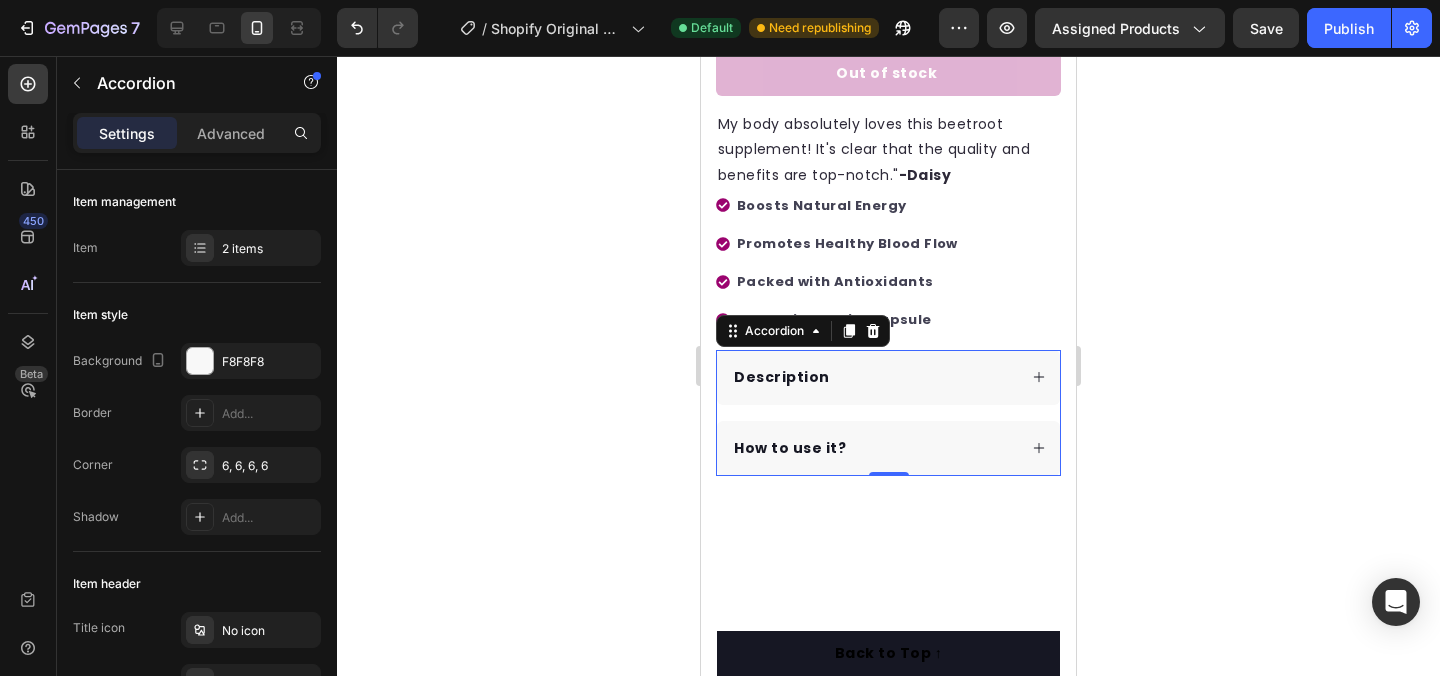 click 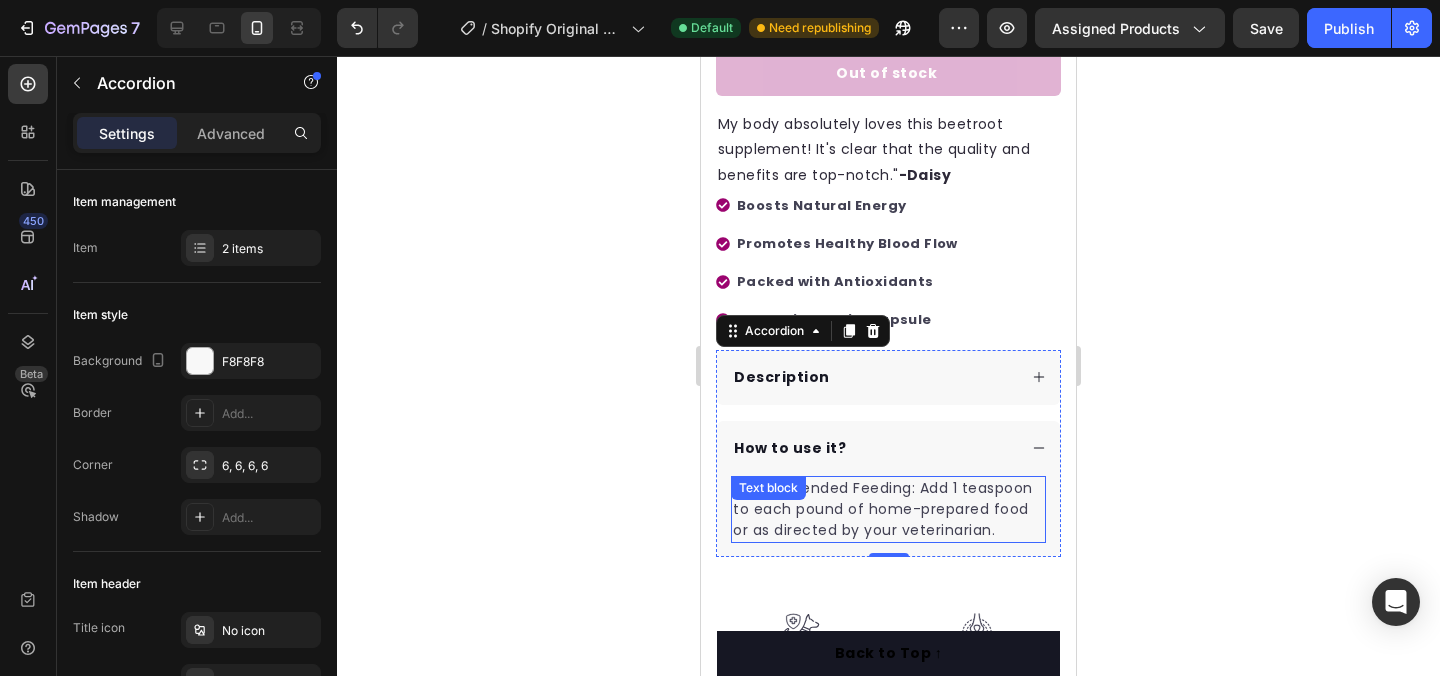 scroll, scrollTop: 735, scrollLeft: 0, axis: vertical 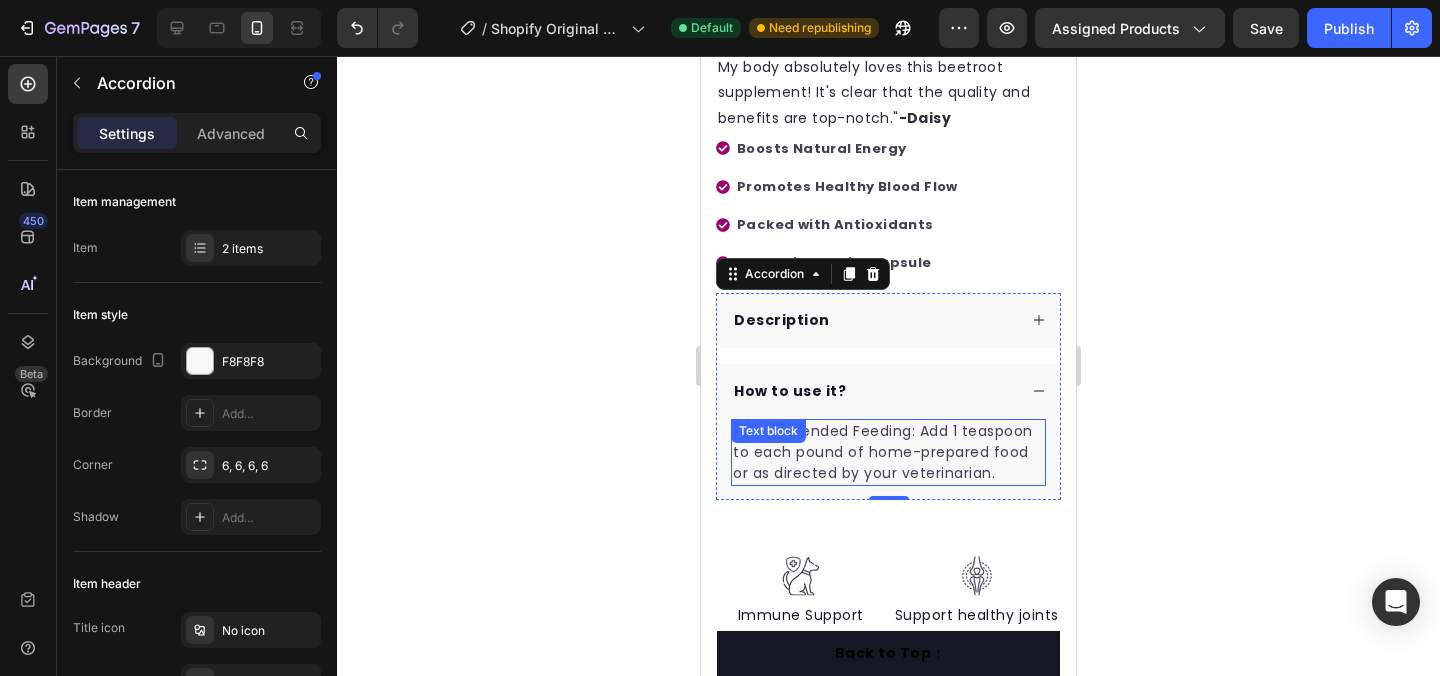 click on "Recommended Feeding: Add 1 teaspoon to each pound of home-prepared food or as directed by your veterinarian." at bounding box center [888, 452] 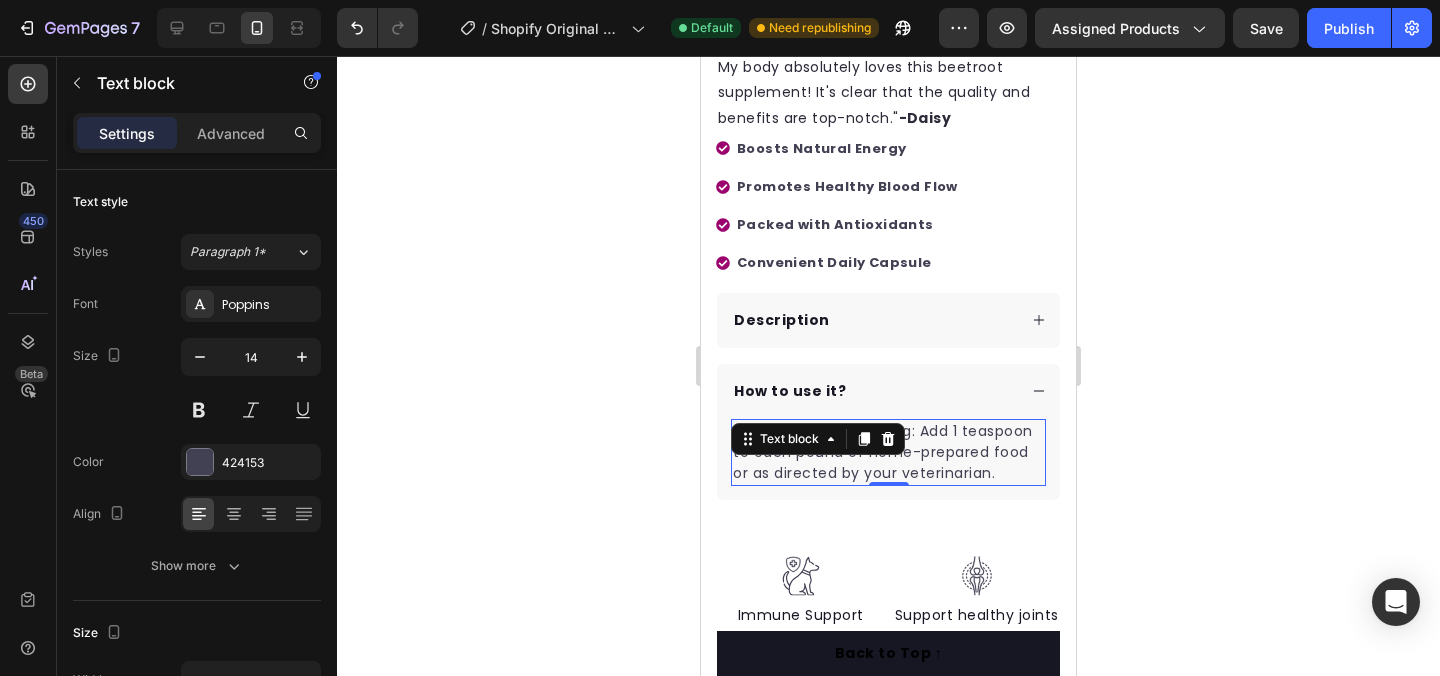 click on "Recommended Feeding: Add 1 teaspoon to each pound of home-prepared food or as directed by your veterinarian." at bounding box center [888, 452] 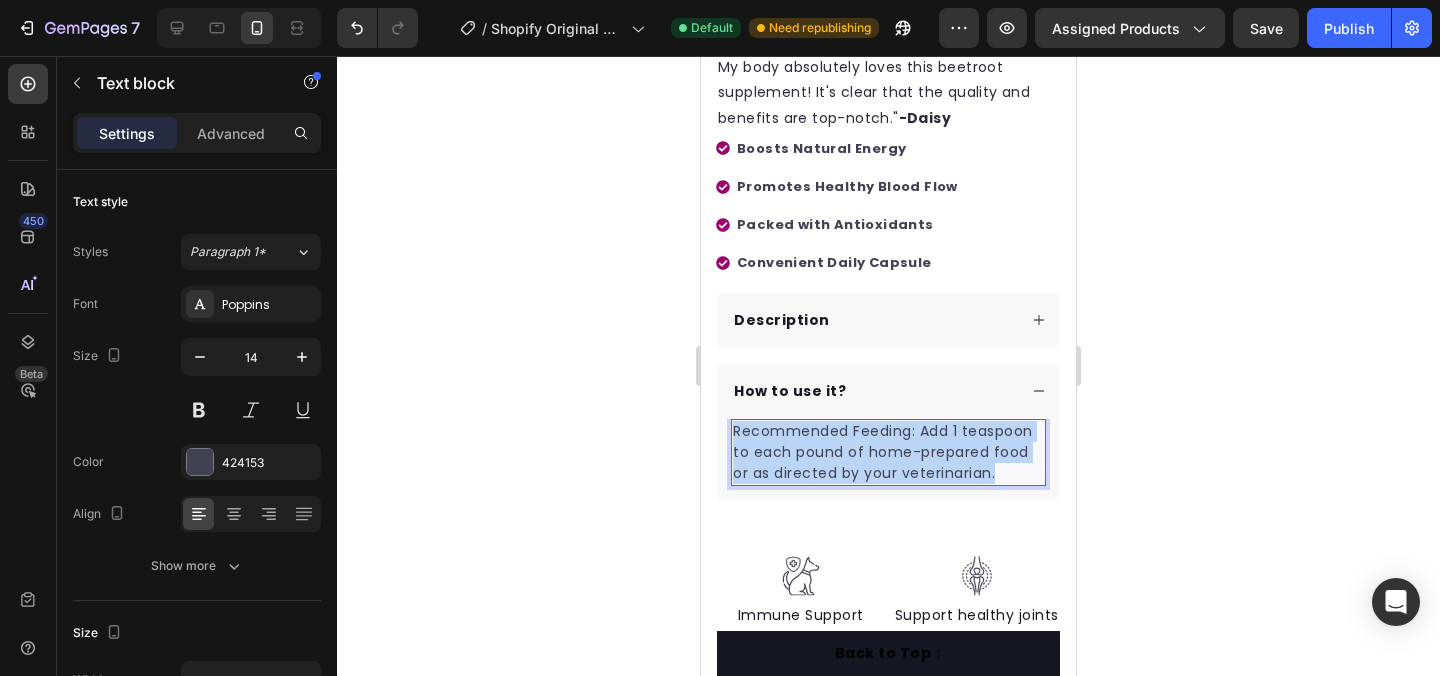drag, startPoint x: 892, startPoint y: 475, endPoint x: 737, endPoint y: 420, distance: 164.46884 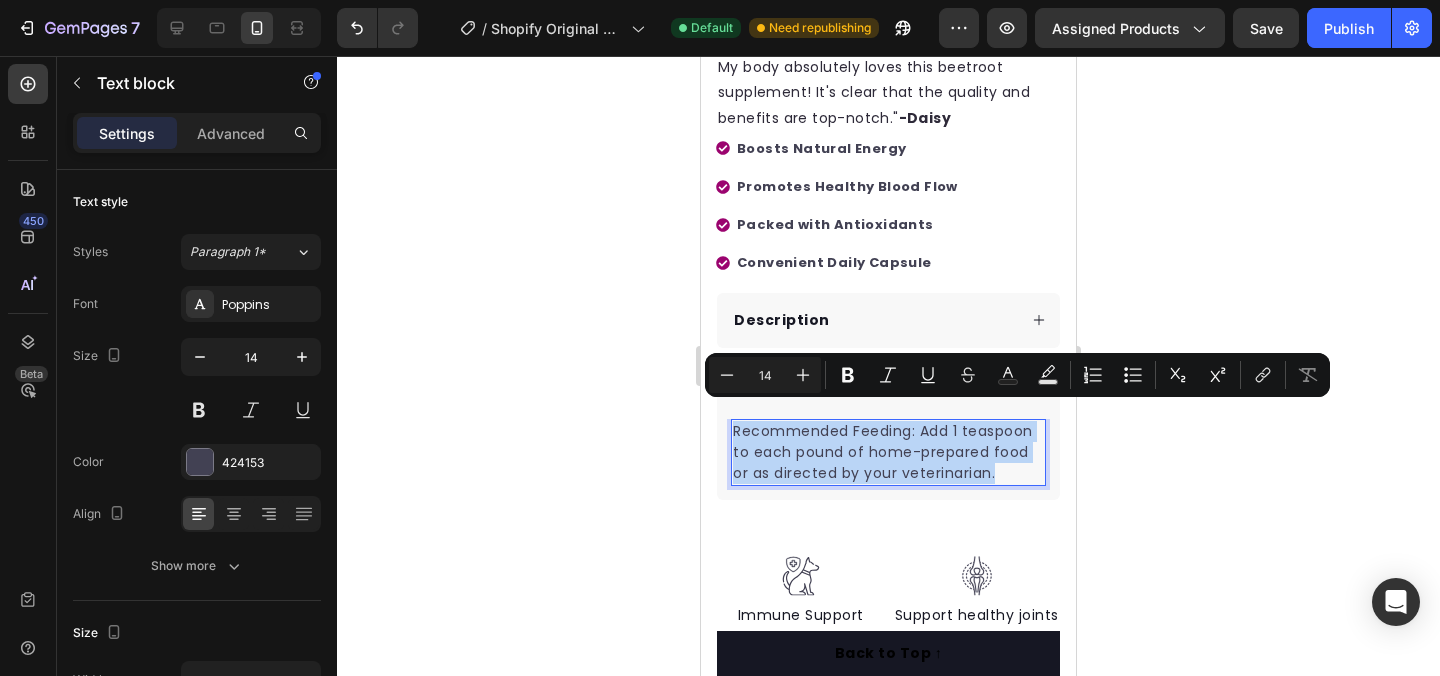 click on "Recommended Feeding: Add 1 teaspoon to each pound of home-prepared food or as directed by your veterinarian." at bounding box center [888, 452] 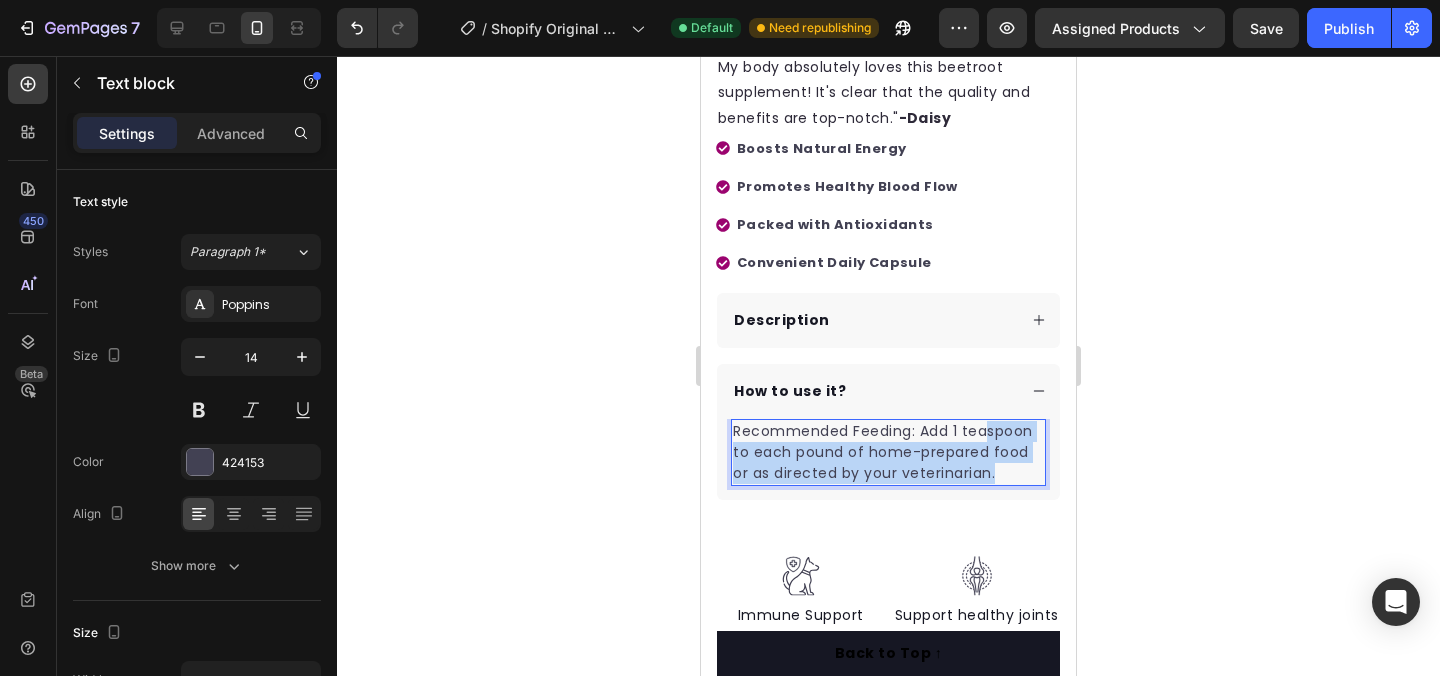 drag, startPoint x: 894, startPoint y: 481, endPoint x: 761, endPoint y: 436, distance: 140.40656 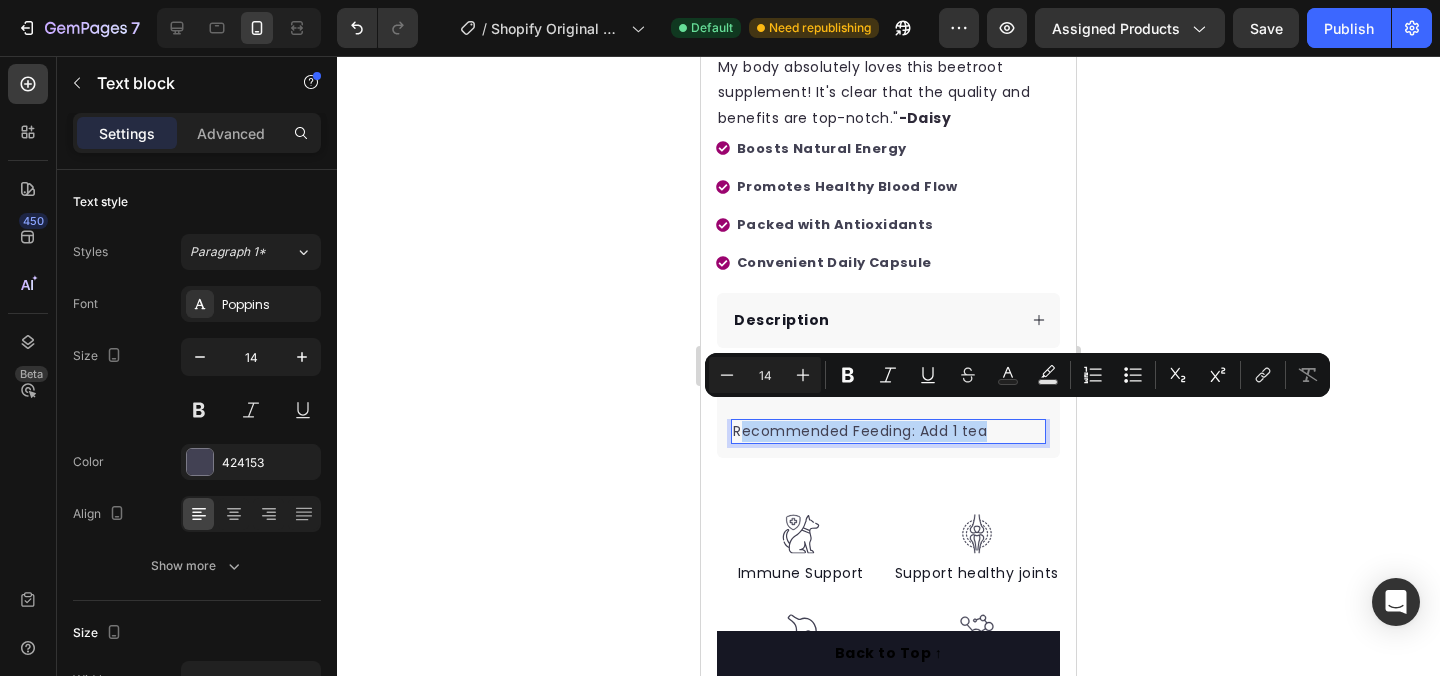 drag, startPoint x: 990, startPoint y: 411, endPoint x: 741, endPoint y: 418, distance: 249.09837 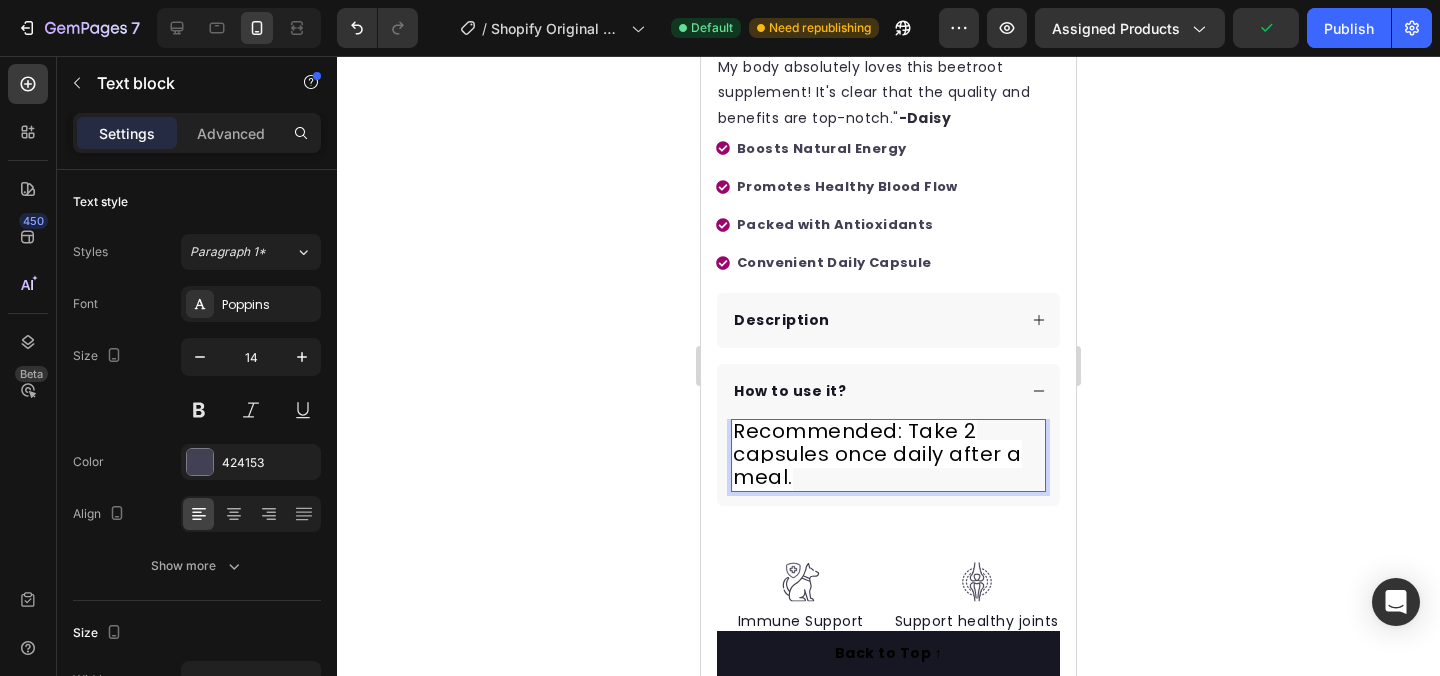 click on "Recommended: Take 2 capsules once daily after a meal." at bounding box center [888, 455] 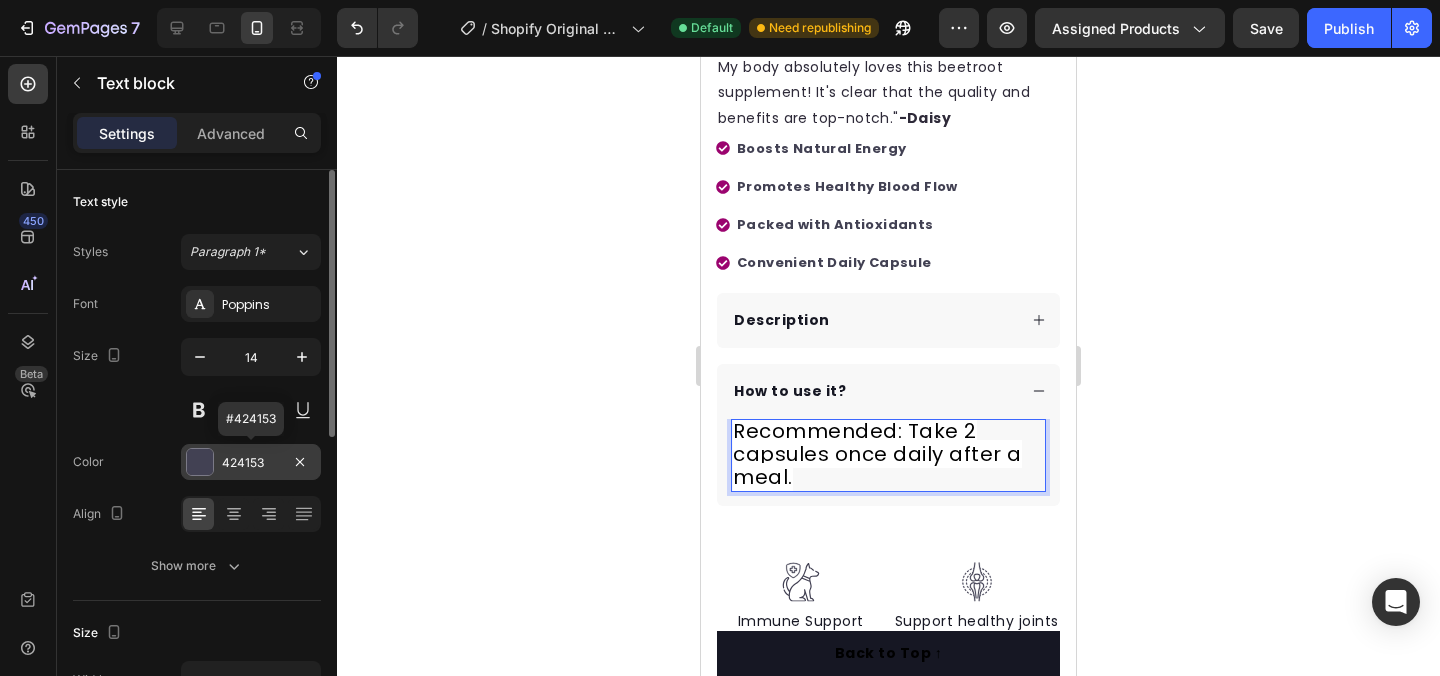 click on "424153" at bounding box center [251, 463] 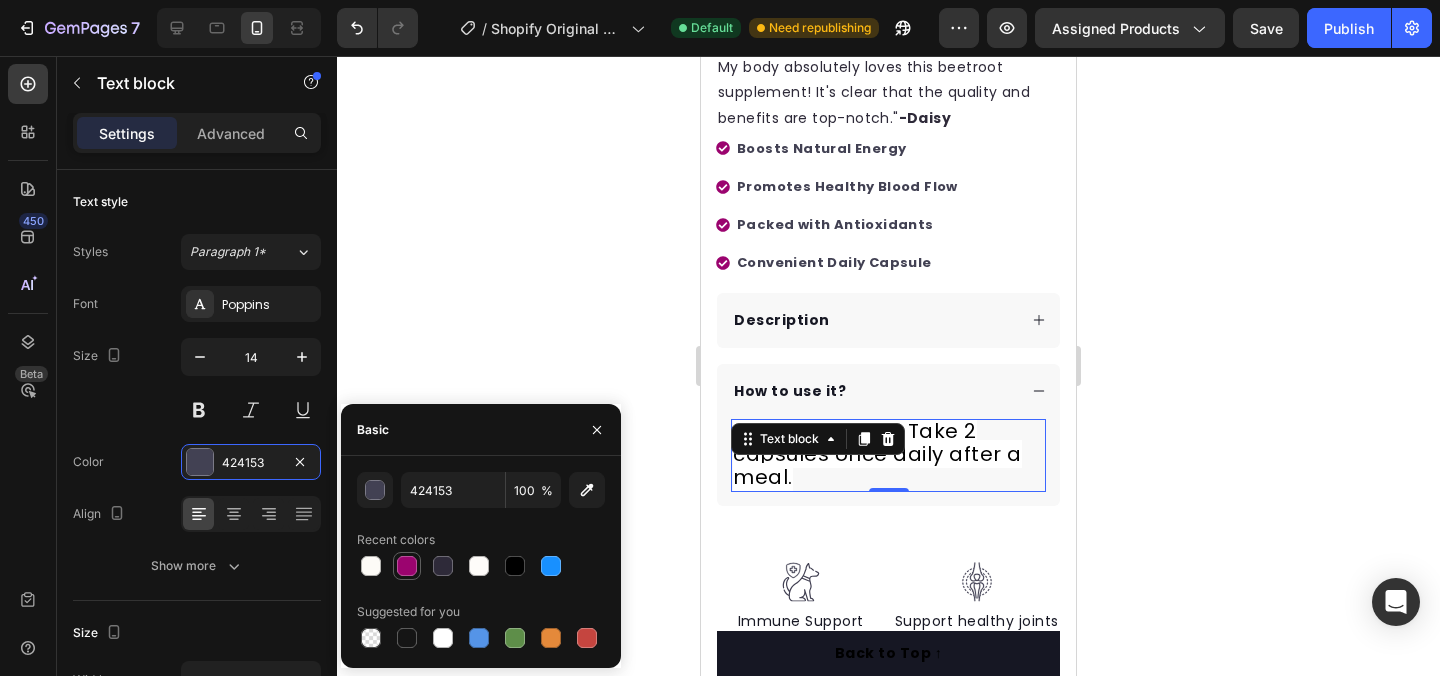 click at bounding box center (407, 566) 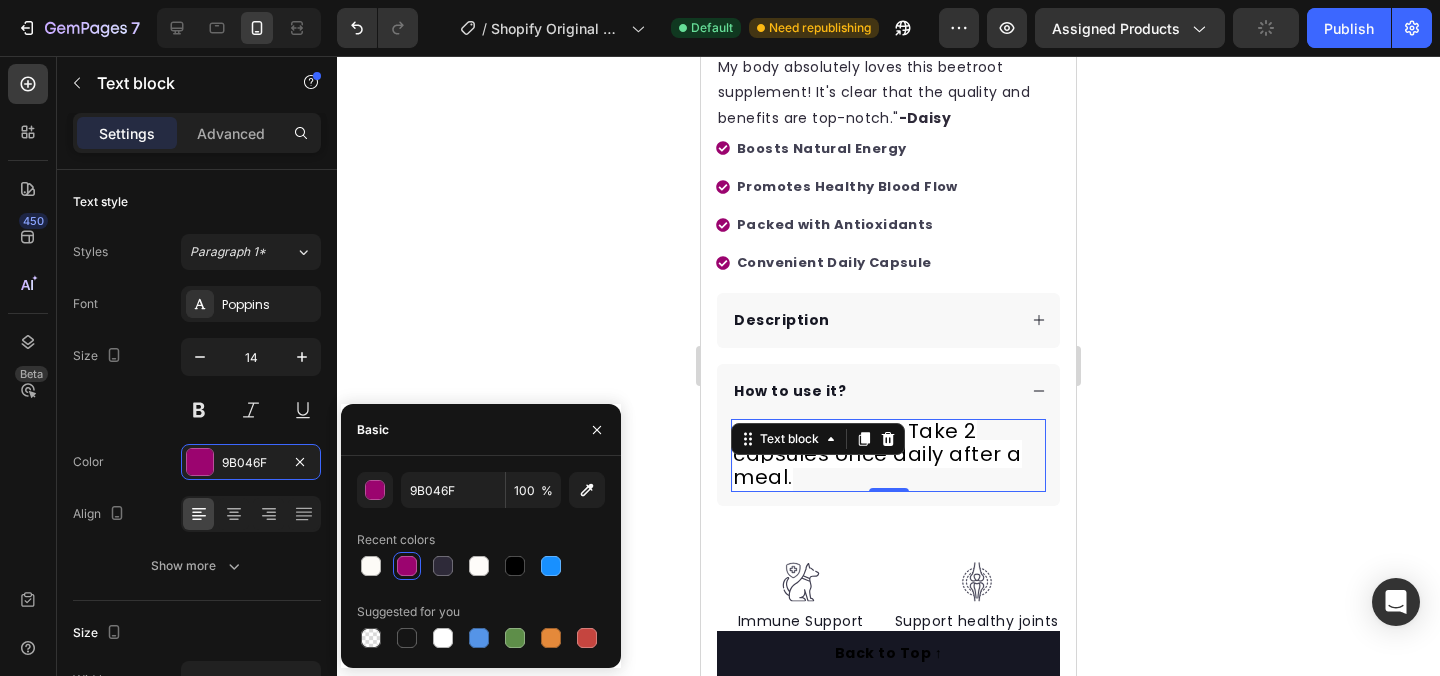 click 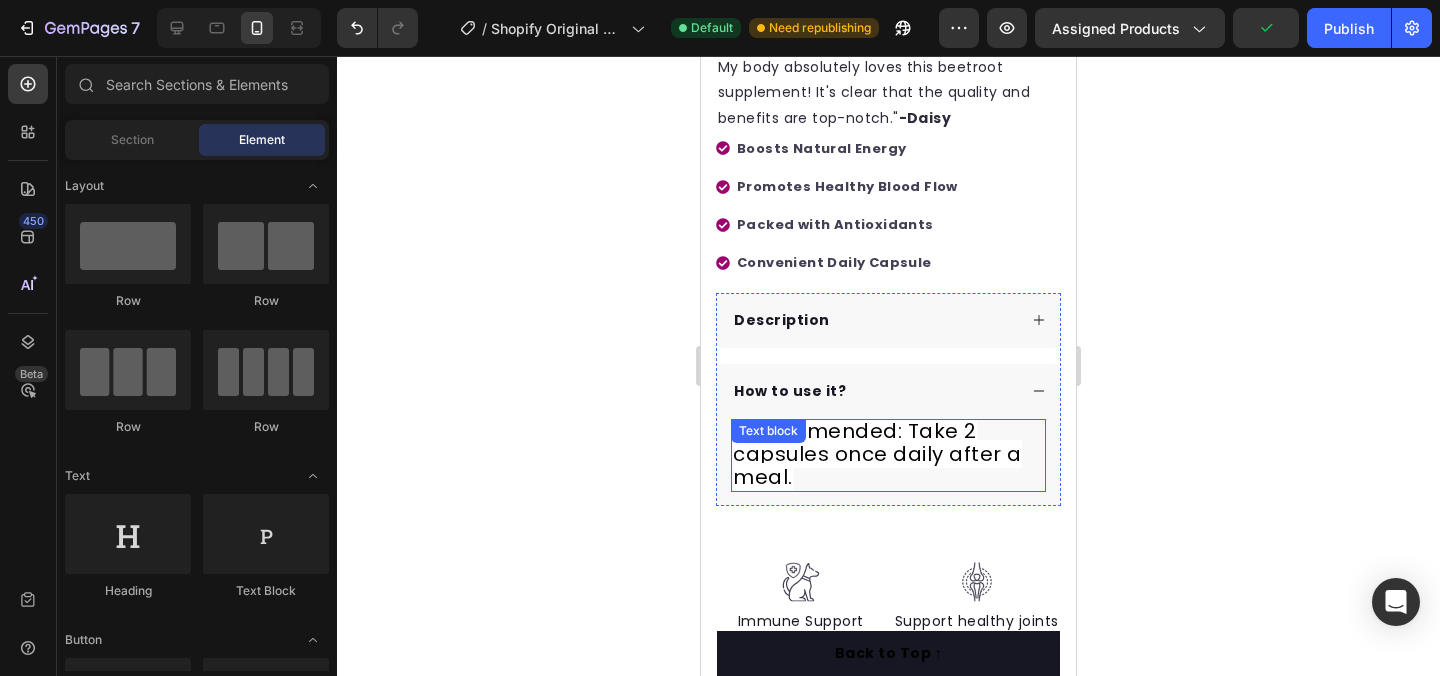 click on "Recommended: Take 2 capsules once daily after a meal." at bounding box center [877, 454] 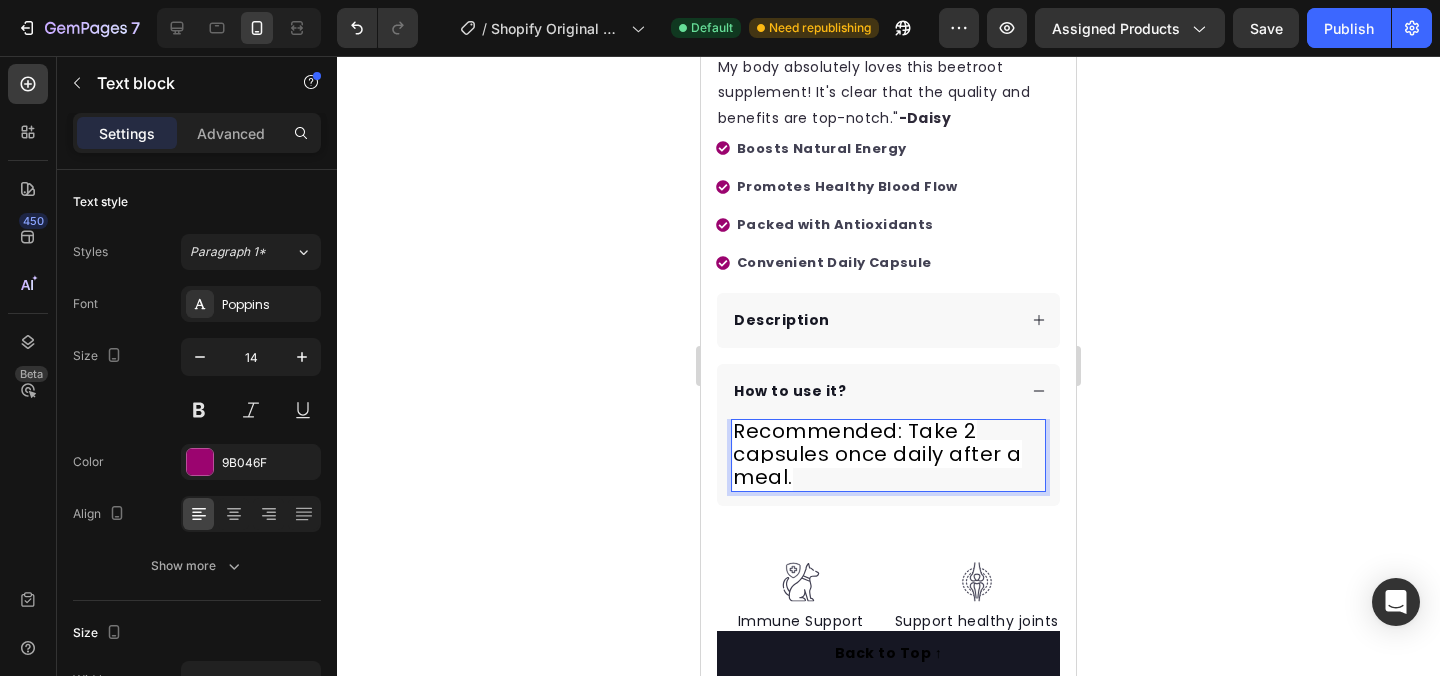 click on "Recommended: Take 2 capsules once daily after a meal." at bounding box center (877, 454) 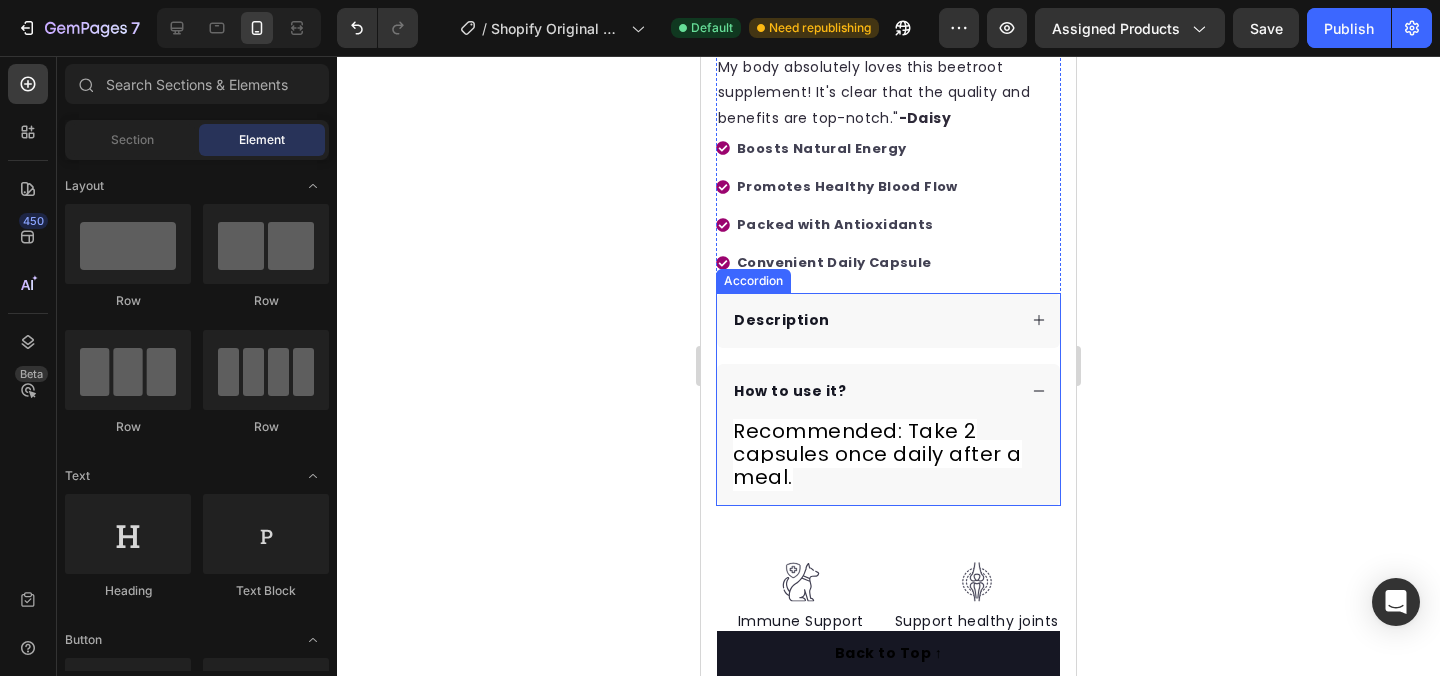 click on "Description" at bounding box center [888, 320] 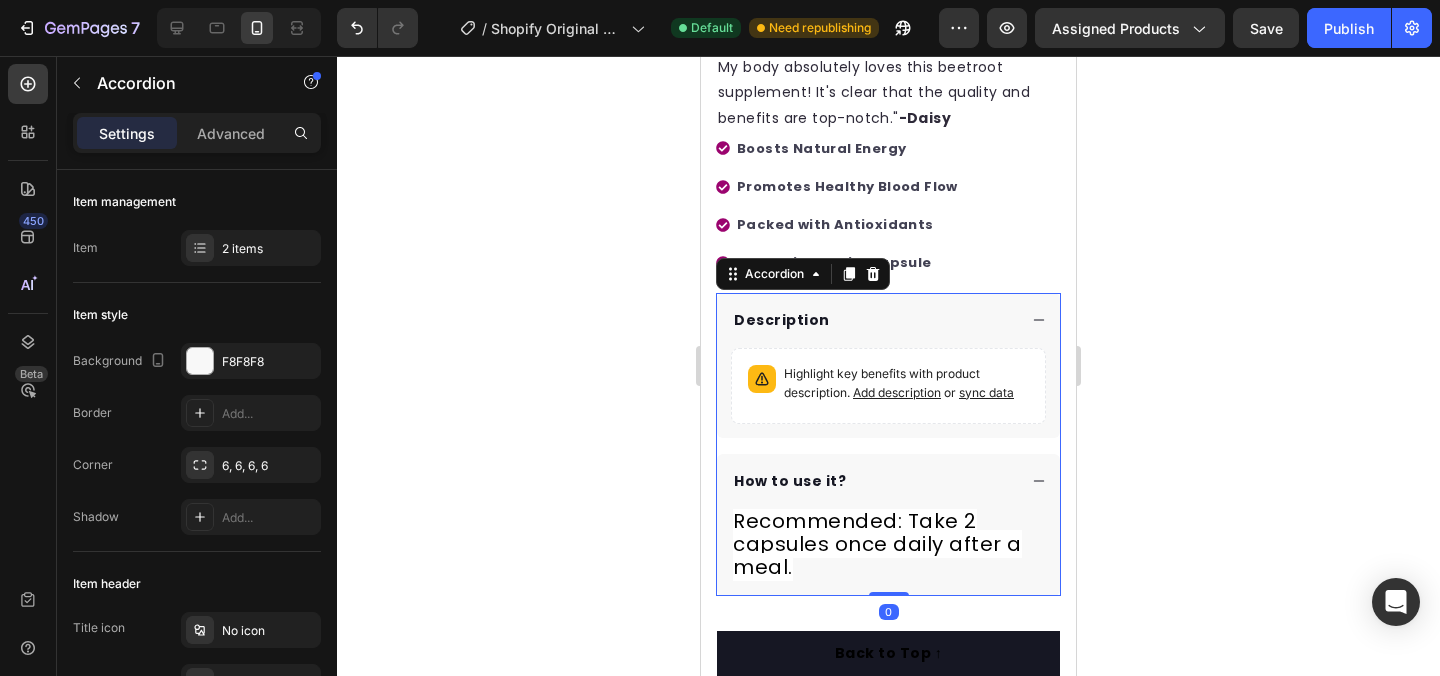 click on "Description" at bounding box center [888, 320] 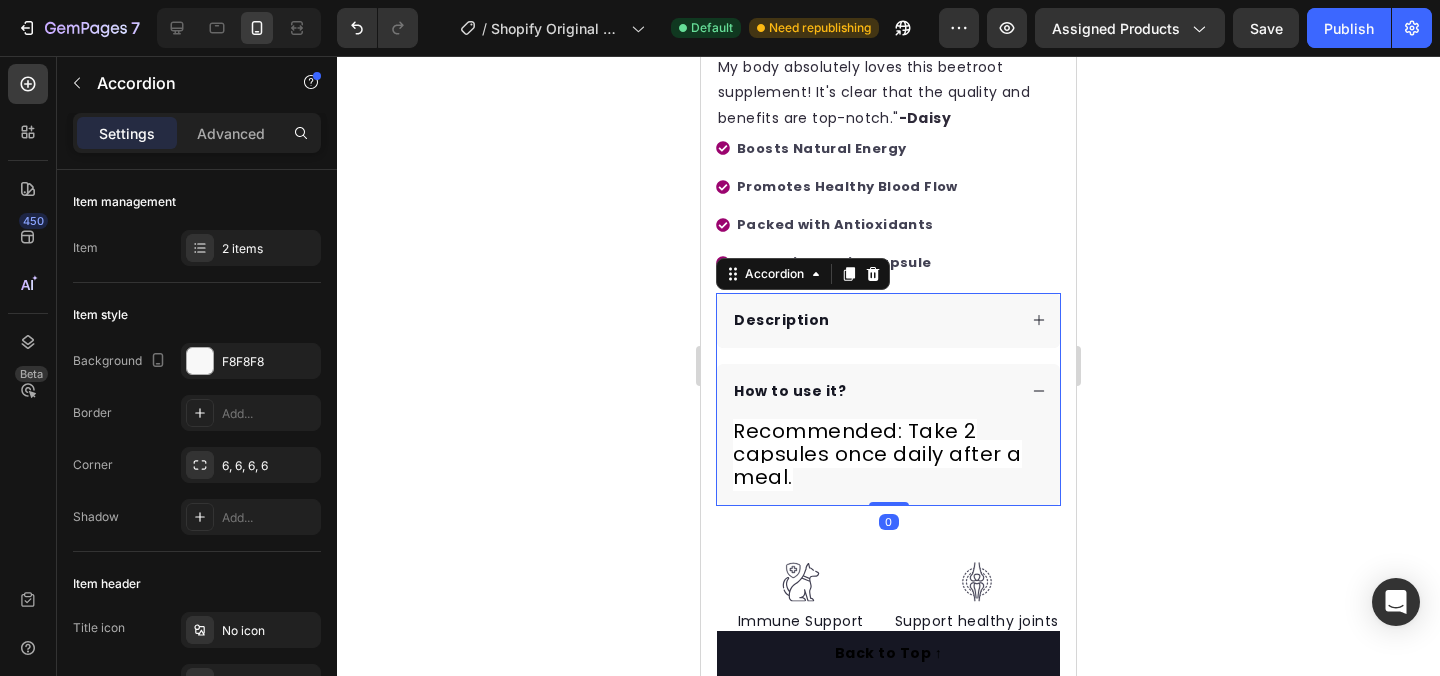 click 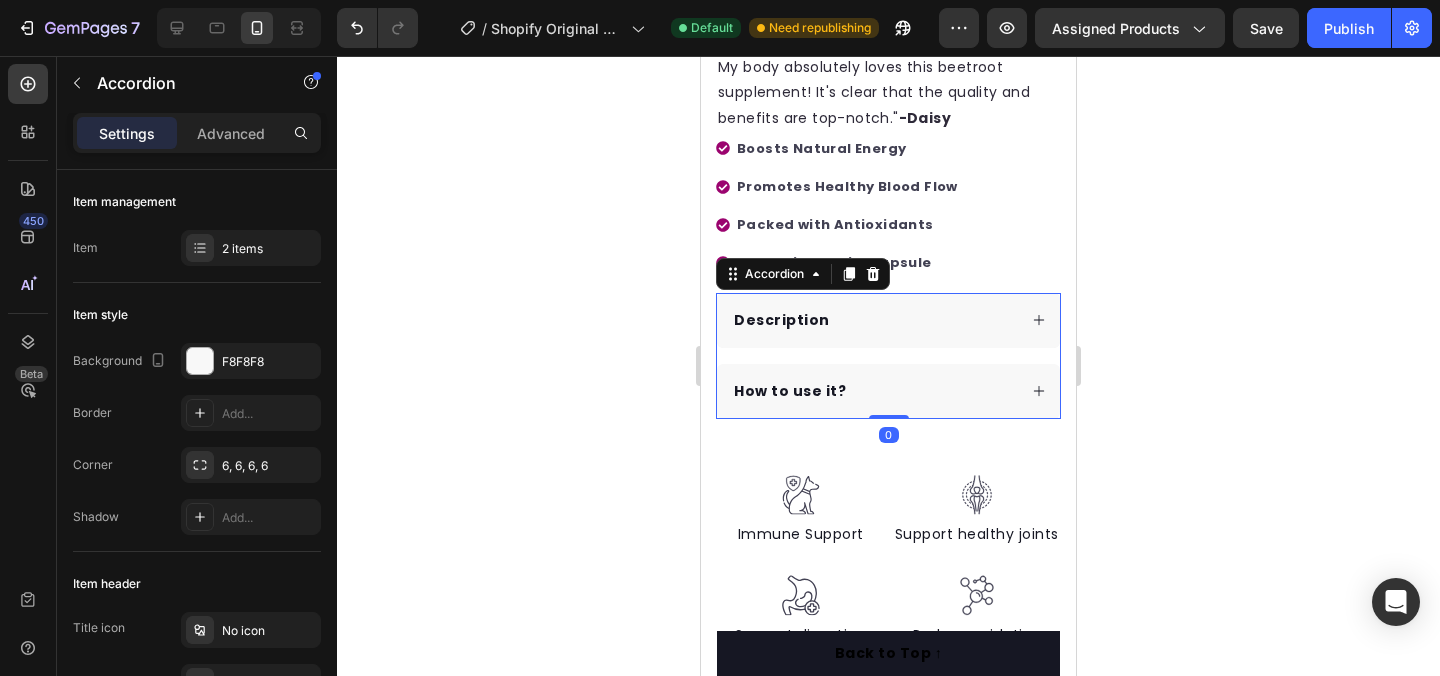 click 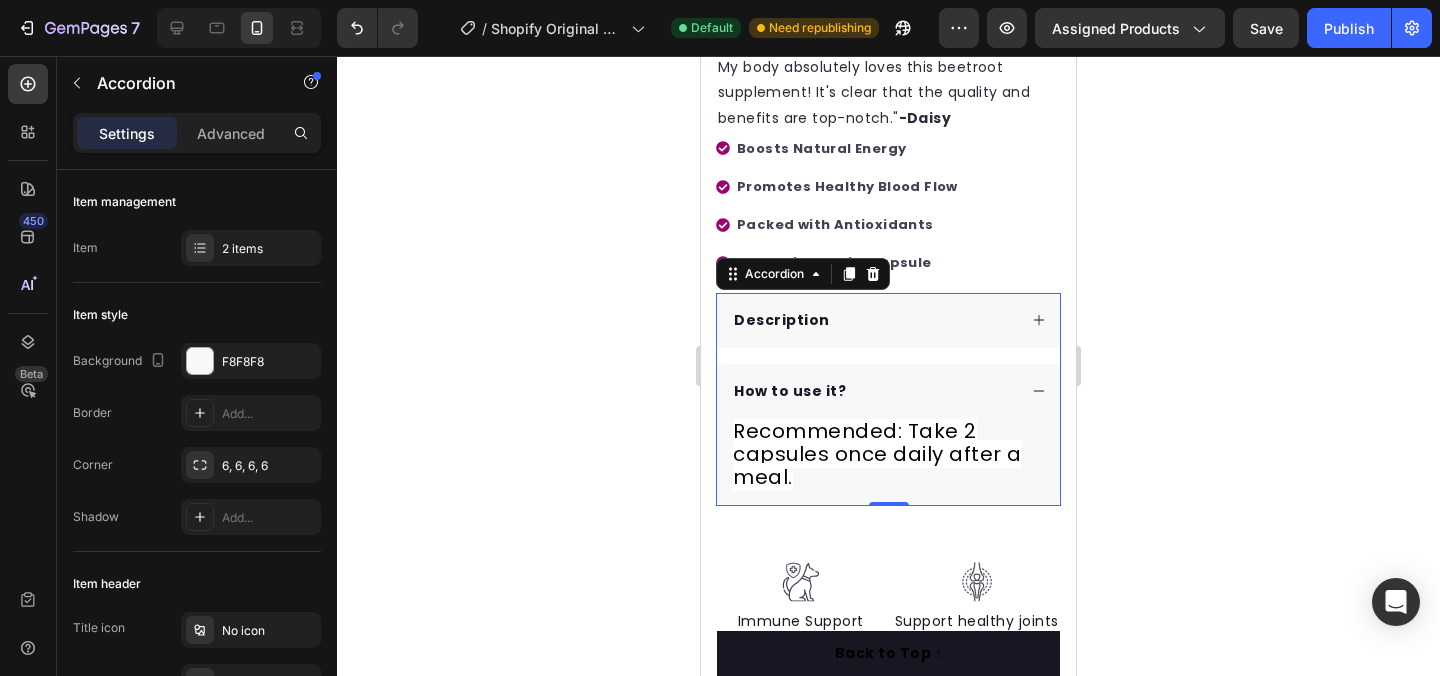 click 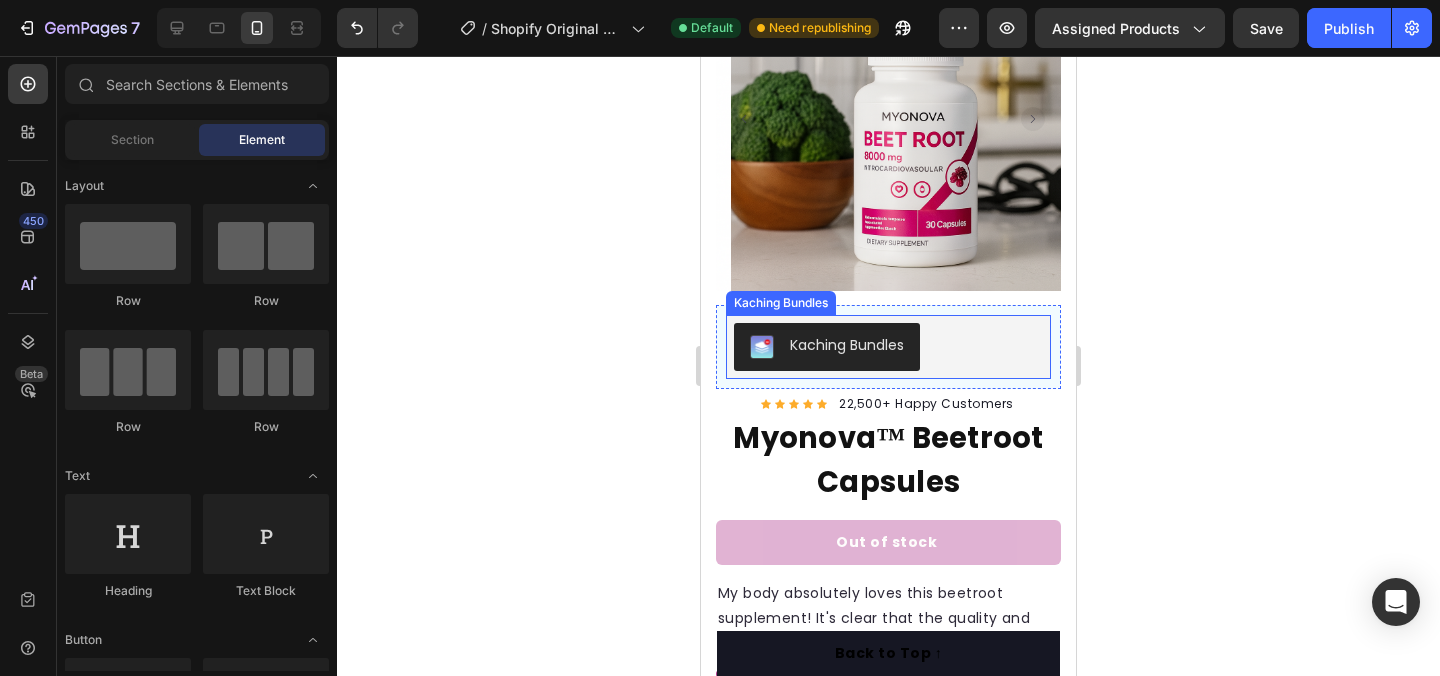 scroll, scrollTop: 236, scrollLeft: 0, axis: vertical 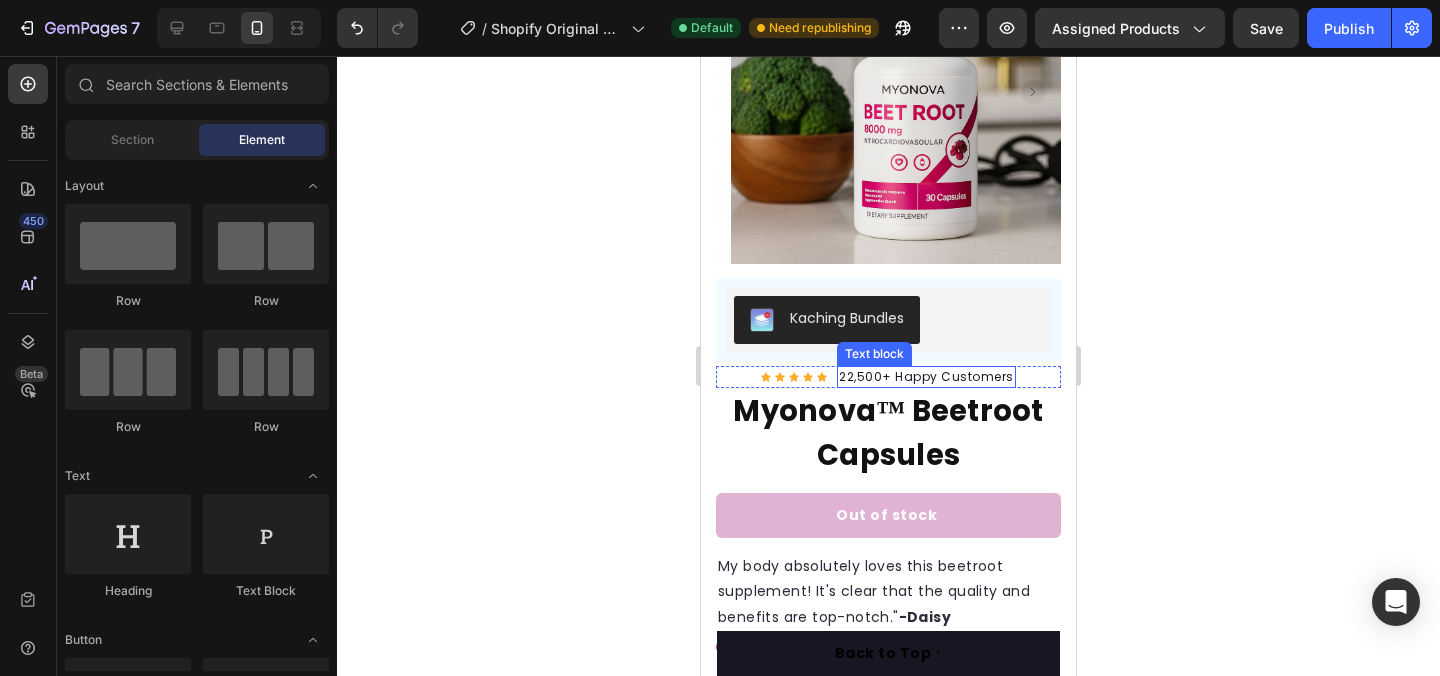 click on "22,500+ Happy Customers" at bounding box center (926, 377) 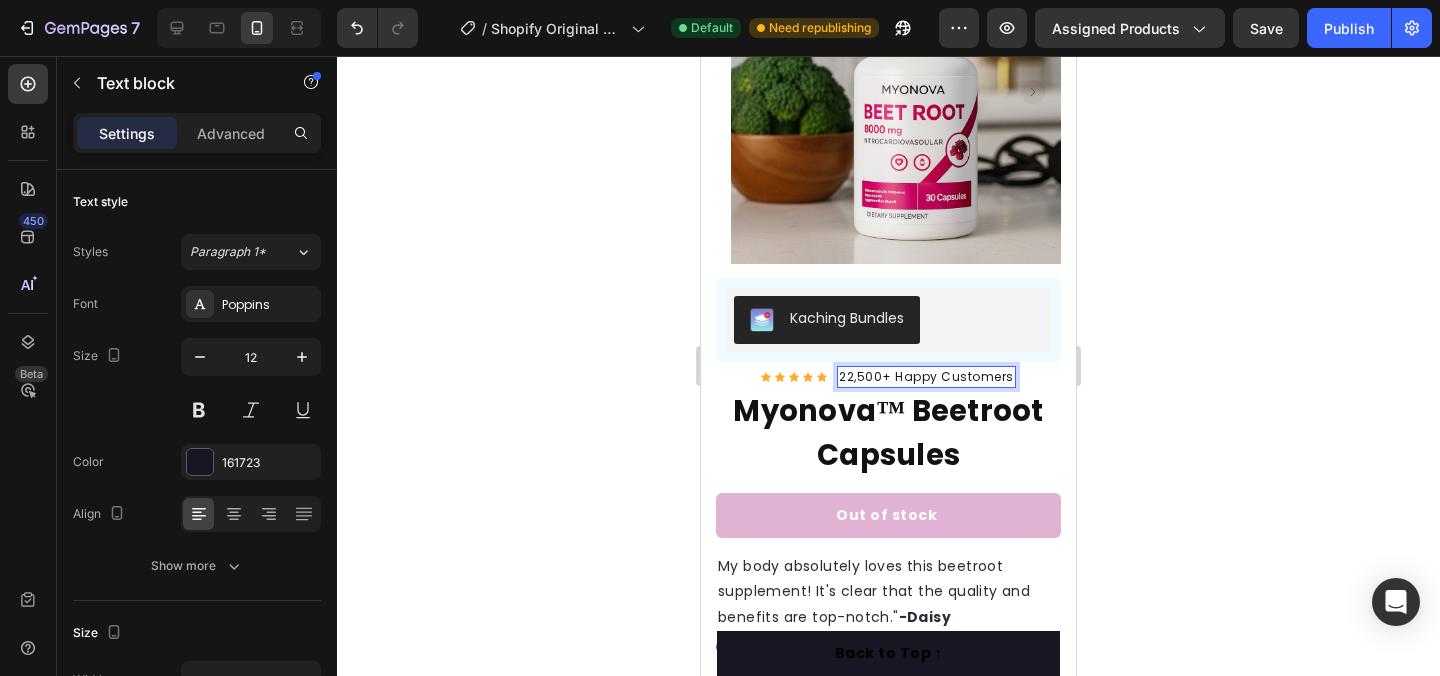 click on "22,500+ Happy Customers" at bounding box center [926, 377] 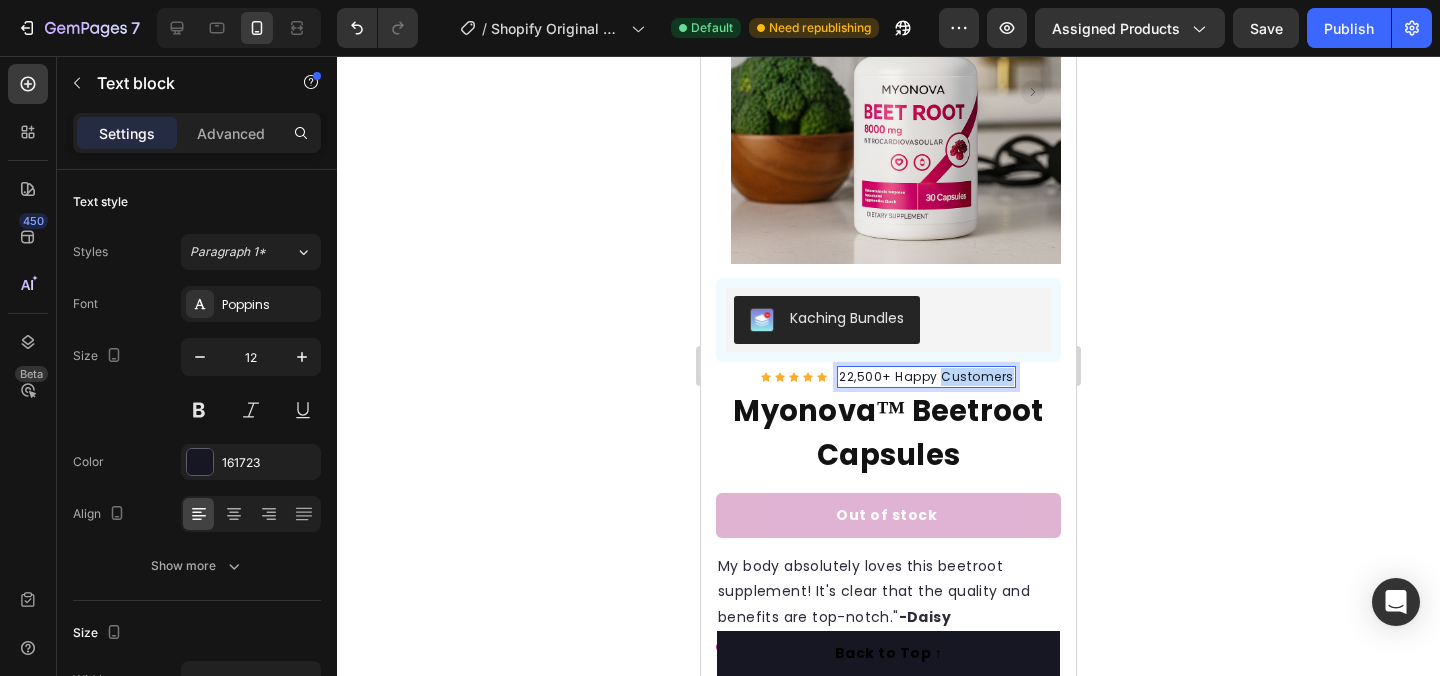 click on "22,500+ Happy Customers" at bounding box center [926, 377] 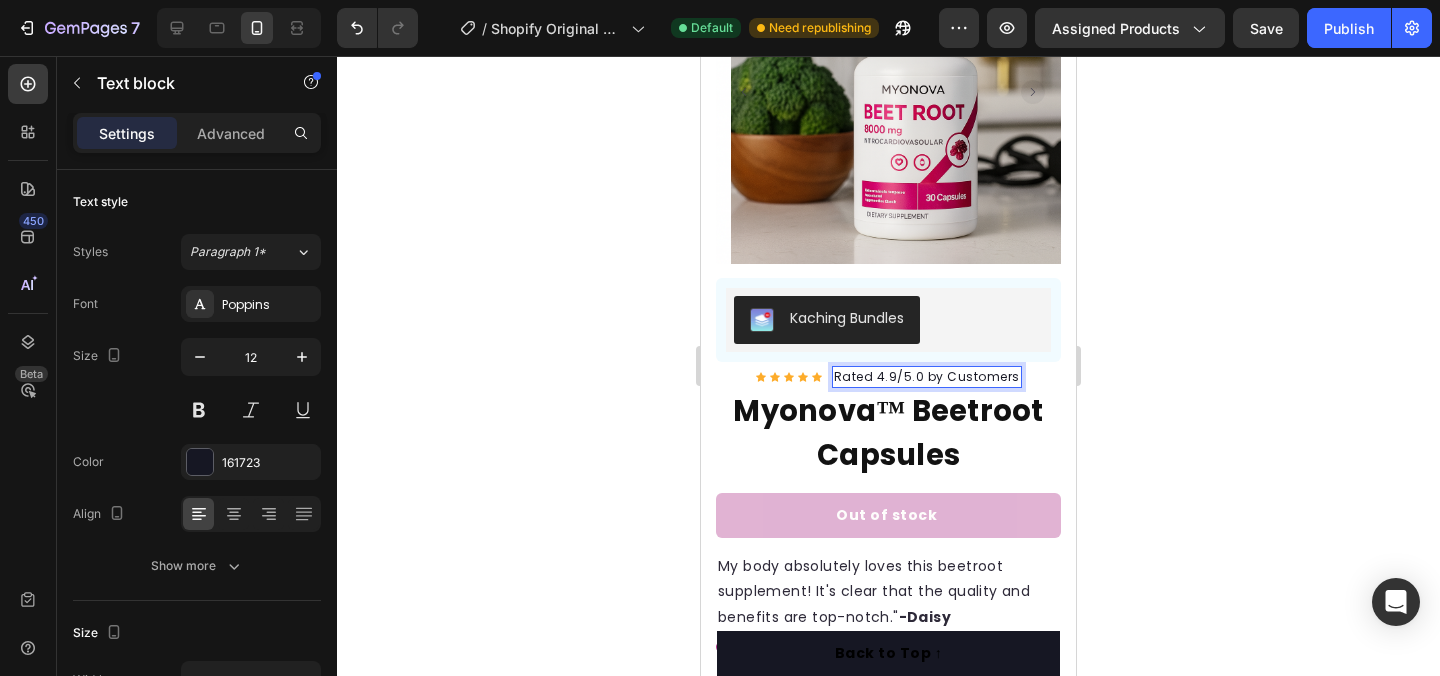 click on "Rated 4.9/5.0 by Customers" at bounding box center (927, 377) 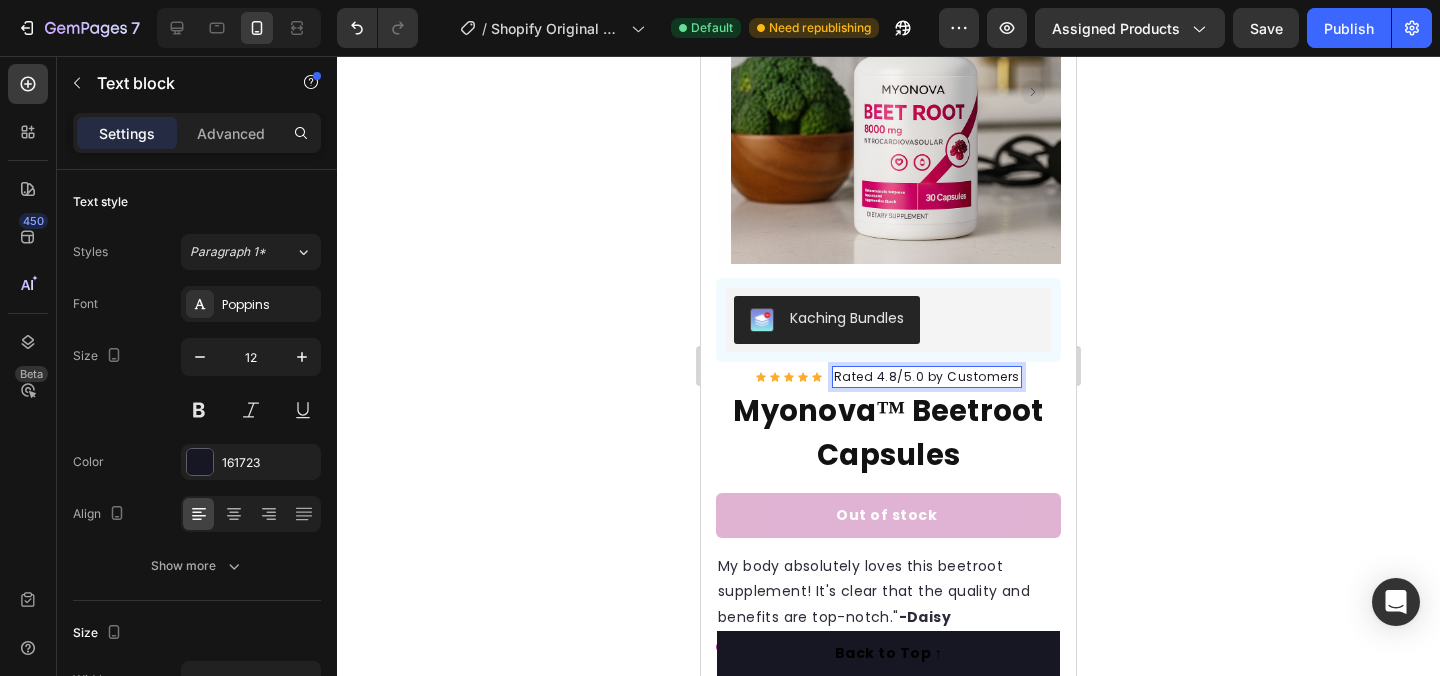 click 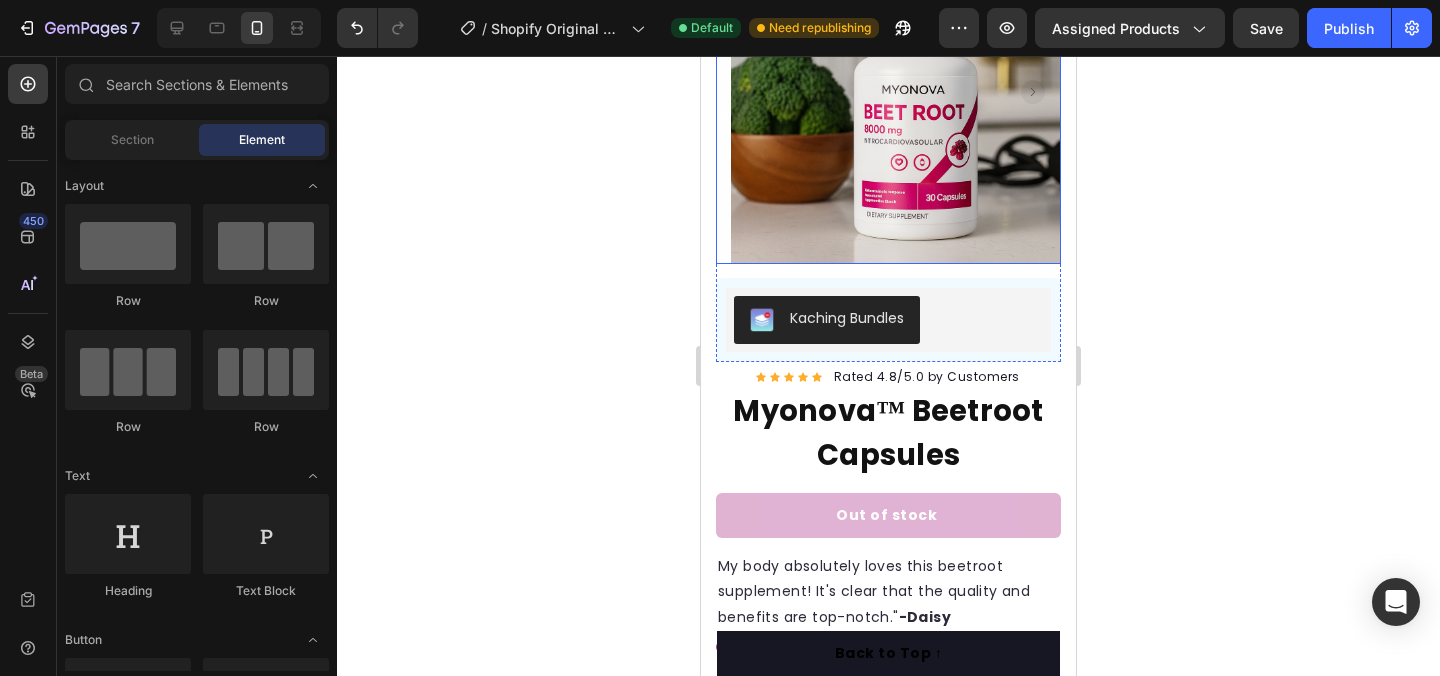 click 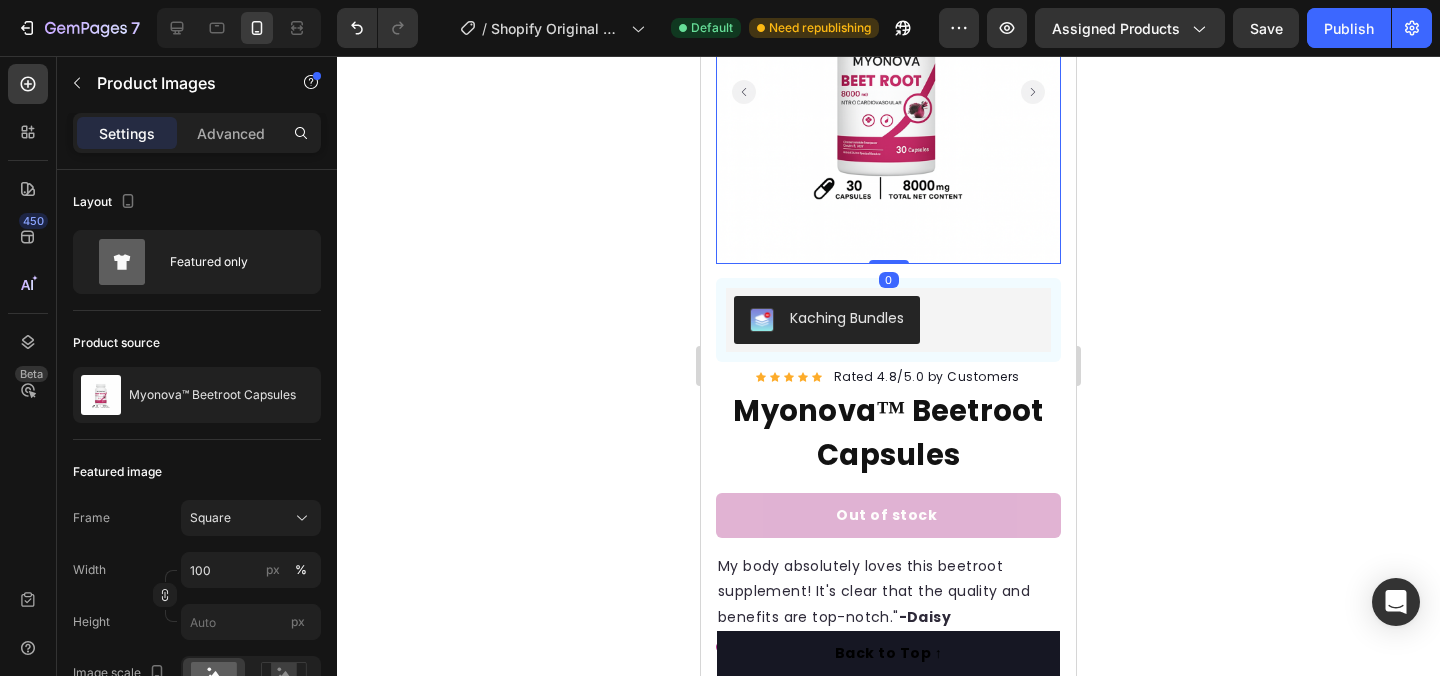 click 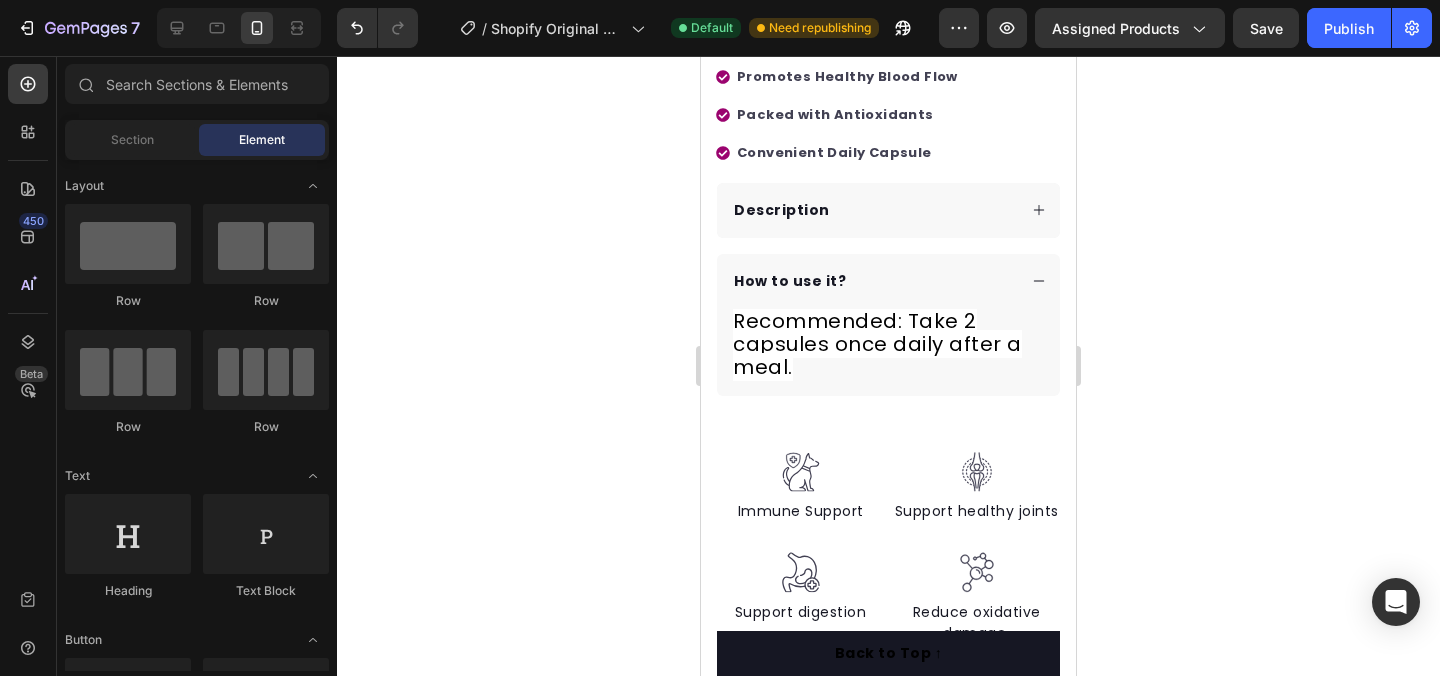 scroll, scrollTop: 874, scrollLeft: 0, axis: vertical 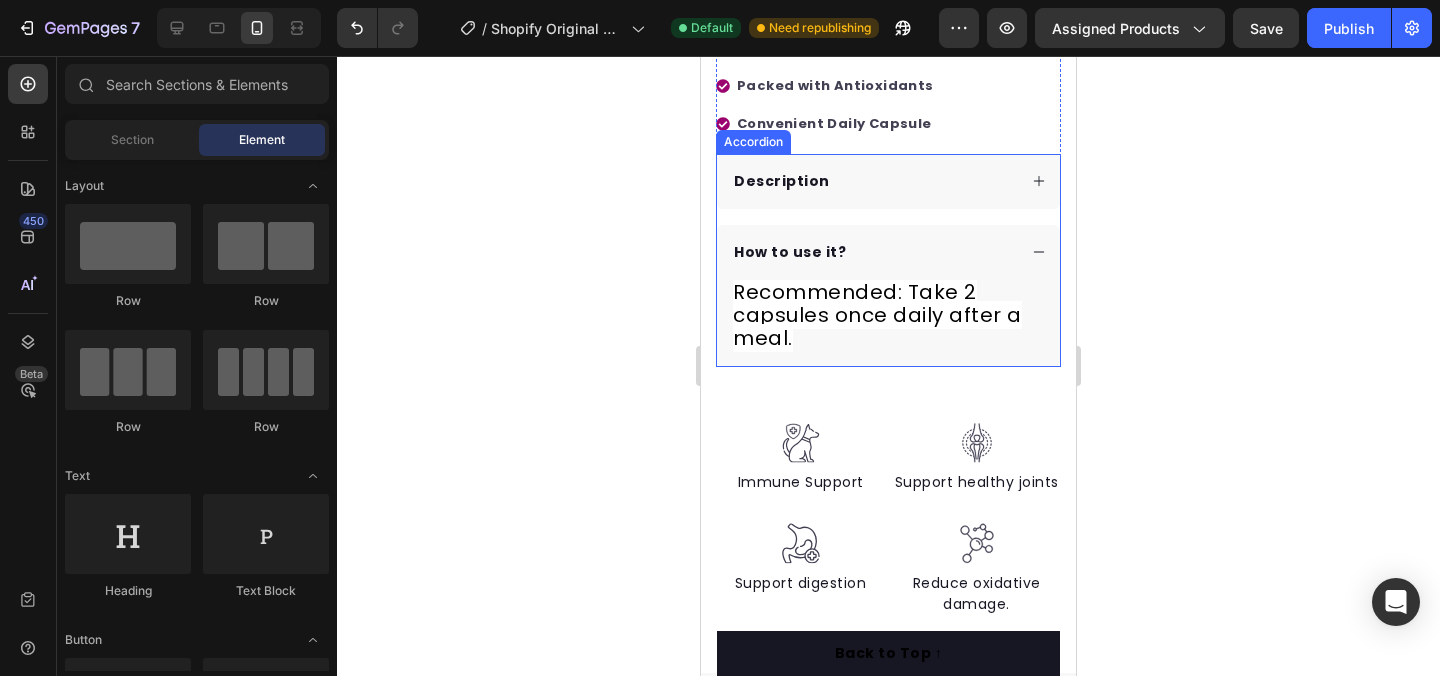 click 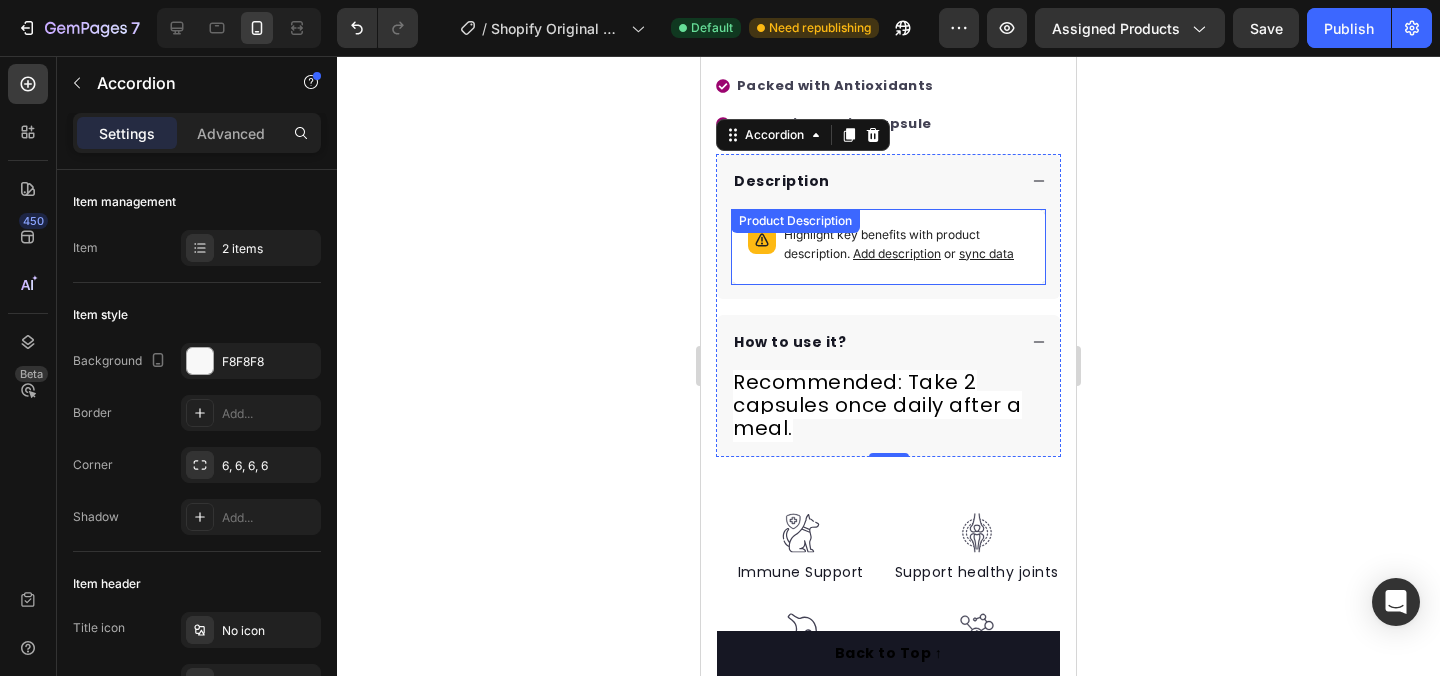 click on "sync data" at bounding box center (986, 253) 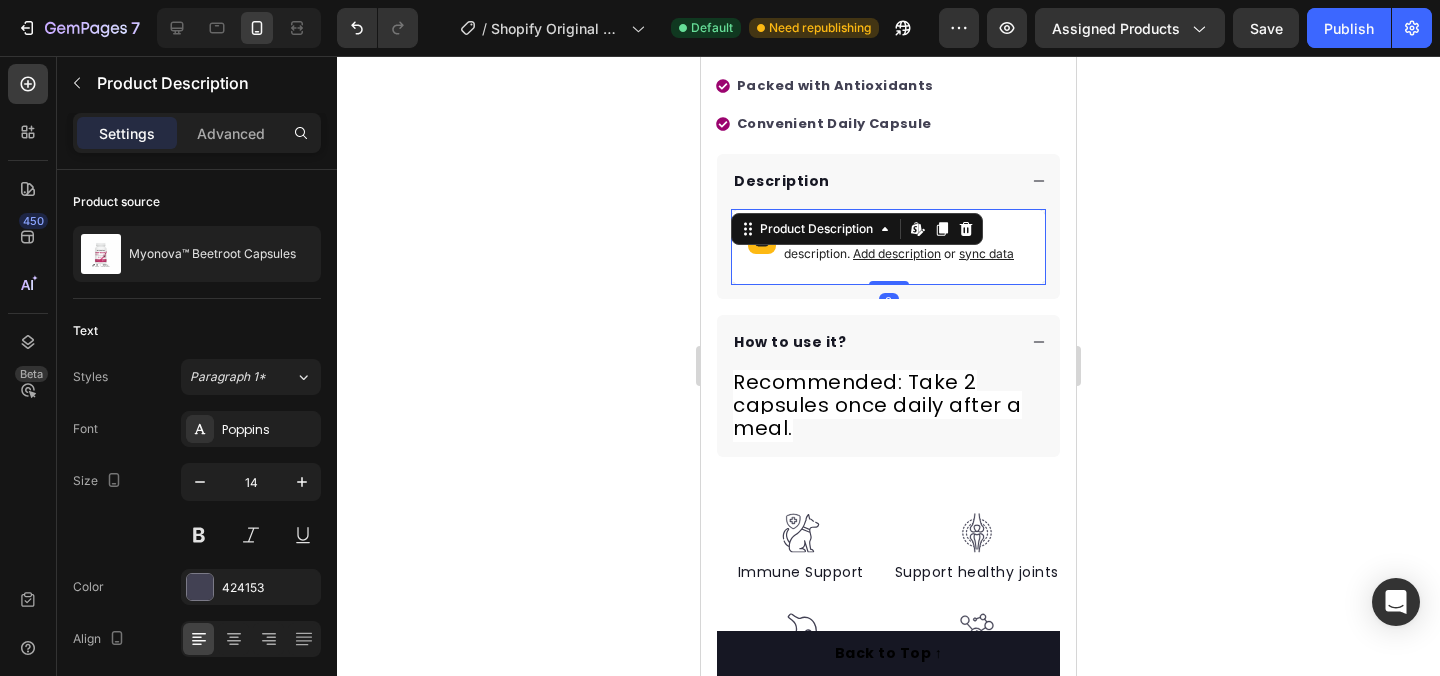 click on "sync data" at bounding box center [986, 253] 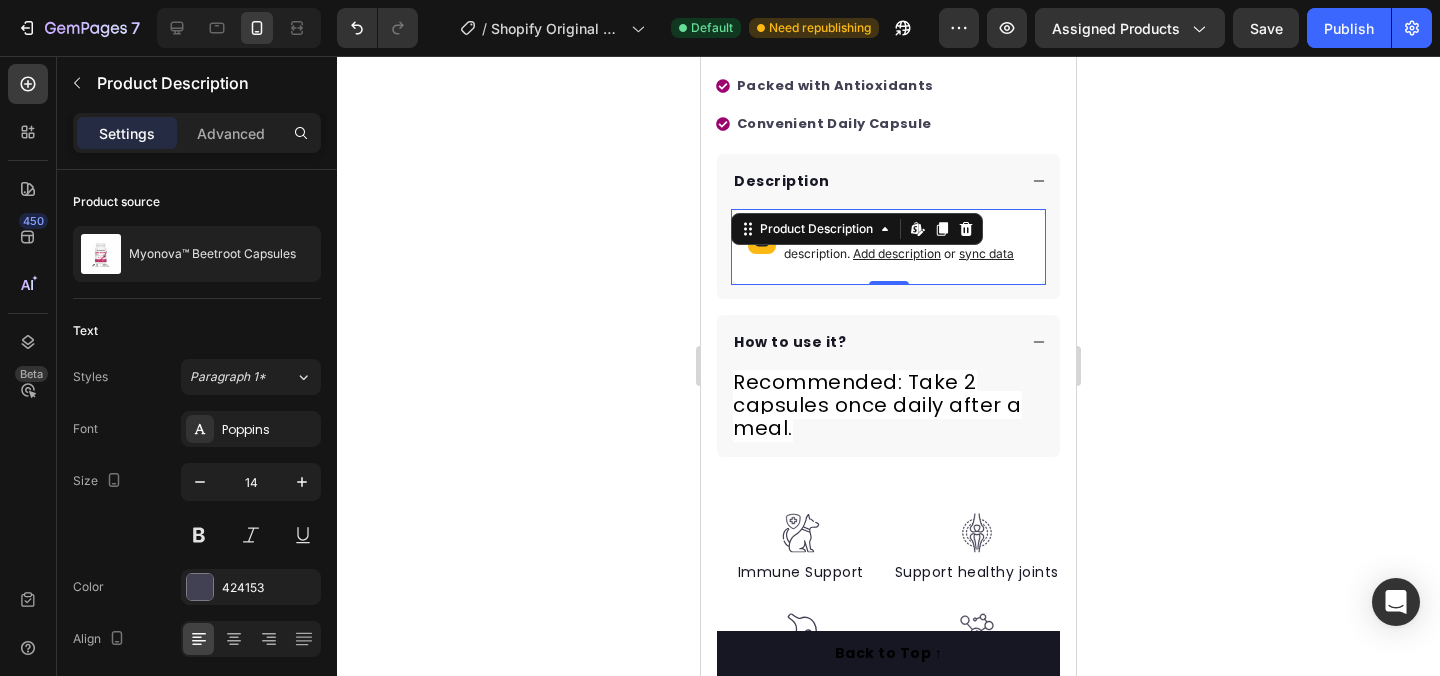 click on "sync data" at bounding box center [986, 253] 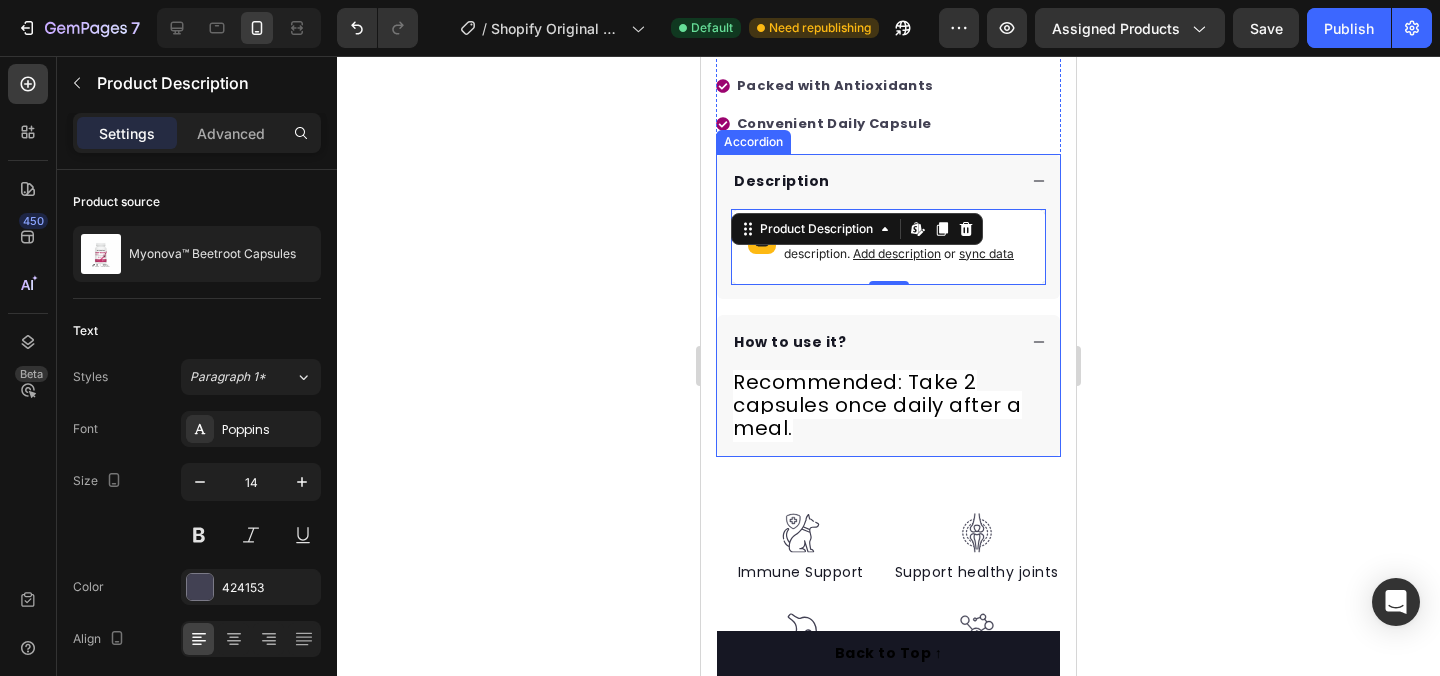 click 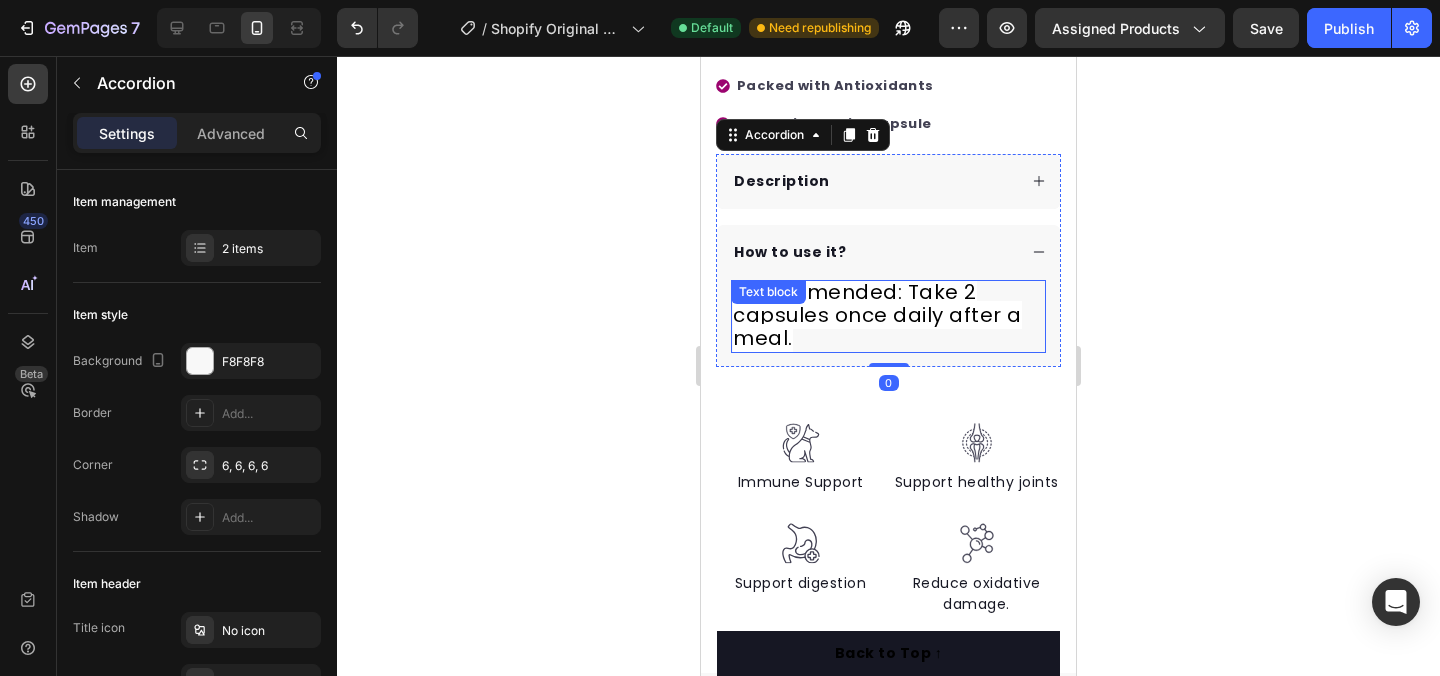click on "Recommended: Take 2 capsules once daily after a meal." at bounding box center (877, 315) 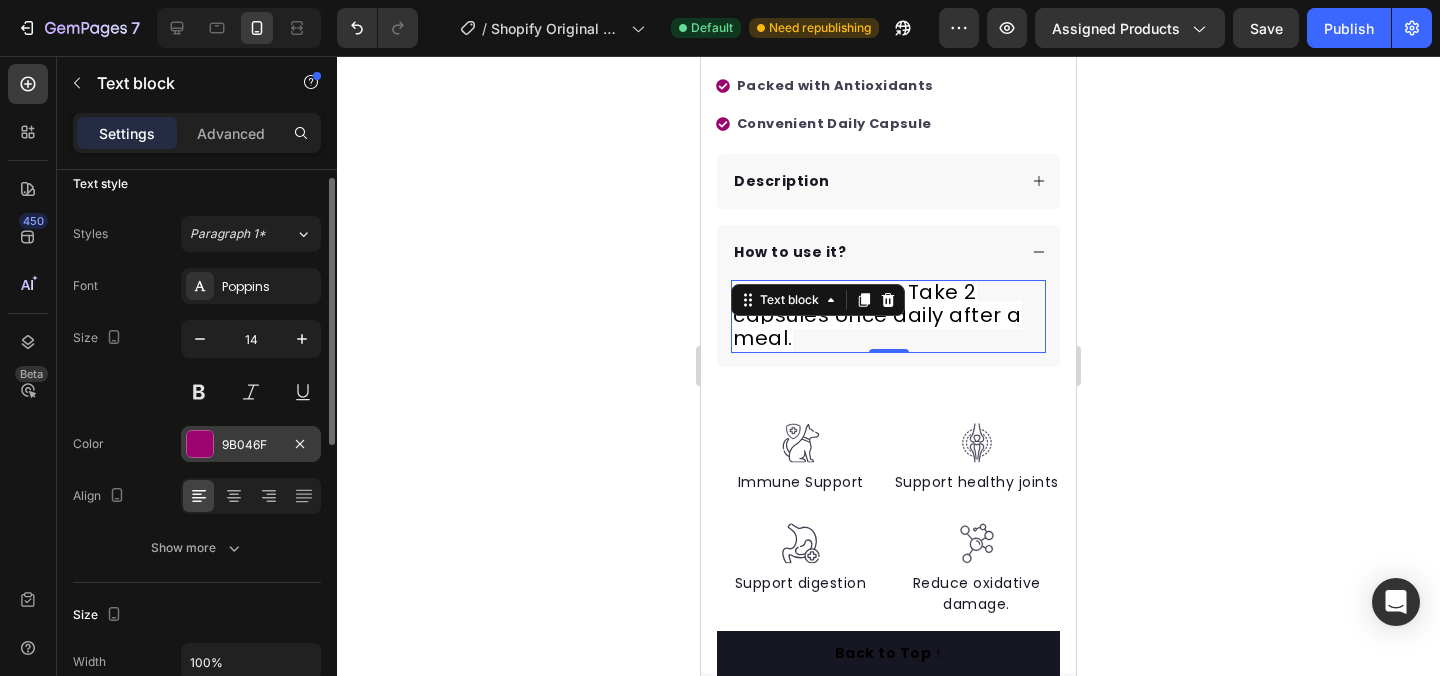 scroll, scrollTop: 0, scrollLeft: 0, axis: both 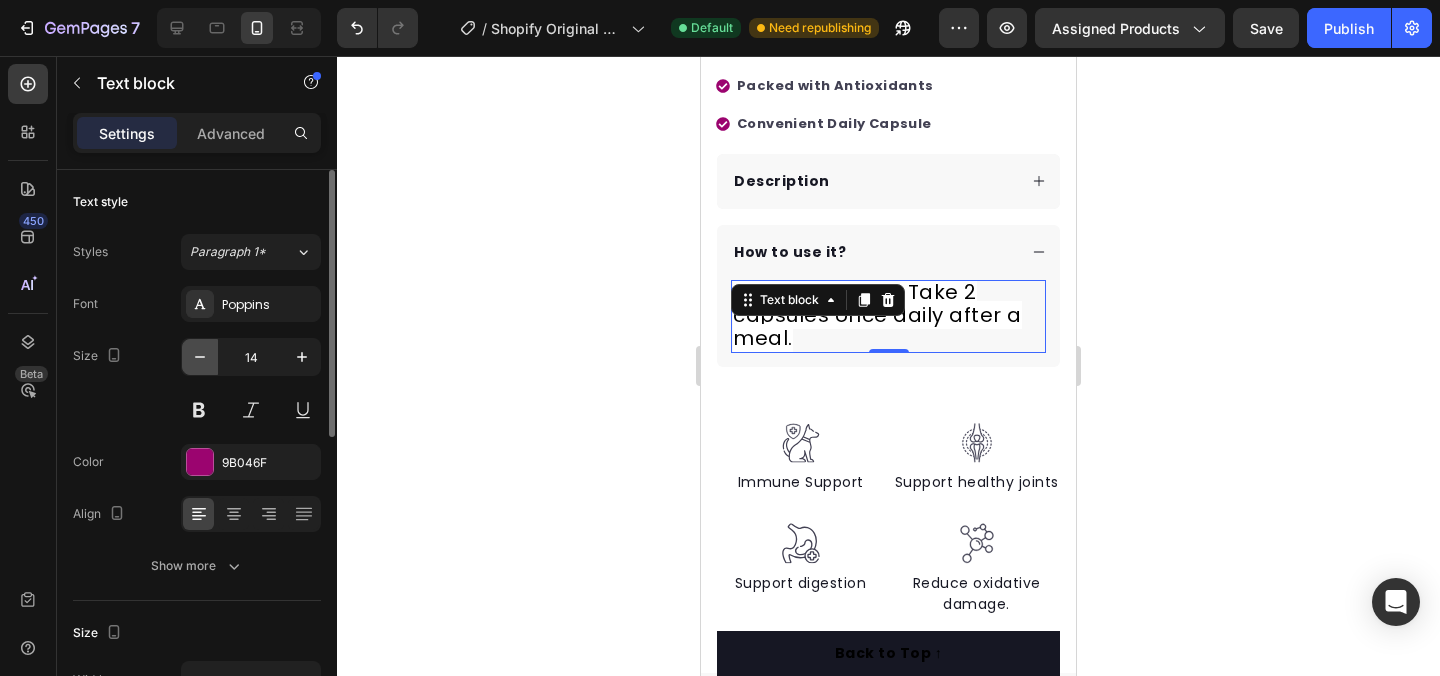 click 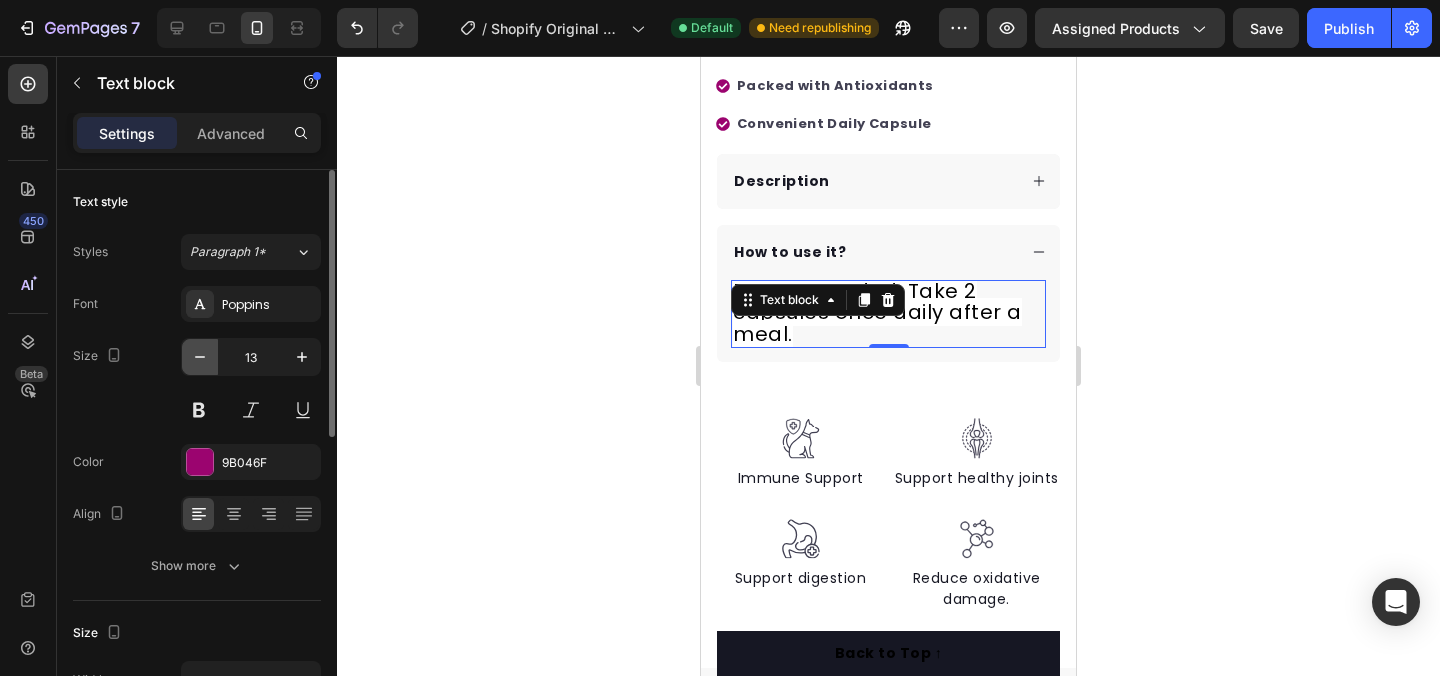 click 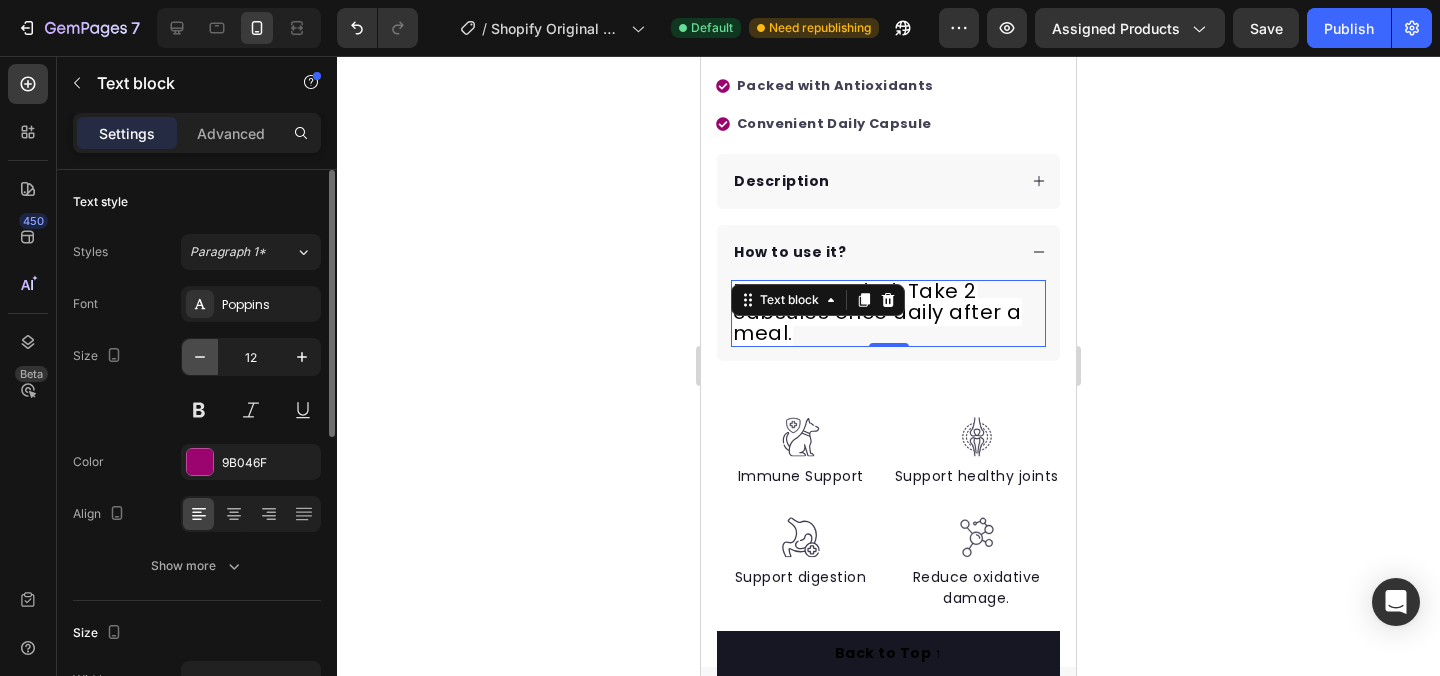 click 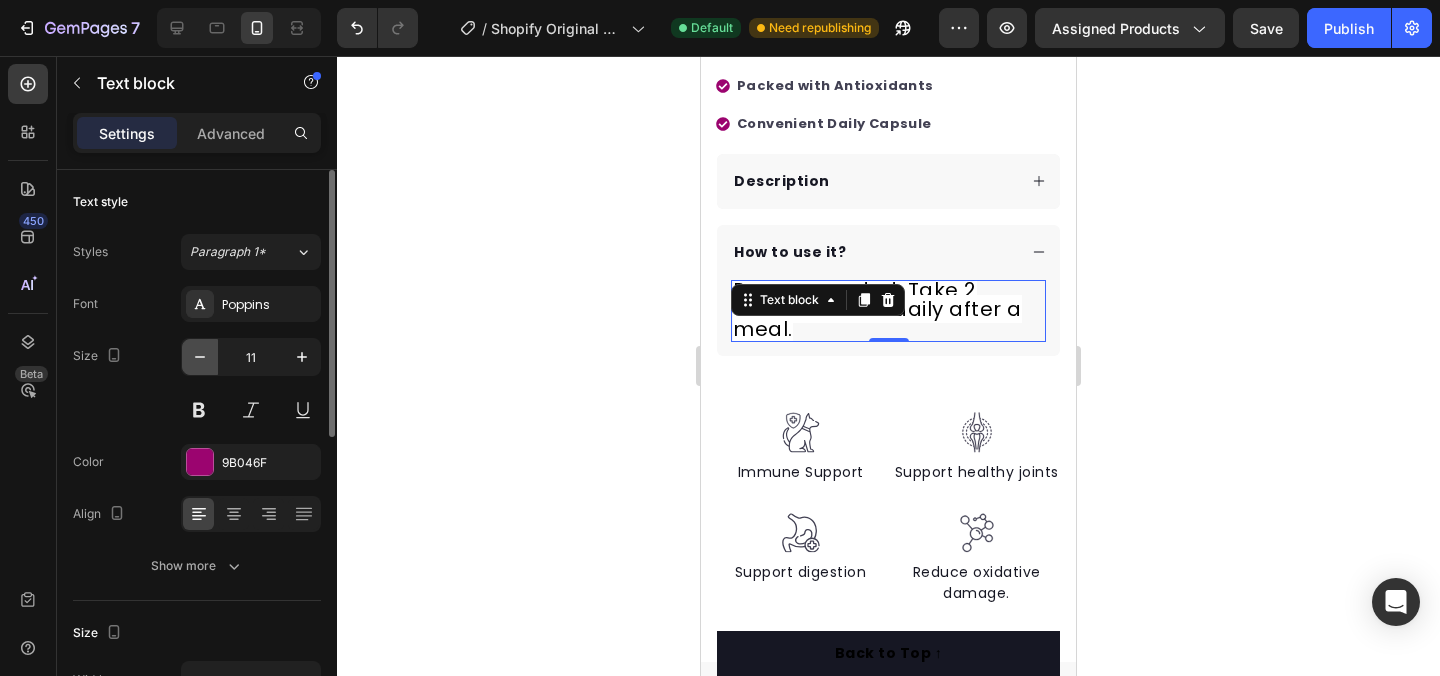 click 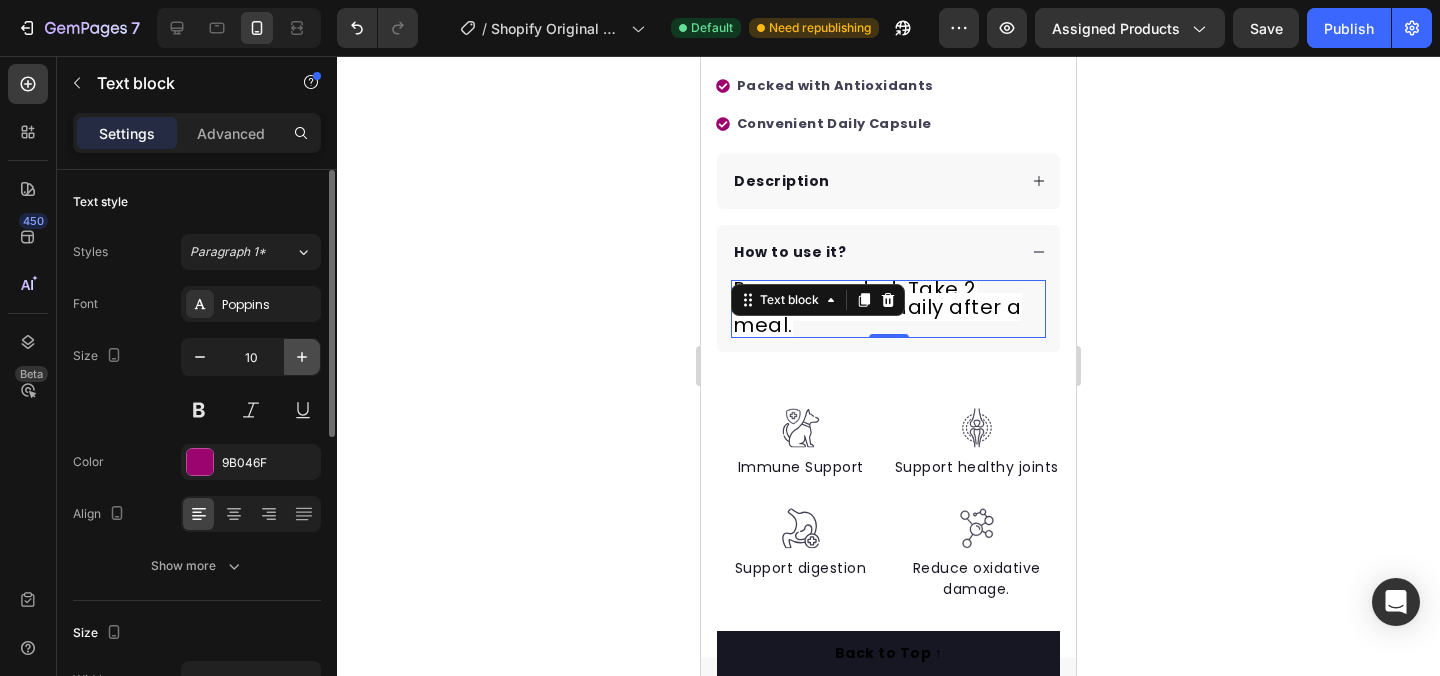 click 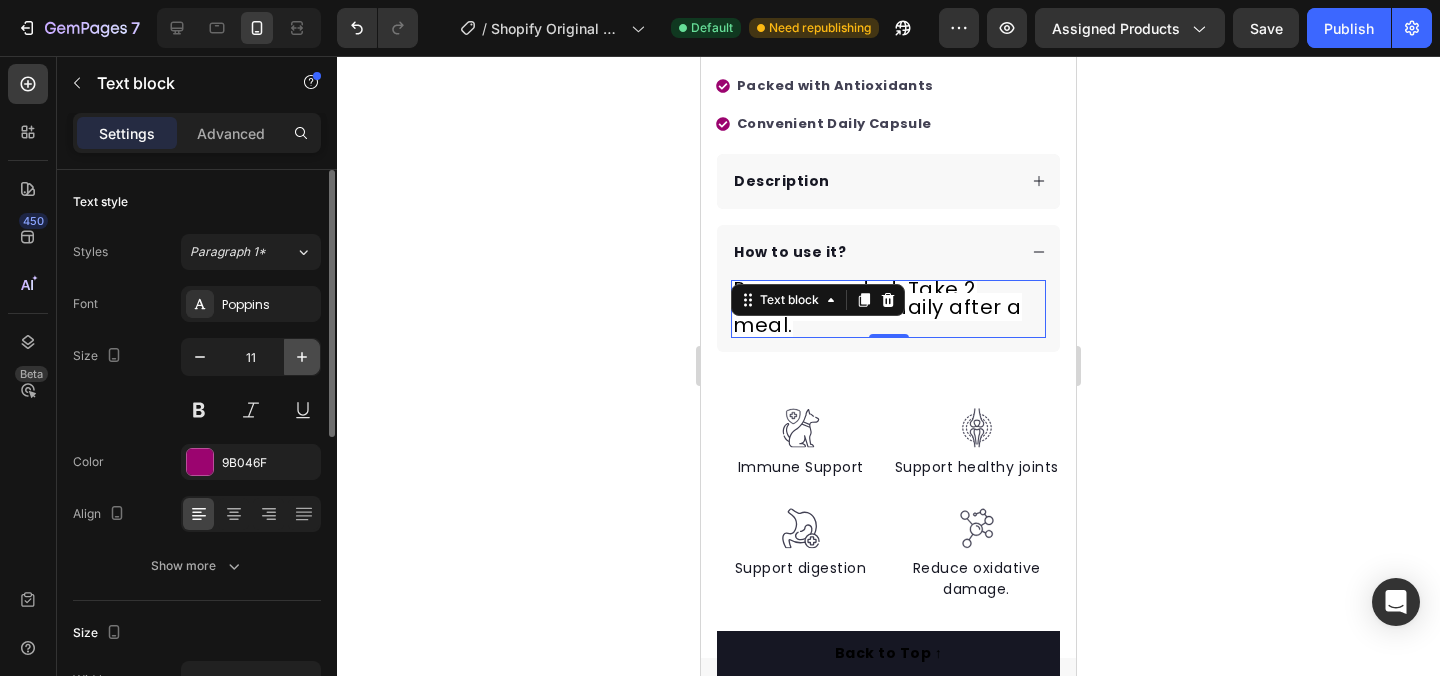 click 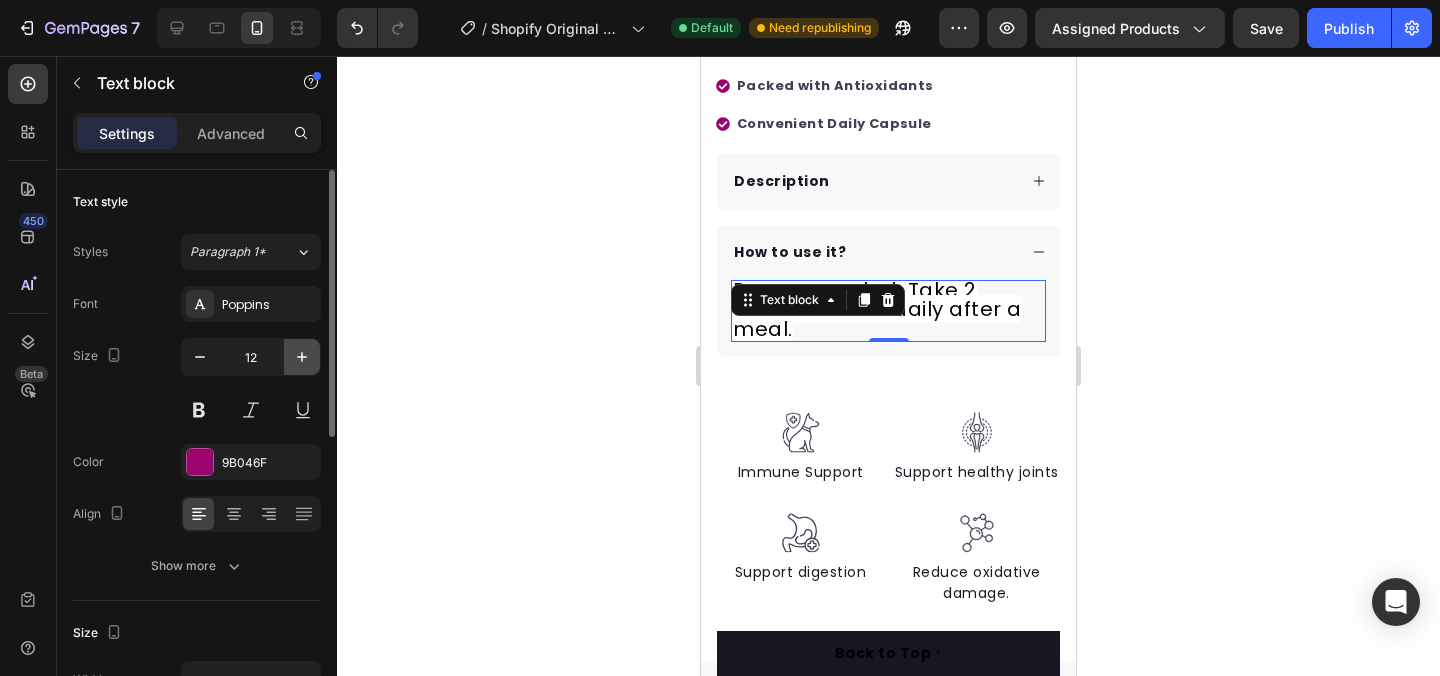 click 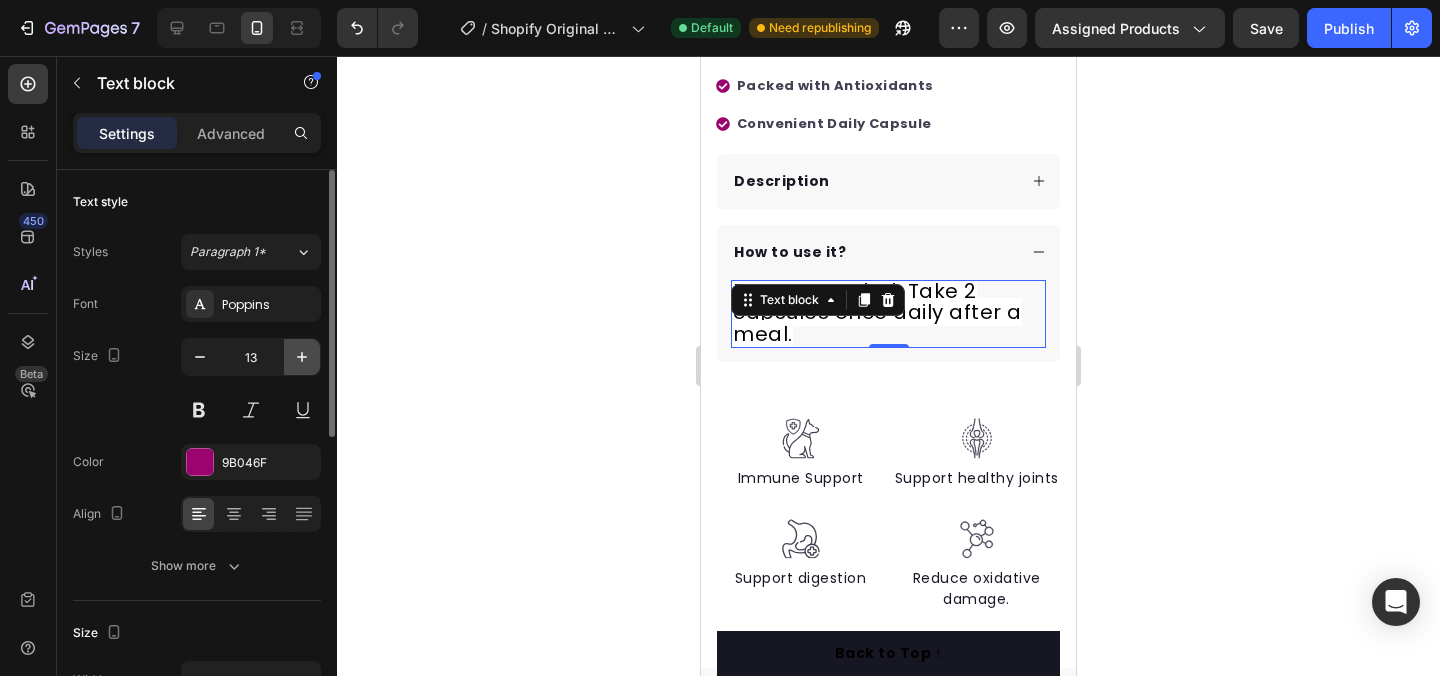 click 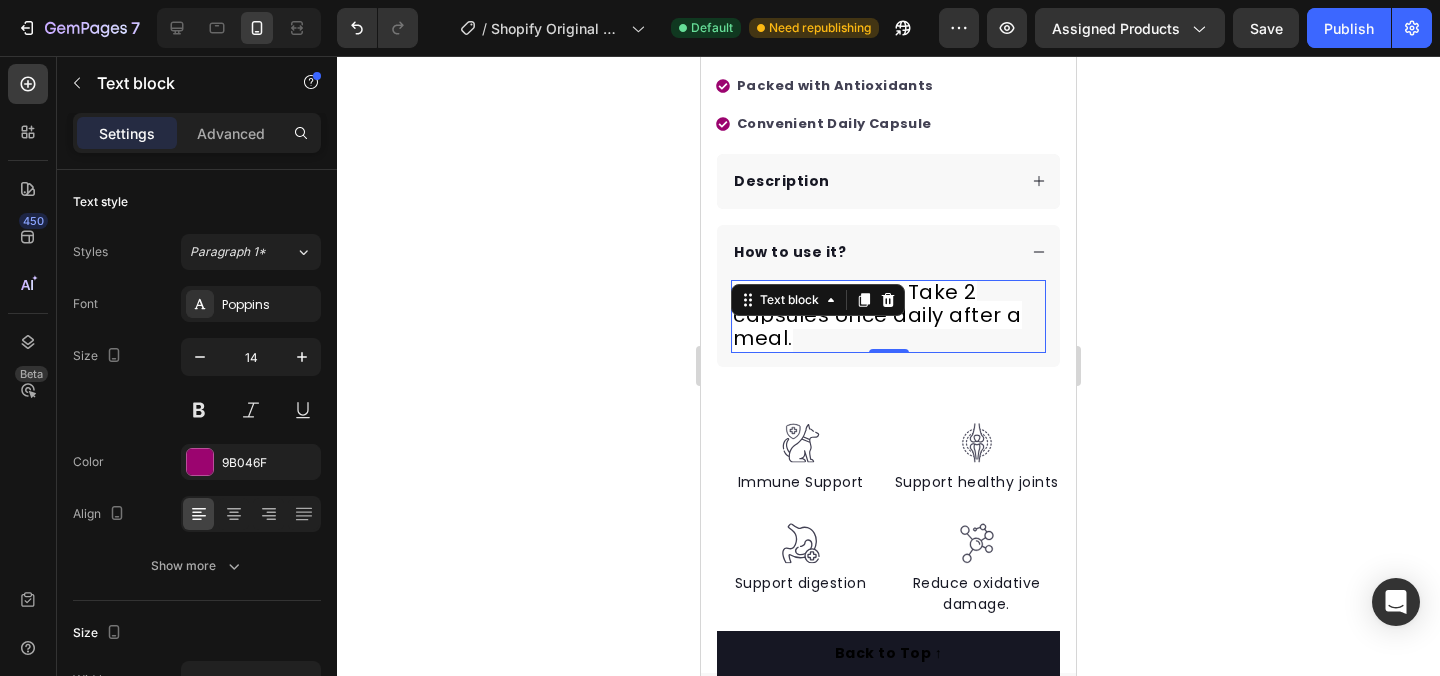 click on "Recommended: Take 2 capsules once daily after a meal." at bounding box center (888, 316) 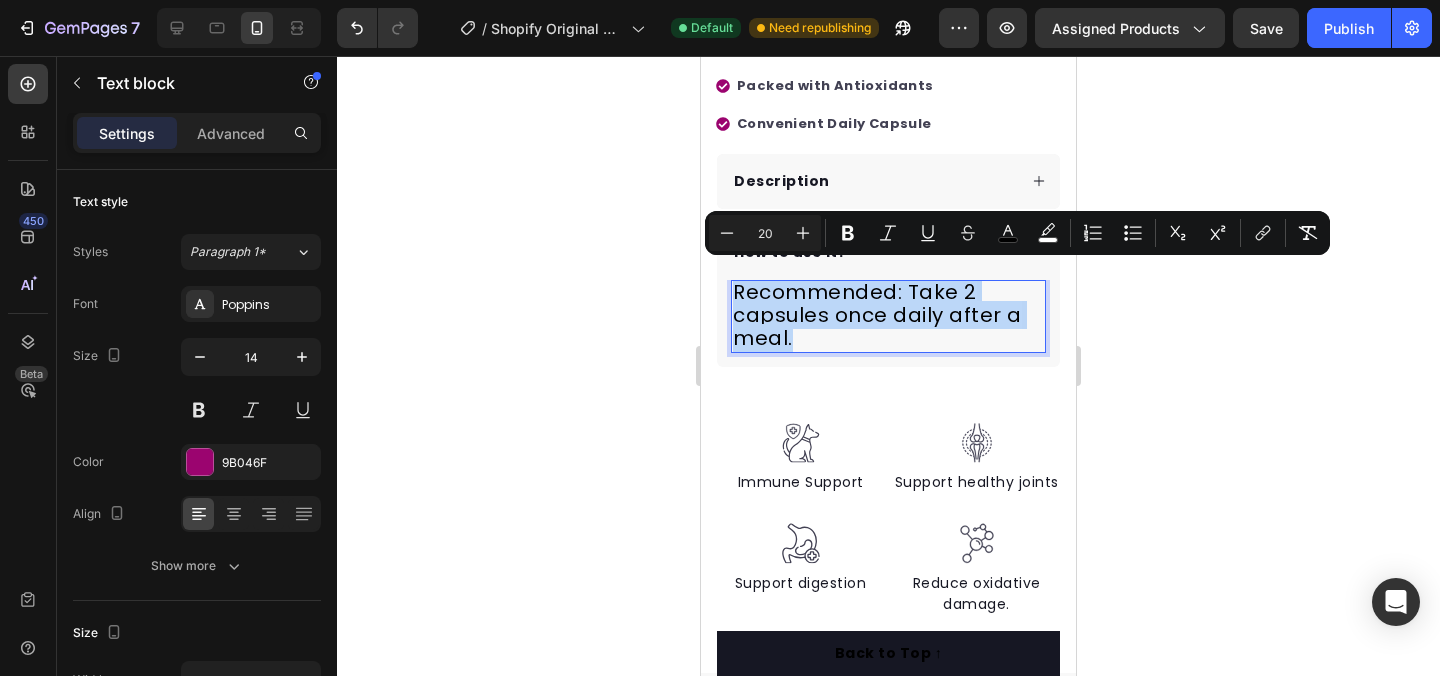 drag, startPoint x: 796, startPoint y: 321, endPoint x: 732, endPoint y: 282, distance: 74.94665 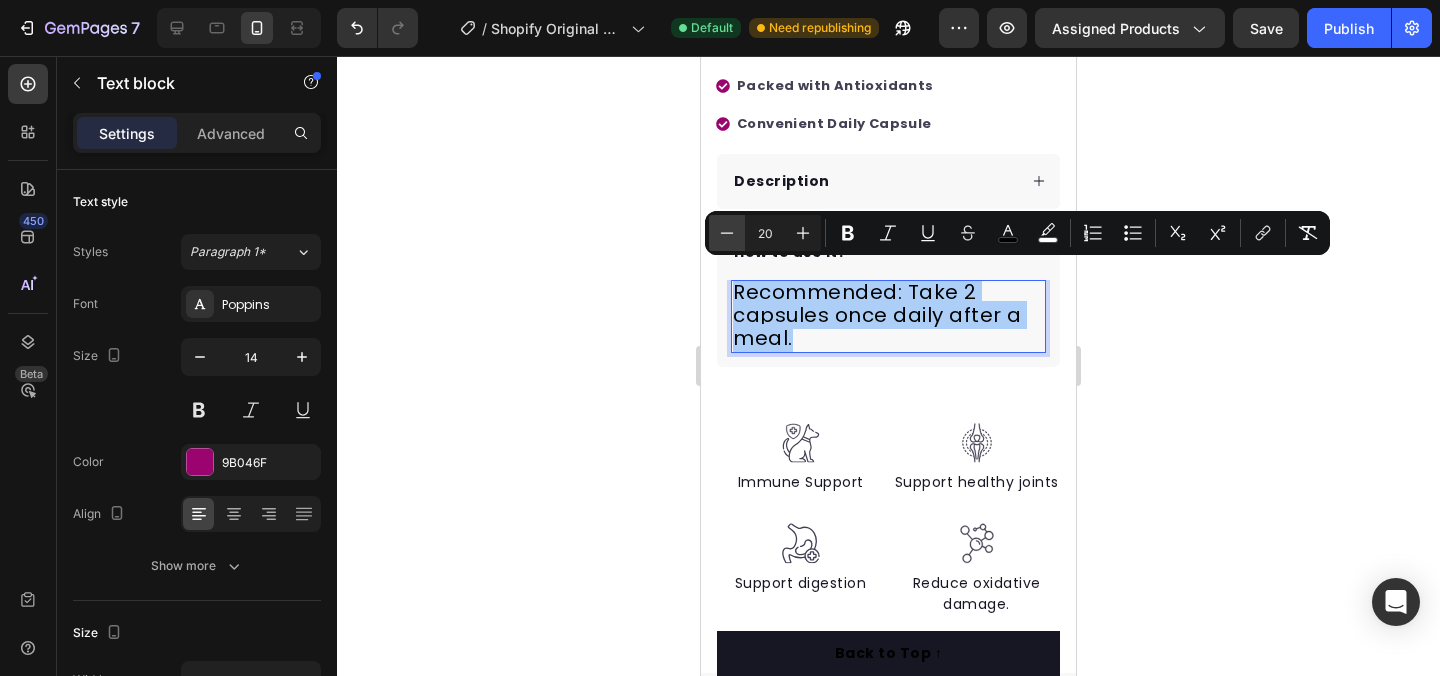 click 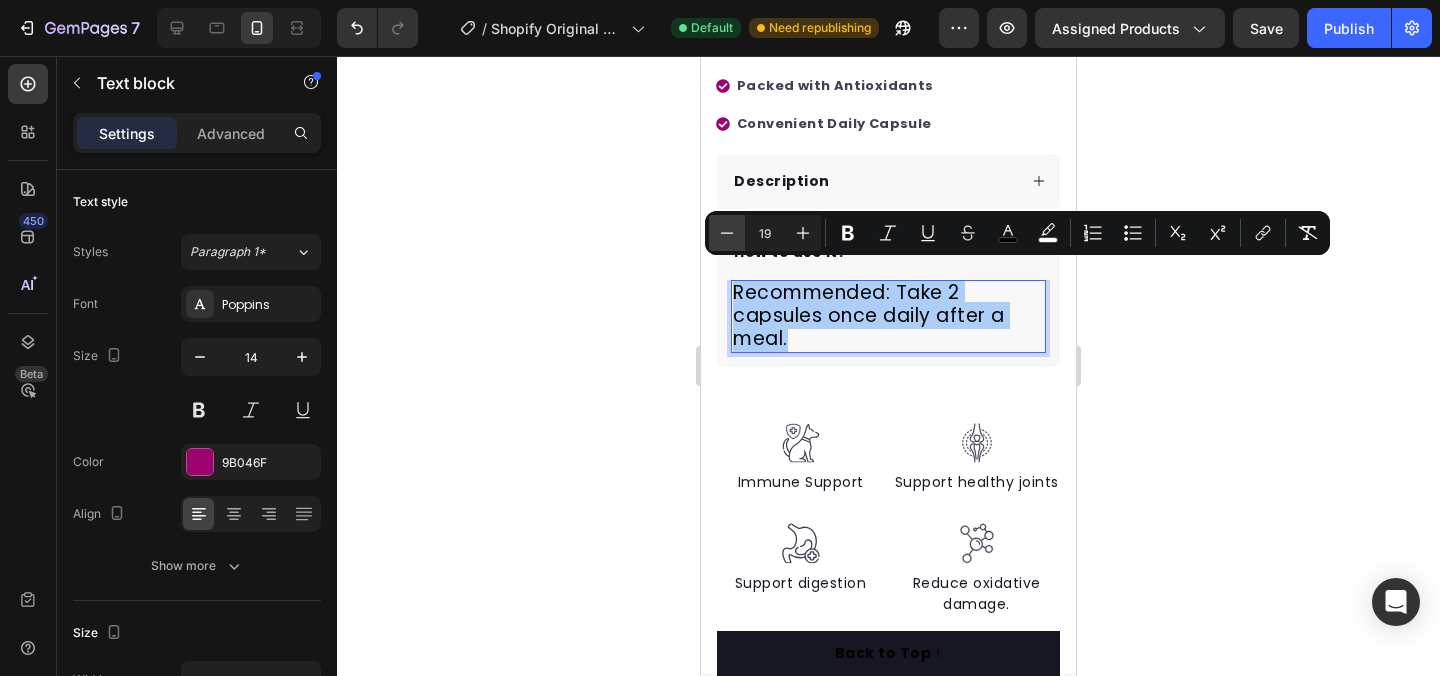 click 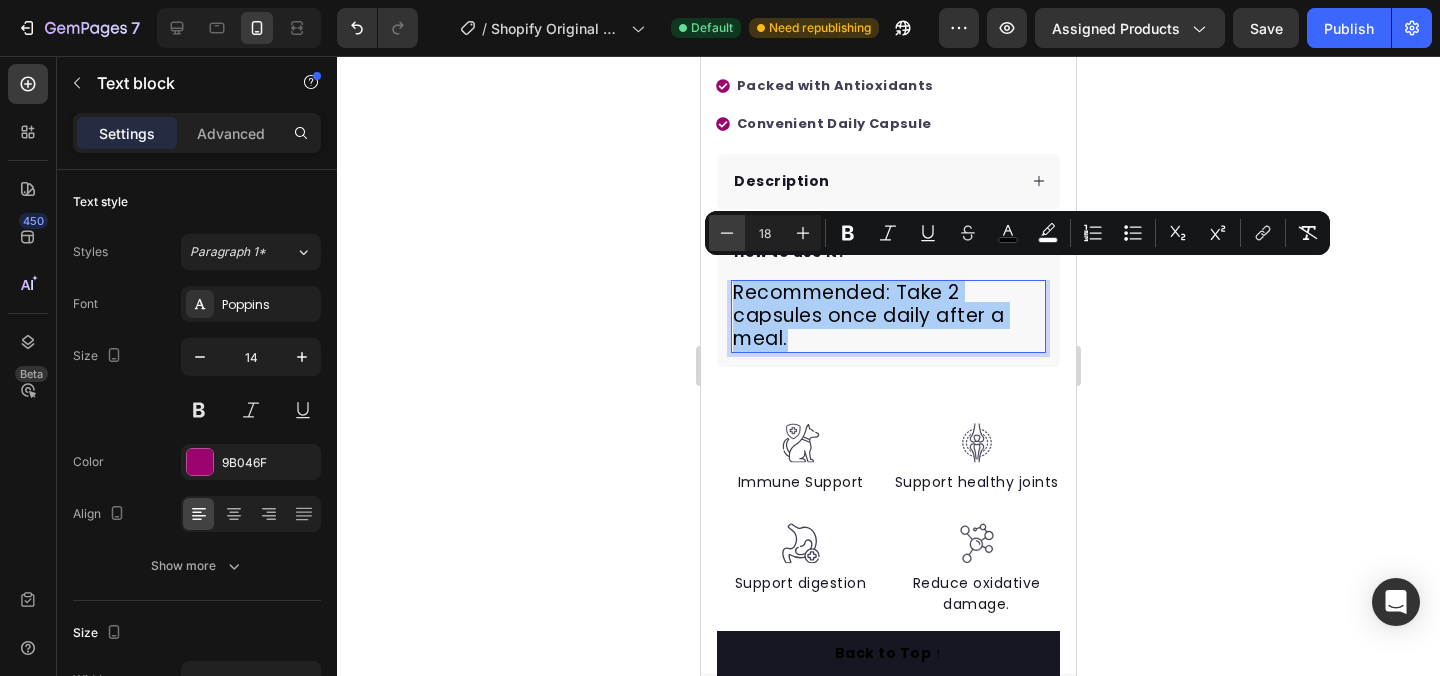 click 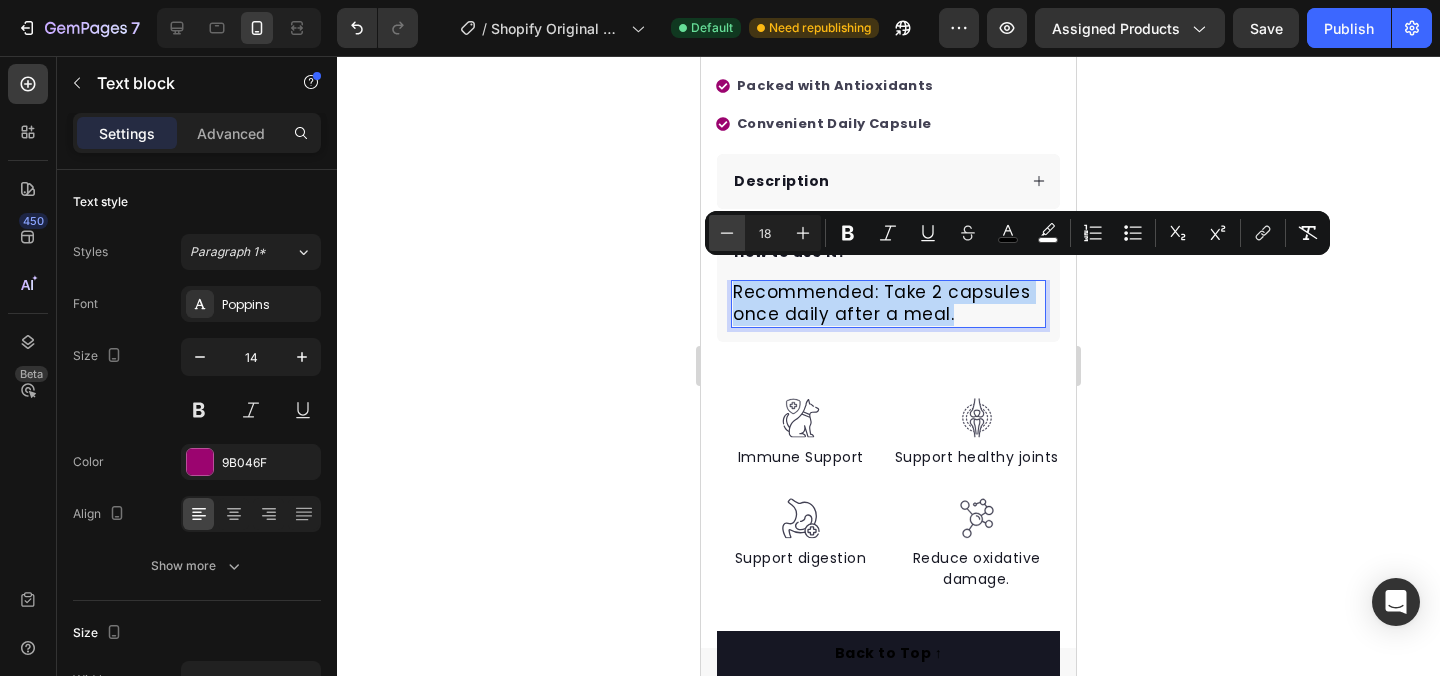 type on "17" 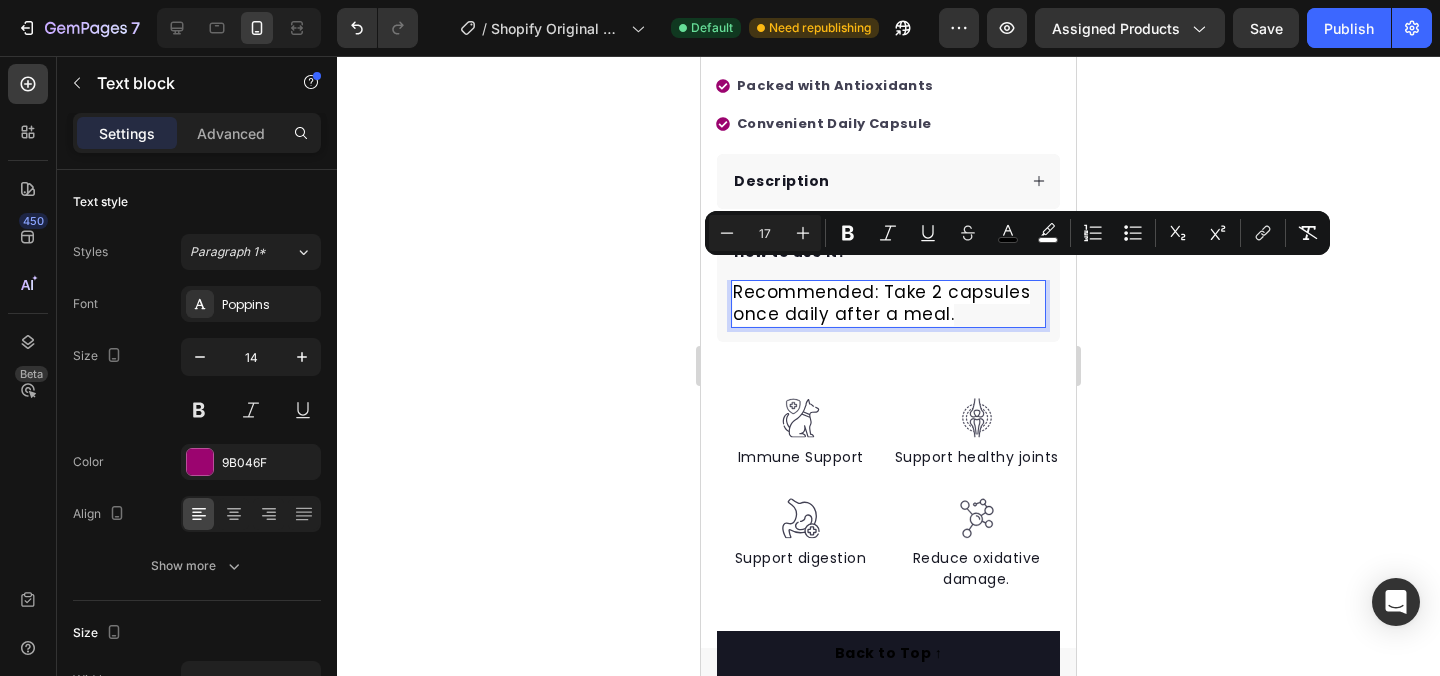 click 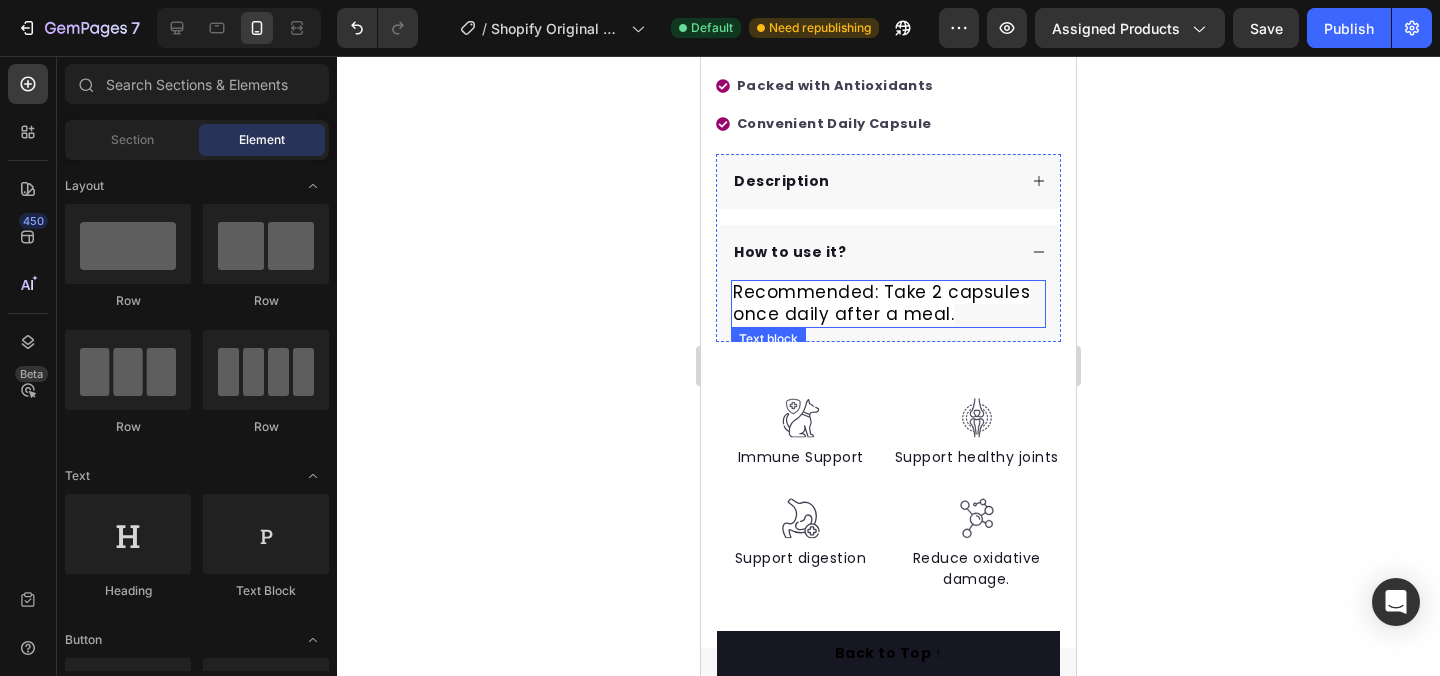 click on "Recommended: Take 2 capsules once daily after a meal." at bounding box center (888, 304) 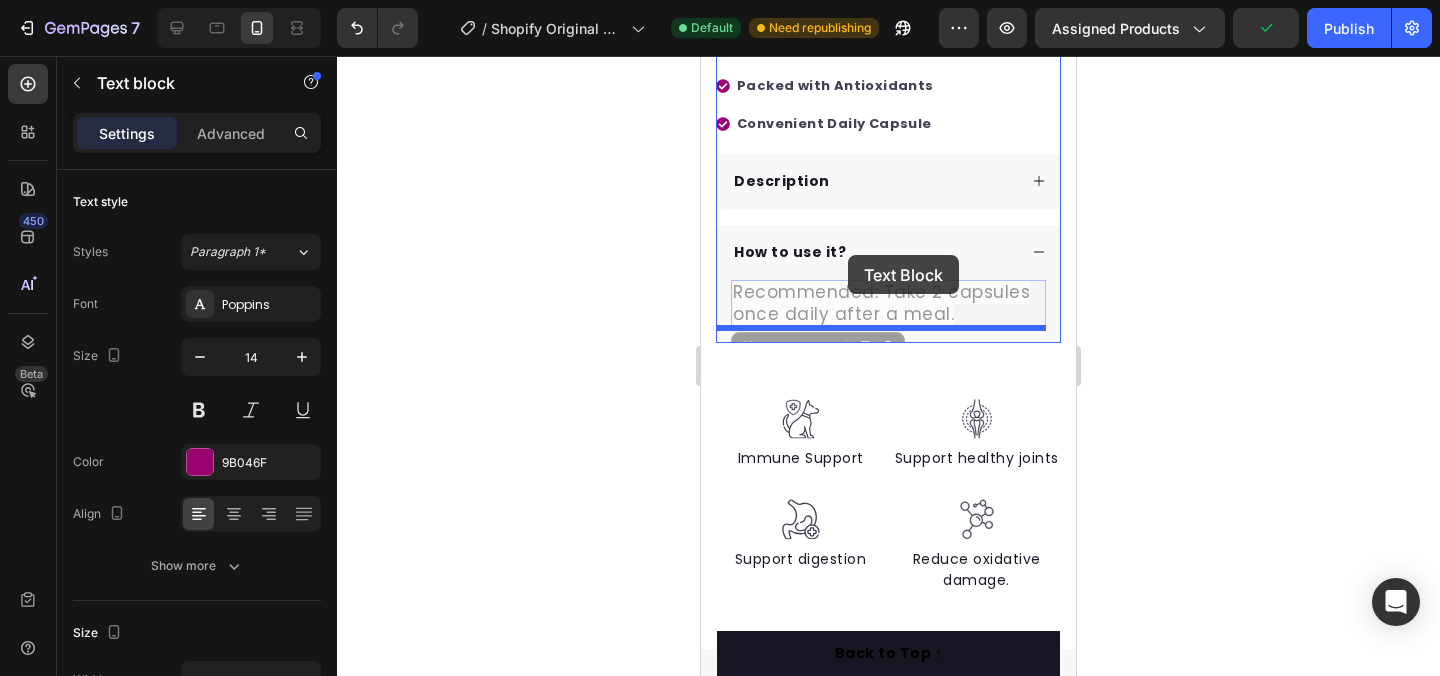 drag, startPoint x: 823, startPoint y: 324, endPoint x: 847, endPoint y: 255, distance: 73.05477 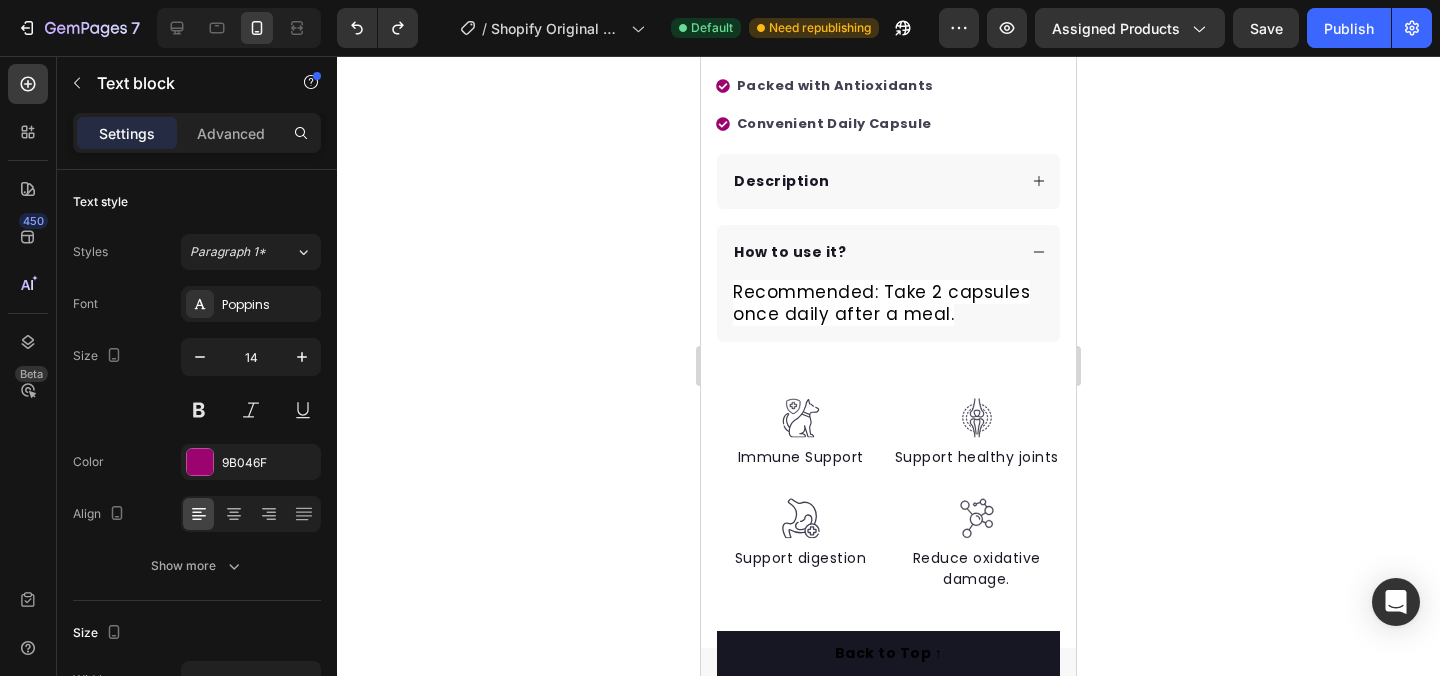 click on "Recommended: Take 2 capsules once daily after a meal." at bounding box center (881, 303) 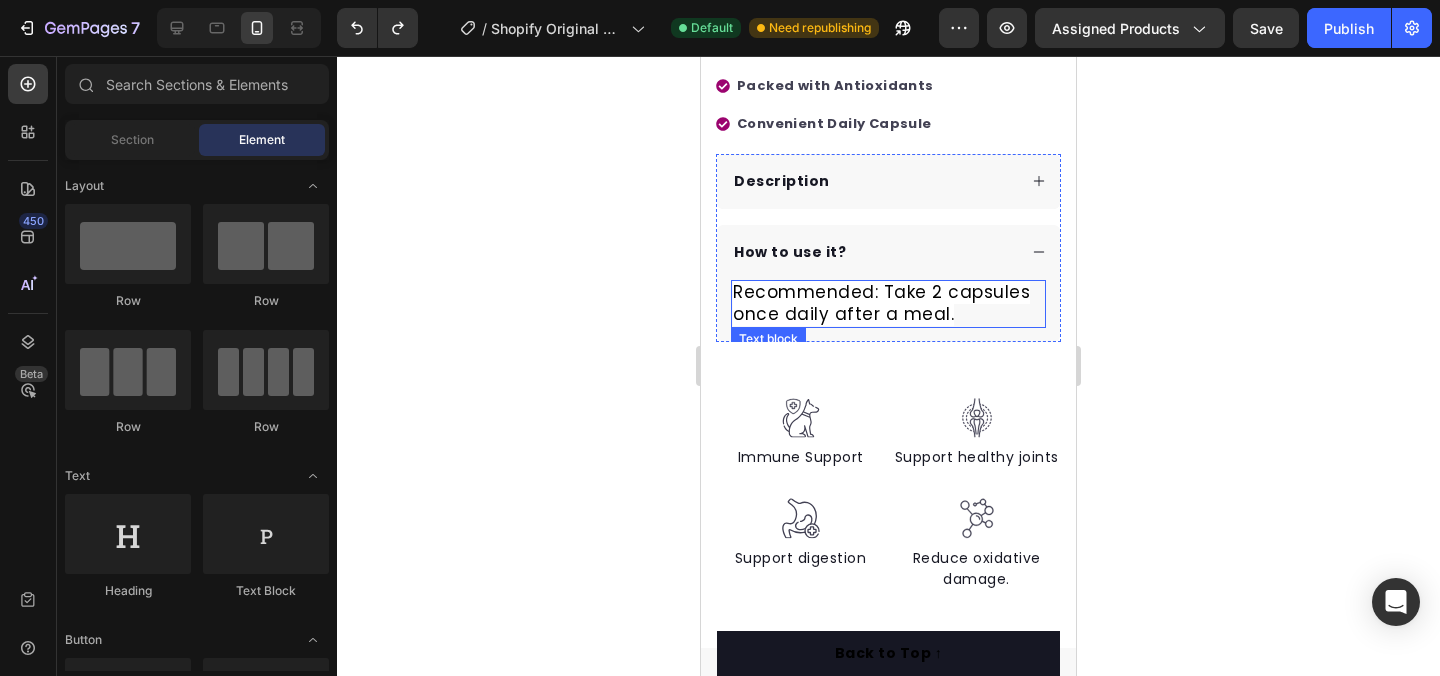 click on "Recommended: Take 2 capsules once daily after a meal." at bounding box center [881, 303] 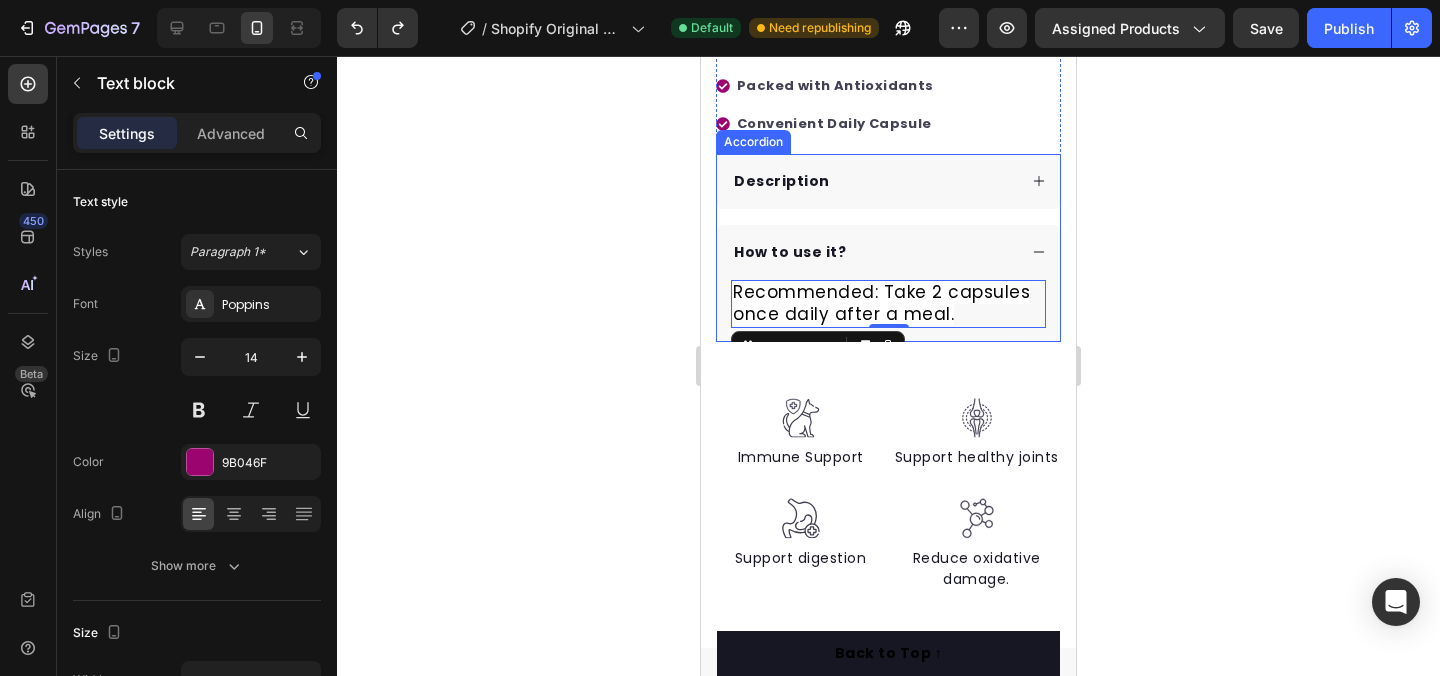 scroll, scrollTop: 844, scrollLeft: 0, axis: vertical 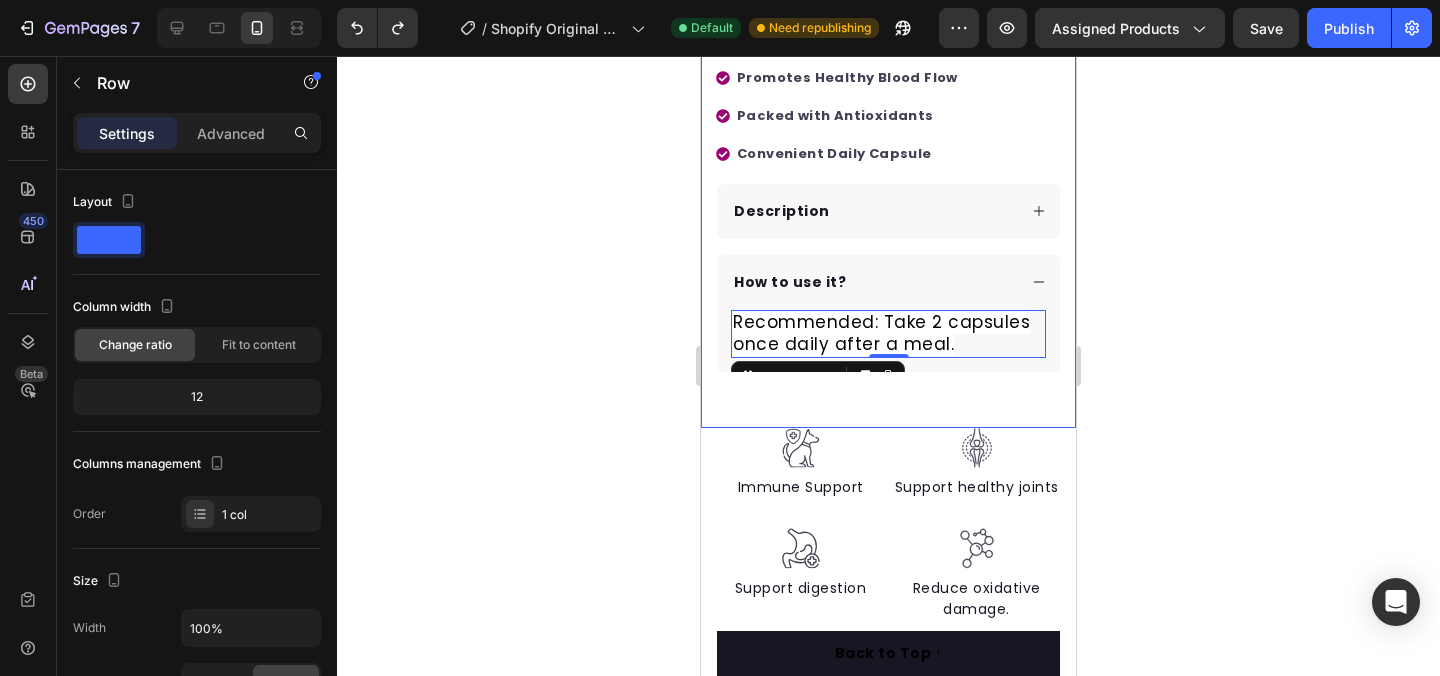 click on "Product Images "The transformation in my dog's overall health since switching to this food has been remarkable. Their coat is shinier, their energy levels have increased, and they seem happier than ever before." Text block -[PERSON] Text block
Verified buyer Item list Row Row Kaching Bundles Kaching Bundles Row Row Icon Icon Icon Icon Icon Icon List Hoz Rated 4.8/5.0 by Customers  Text block Row Myonova™ Beetroot Capsules Product Title Happy Dog Bites - Contains Vitamin C, Vitamin E, Vitamin B2, Vitamin B1, Vitamin D and Vitamin K Text block Perfect for sensitive tummies Supercharge immunity System Bursting with protein, vitamins, and minerals Supports strong bones, increases bone strength Item list Out of stock Product Cart Button My body absolutely loves this beetroot supplement! It's clear that the quality and benefits are top-notch."  -[PERSON] Text block Boosts Natural Energy   Promotes Healthy Blood Flow Packed with Antioxidants Convenient Daily Capsule   Item list   0 Row" at bounding box center (888, -135) 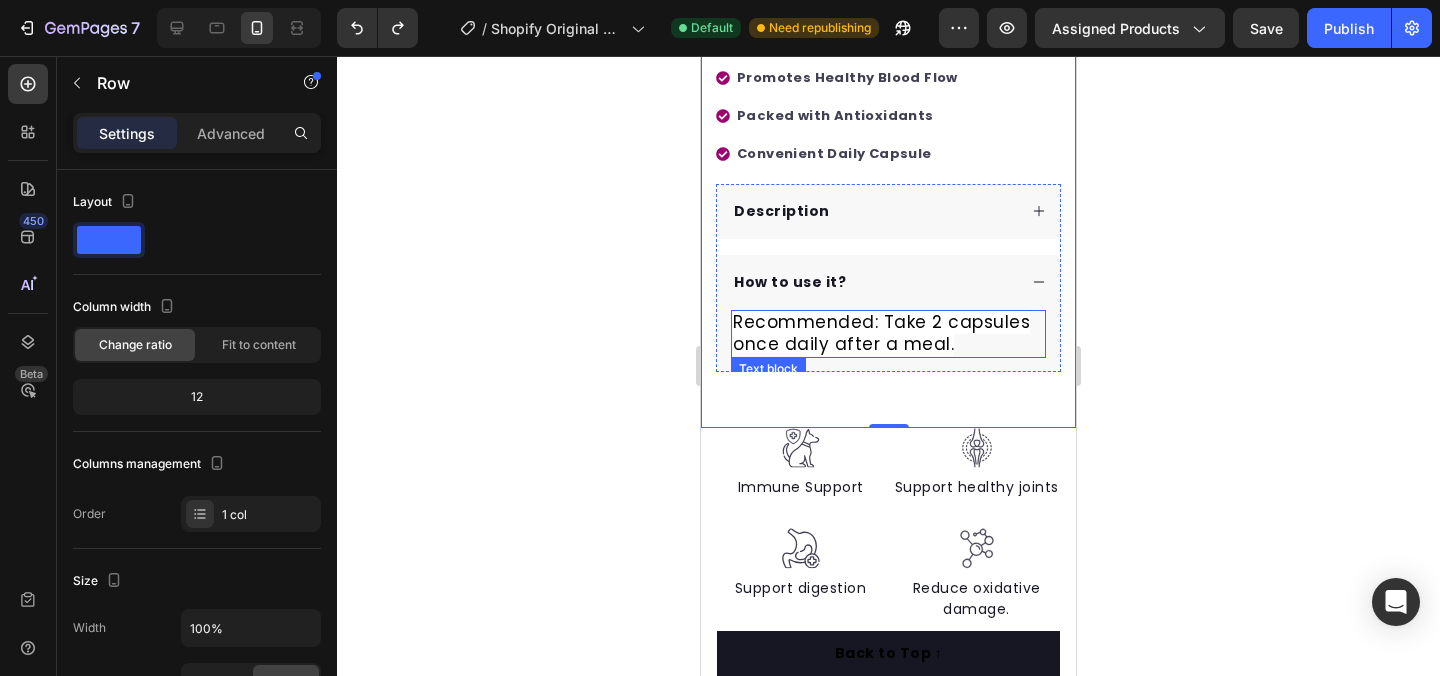 click on "Recommended: Take 2 capsules once daily after a meal." at bounding box center (888, 334) 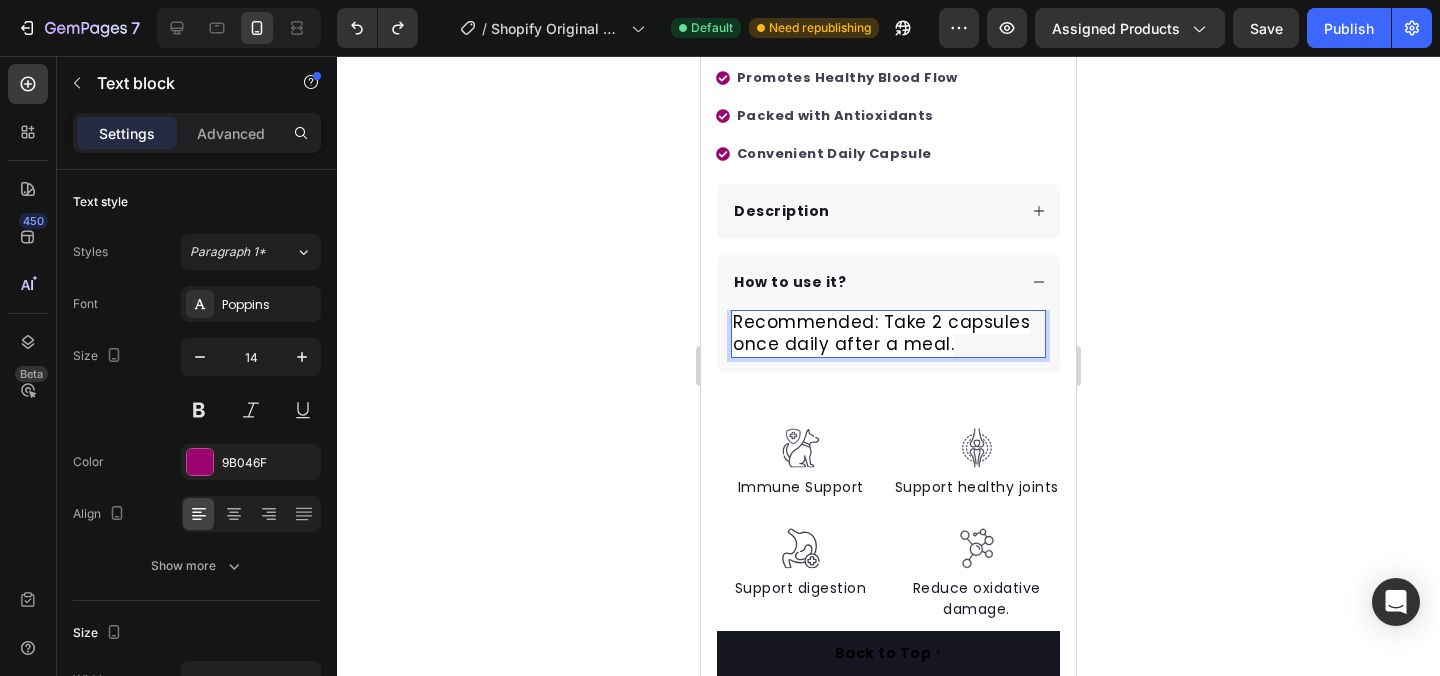 click on "Recommended: Take 2 capsules once daily after a meal." at bounding box center [881, 333] 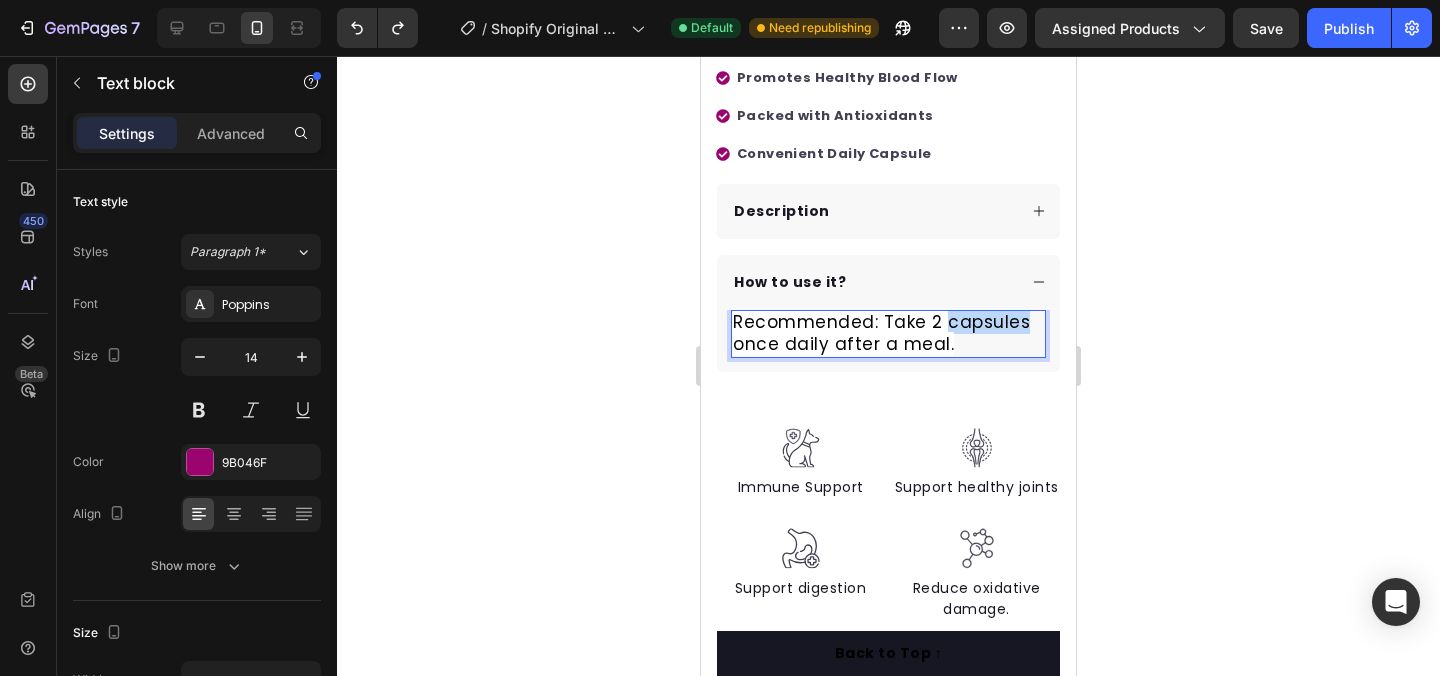 click on "Recommended: Take 2 capsules once daily after a meal." at bounding box center (881, 333) 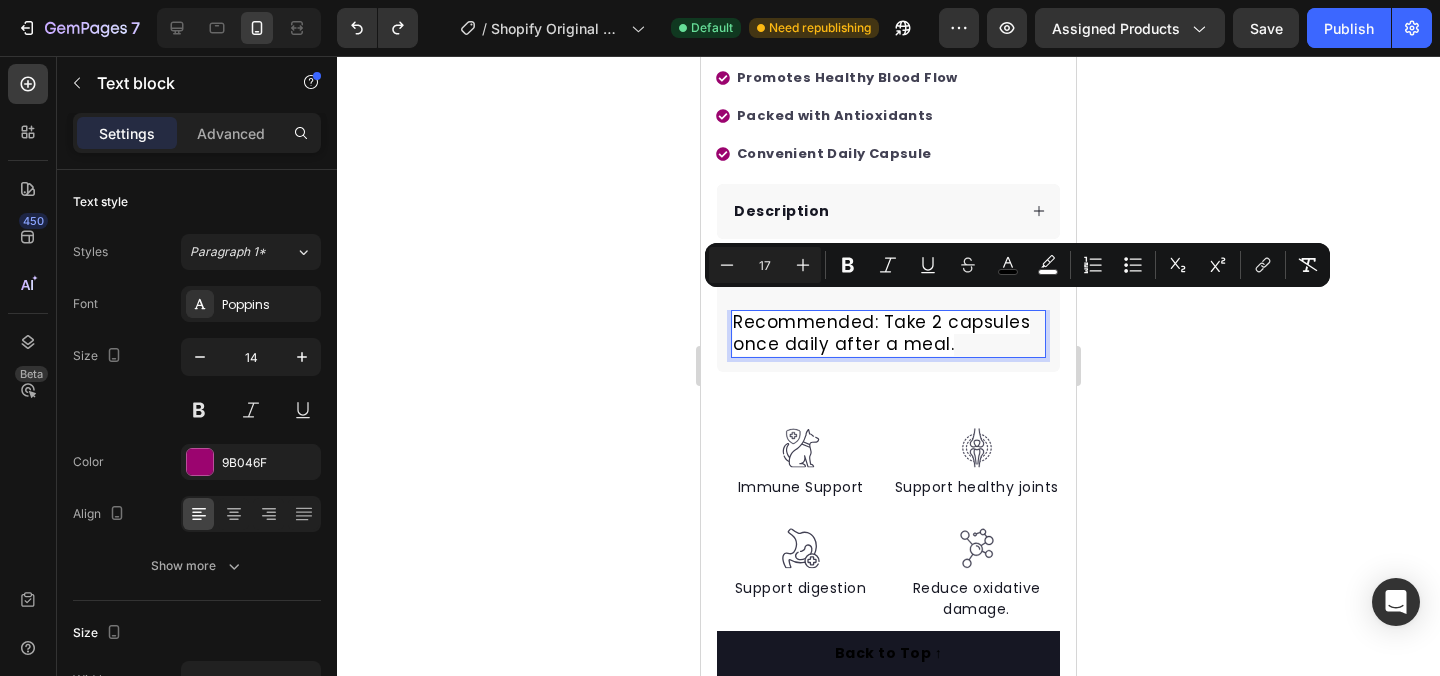 click on "Recommended: Take 2 capsules once daily after a meal." at bounding box center [888, 334] 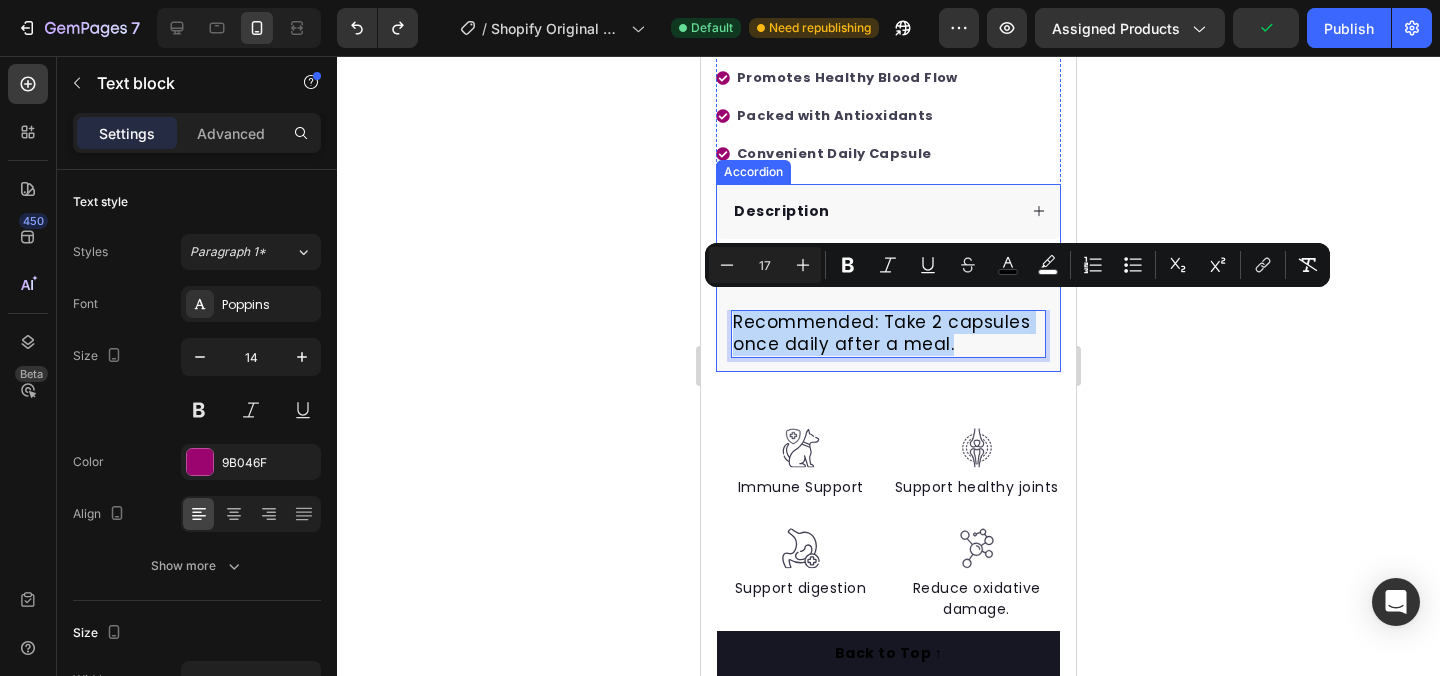 drag, startPoint x: 959, startPoint y: 331, endPoint x: 723, endPoint y: 304, distance: 237.53947 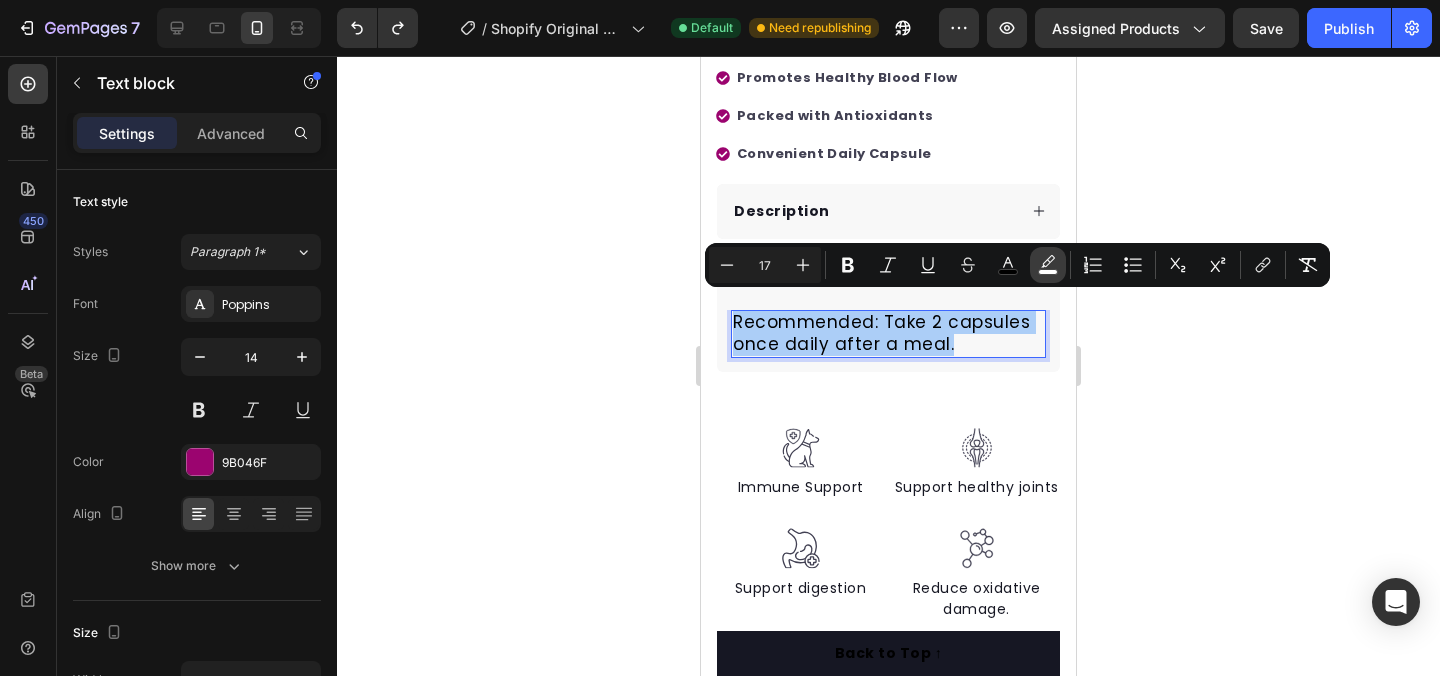click 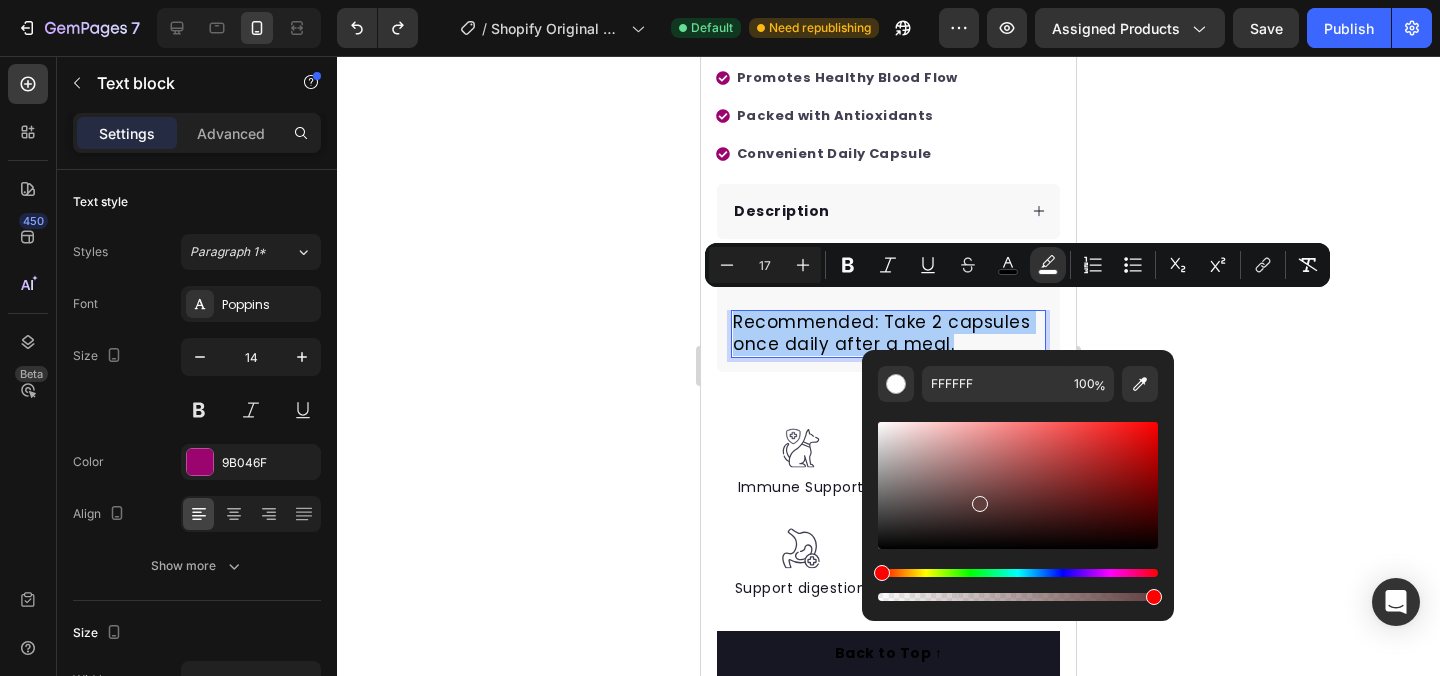 drag, startPoint x: 900, startPoint y: 427, endPoint x: 981, endPoint y: 500, distance: 109.041275 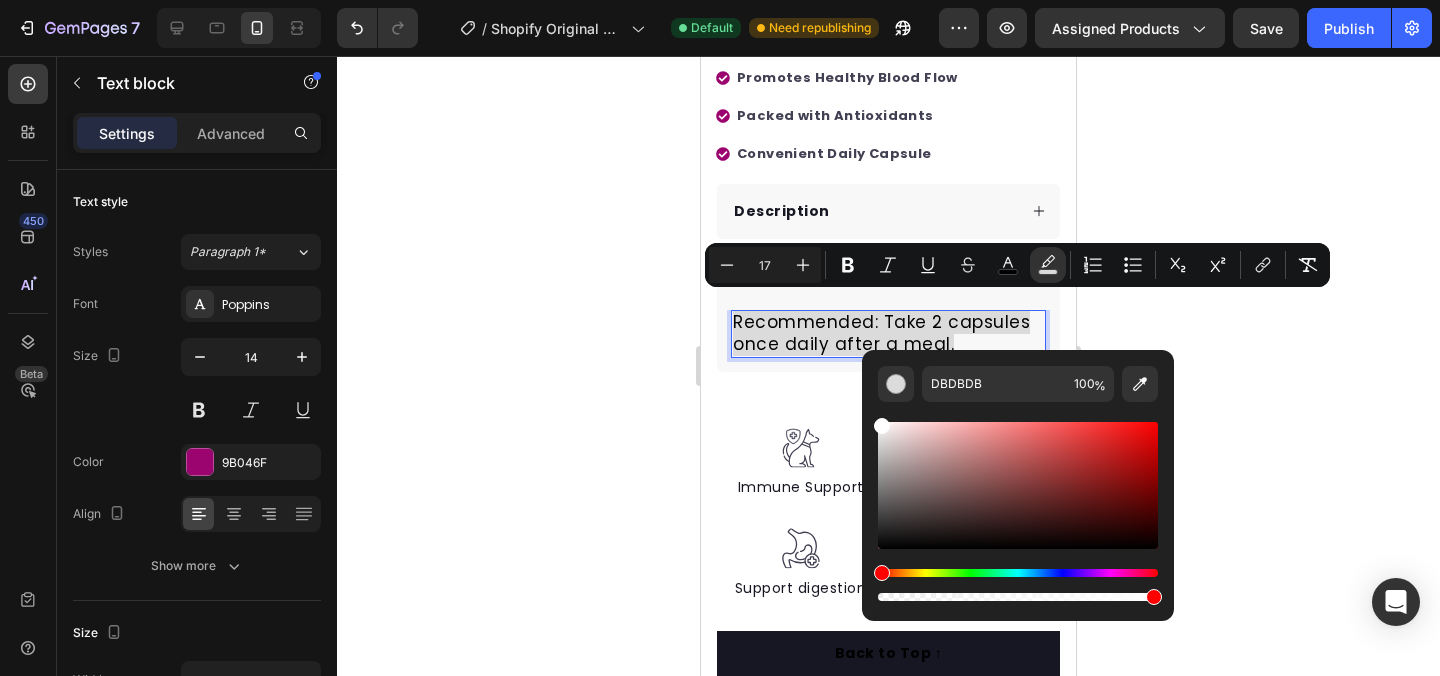 type on "FFFFFF" 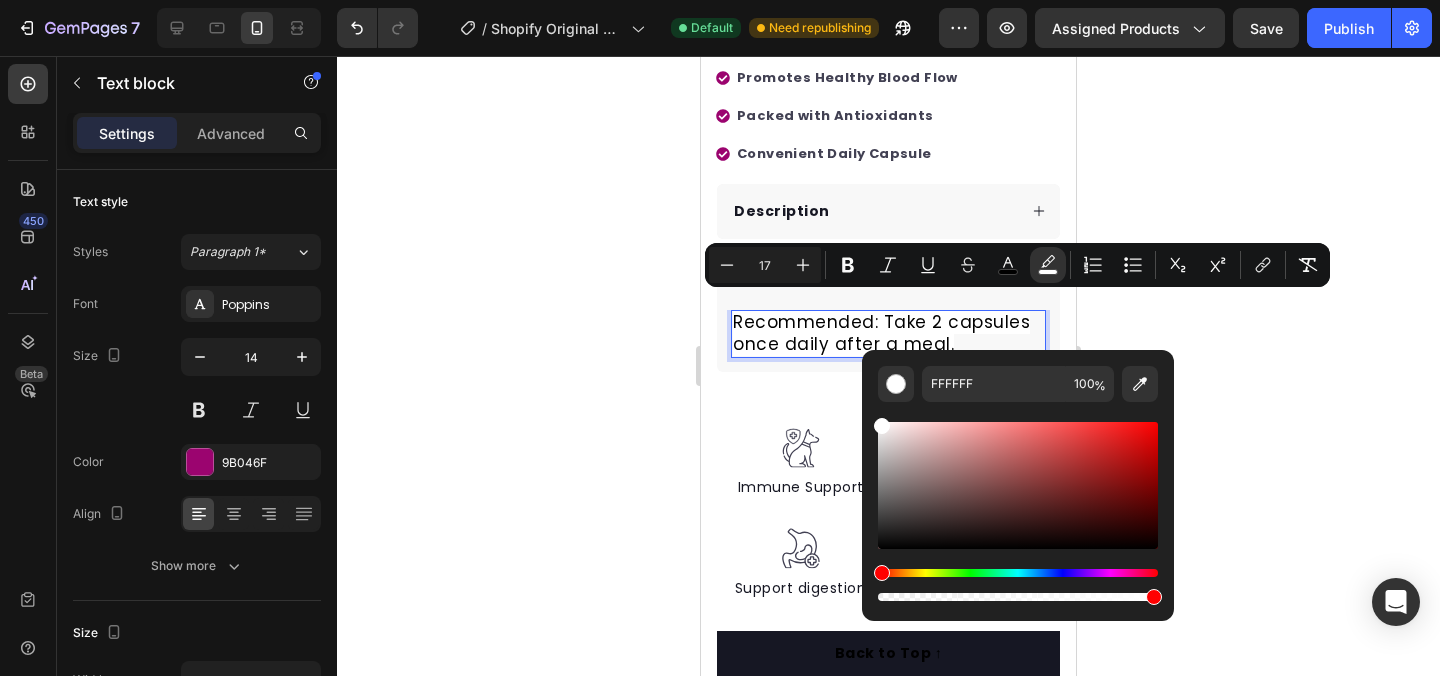 drag, startPoint x: 984, startPoint y: 510, endPoint x: 862, endPoint y: 411, distance: 157.11461 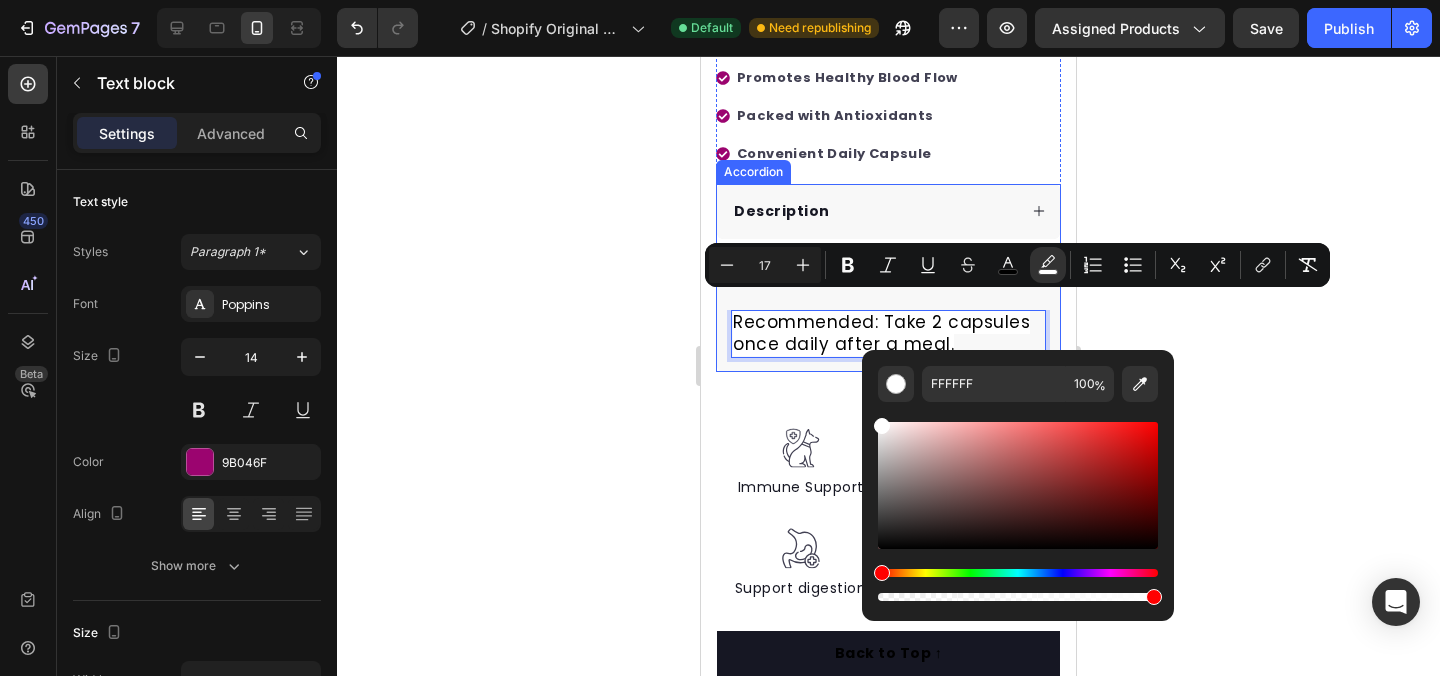 click on "Recommended: Take 2 capsules once daily after a meal. Text block   0" at bounding box center [888, 341] 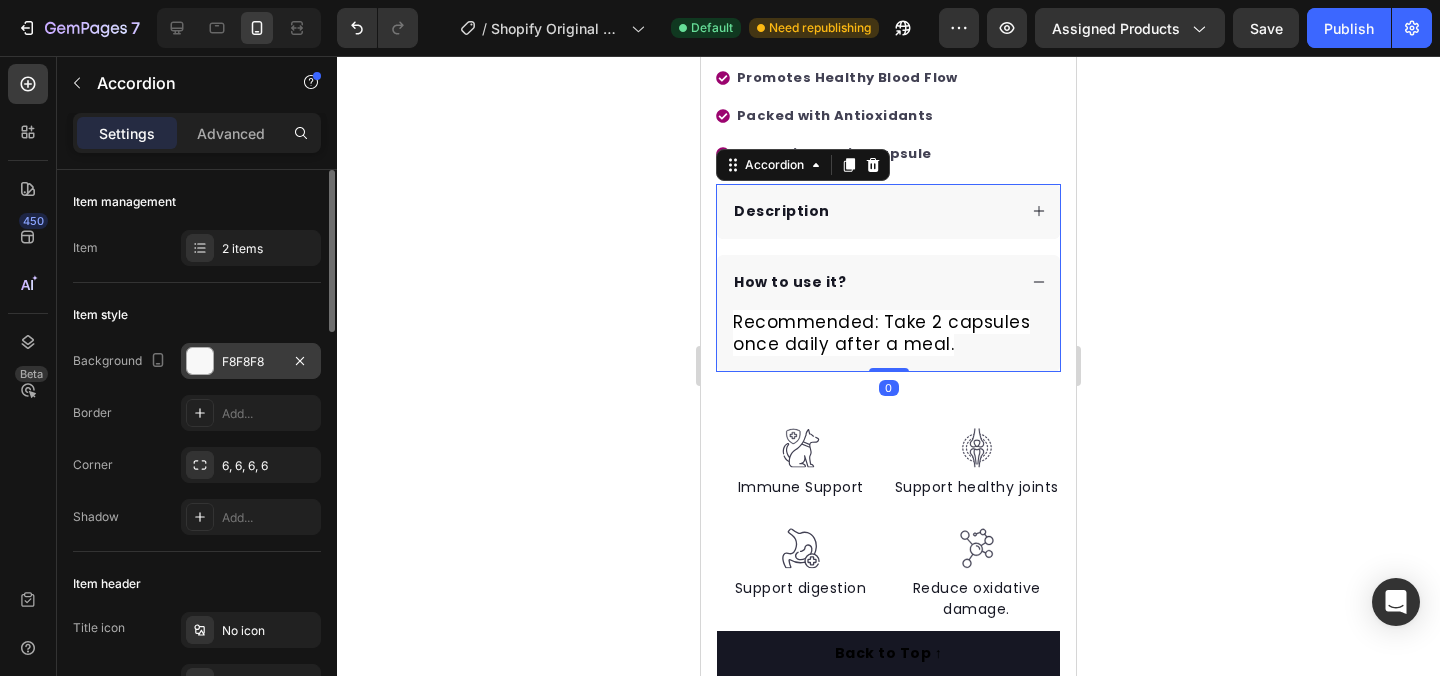 click on "F8F8F8" at bounding box center [251, 362] 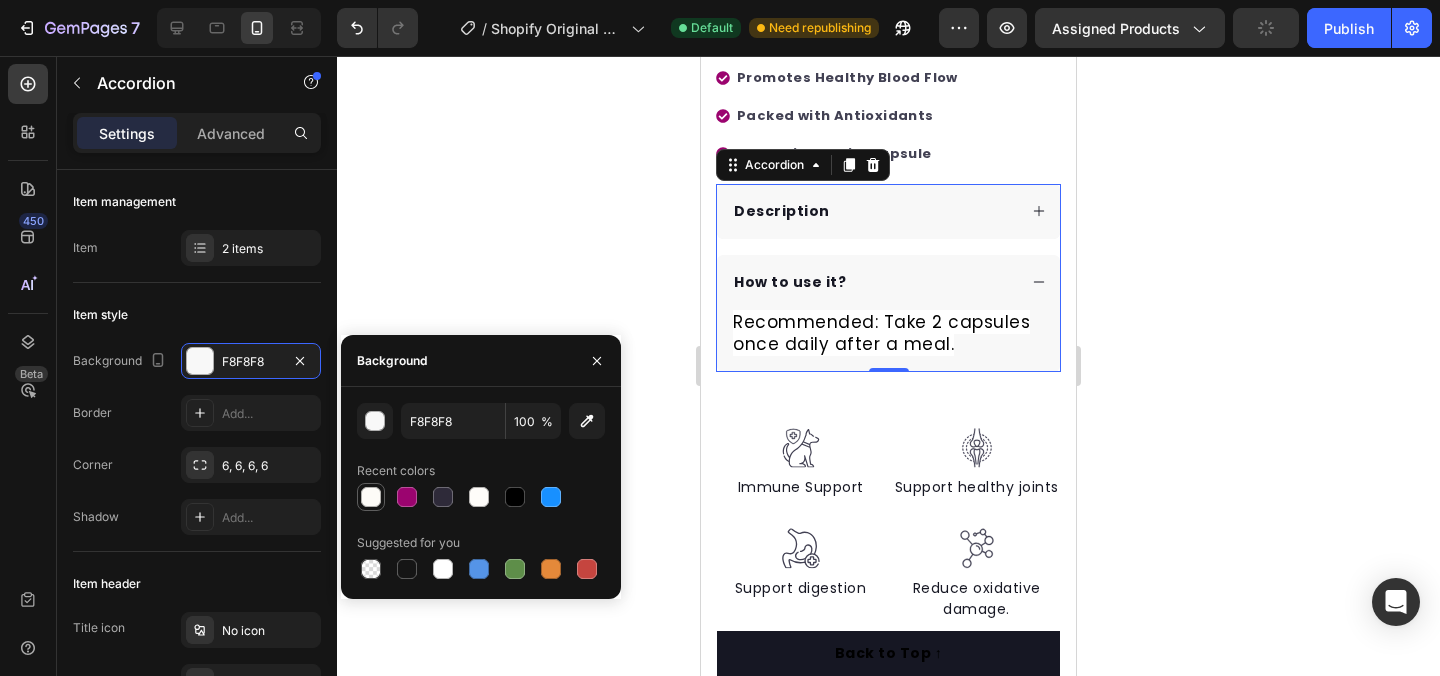 click at bounding box center [371, 497] 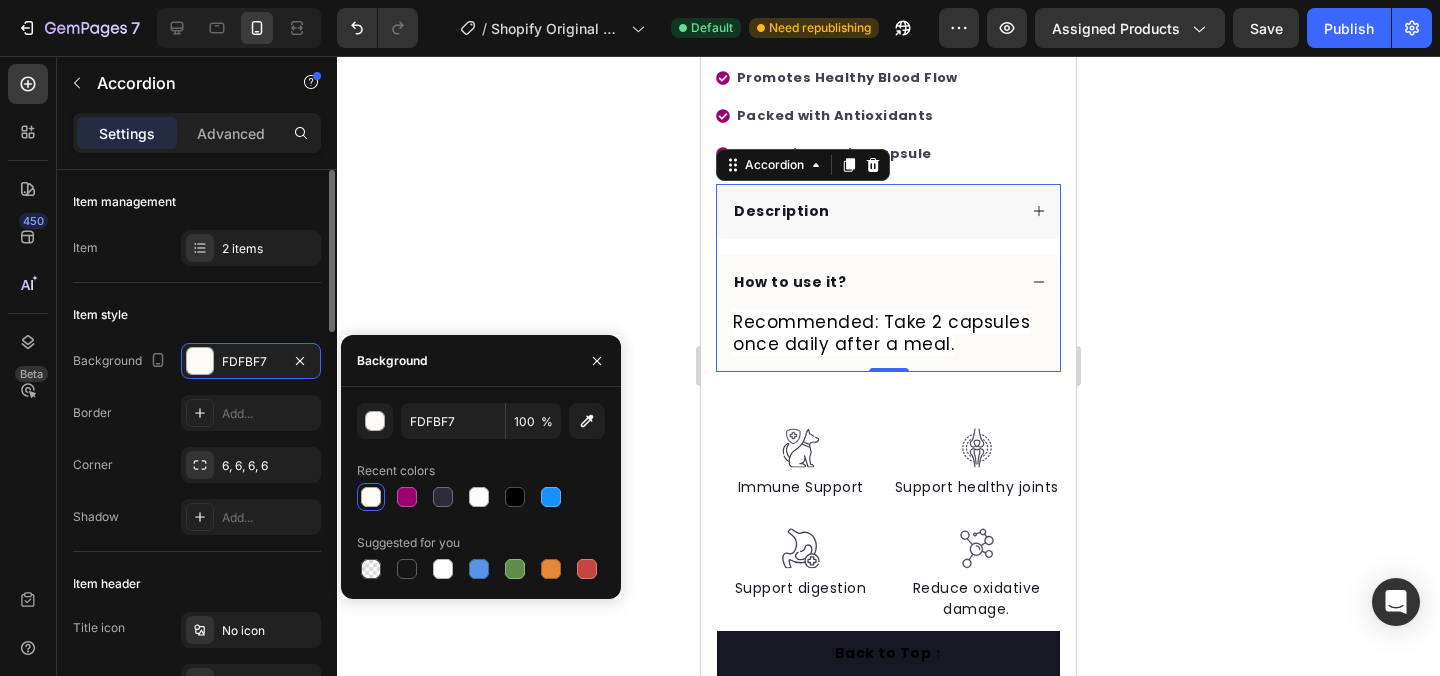 click on "Item style" at bounding box center (197, 315) 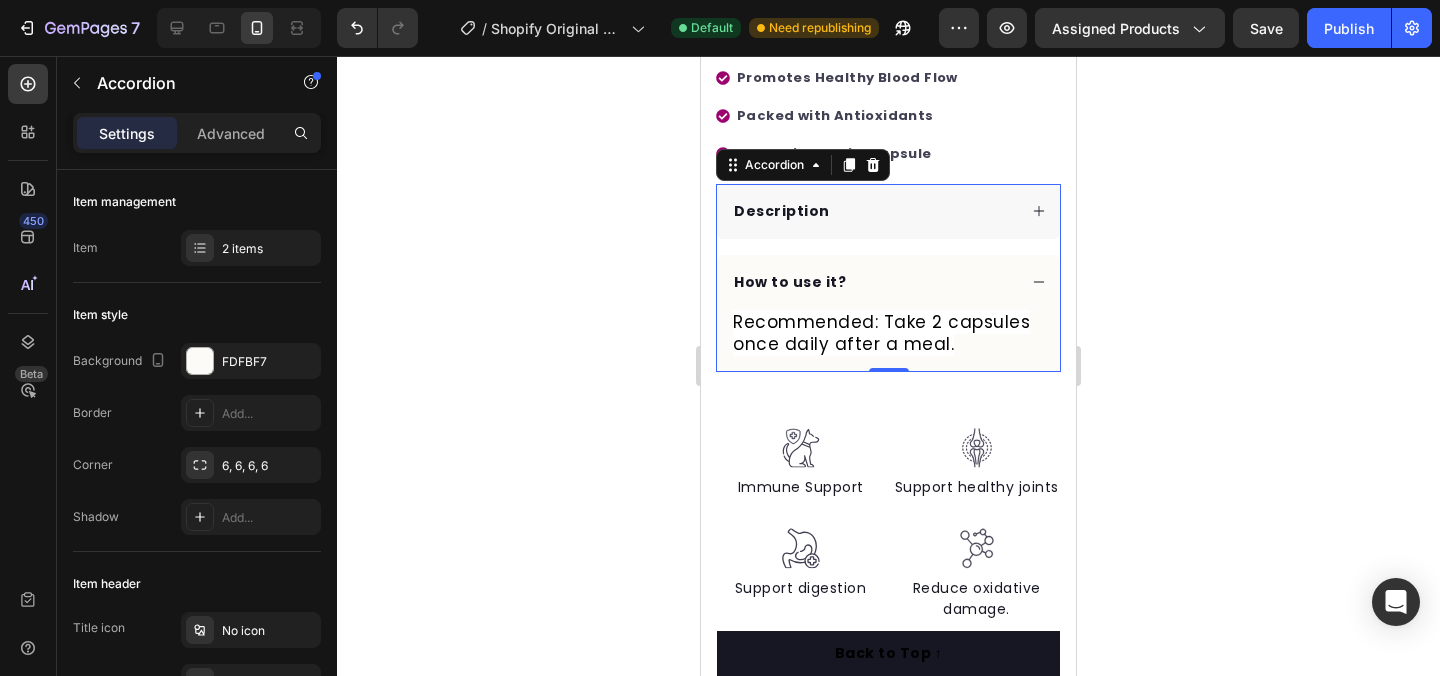 click on "Description
How to use it? Recommended: Take 2 capsules once daily after a meal. Text block" at bounding box center [888, 278] 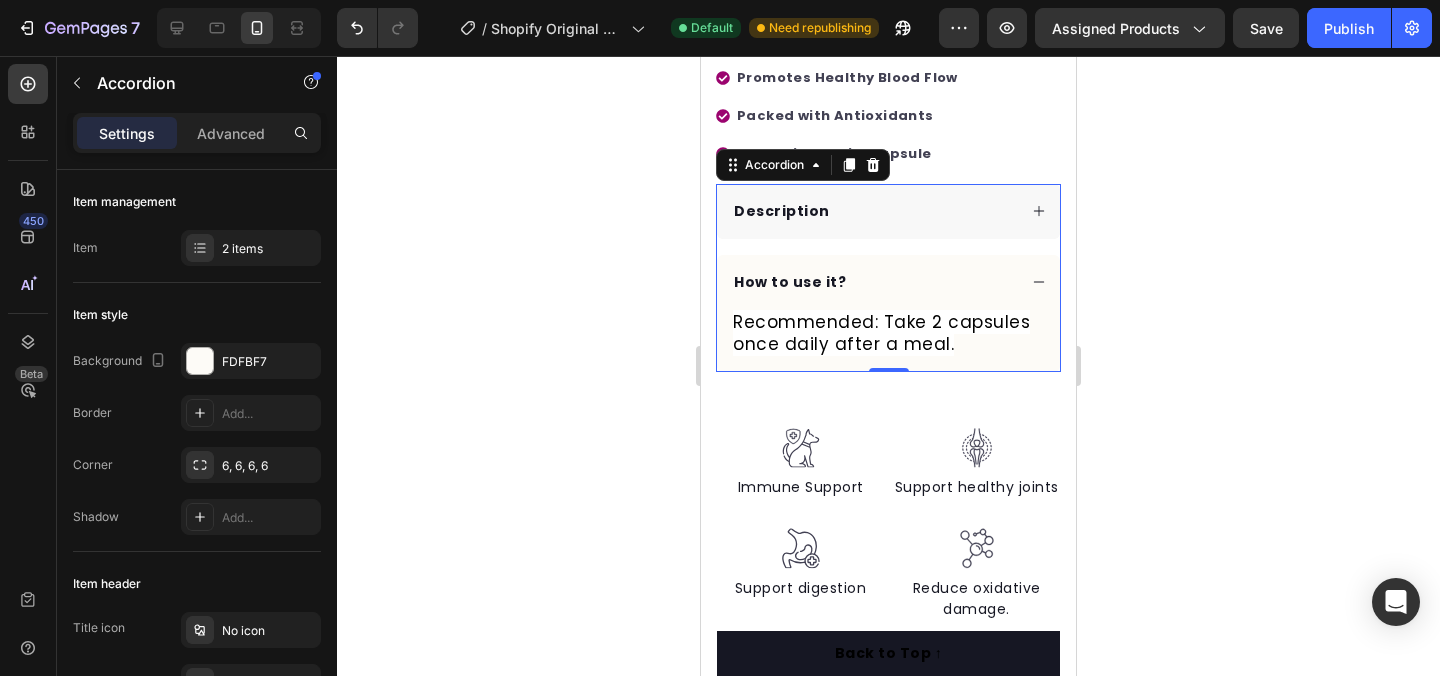 click 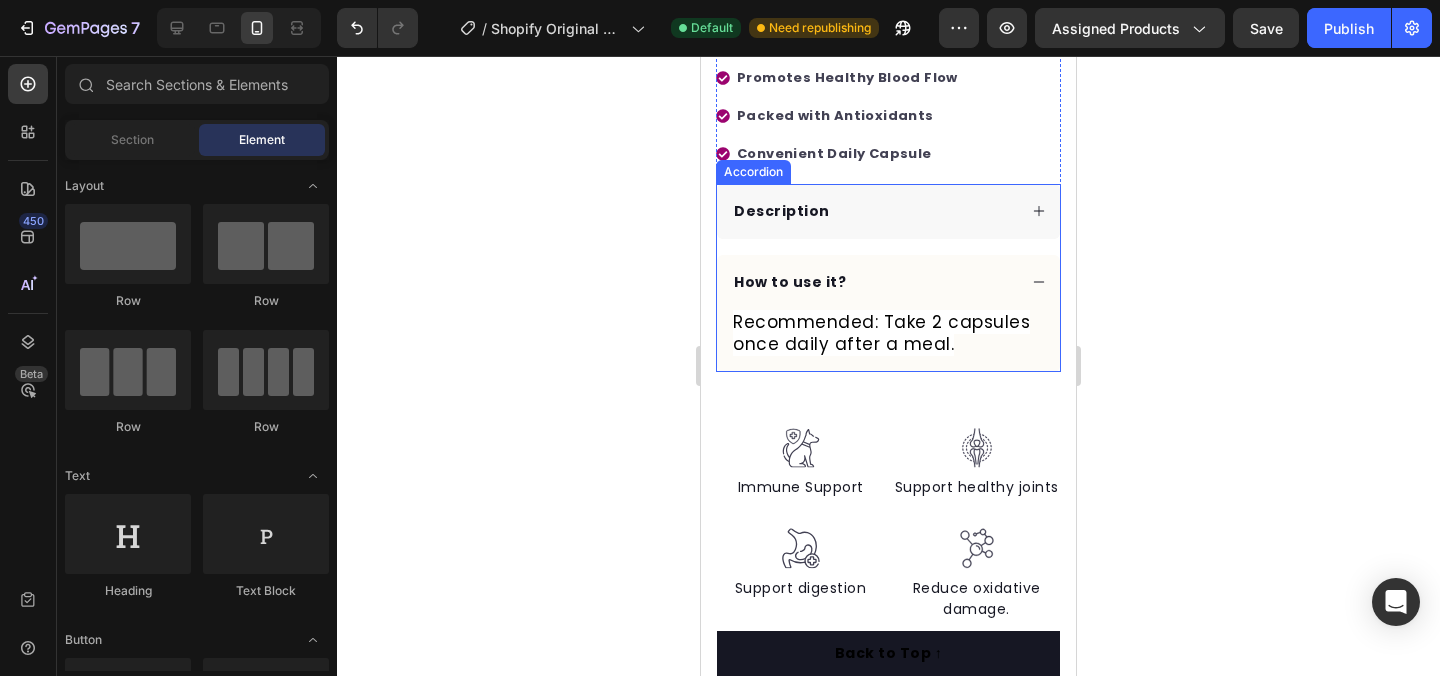 click 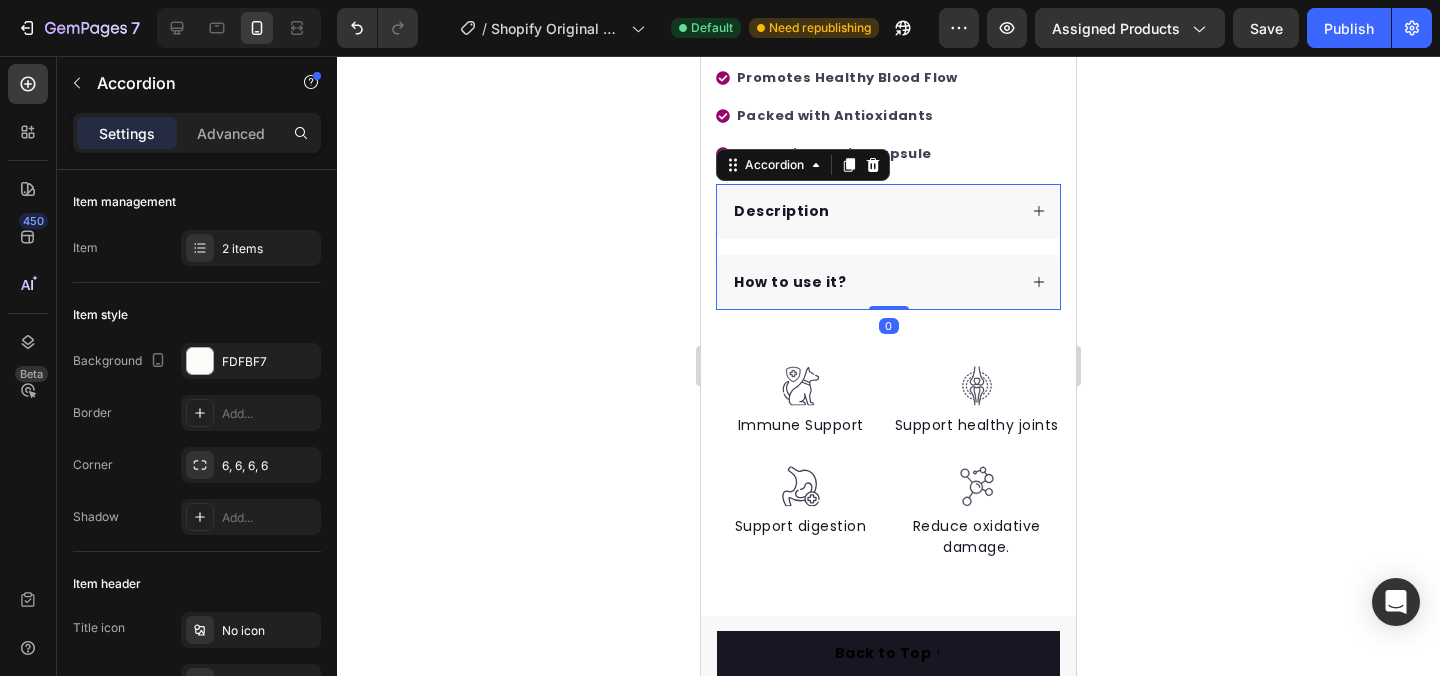 click 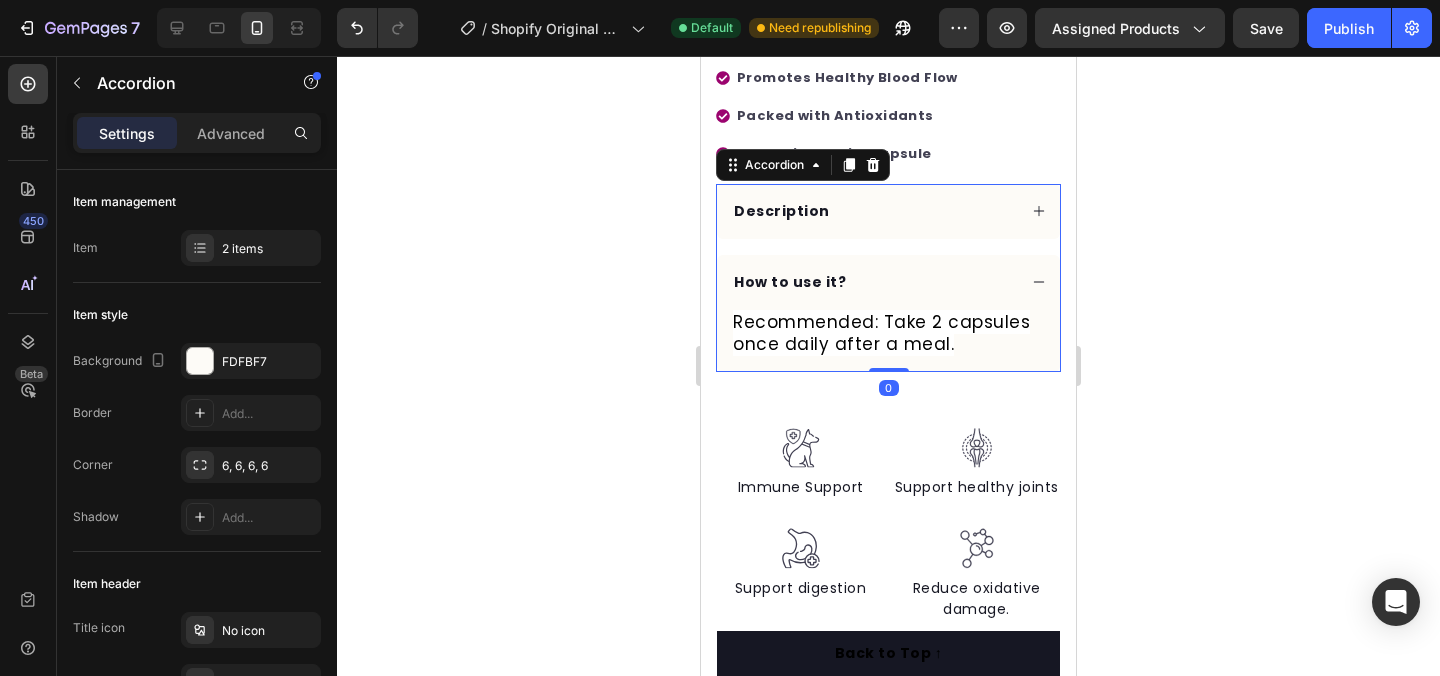 click on "Description" at bounding box center [873, 211] 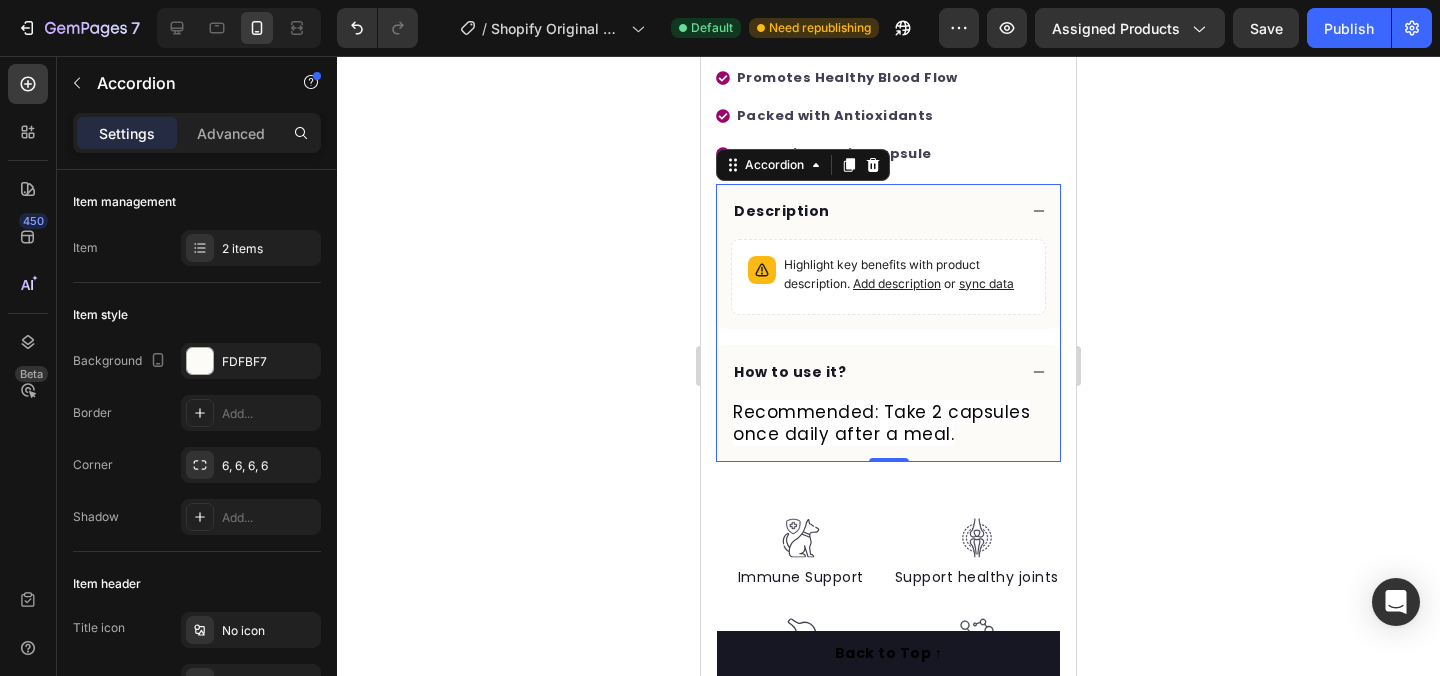 click on "Description" at bounding box center [888, 211] 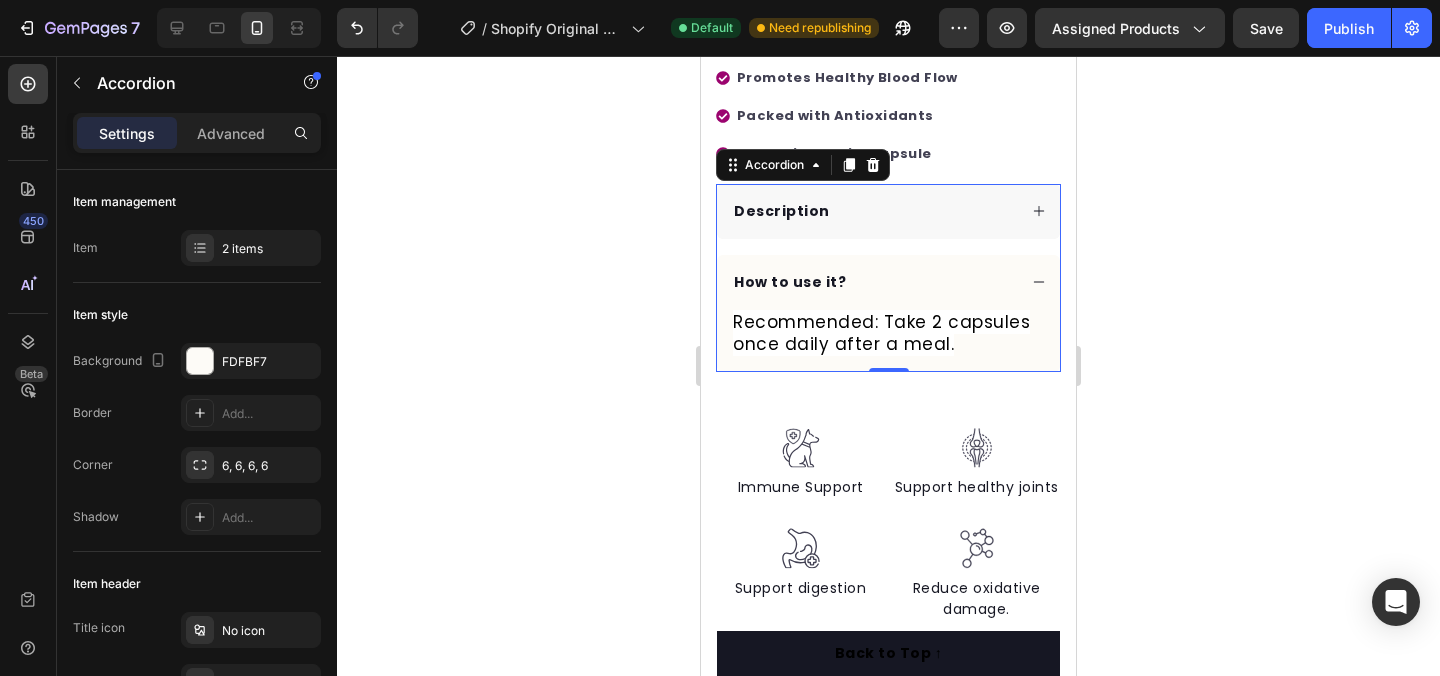 click 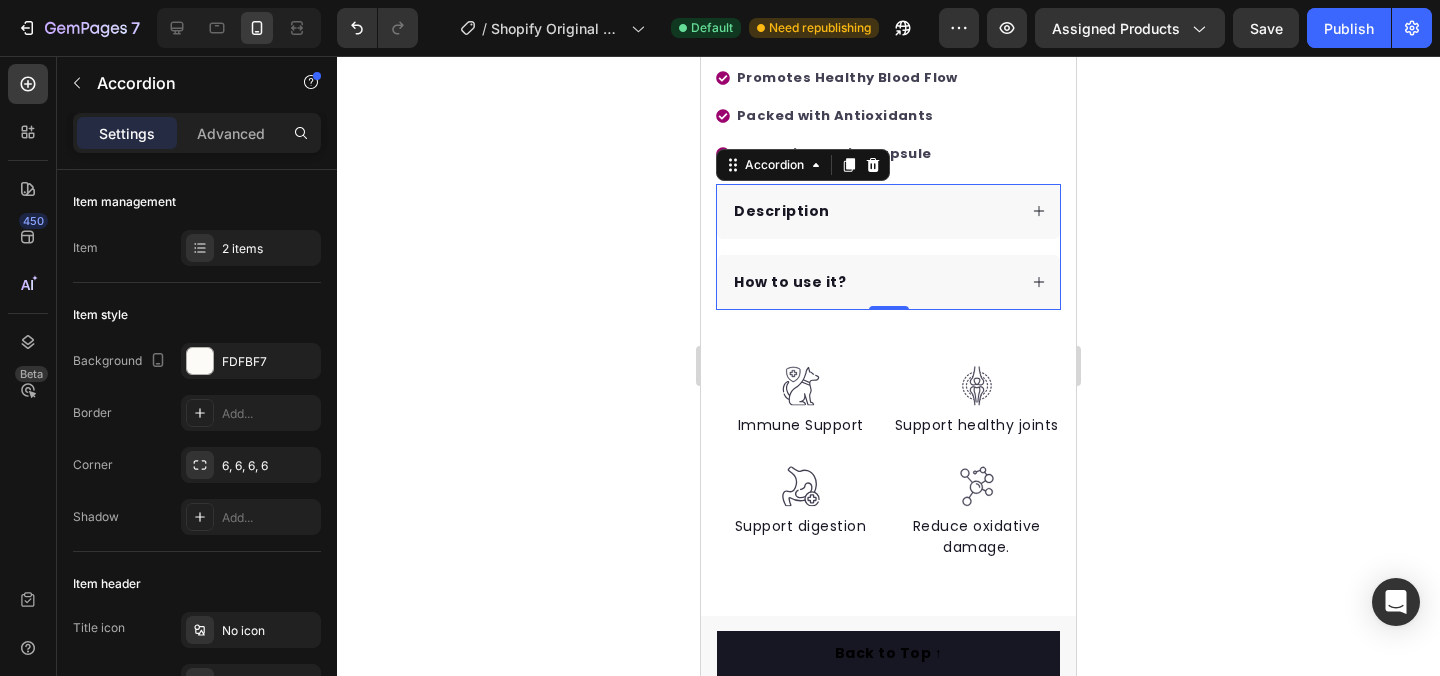 click 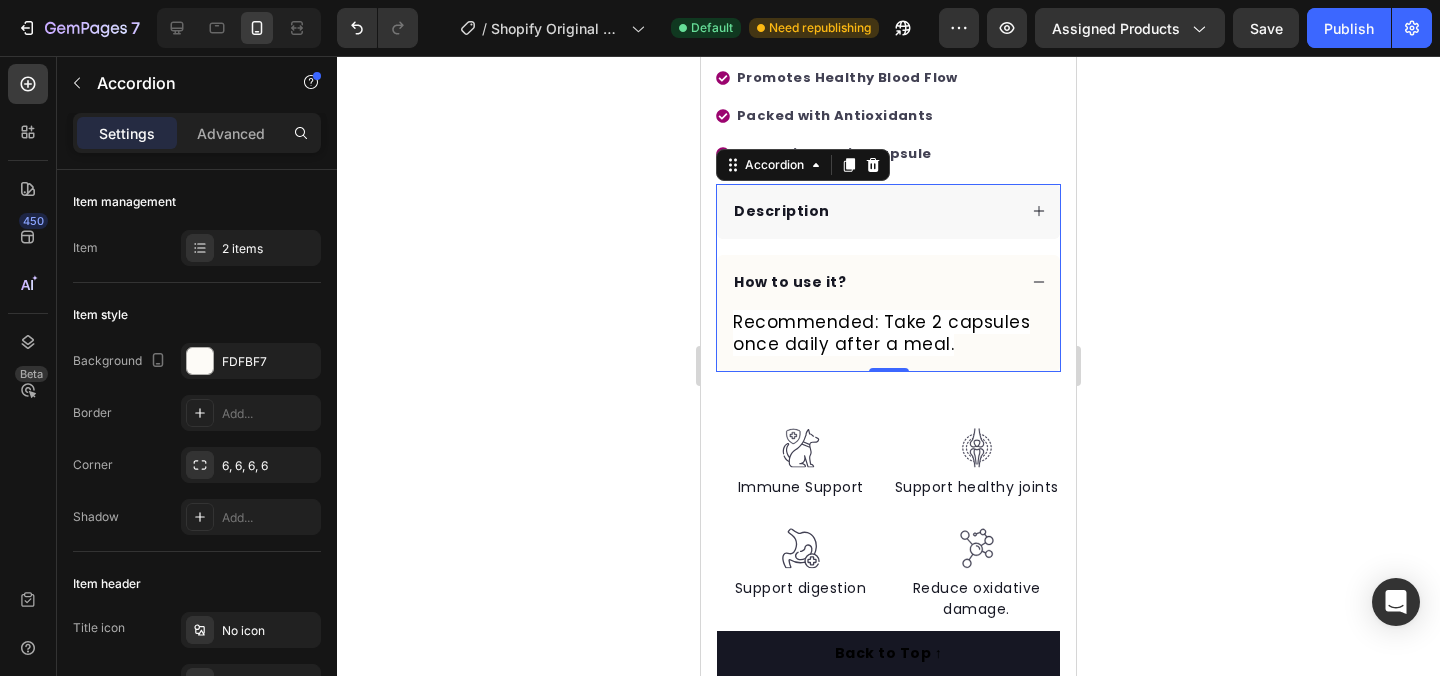 click on "Recommended: Take 2 capsules once daily after a meal." at bounding box center (881, 333) 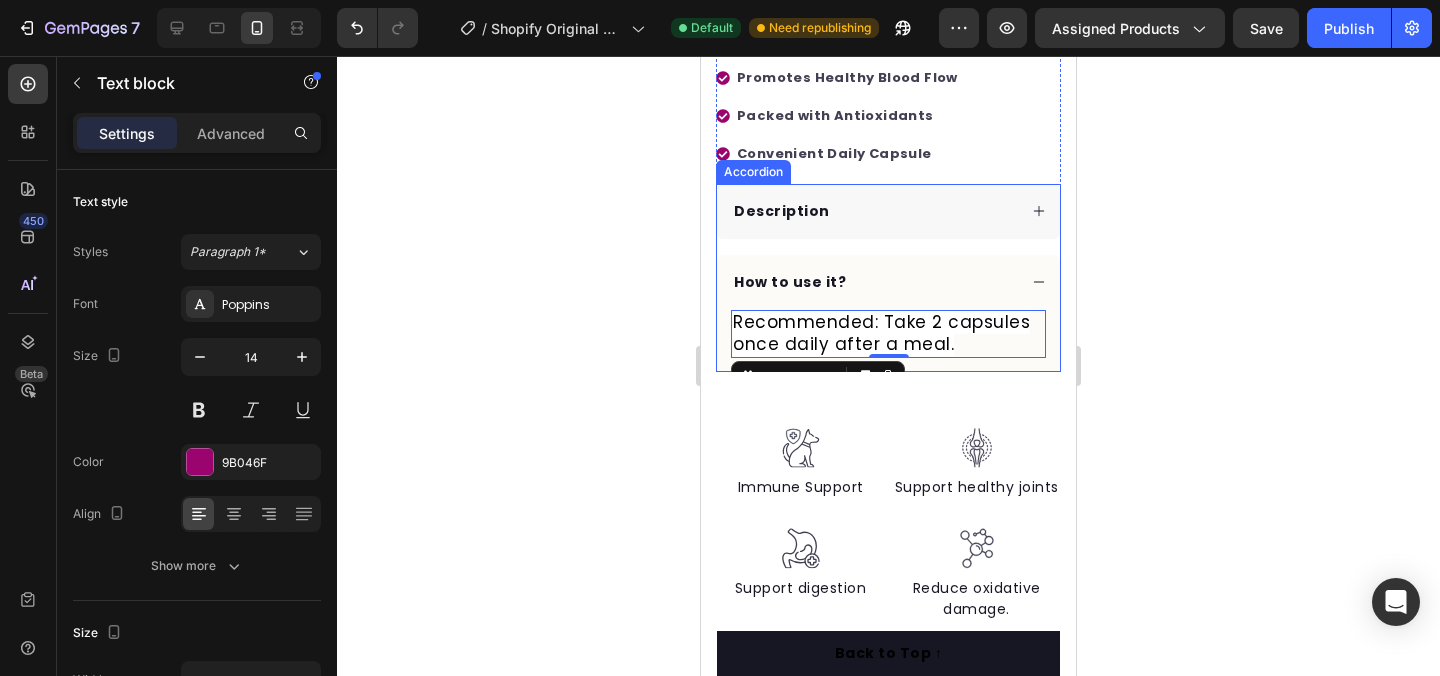 click on "How to use it?" at bounding box center (873, 282) 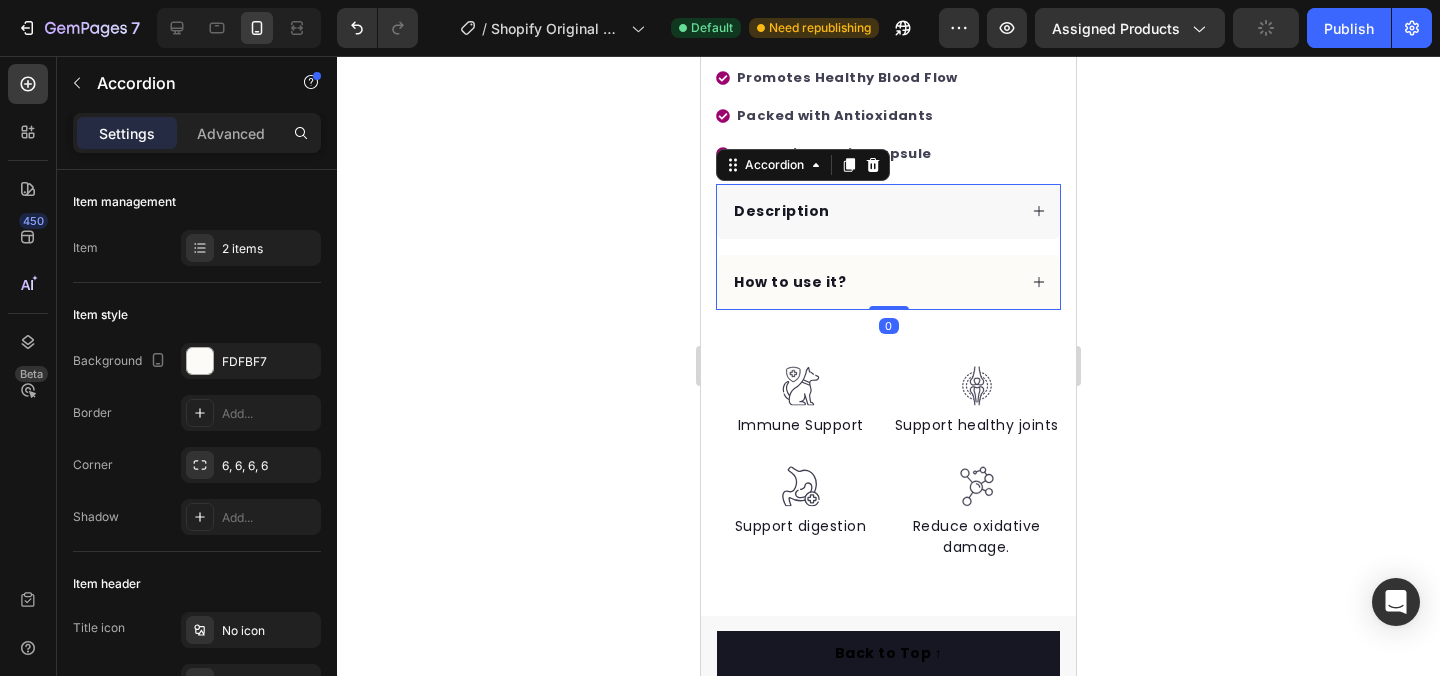 click on "How to use it?" at bounding box center (873, 282) 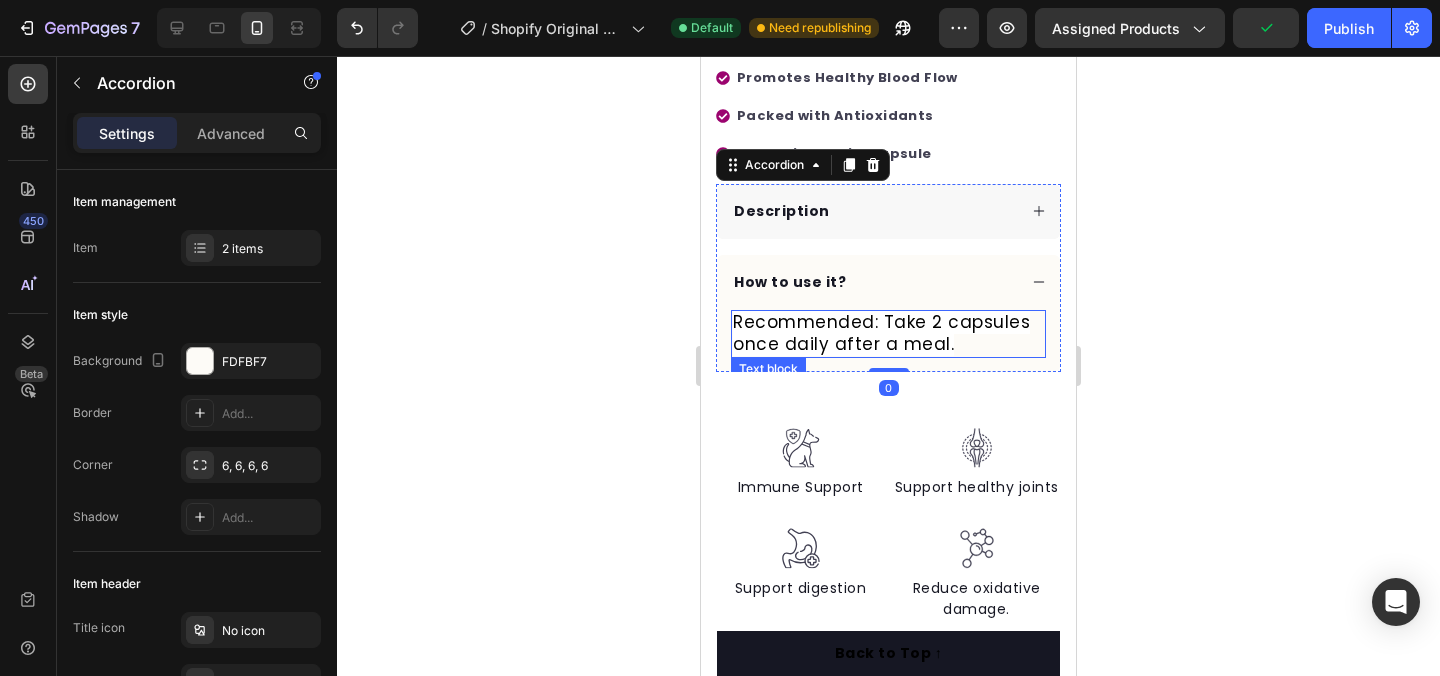 click on "Recommended: Take 2 capsules once daily after a meal." at bounding box center [881, 333] 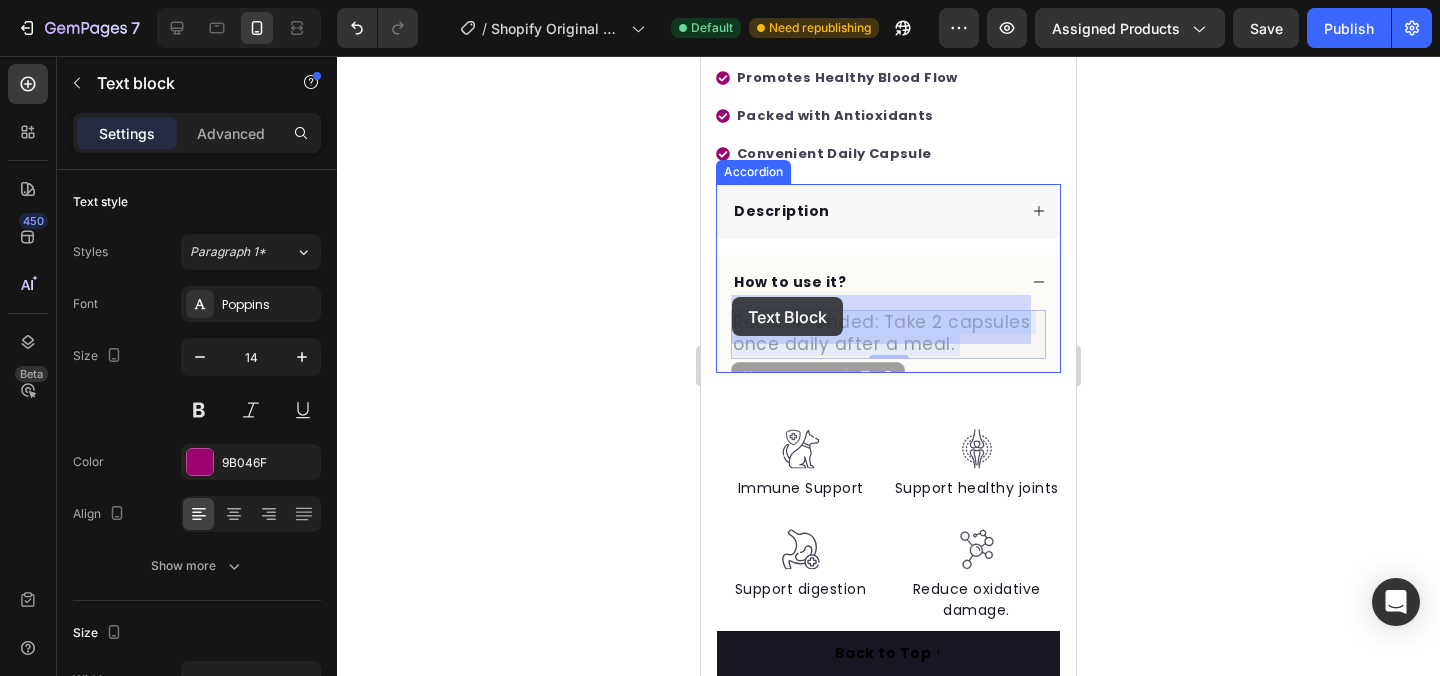 drag, startPoint x: 949, startPoint y: 328, endPoint x: 733, endPoint y: 298, distance: 218.07338 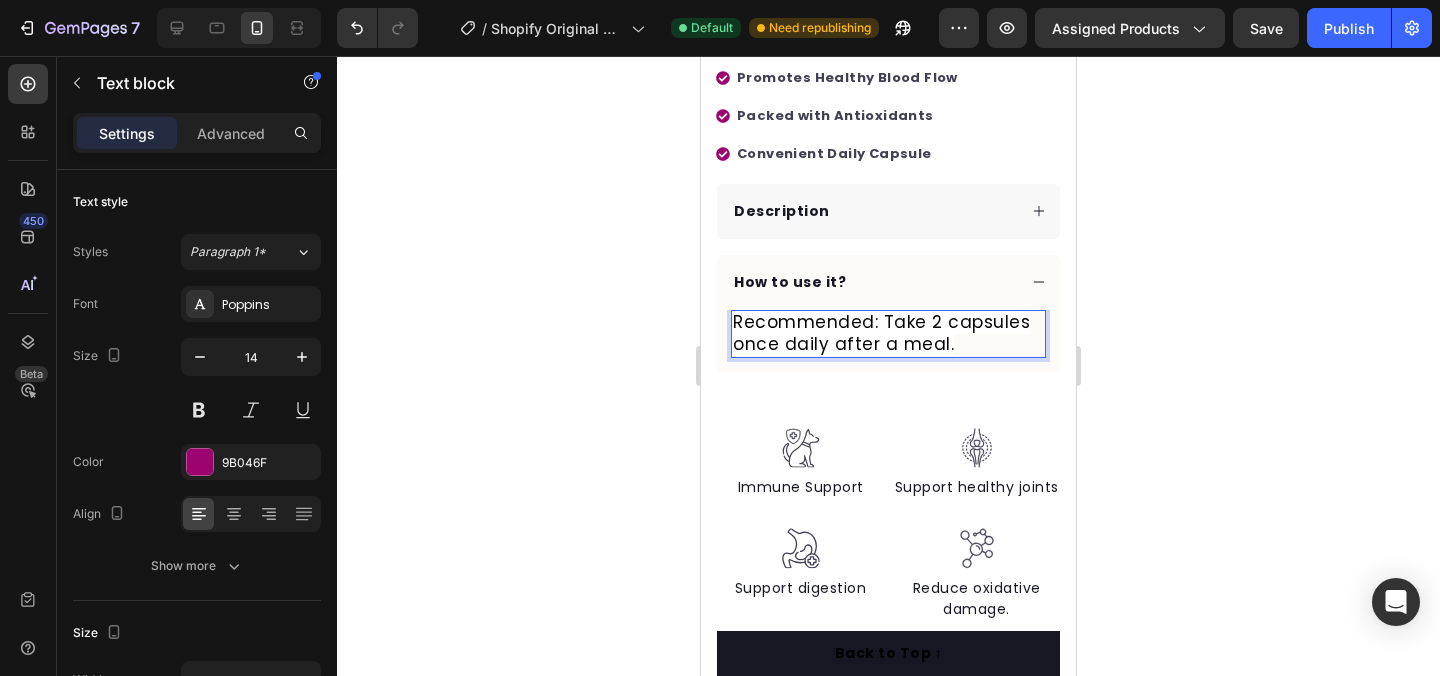 click on "Recommended: Take 2 capsules once daily after a meal." at bounding box center [881, 333] 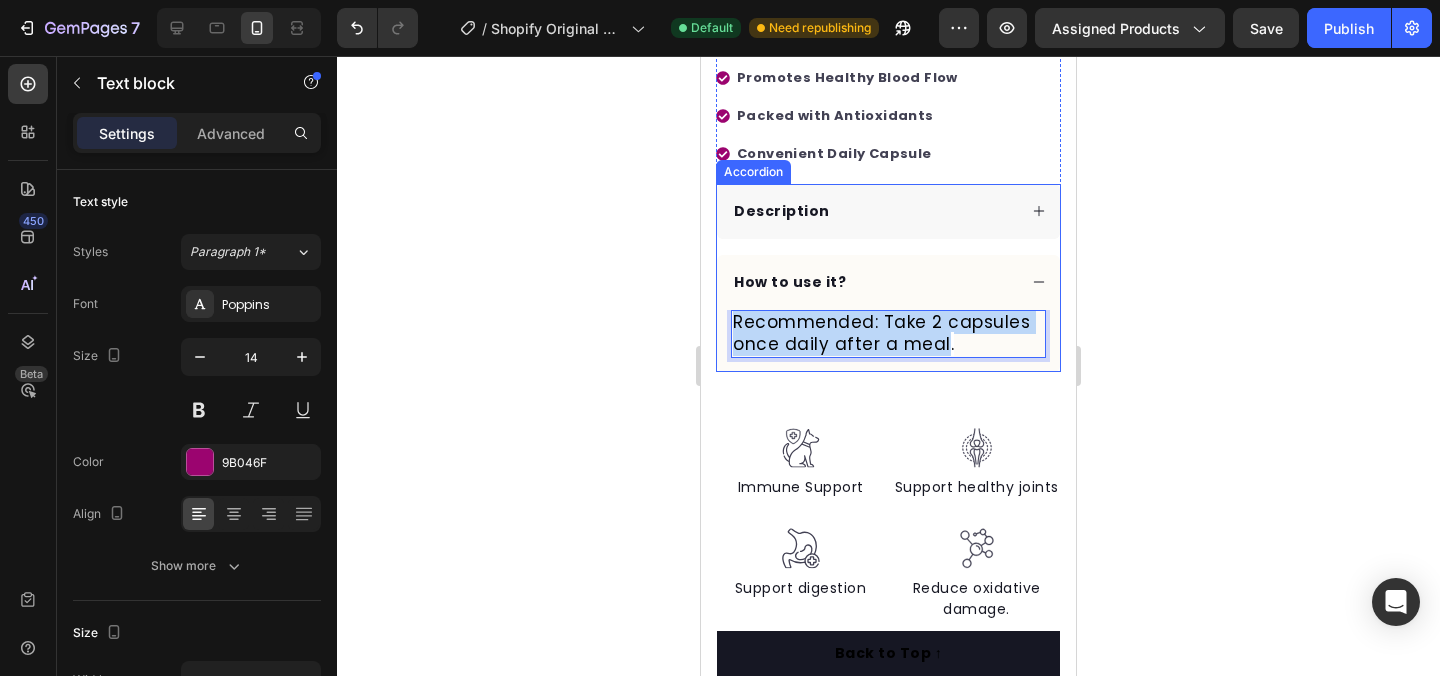 drag, startPoint x: 943, startPoint y: 327, endPoint x: 728, endPoint y: 305, distance: 216.12265 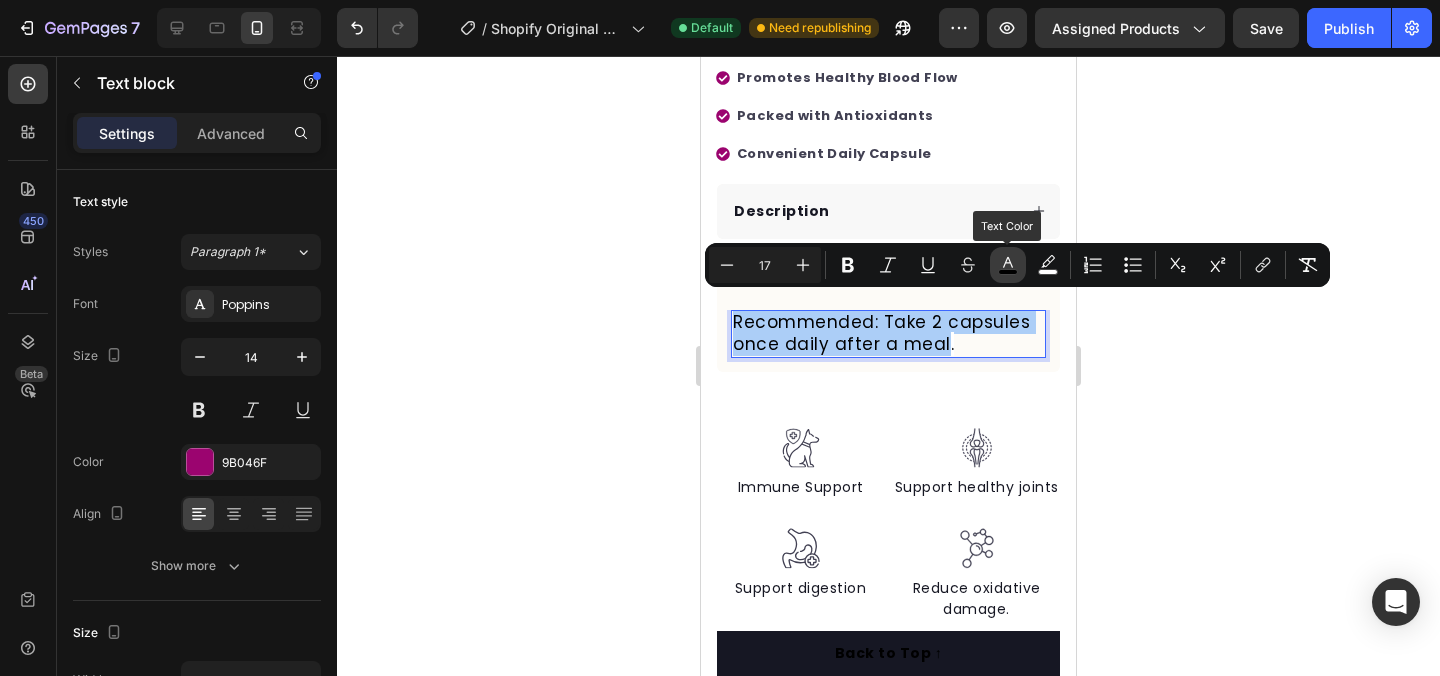 click 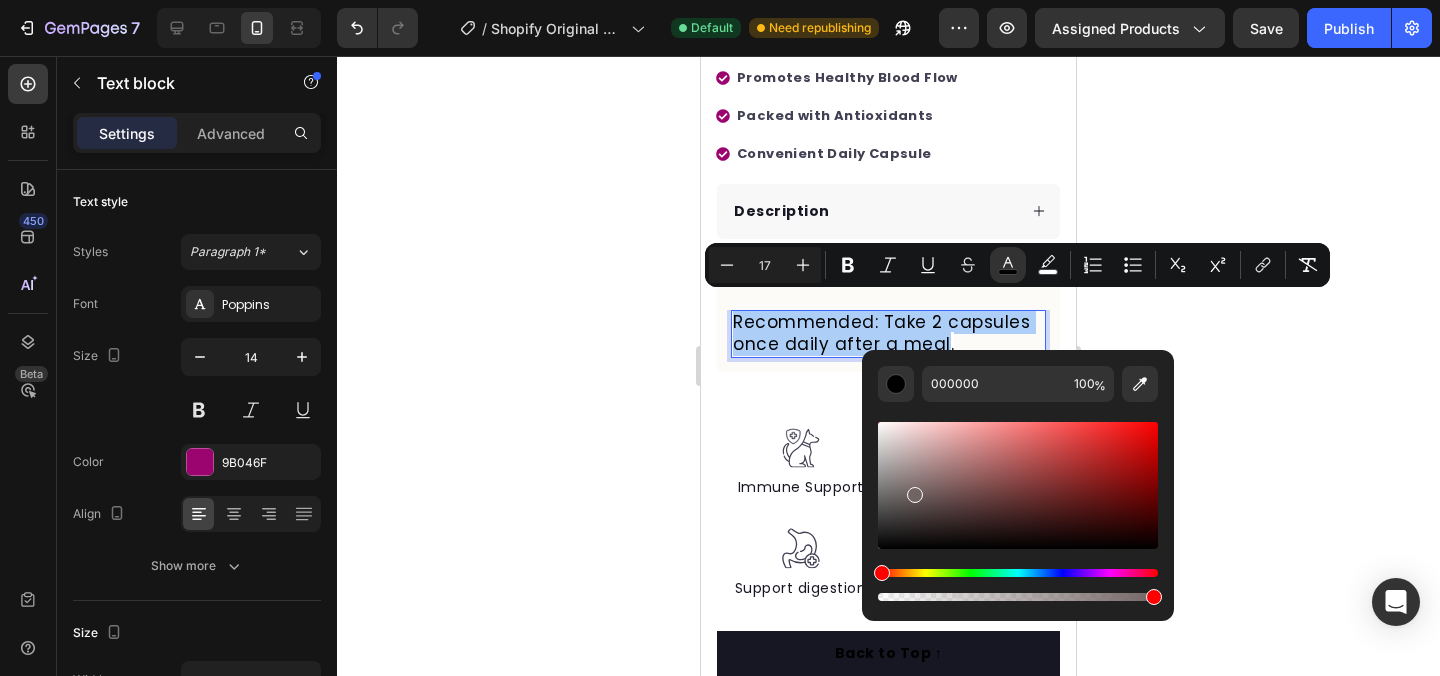 drag, startPoint x: 888, startPoint y: 492, endPoint x: 968, endPoint y: 491, distance: 80.00625 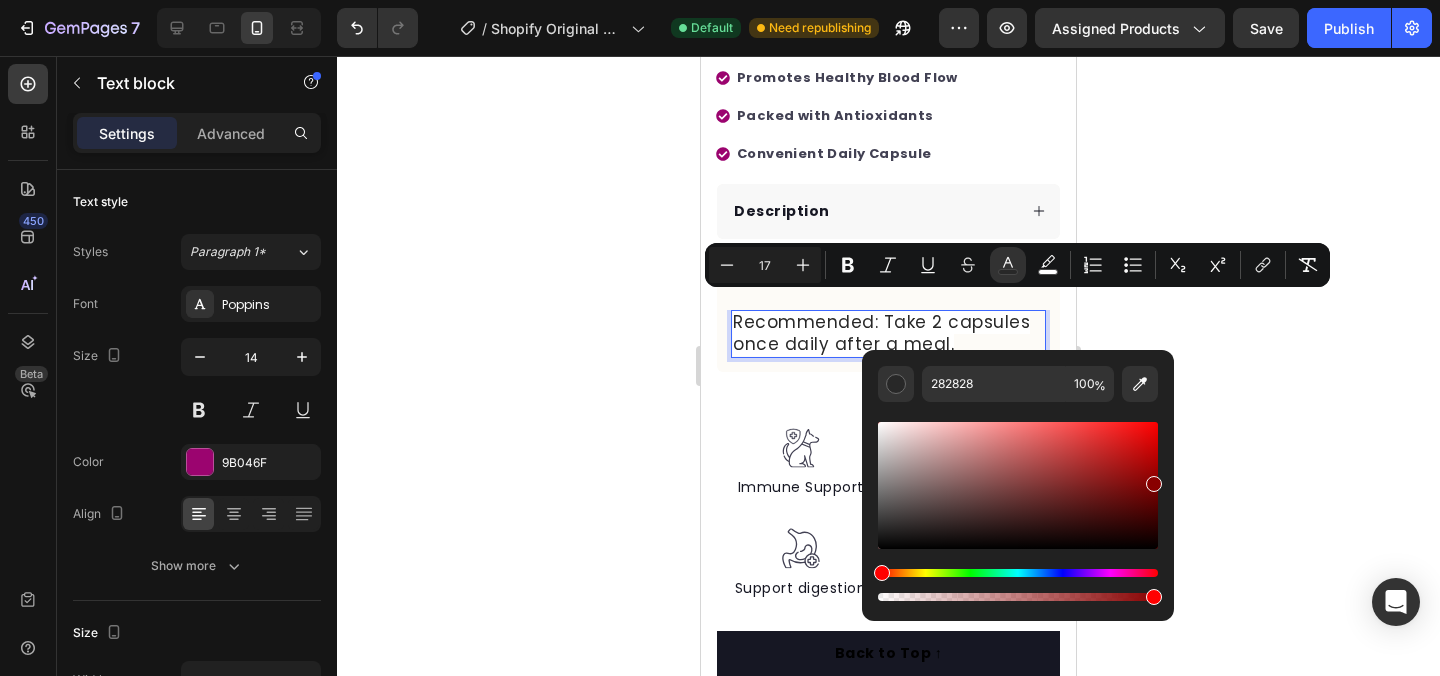 drag, startPoint x: 968, startPoint y: 491, endPoint x: 1224, endPoint y: 479, distance: 256.2811 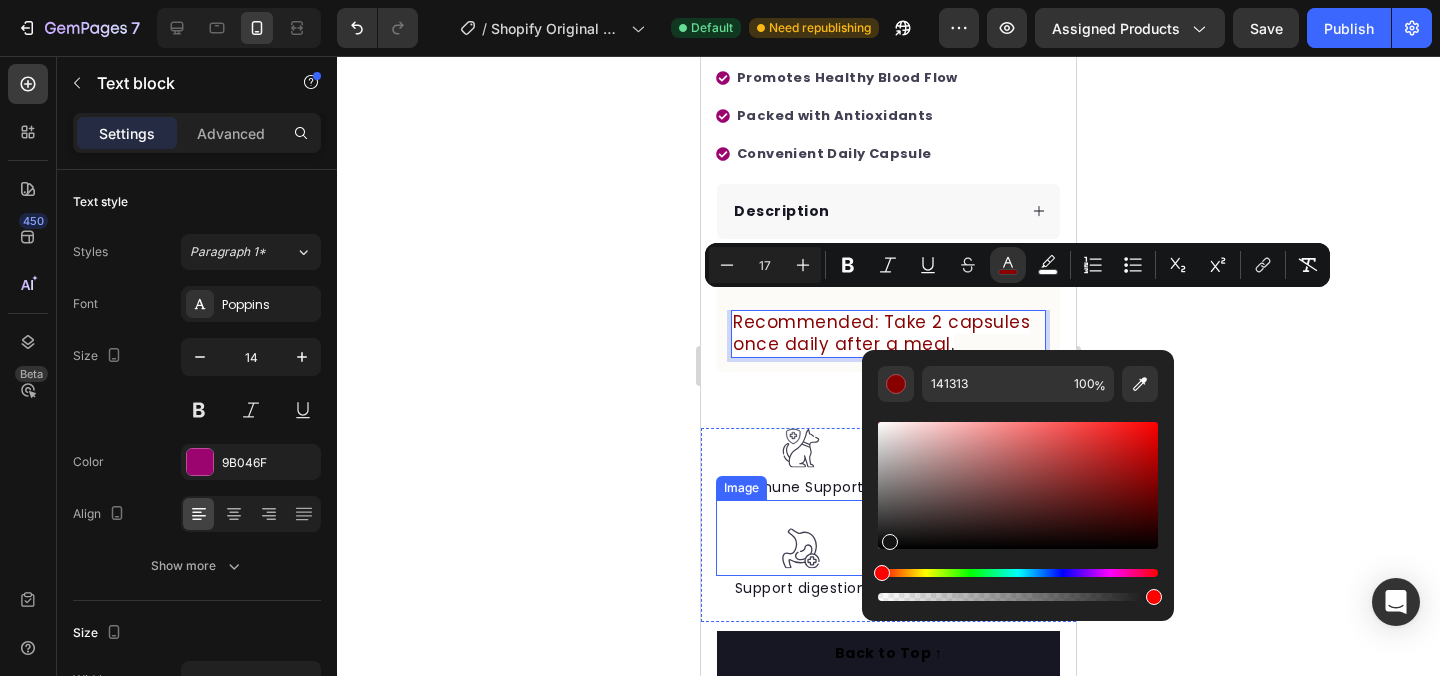 drag, startPoint x: 1859, startPoint y: 540, endPoint x: 765, endPoint y: 558, distance: 1094.1481 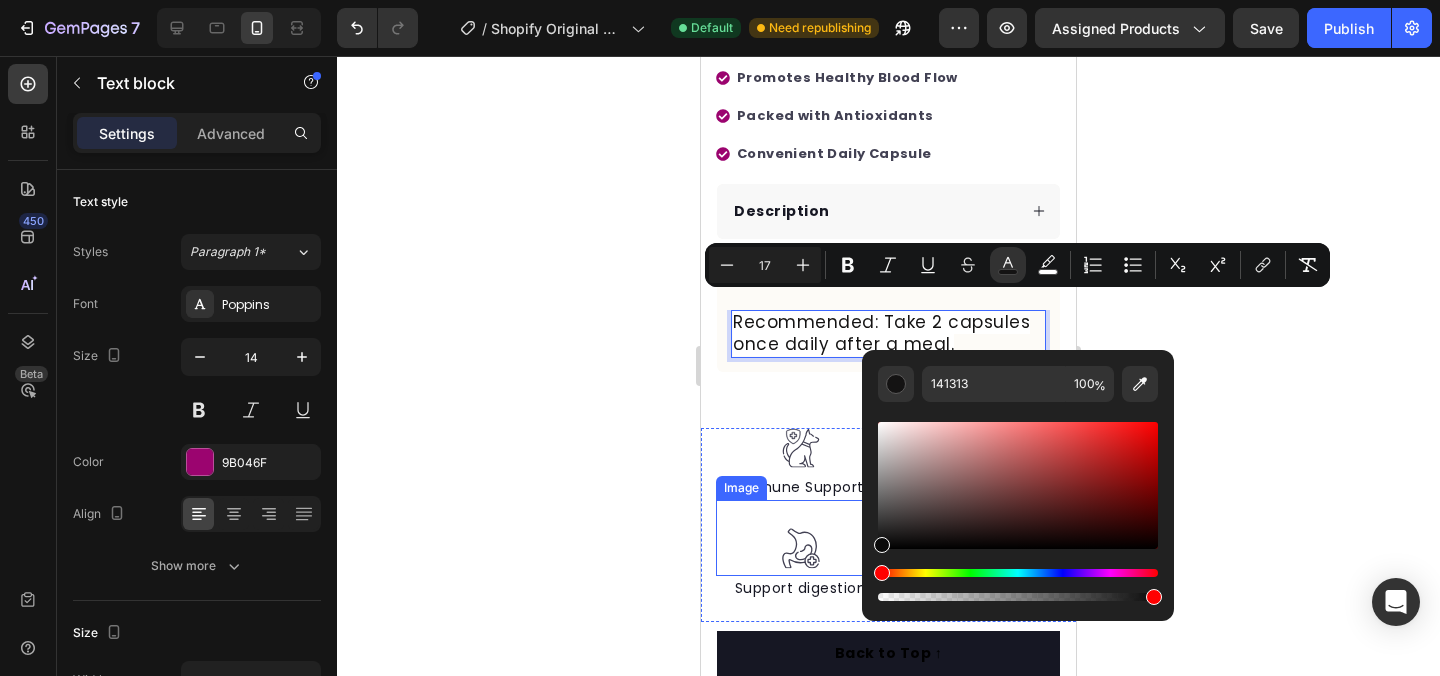 type on "0A0A0A" 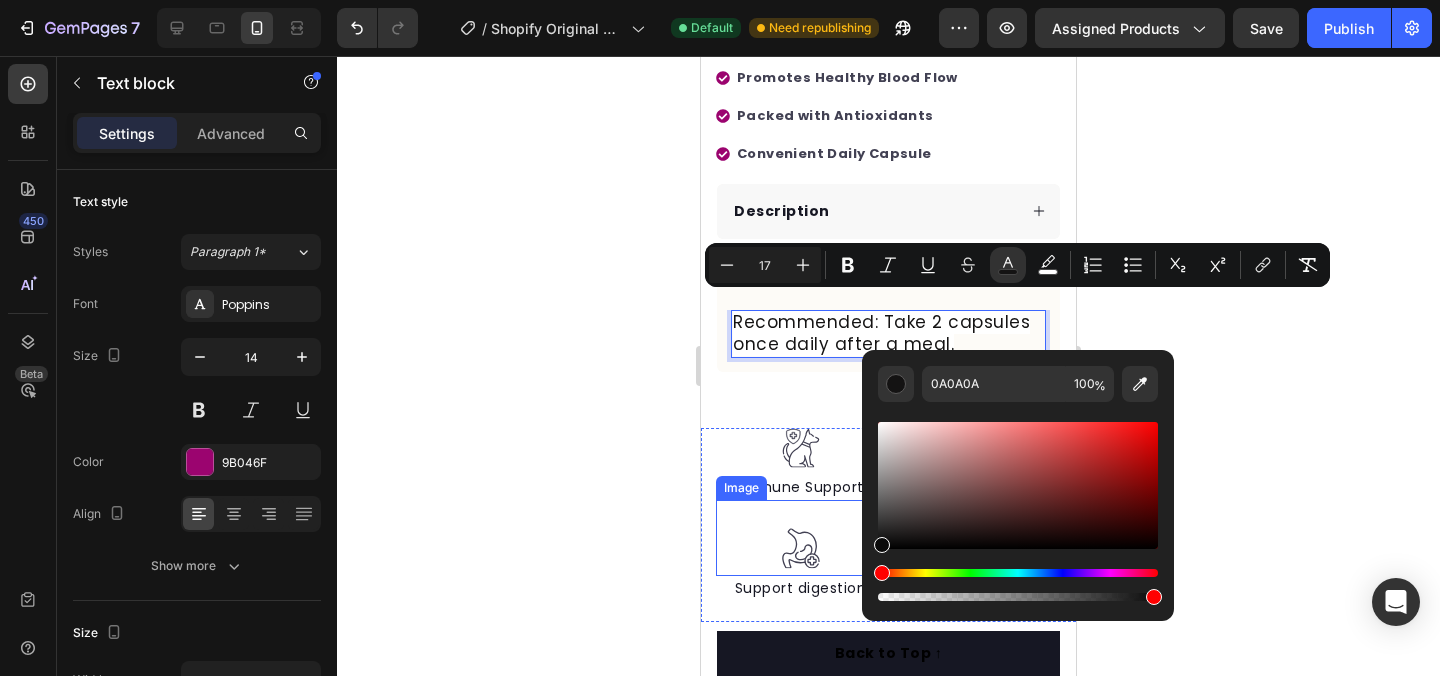 drag, startPoint x: 1599, startPoint y: 597, endPoint x: 785, endPoint y: 560, distance: 814.84045 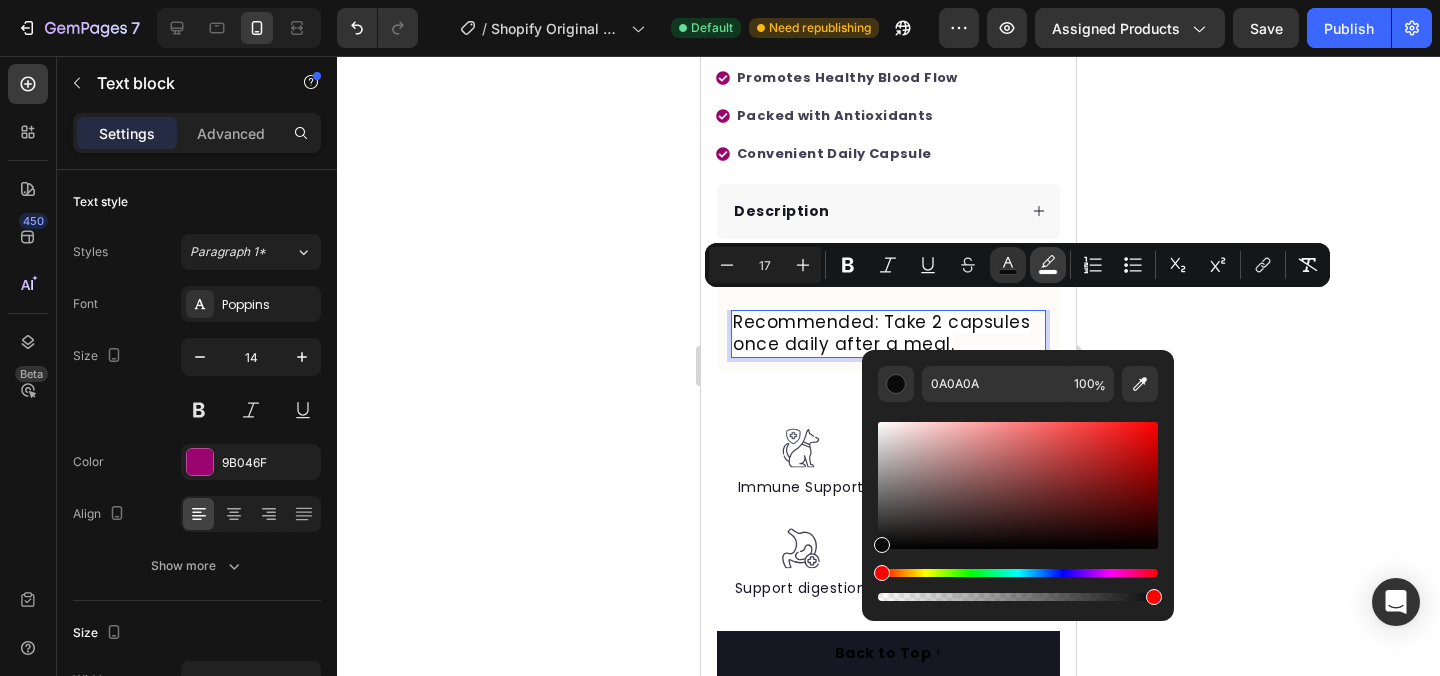 click 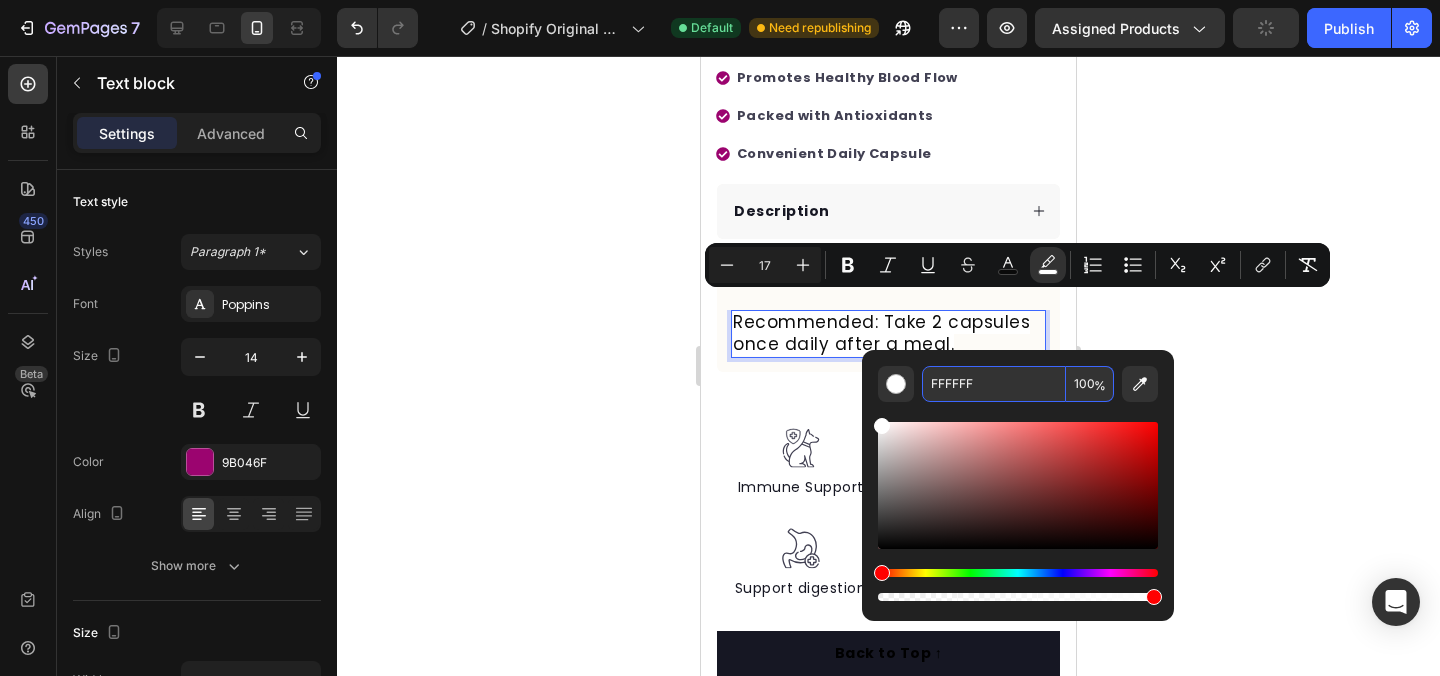 click on "%" at bounding box center [1100, 386] 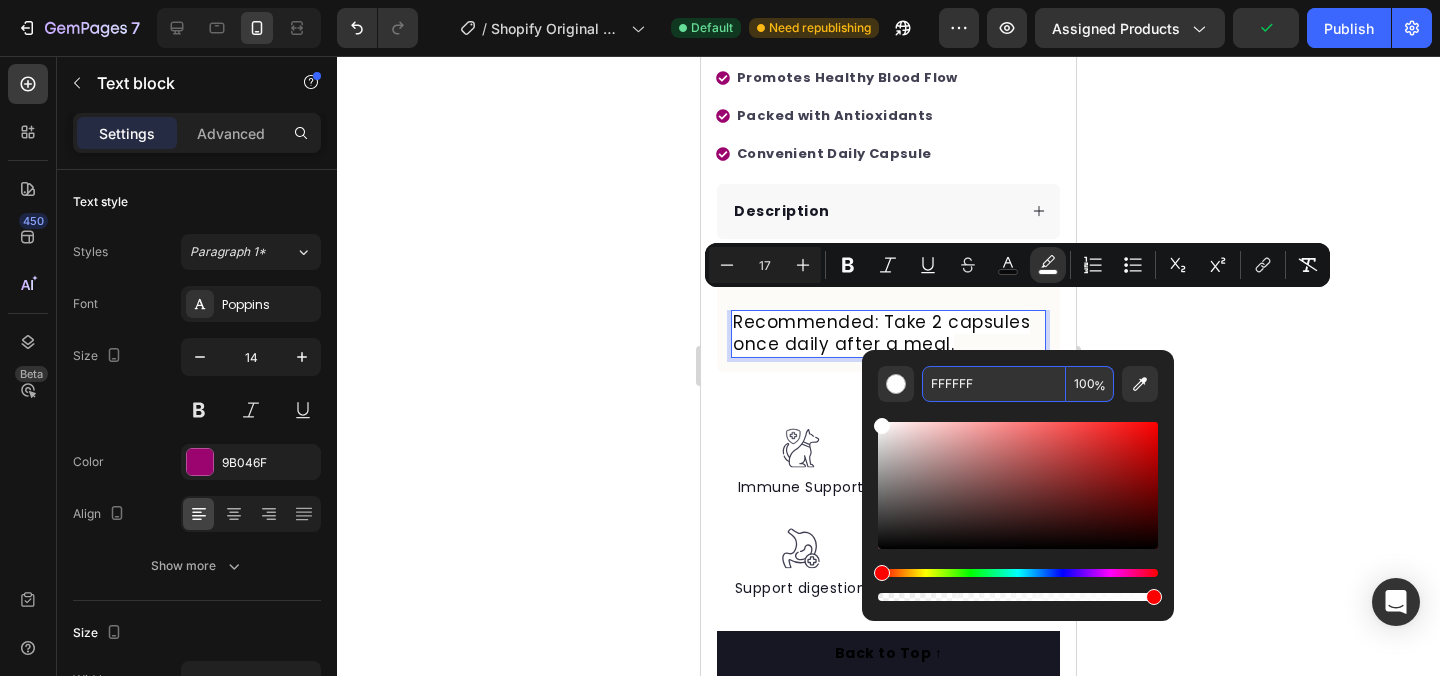 click on "100" at bounding box center [1090, 384] 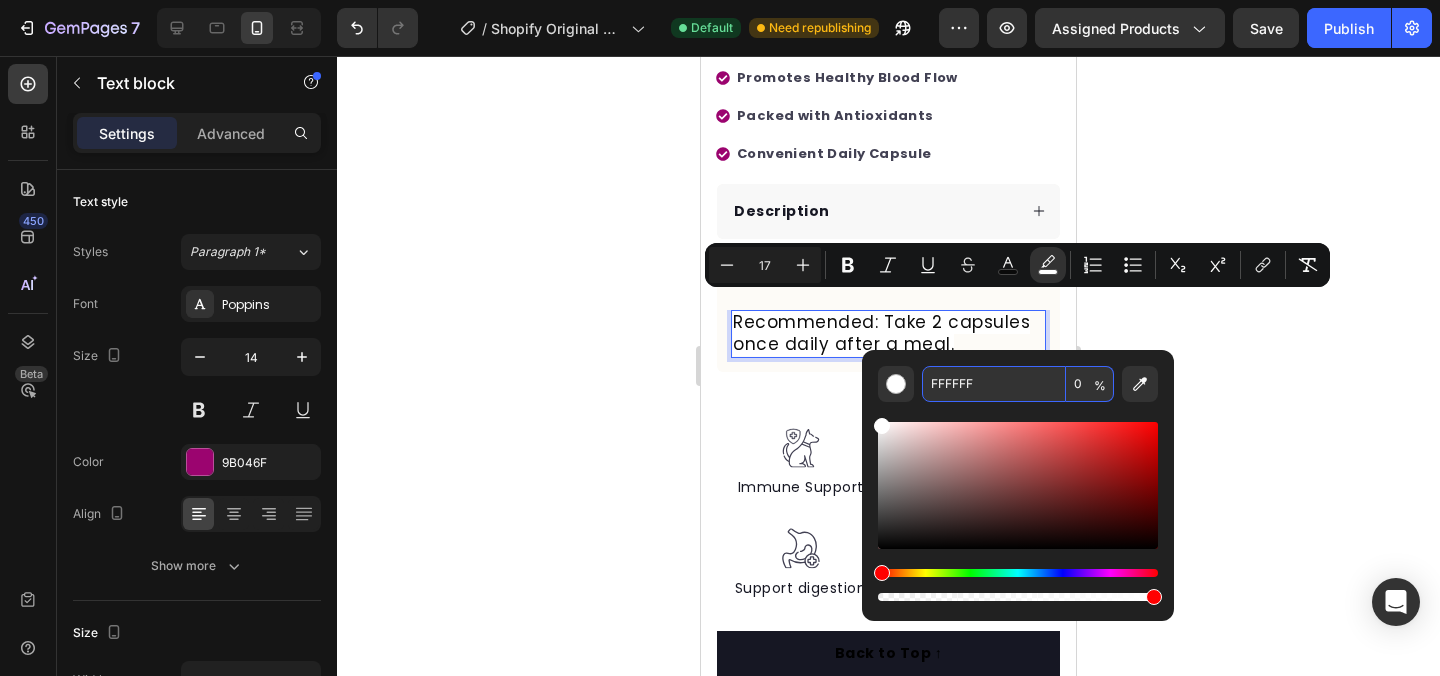 type on "0" 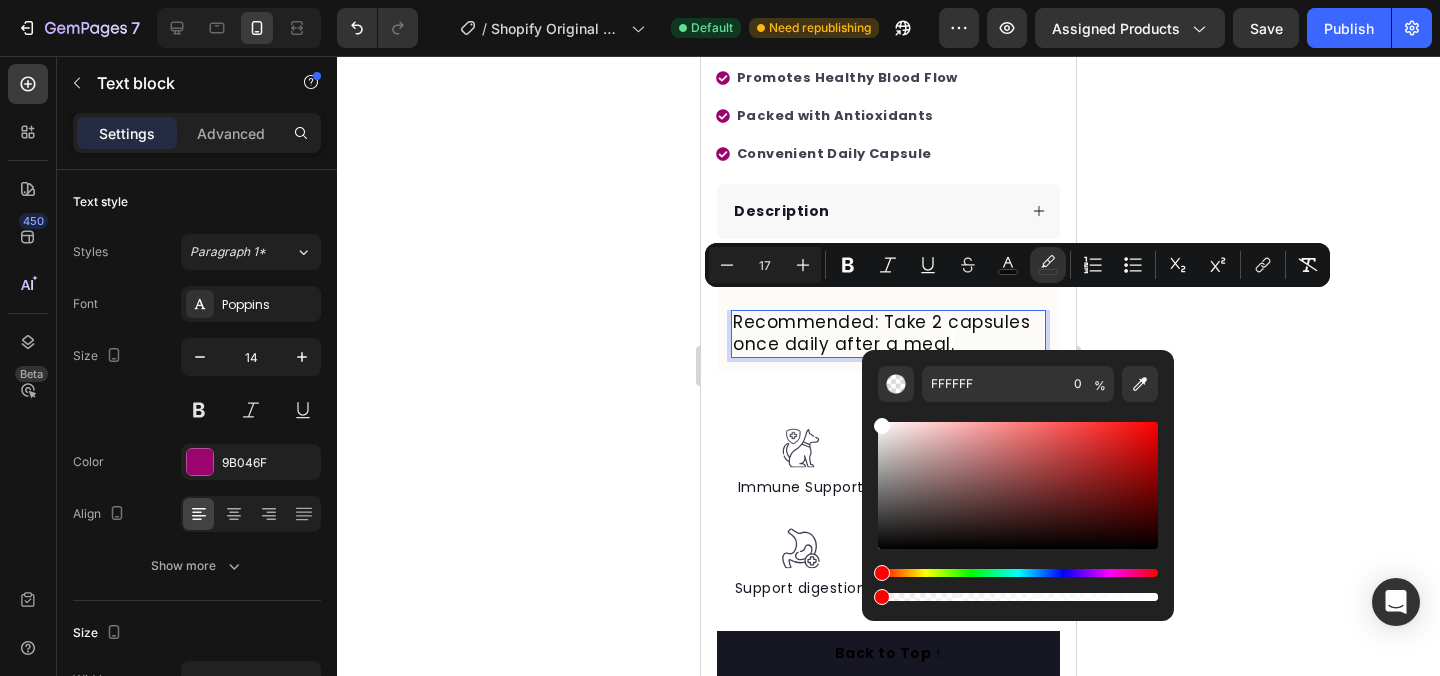 click 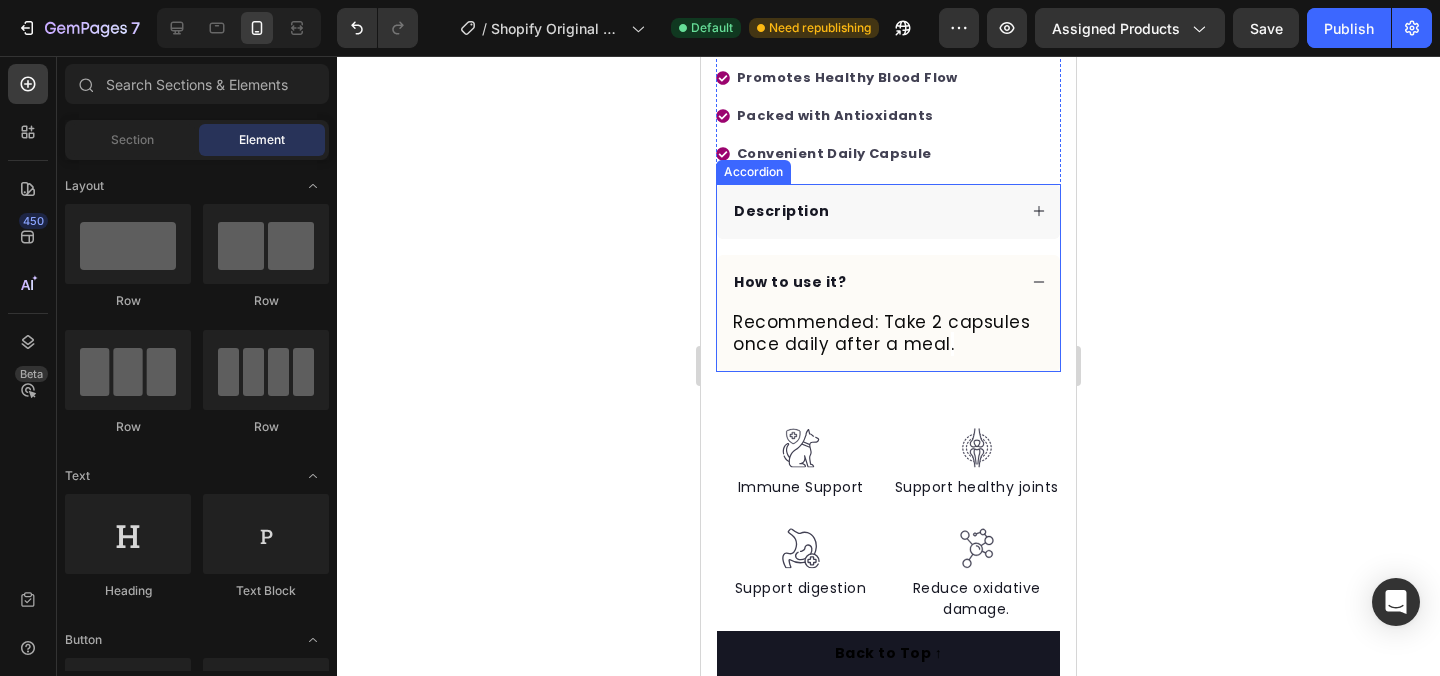 click 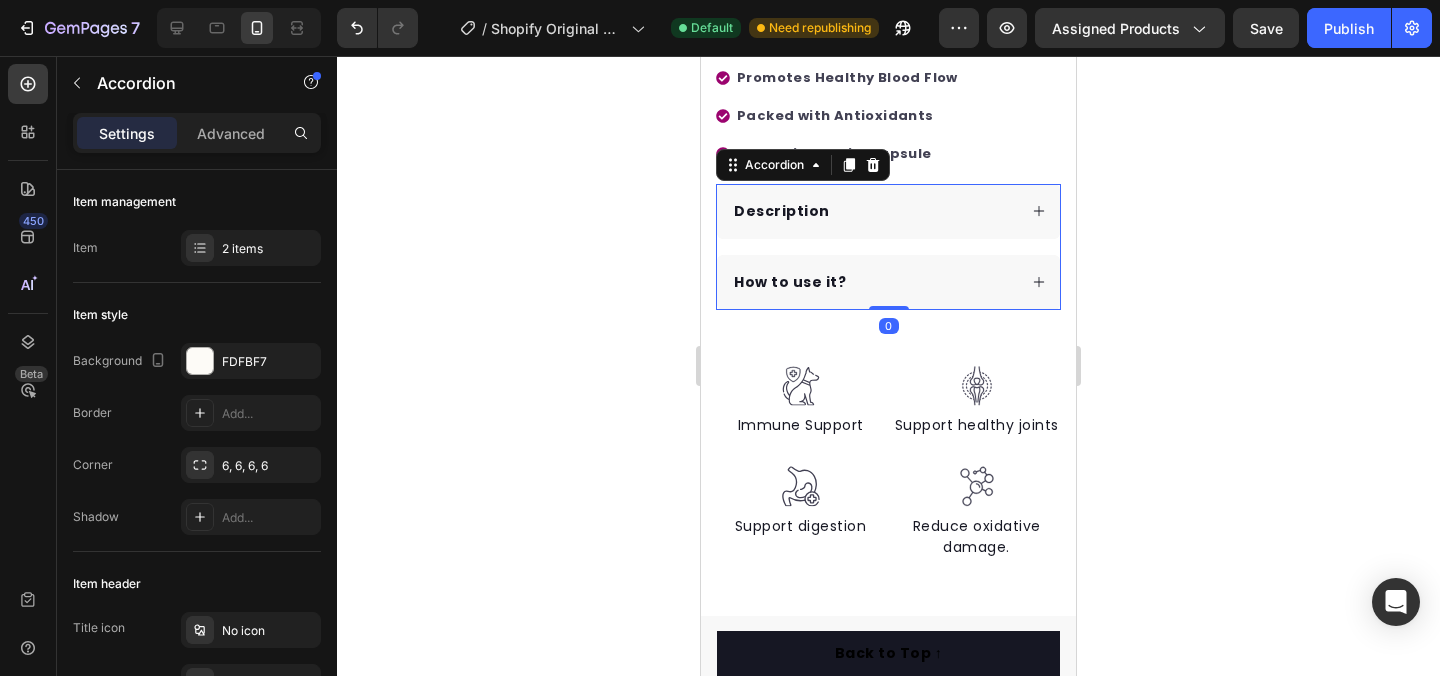 click 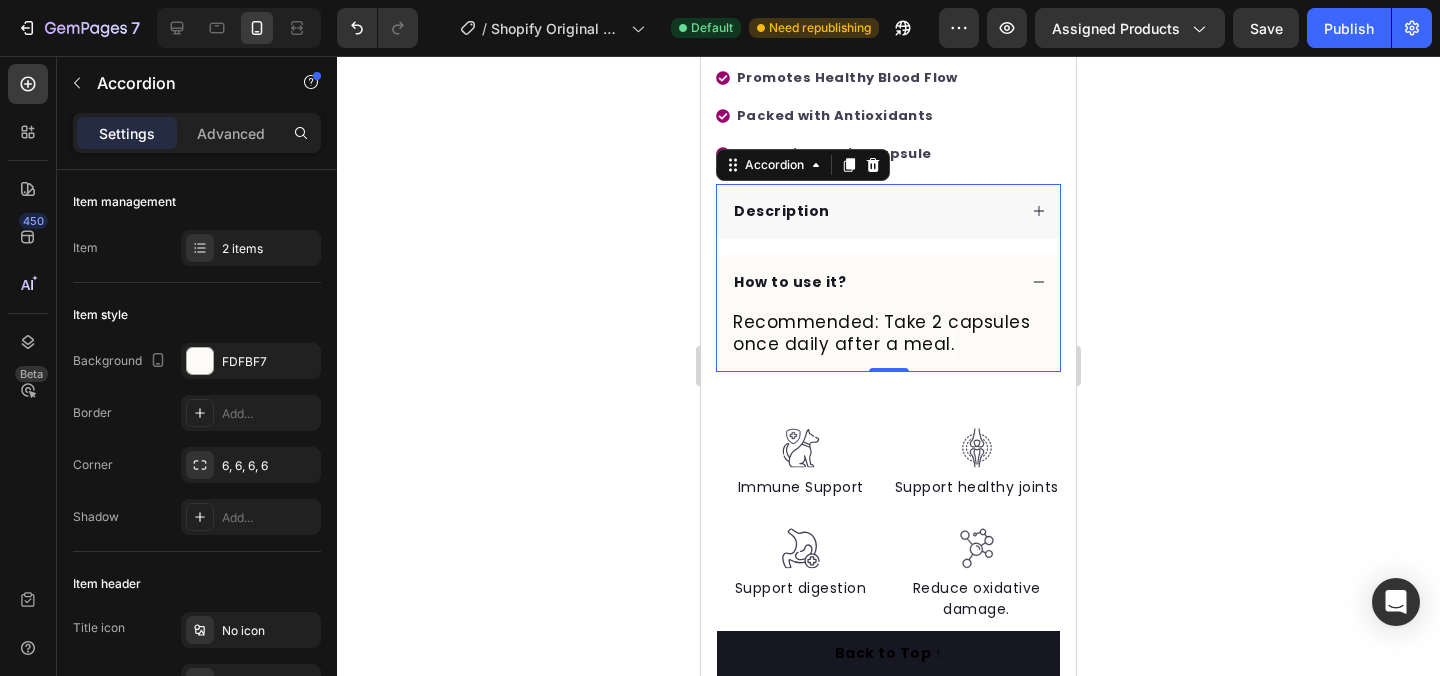 click 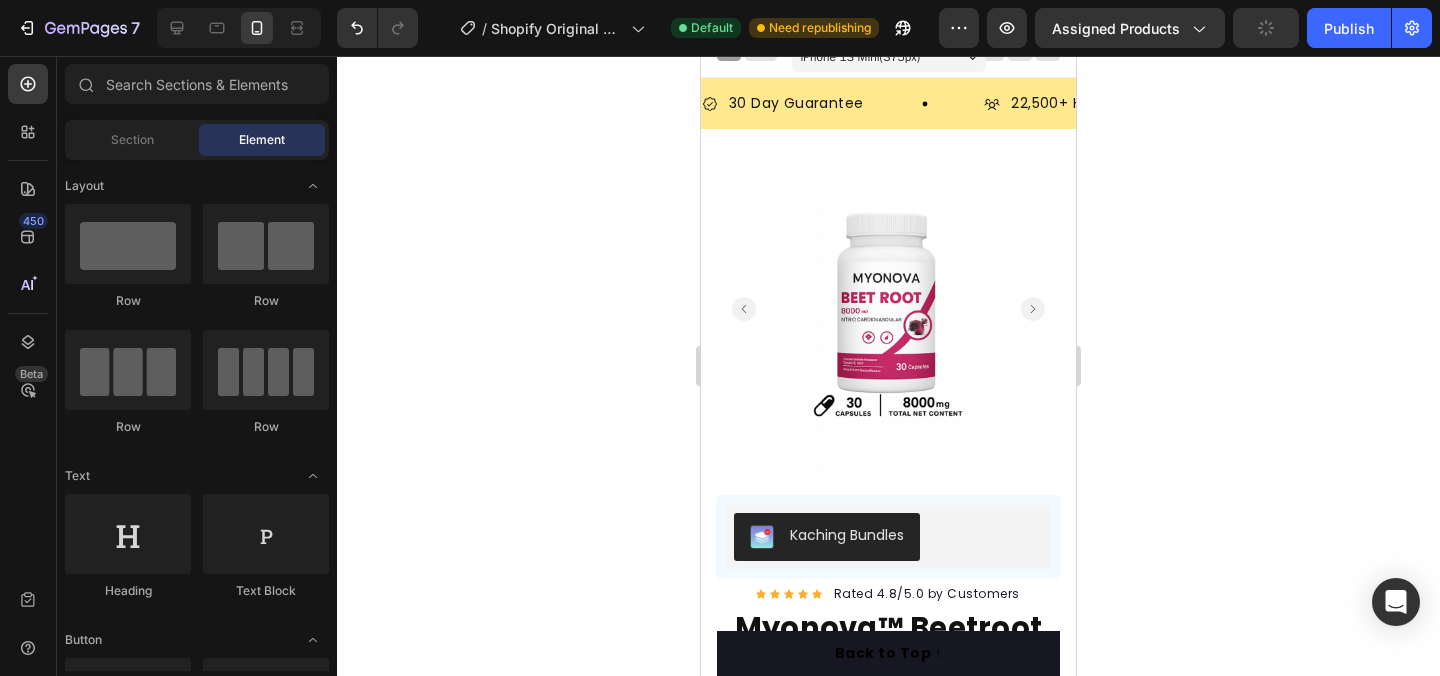 scroll, scrollTop: 0, scrollLeft: 0, axis: both 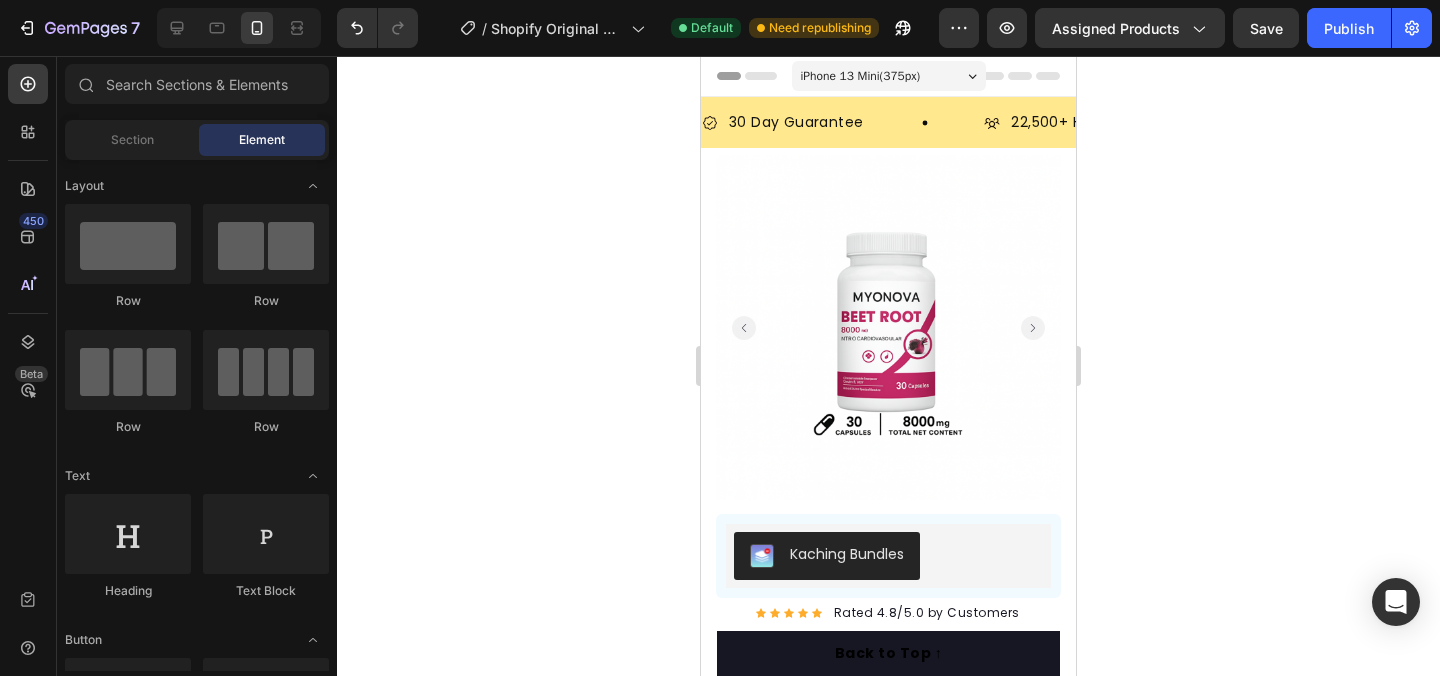 click 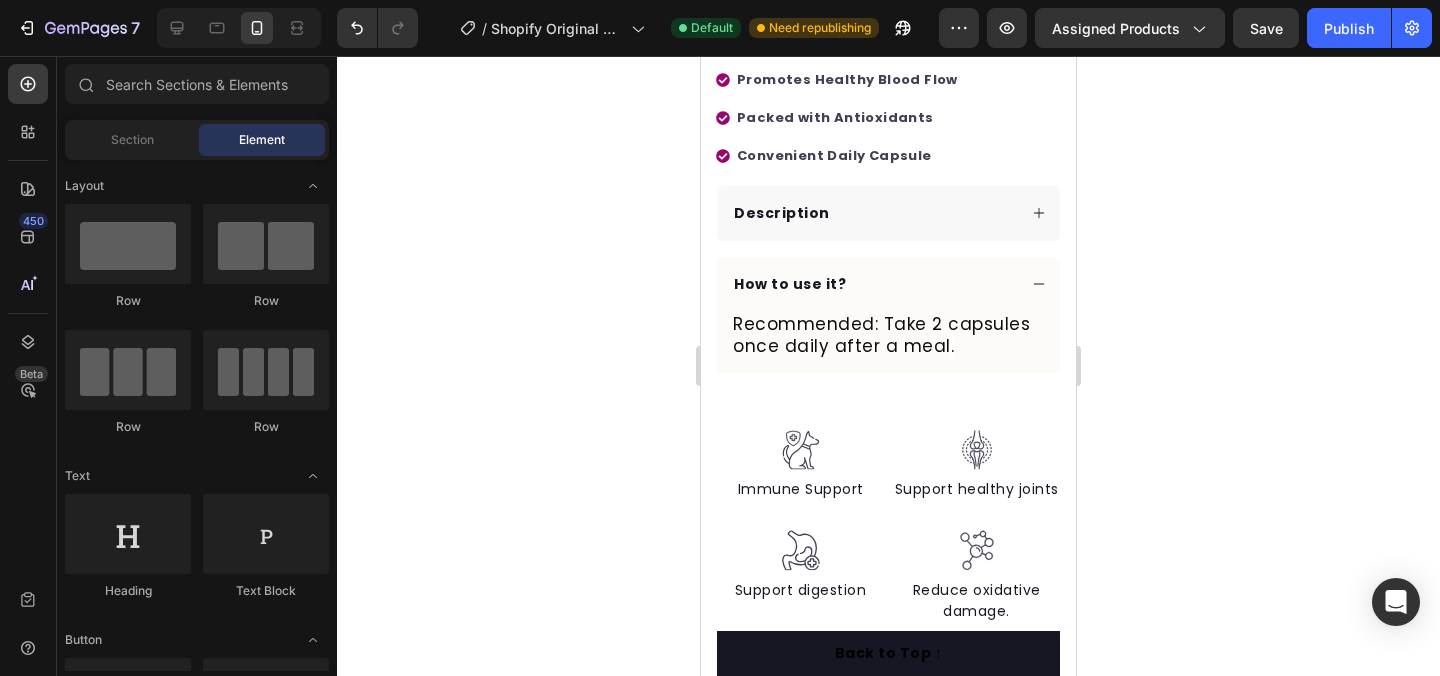 scroll, scrollTop: 849, scrollLeft: 0, axis: vertical 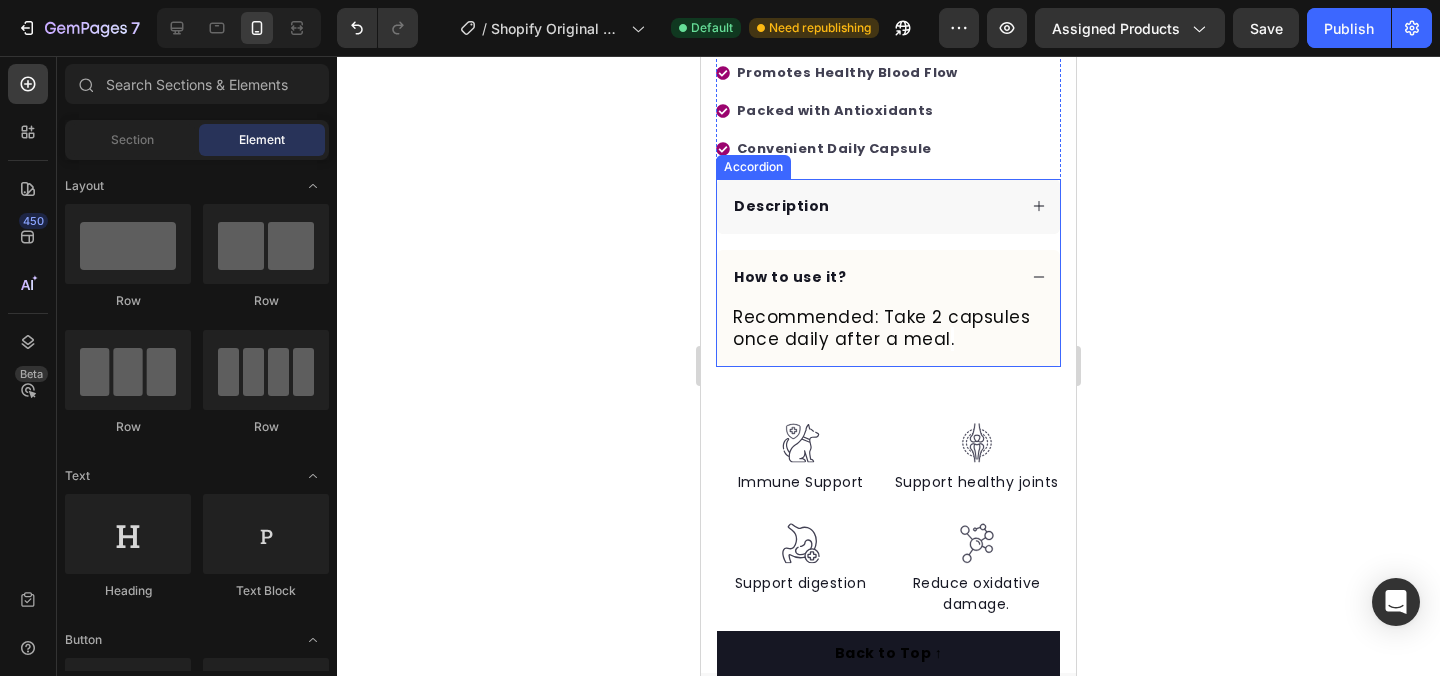 click 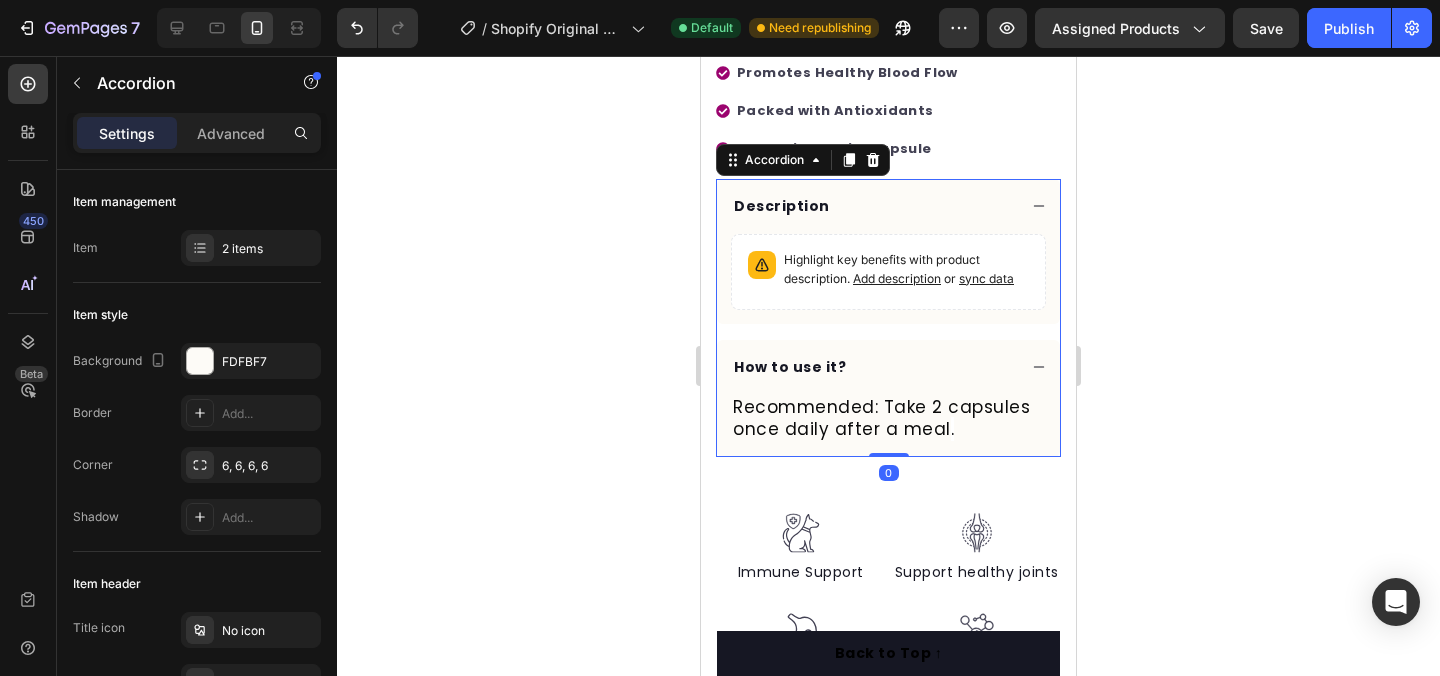 click 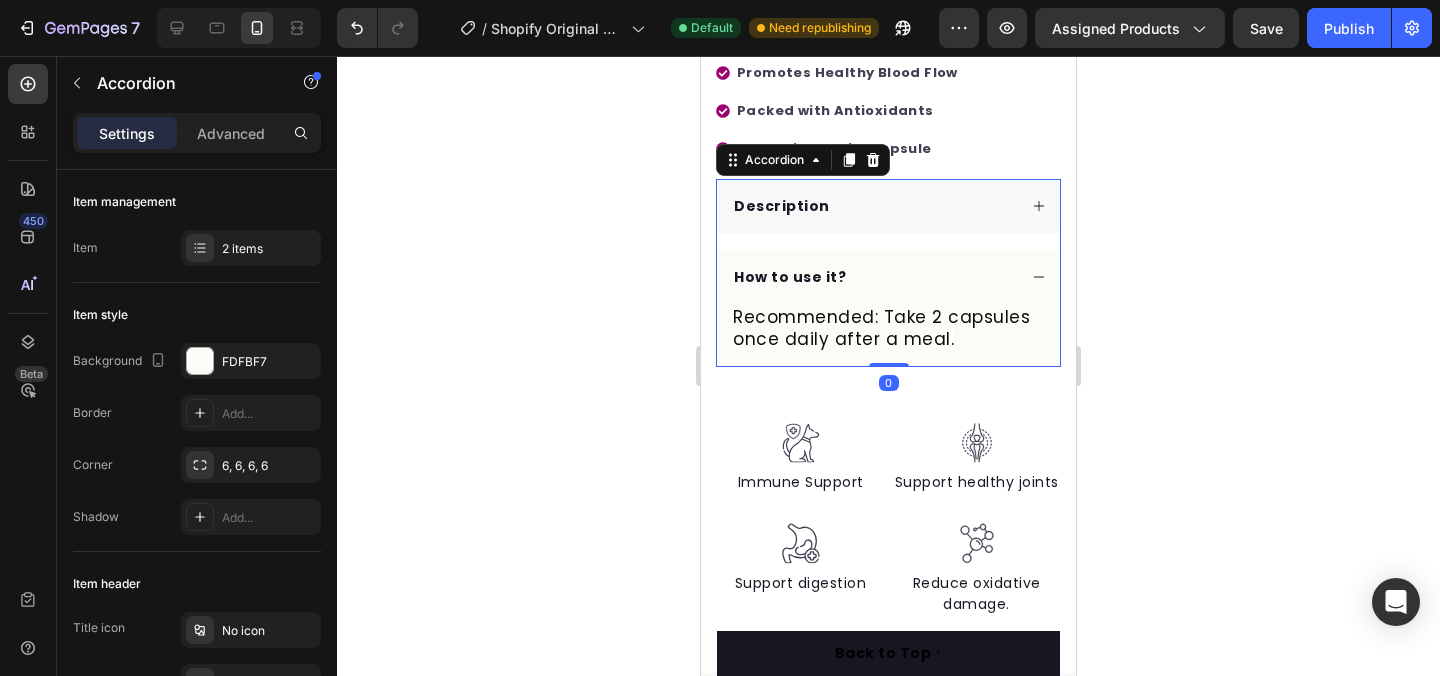 click 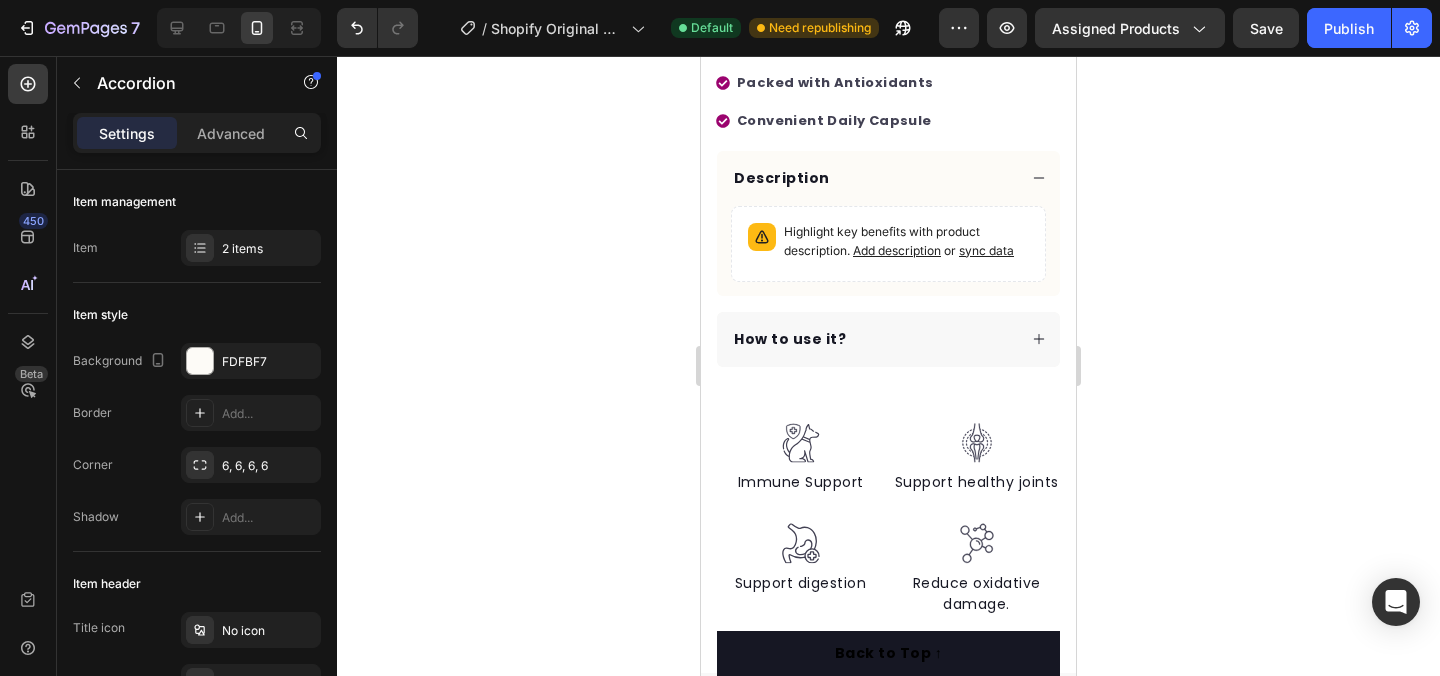 scroll, scrollTop: 871, scrollLeft: 0, axis: vertical 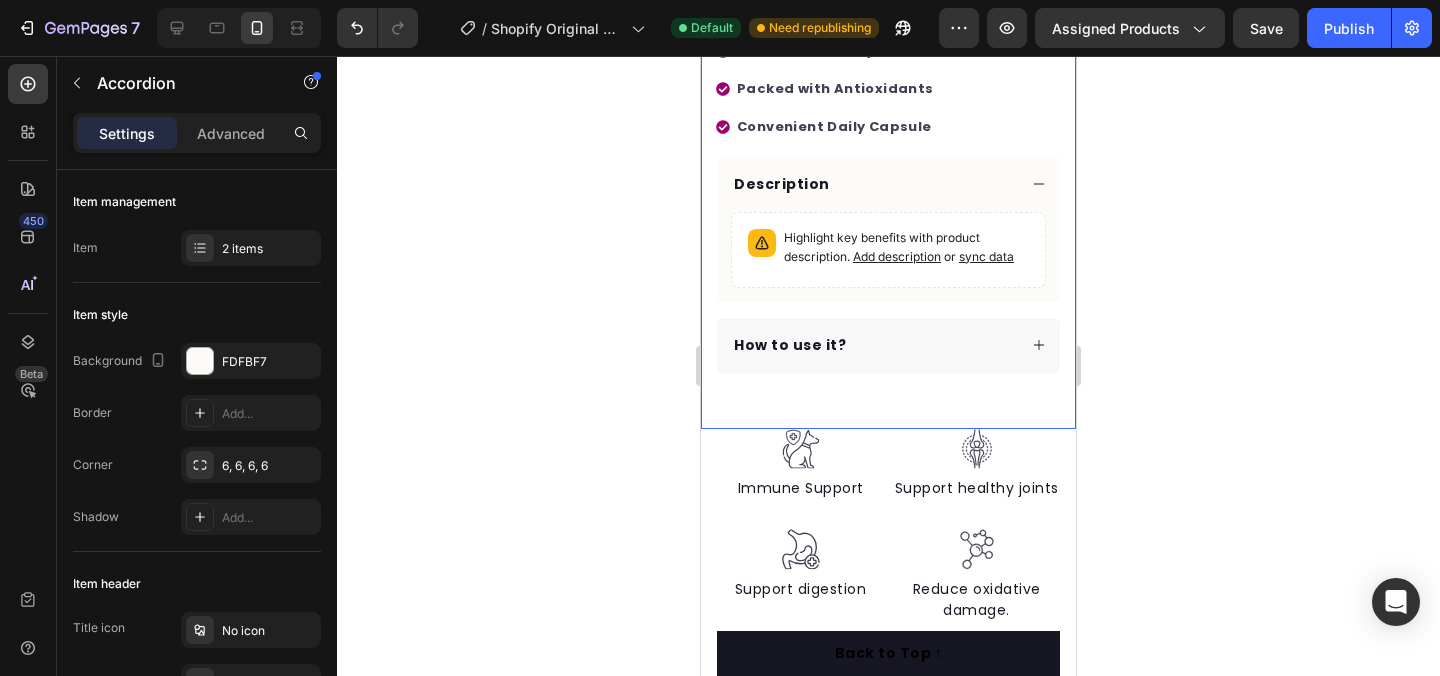 click on "Image" at bounding box center [976, 453] 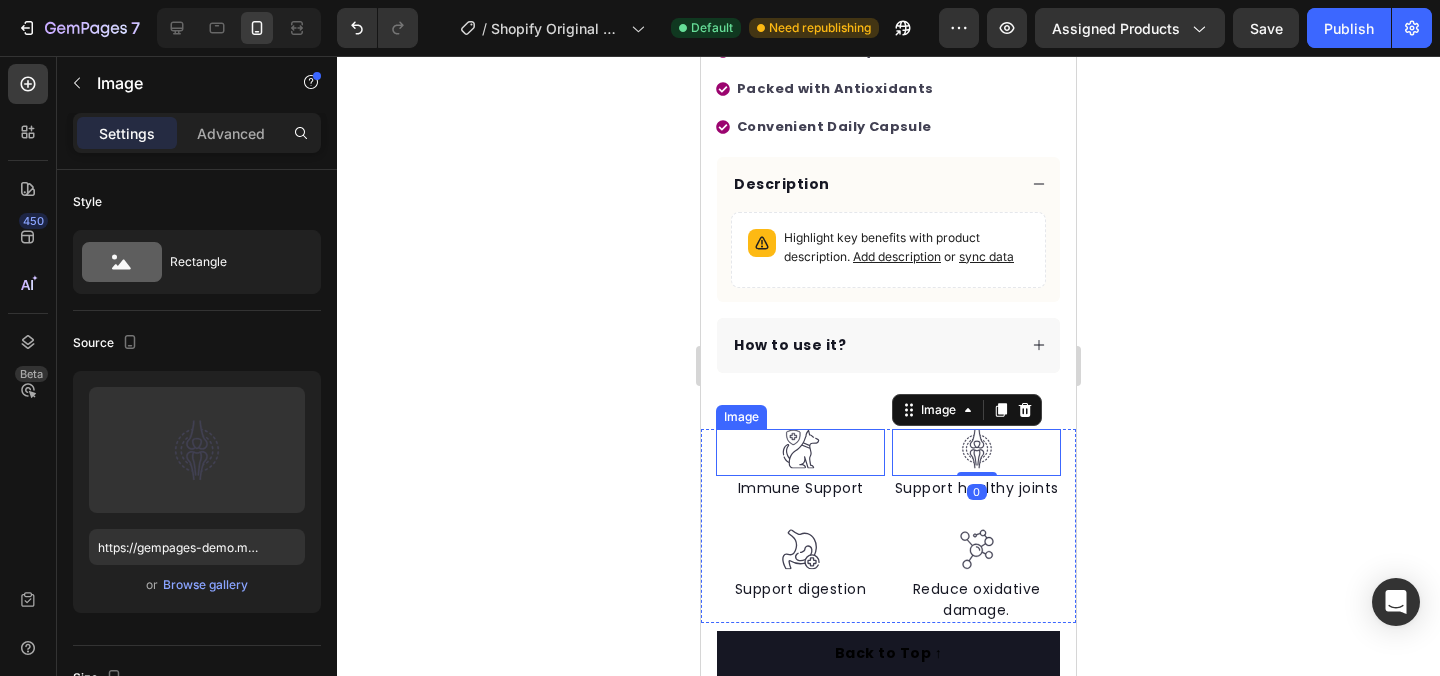 click at bounding box center (800, 449) 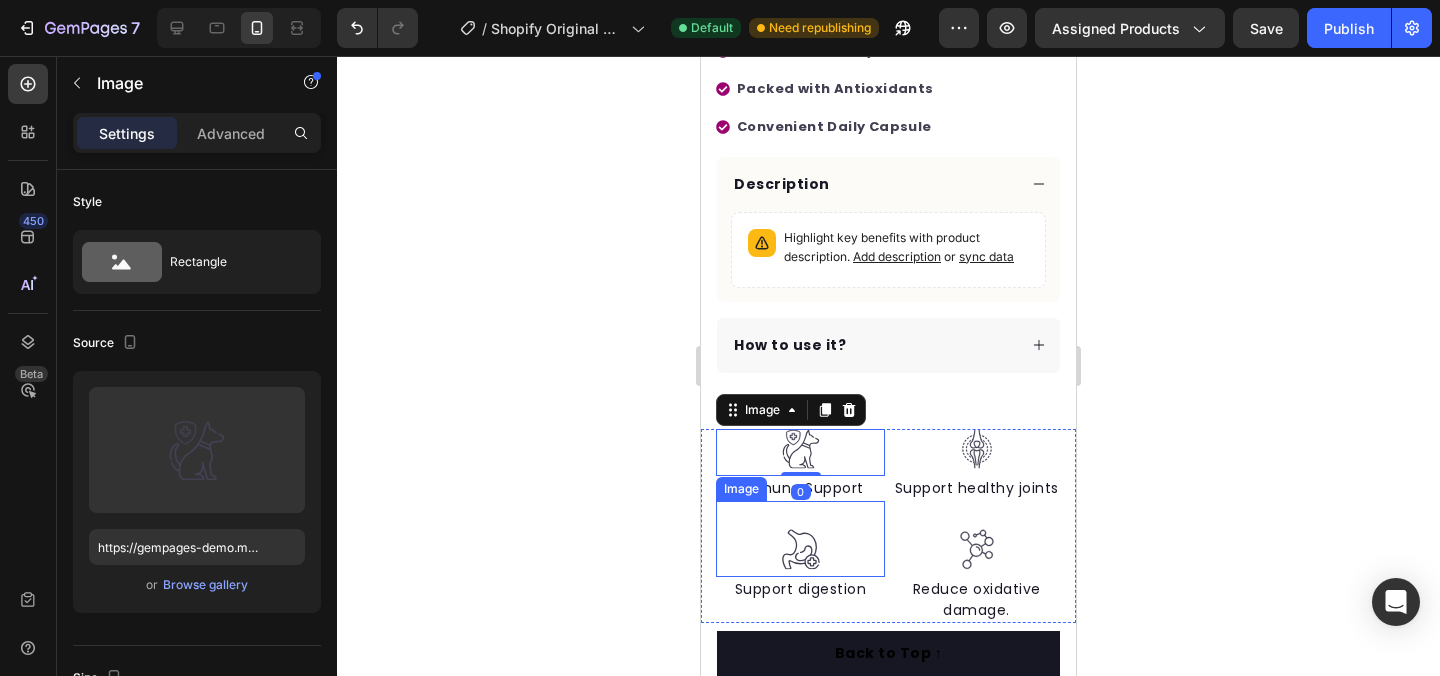 click on "Image" at bounding box center (800, 539) 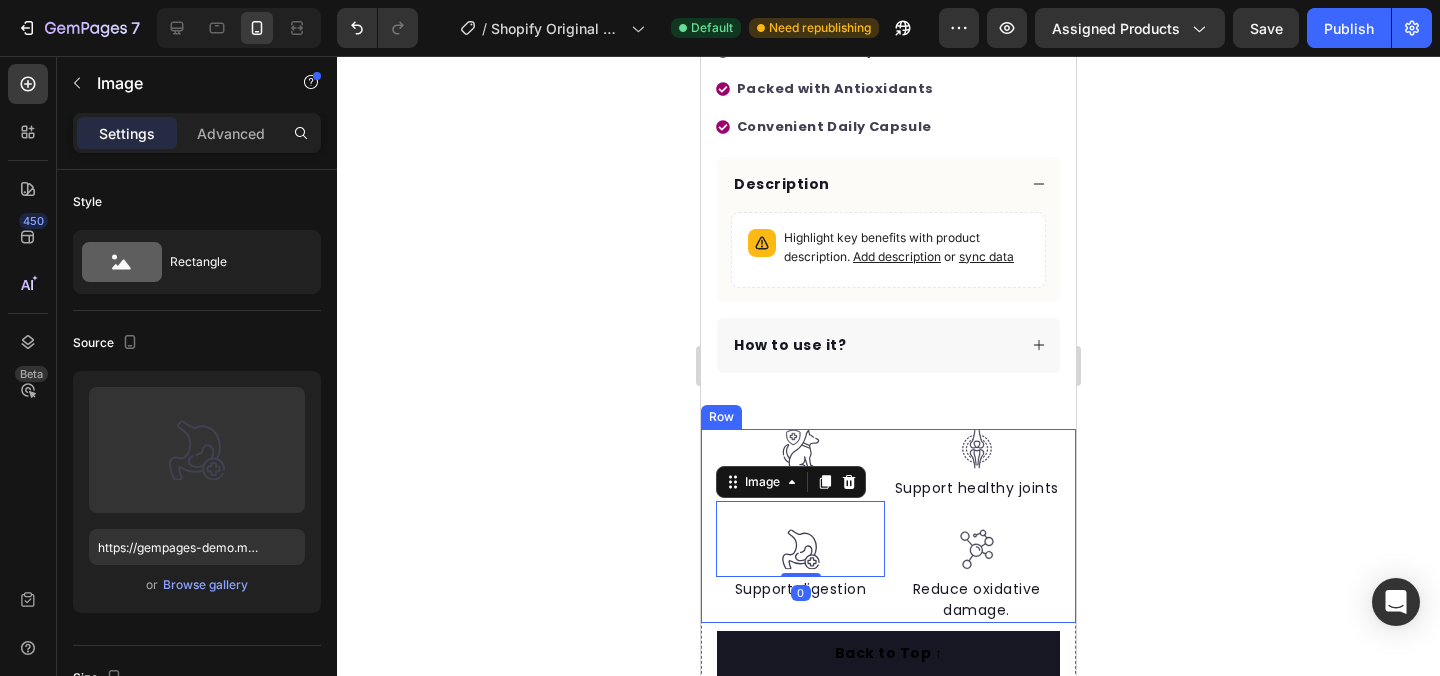click on "Image Immune Support Text block Image   0 Support digestion Text block Image Support healthy joints Text block Image Reduce oxidative damage. Text block Row" at bounding box center (888, 526) 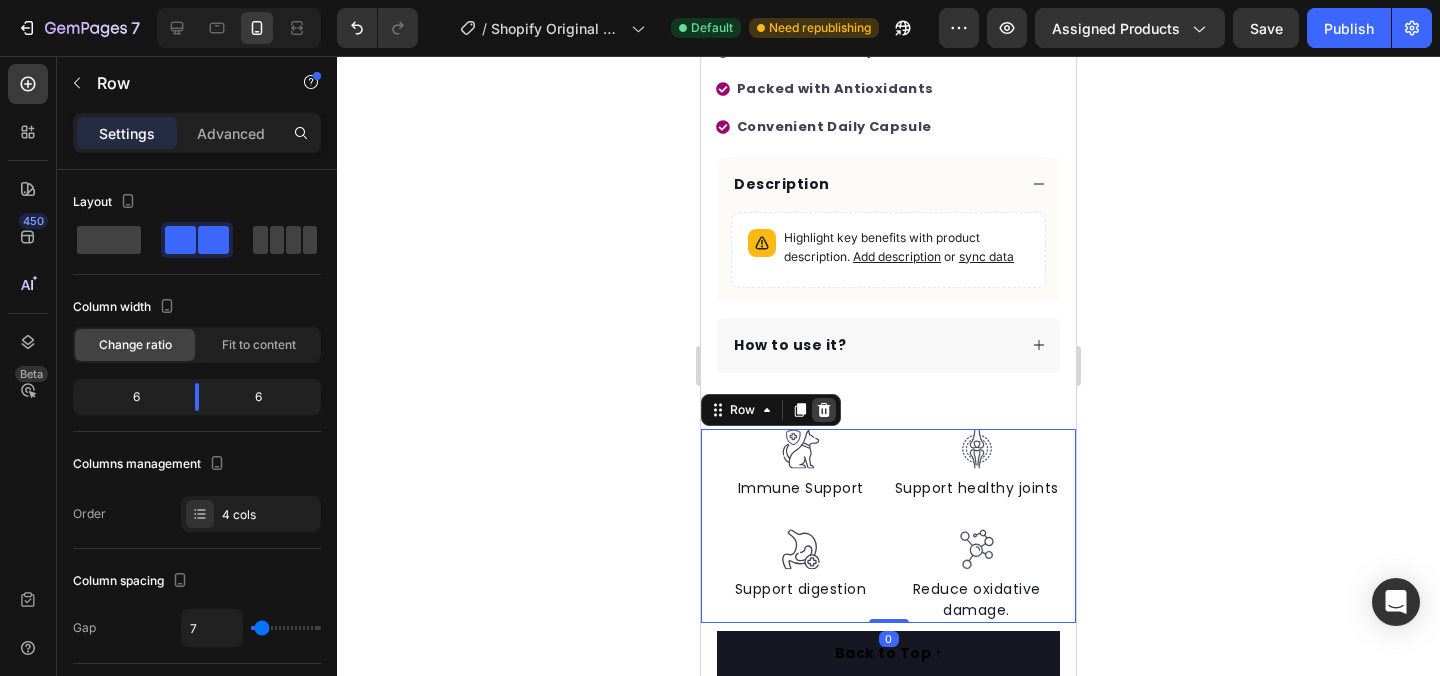 click 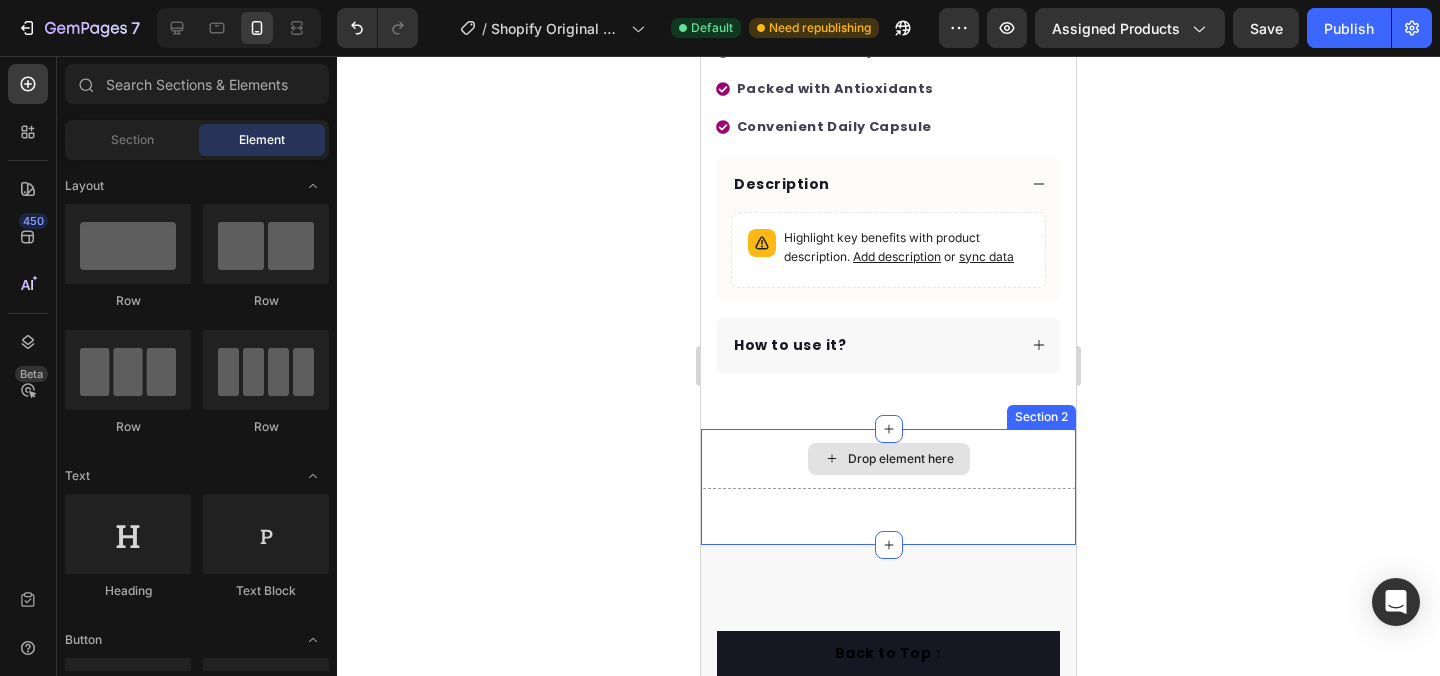 click on "Drop element here" at bounding box center [888, 459] 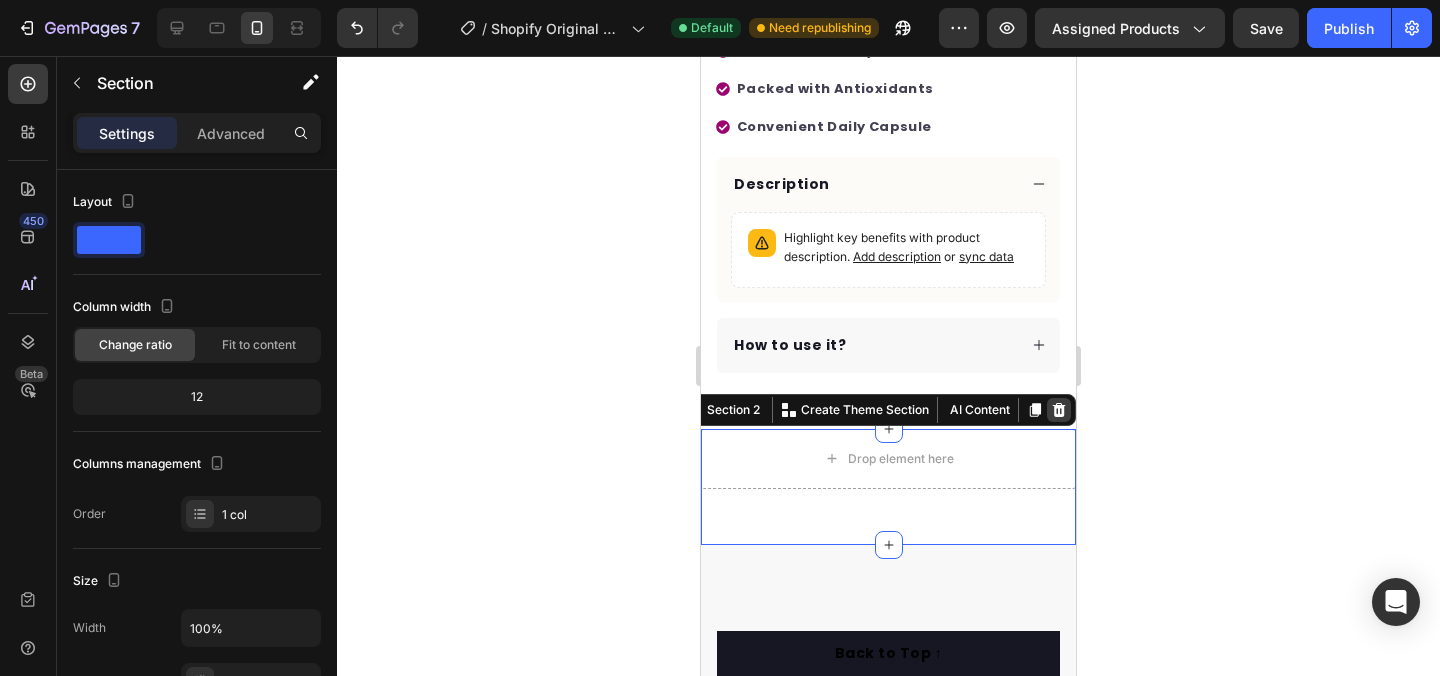 click 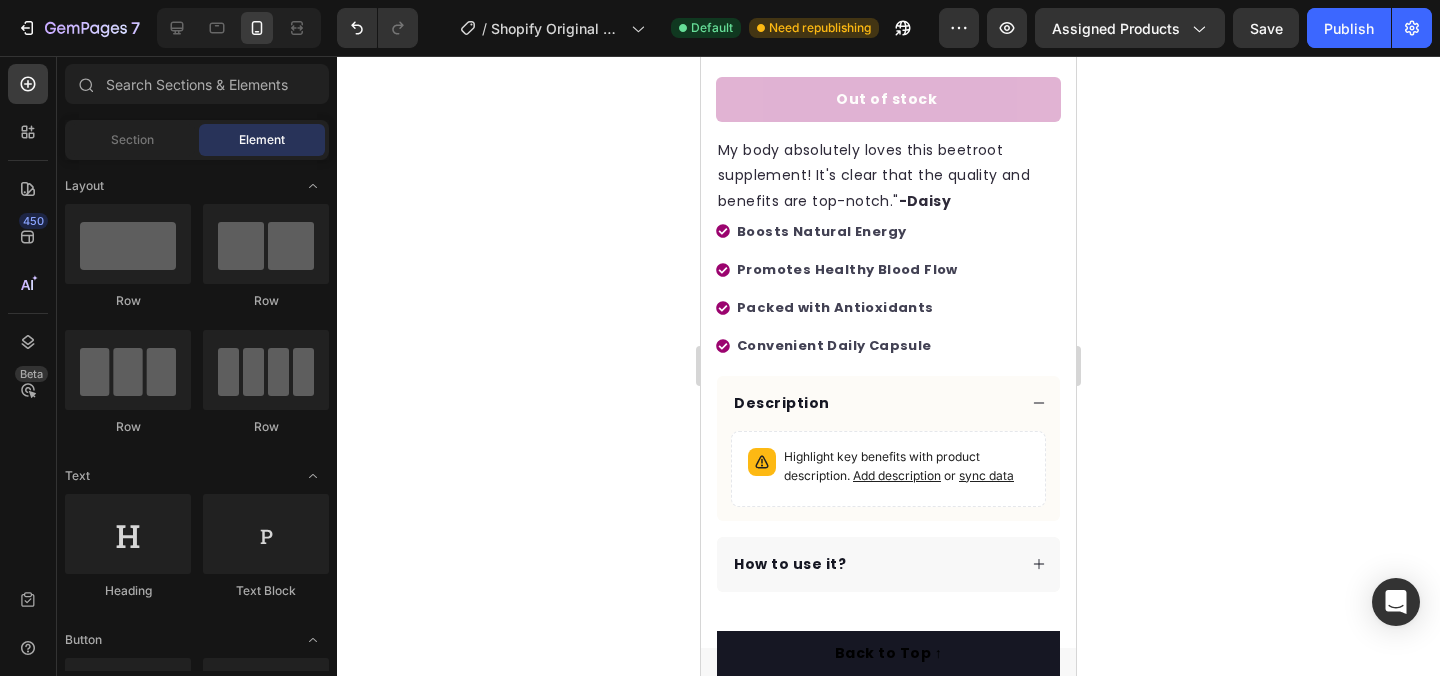 scroll, scrollTop: 612, scrollLeft: 0, axis: vertical 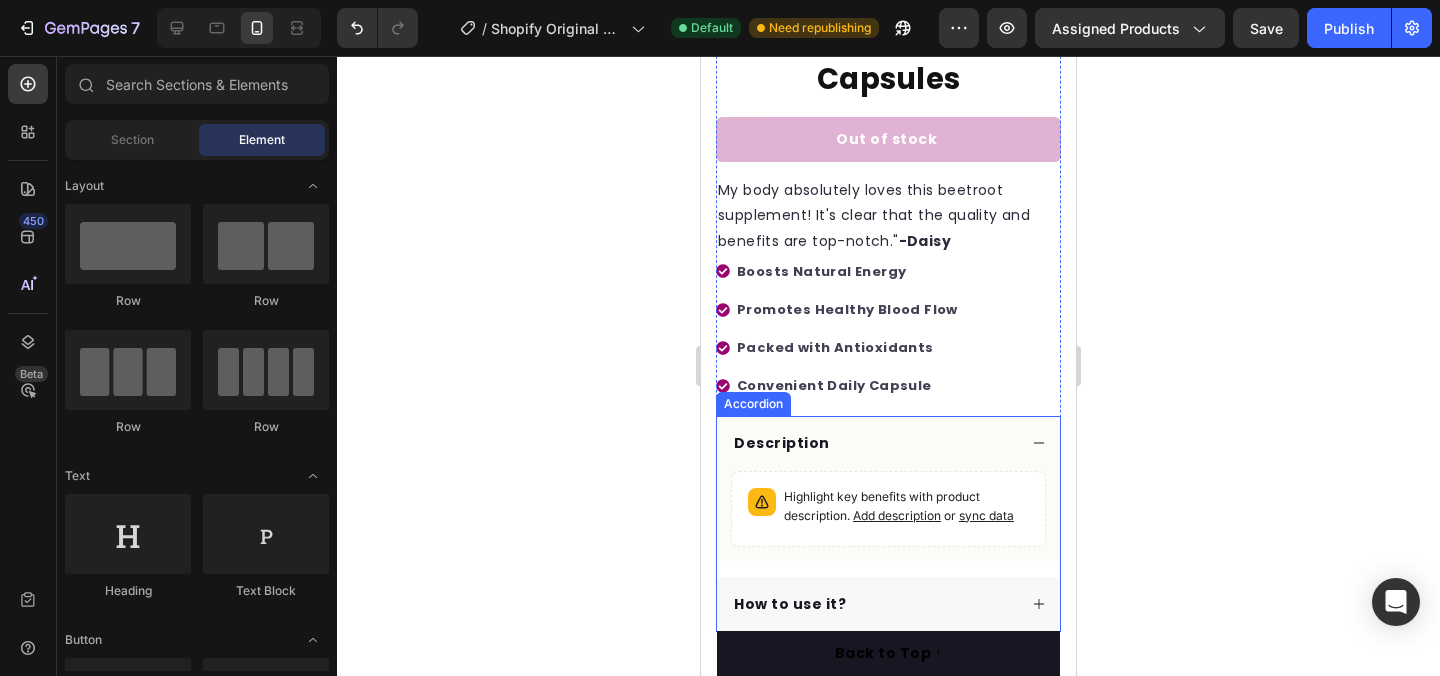 click 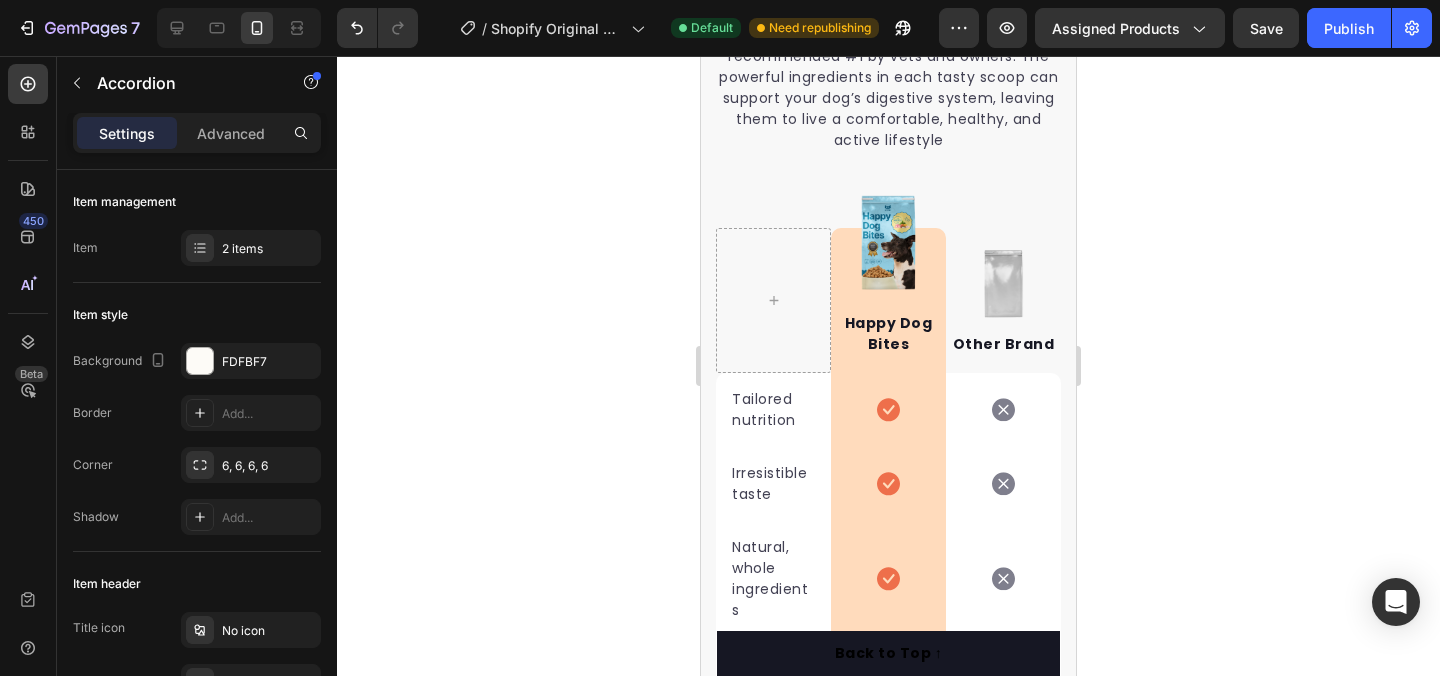 scroll, scrollTop: 4151, scrollLeft: 0, axis: vertical 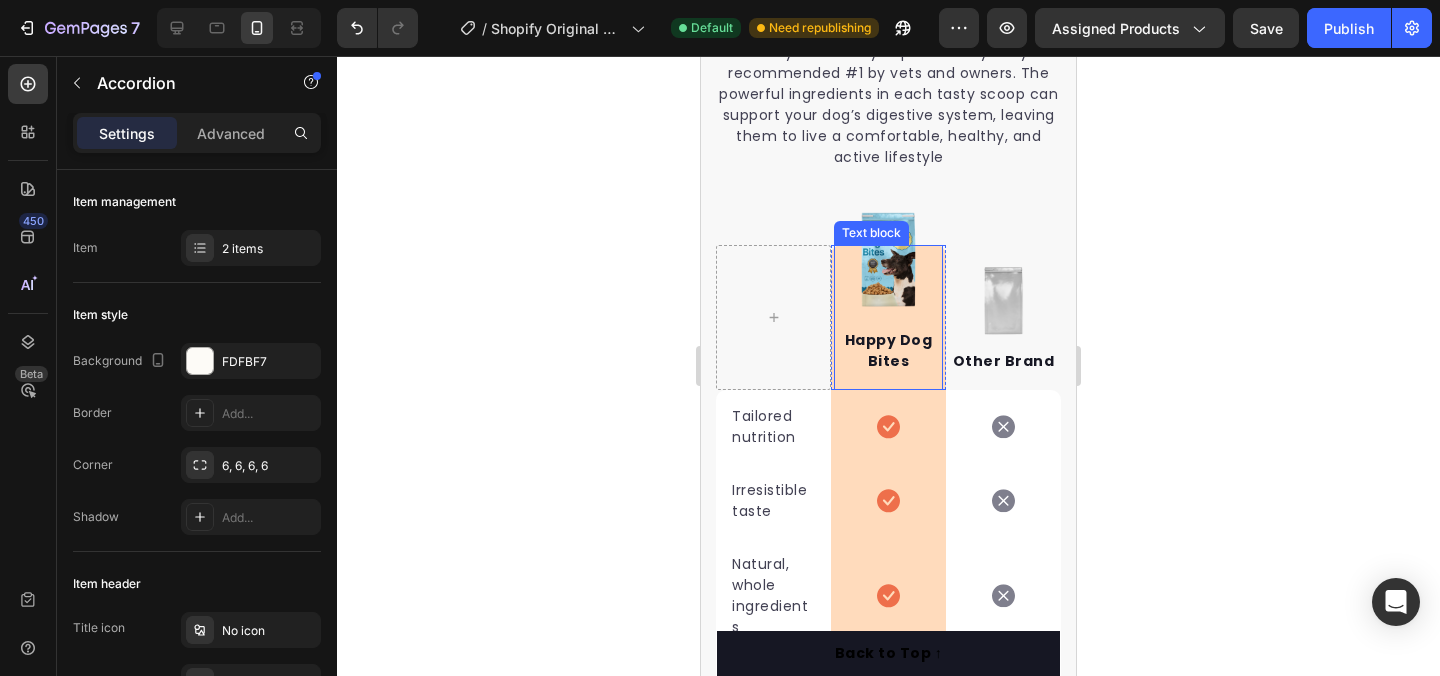 click on "Happy Dog Bites Text block" at bounding box center (888, 317) 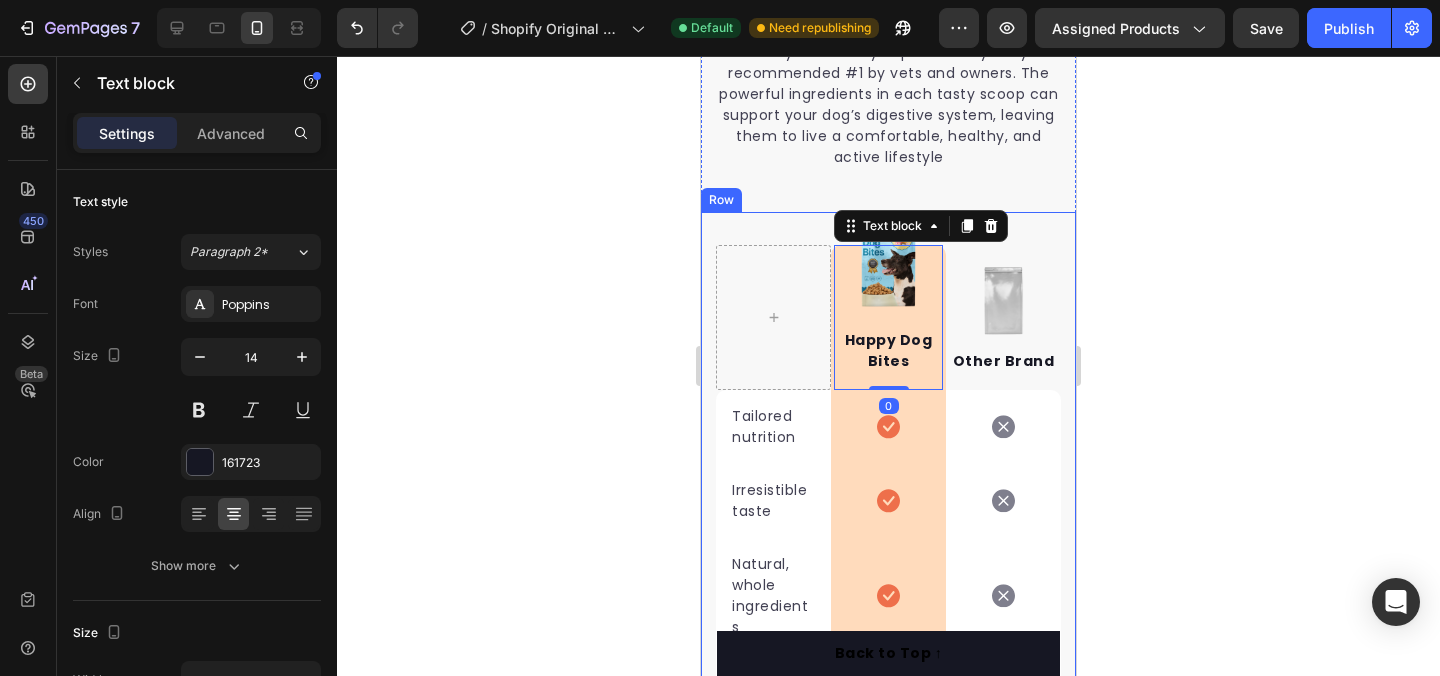 click 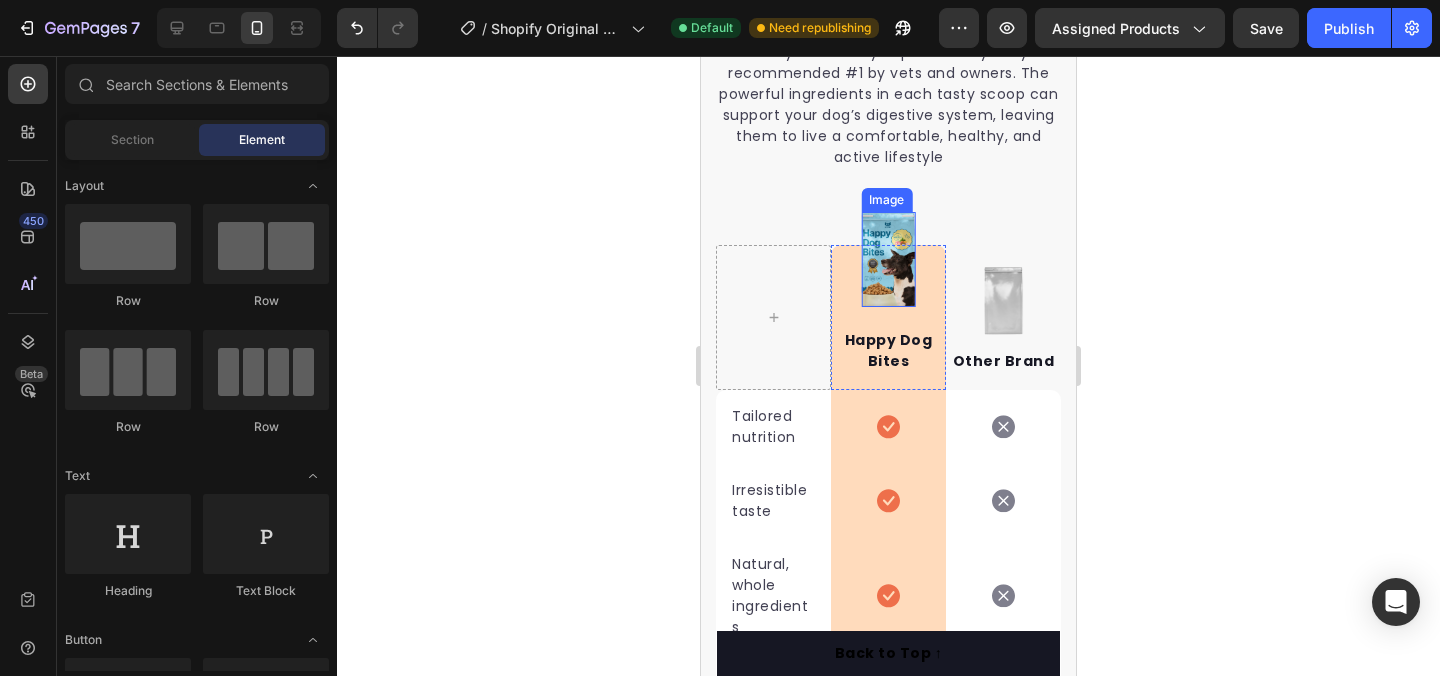 click at bounding box center [888, 259] 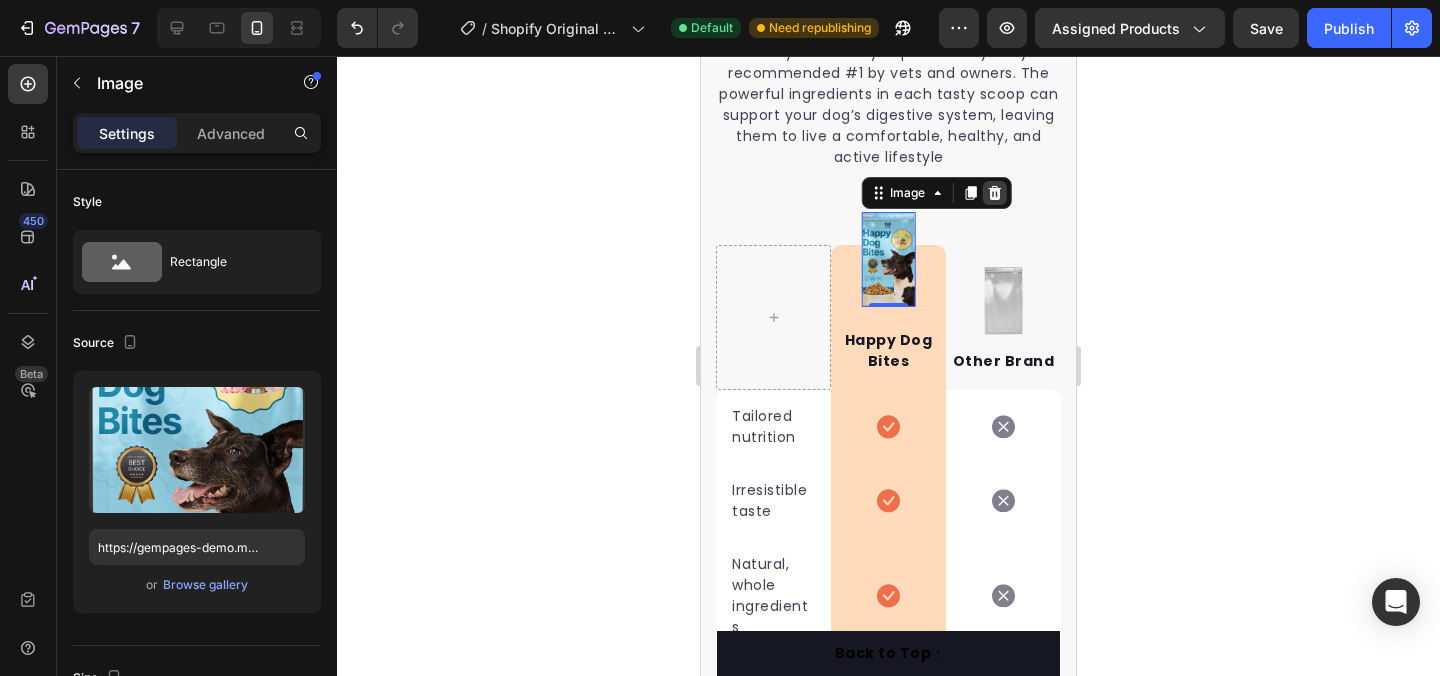 click 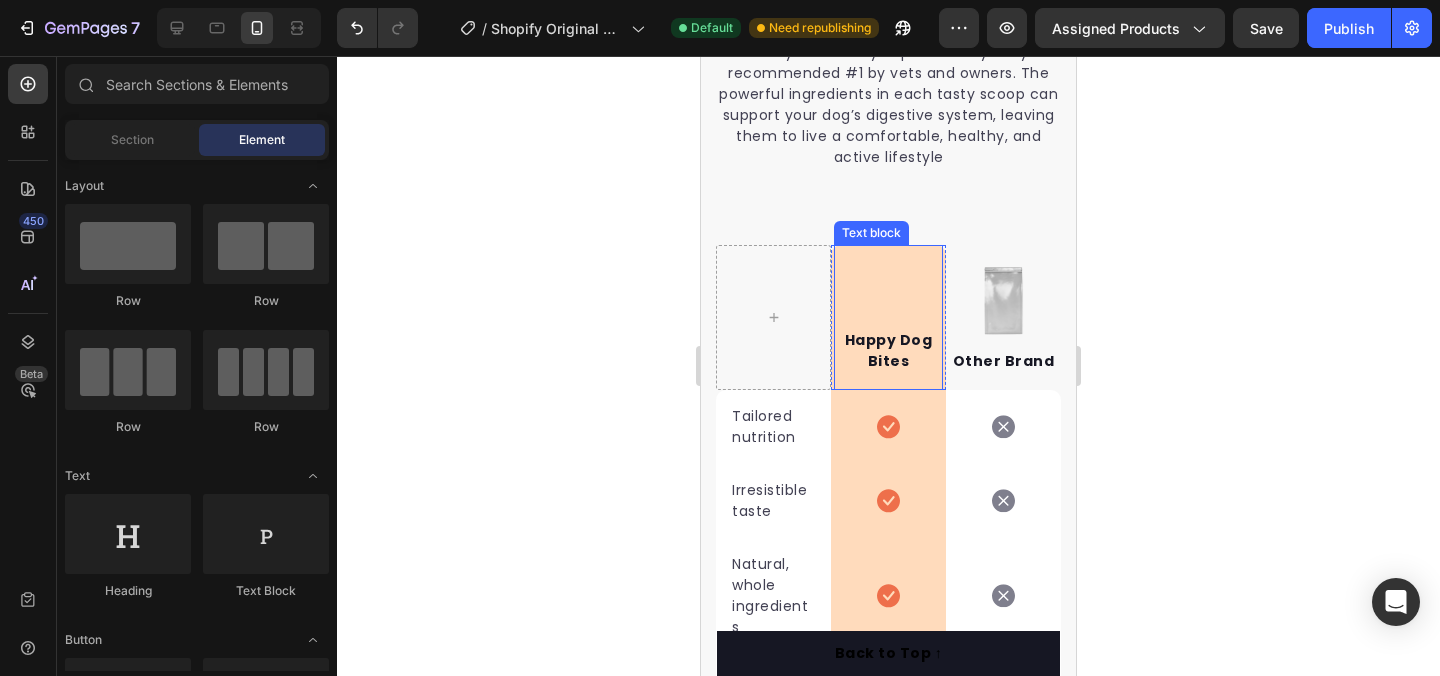 click on "Happy Dog Bites" at bounding box center [888, 351] 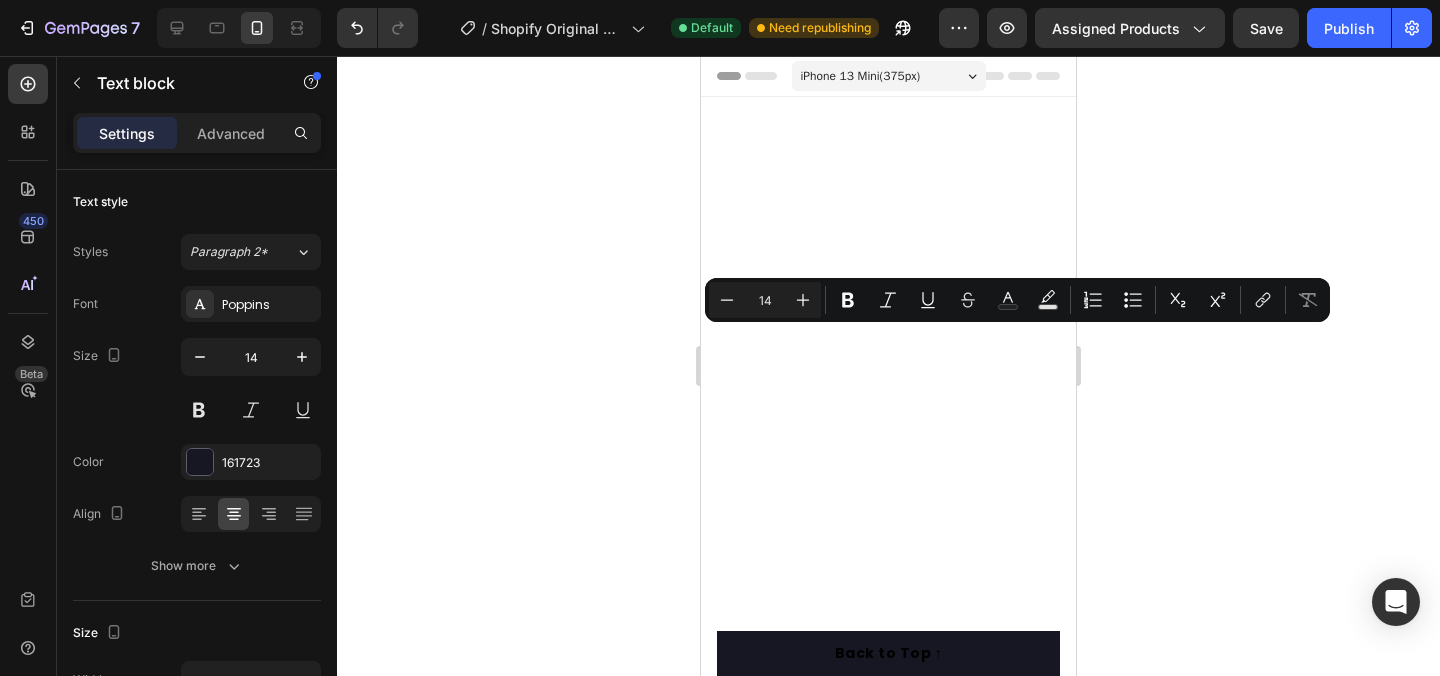 scroll, scrollTop: 4151, scrollLeft: 0, axis: vertical 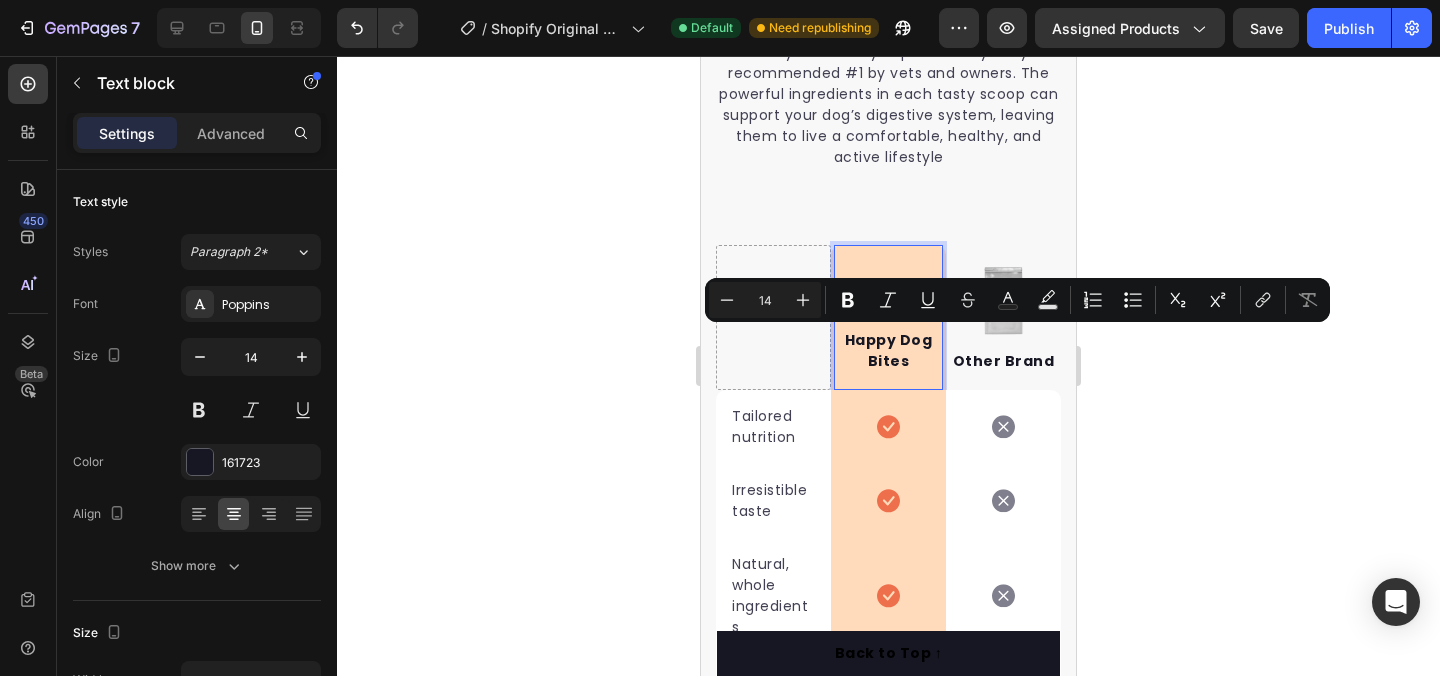 click on "Happy Dog Bites" at bounding box center (888, 351) 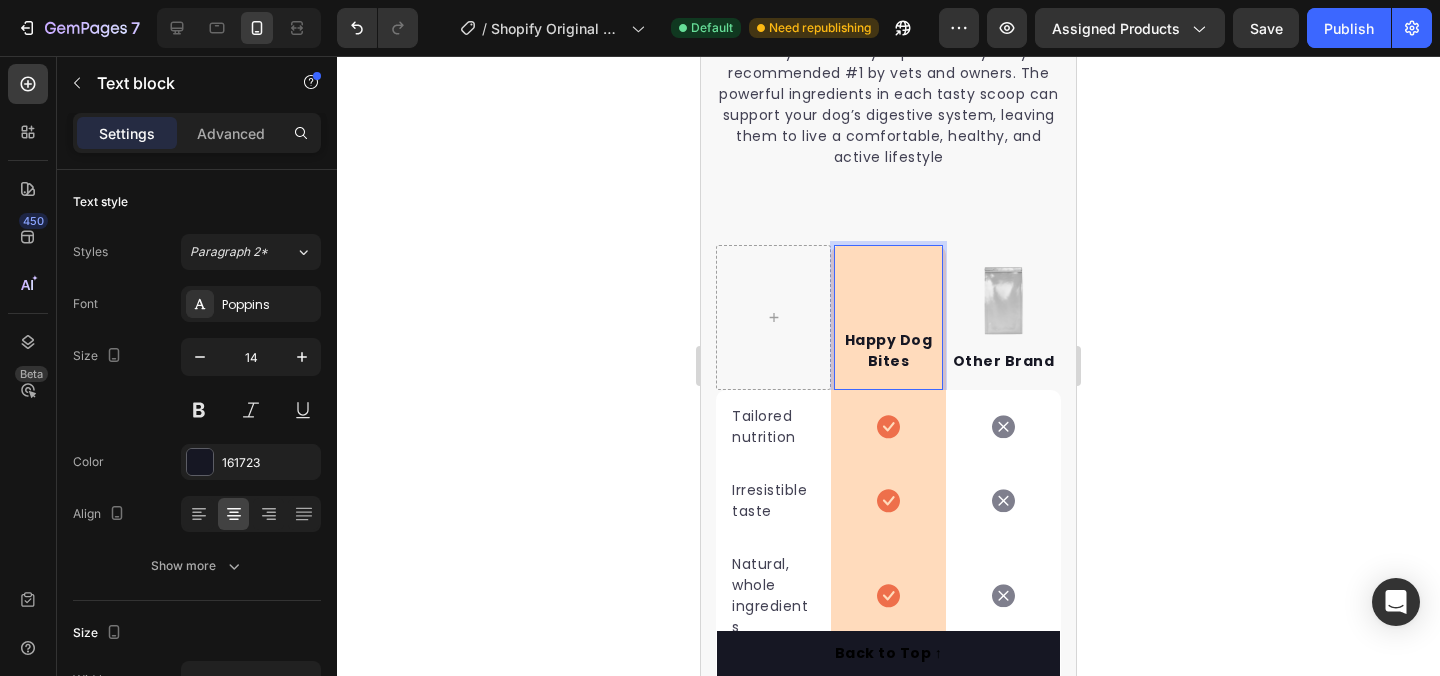 click on "Happy Dog Bites" at bounding box center [888, 351] 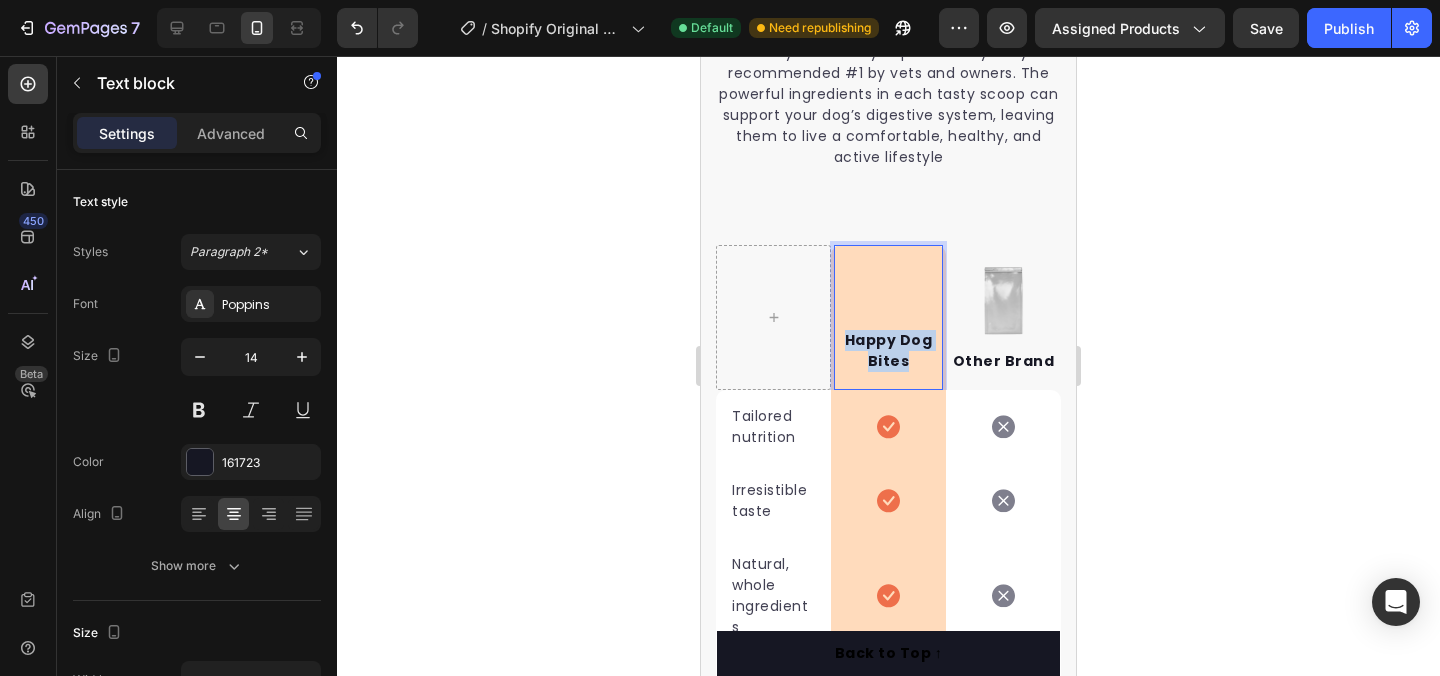 drag, startPoint x: 917, startPoint y: 359, endPoint x: 843, endPoint y: 341, distance: 76.15773 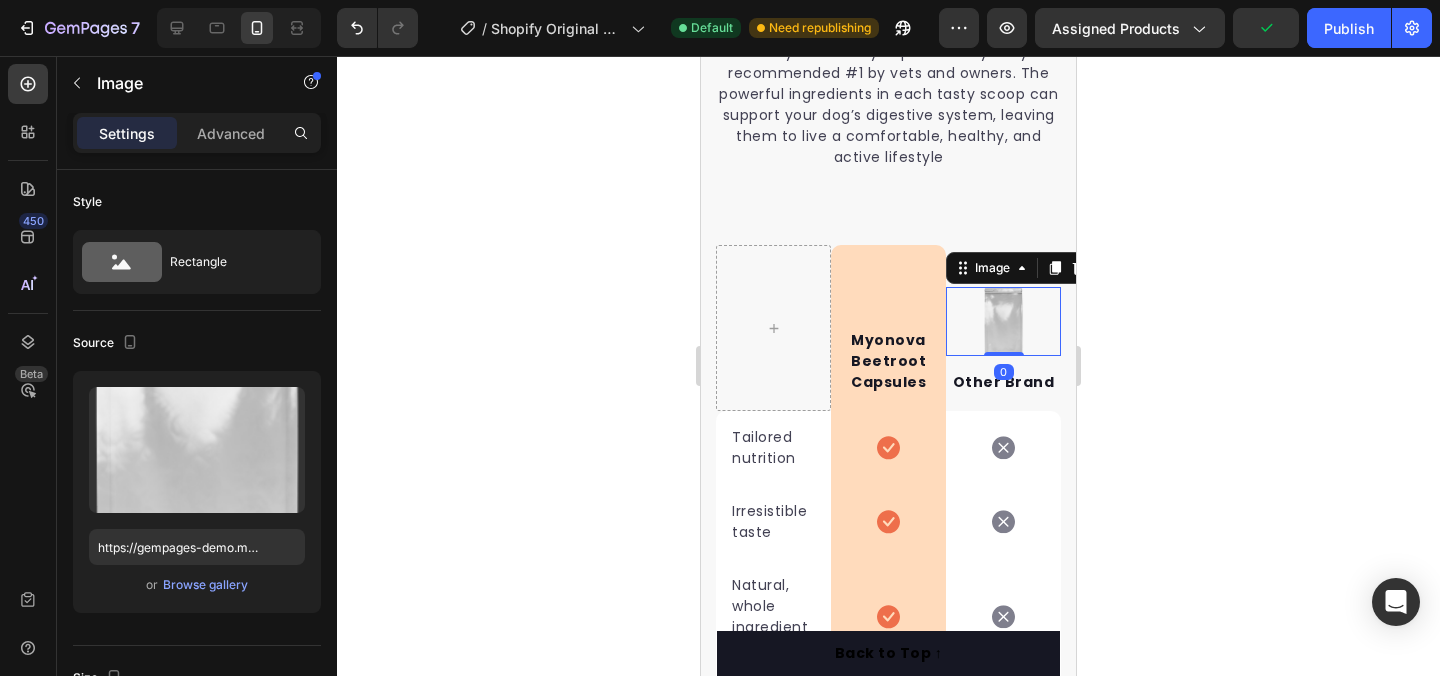 click at bounding box center (1004, 321) 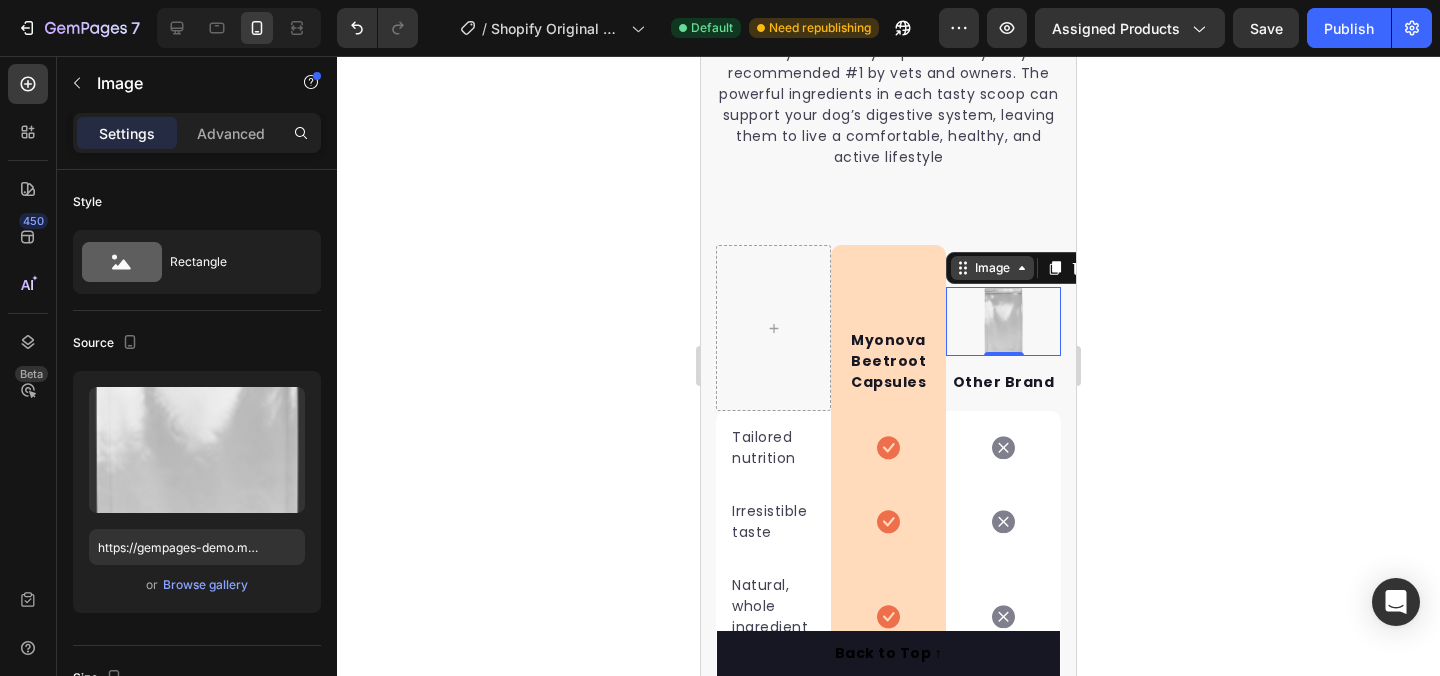 click 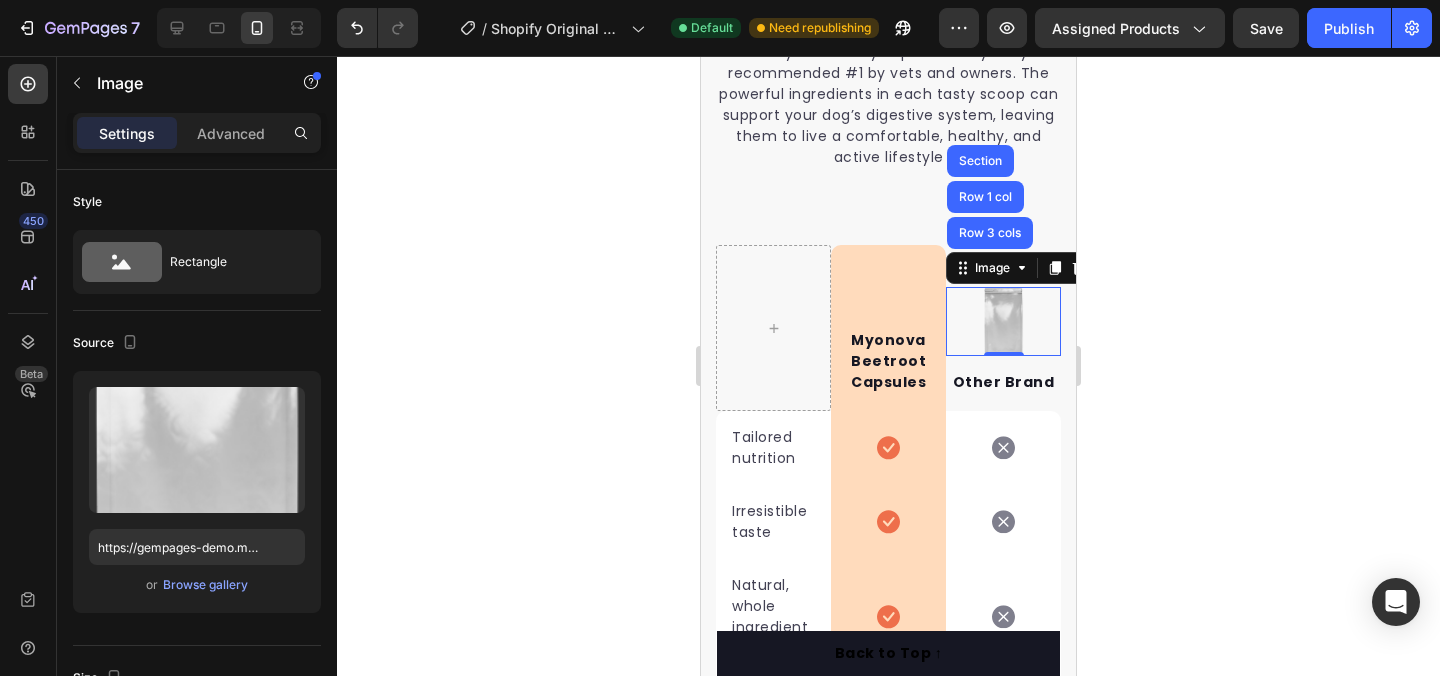click 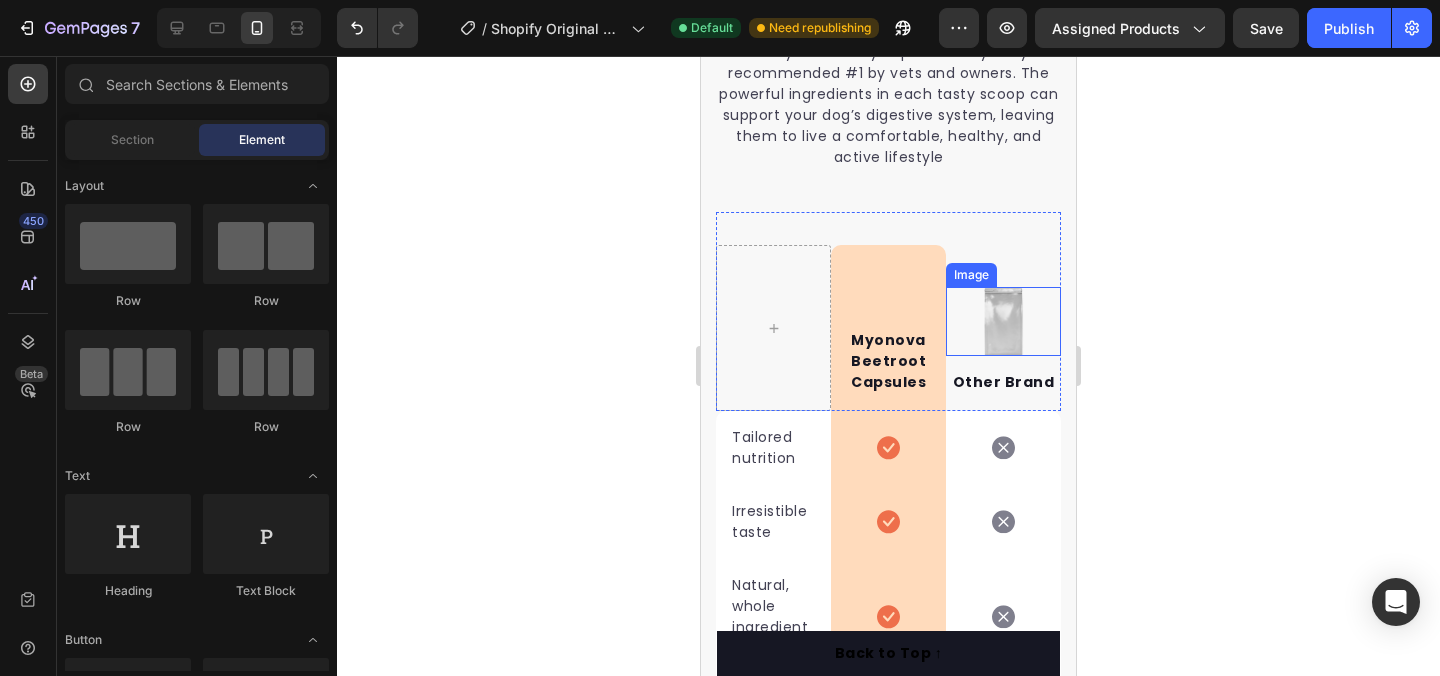 click at bounding box center (1004, 321) 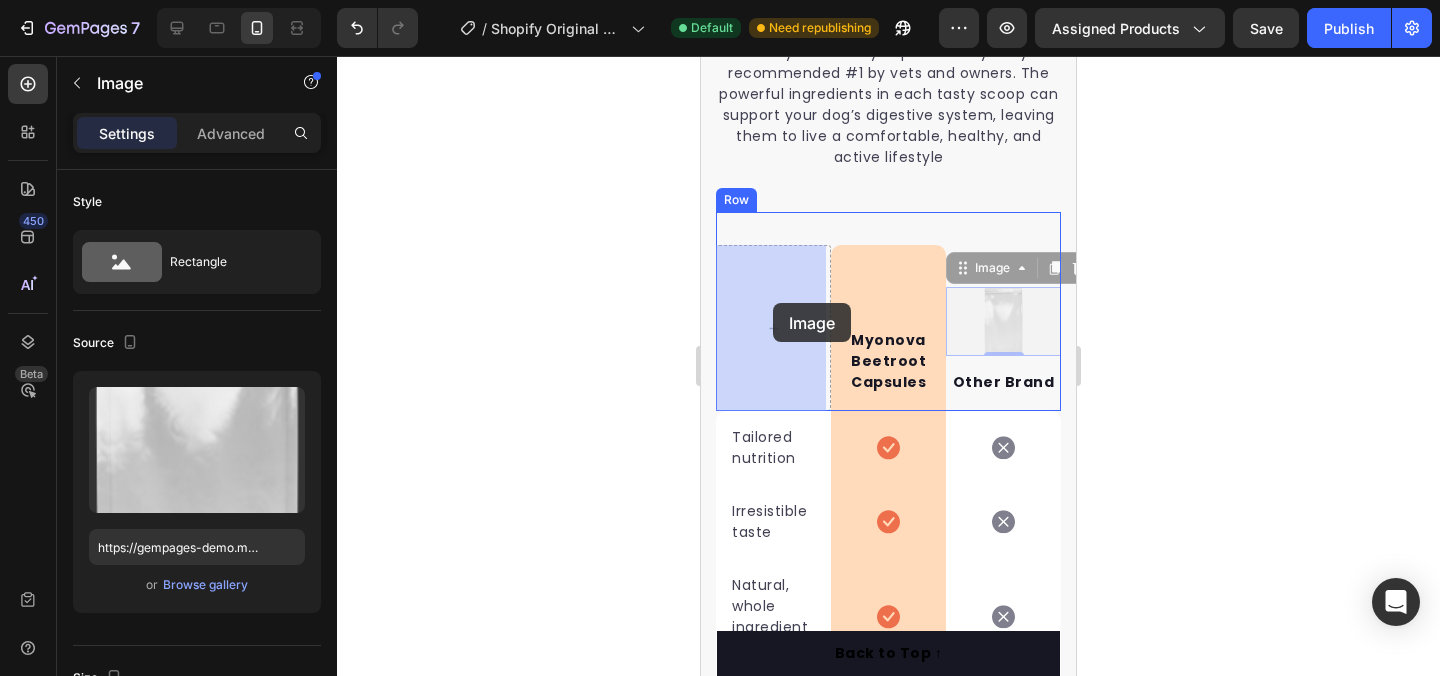 drag, startPoint x: 998, startPoint y: 331, endPoint x: 778, endPoint y: 306, distance: 221.4159 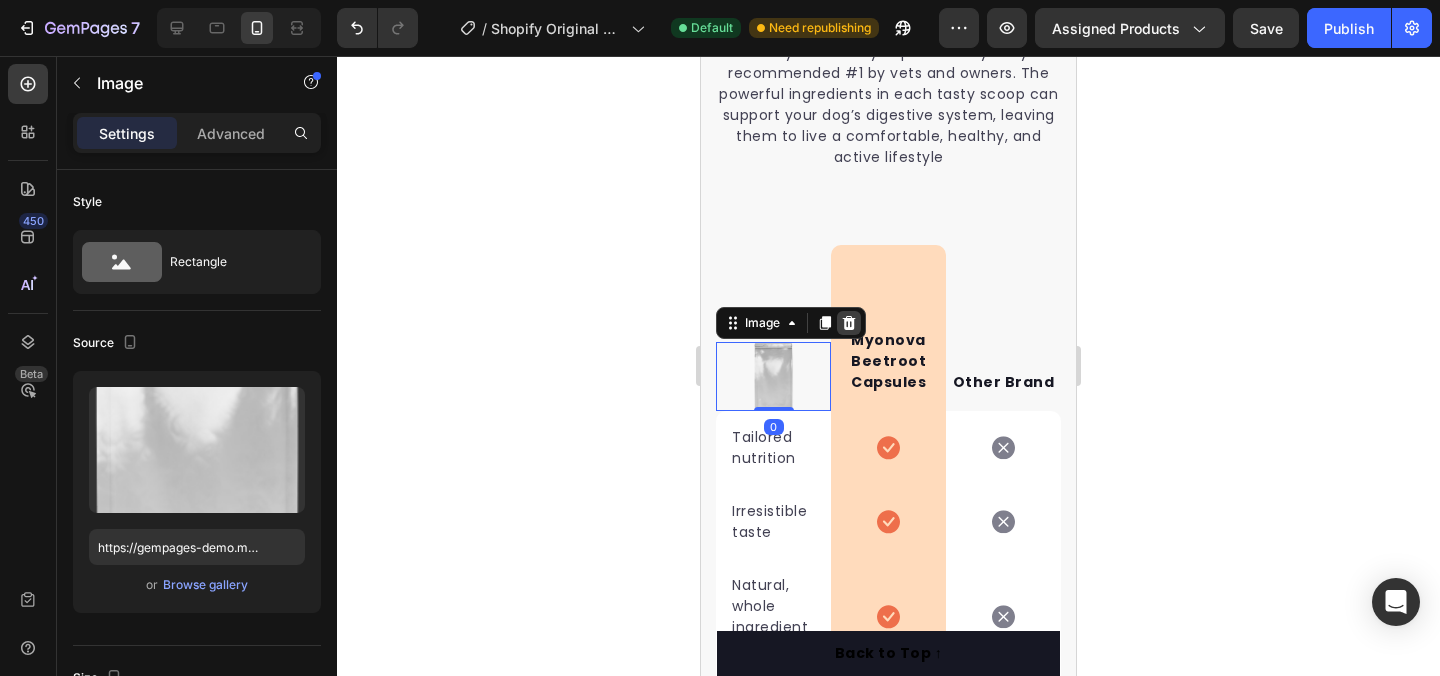 click 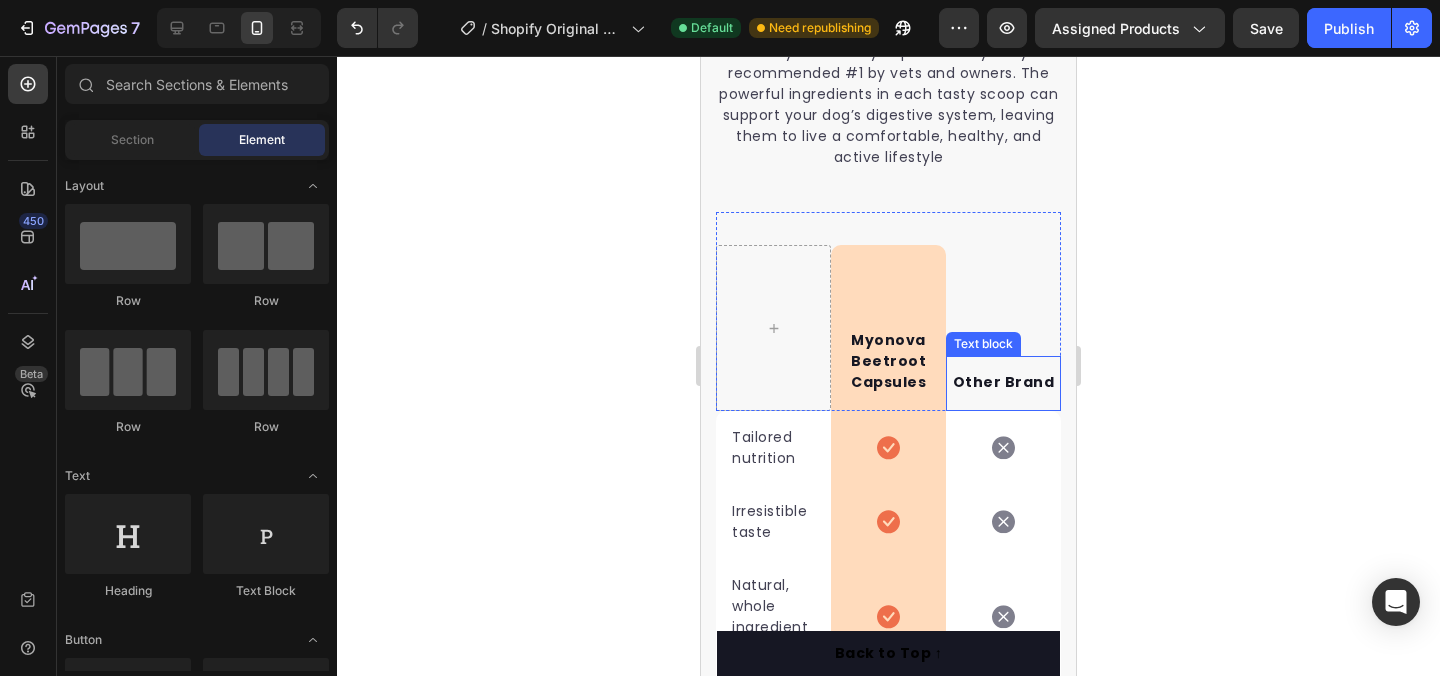 click on "Other Brand" at bounding box center (1003, 382) 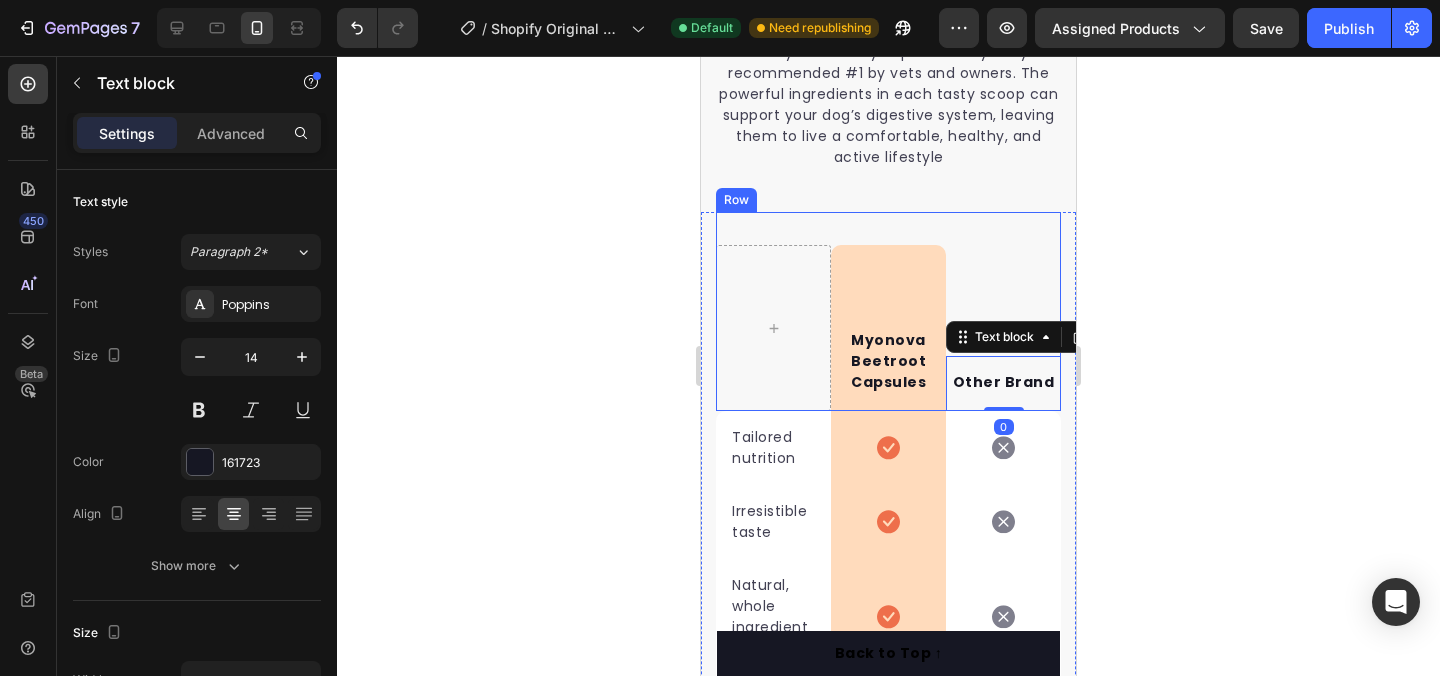 click 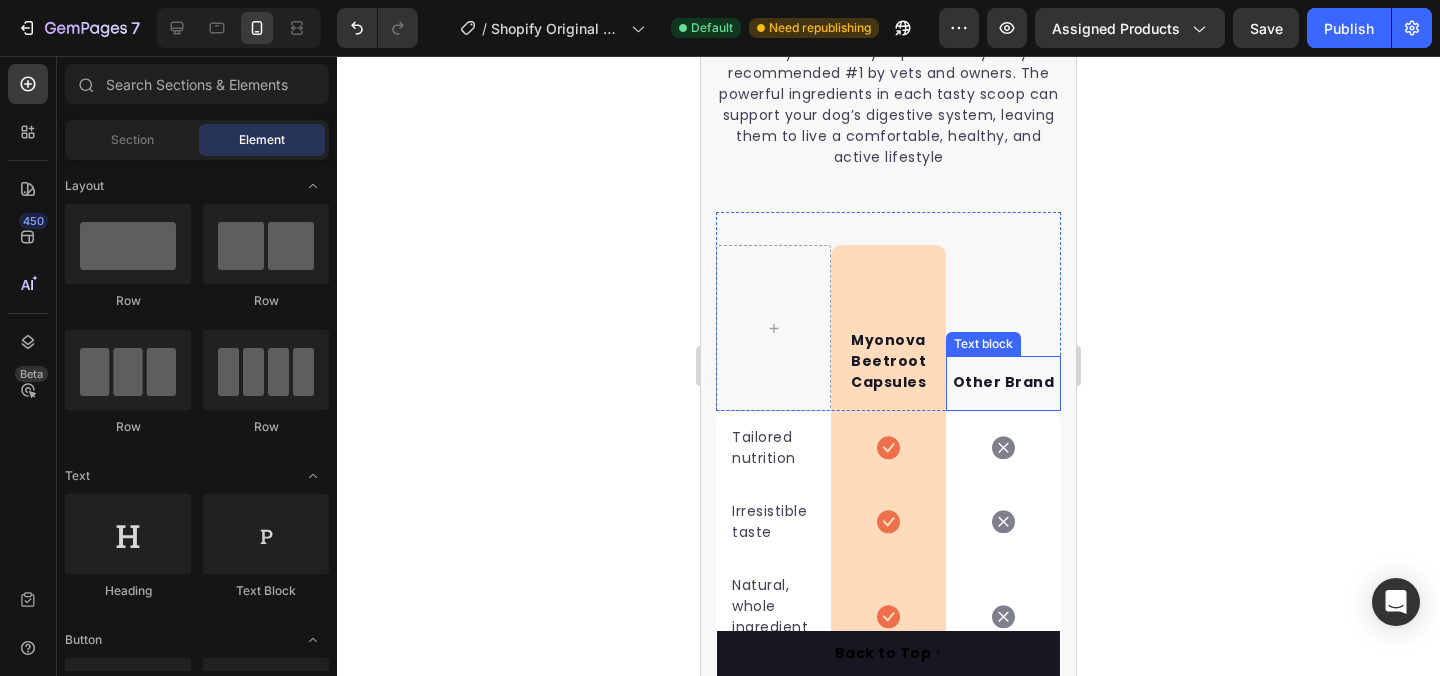 click on "Other Brand" at bounding box center (1003, 382) 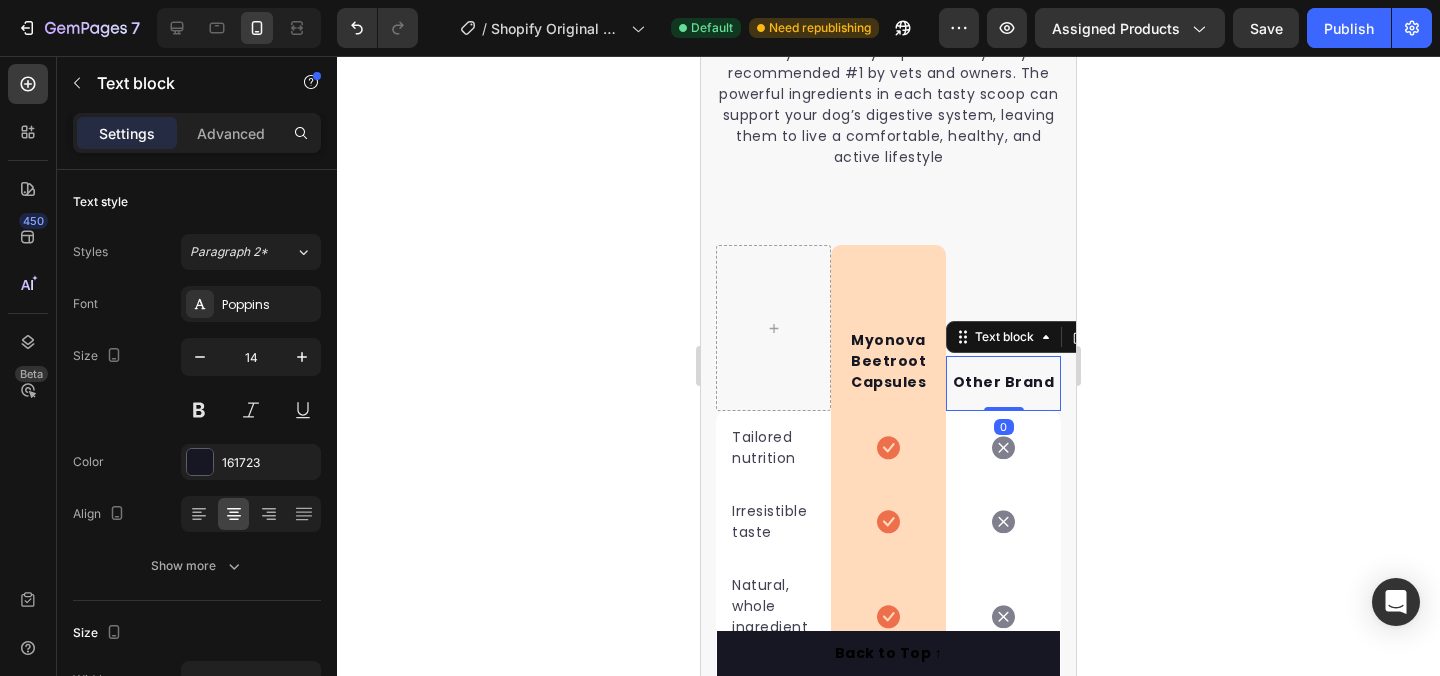 click on "Other Brand" at bounding box center (1003, 382) 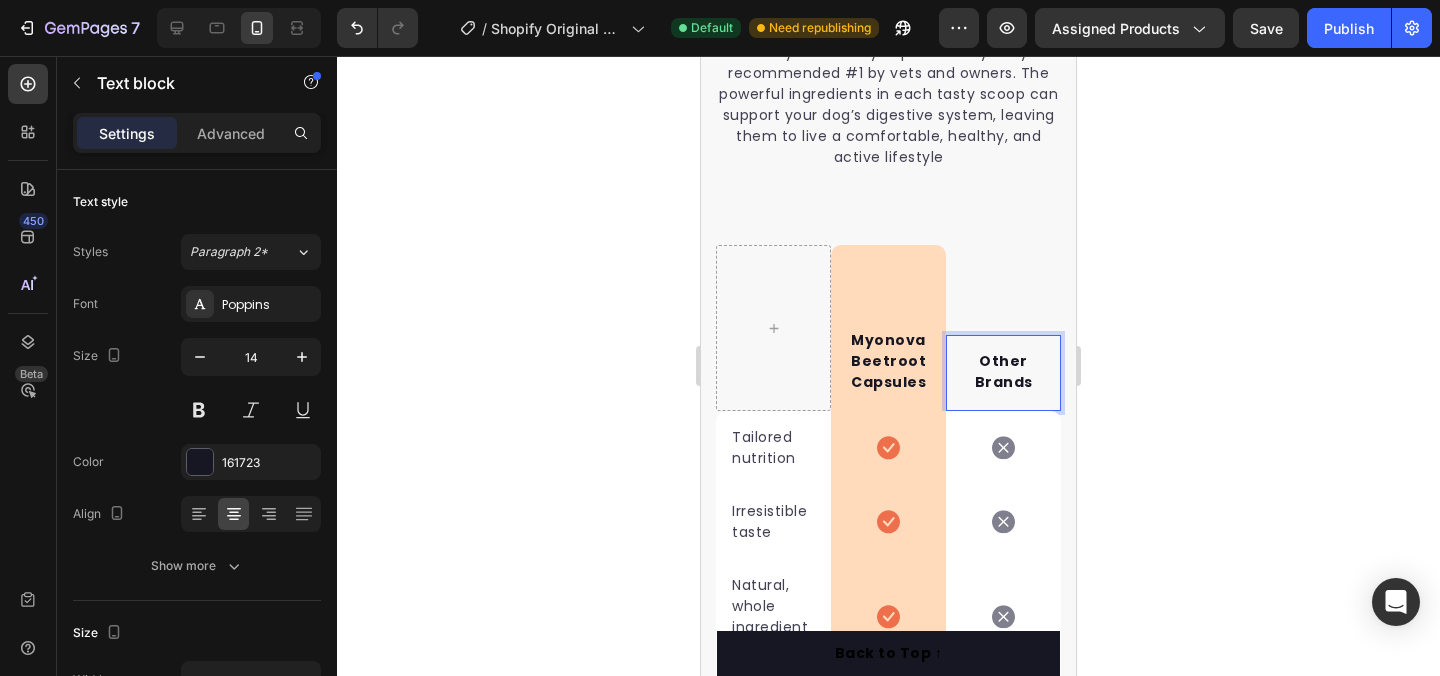 scroll, scrollTop: 4130, scrollLeft: 0, axis: vertical 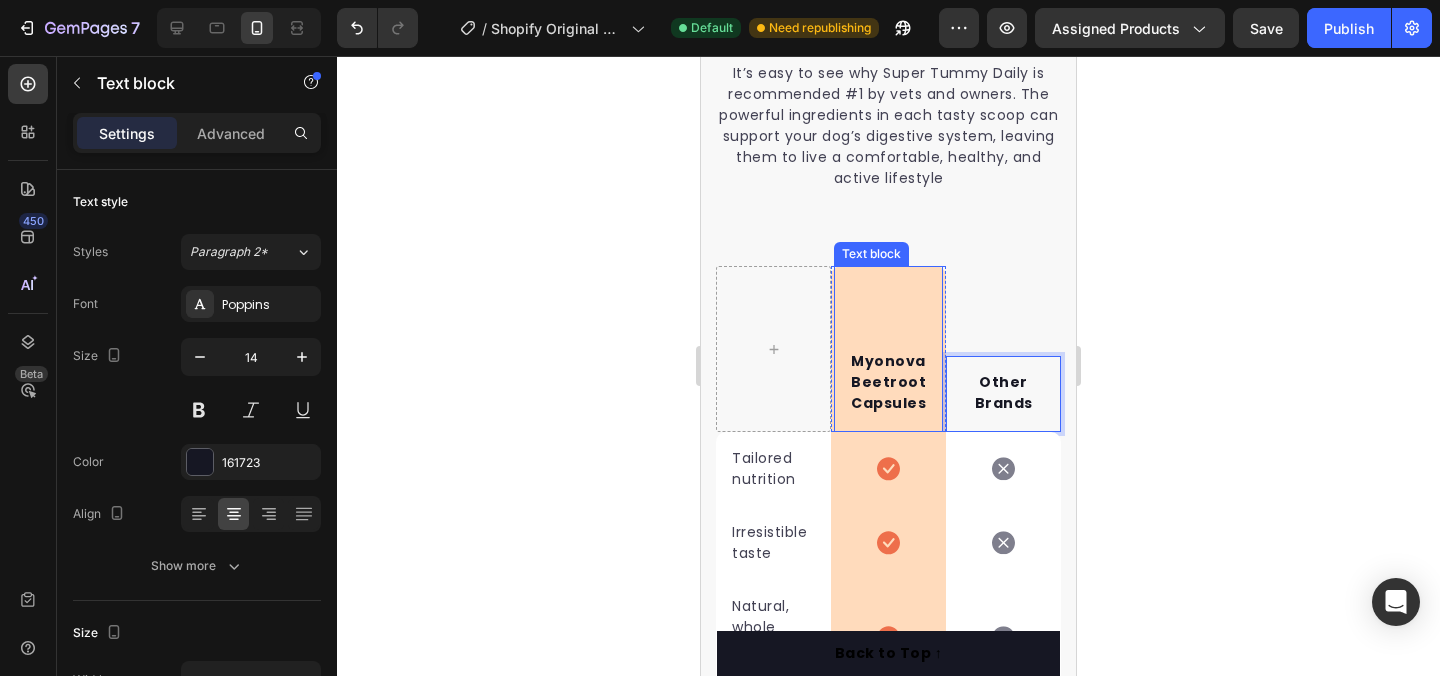 click on "Myonova Beetroot Capsules" at bounding box center (888, 382) 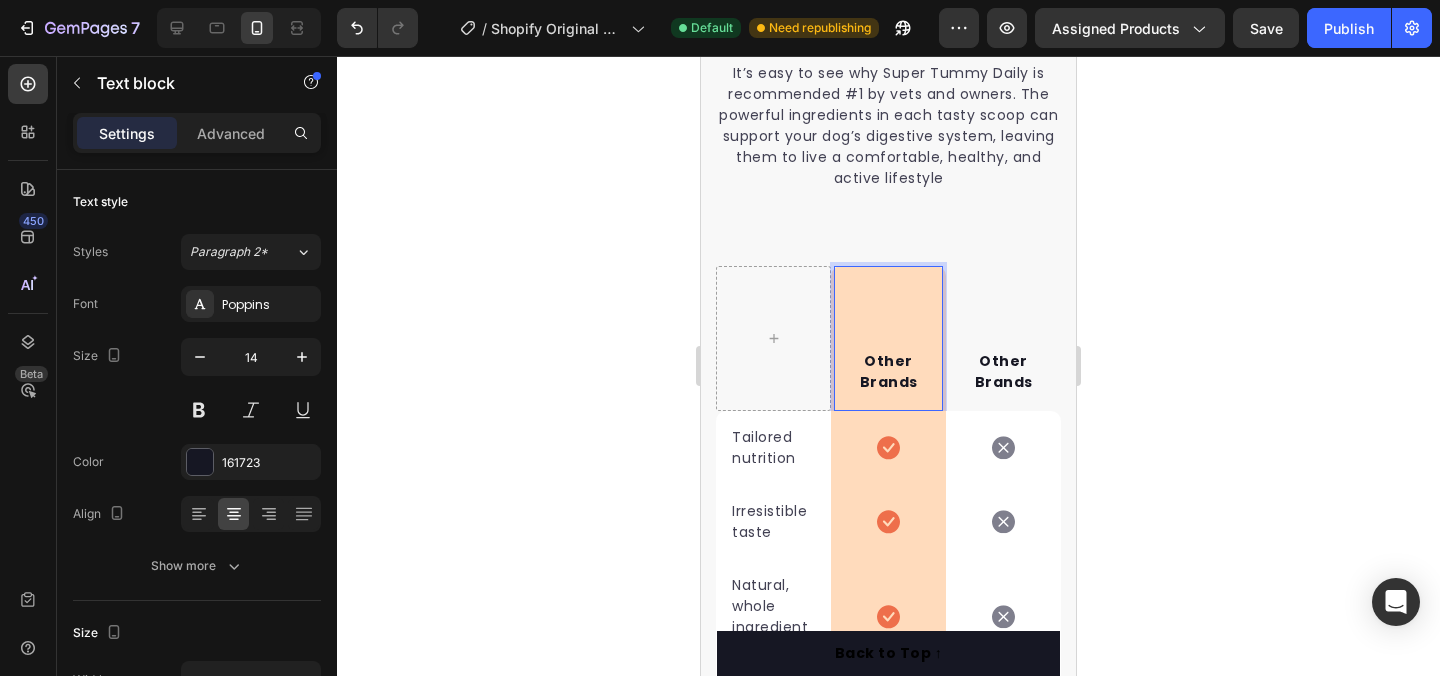 click on "Other Brands" at bounding box center (888, 372) 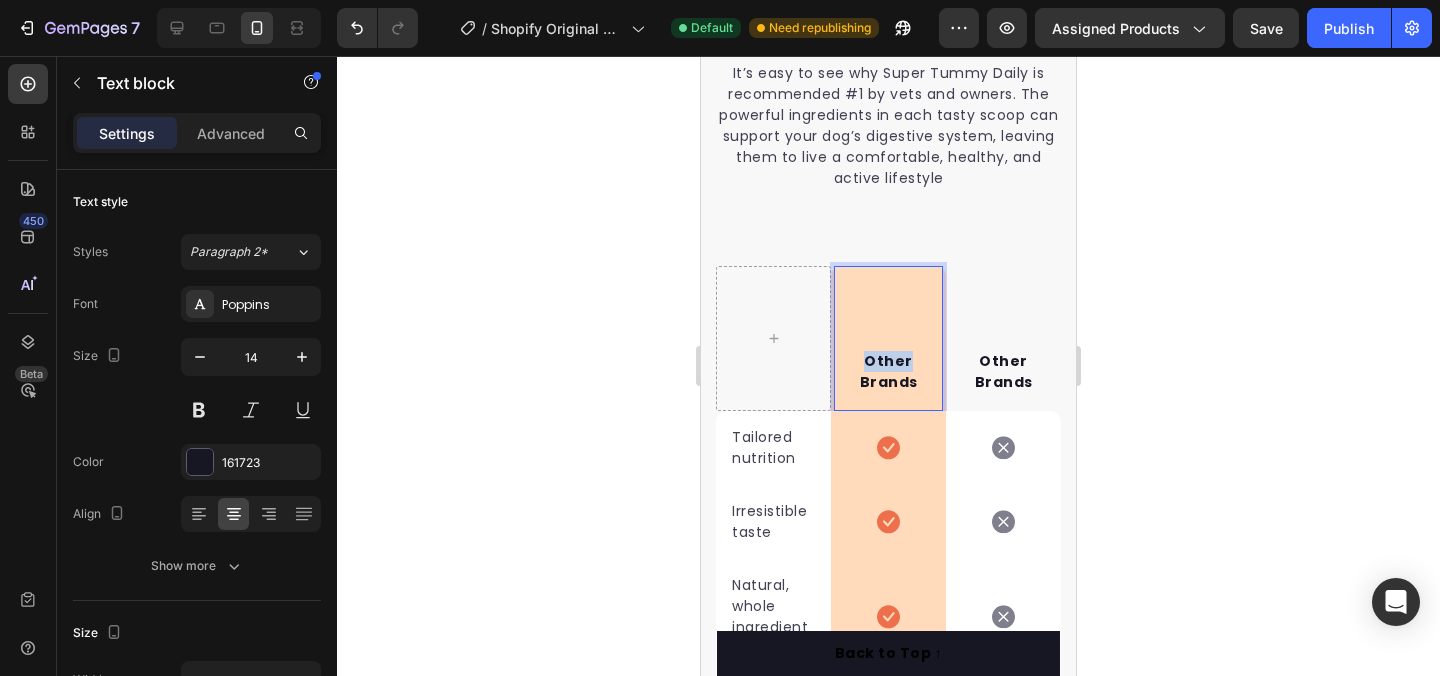 click on "Other Brands" at bounding box center [888, 372] 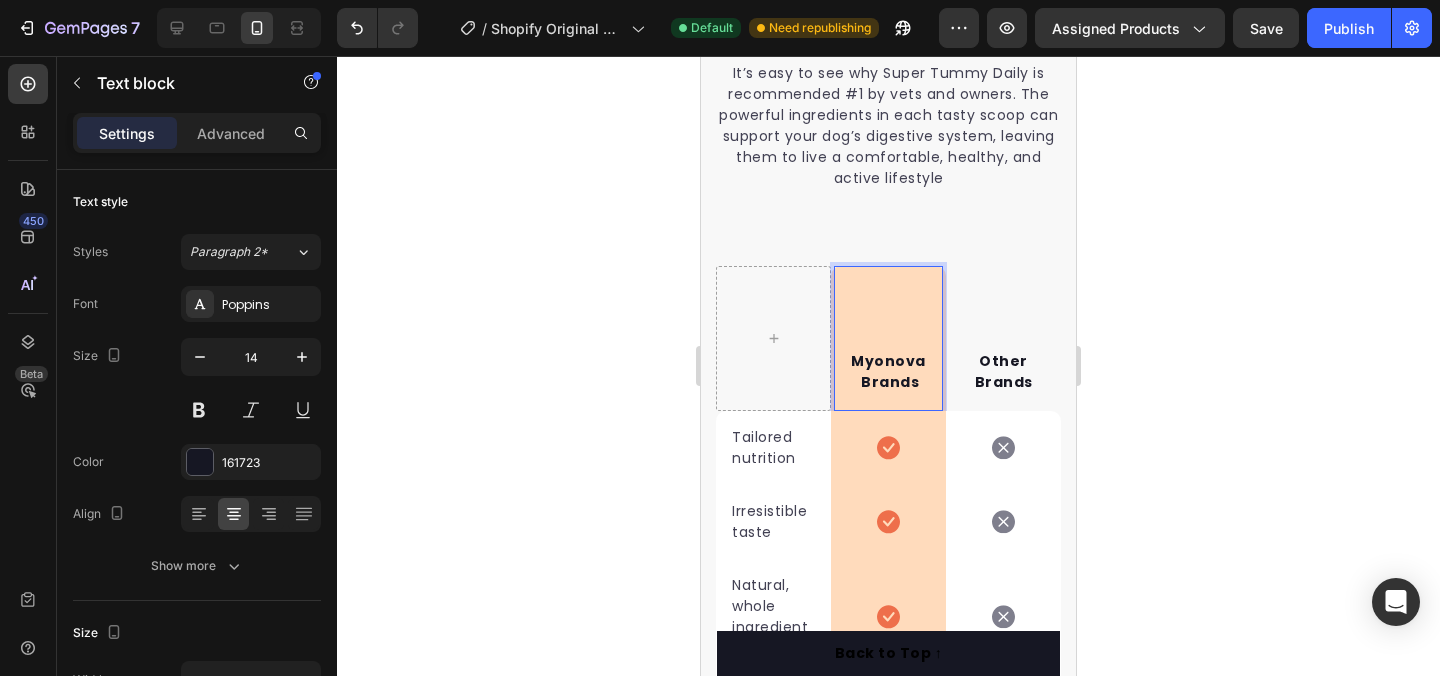 click on "Myonova  Brands" at bounding box center (888, 372) 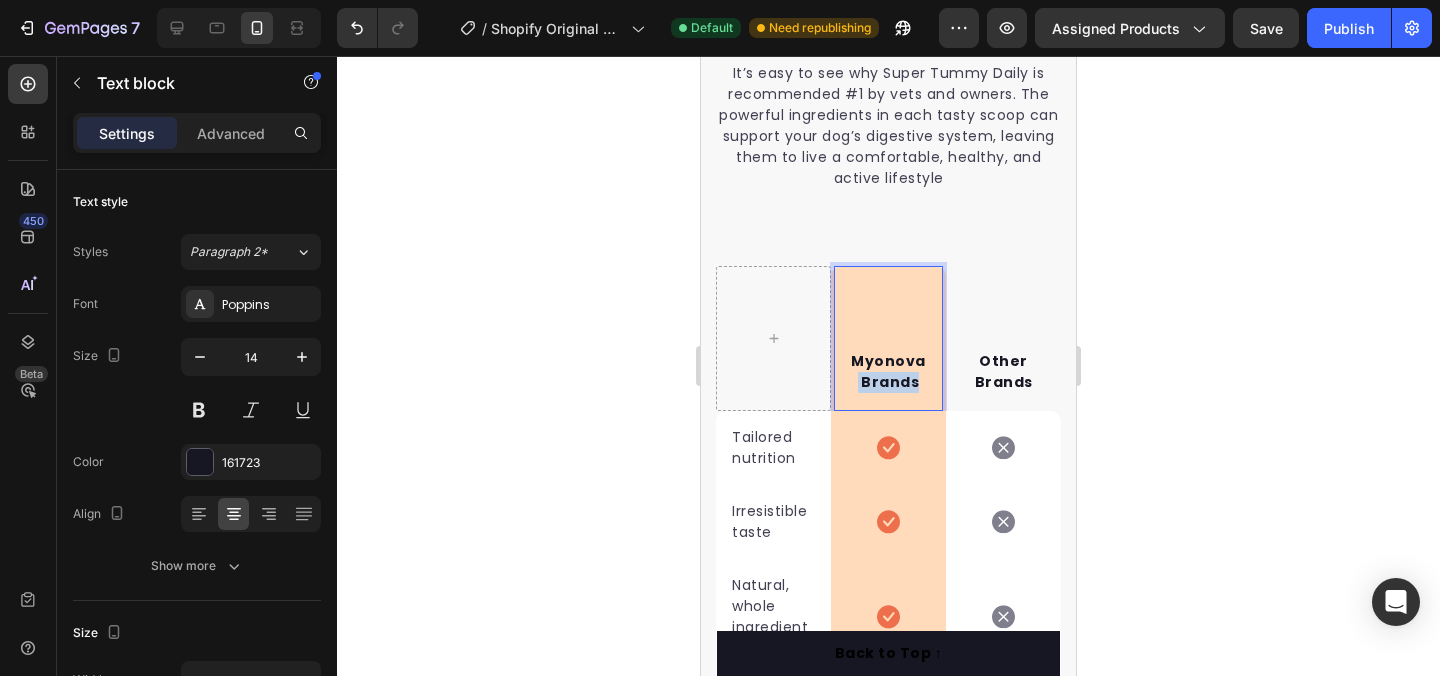 drag, startPoint x: 911, startPoint y: 381, endPoint x: 852, endPoint y: 381, distance: 59 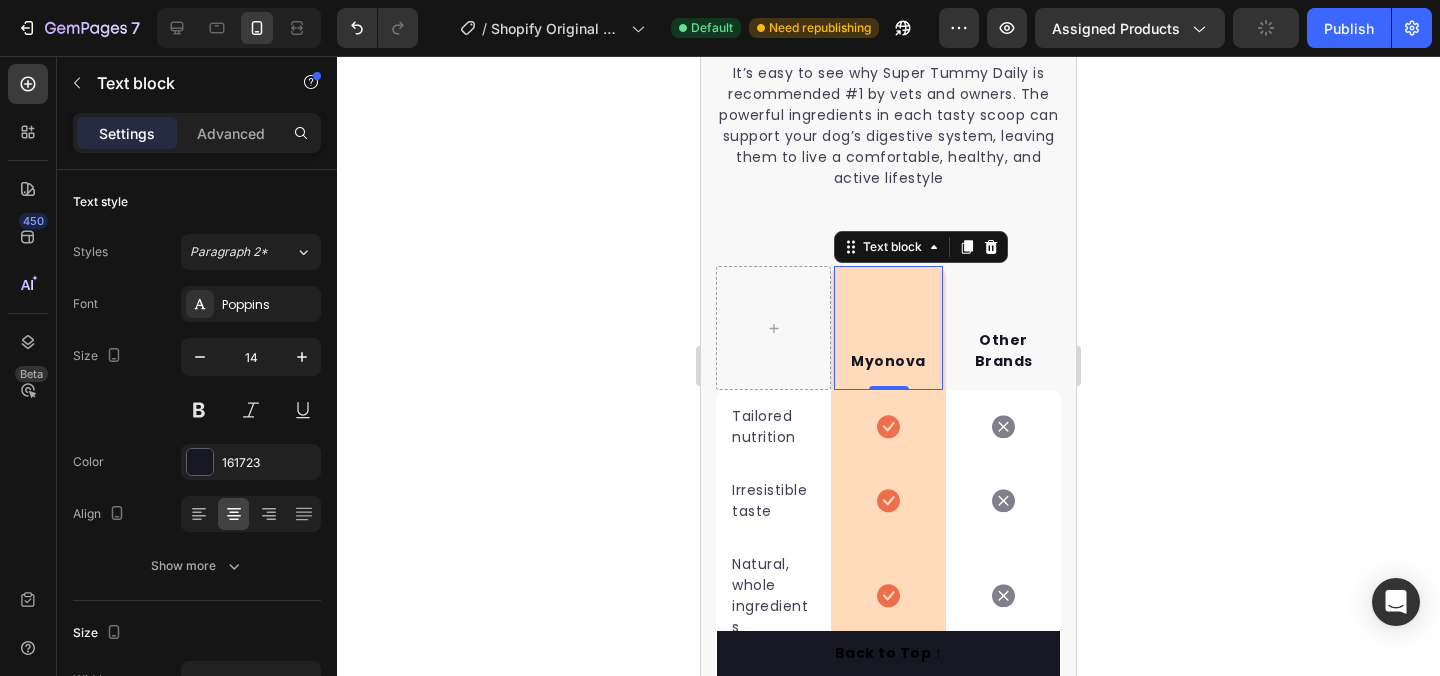 click 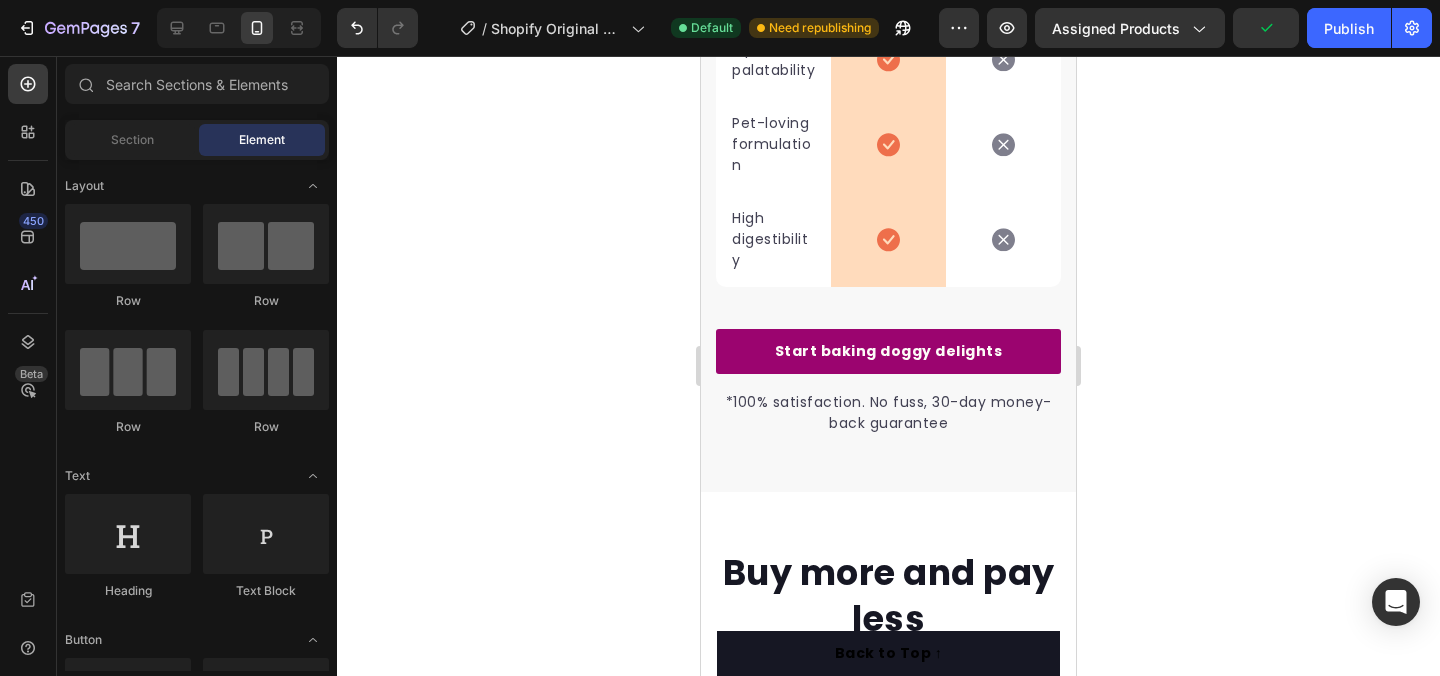 scroll, scrollTop: 4764, scrollLeft: 0, axis: vertical 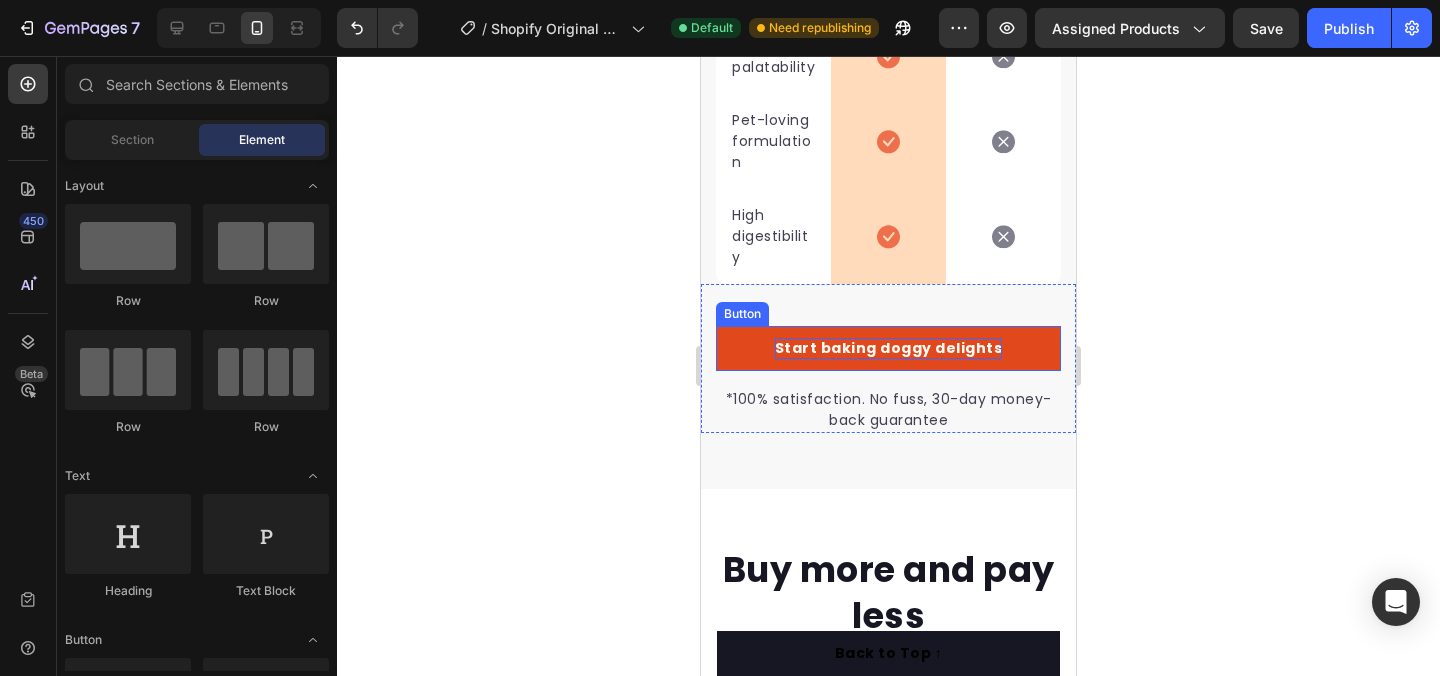 click on "Start baking doggy delights" at bounding box center [889, 348] 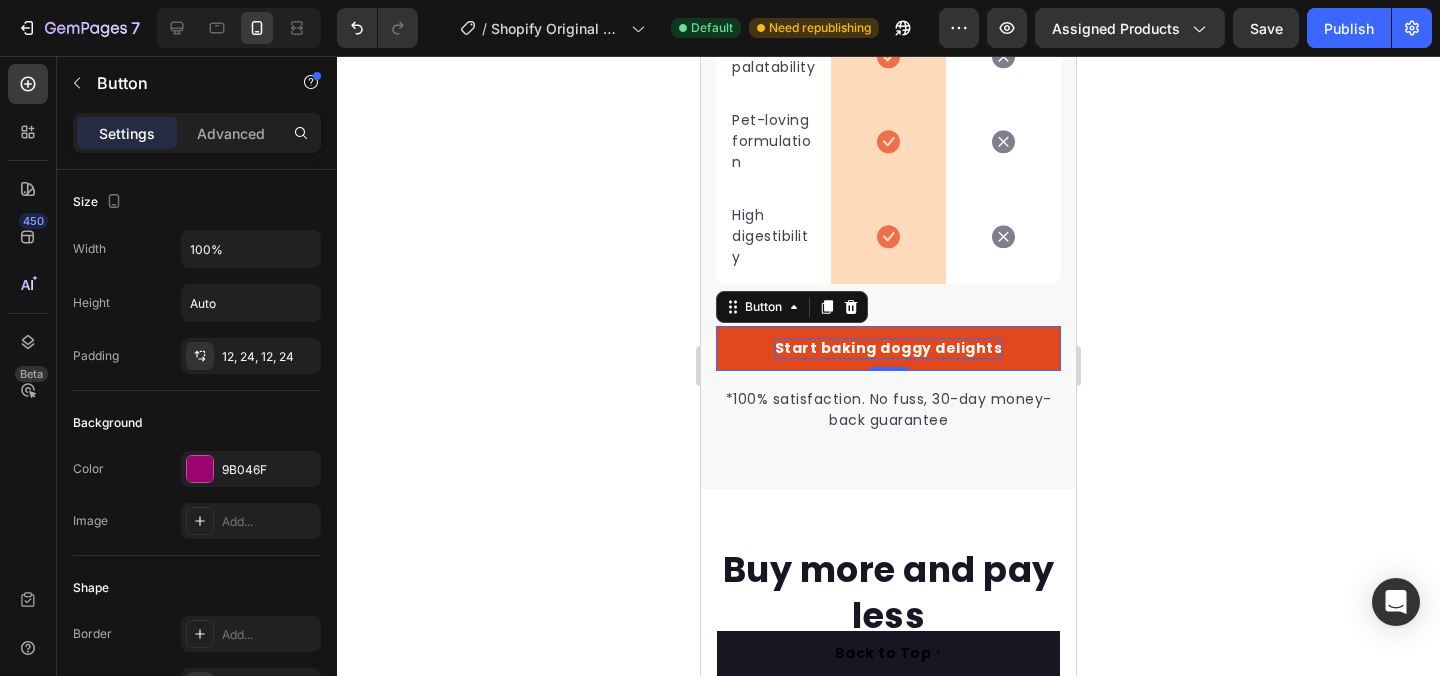 click on "Start baking doggy delights" at bounding box center (889, 348) 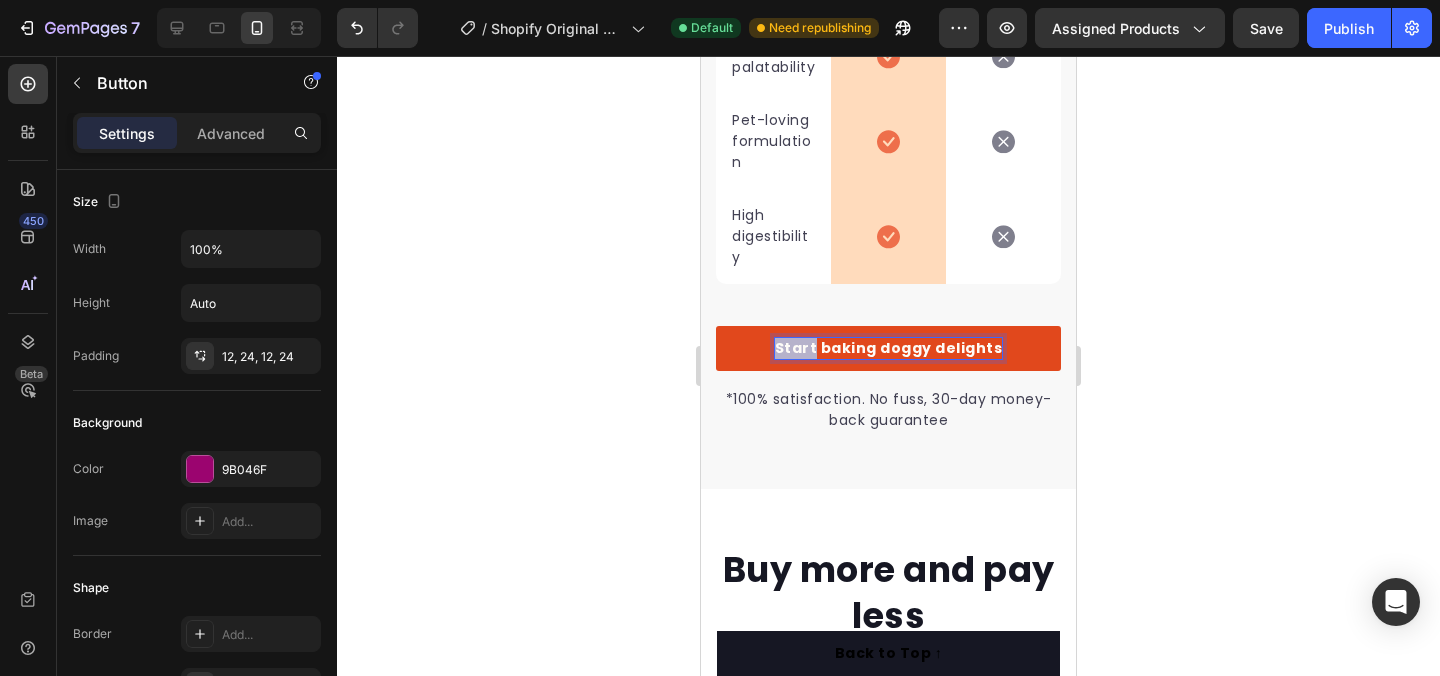 click on "Start baking doggy delights" at bounding box center [889, 348] 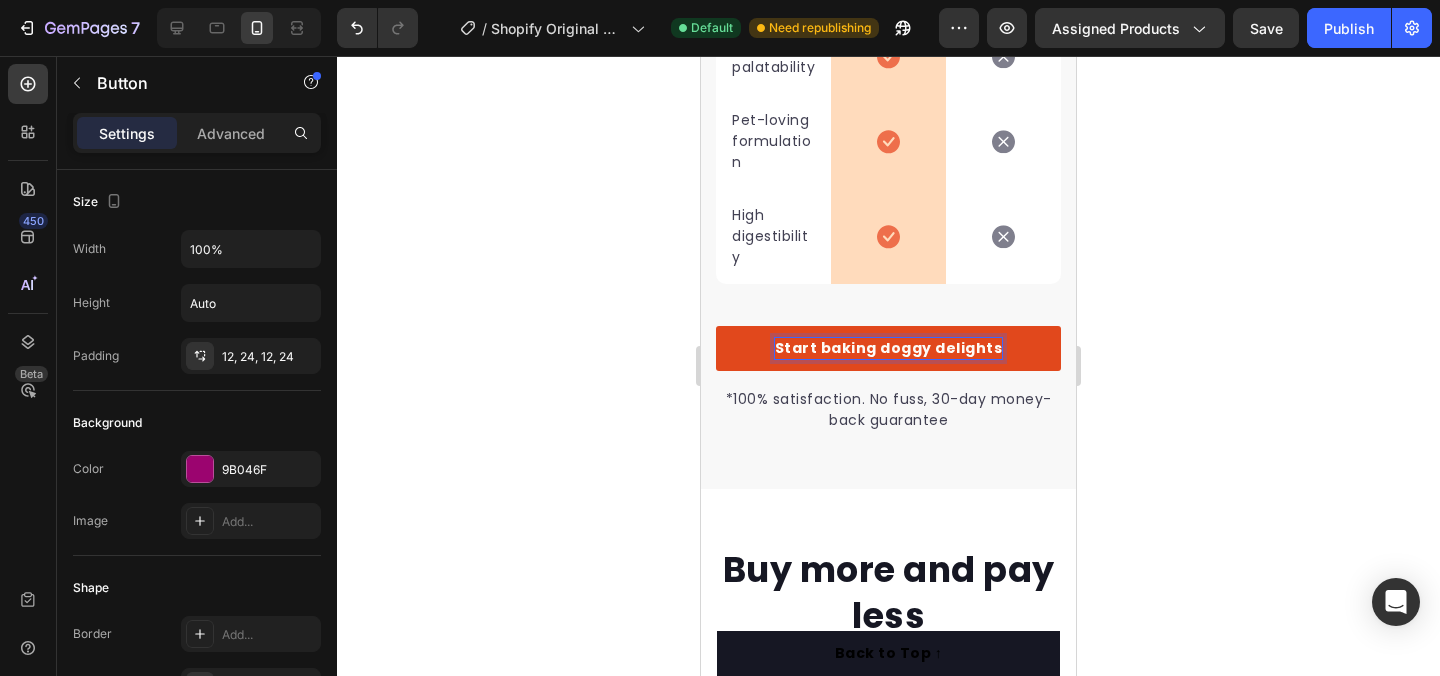 click on "Start baking doggy delights" at bounding box center (889, 348) 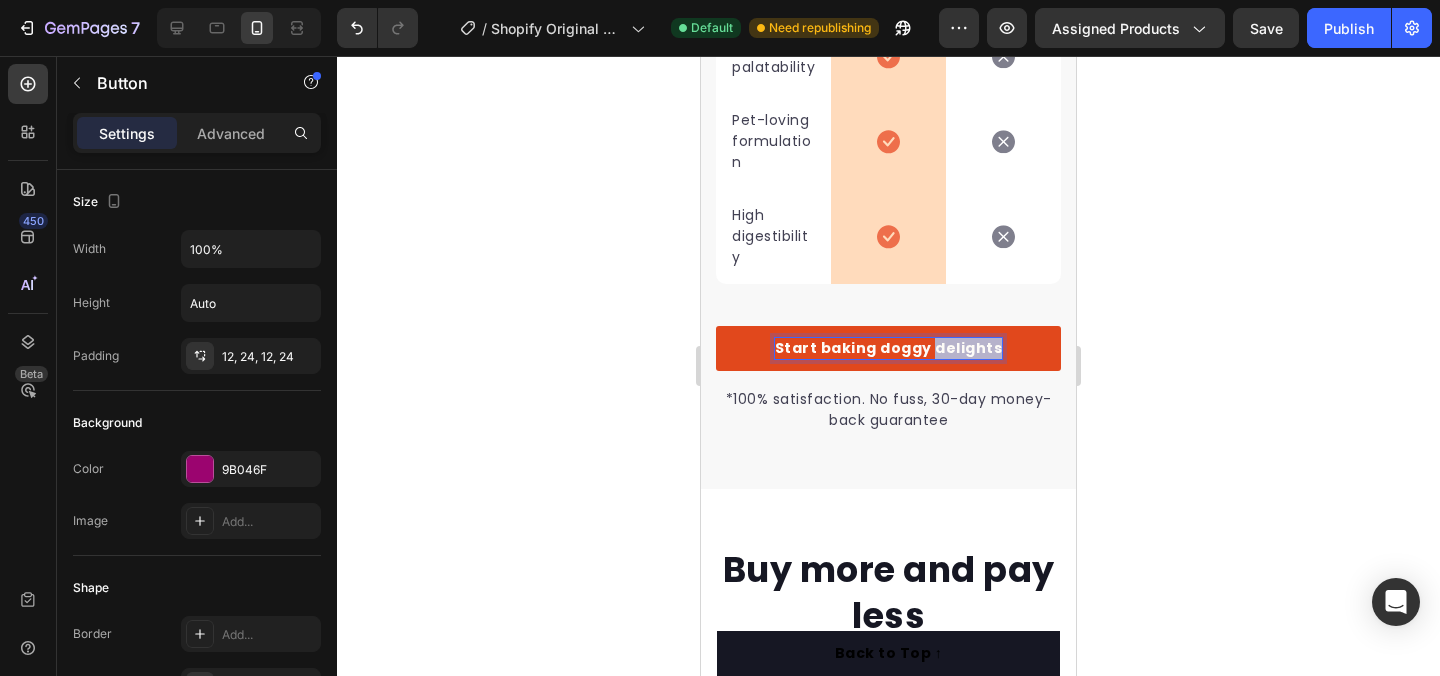 click on "Start baking doggy delights" at bounding box center (889, 348) 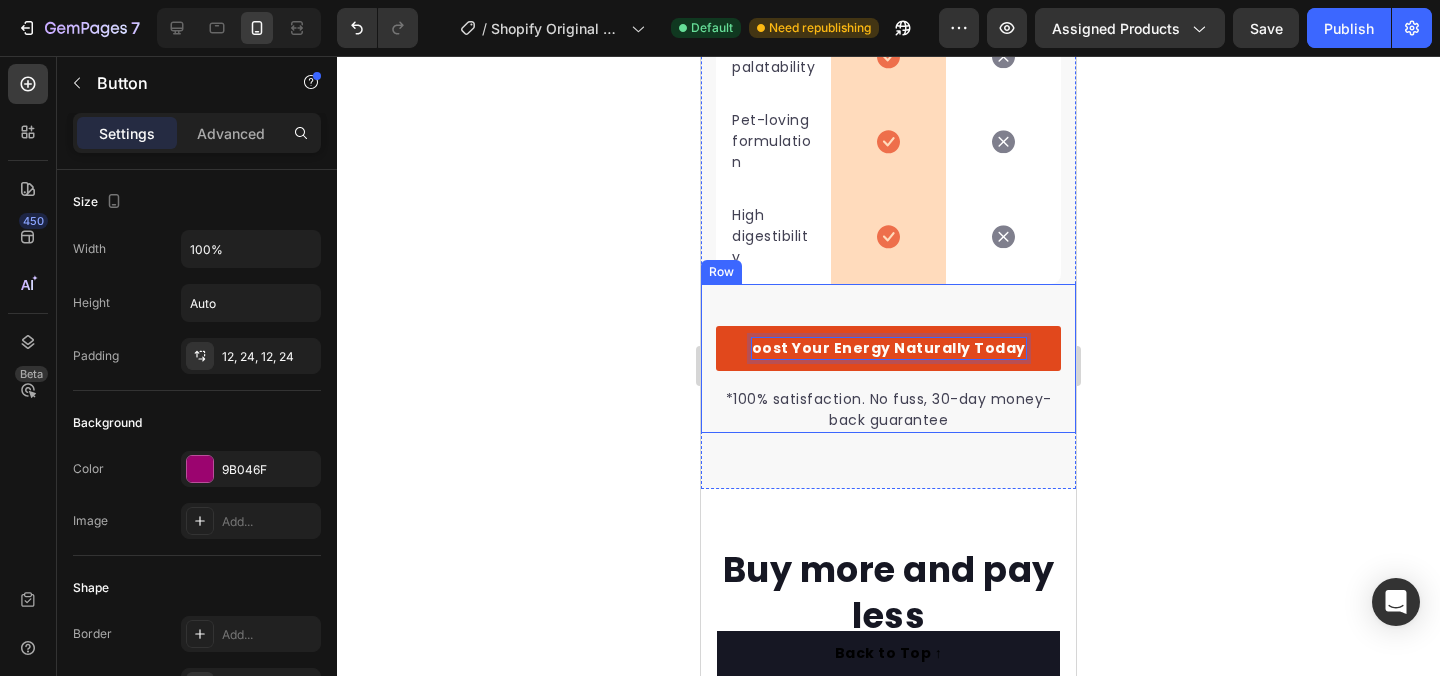 click 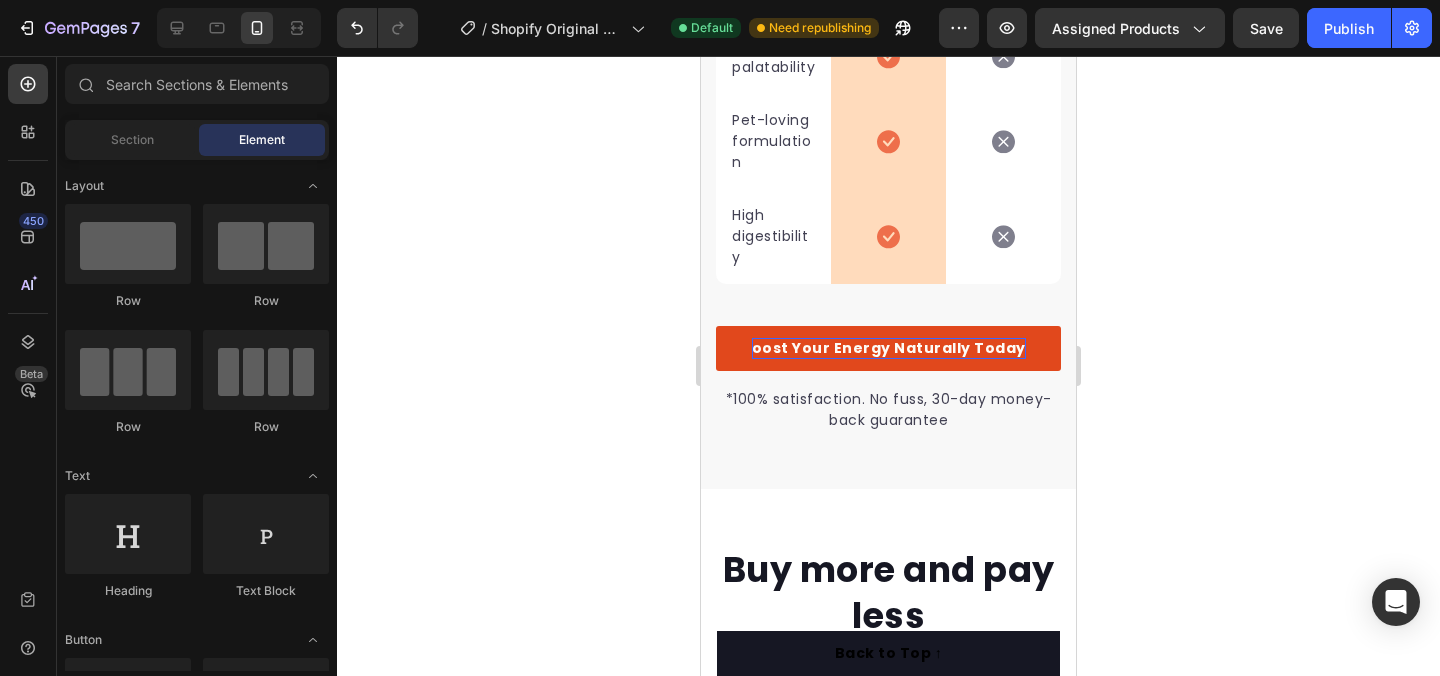 click 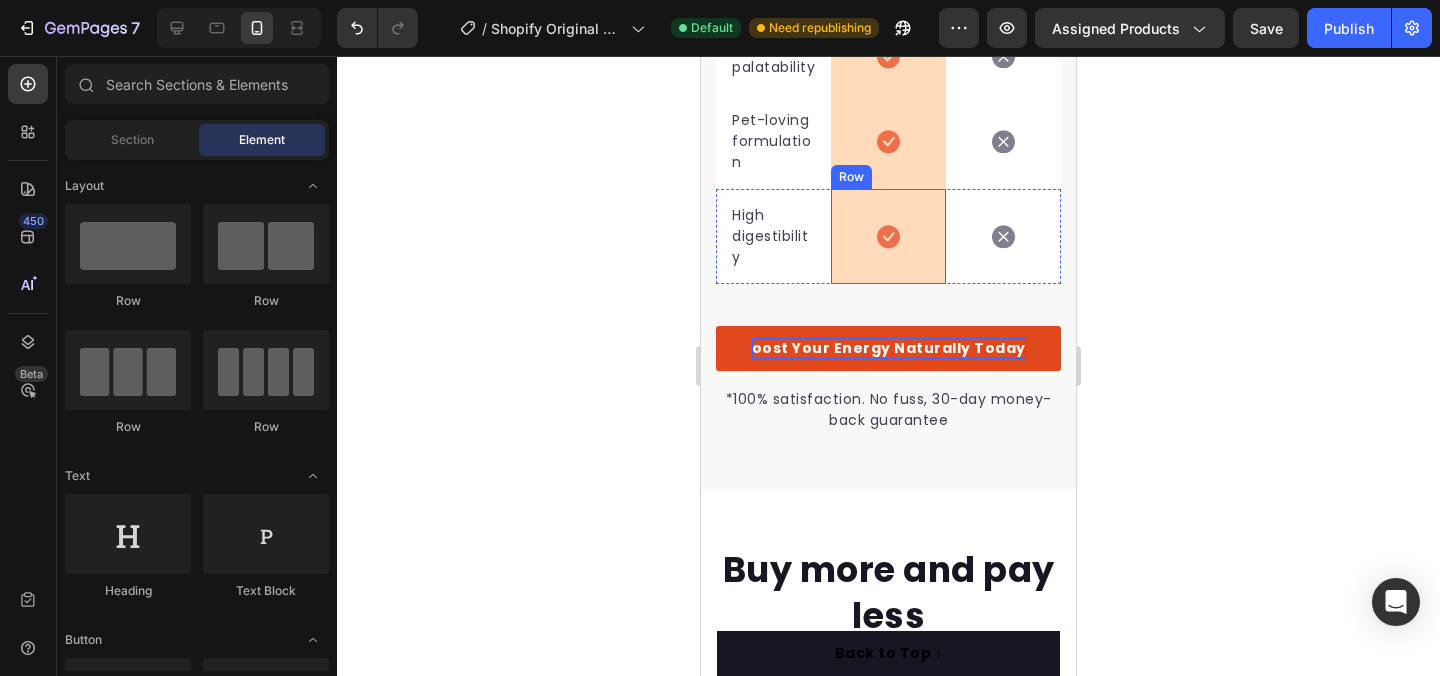 click on "Icon Row" at bounding box center [888, 236] 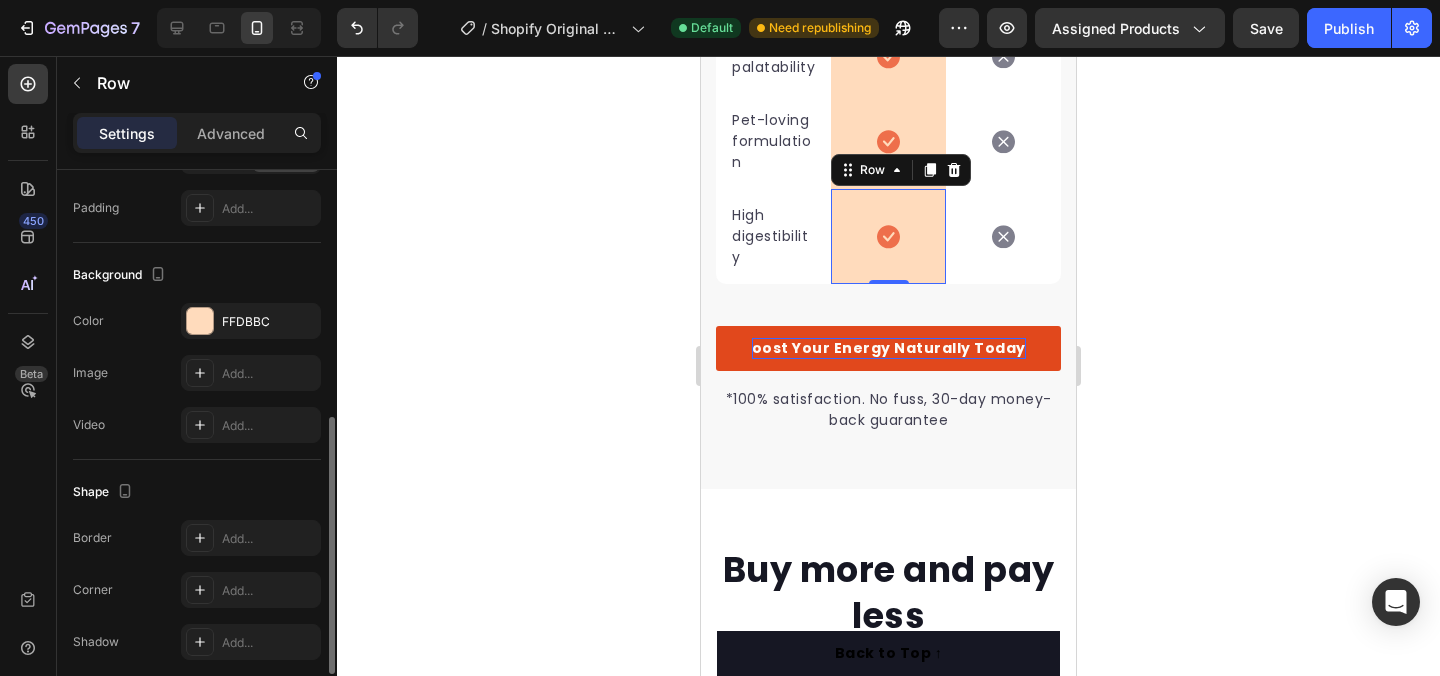 scroll, scrollTop: 471, scrollLeft: 0, axis: vertical 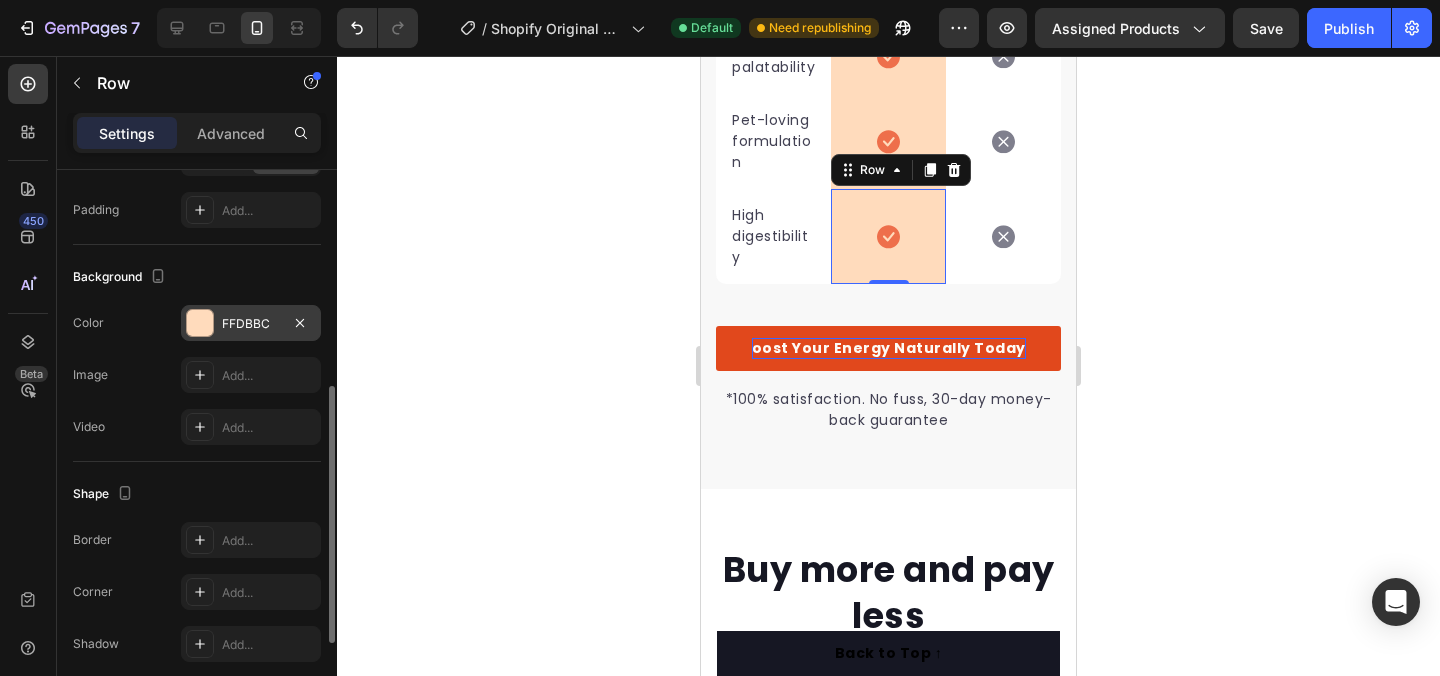 click on "FFDBBC" at bounding box center (251, 324) 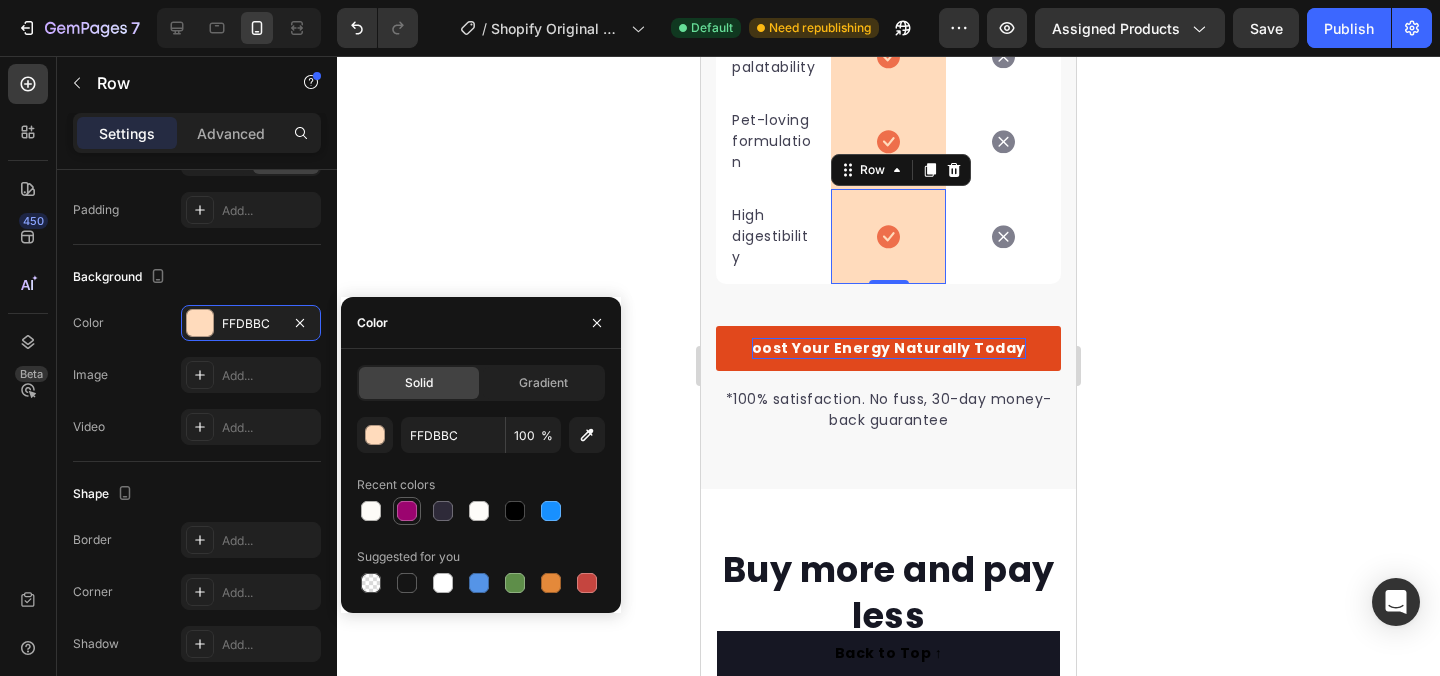 click at bounding box center [407, 511] 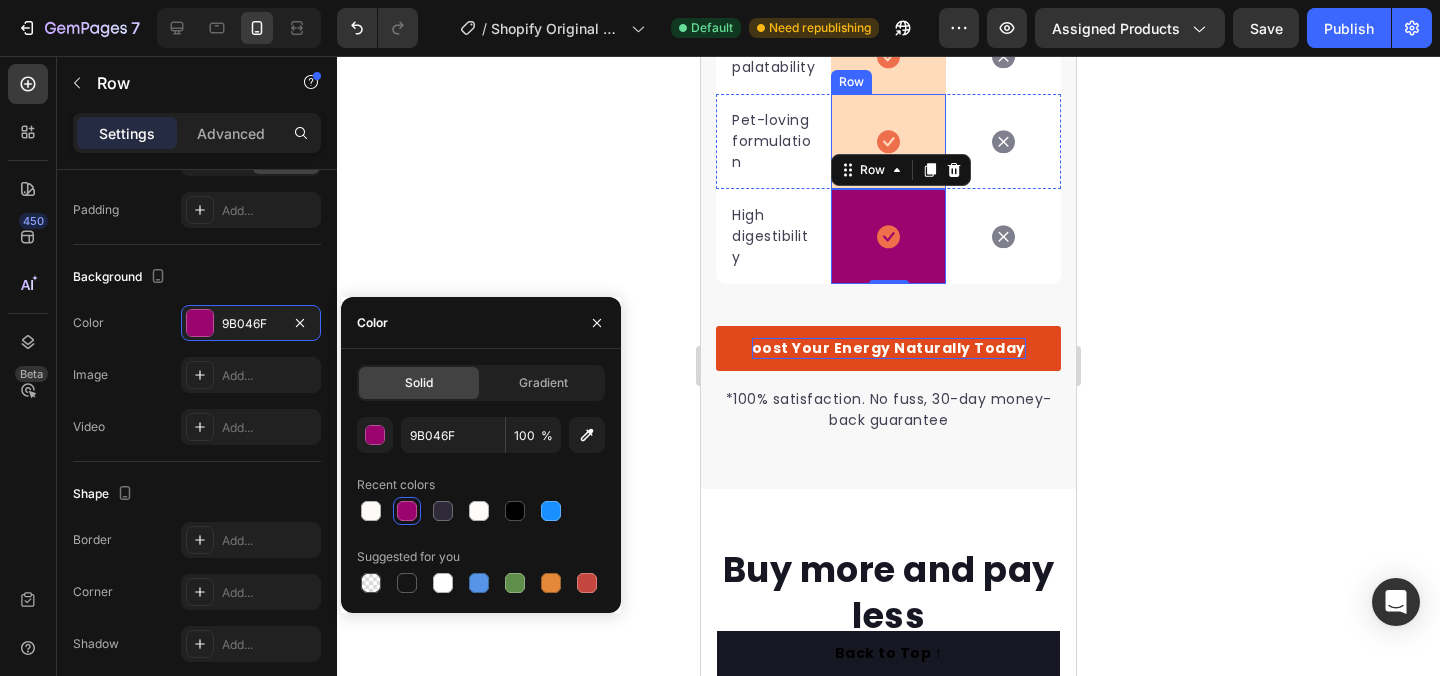 click on "Icon Row" at bounding box center (888, 141) 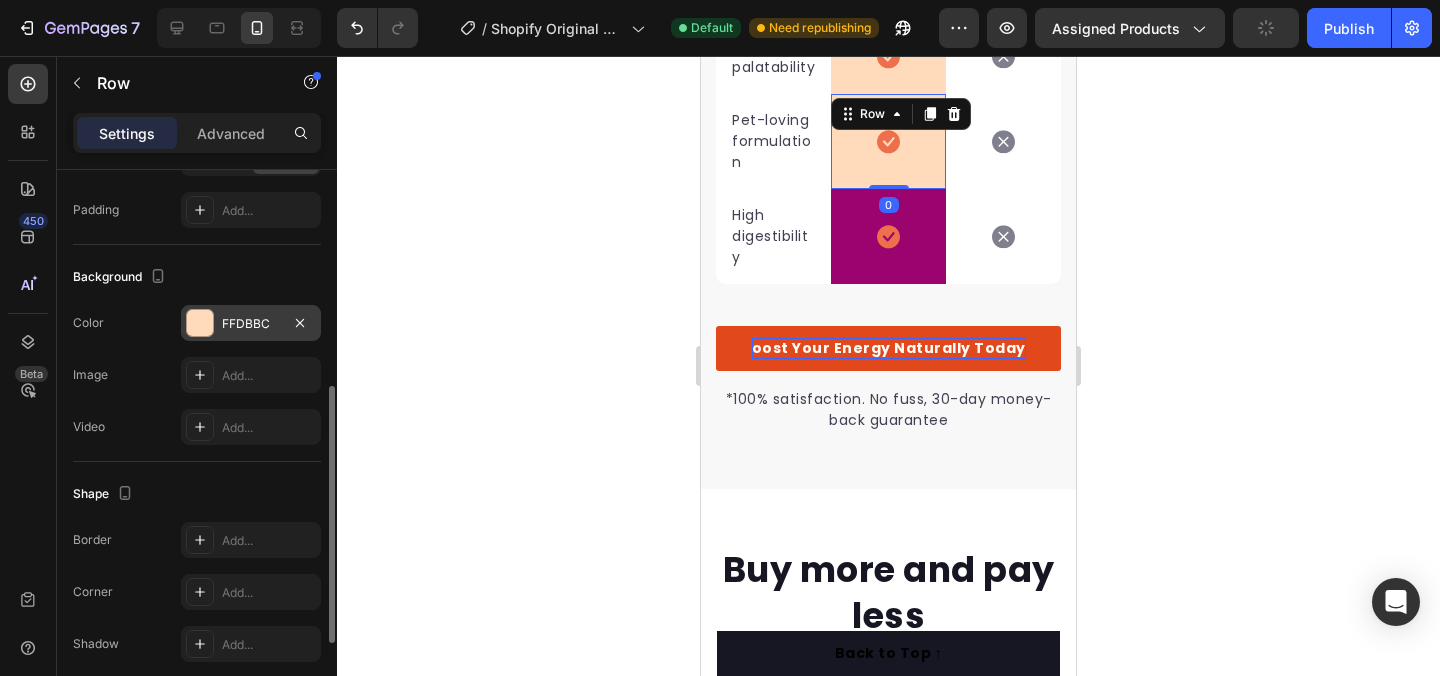 click on "FFDBBC" at bounding box center (251, 324) 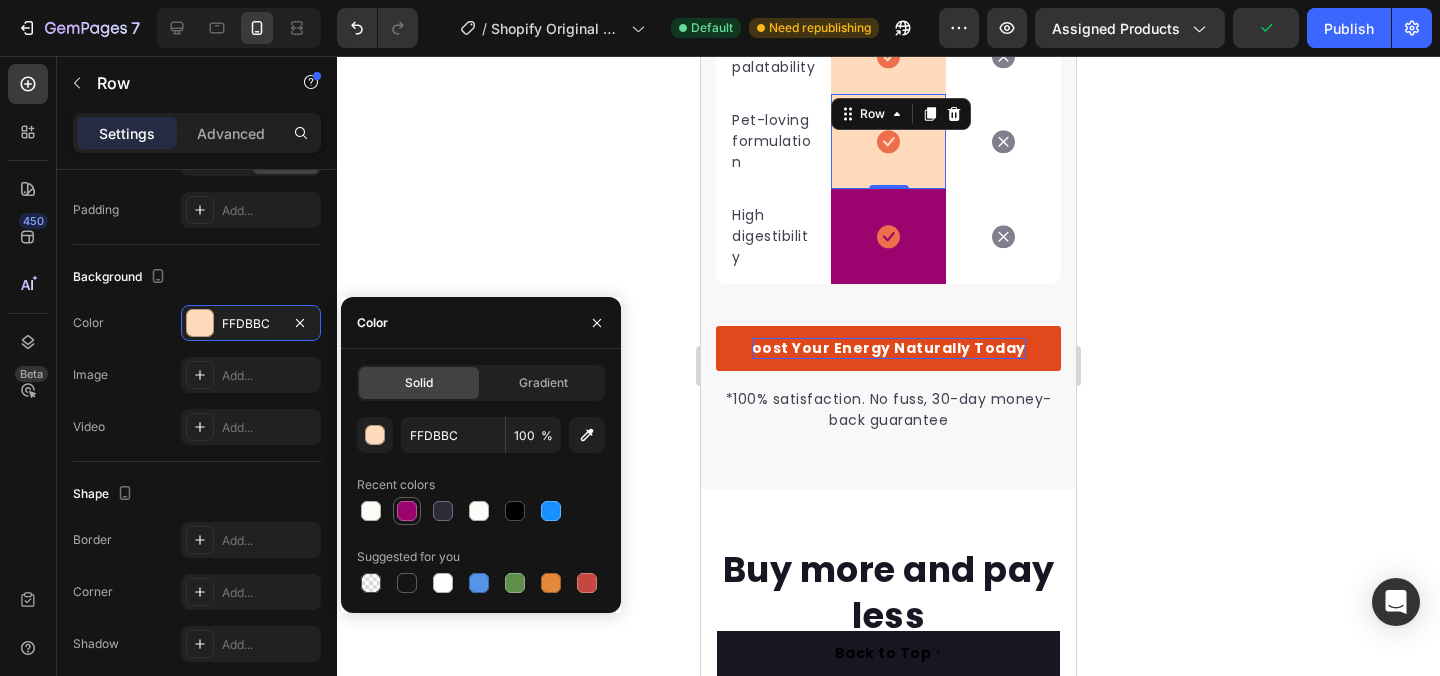 click at bounding box center (407, 511) 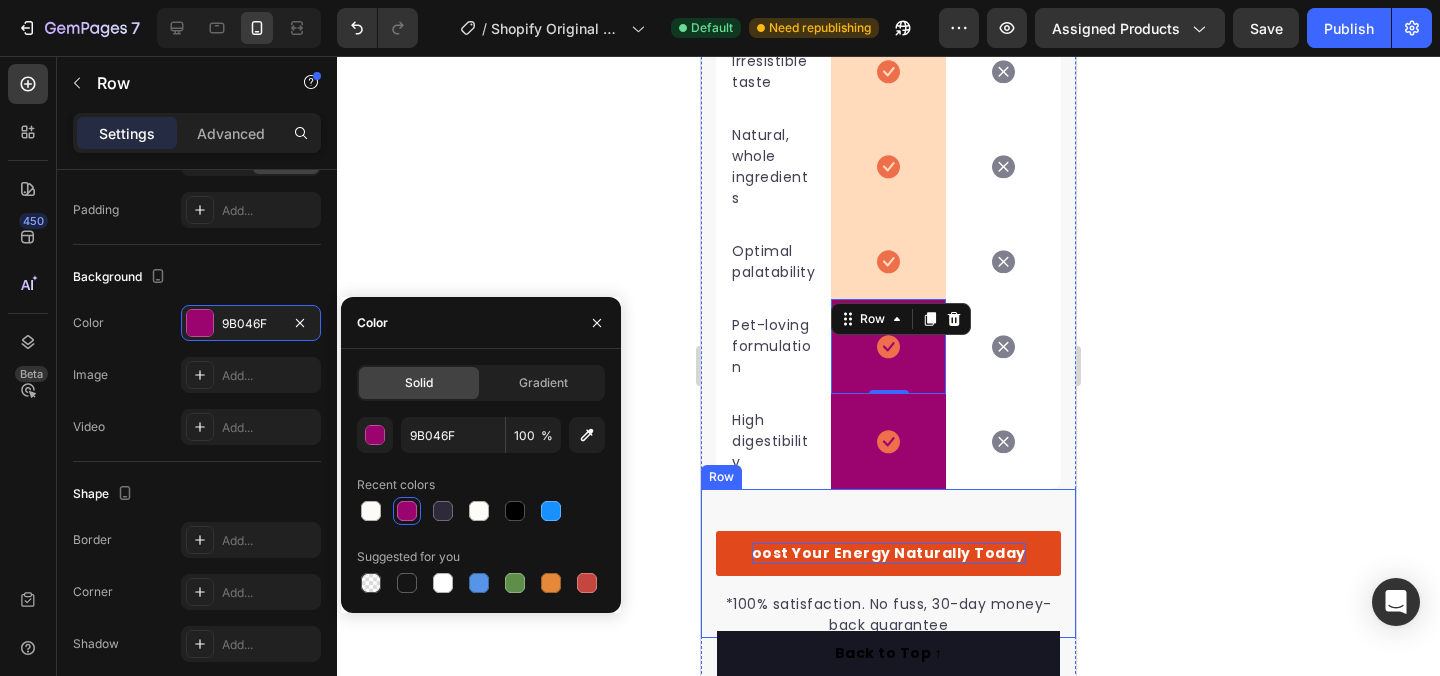 scroll, scrollTop: 4537, scrollLeft: 0, axis: vertical 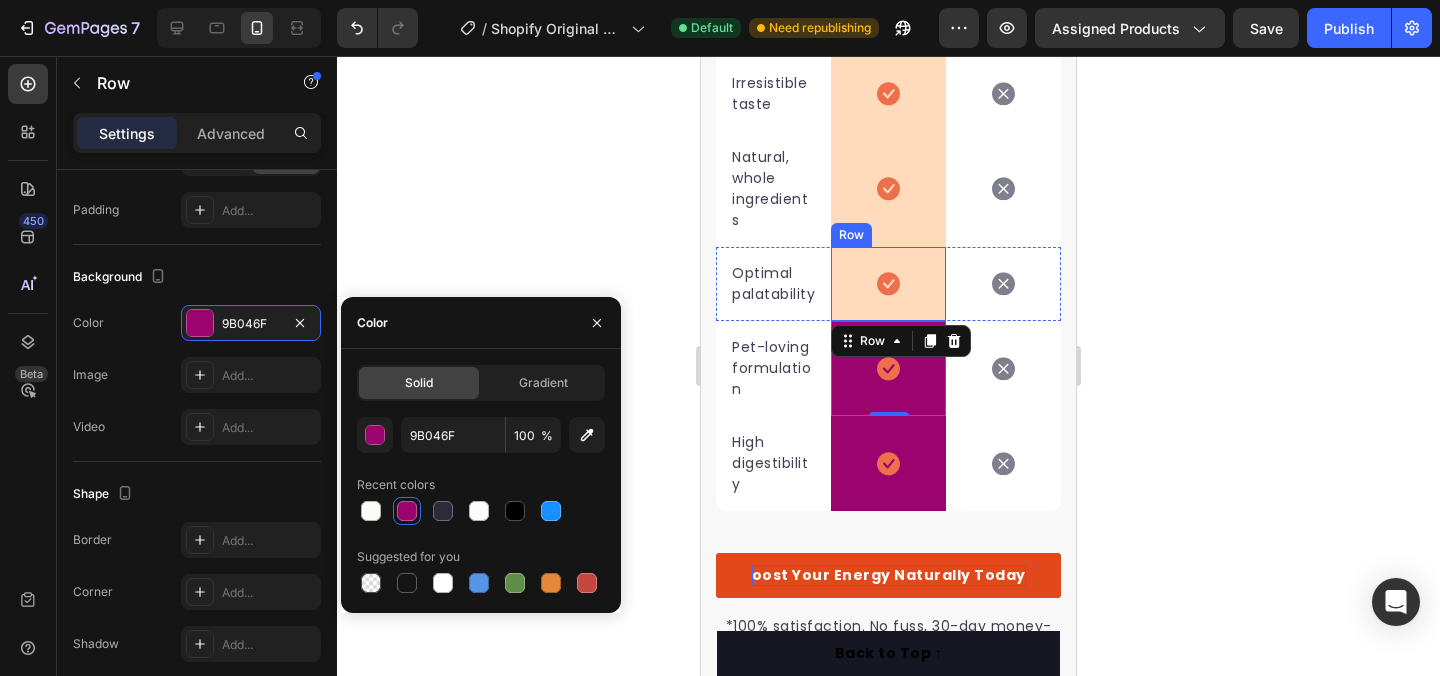 click on "Icon Row" at bounding box center (888, 284) 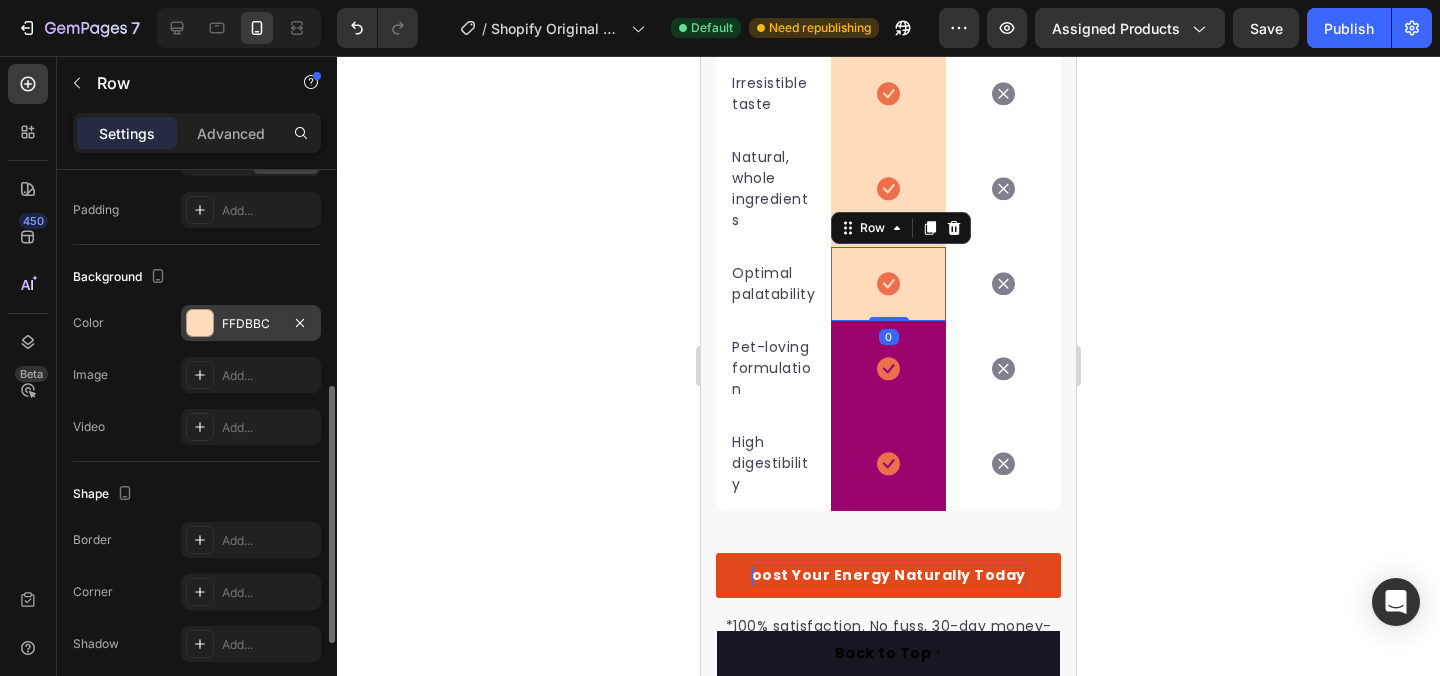 click on "FFDBBC" at bounding box center (251, 324) 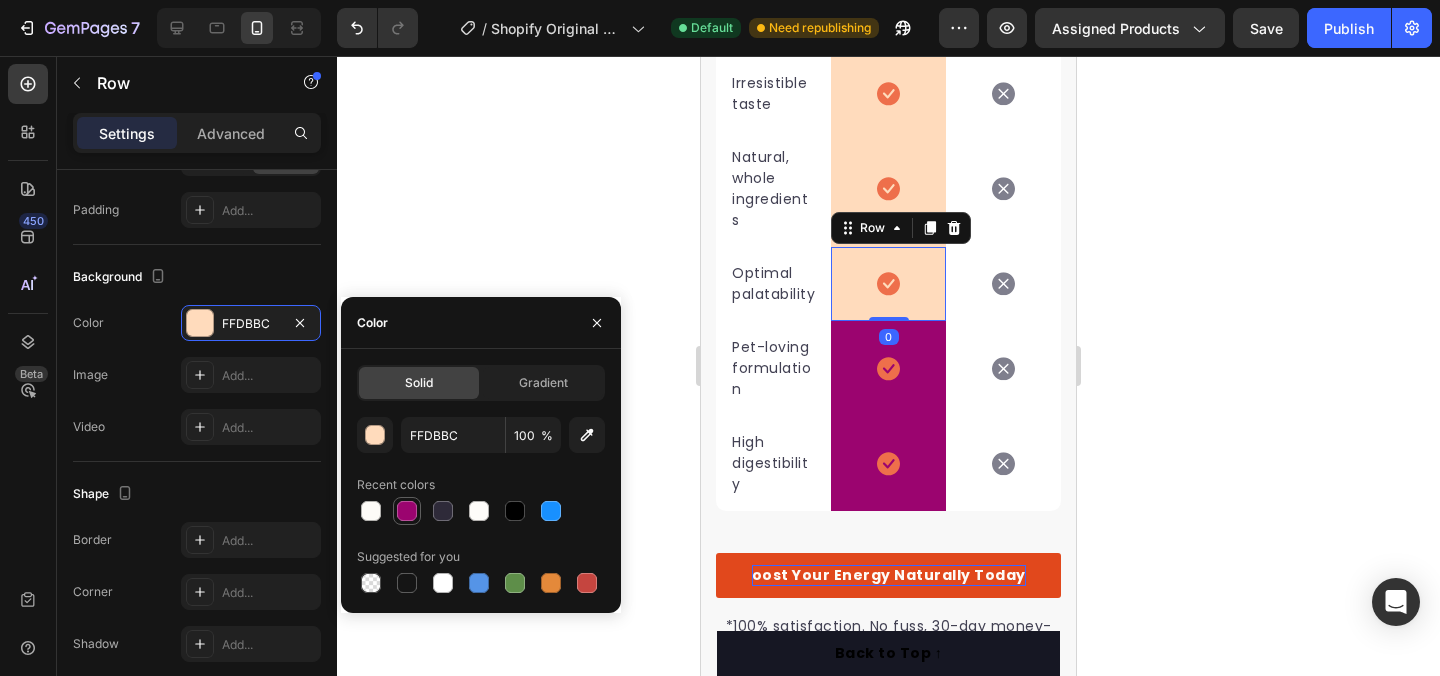 click at bounding box center [407, 511] 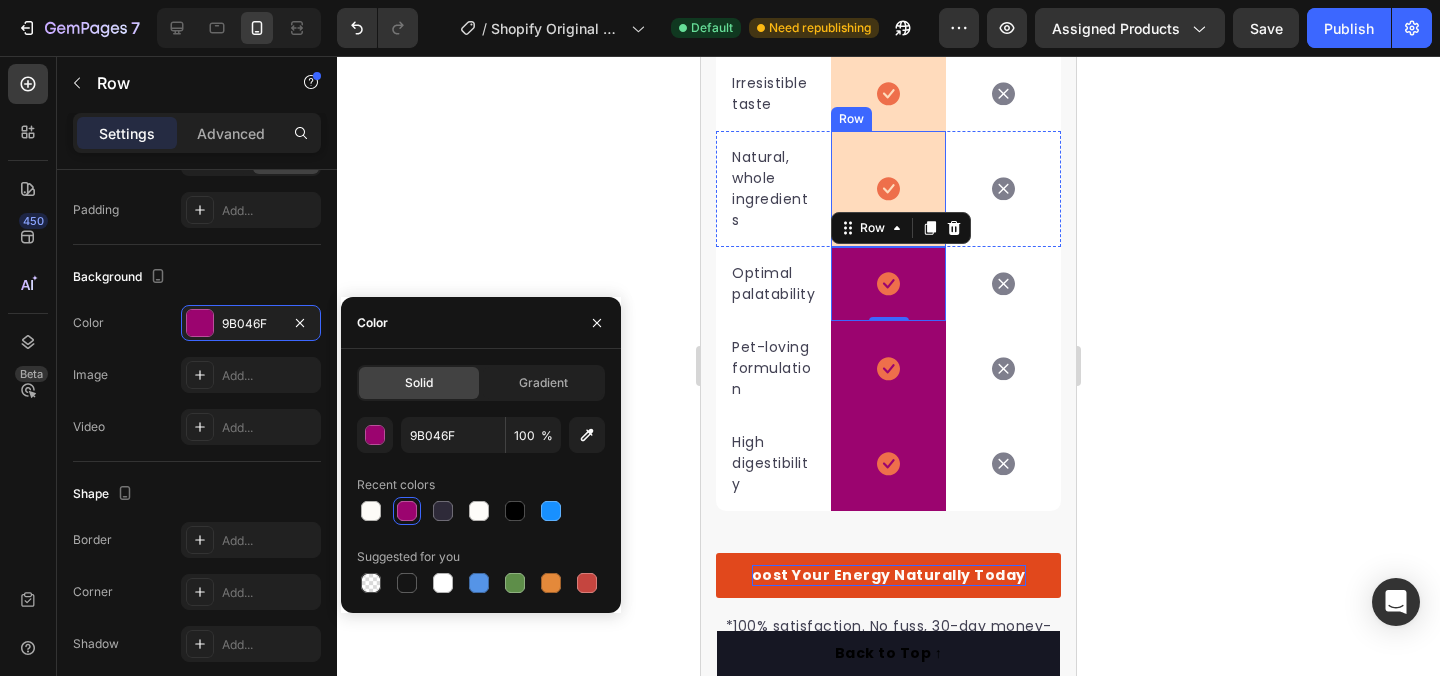click on "Icon Row" at bounding box center (888, 189) 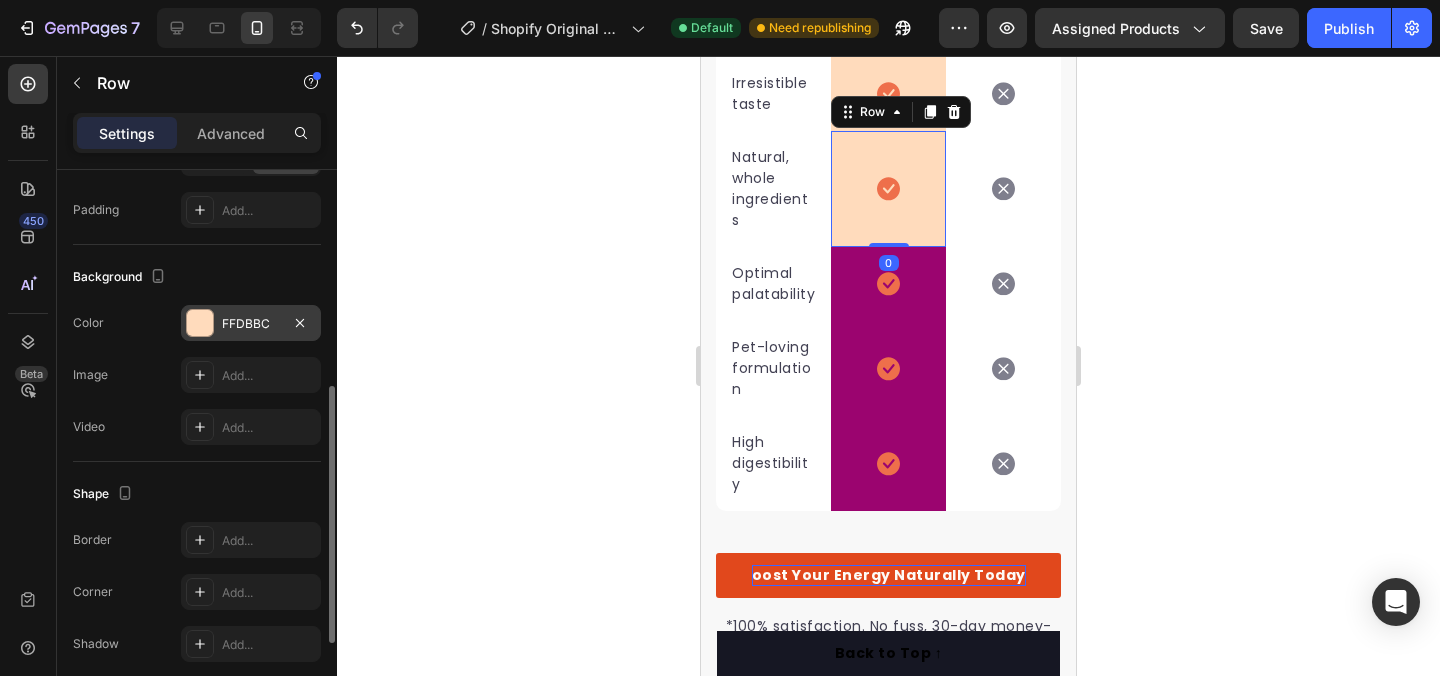 click on "FFDBBC" at bounding box center (251, 323) 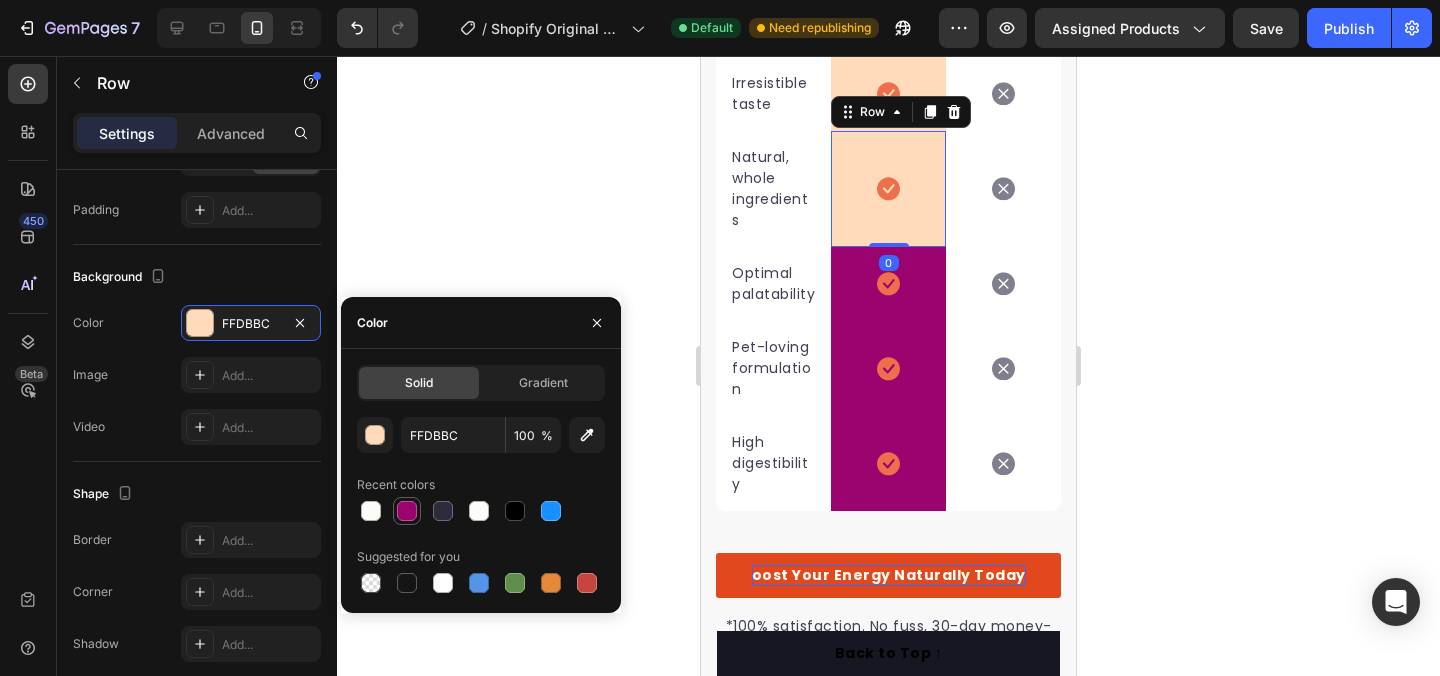 click at bounding box center [407, 511] 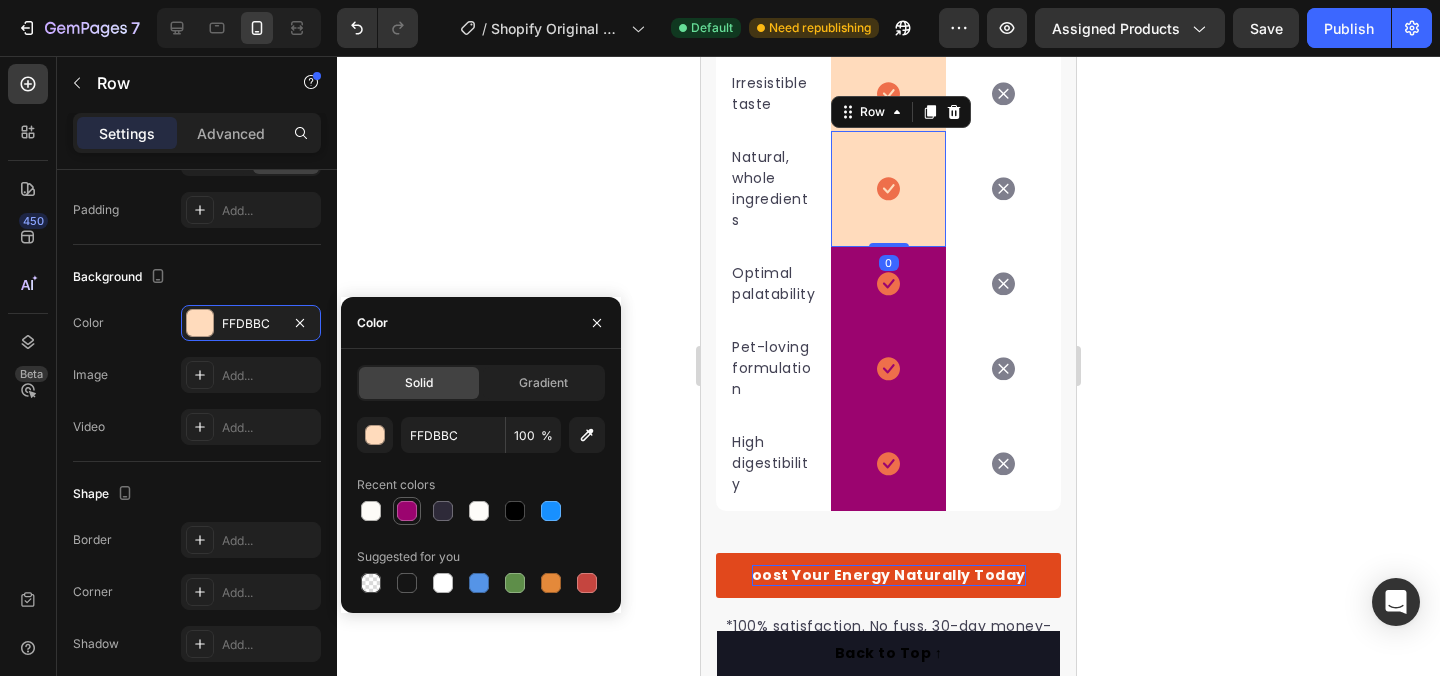 type on "9B046F" 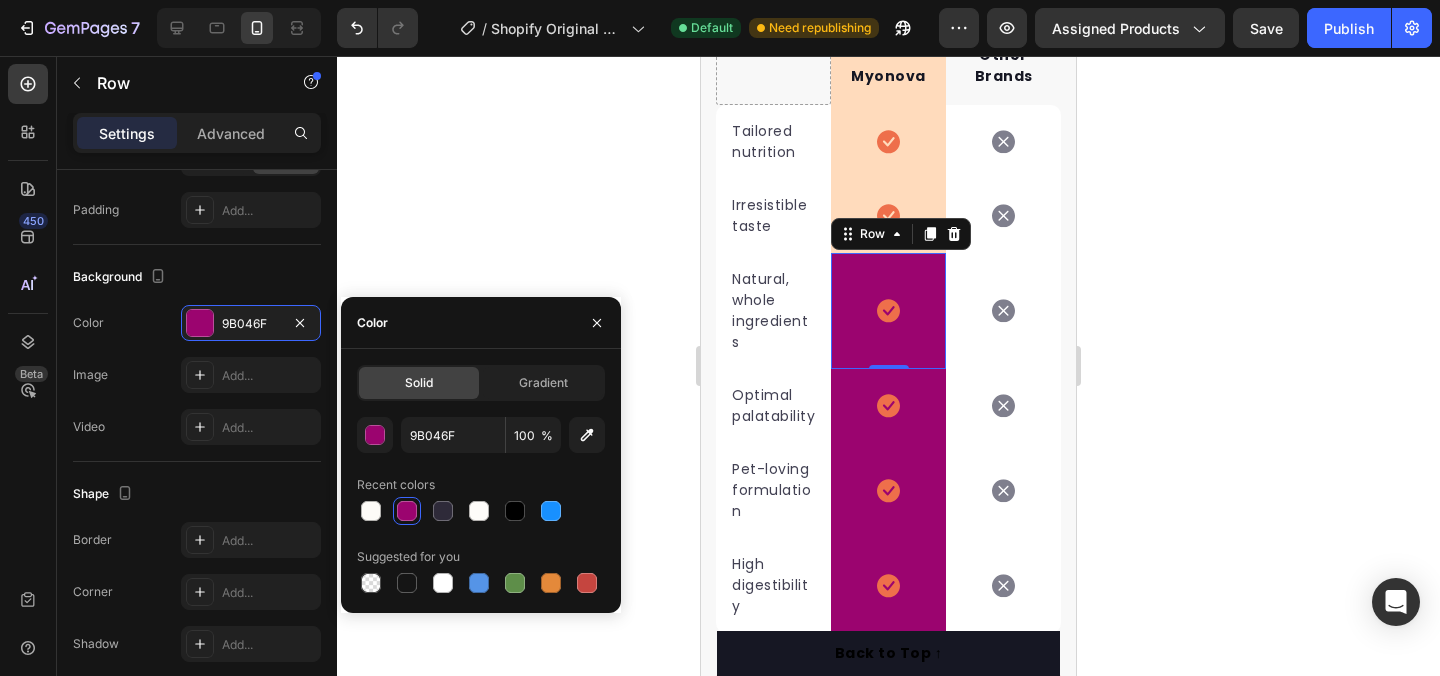 scroll, scrollTop: 4350, scrollLeft: 0, axis: vertical 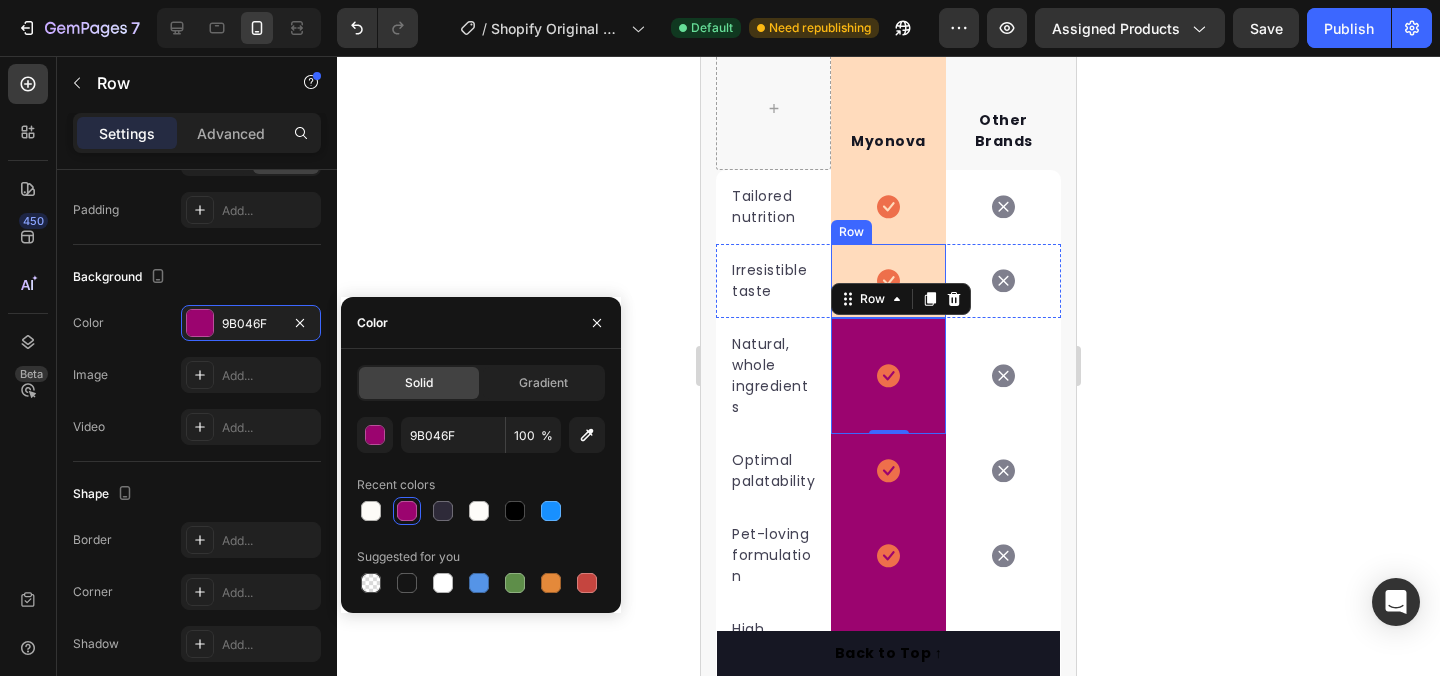 click on "Icon Row" at bounding box center [888, 281] 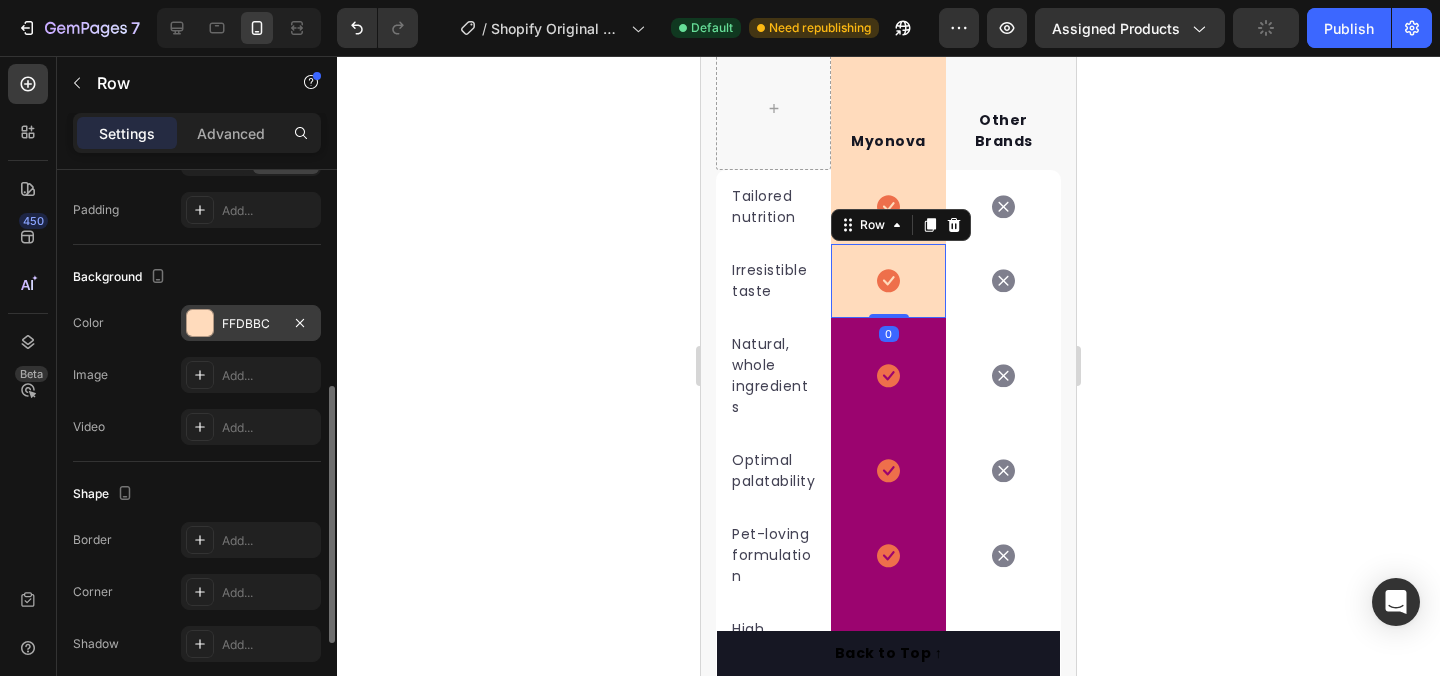 click on "FFDBBC" at bounding box center [251, 323] 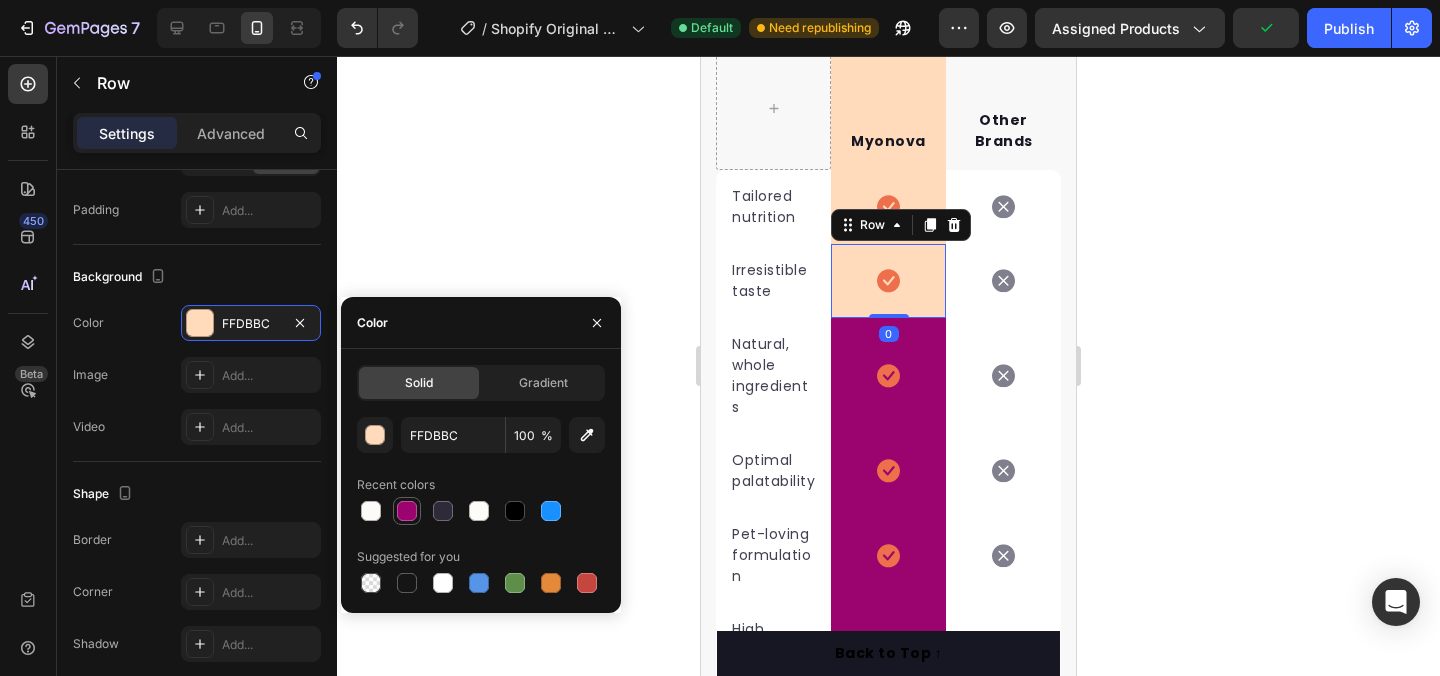 click at bounding box center [407, 511] 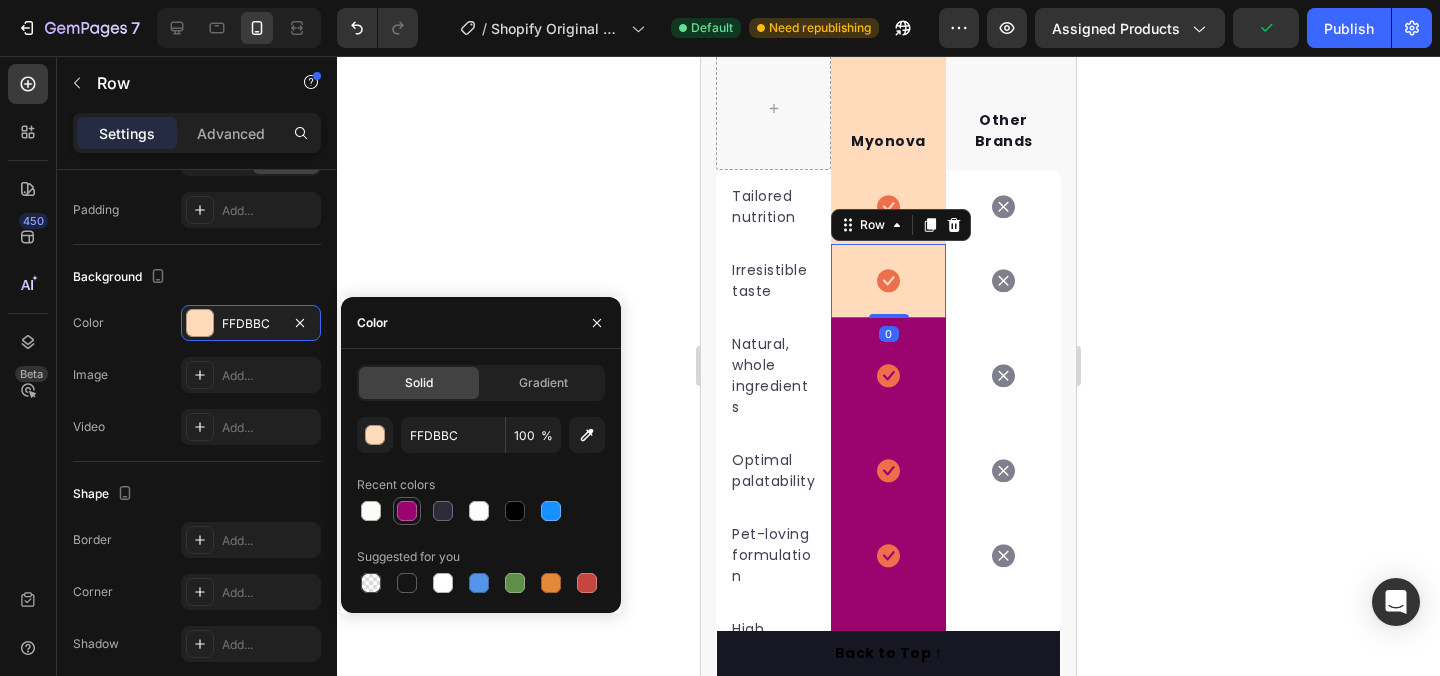 type on "9B046F" 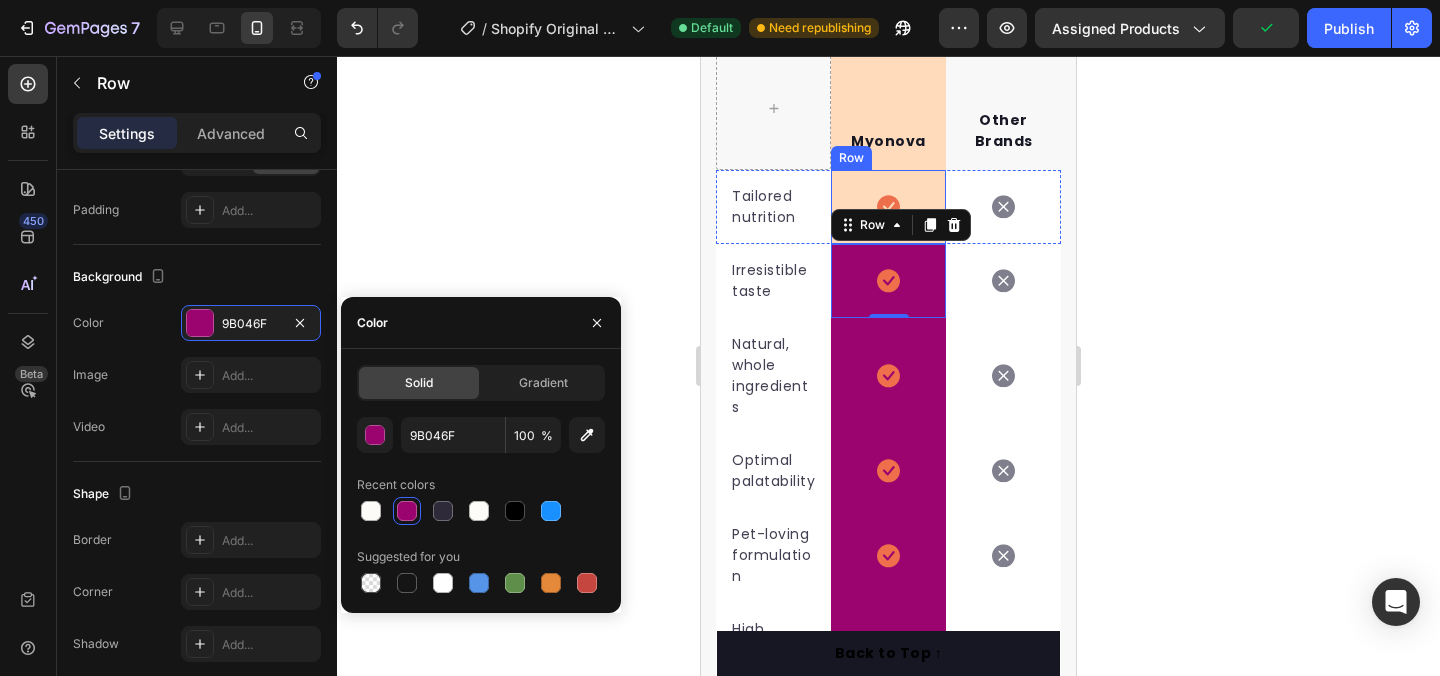 click on "Icon Row" at bounding box center [888, 207] 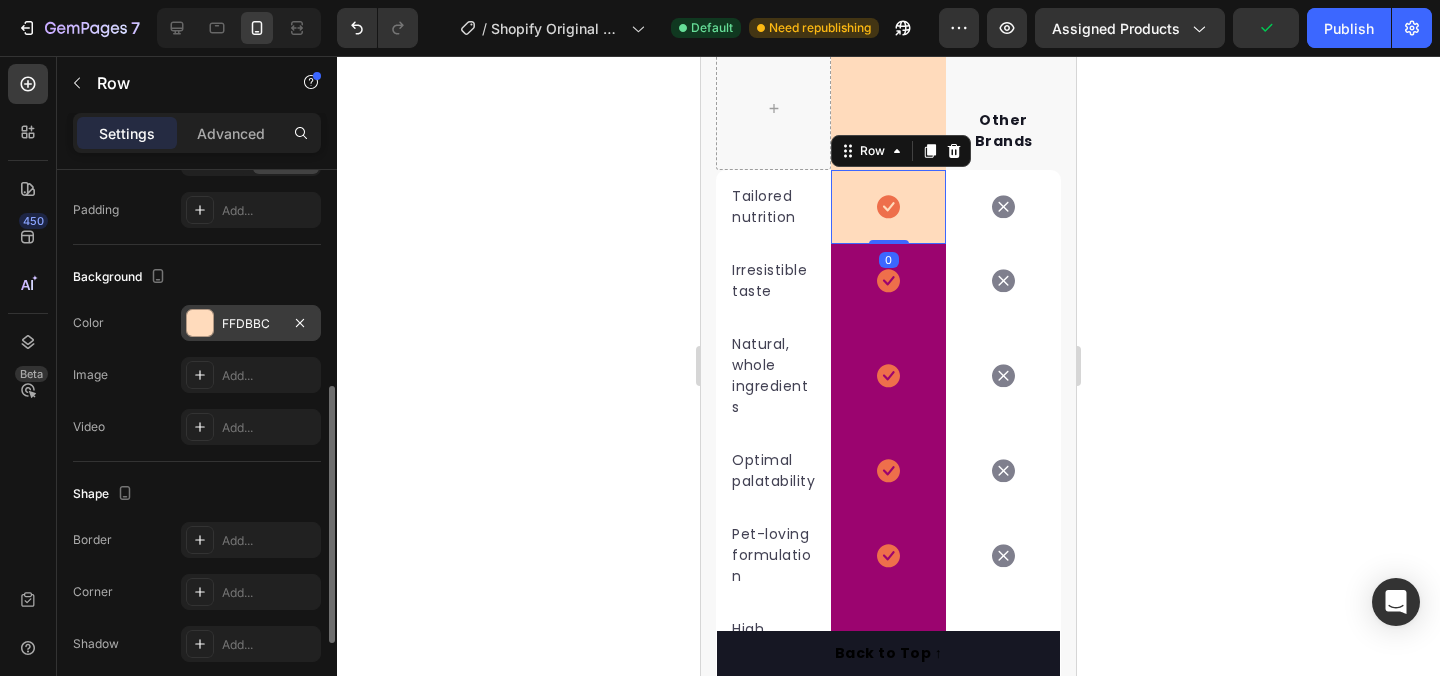 click at bounding box center [200, 323] 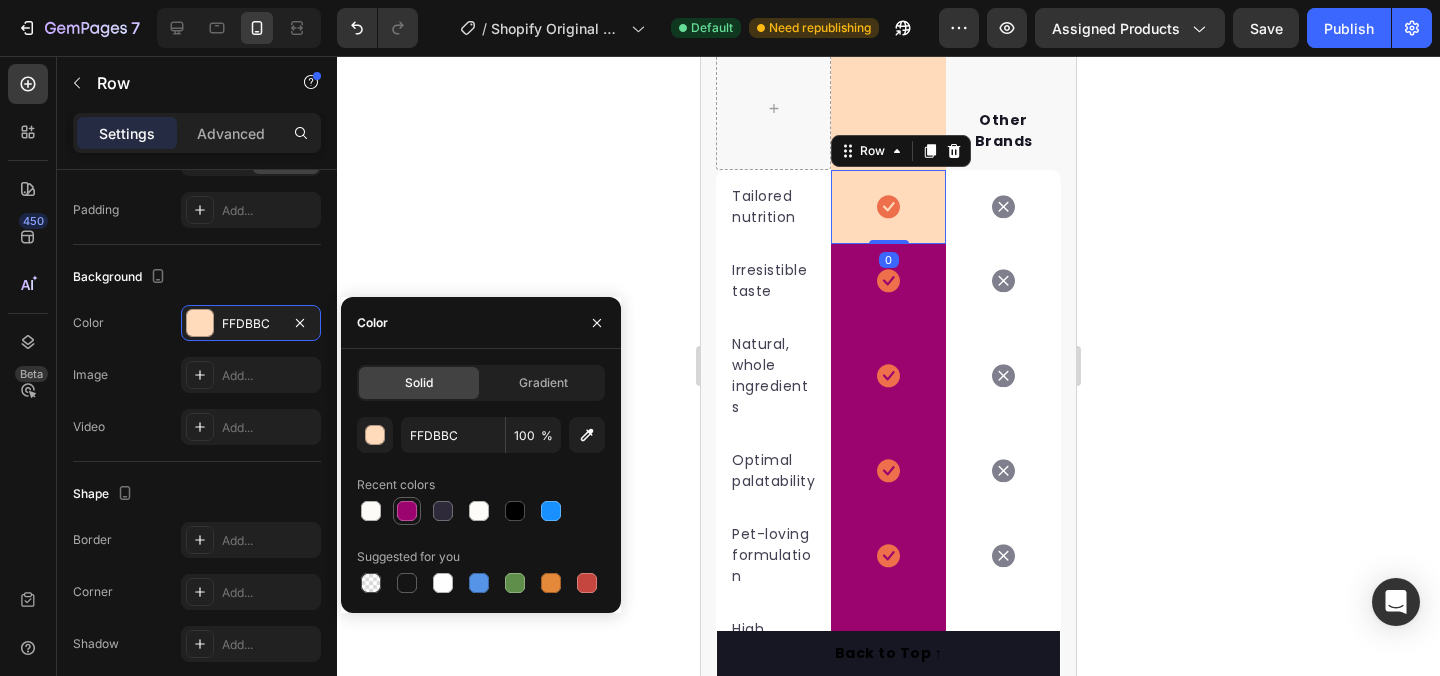click at bounding box center [407, 511] 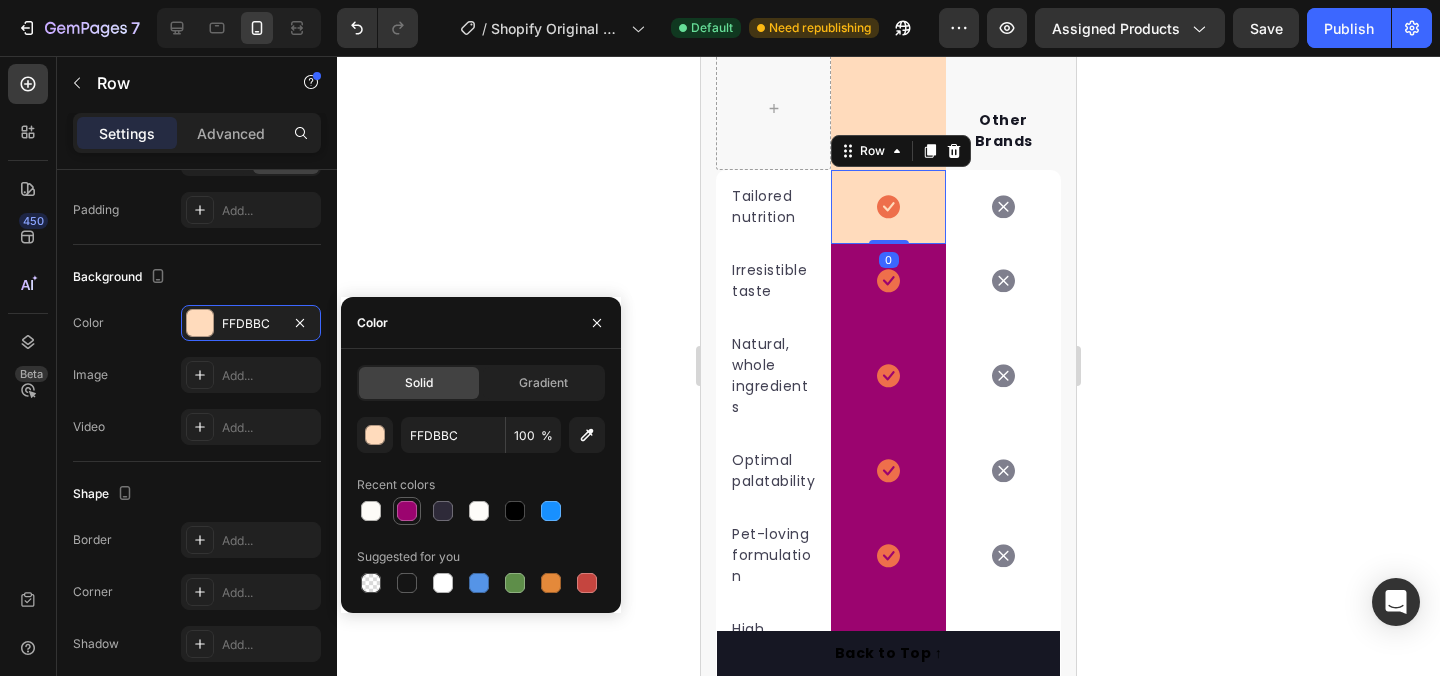type on "9B046F" 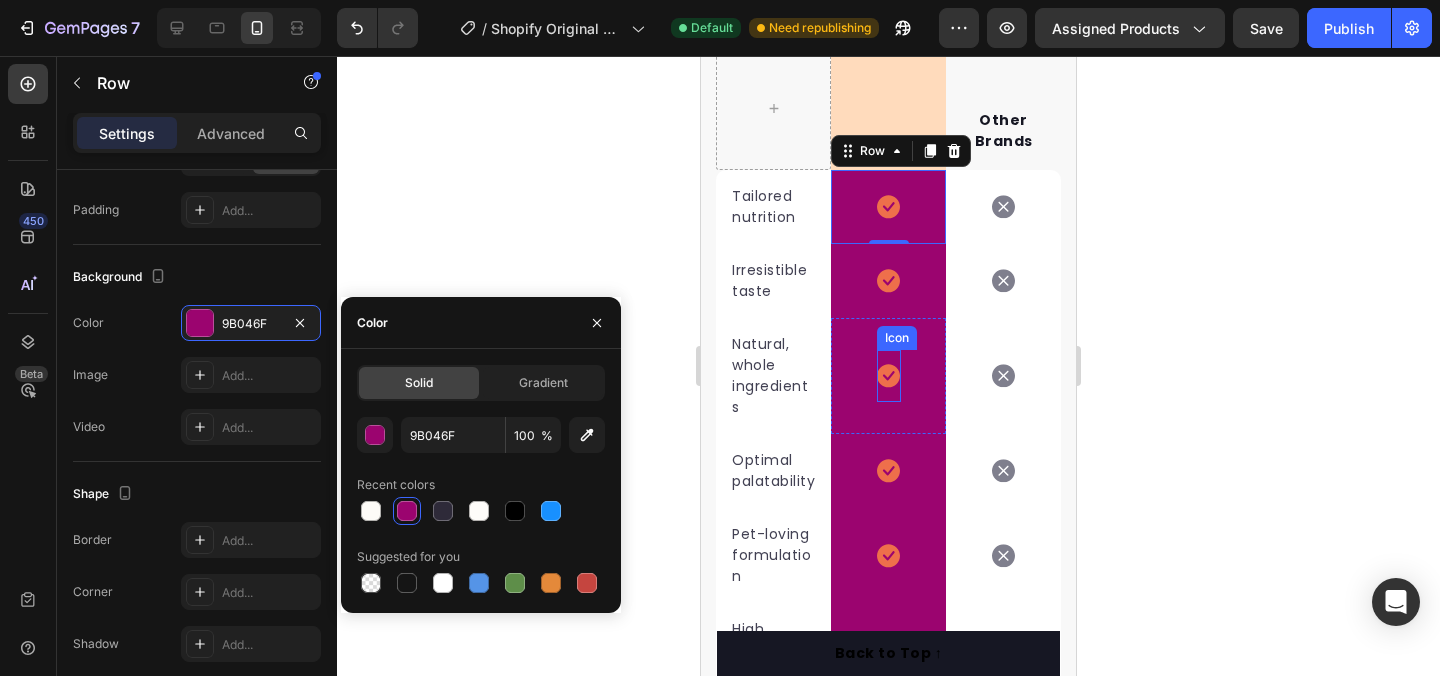 scroll, scrollTop: 4188, scrollLeft: 0, axis: vertical 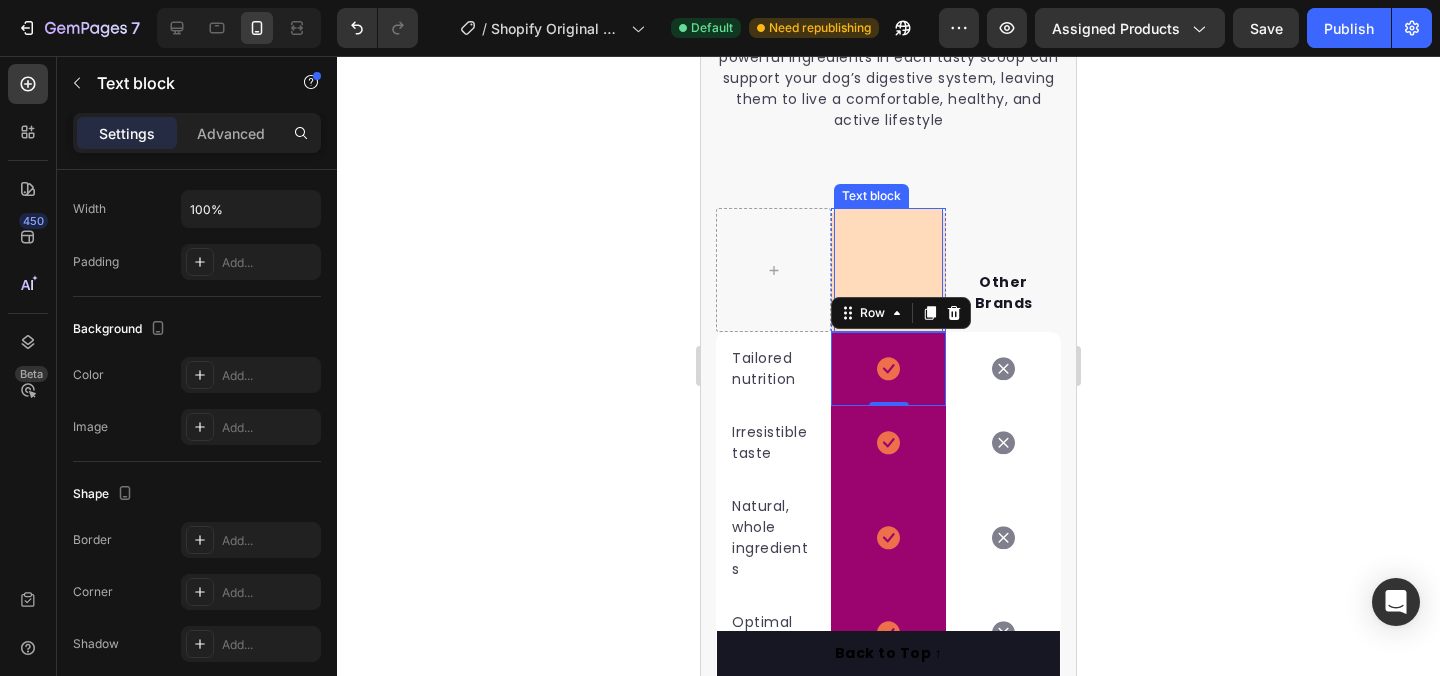 click on "Myonova  Text block" at bounding box center (888, 270) 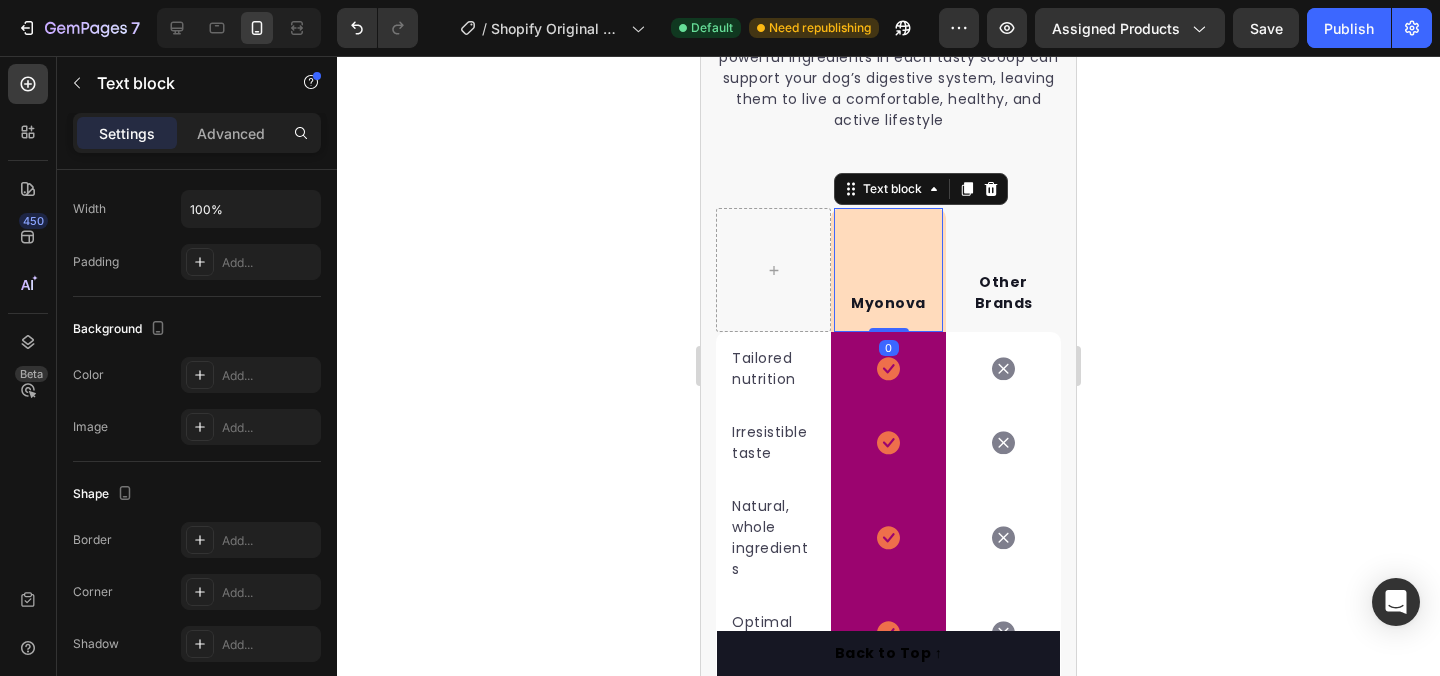scroll, scrollTop: 0, scrollLeft: 0, axis: both 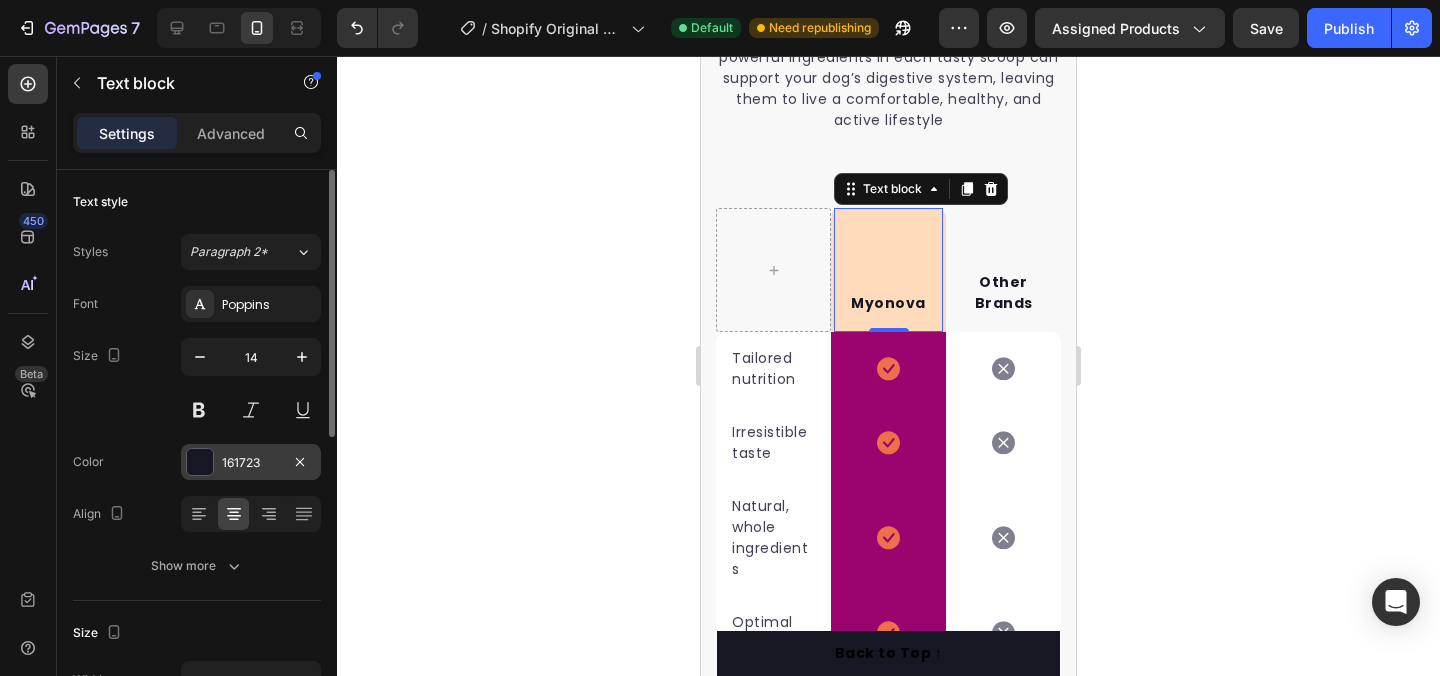 click at bounding box center (200, 462) 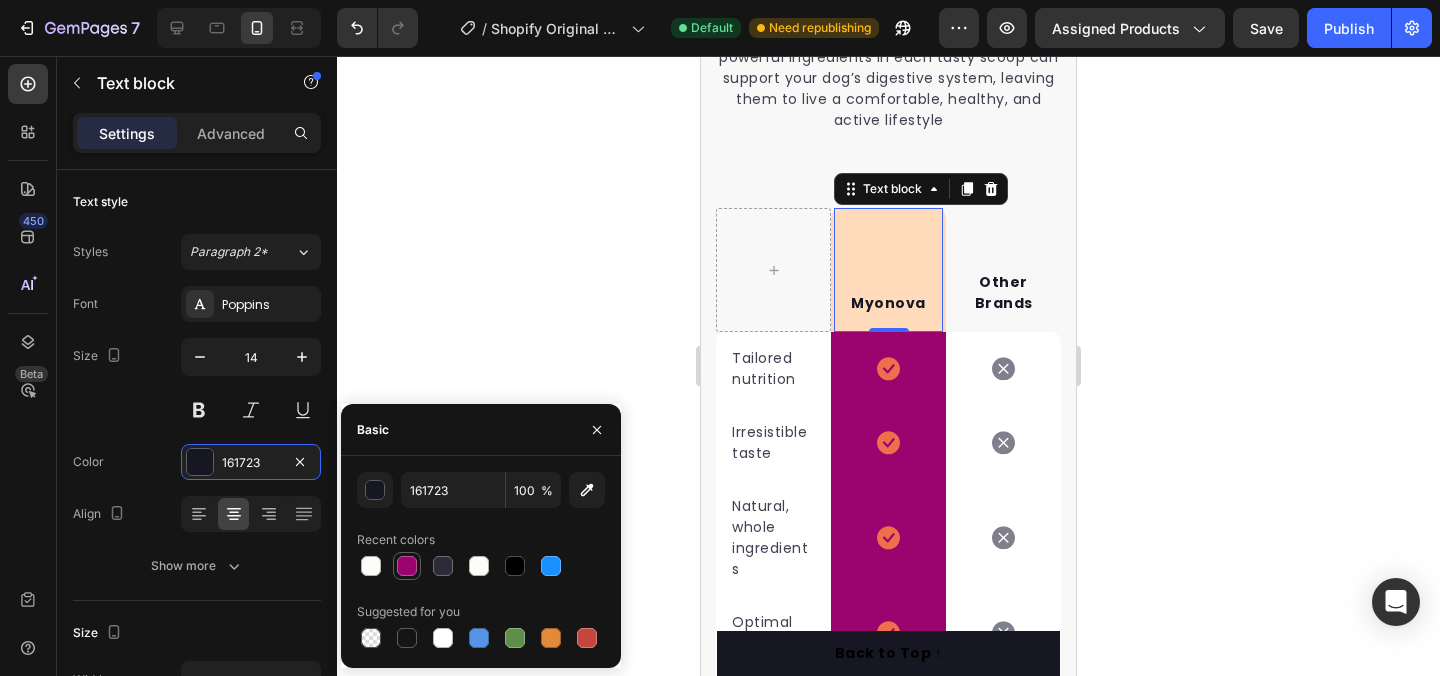 click at bounding box center [407, 566] 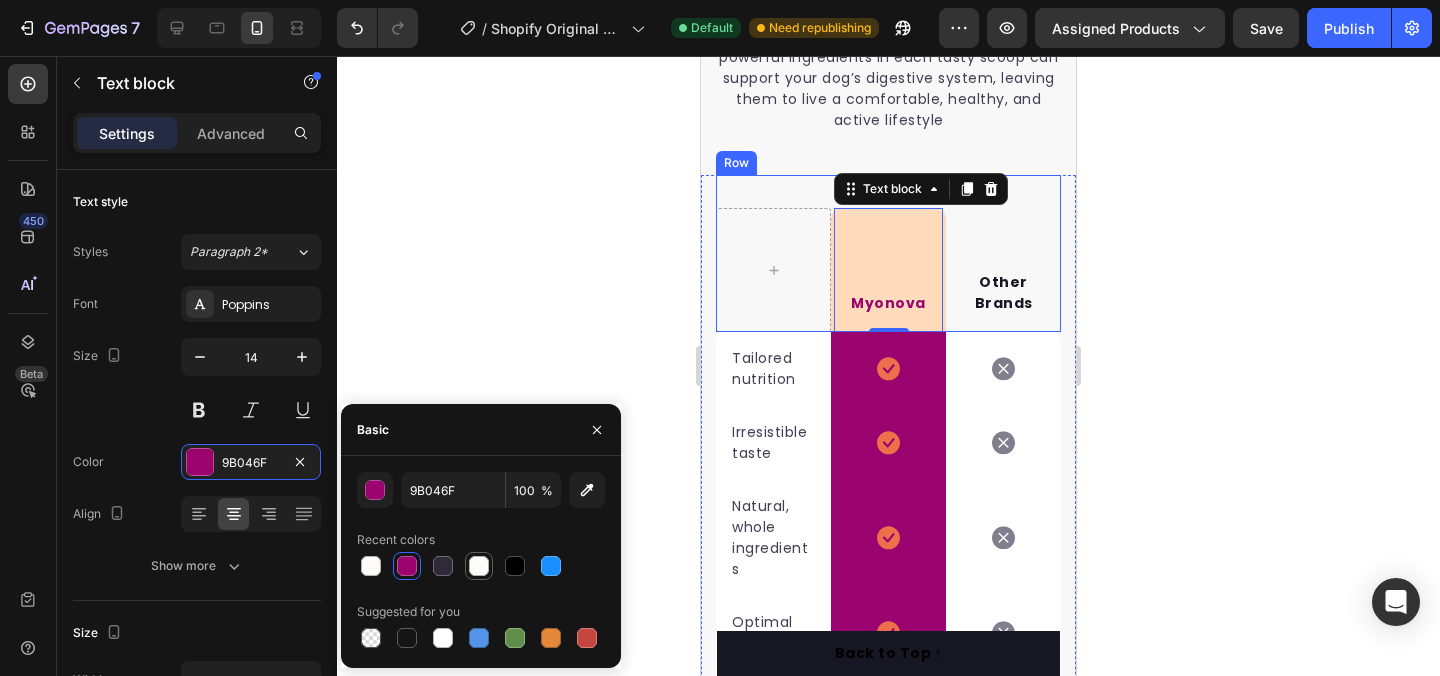click at bounding box center [479, 566] 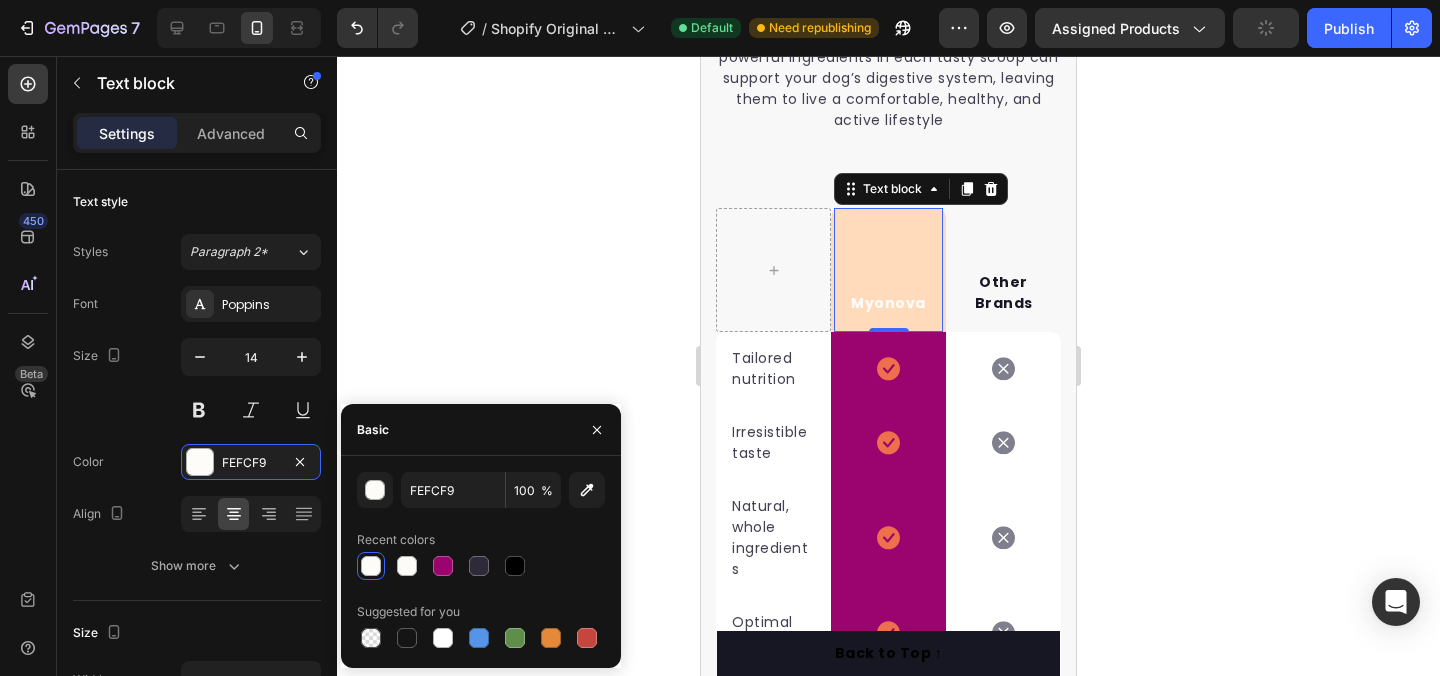 click on "Myonova  Text block   0" at bounding box center [888, 270] 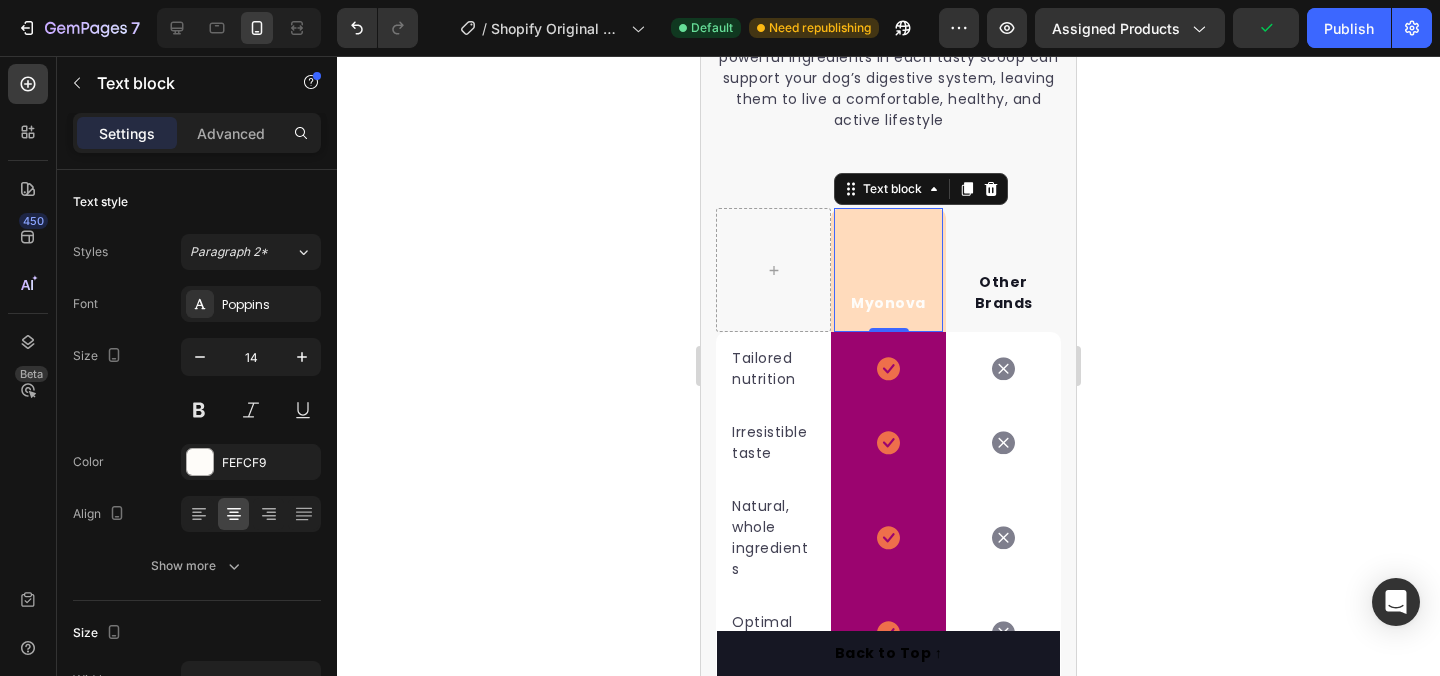 click on "Myonova  Text block   0" at bounding box center [888, 270] 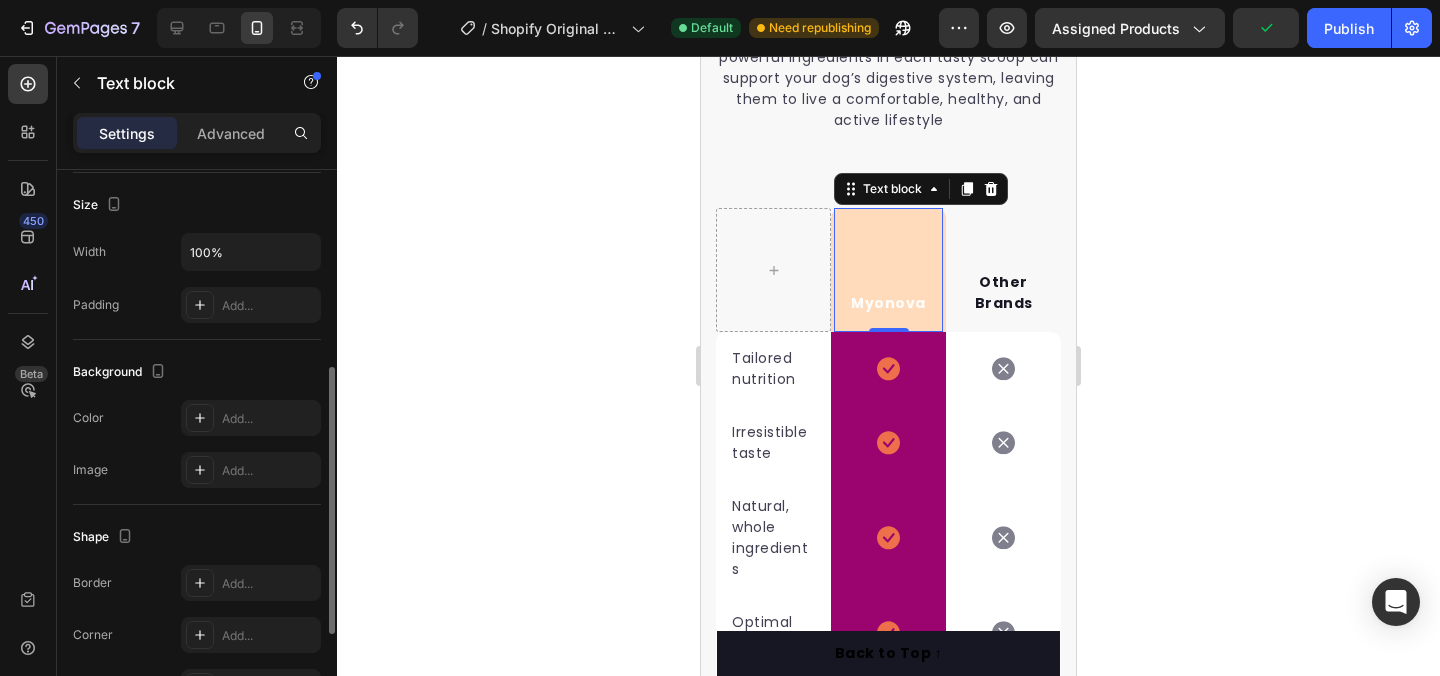 scroll, scrollTop: 622, scrollLeft: 0, axis: vertical 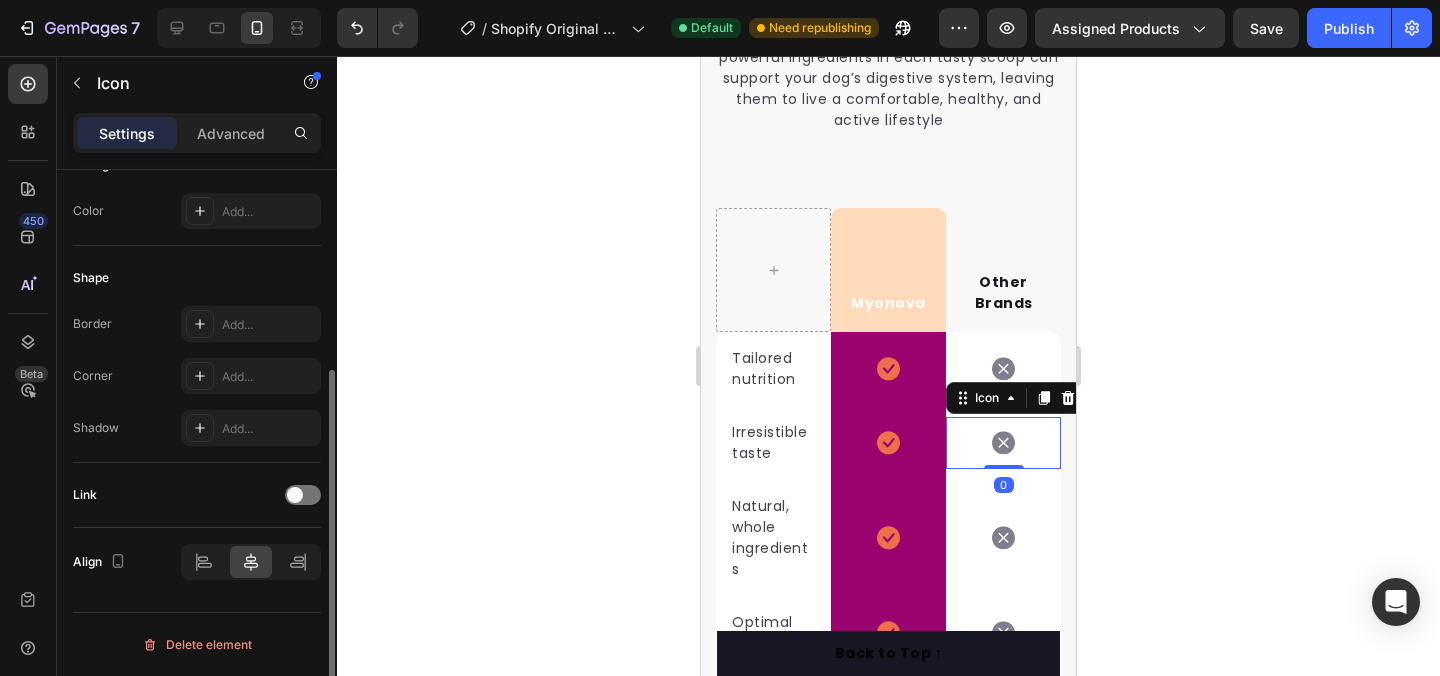 click on "Icon   0" at bounding box center (1003, 443) 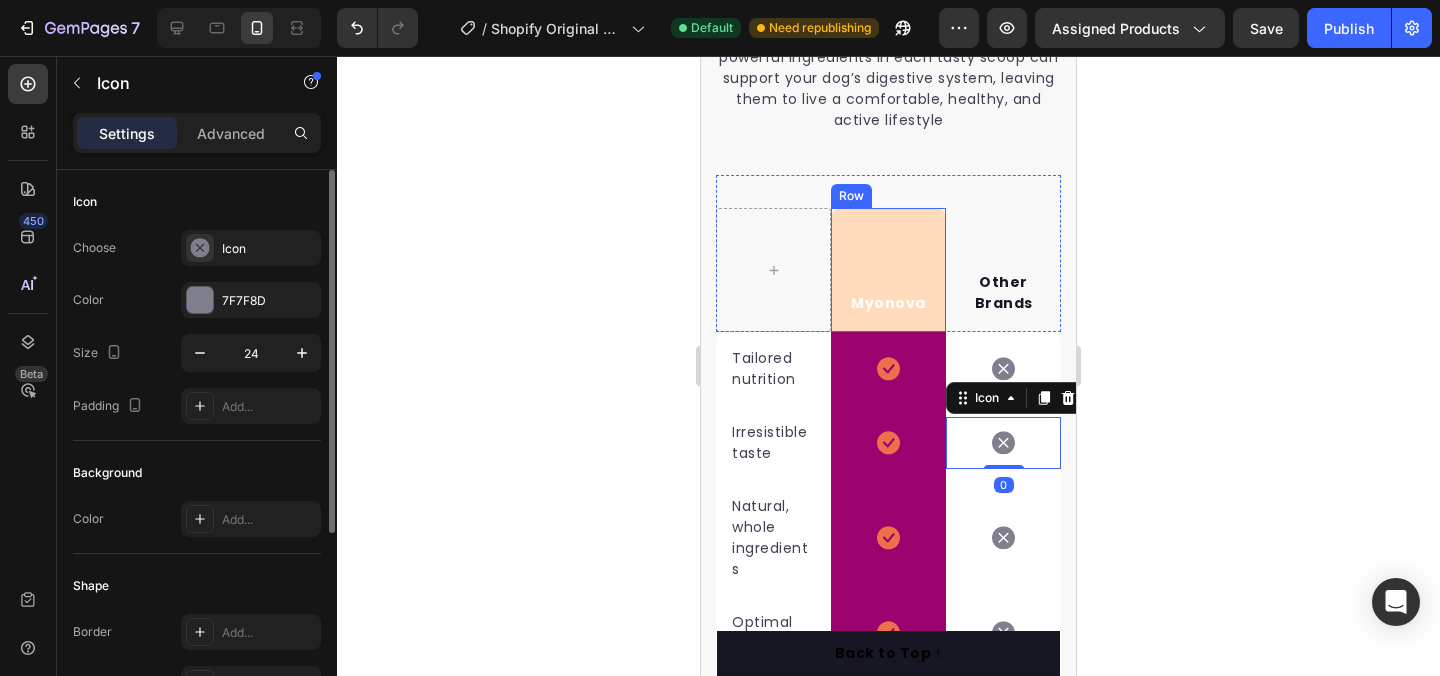 click on "Myonova  Text block Row" at bounding box center [888, 270] 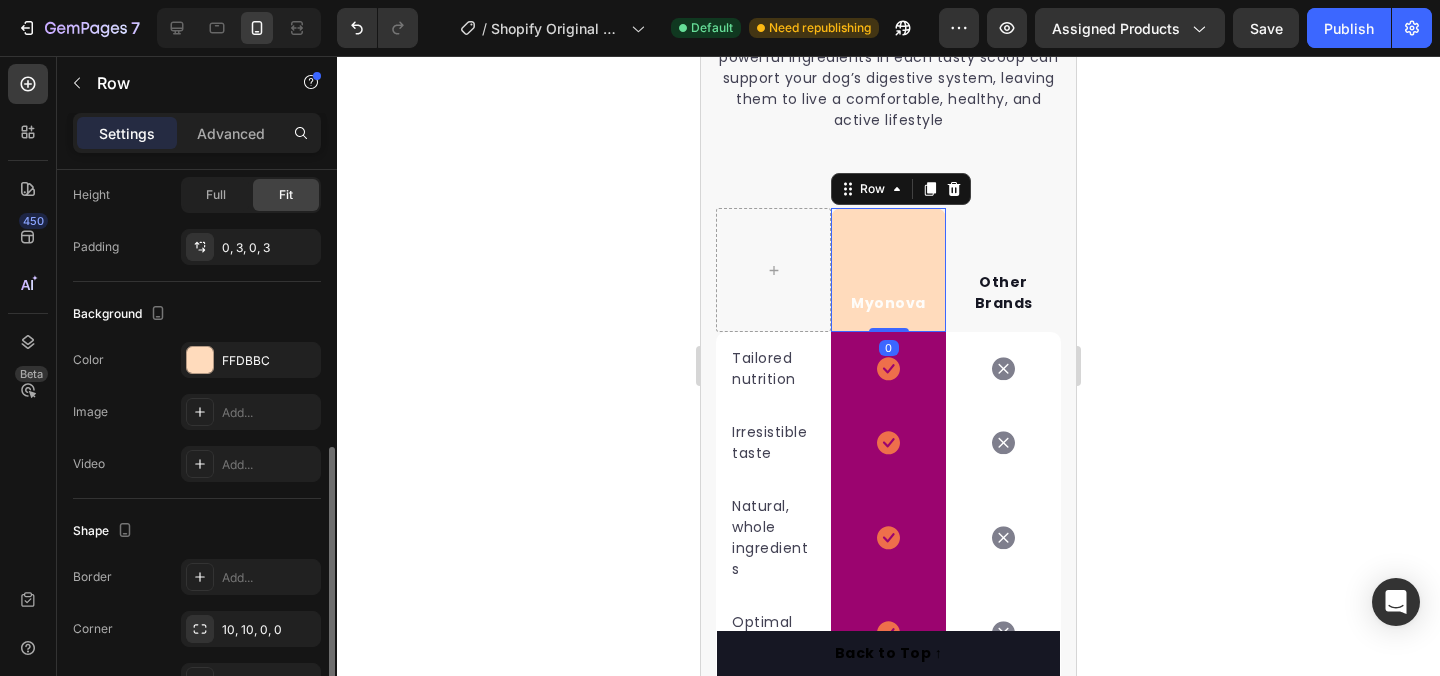scroll, scrollTop: 530, scrollLeft: 0, axis: vertical 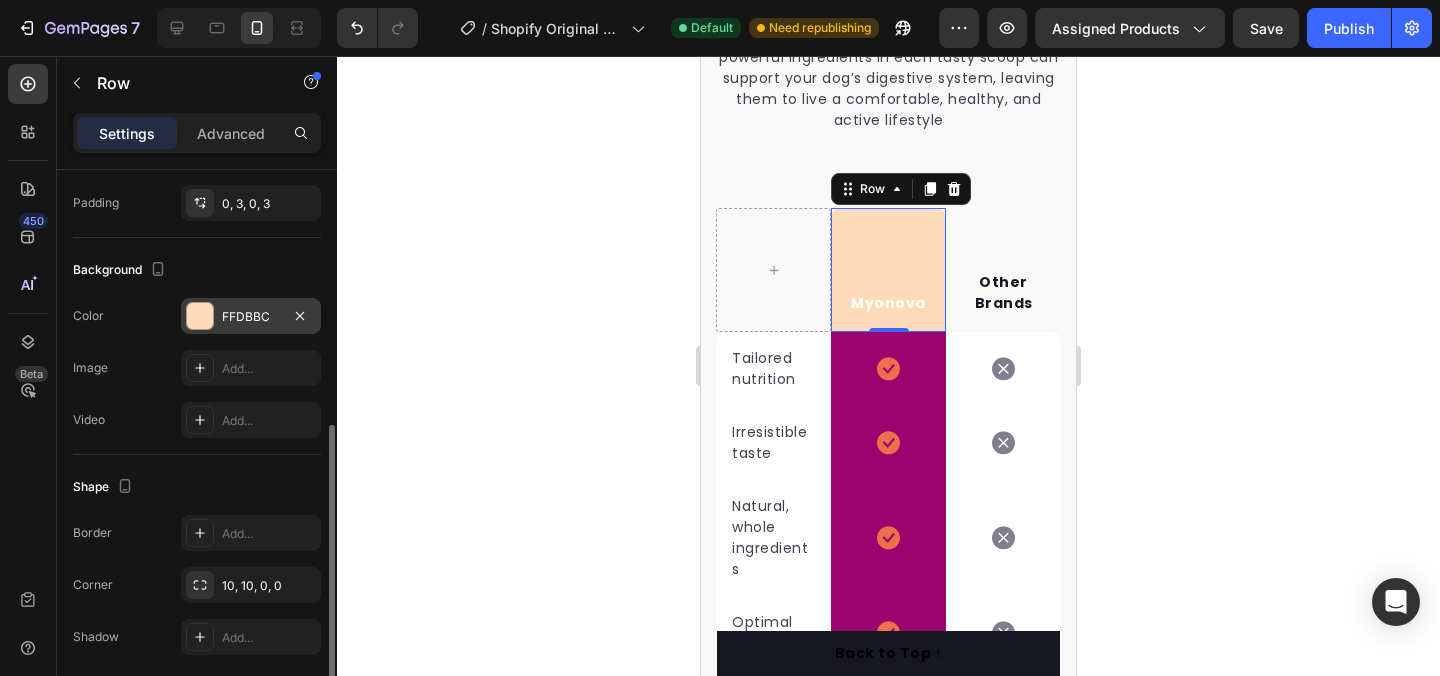 click on "FFDBBC" at bounding box center (251, 317) 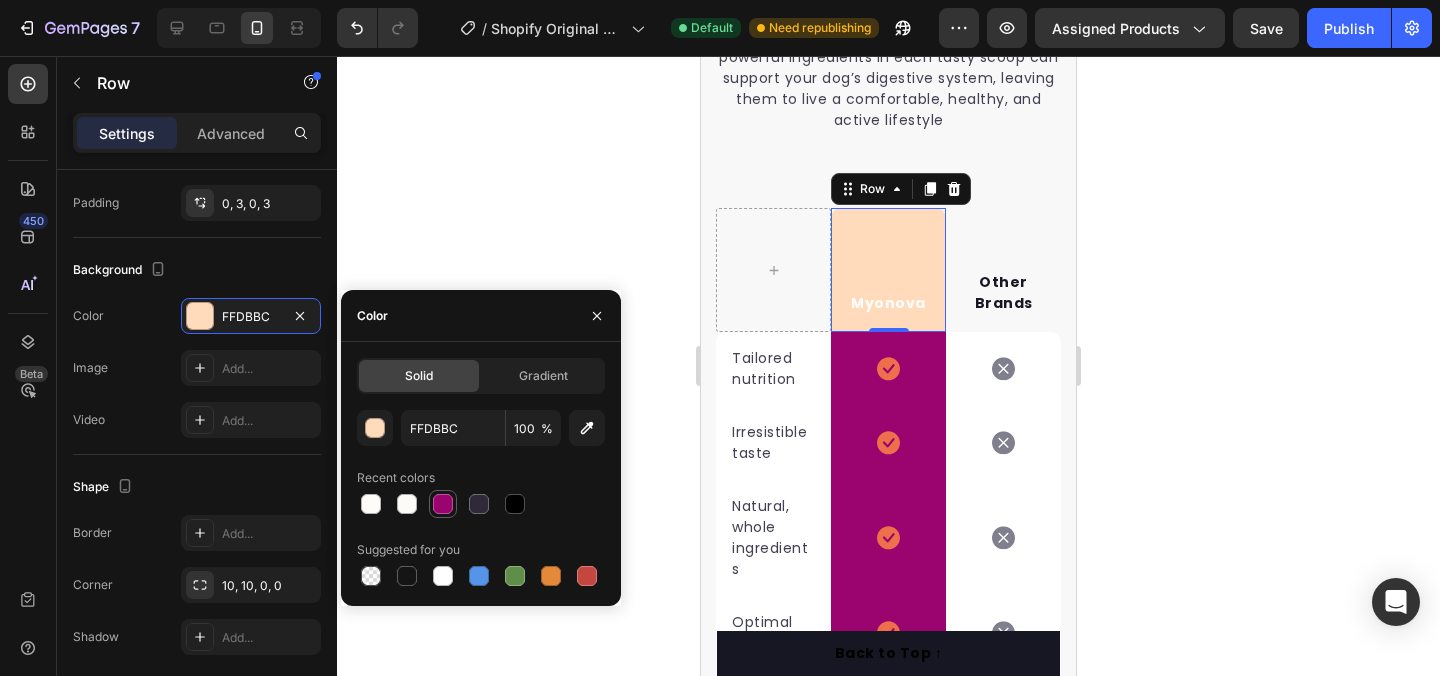 click at bounding box center [443, 504] 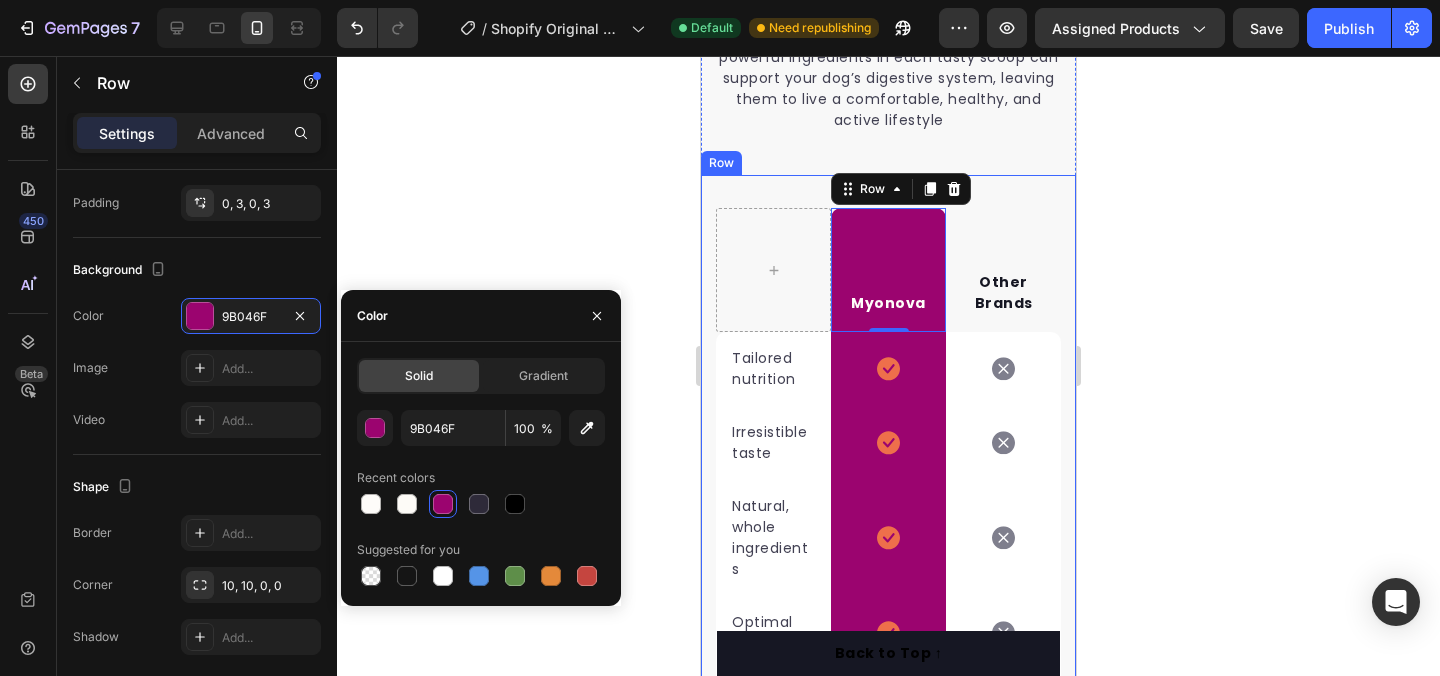 click 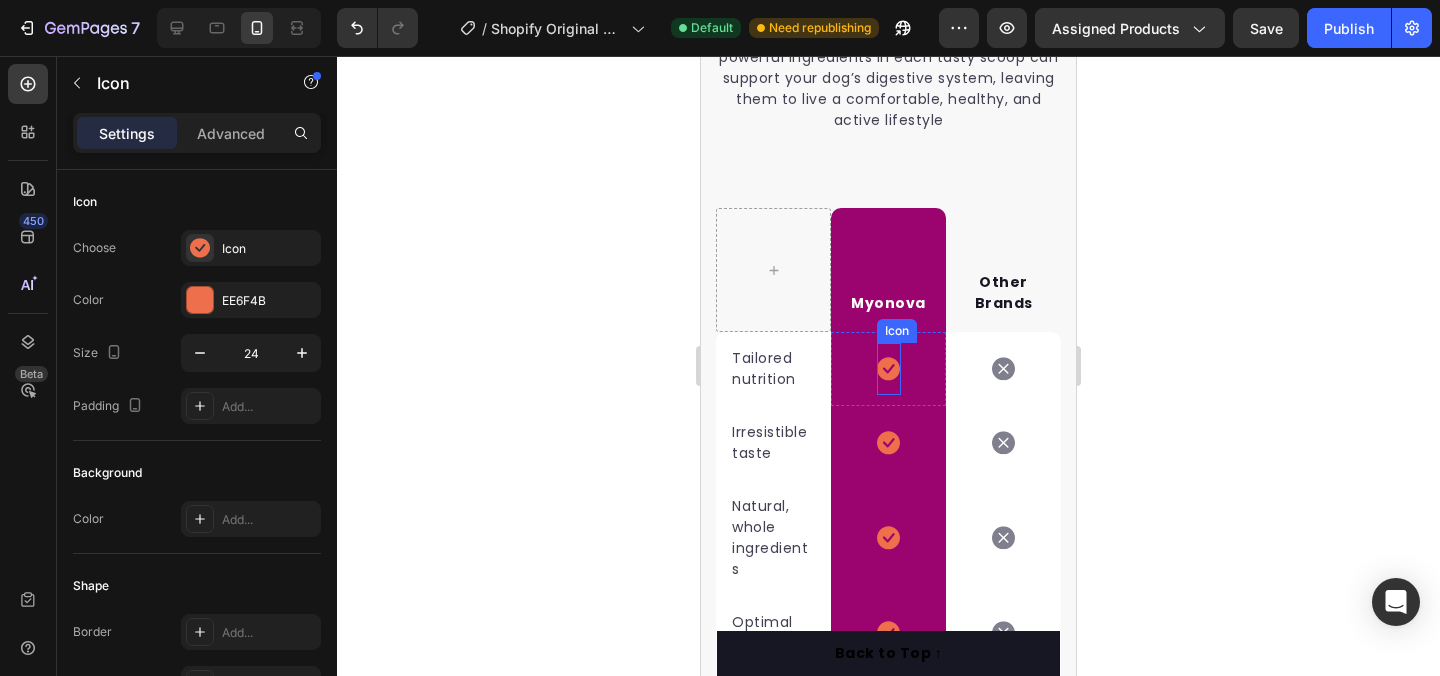 click 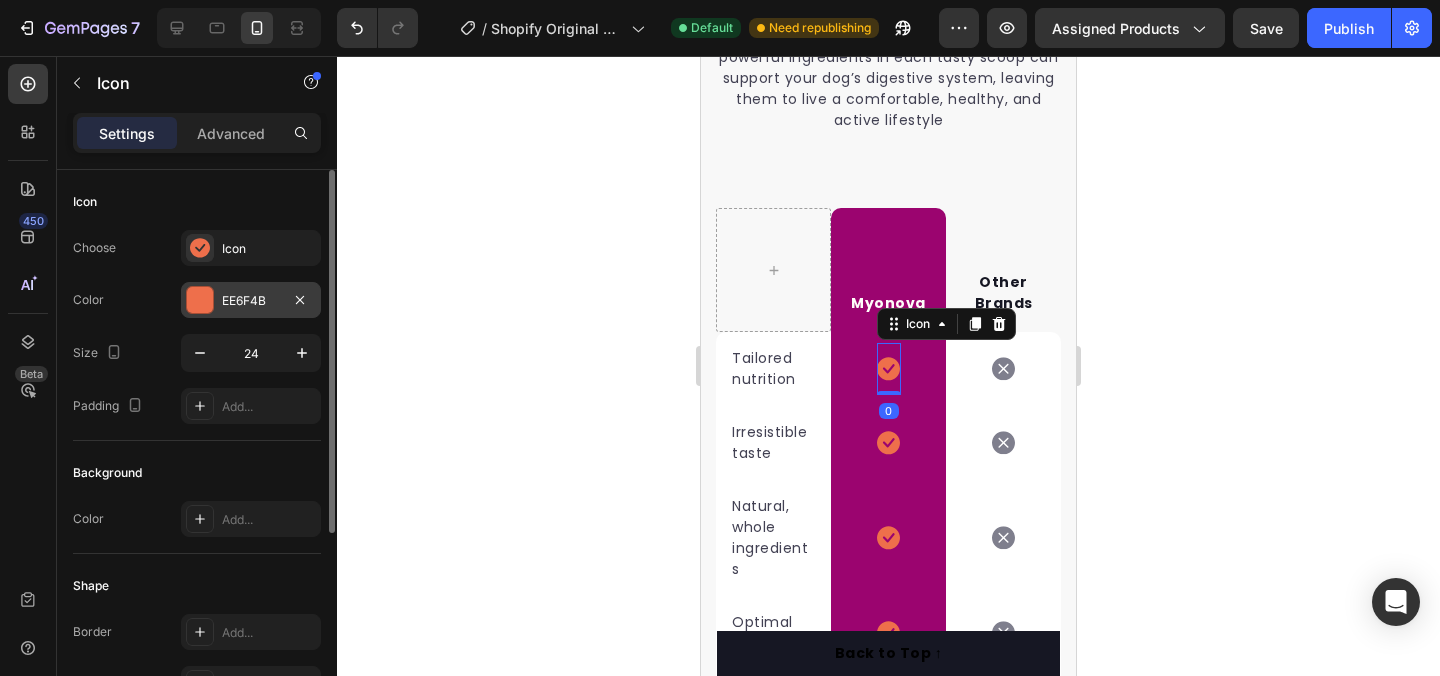 click on "EE6F4B" at bounding box center [251, 301] 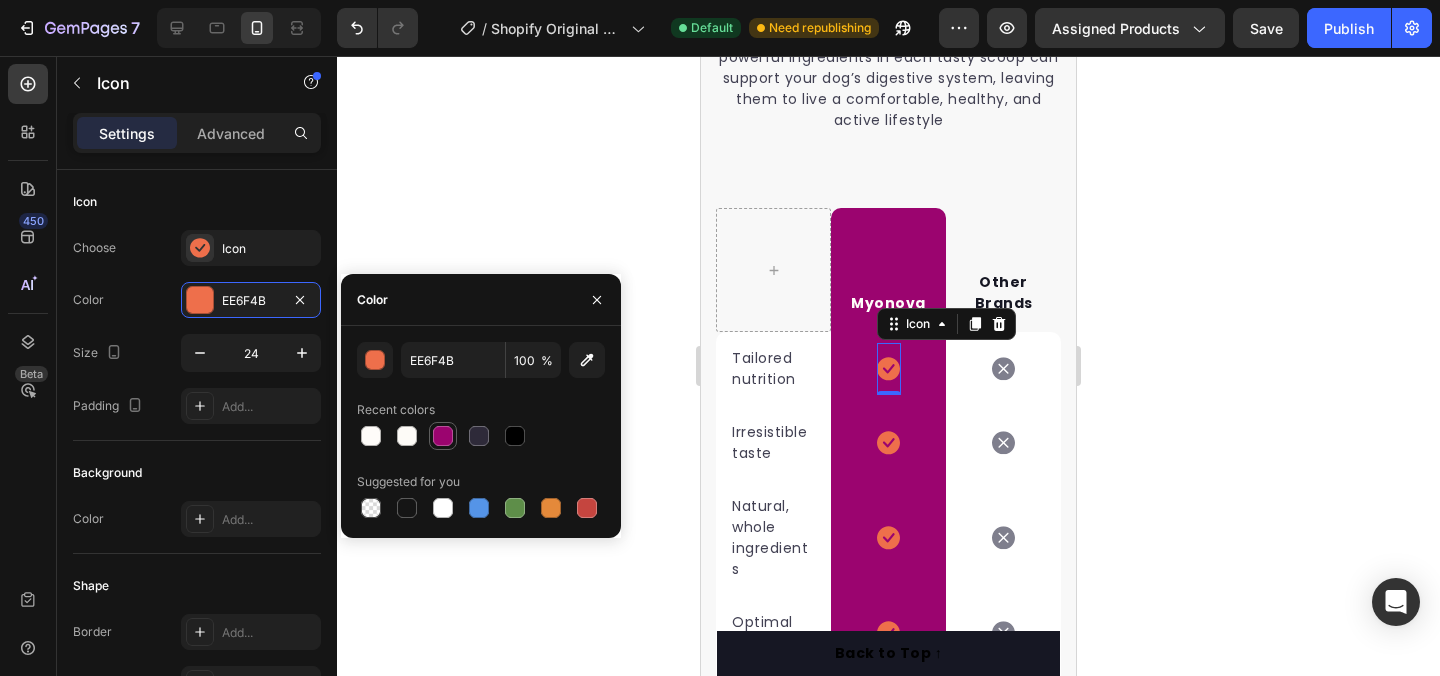 click at bounding box center [443, 436] 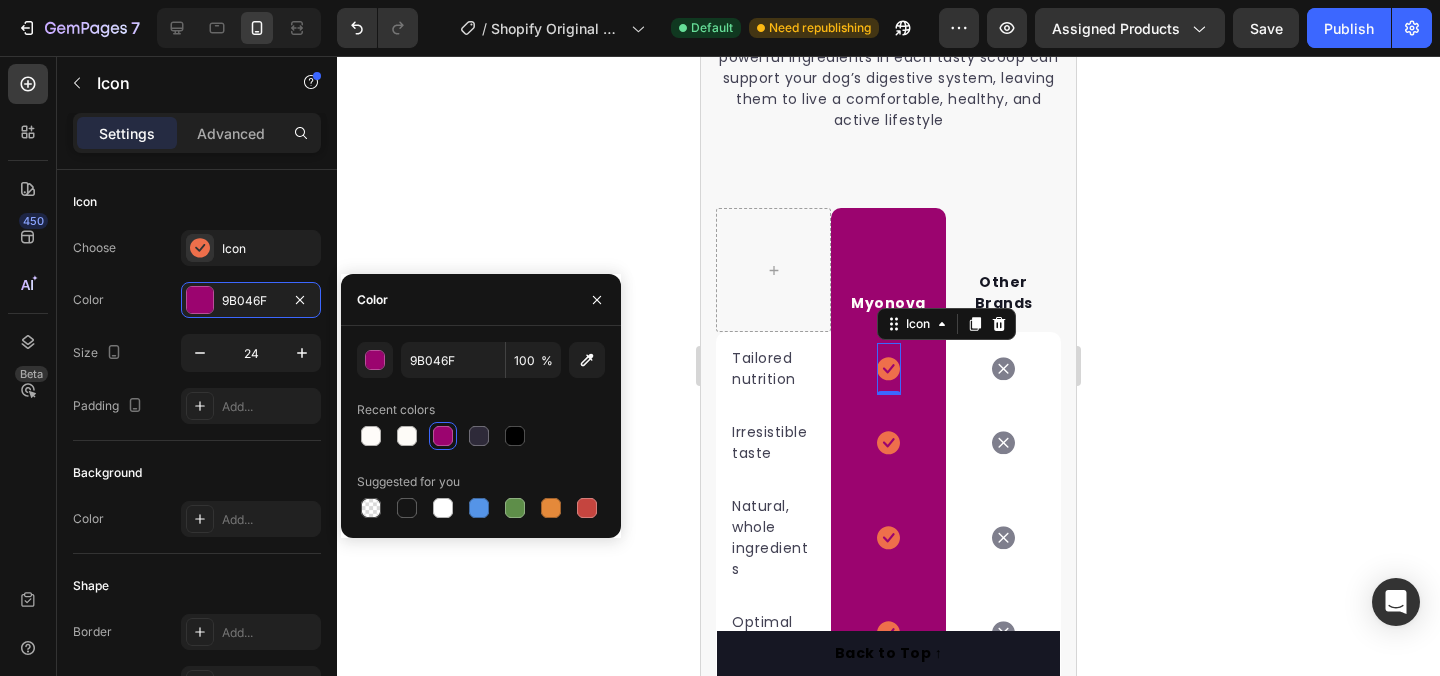 click at bounding box center [443, 436] 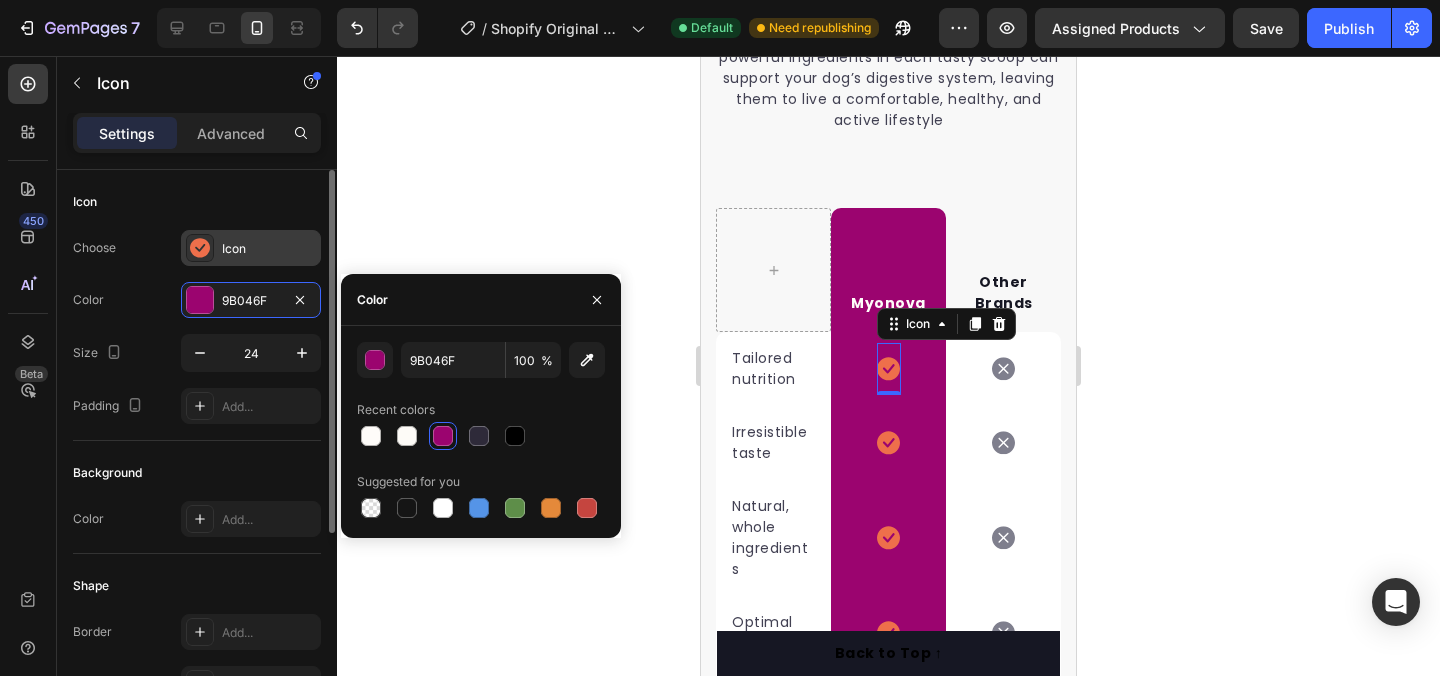 click 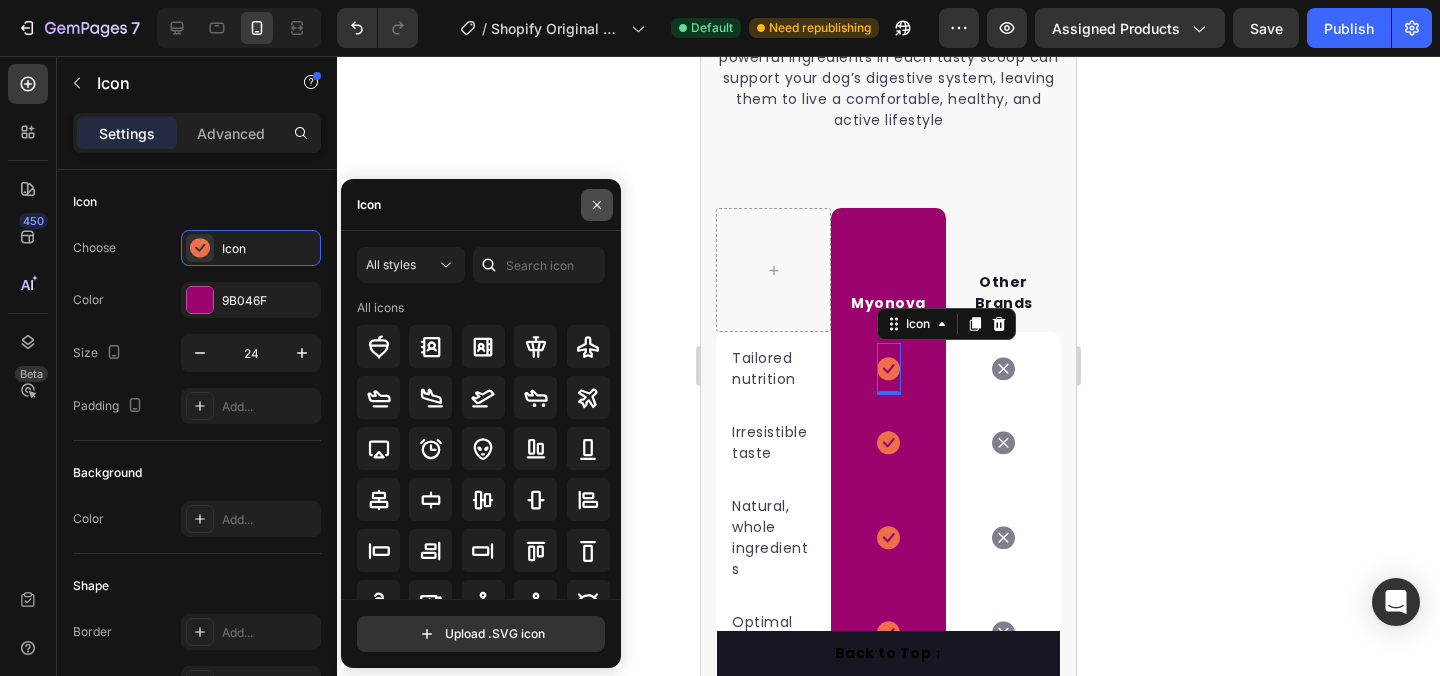 click 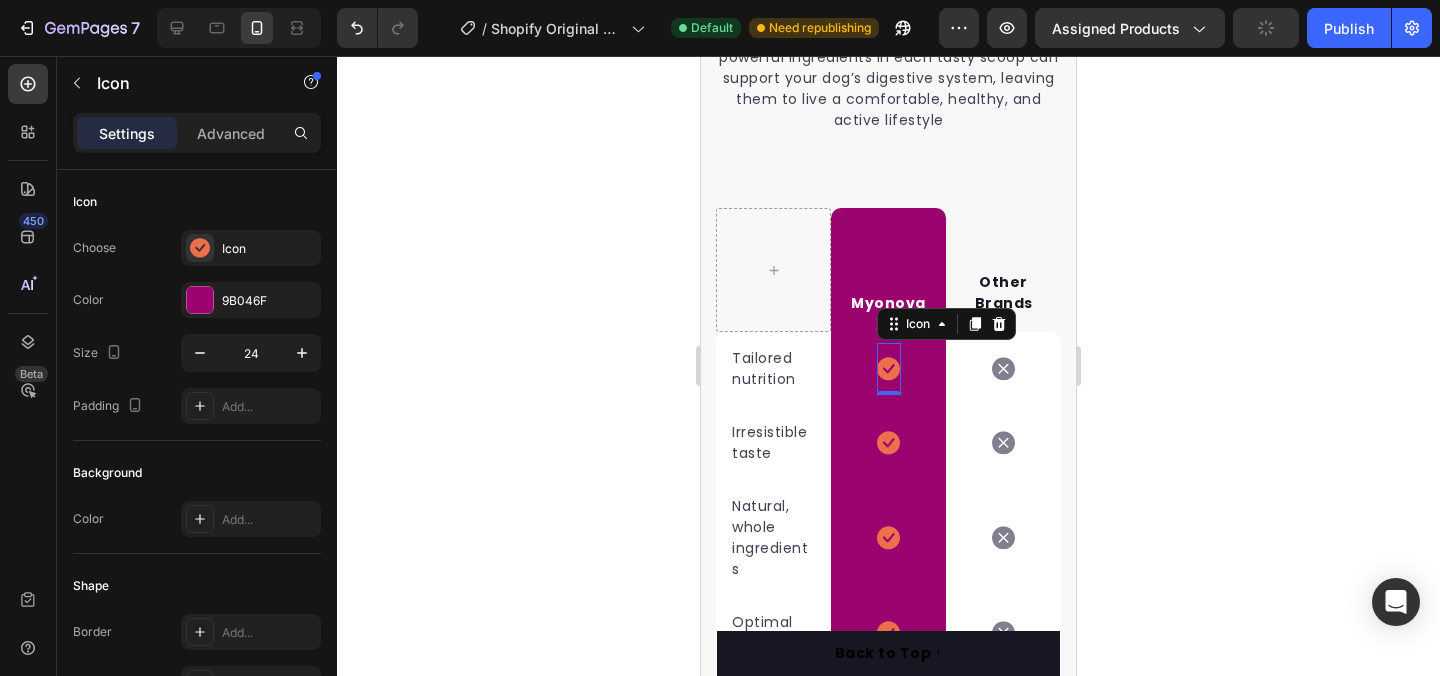 click 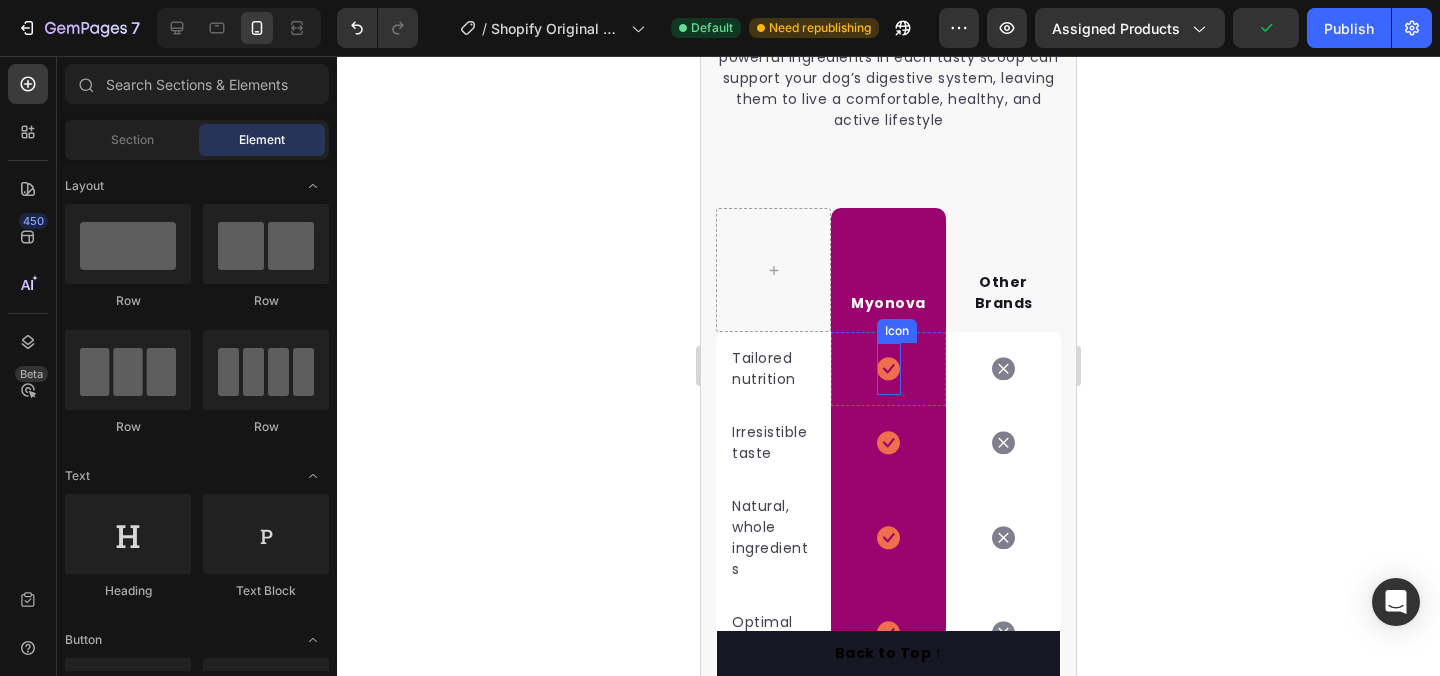 click 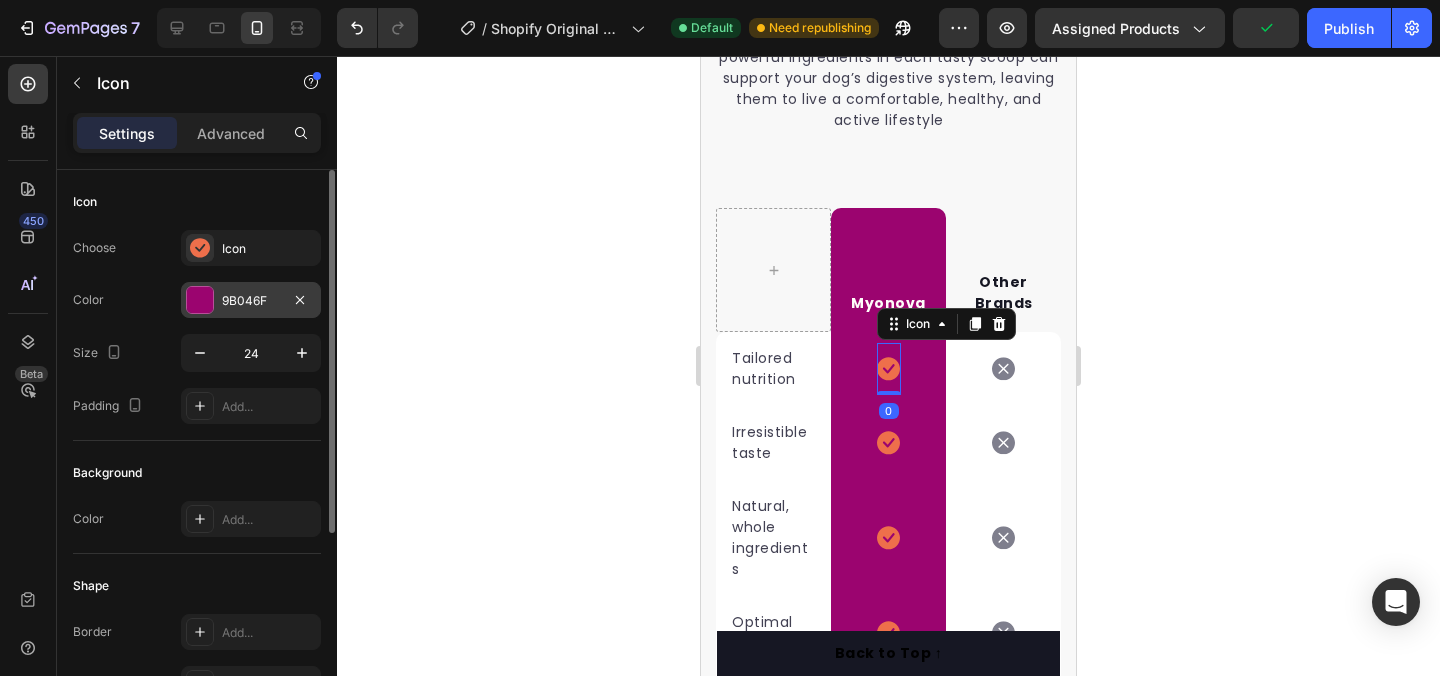 click on "9B046F" at bounding box center [251, 301] 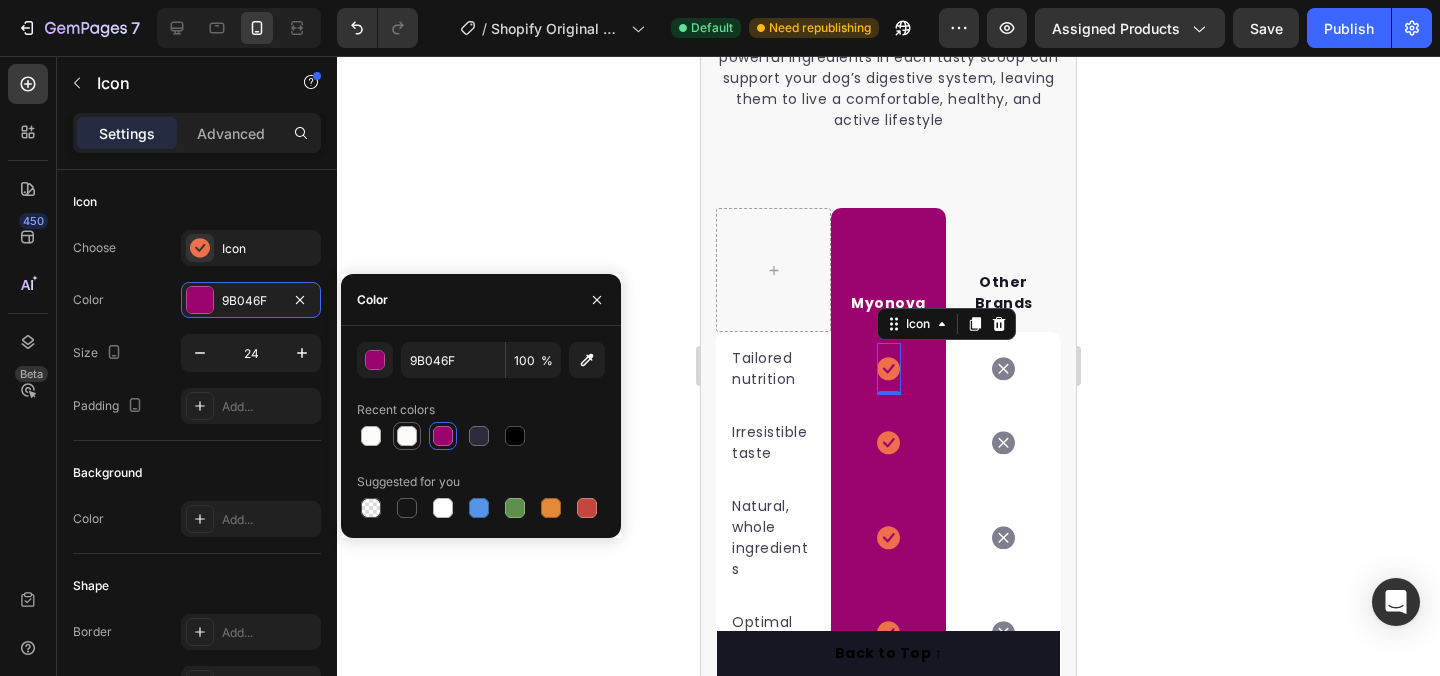 click at bounding box center (407, 436) 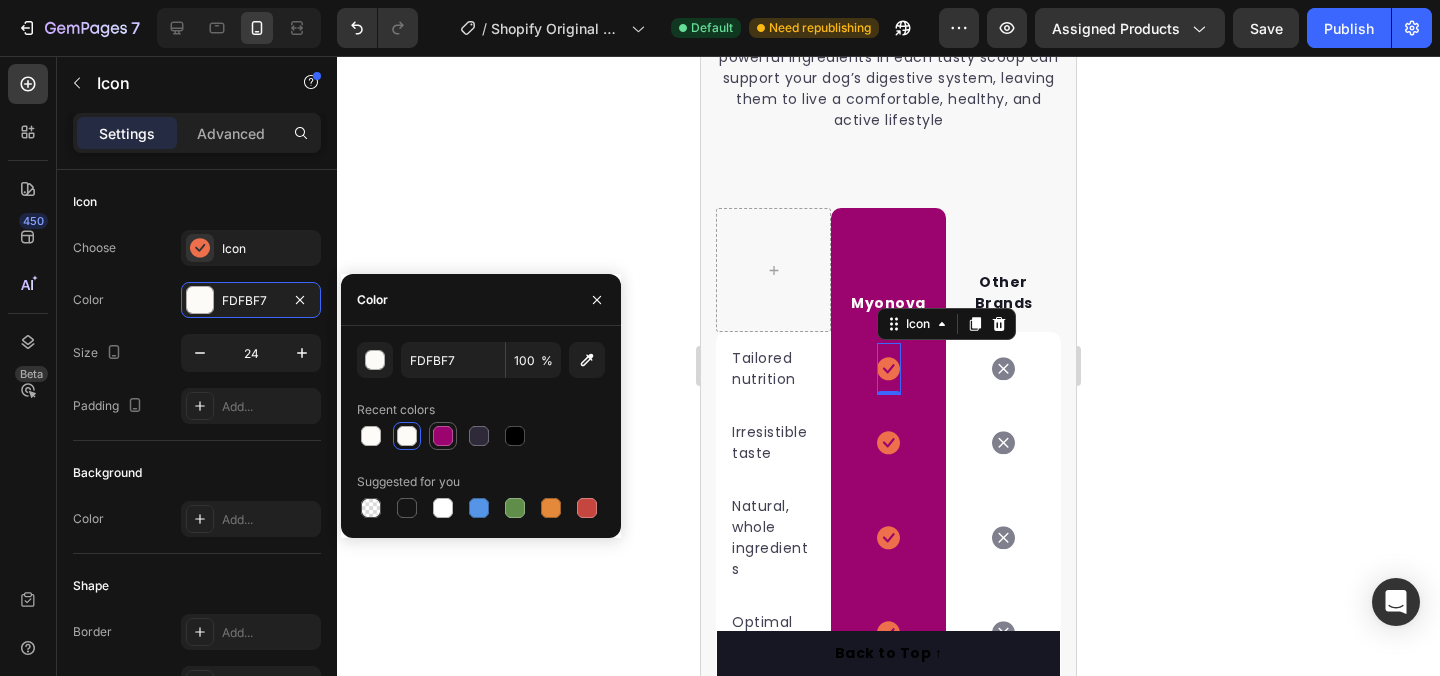 click at bounding box center (443, 436) 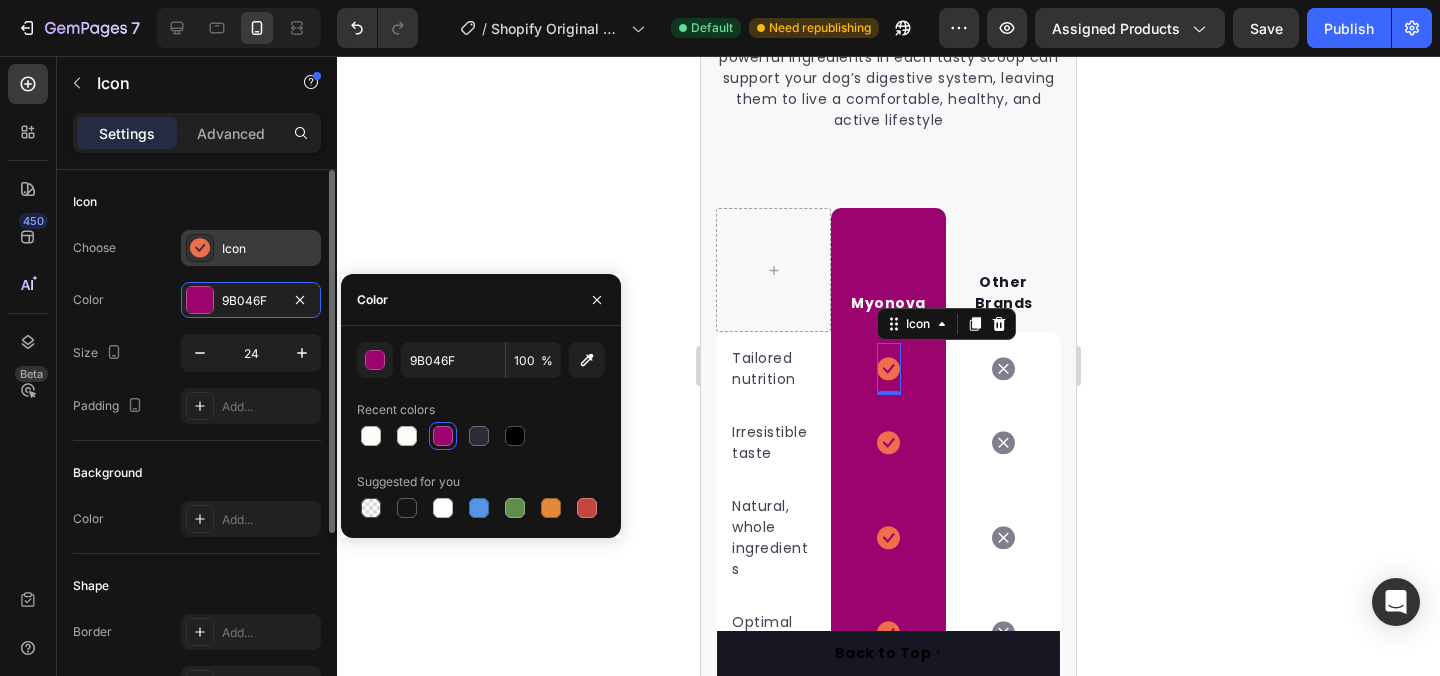 click on "Icon" at bounding box center [251, 248] 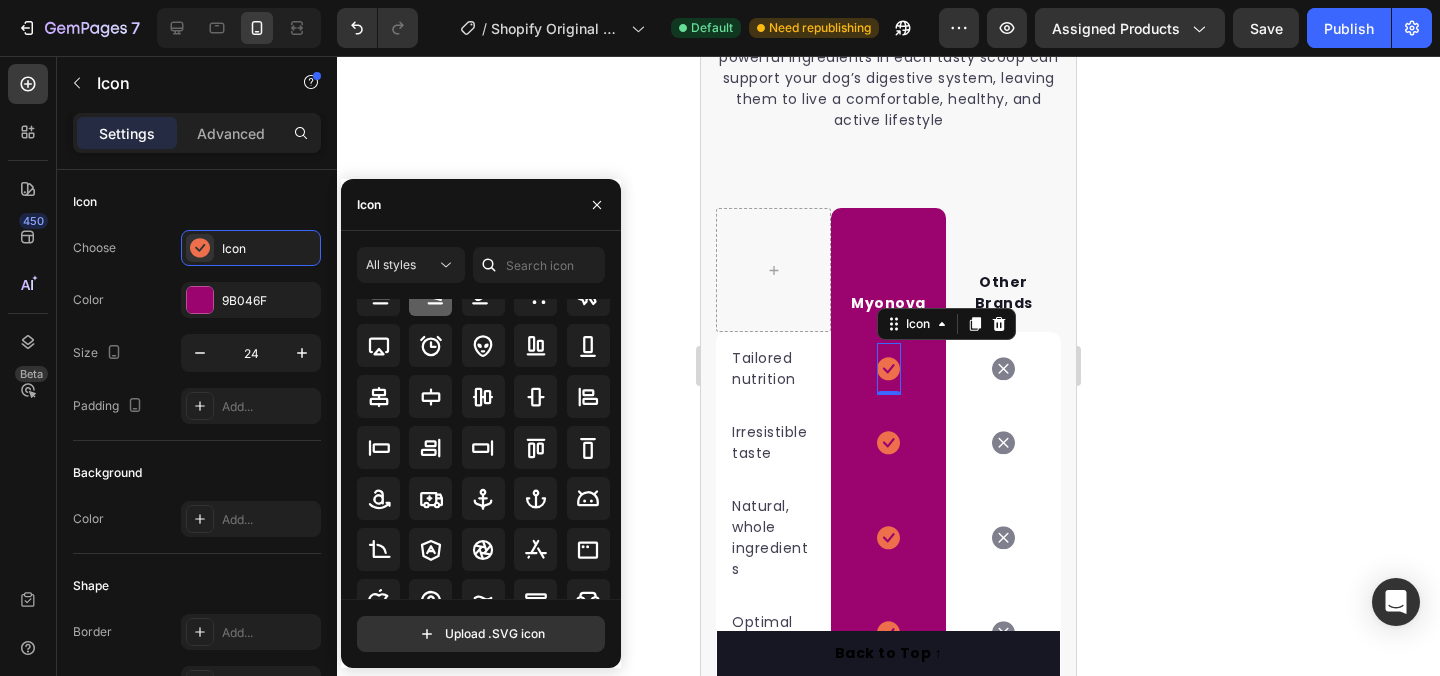 scroll, scrollTop: 220, scrollLeft: 0, axis: vertical 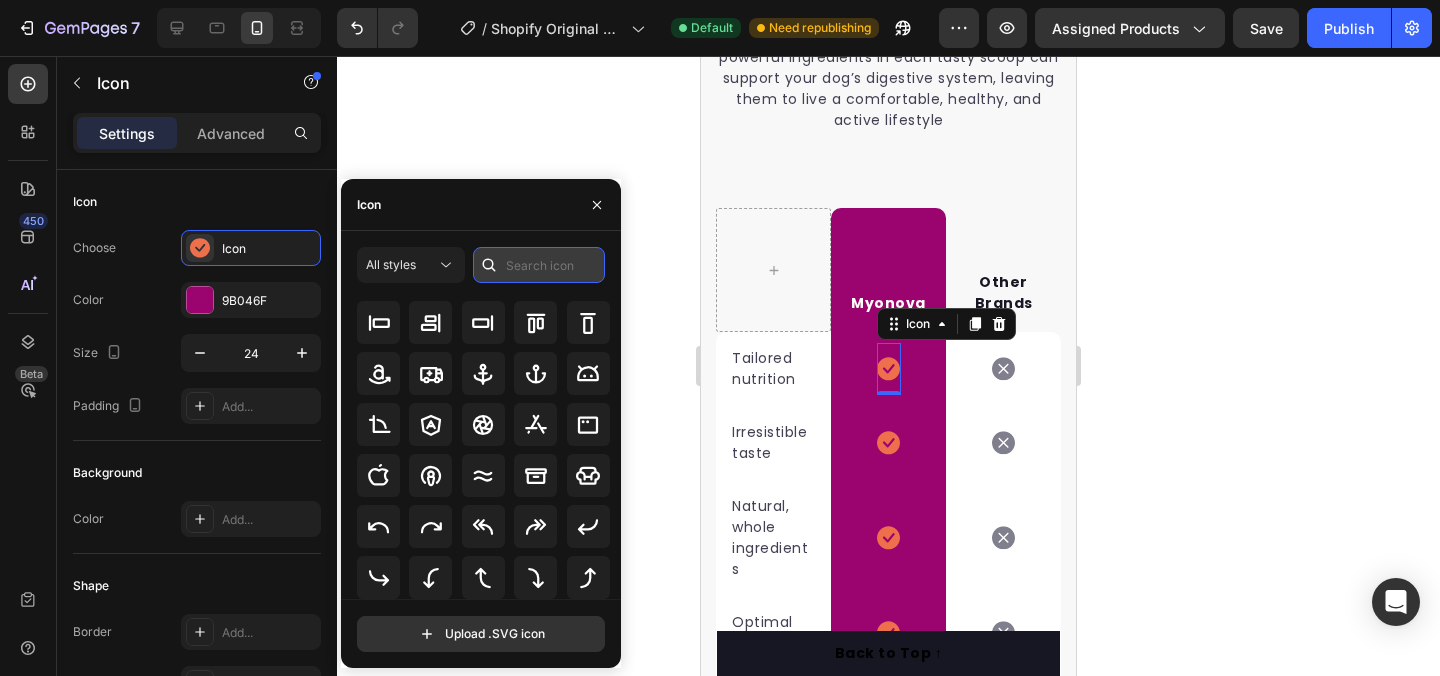 click at bounding box center [539, 265] 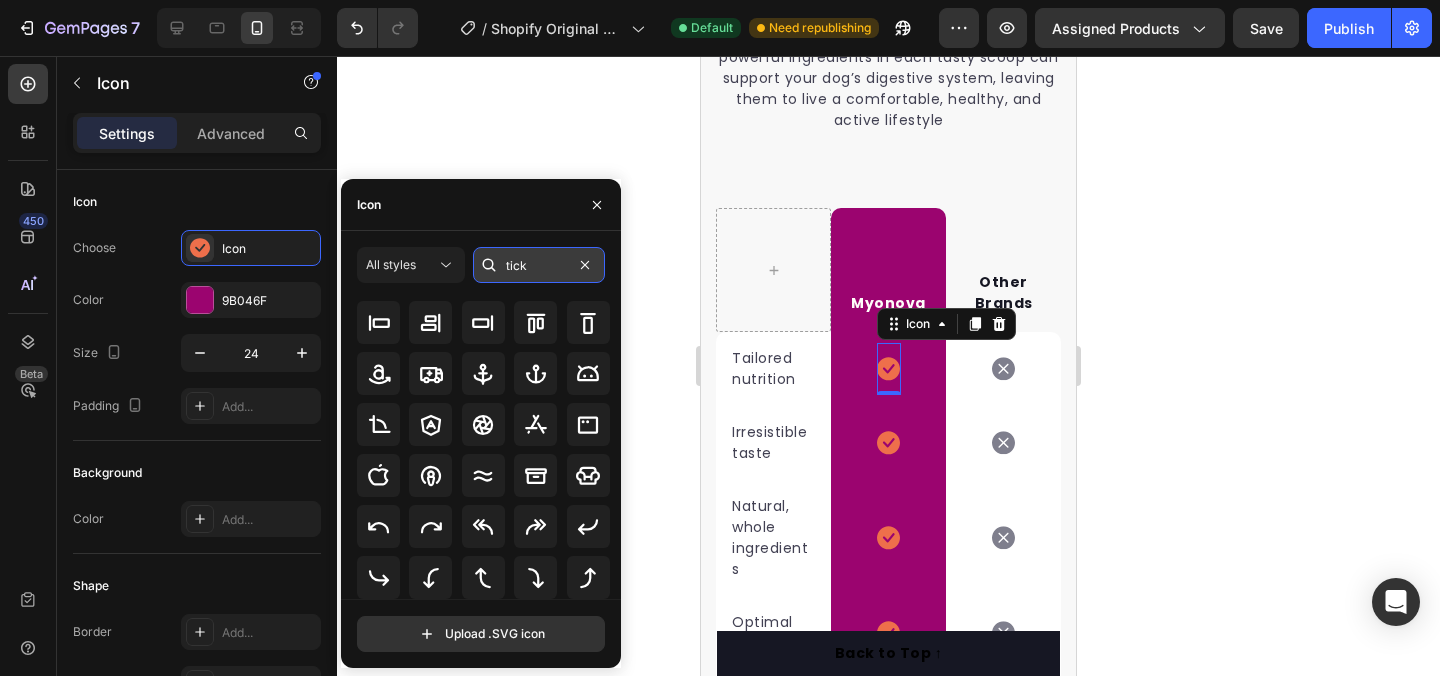 scroll, scrollTop: 0, scrollLeft: 0, axis: both 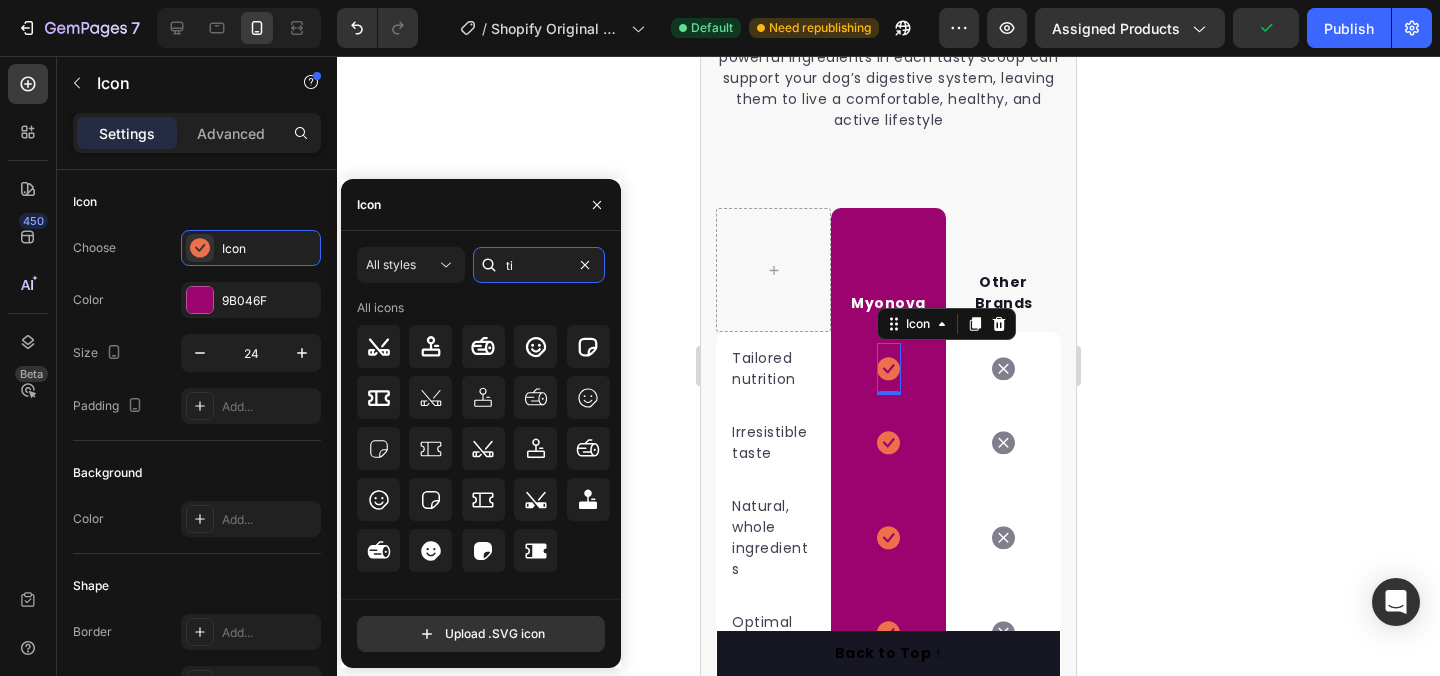 type on "t" 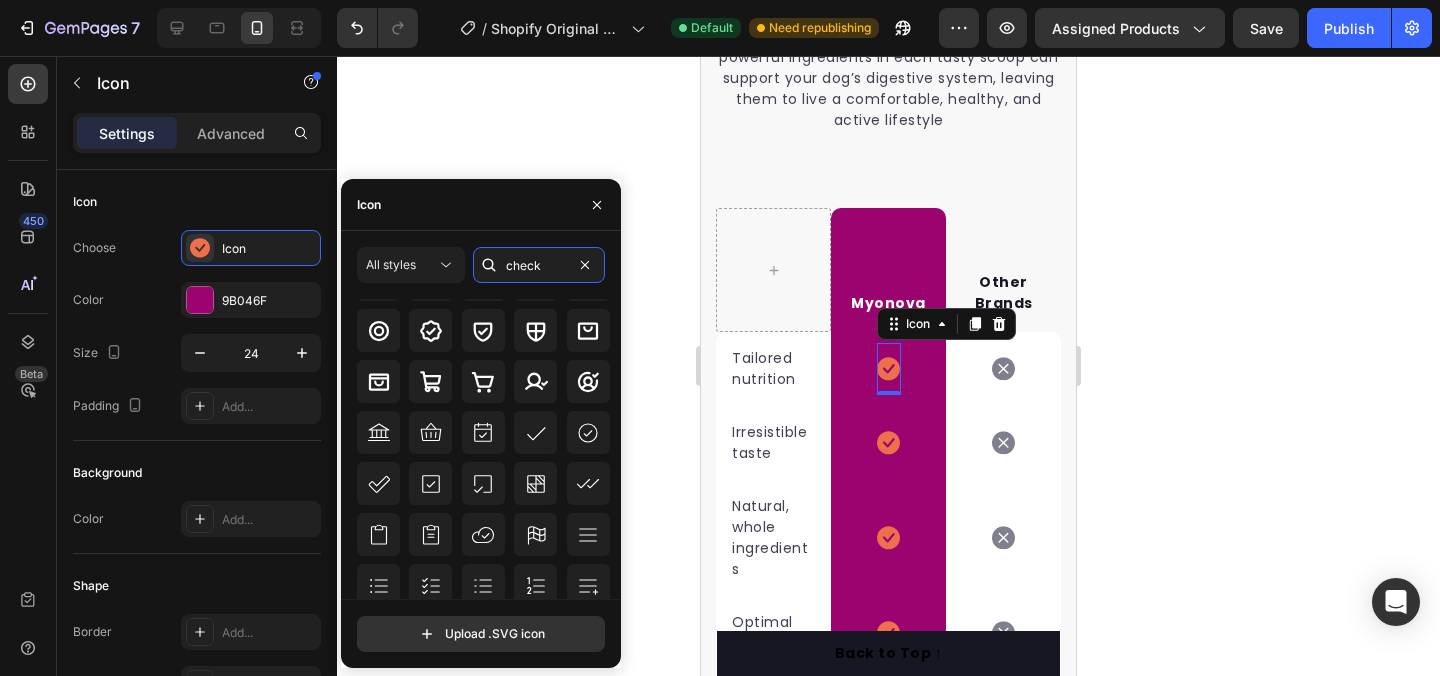 scroll, scrollTop: 0, scrollLeft: 0, axis: both 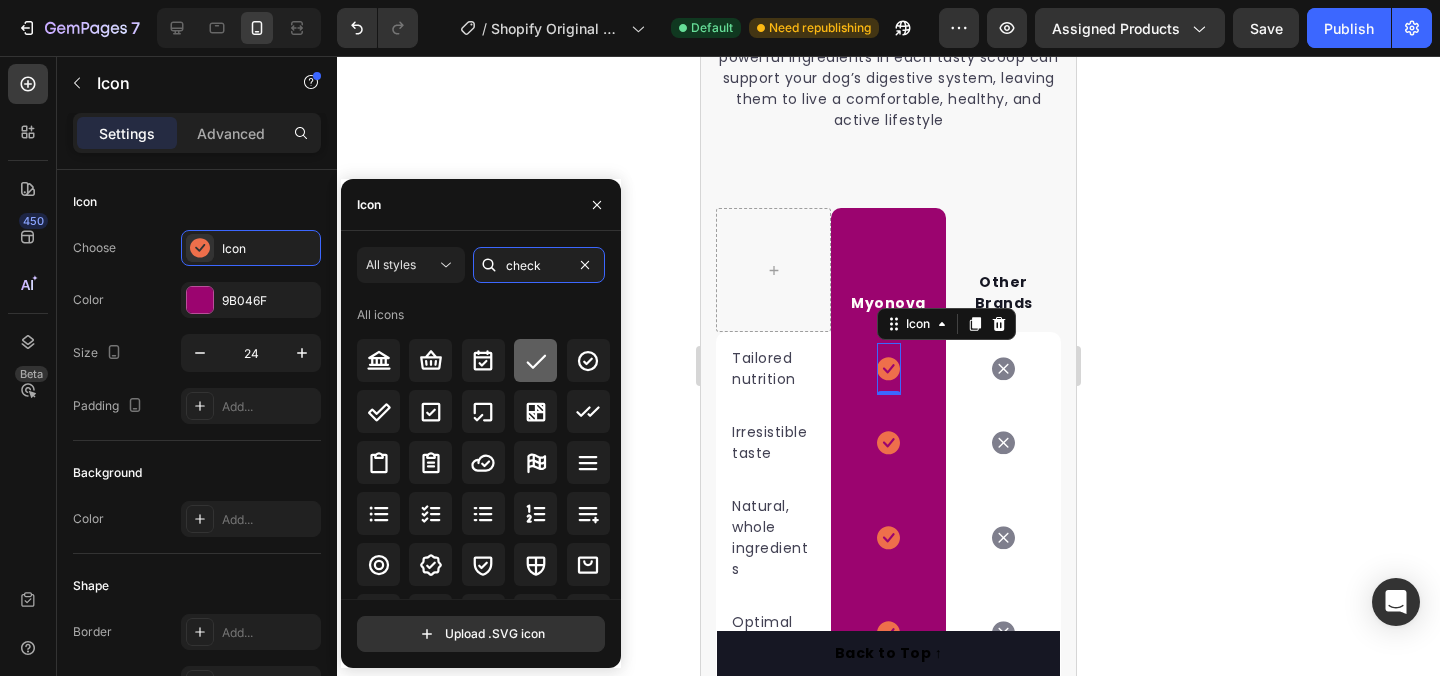 type on "check" 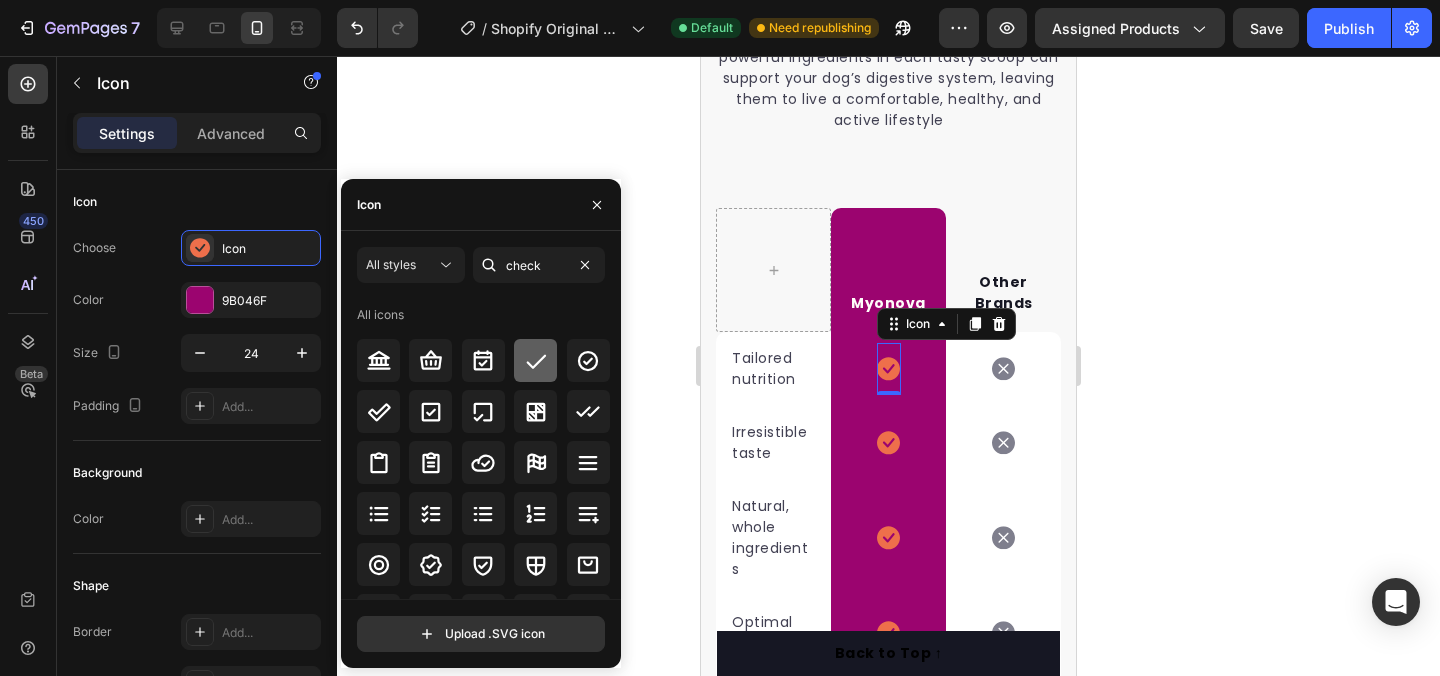 click 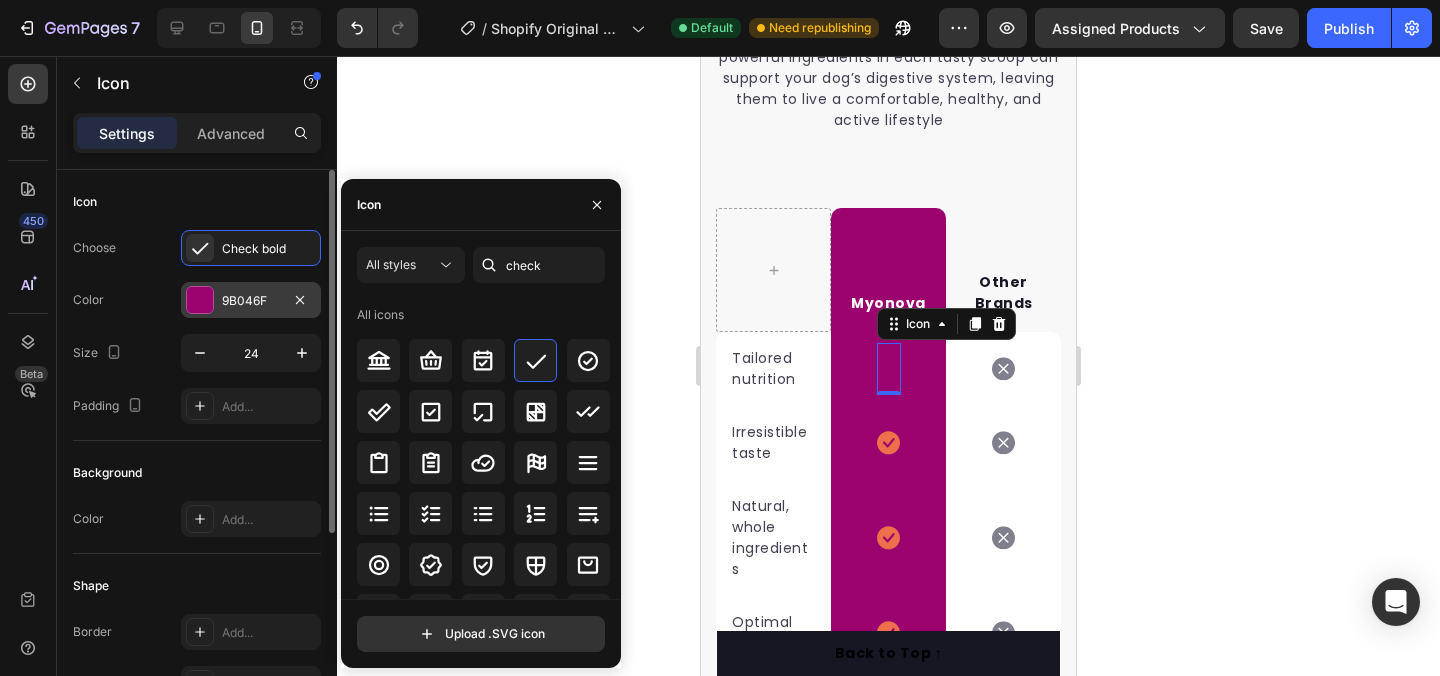 click on "9B046F" at bounding box center (251, 300) 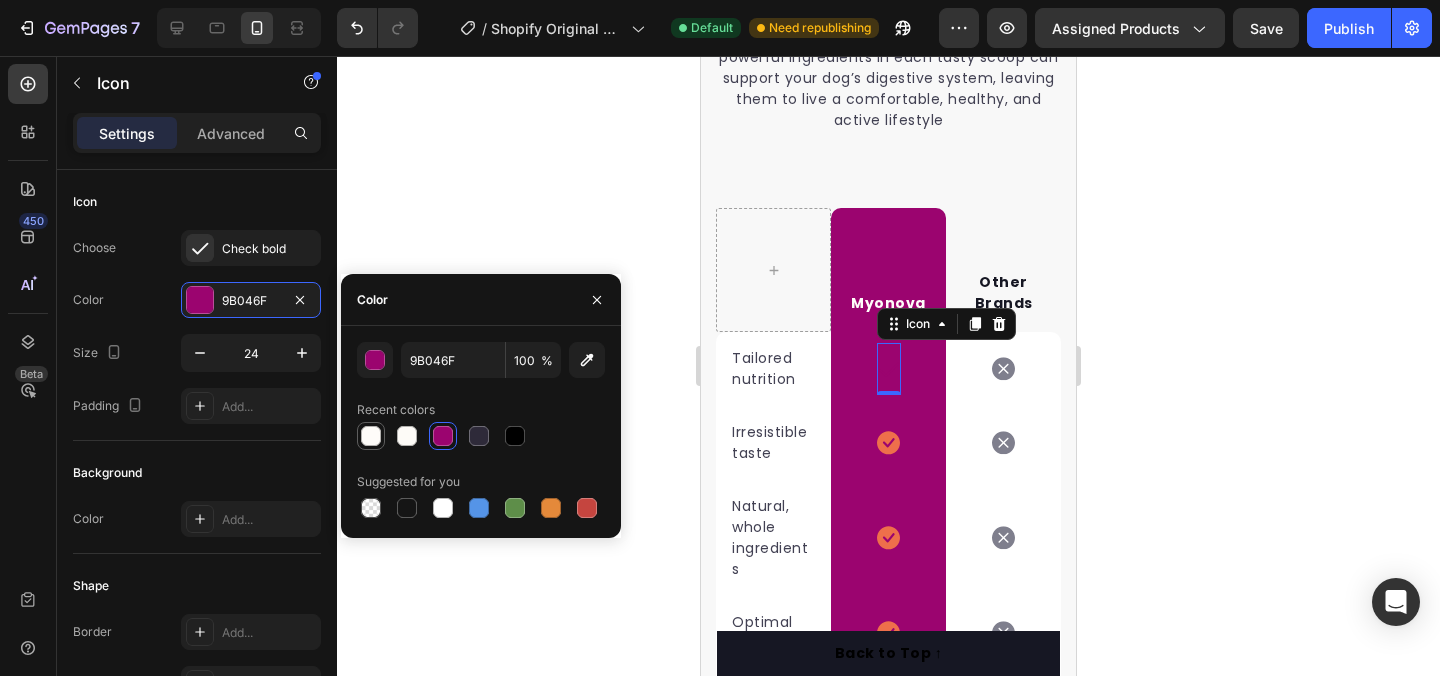 click at bounding box center [371, 436] 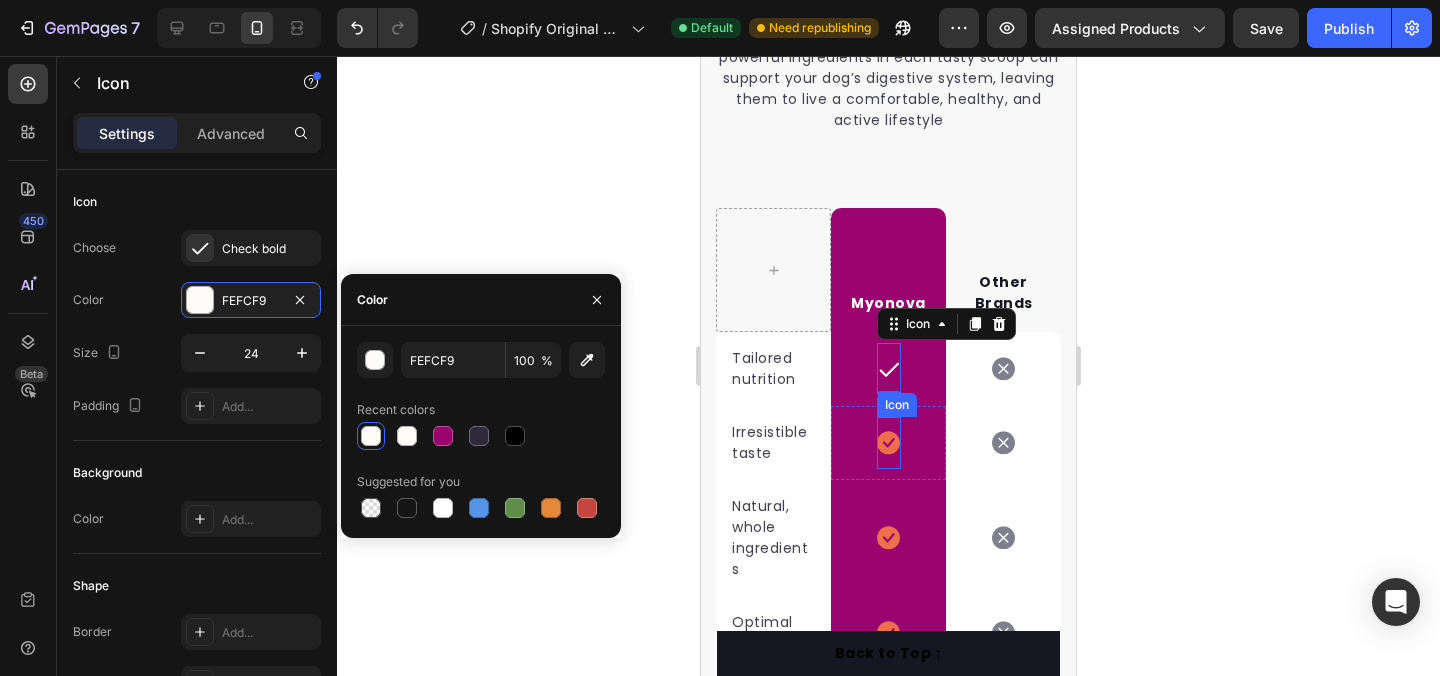scroll, scrollTop: 308, scrollLeft: 0, axis: vertical 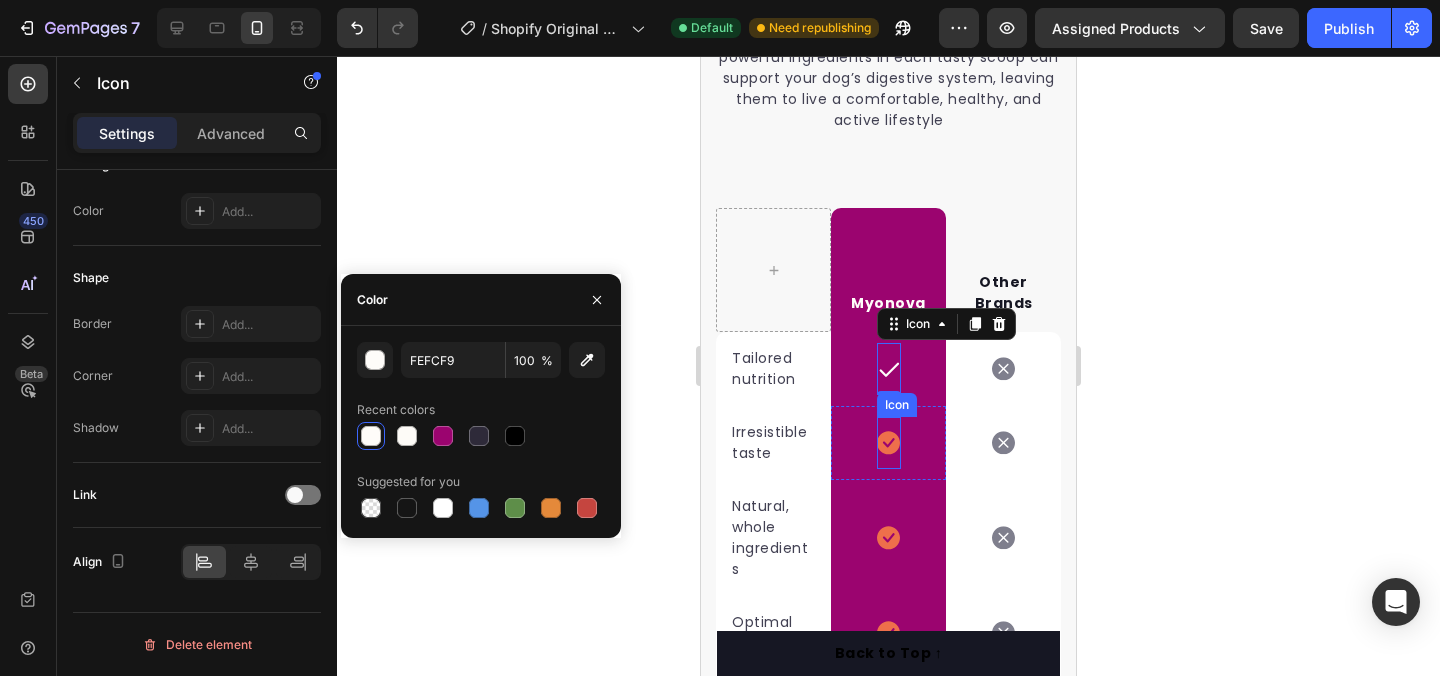 click 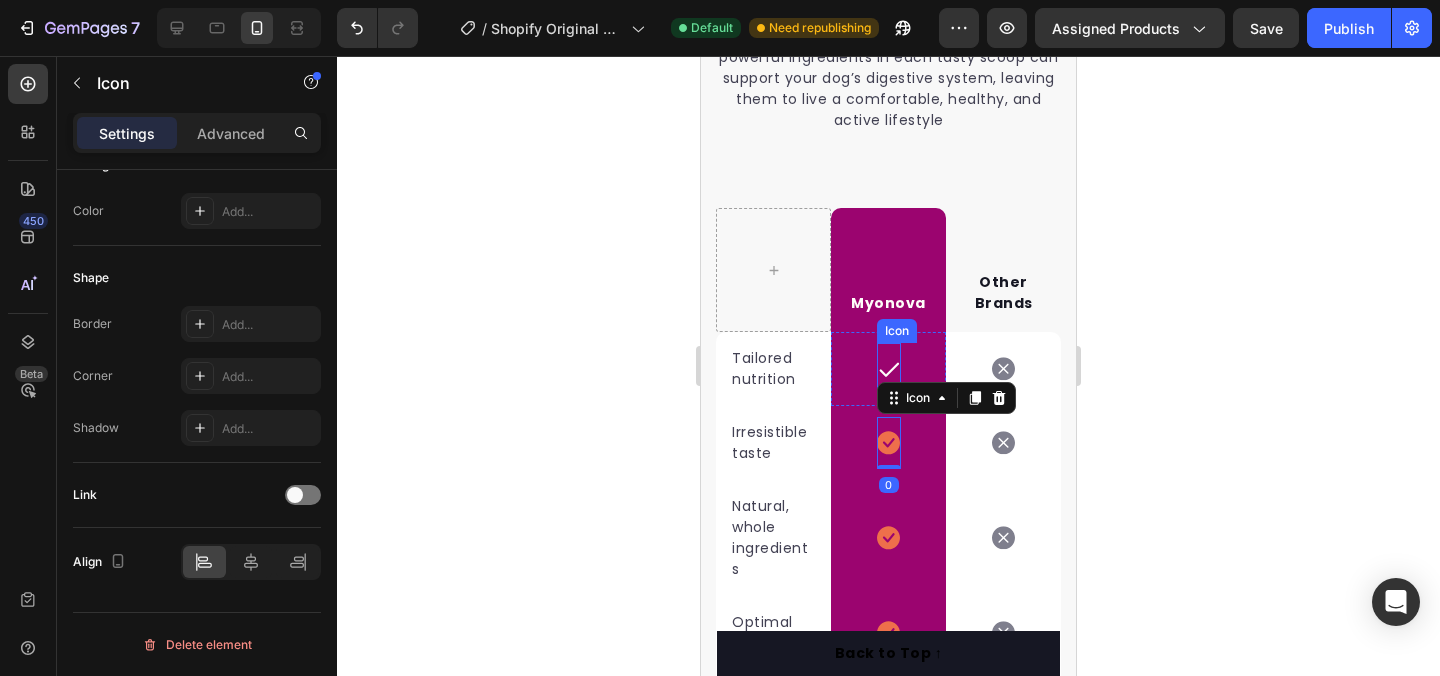 click 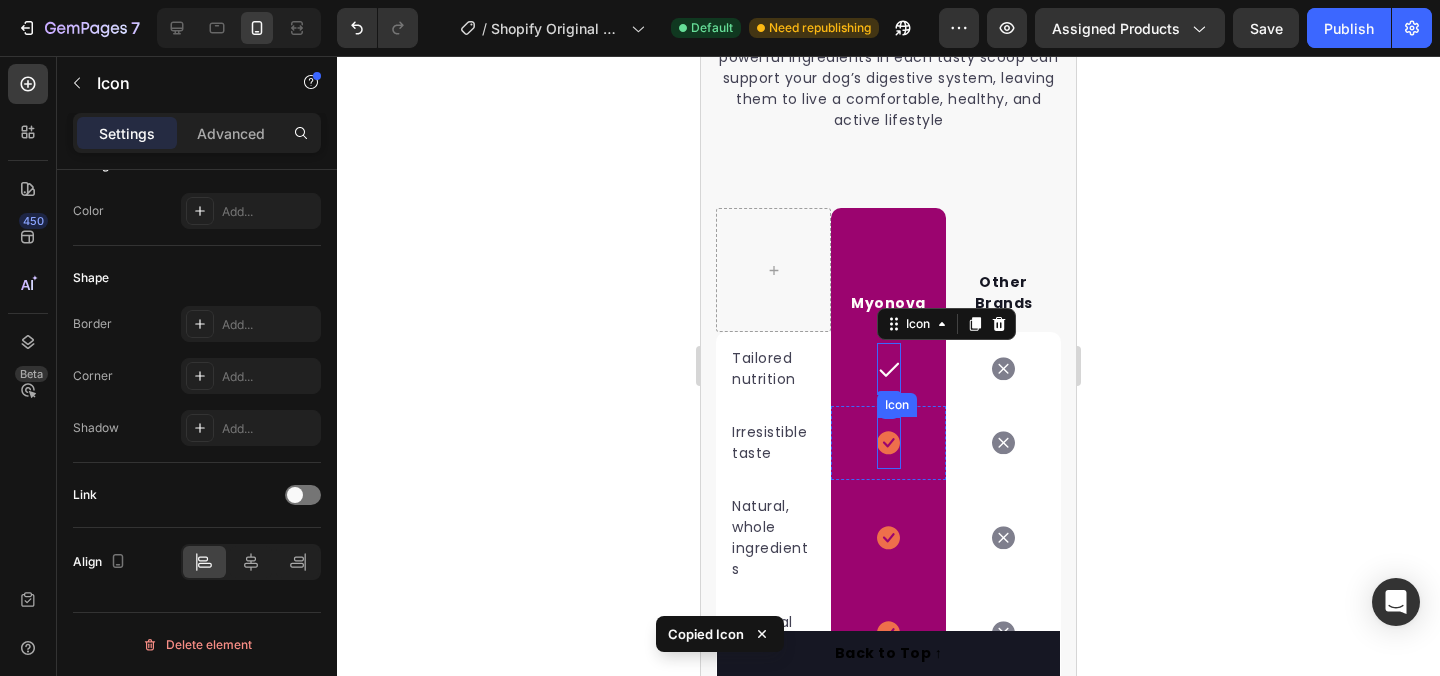 click 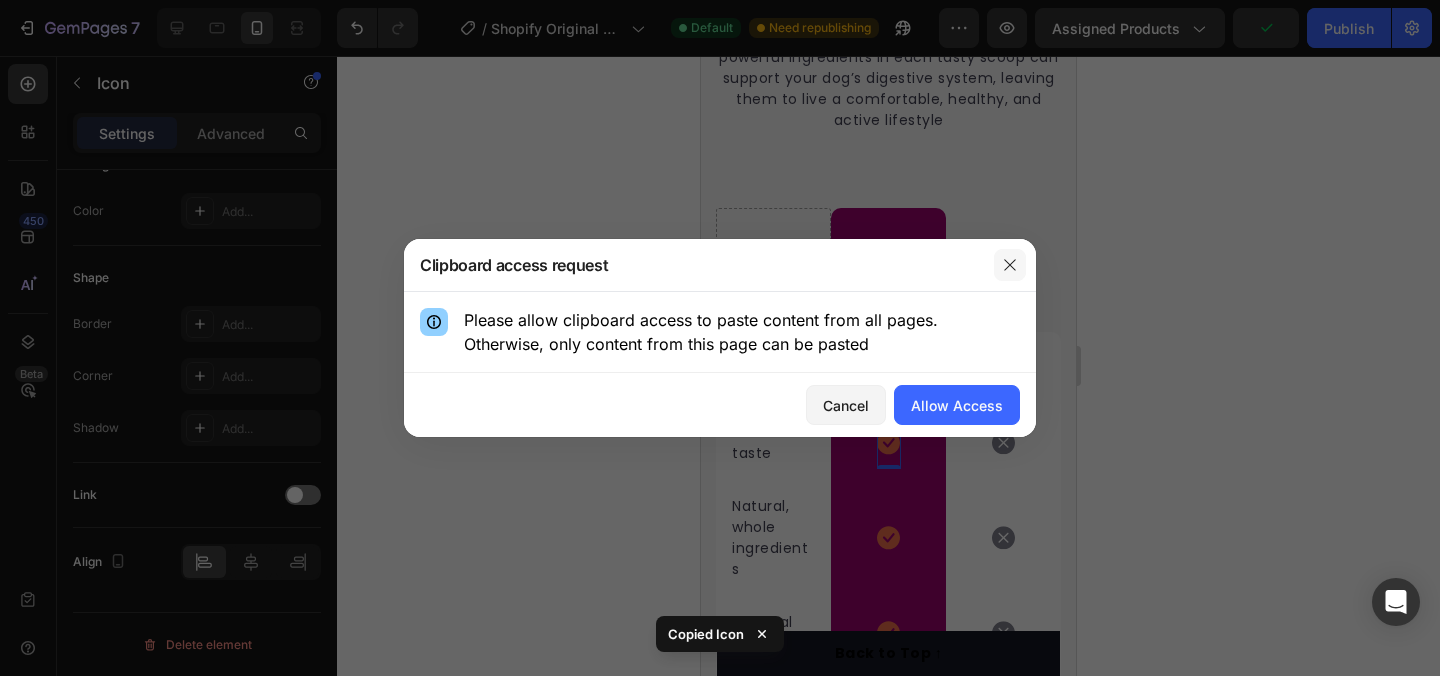 click at bounding box center (1010, 265) 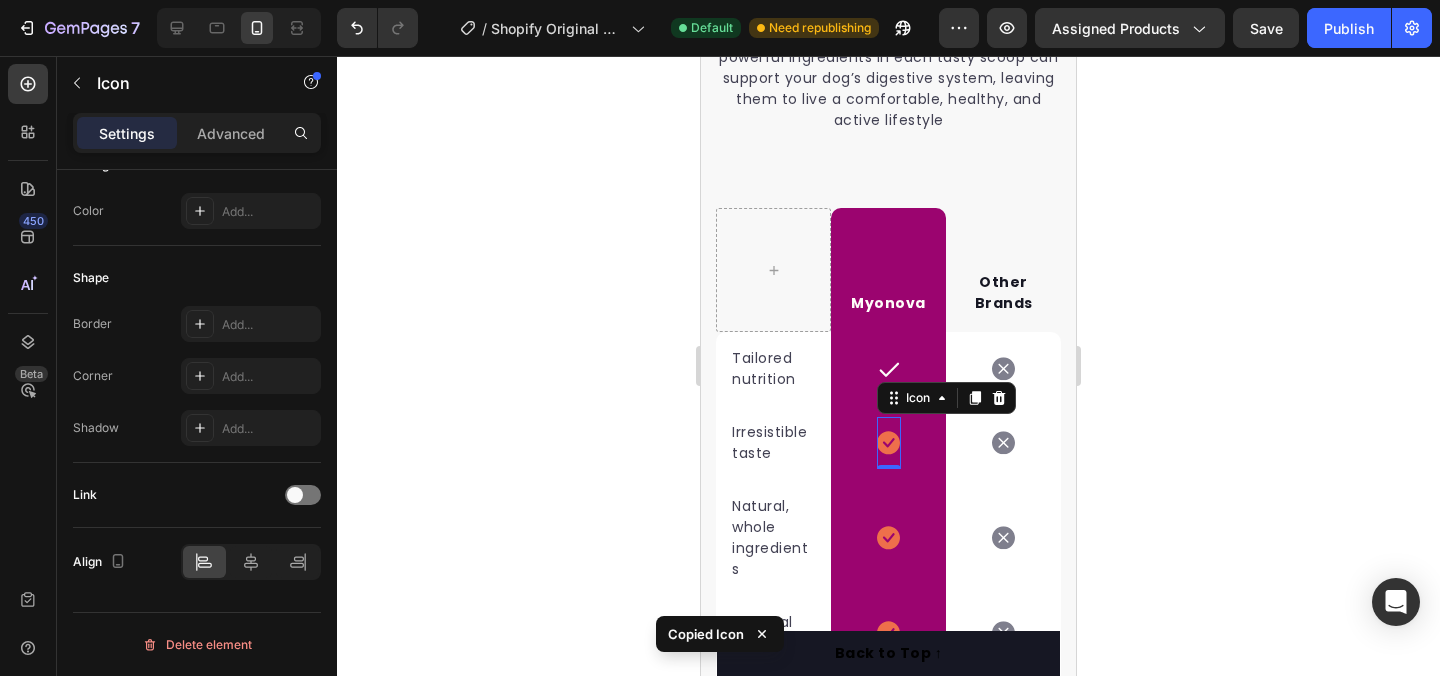 click 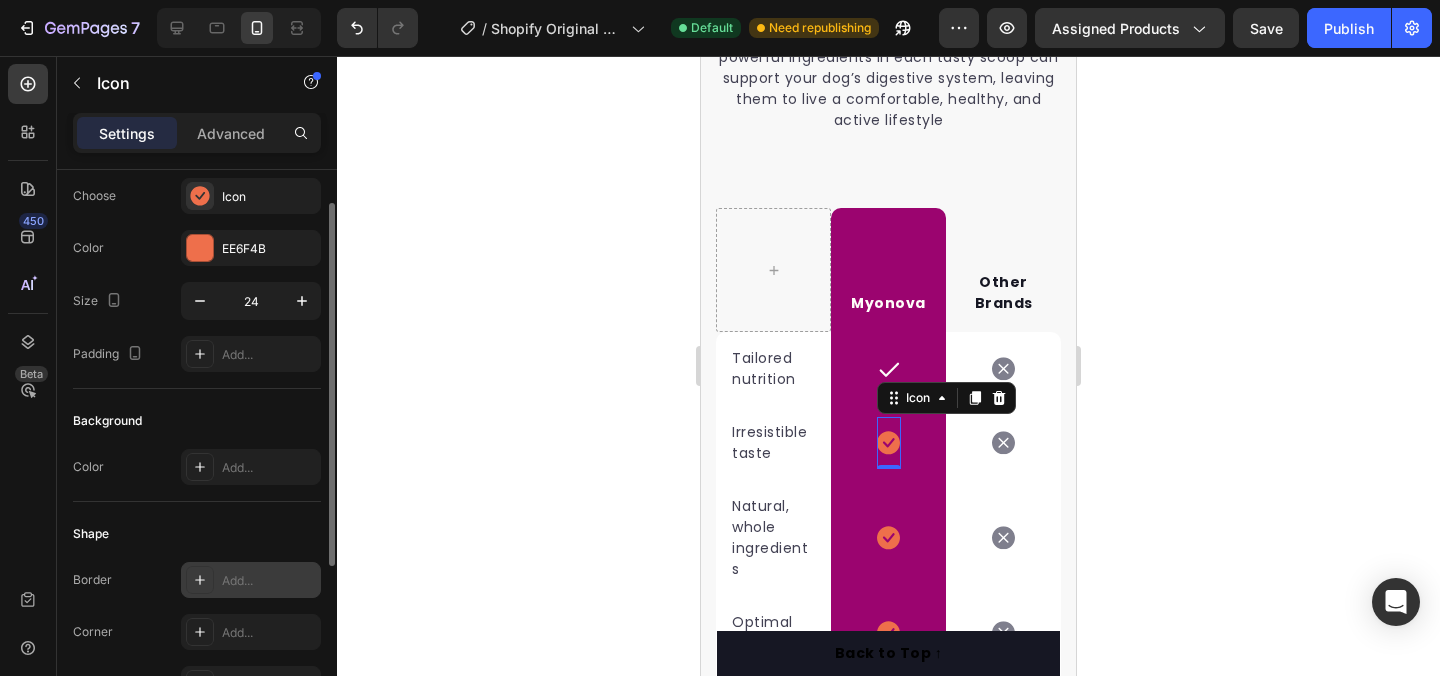 scroll, scrollTop: 0, scrollLeft: 0, axis: both 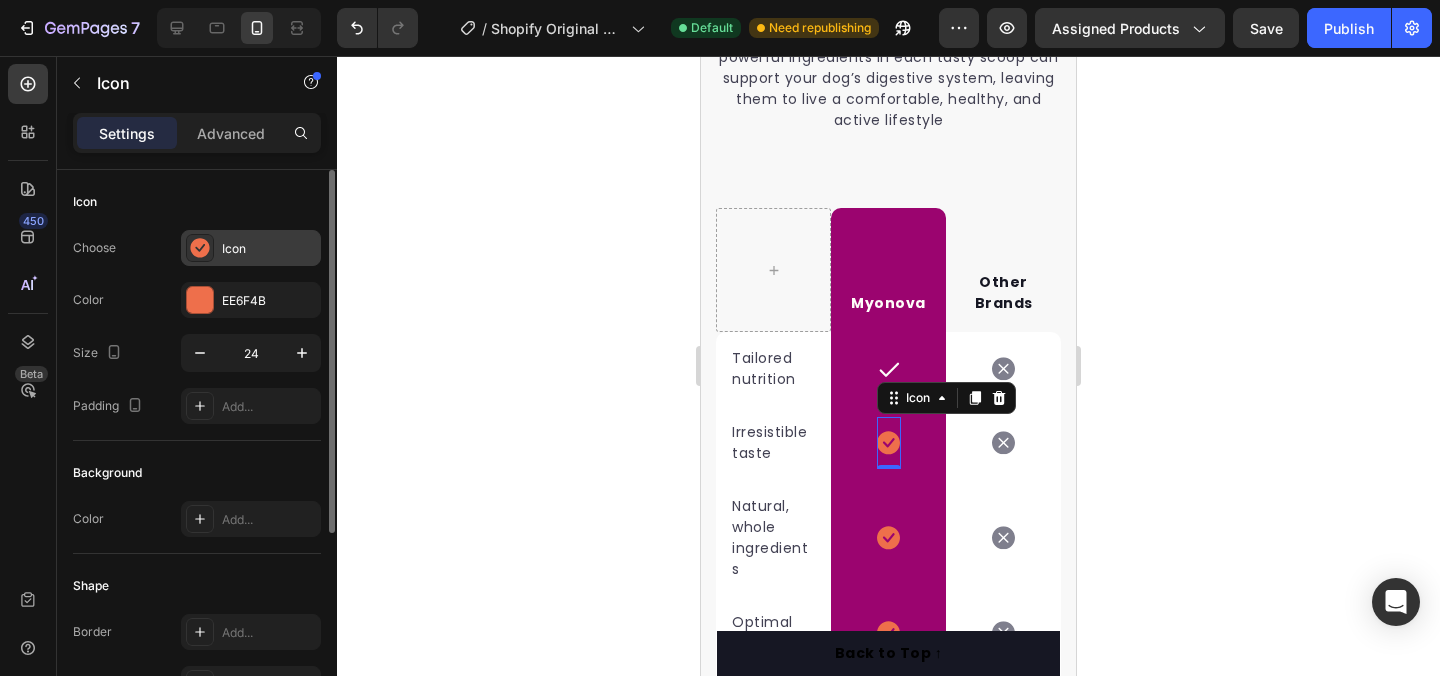 click on "Icon" at bounding box center (251, 248) 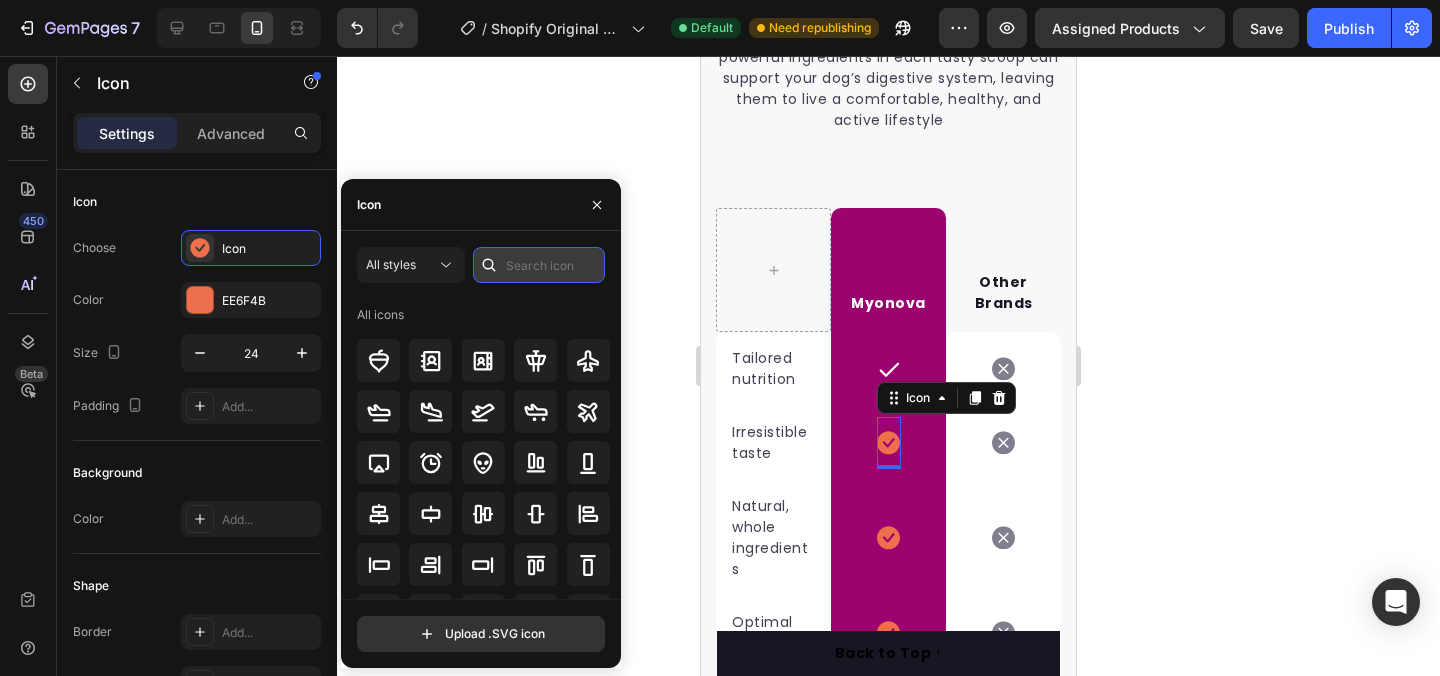 click at bounding box center [539, 265] 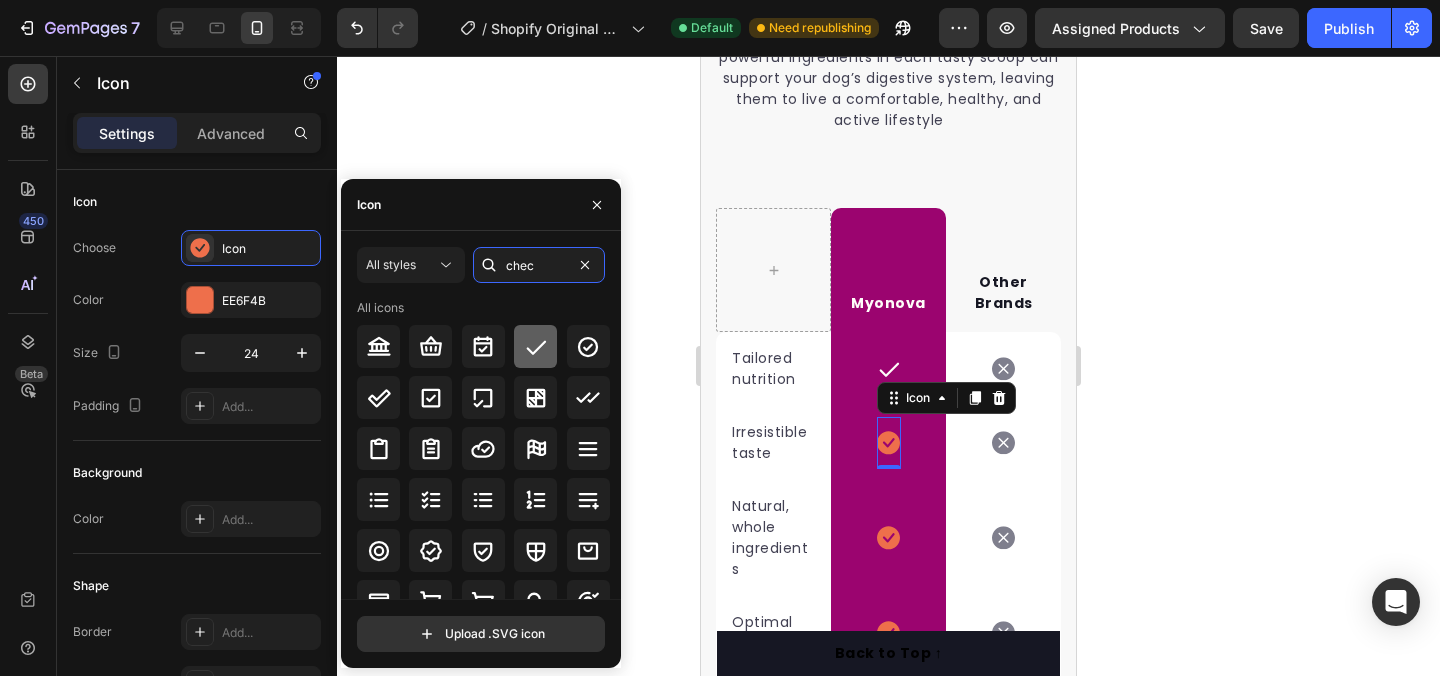type on "chec" 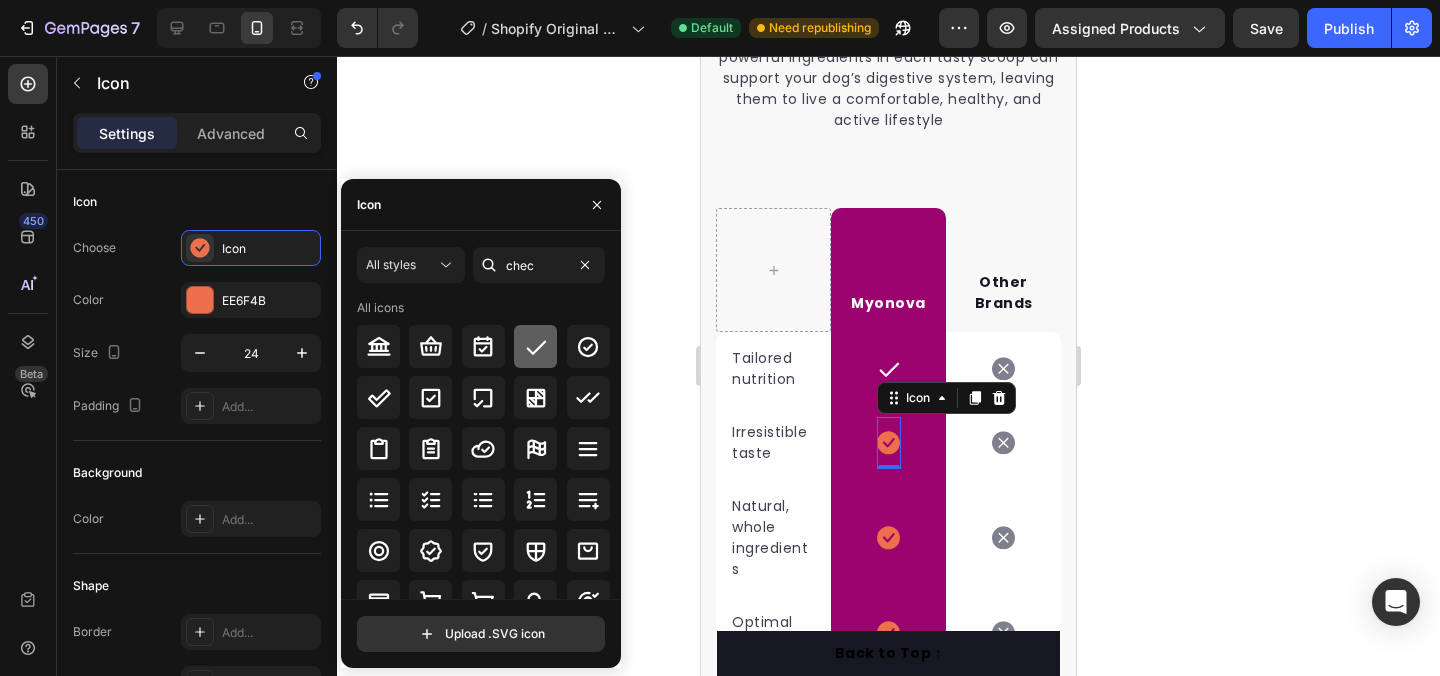 click 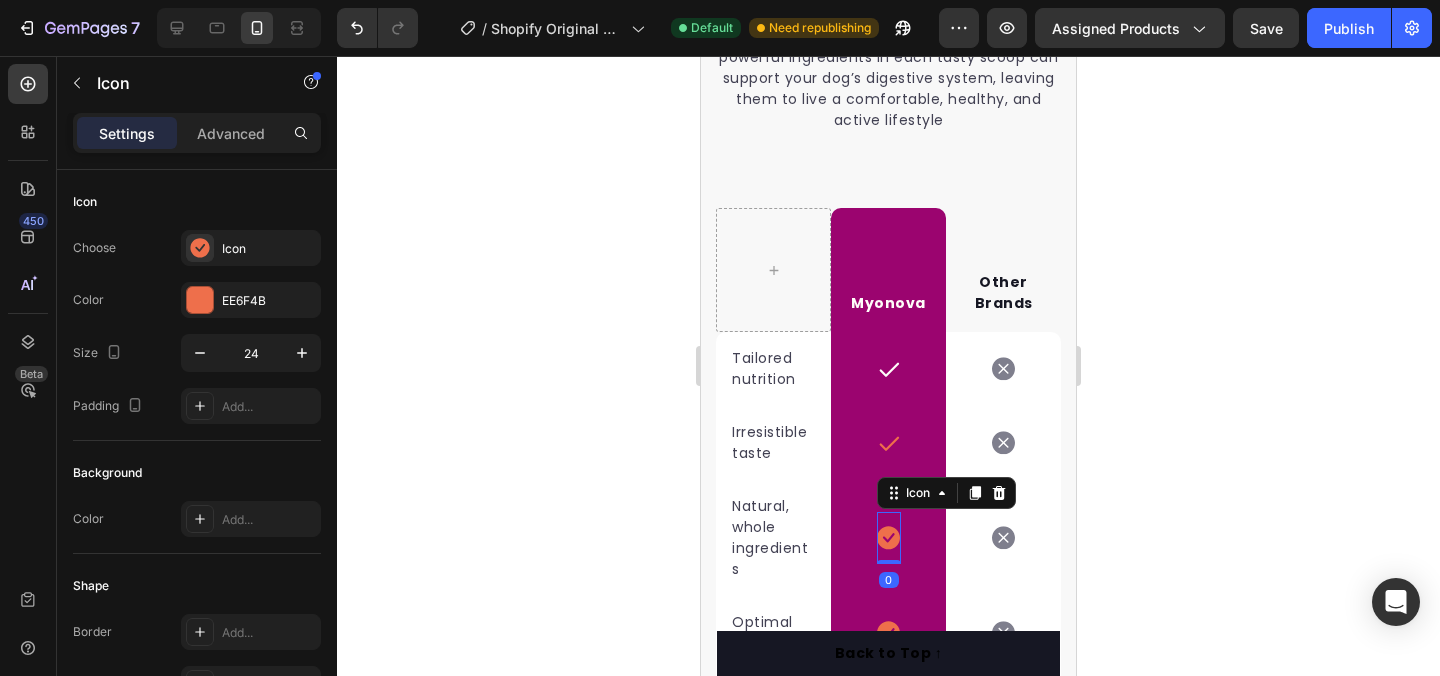 click 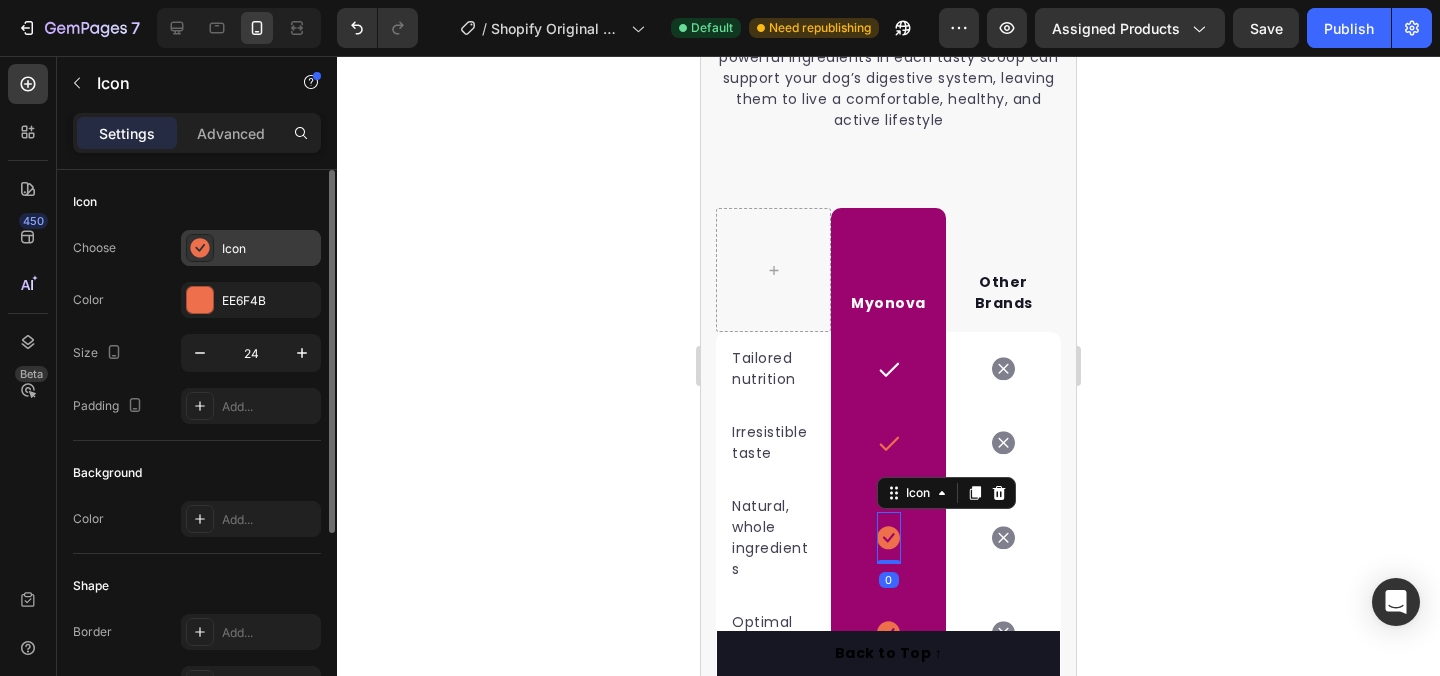 click on "Icon" at bounding box center [269, 249] 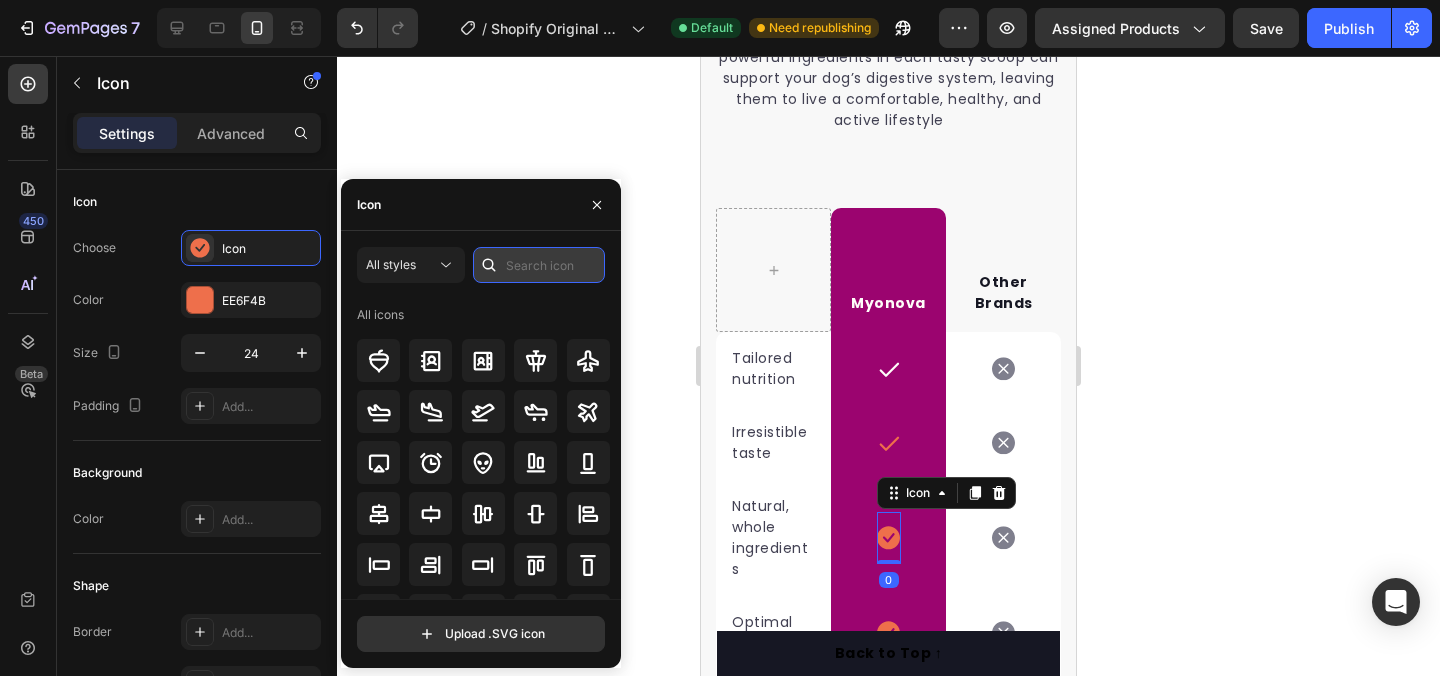click at bounding box center [539, 265] 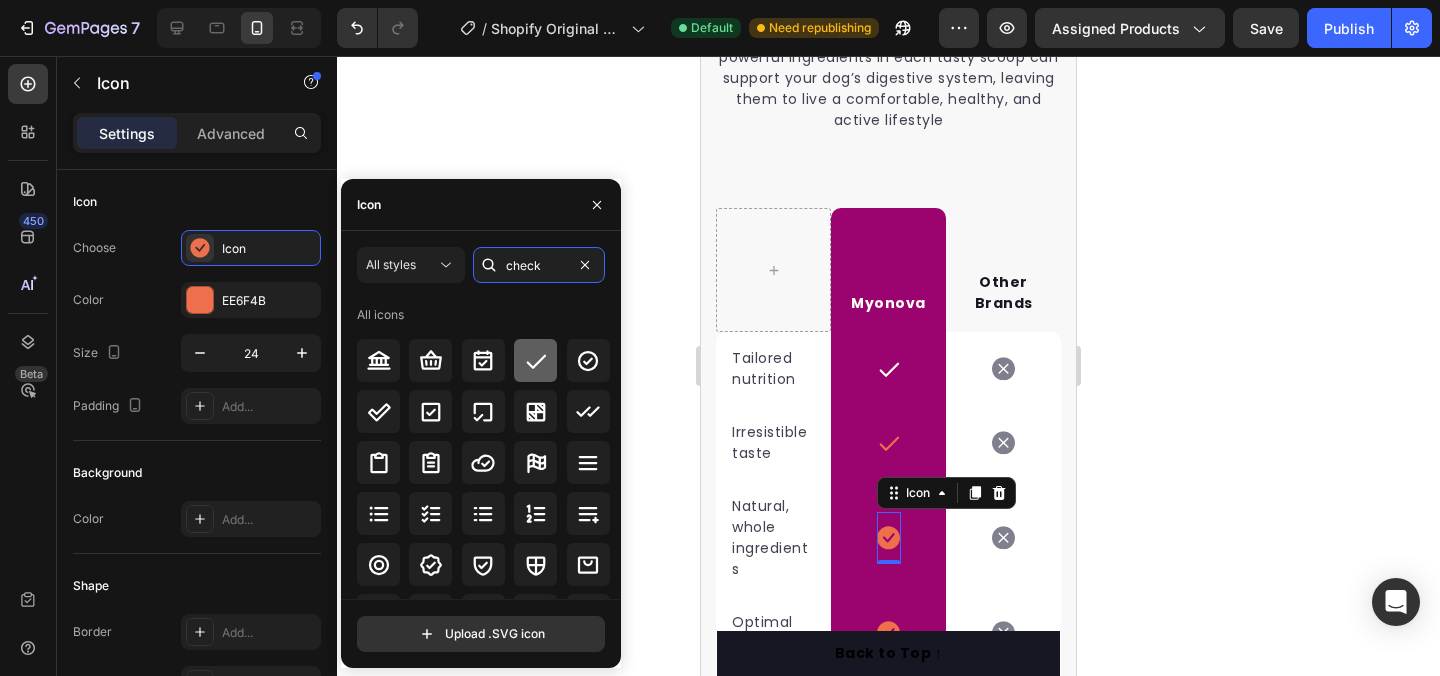 type on "check" 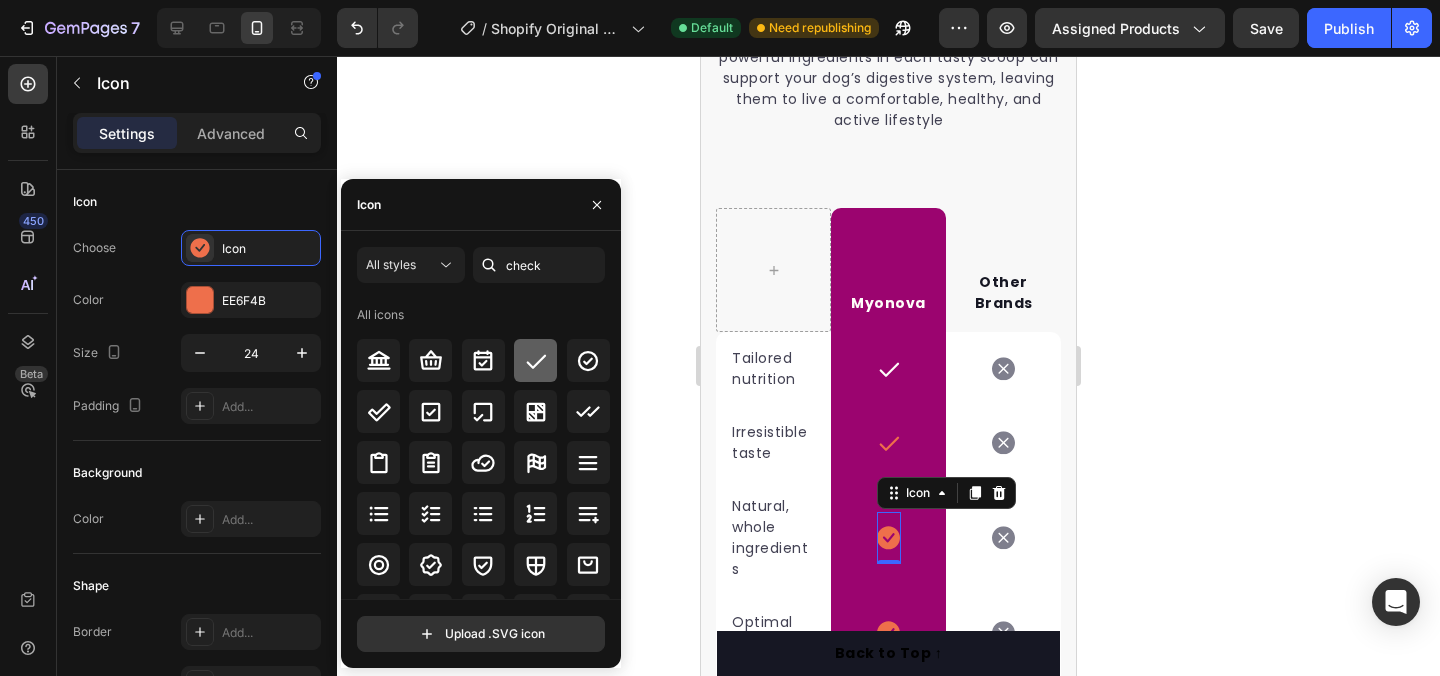 click 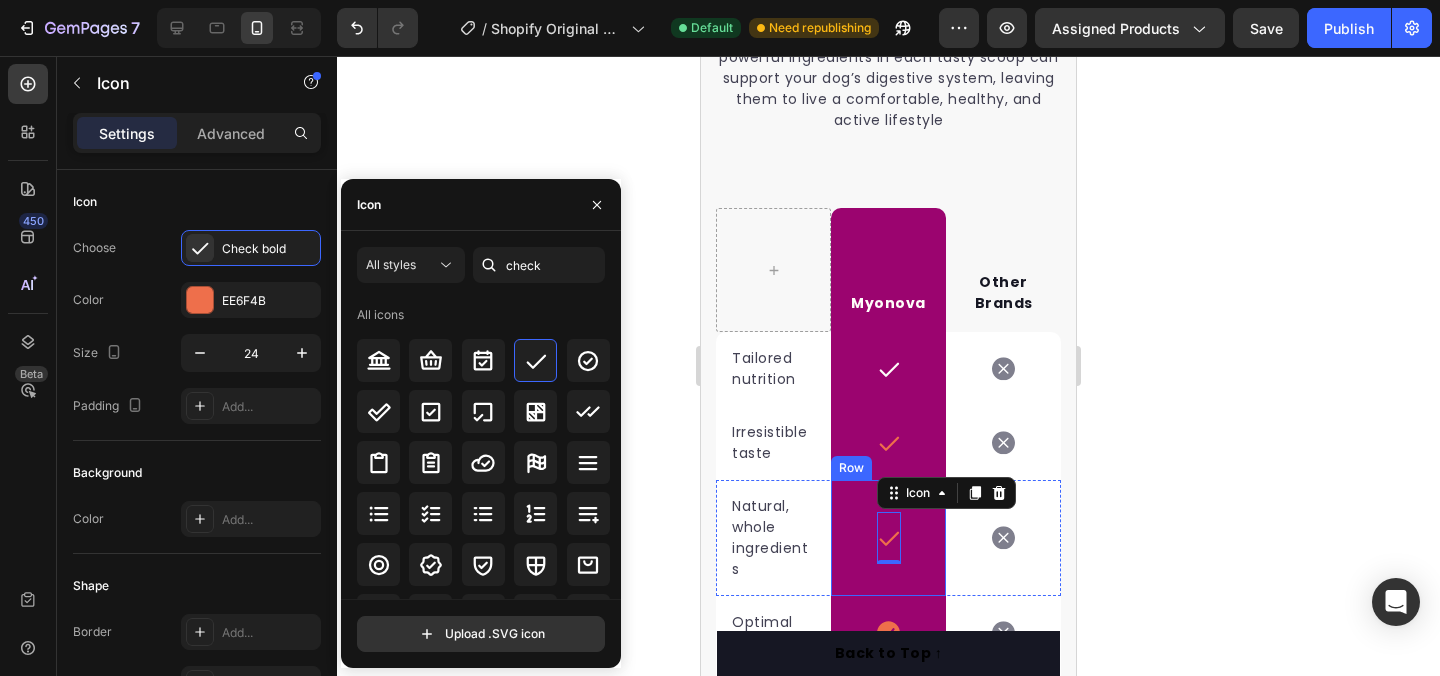 scroll, scrollTop: 4299, scrollLeft: 0, axis: vertical 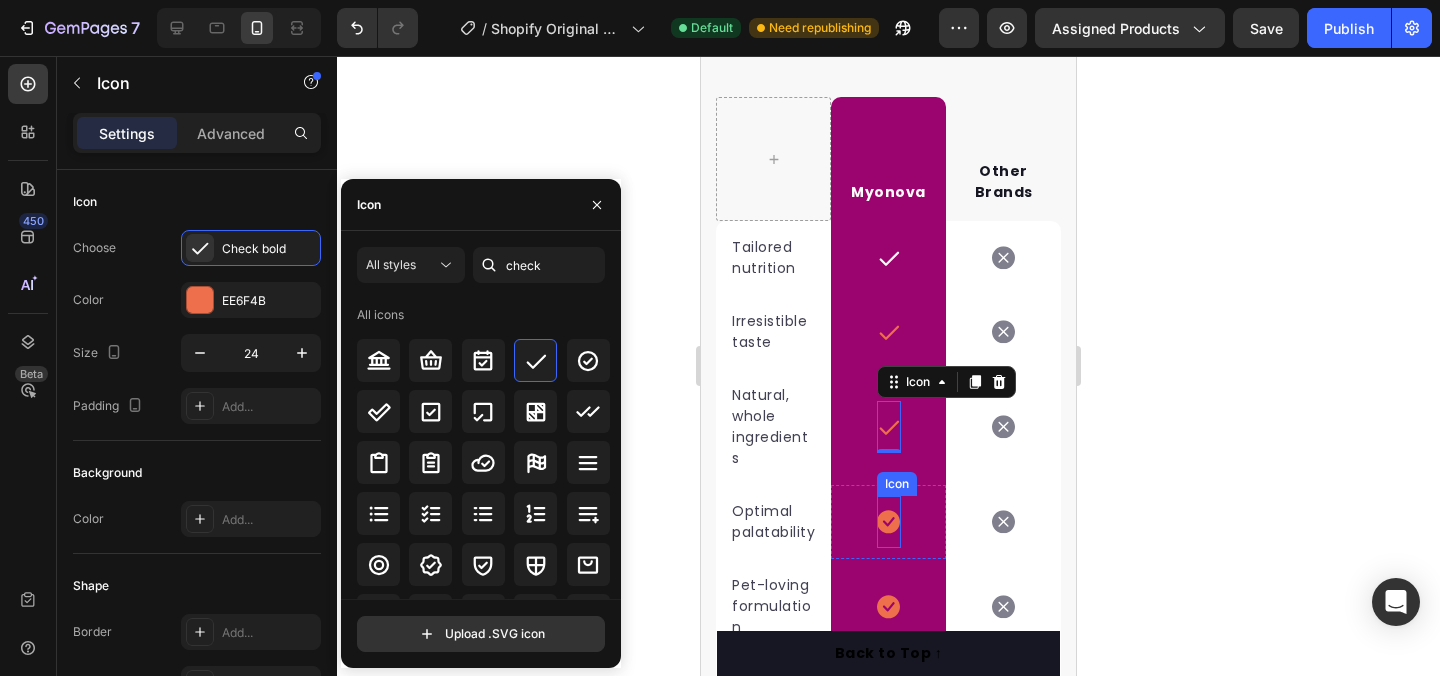 click 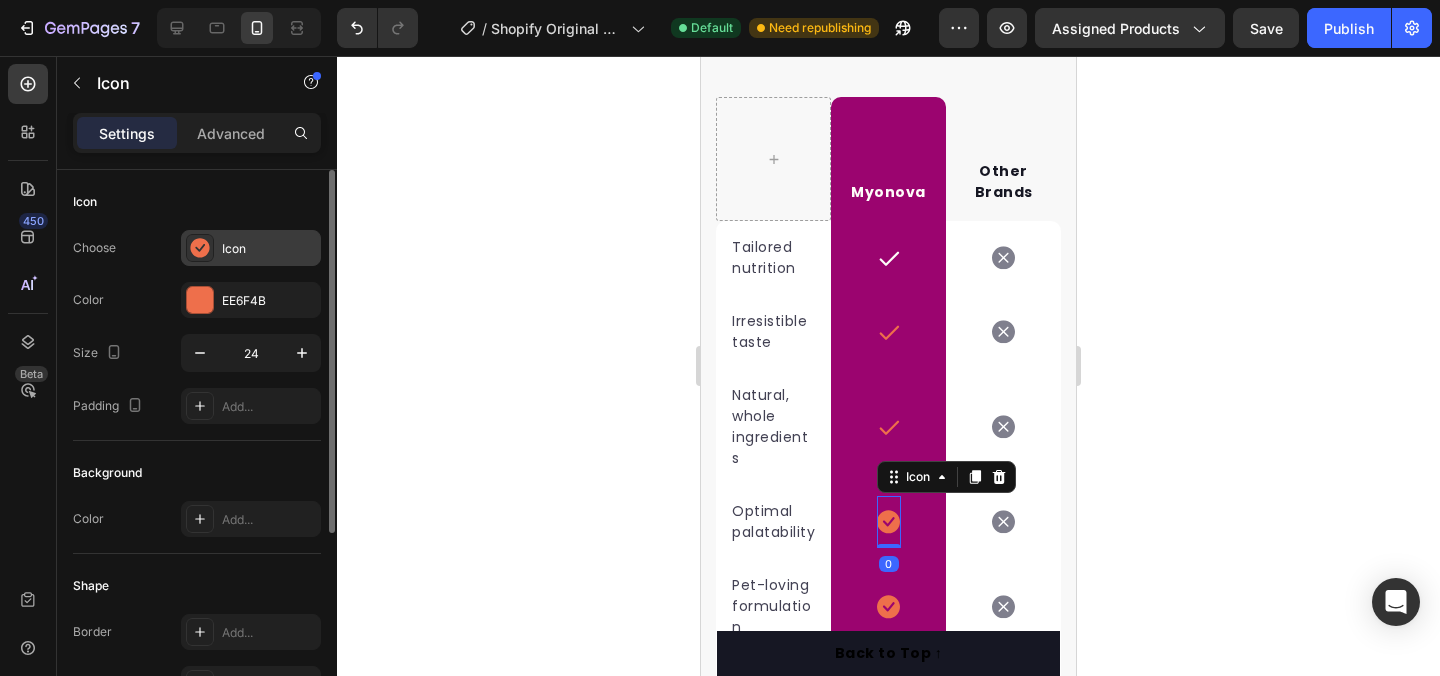 click on "Icon" at bounding box center [251, 248] 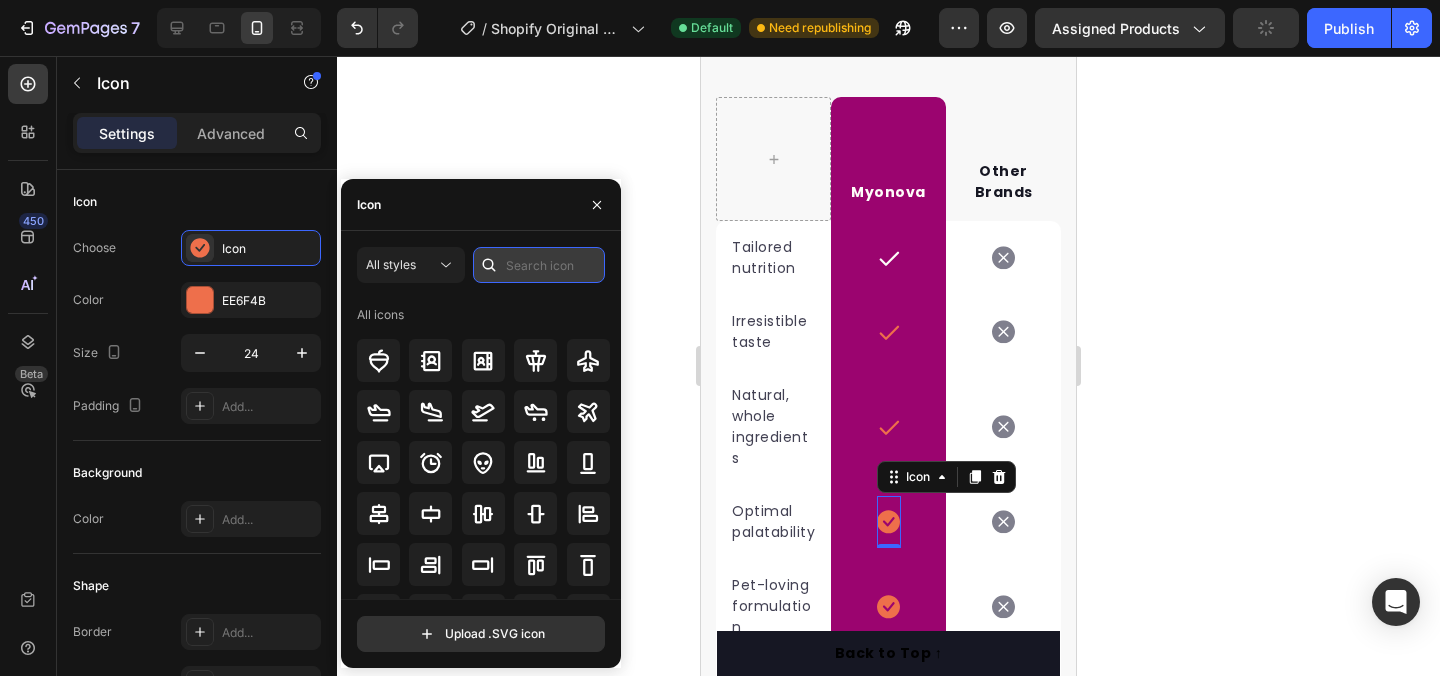 click at bounding box center [539, 265] 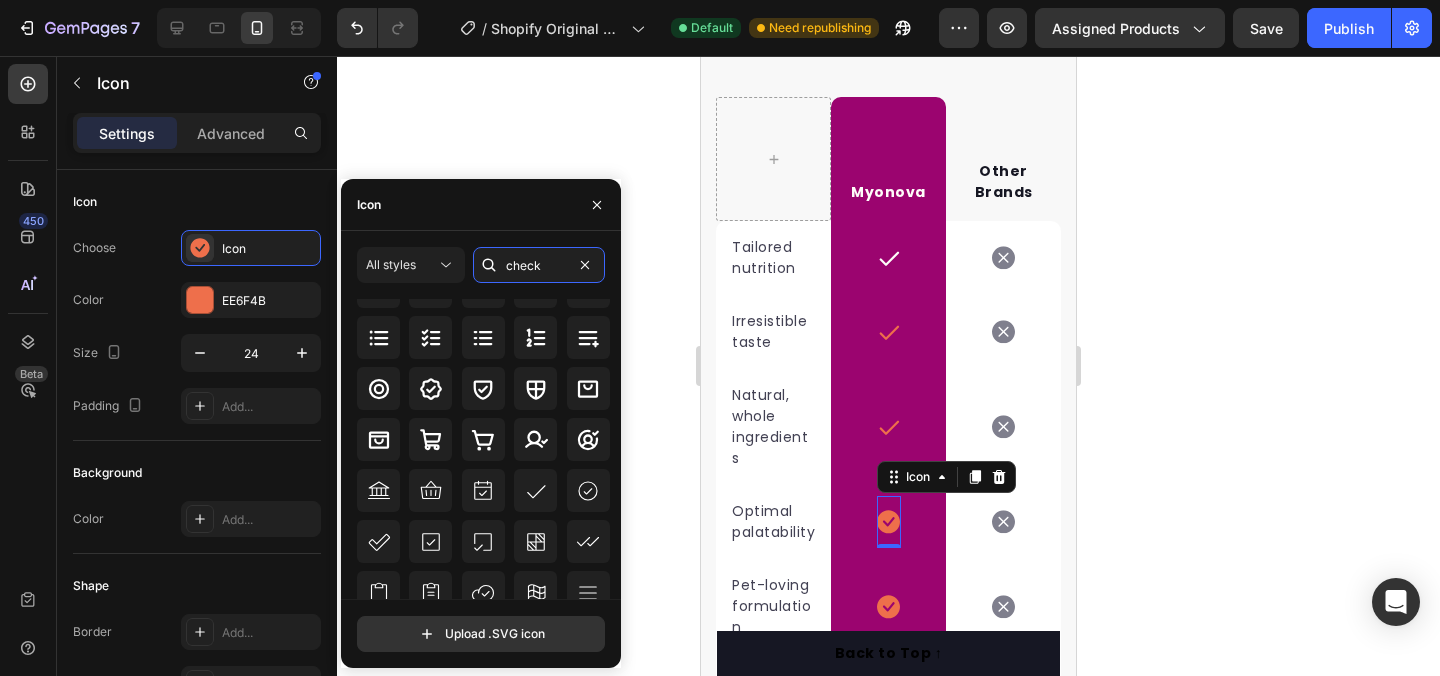 scroll, scrollTop: 157, scrollLeft: 0, axis: vertical 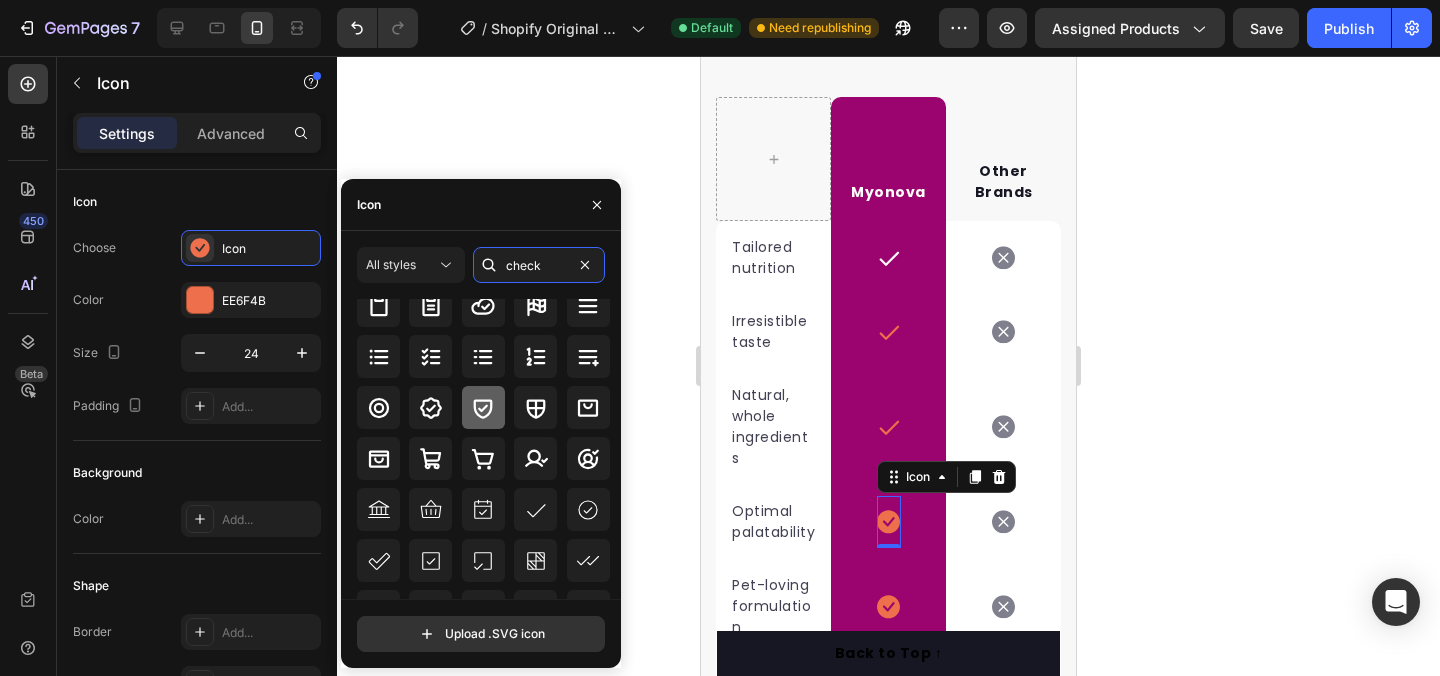 type on "check" 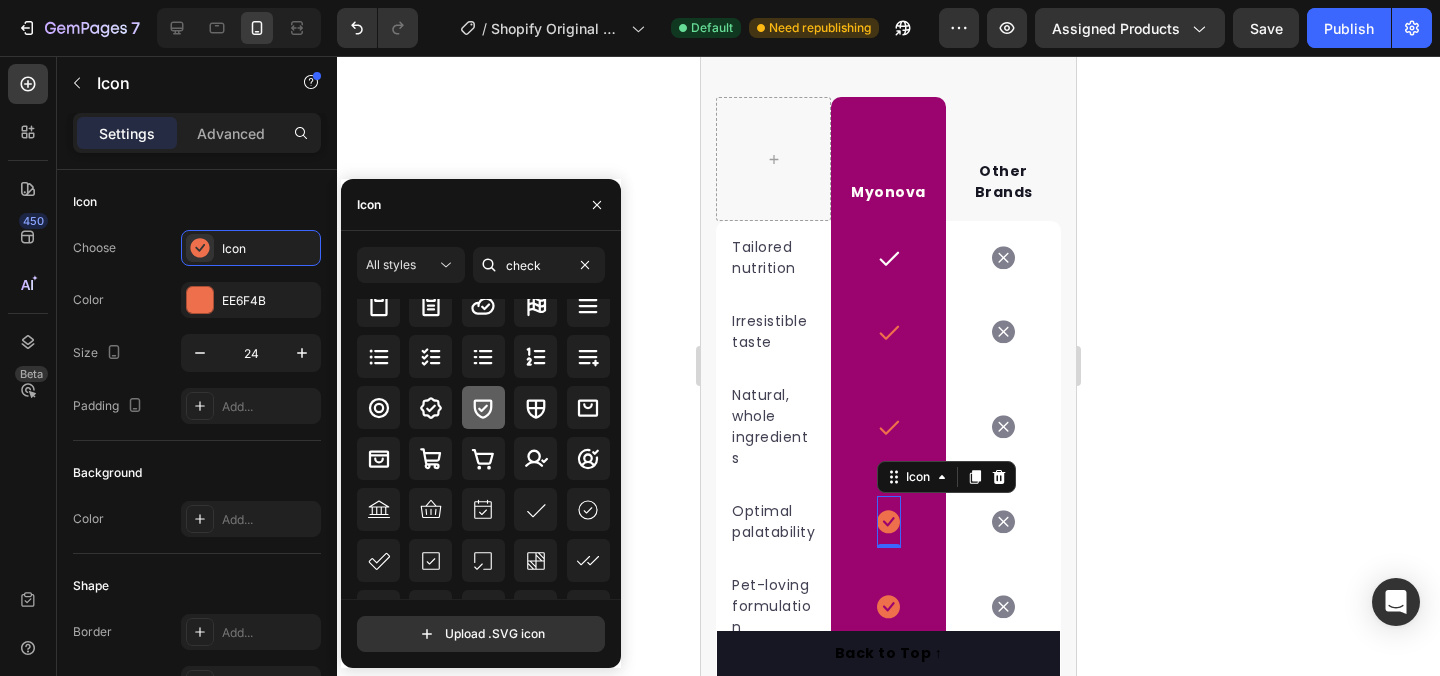 click 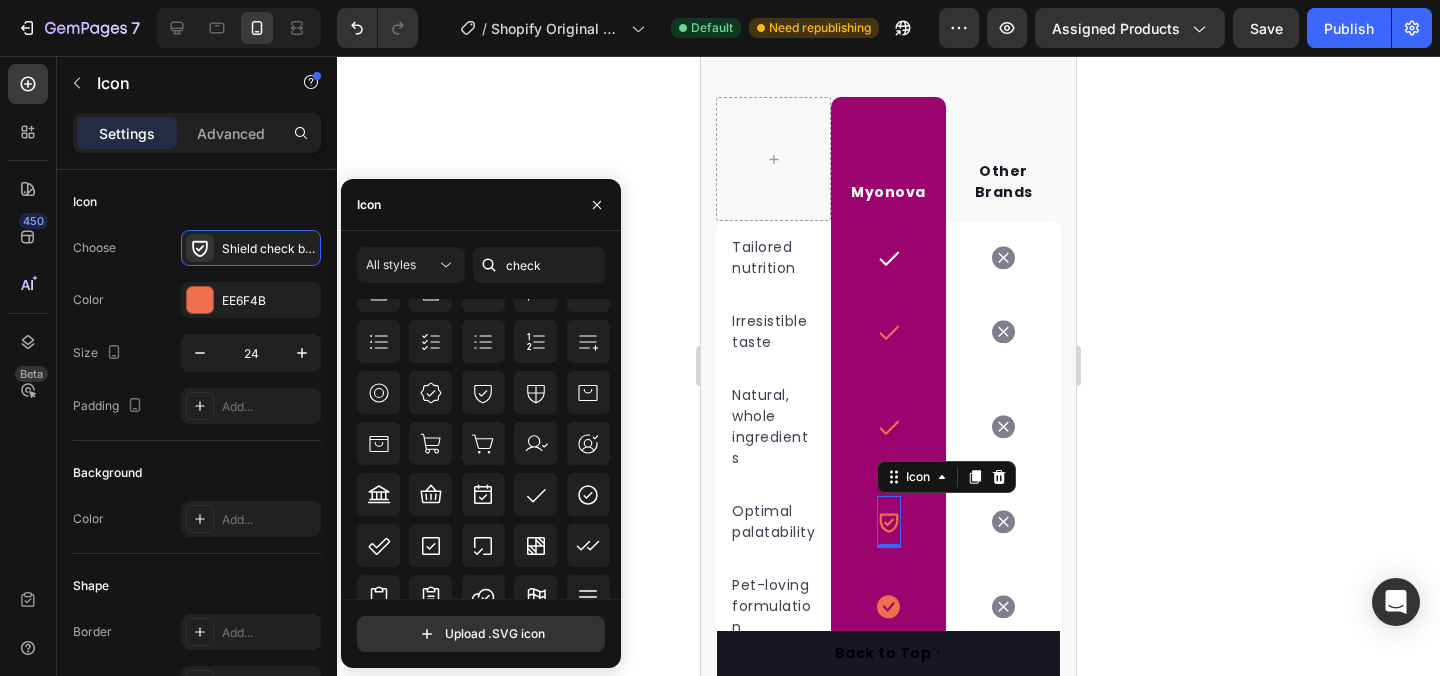 scroll, scrollTop: 439, scrollLeft: 0, axis: vertical 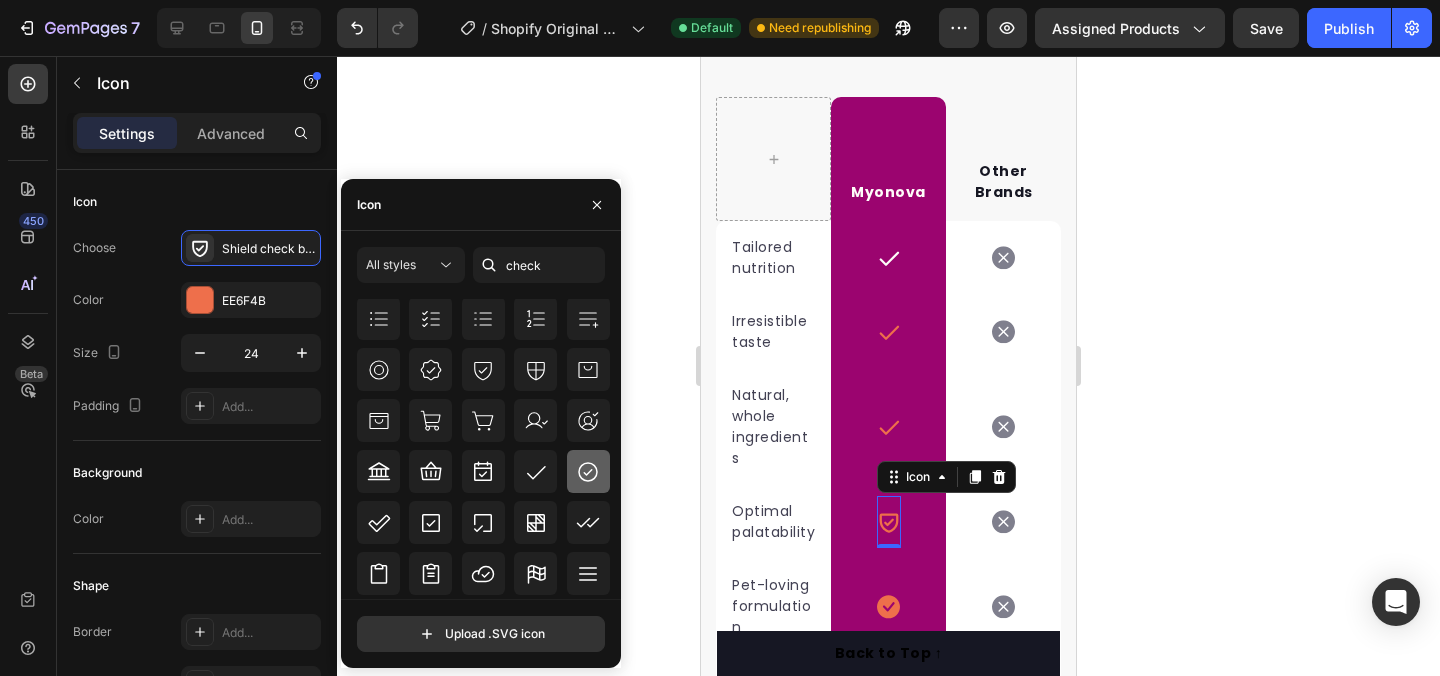 click 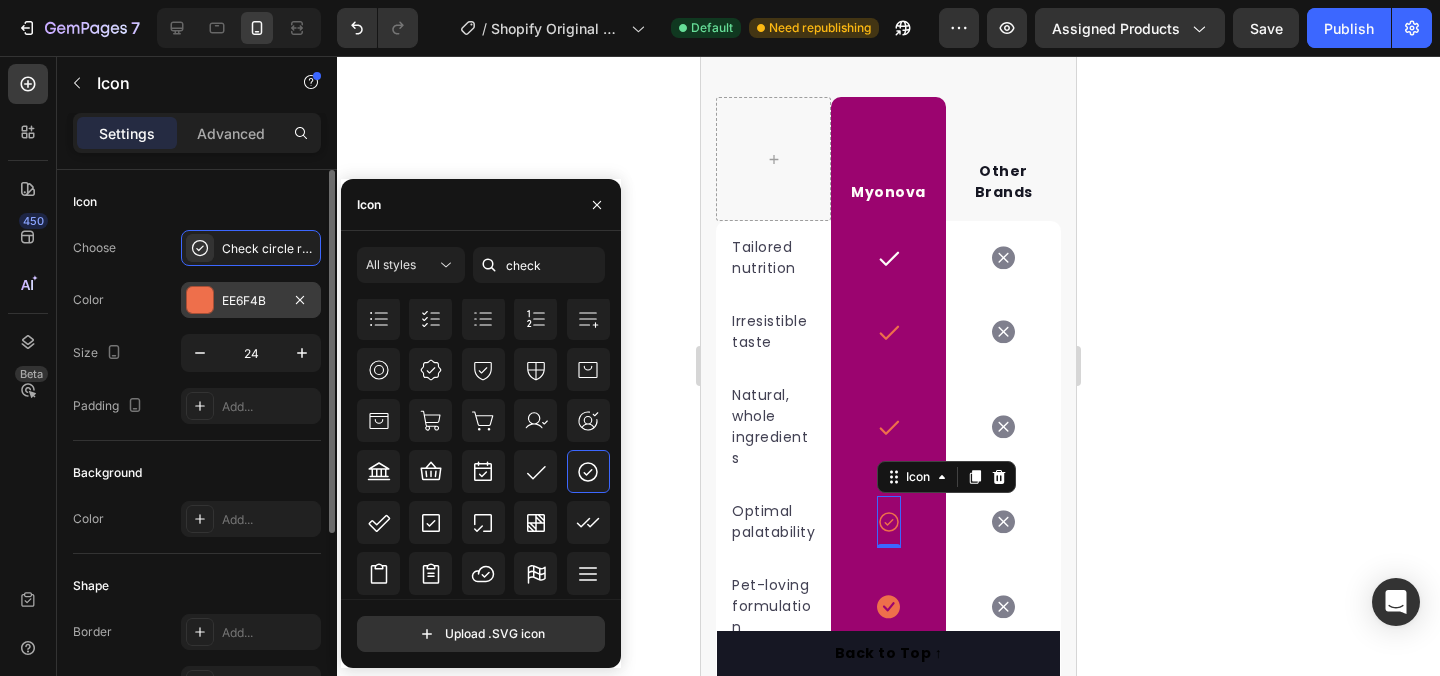 click on "EE6F4B" at bounding box center [251, 301] 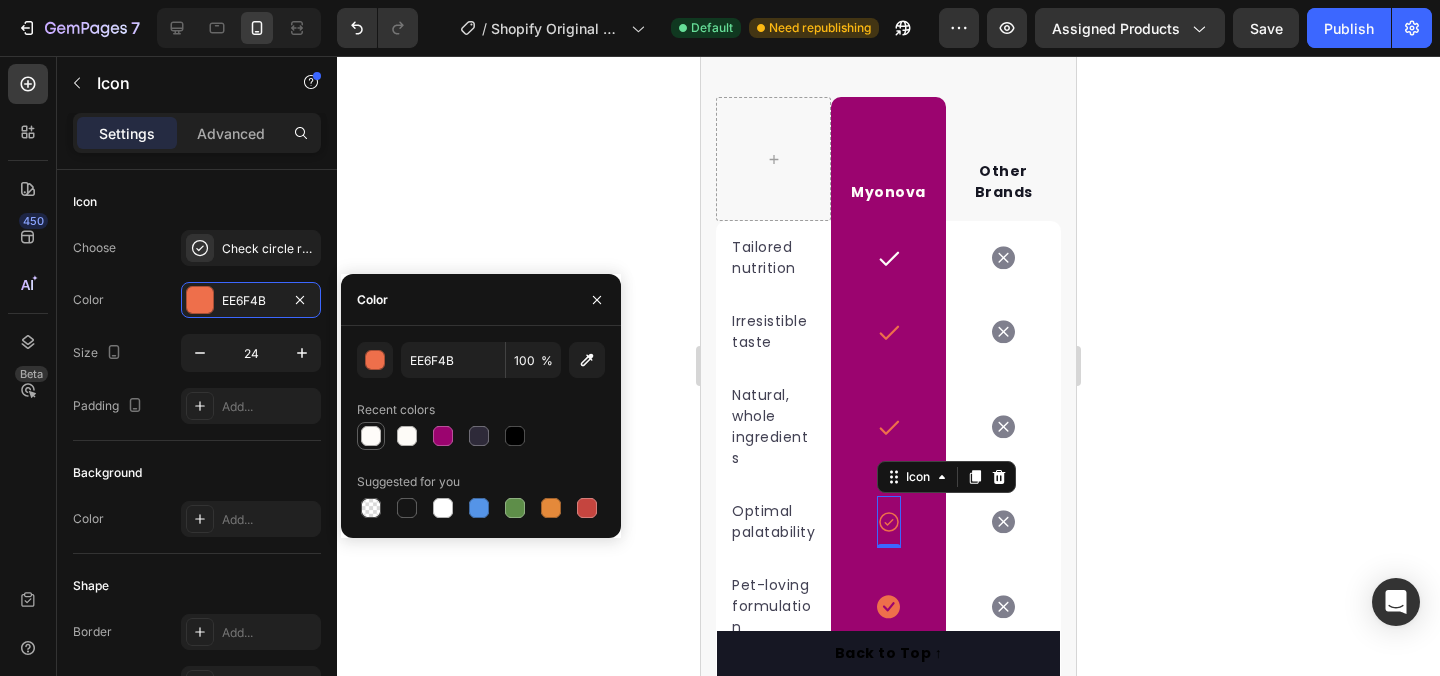 click at bounding box center [371, 436] 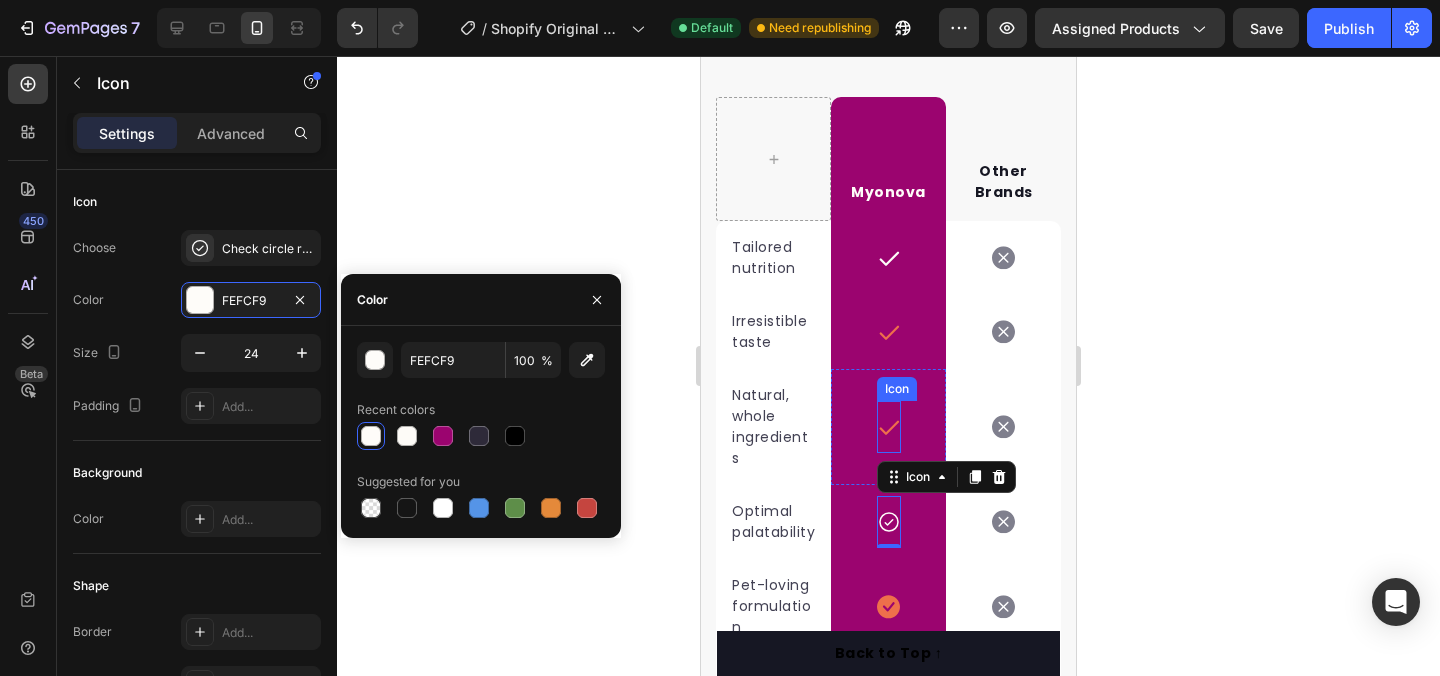 click 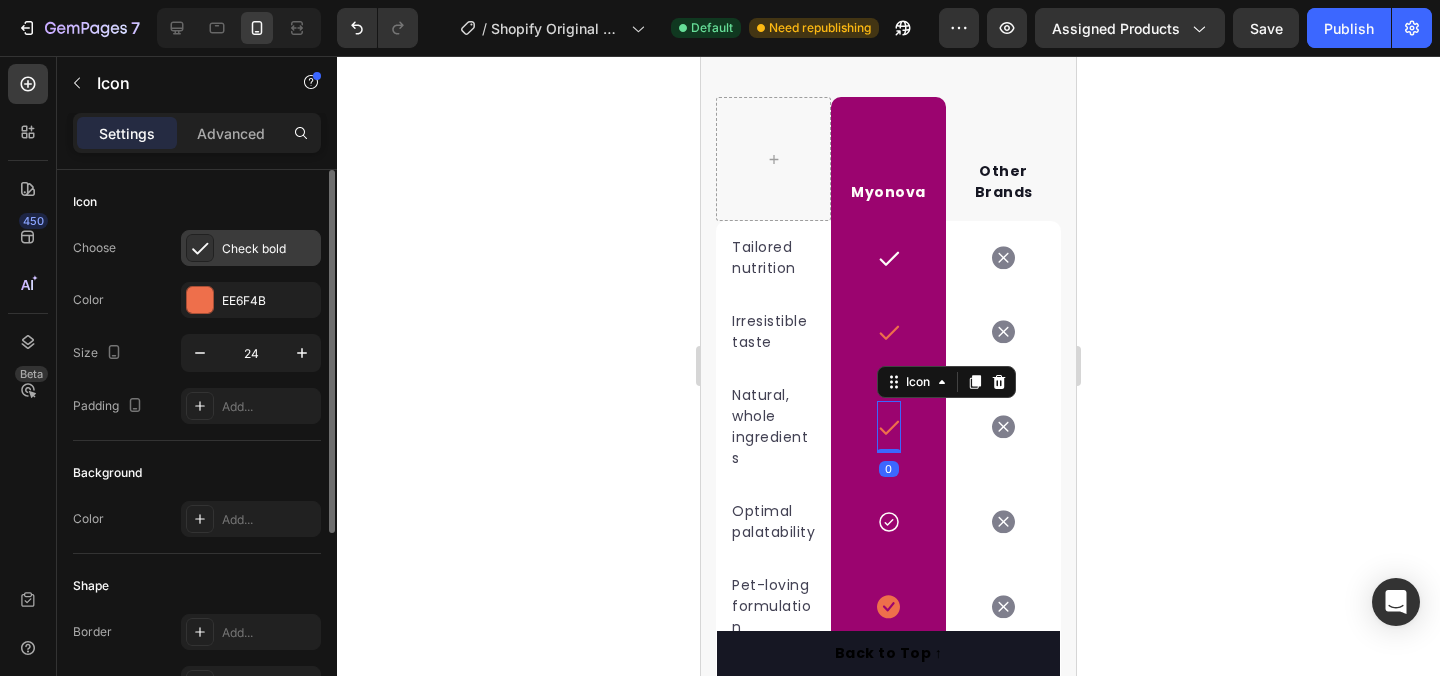 click on "Check bold" at bounding box center (269, 249) 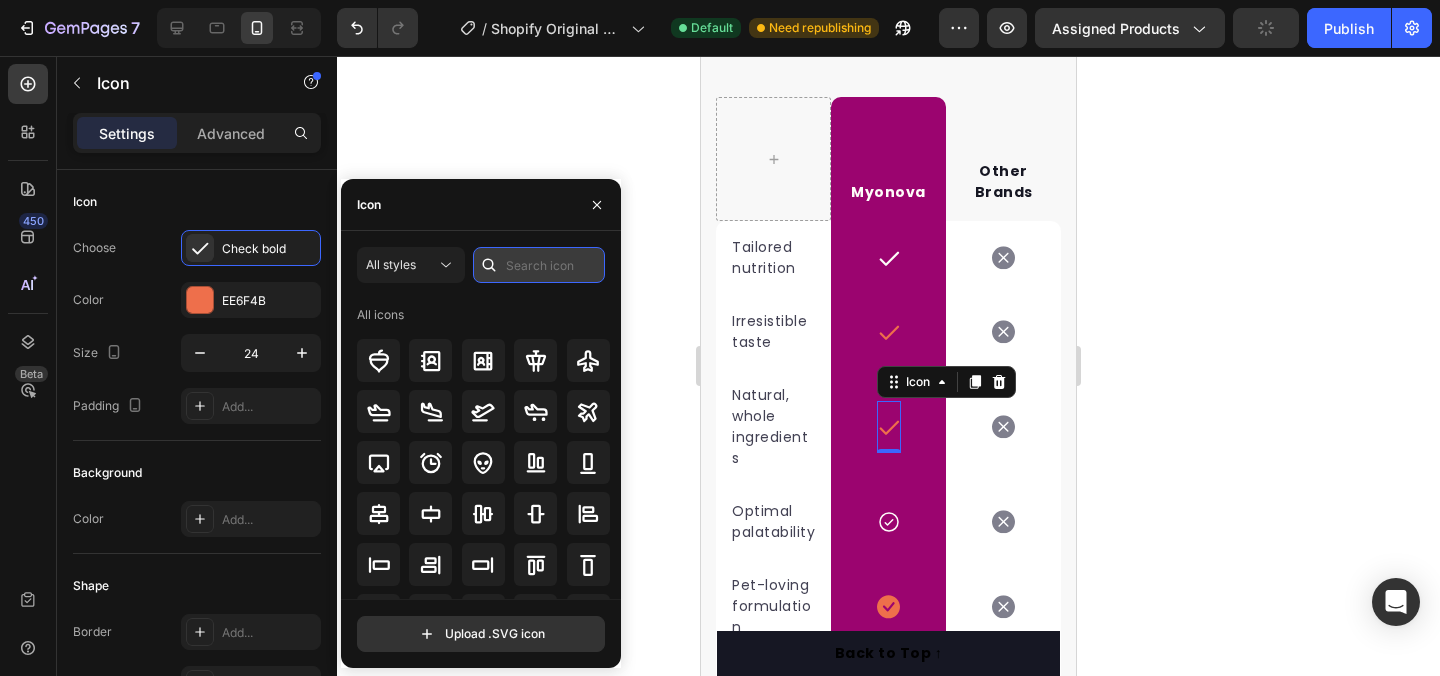 click at bounding box center [539, 265] 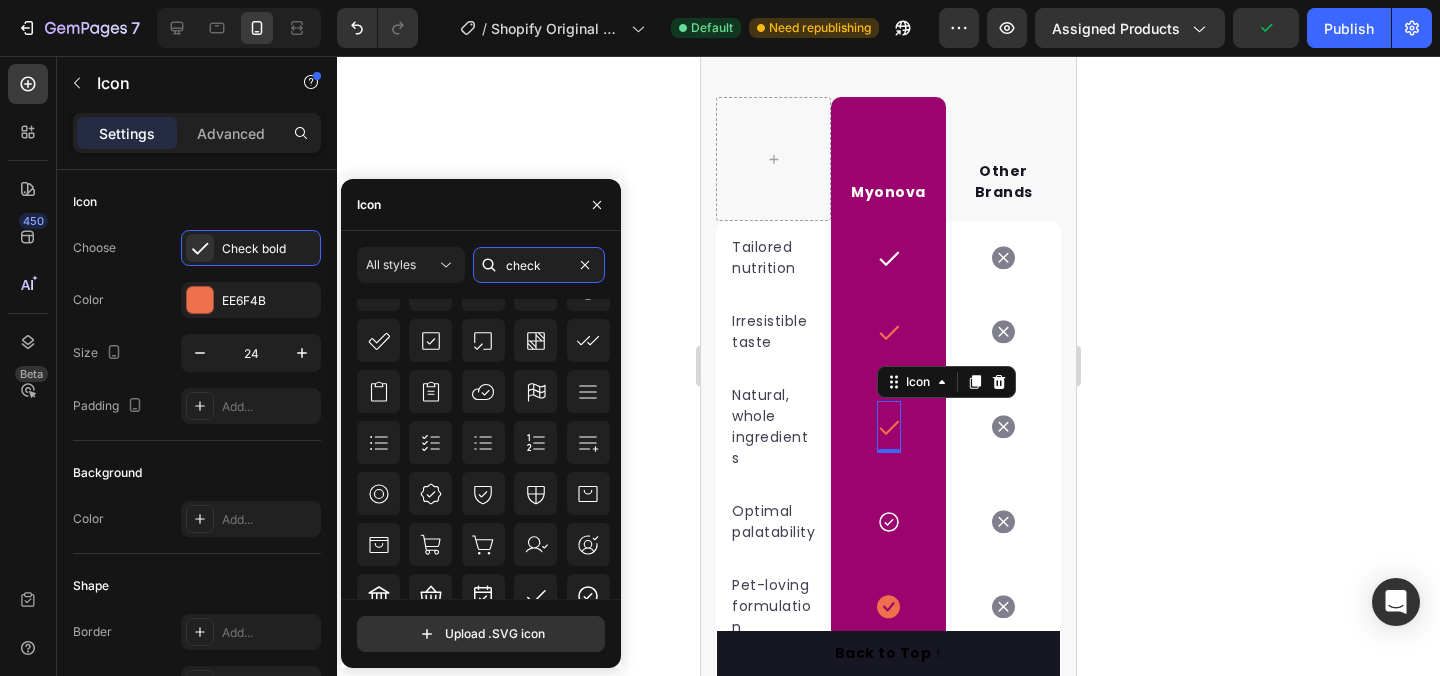 scroll, scrollTop: 239, scrollLeft: 0, axis: vertical 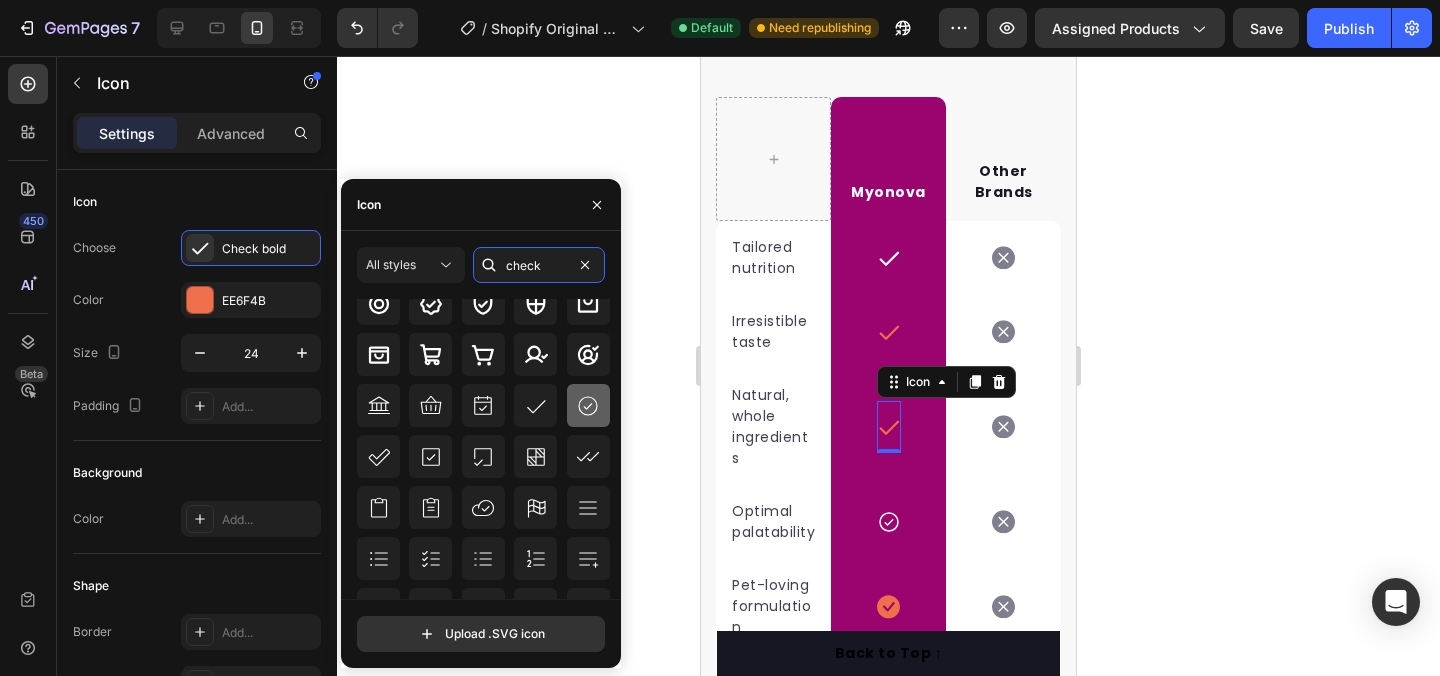 type on "check" 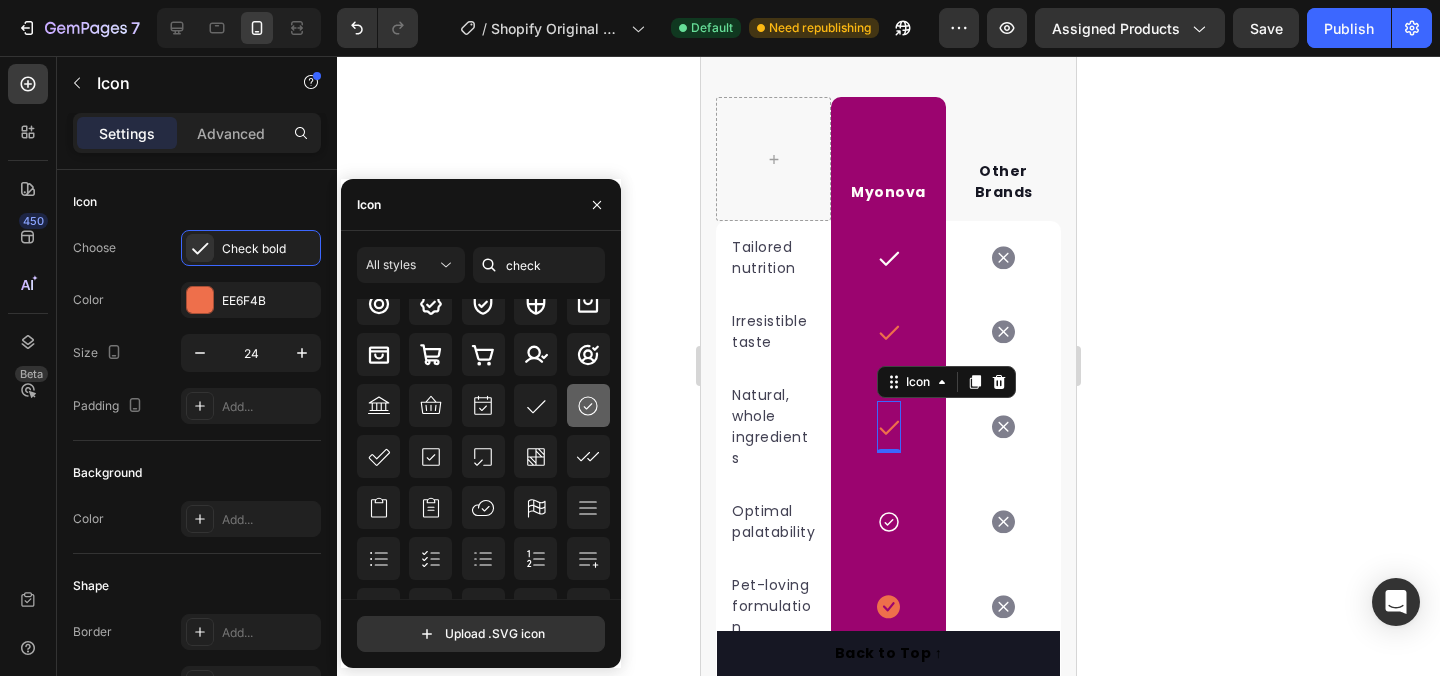 click 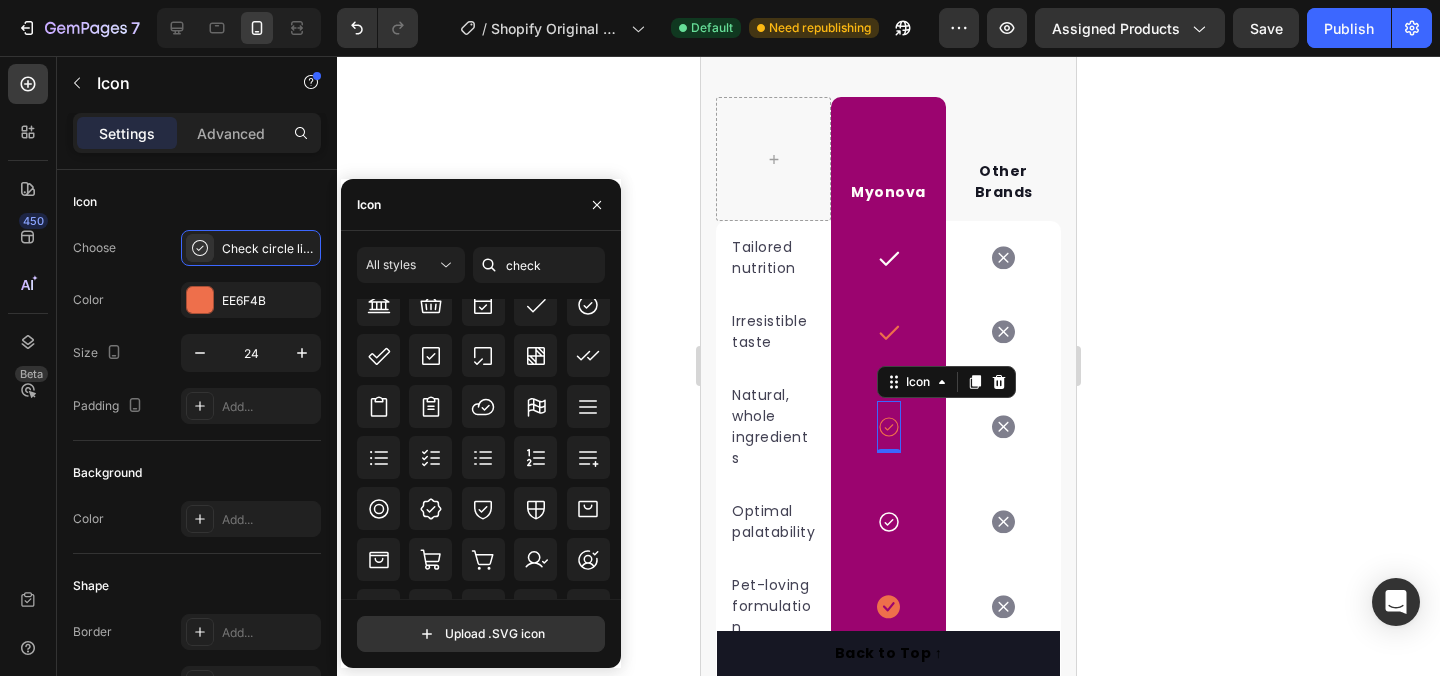 scroll, scrollTop: 650, scrollLeft: 0, axis: vertical 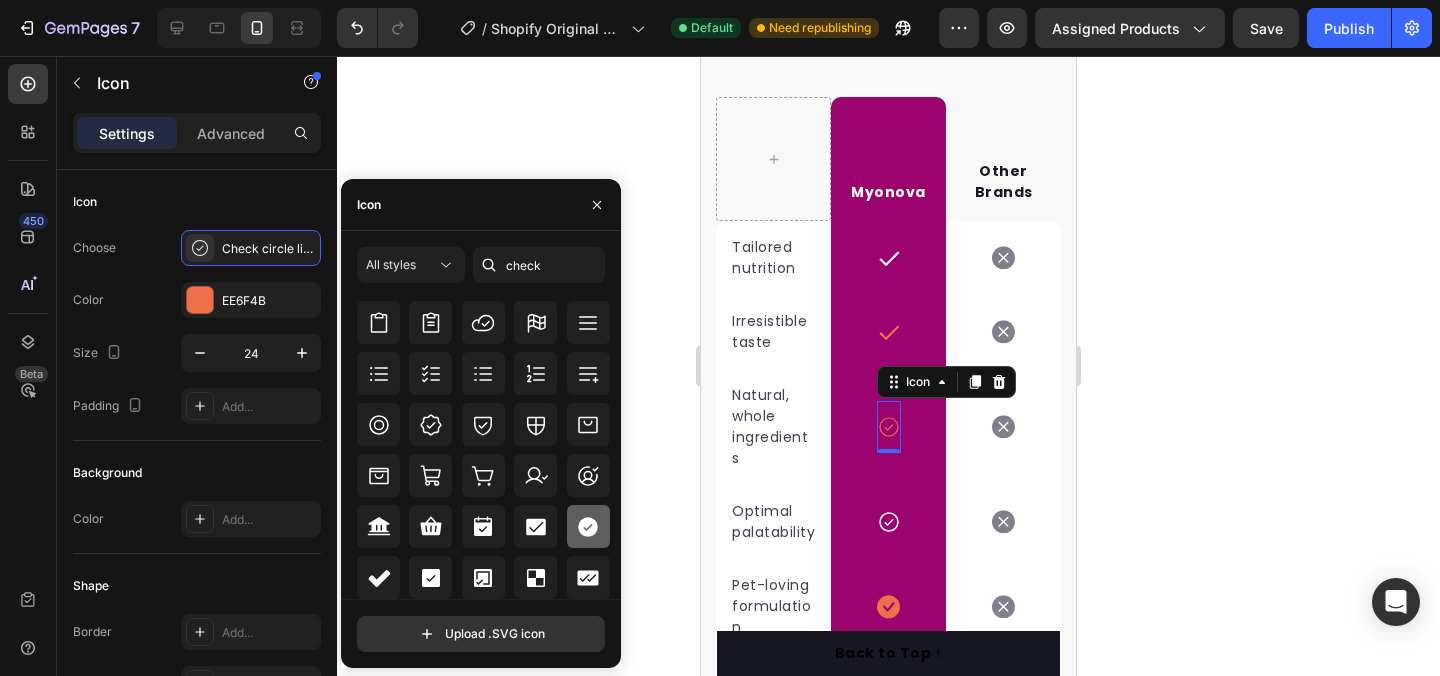 click 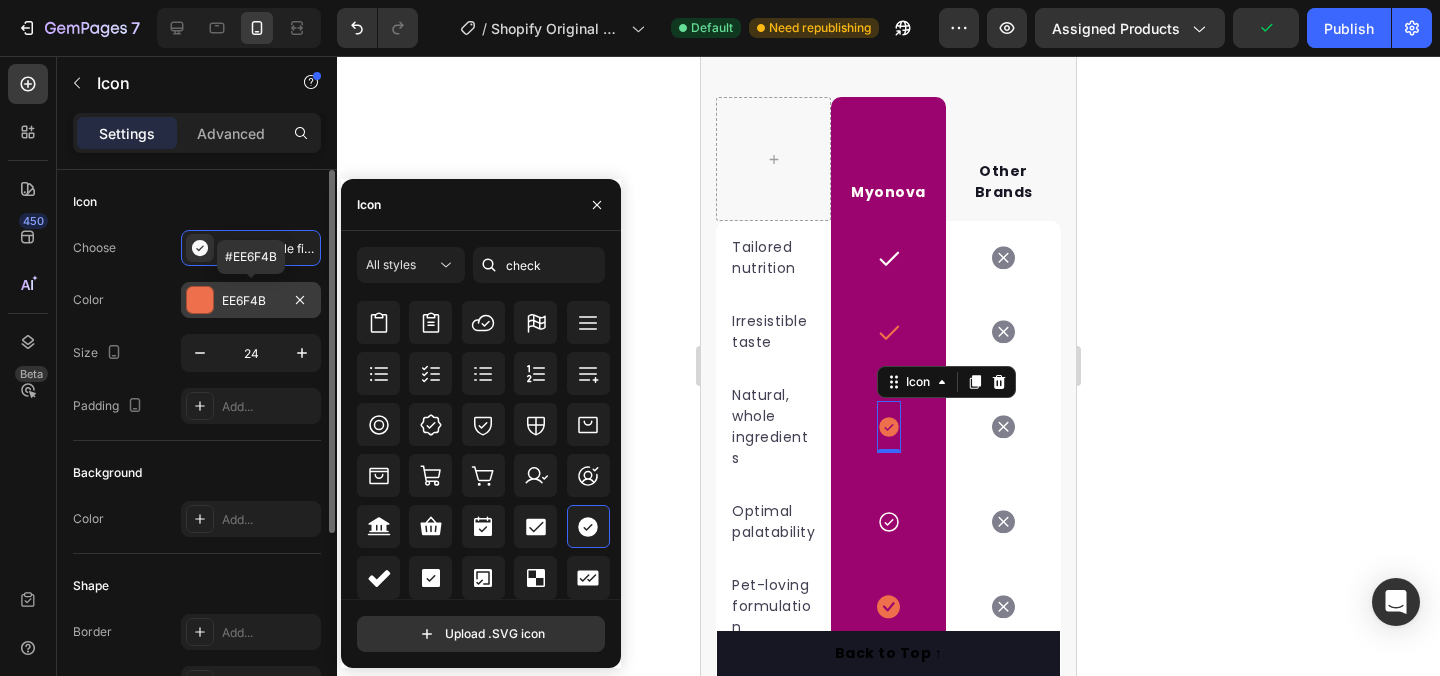 click on "EE6F4B" at bounding box center [251, 301] 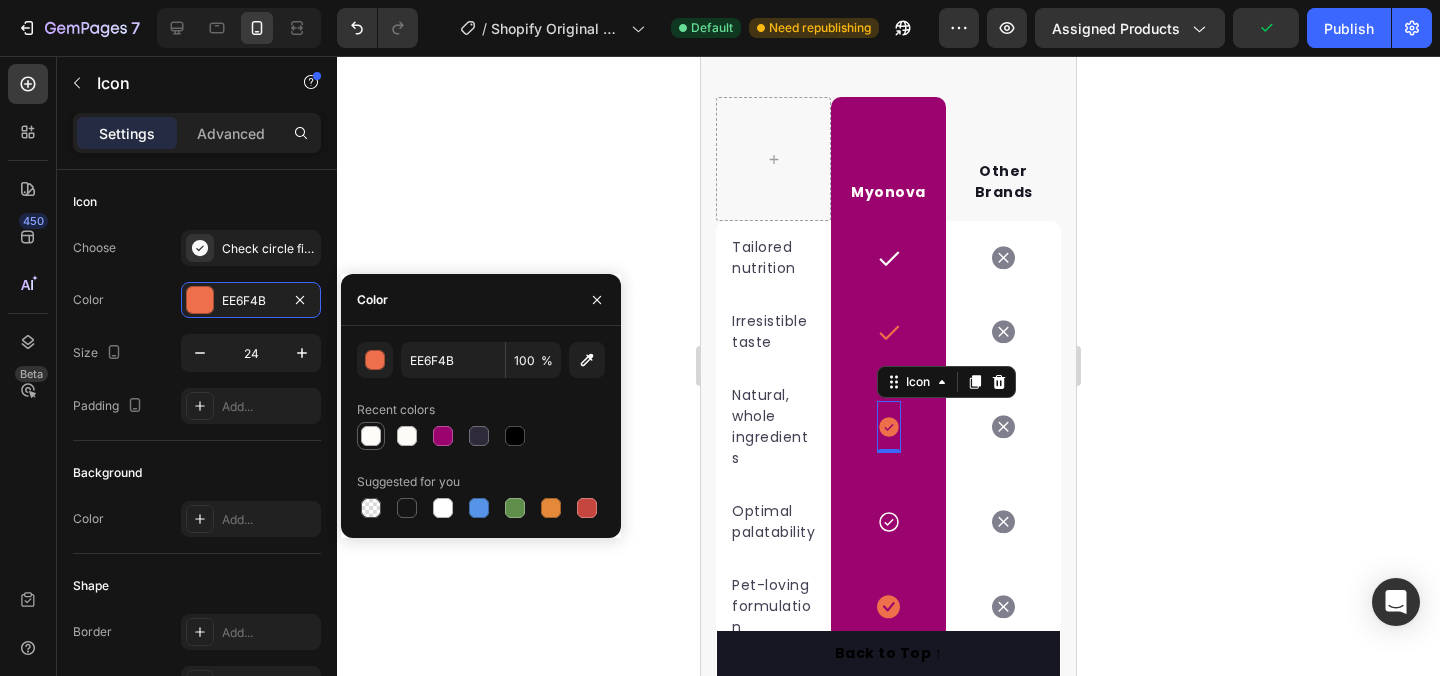 click at bounding box center (371, 436) 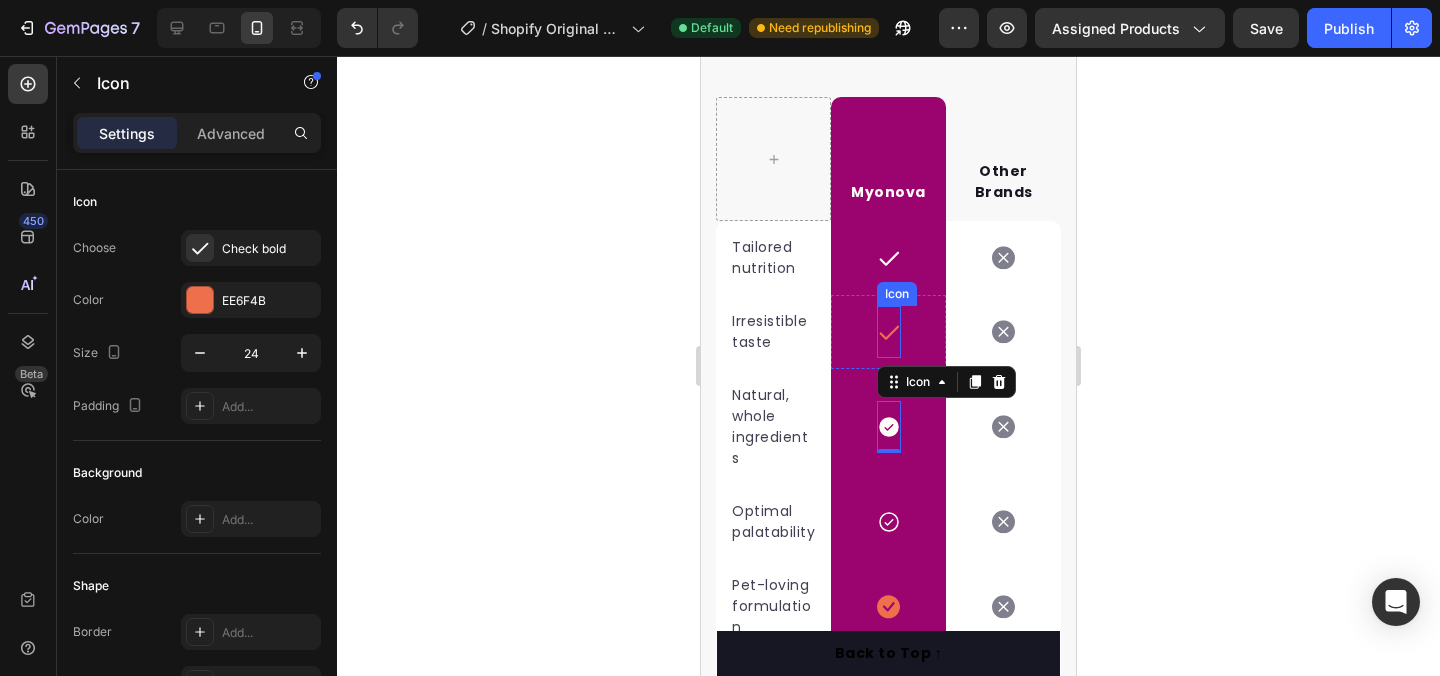 click 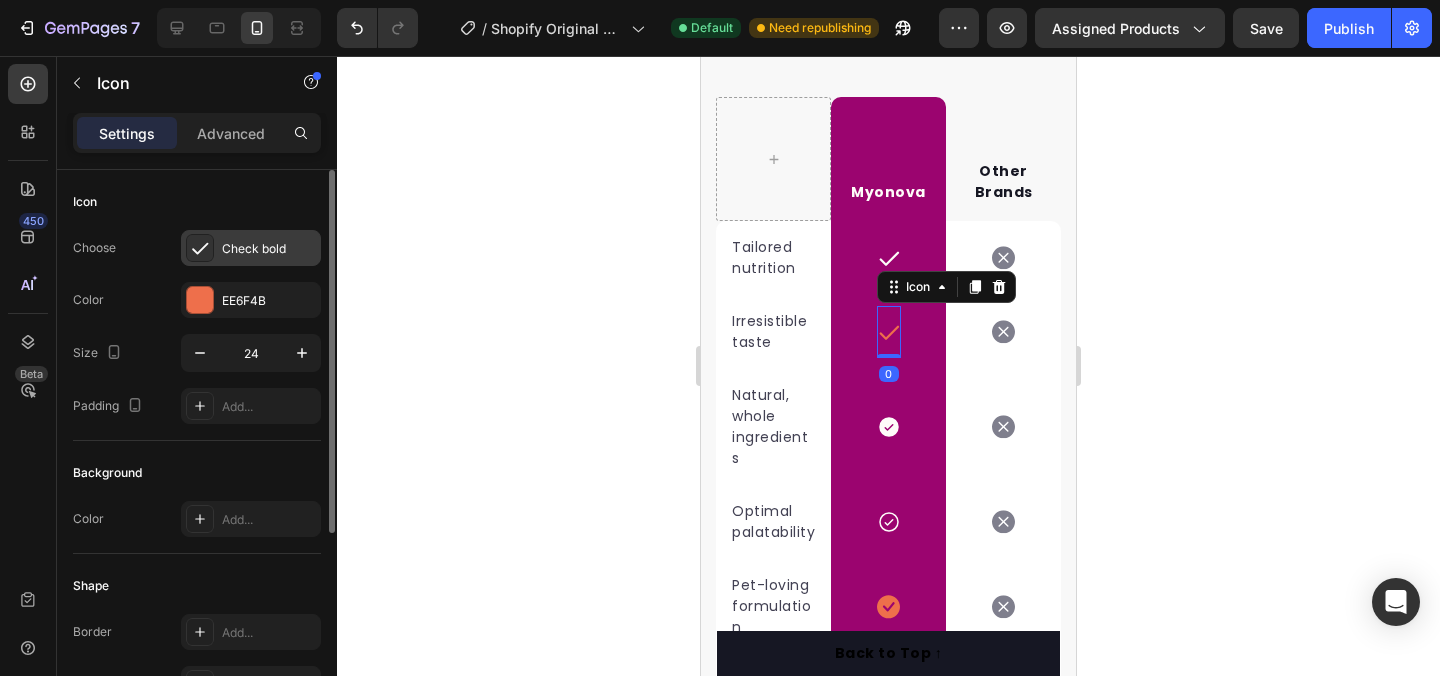 click on "Check bold" at bounding box center [269, 249] 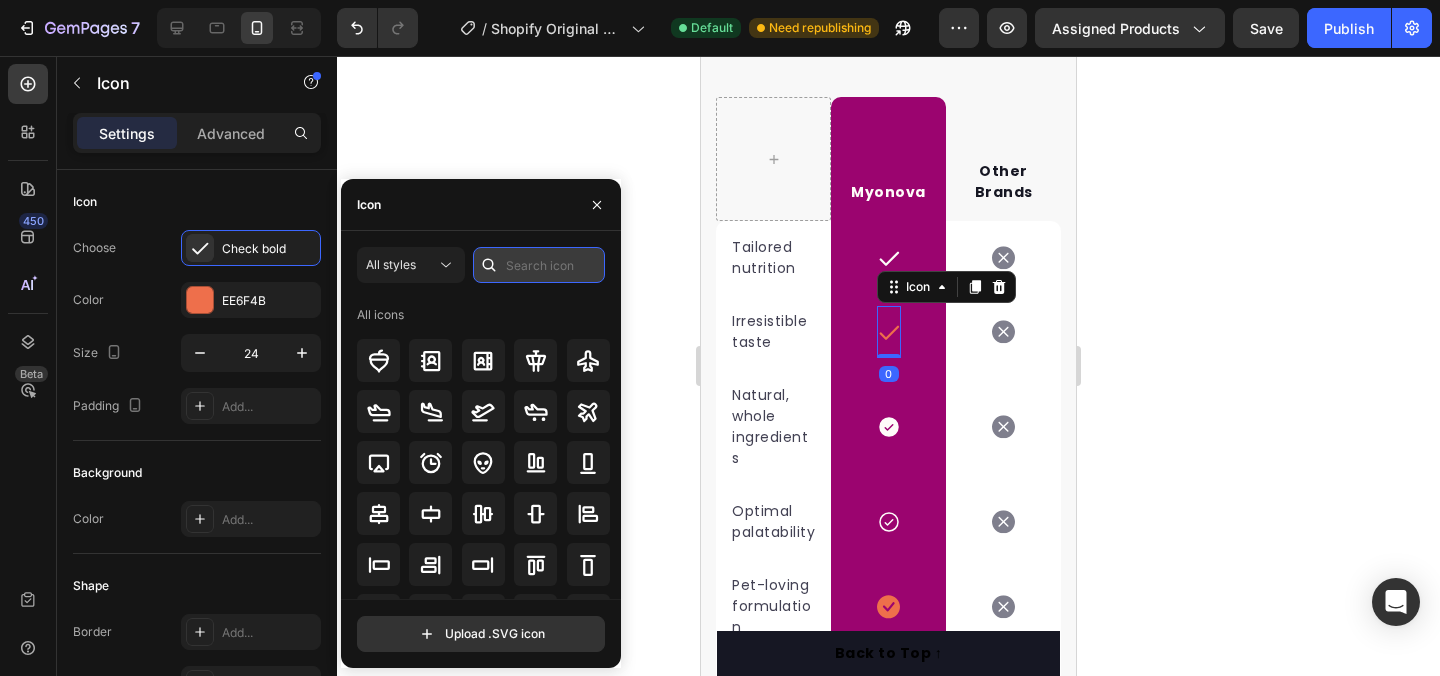 click at bounding box center (539, 265) 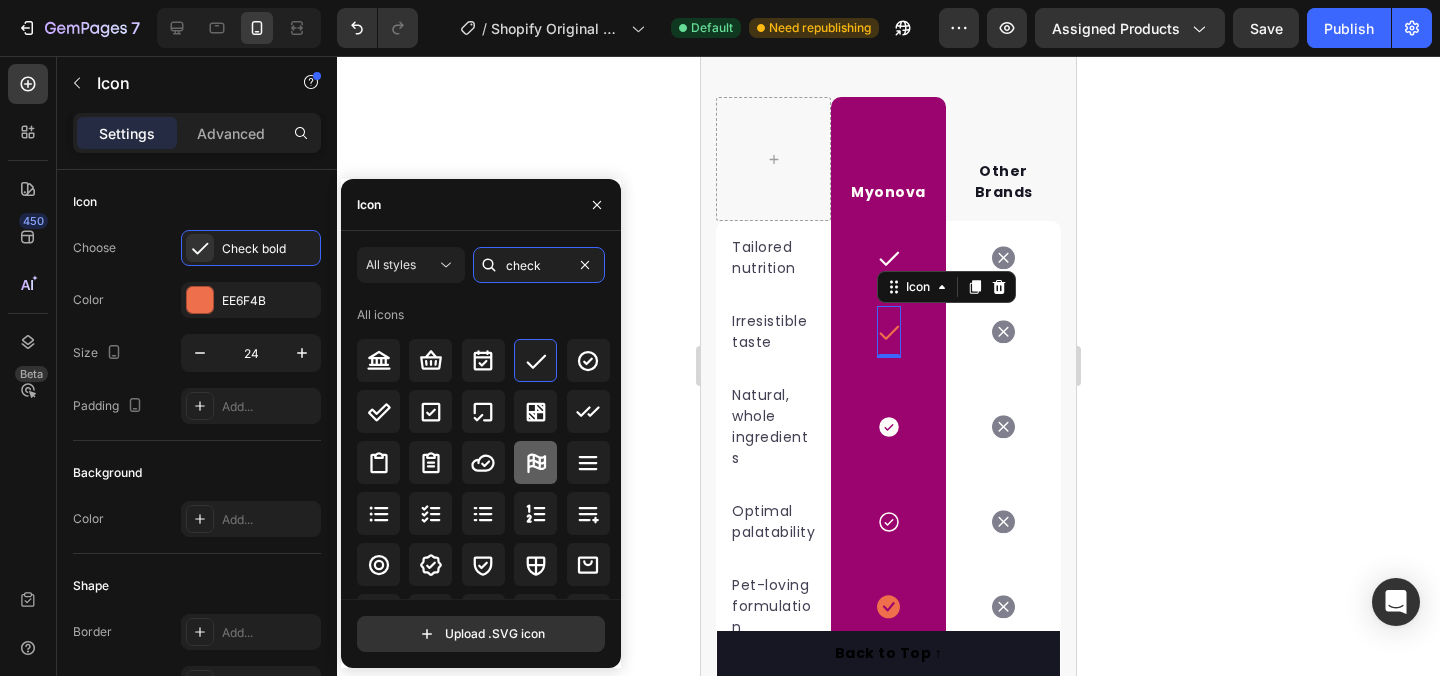 scroll, scrollTop: 822, scrollLeft: 0, axis: vertical 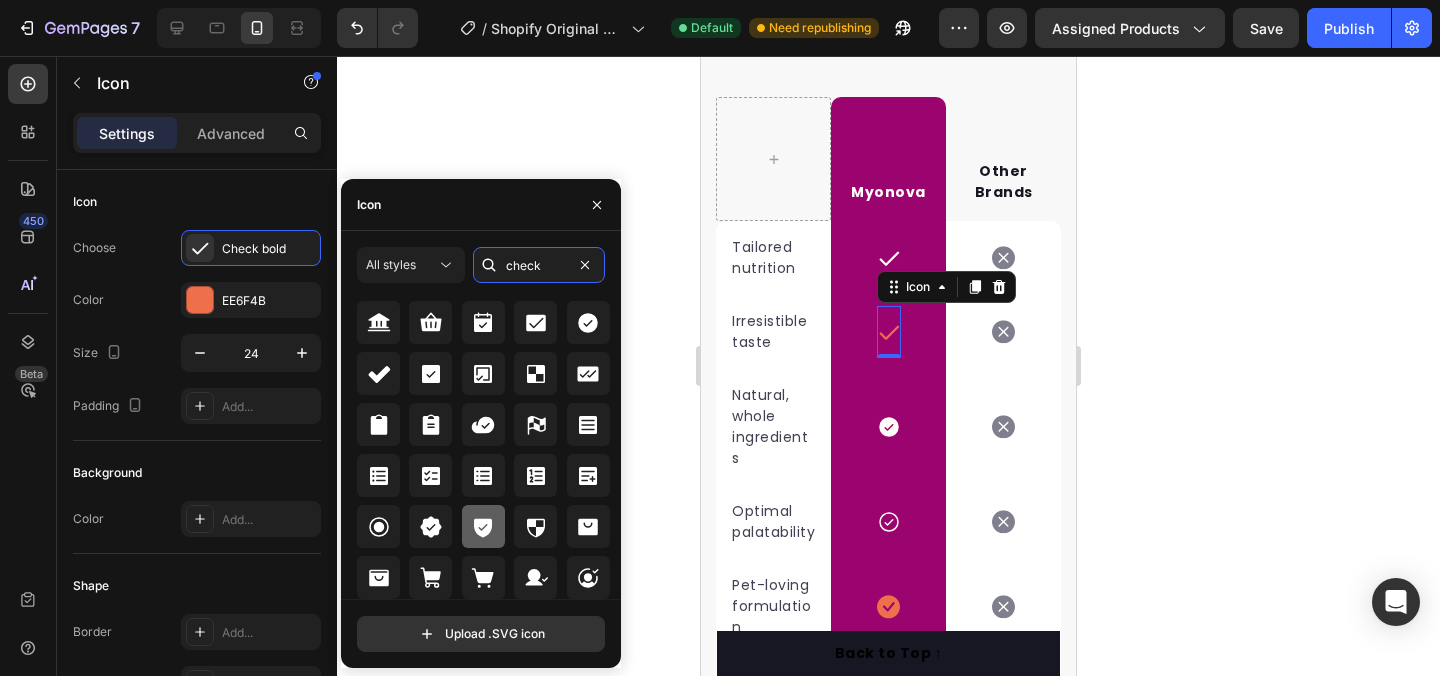 type on "check" 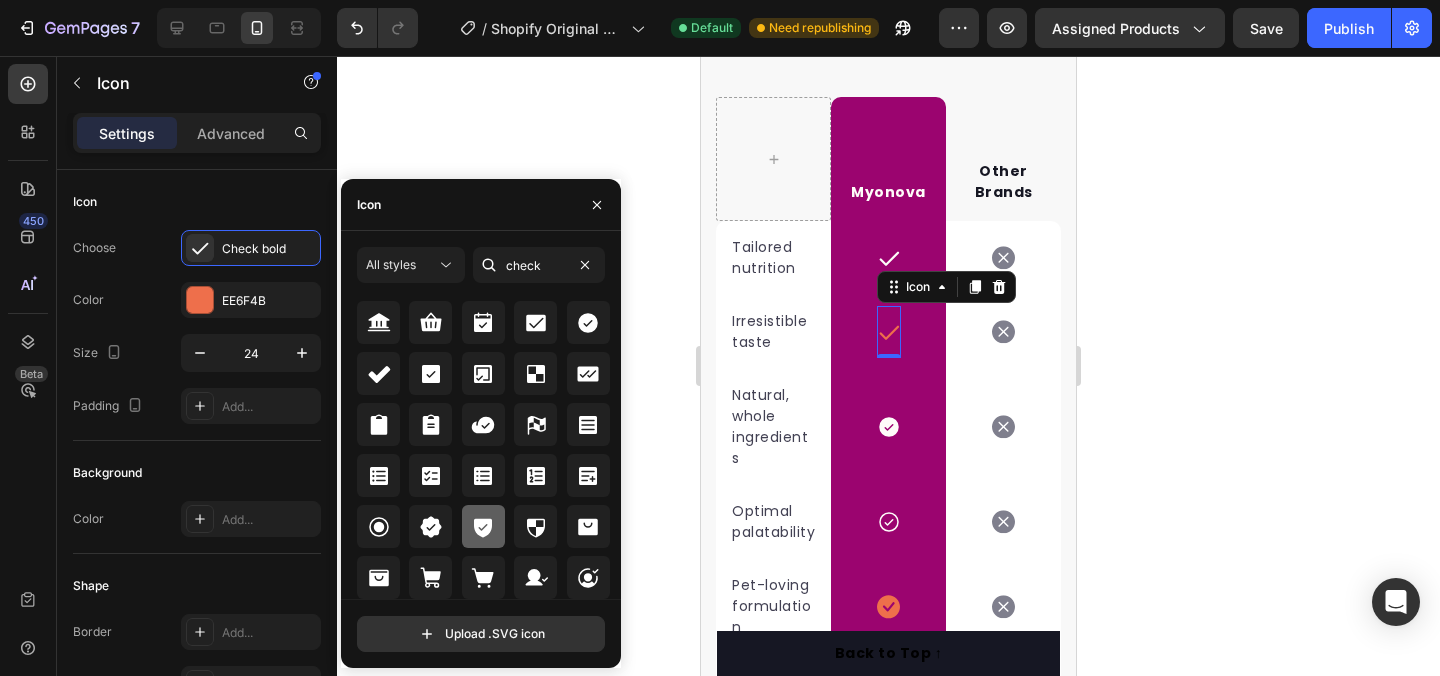 click 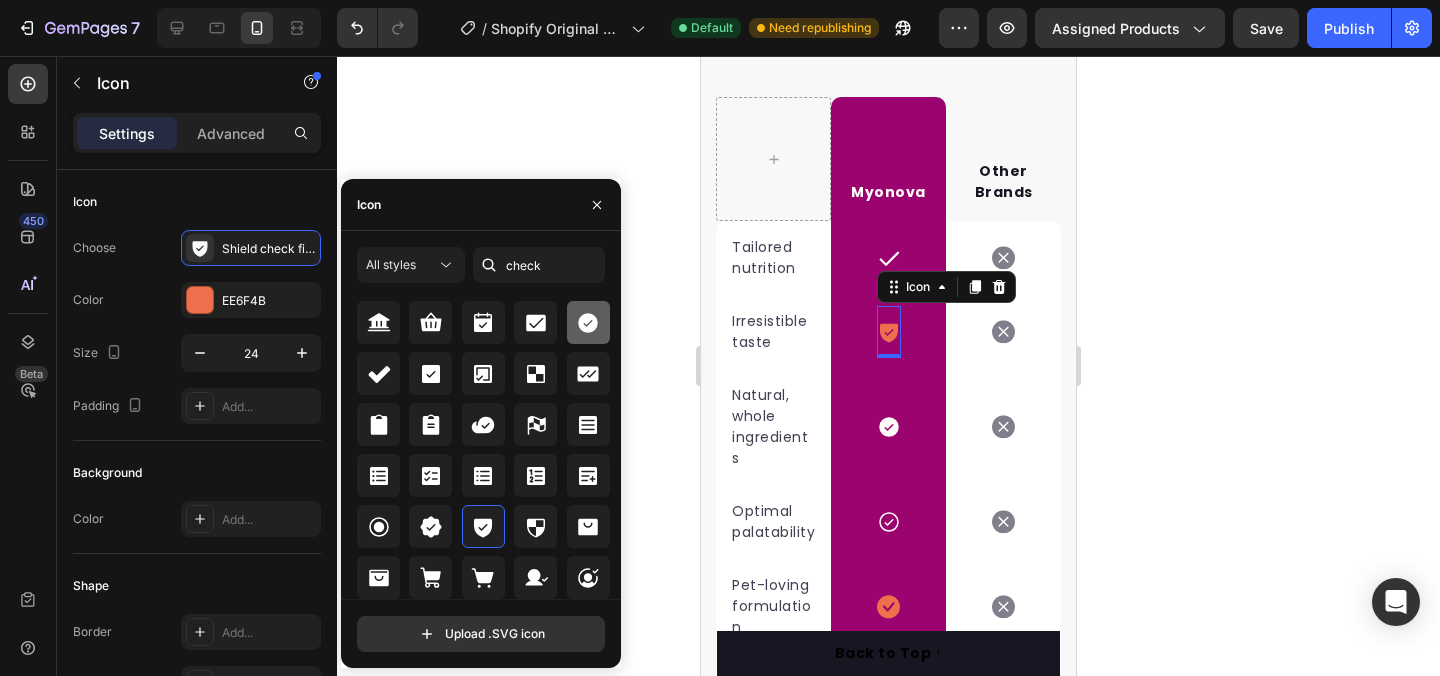 click 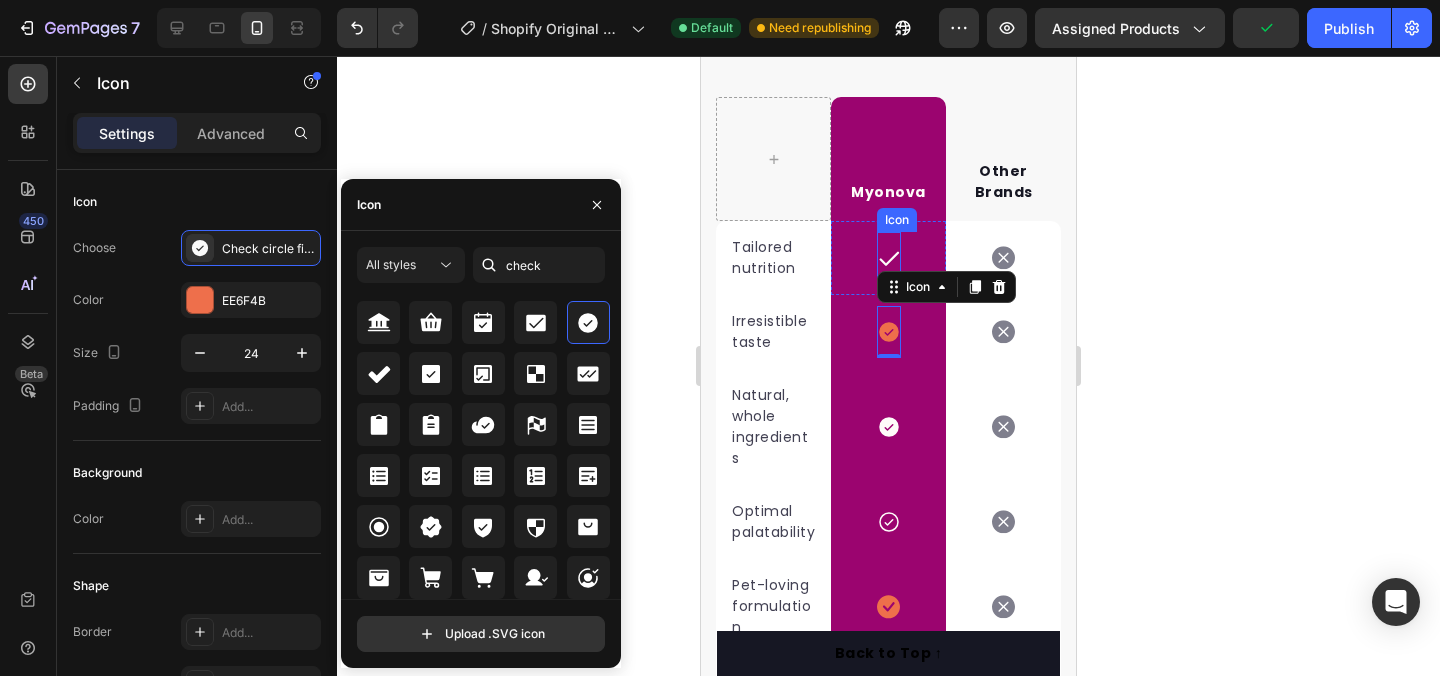 click 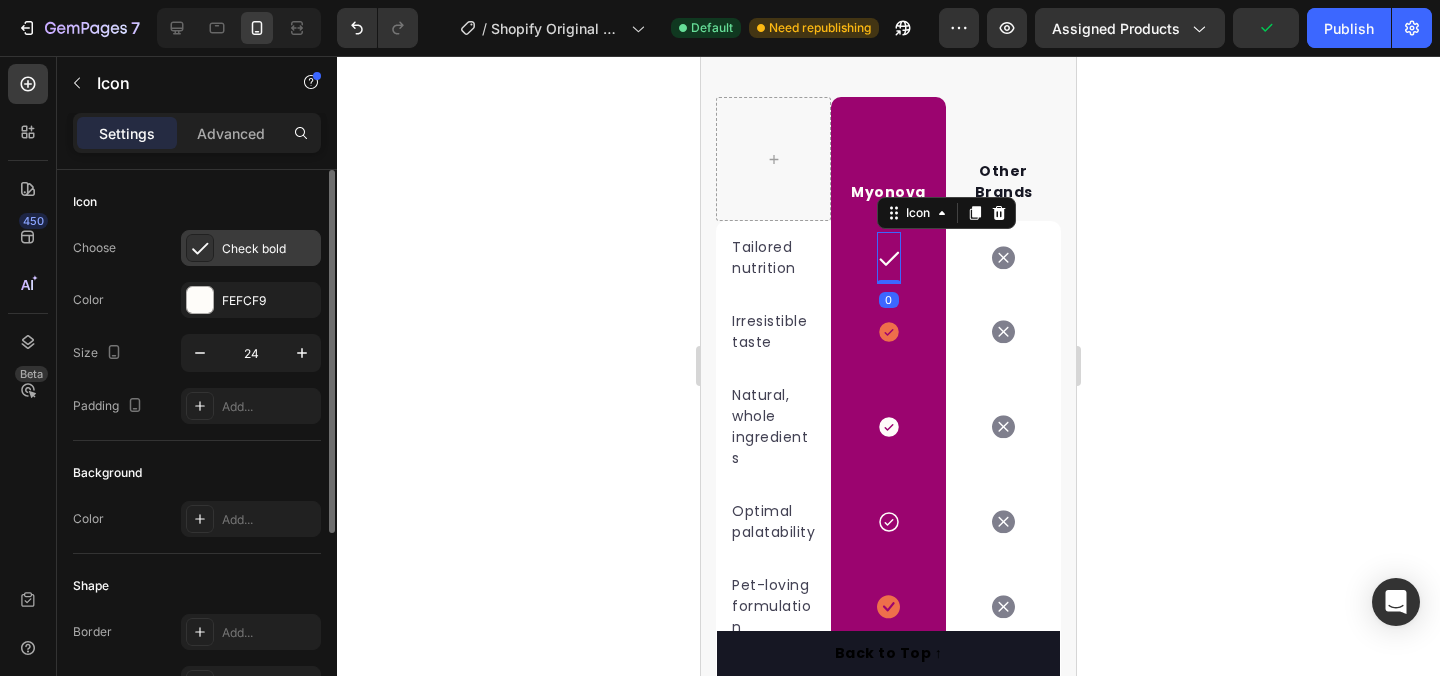 click on "Check bold" at bounding box center (269, 249) 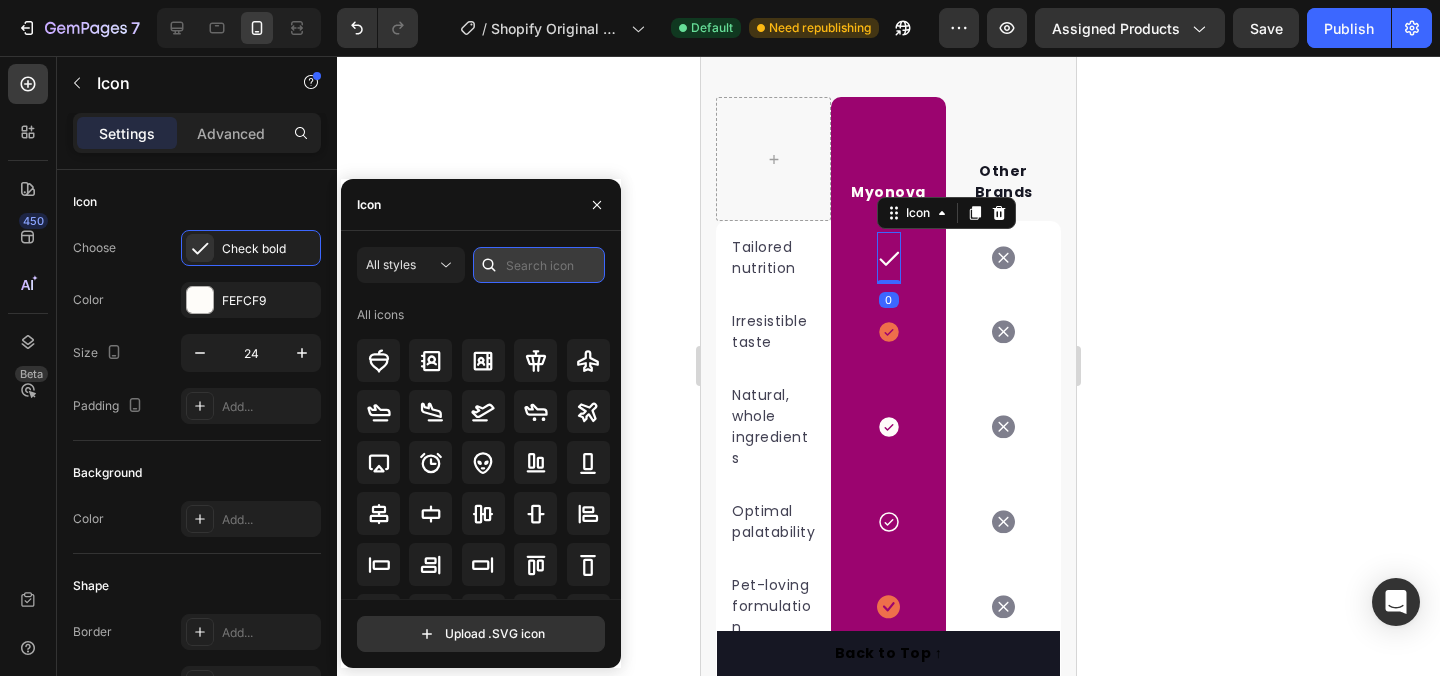 click at bounding box center [539, 265] 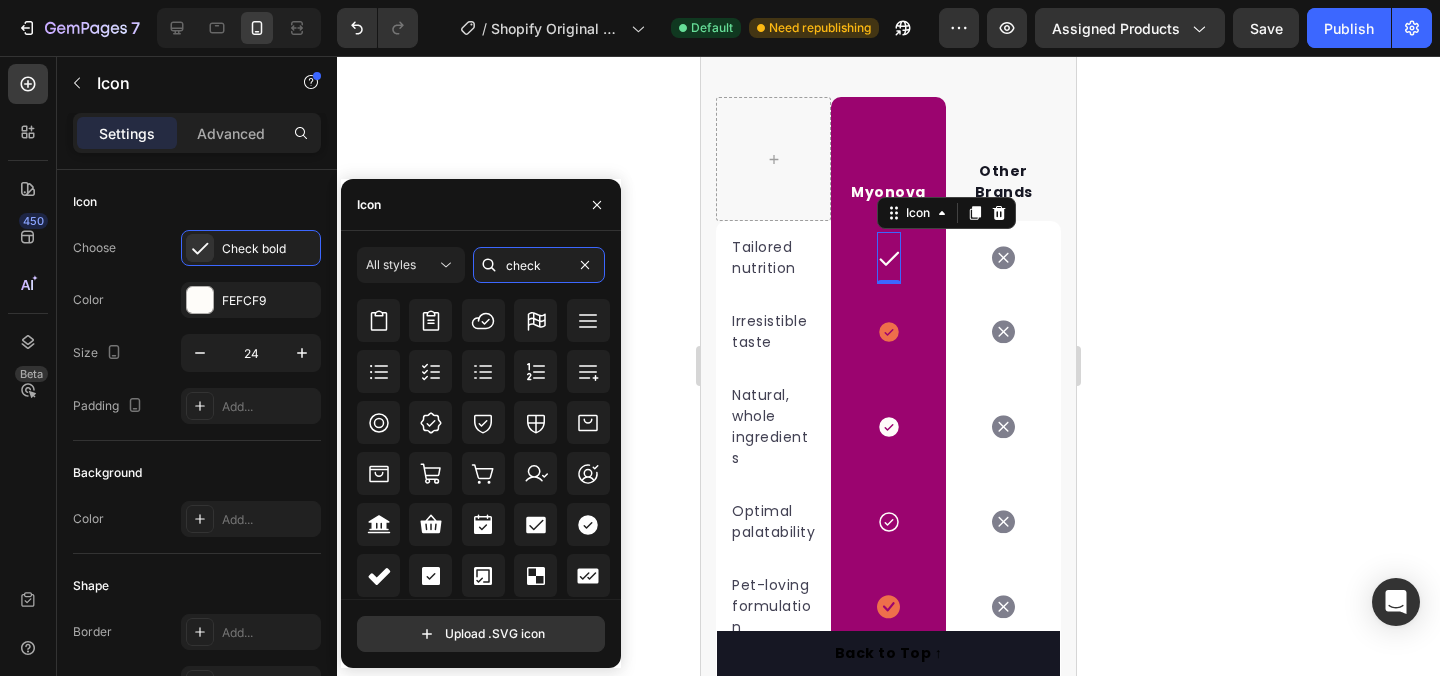 scroll, scrollTop: 653, scrollLeft: 0, axis: vertical 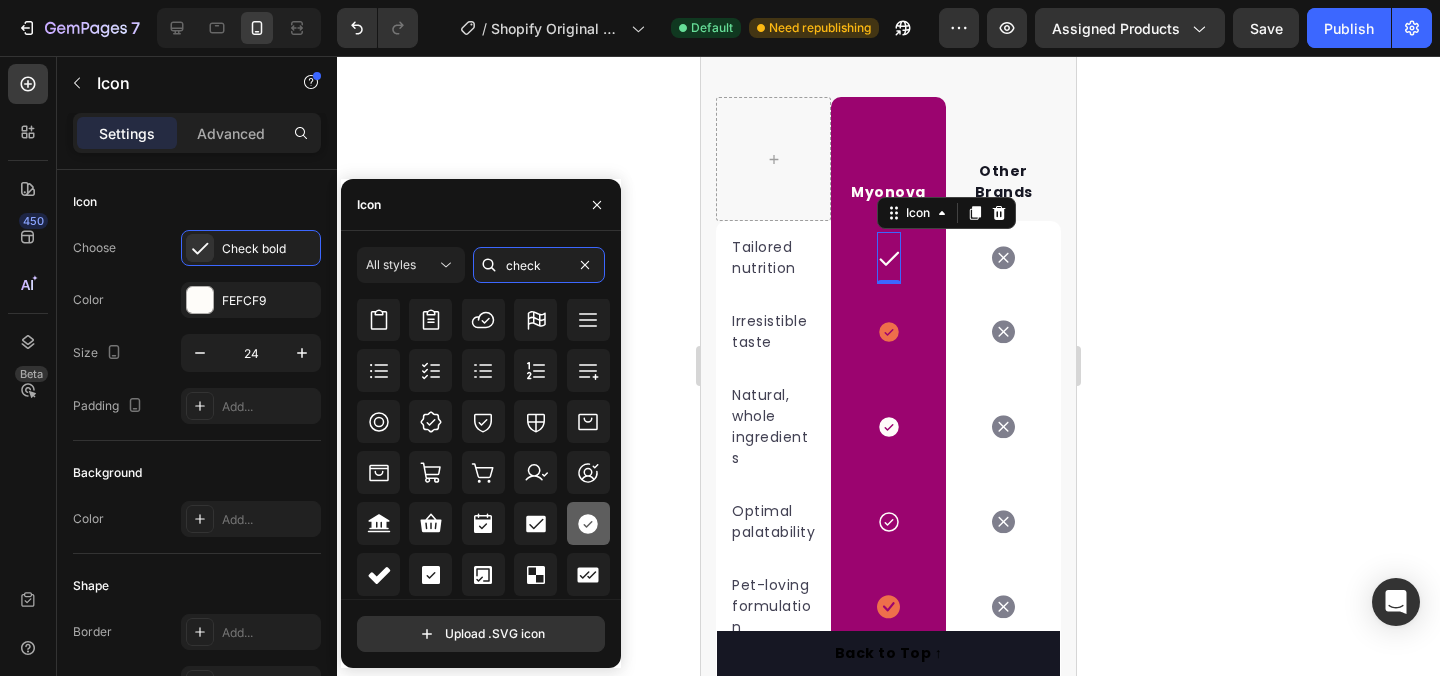 type on "check" 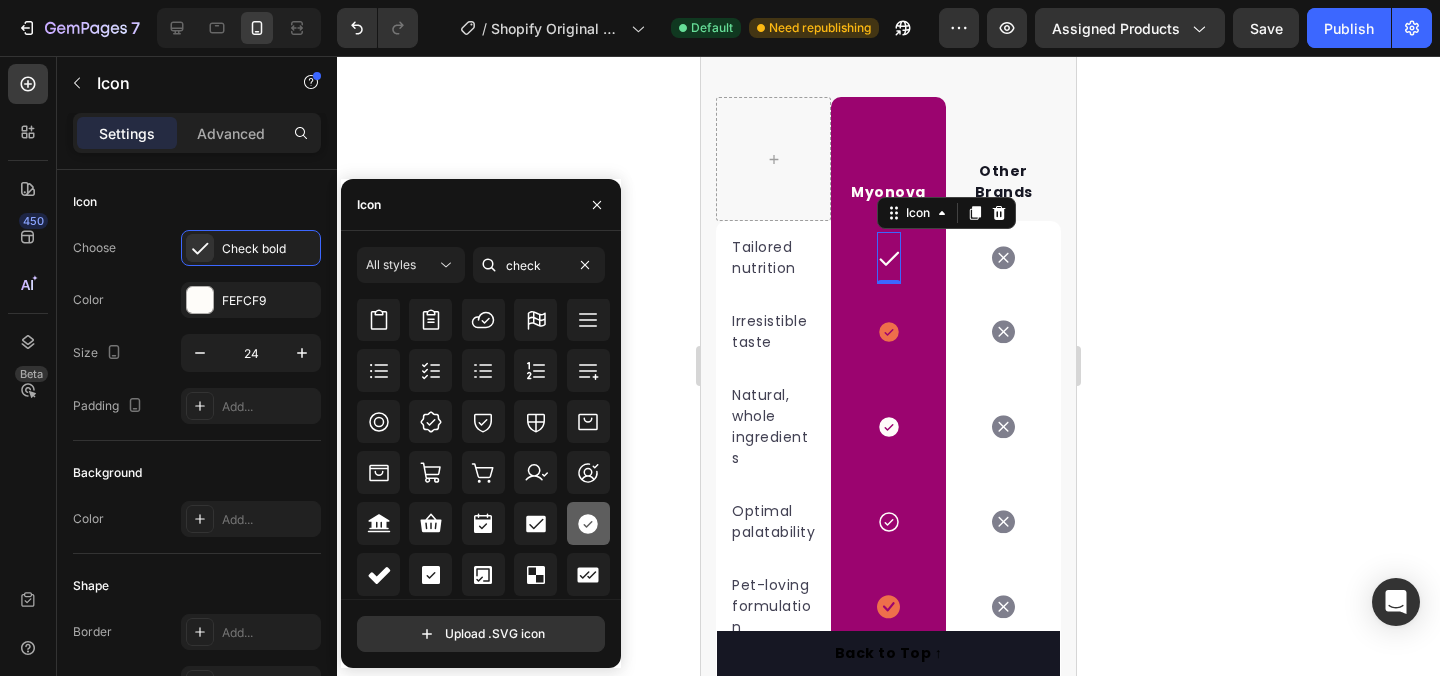 click 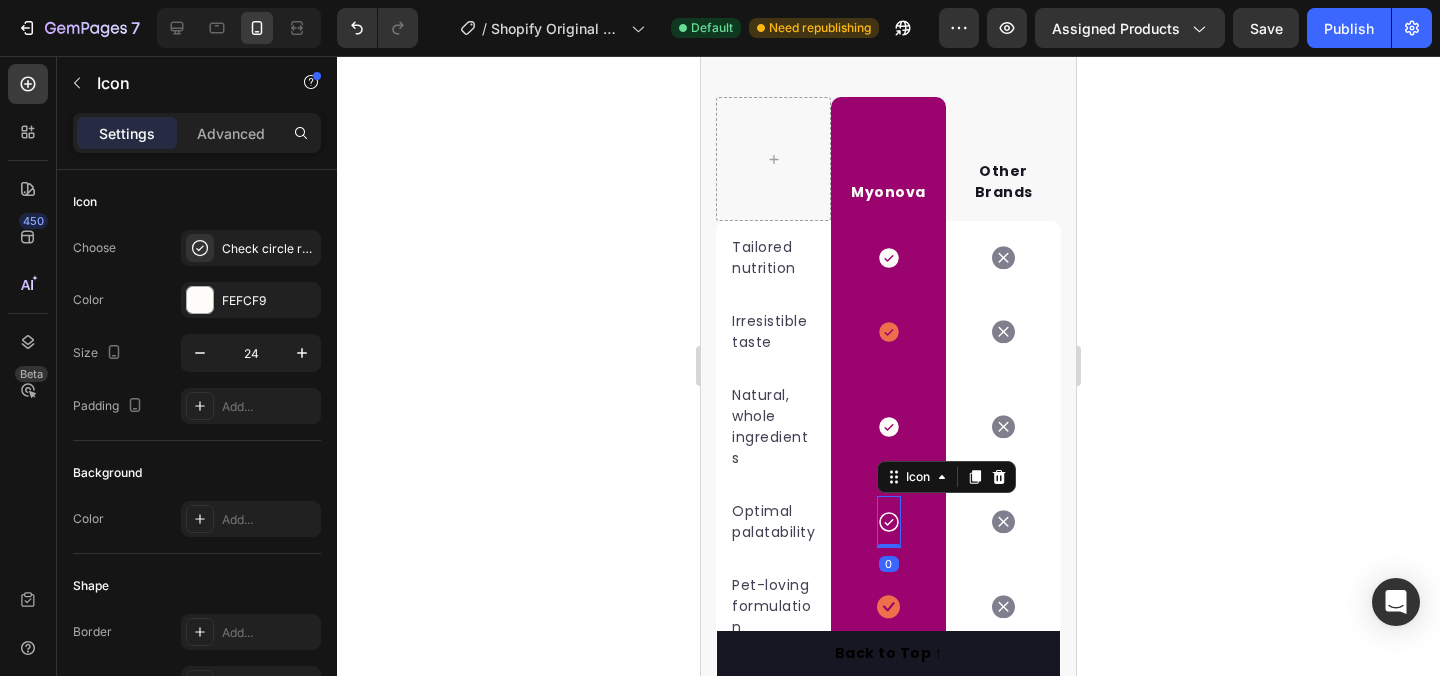 click 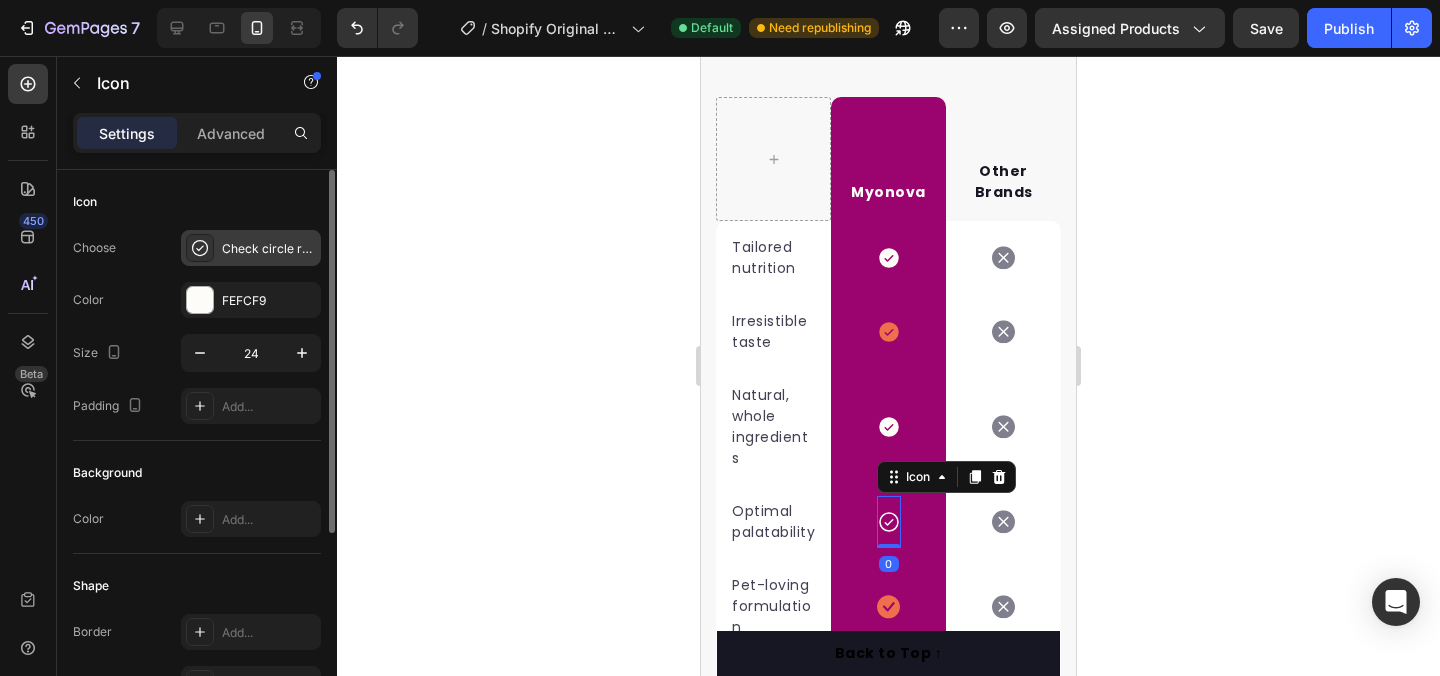 click on "Check circle regular" at bounding box center [269, 249] 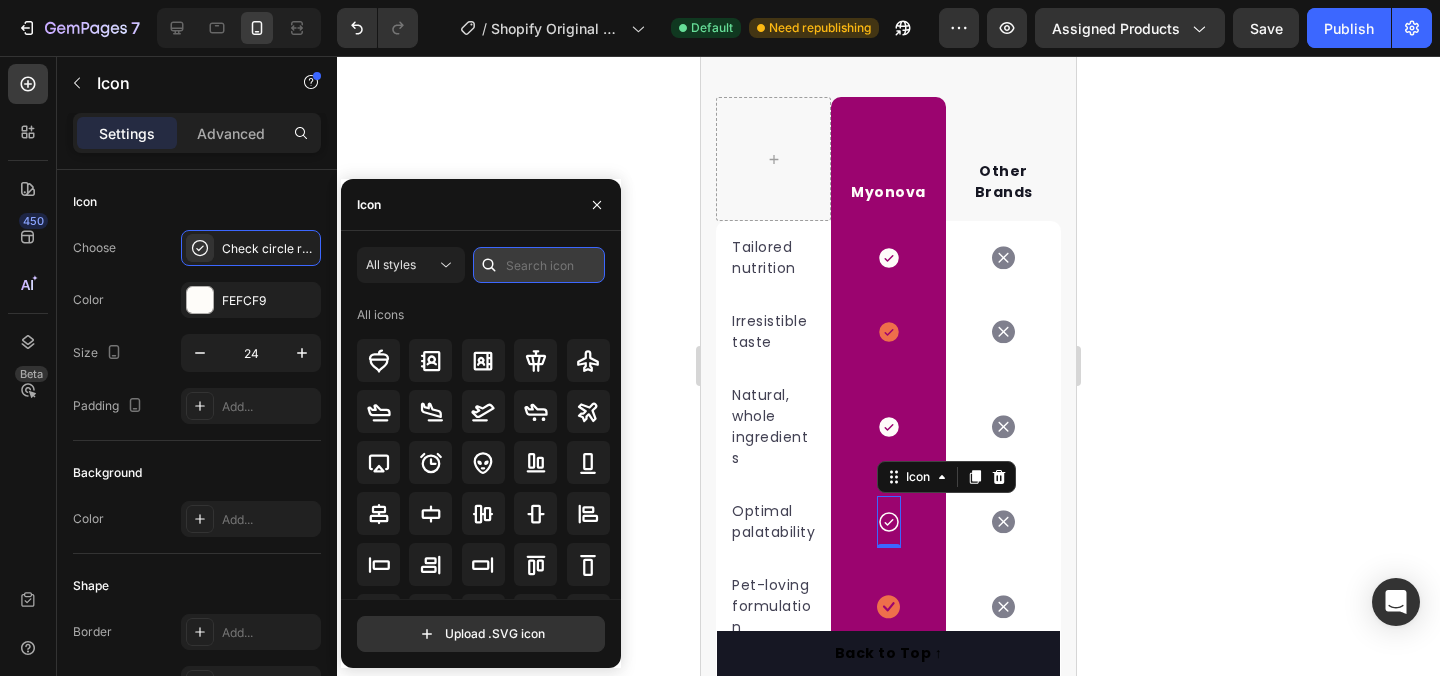 click at bounding box center (539, 265) 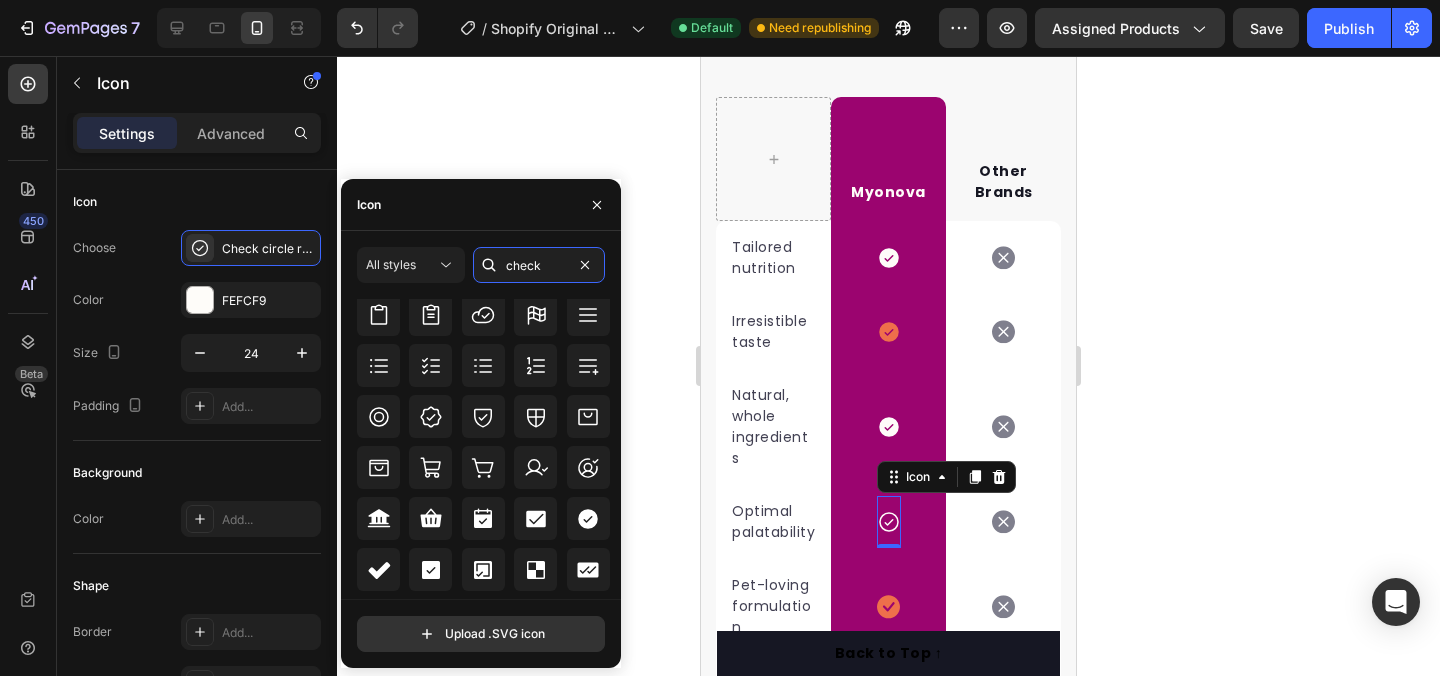 scroll, scrollTop: 660, scrollLeft: 0, axis: vertical 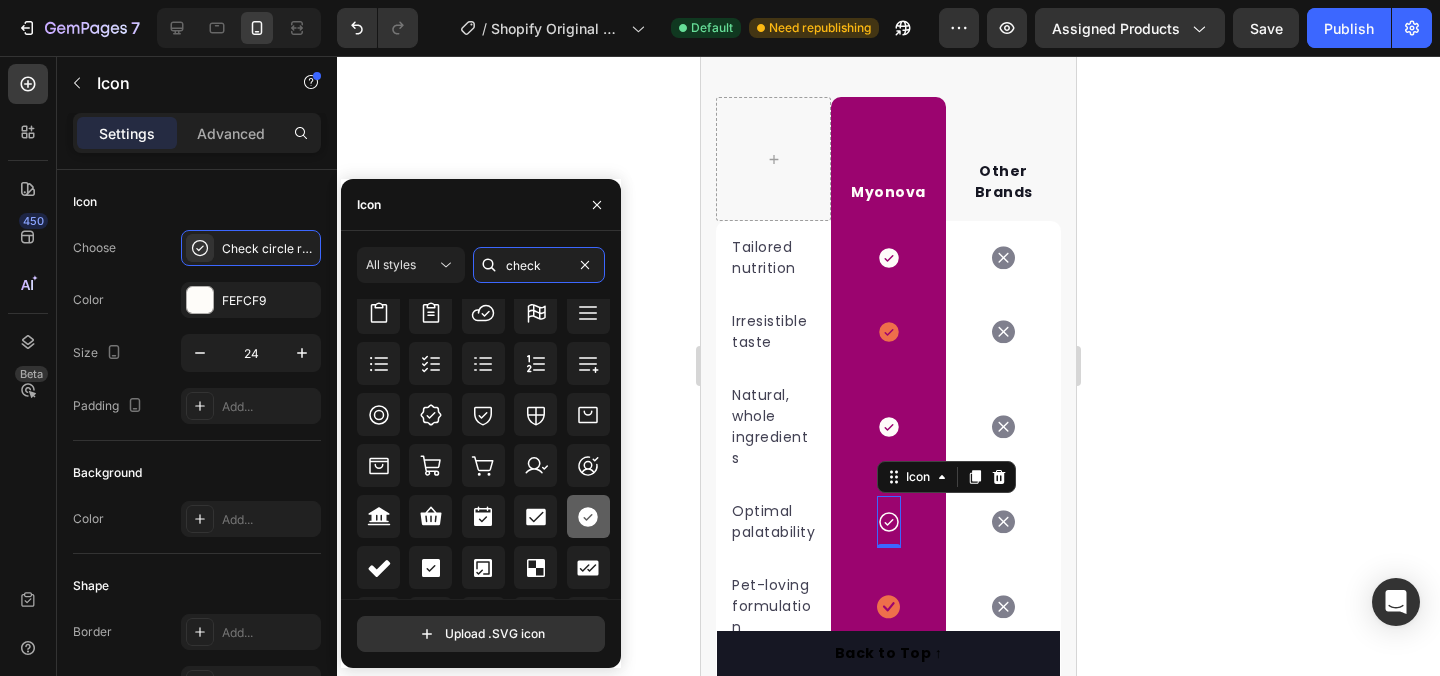 type on "check" 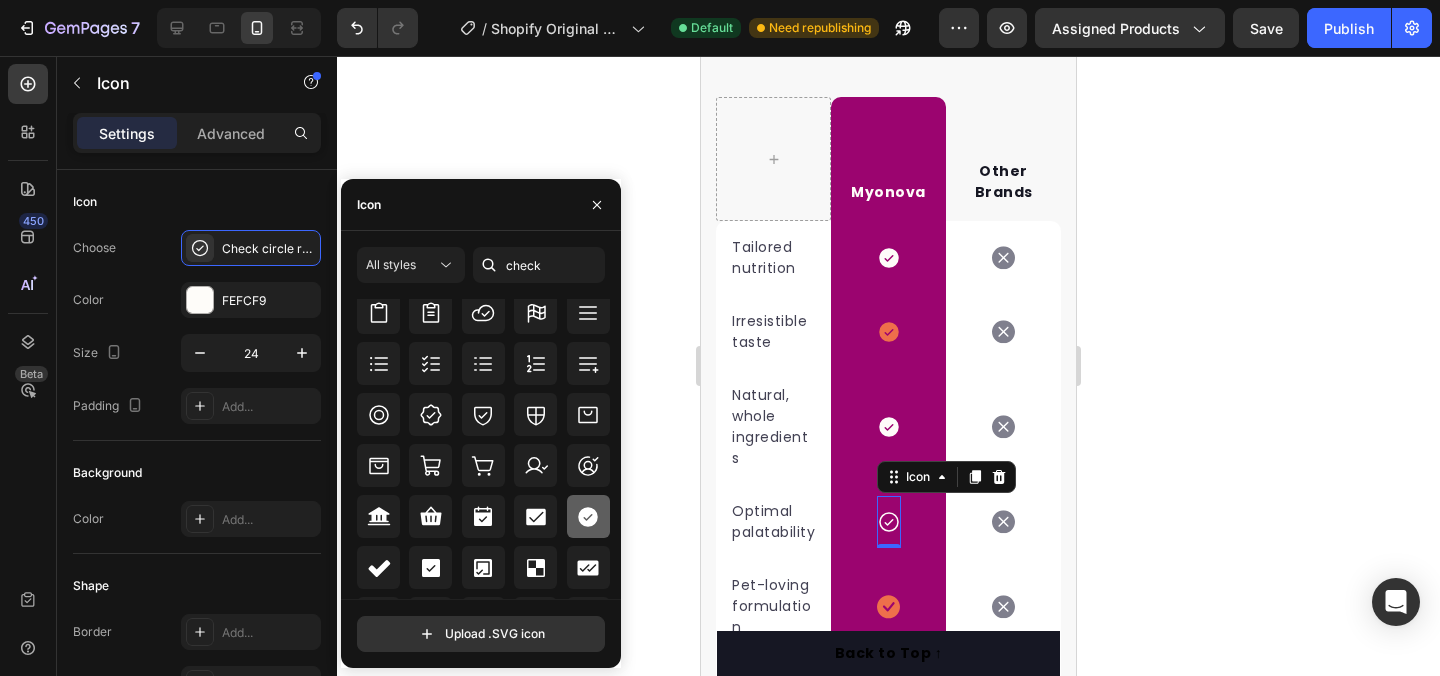 click 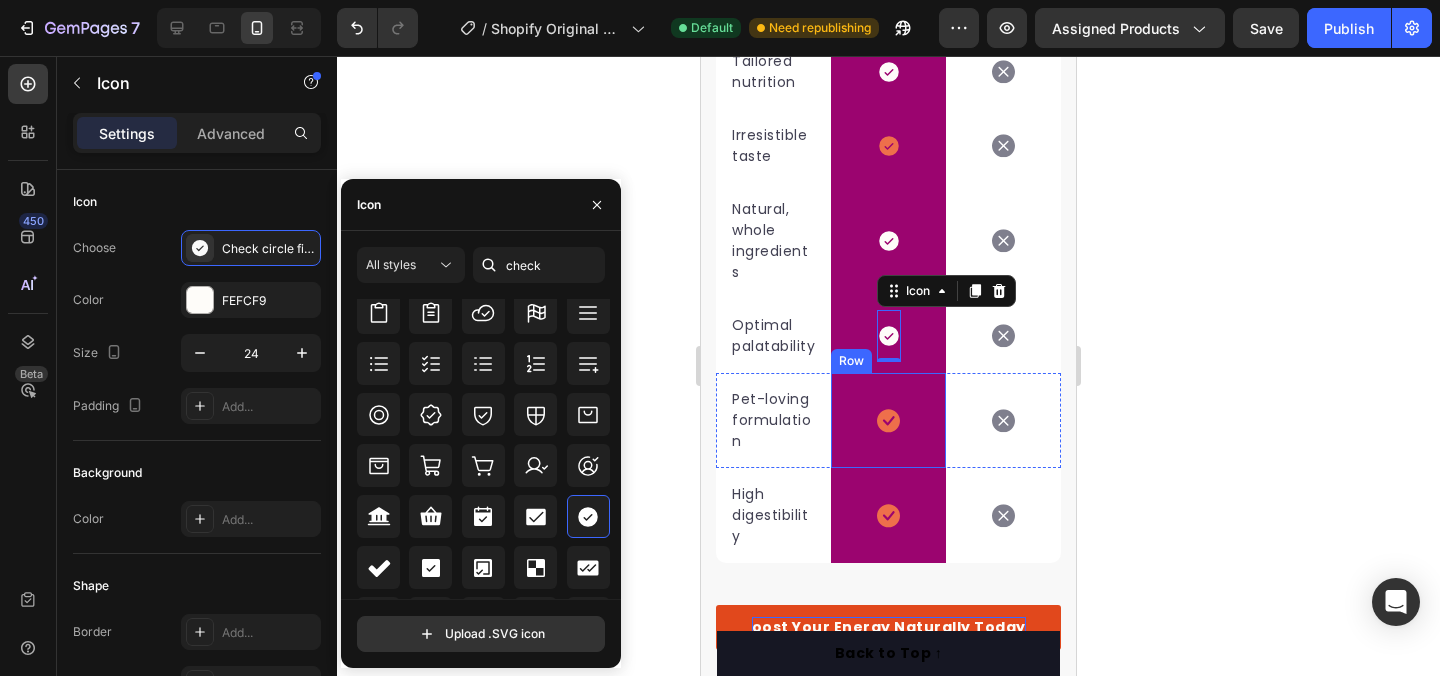 scroll, scrollTop: 4496, scrollLeft: 0, axis: vertical 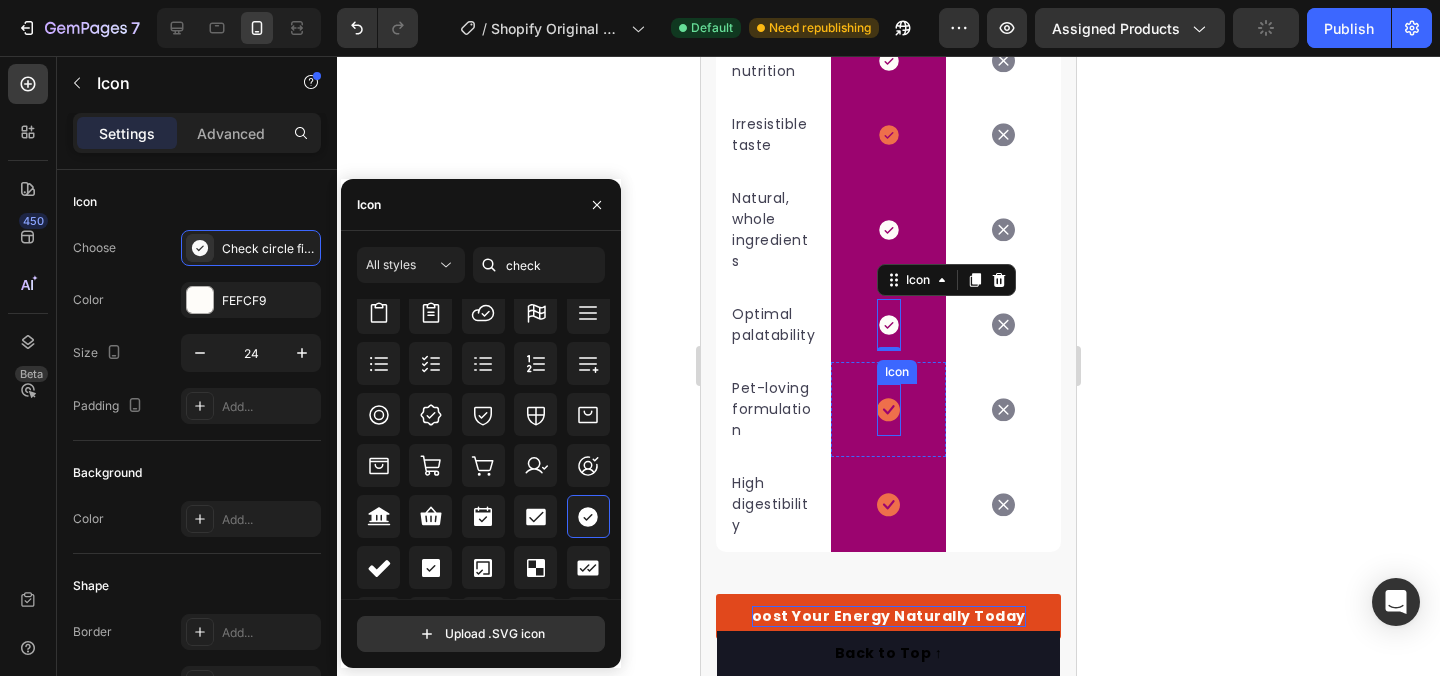 click 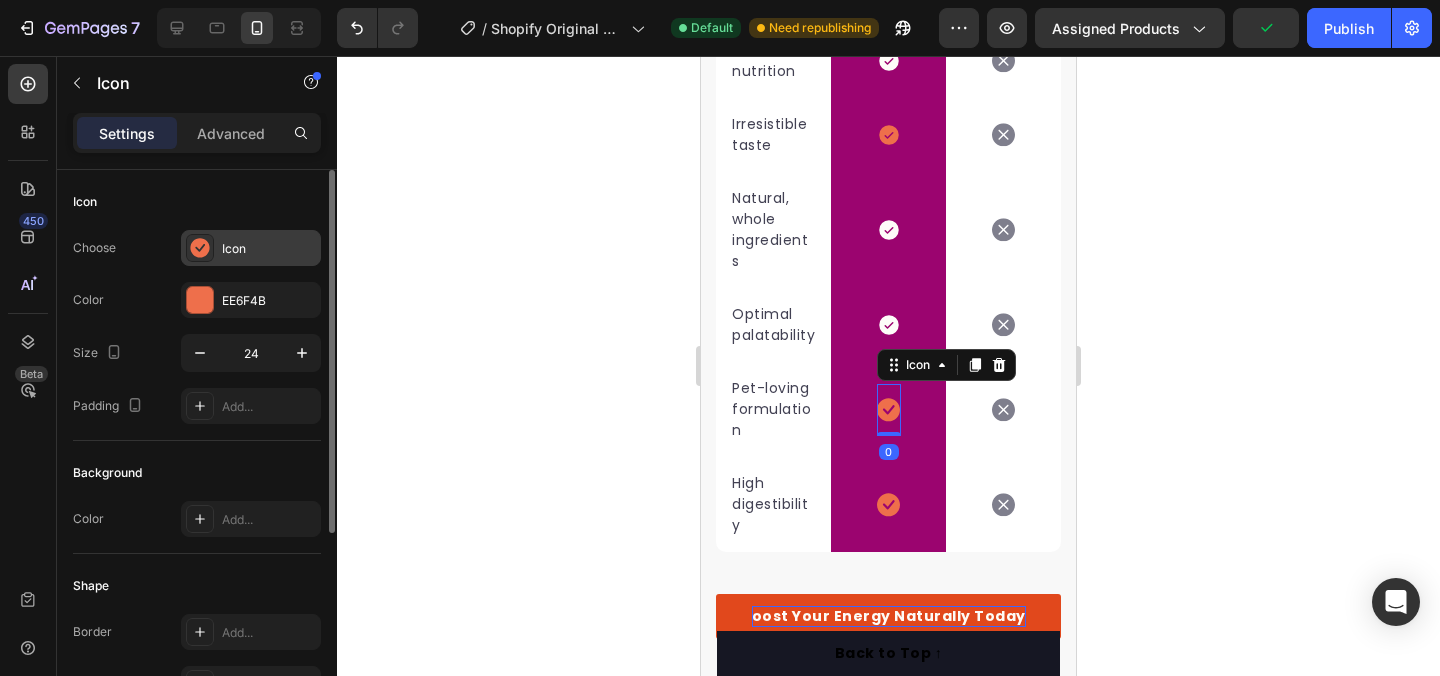 click on "Icon" at bounding box center [269, 249] 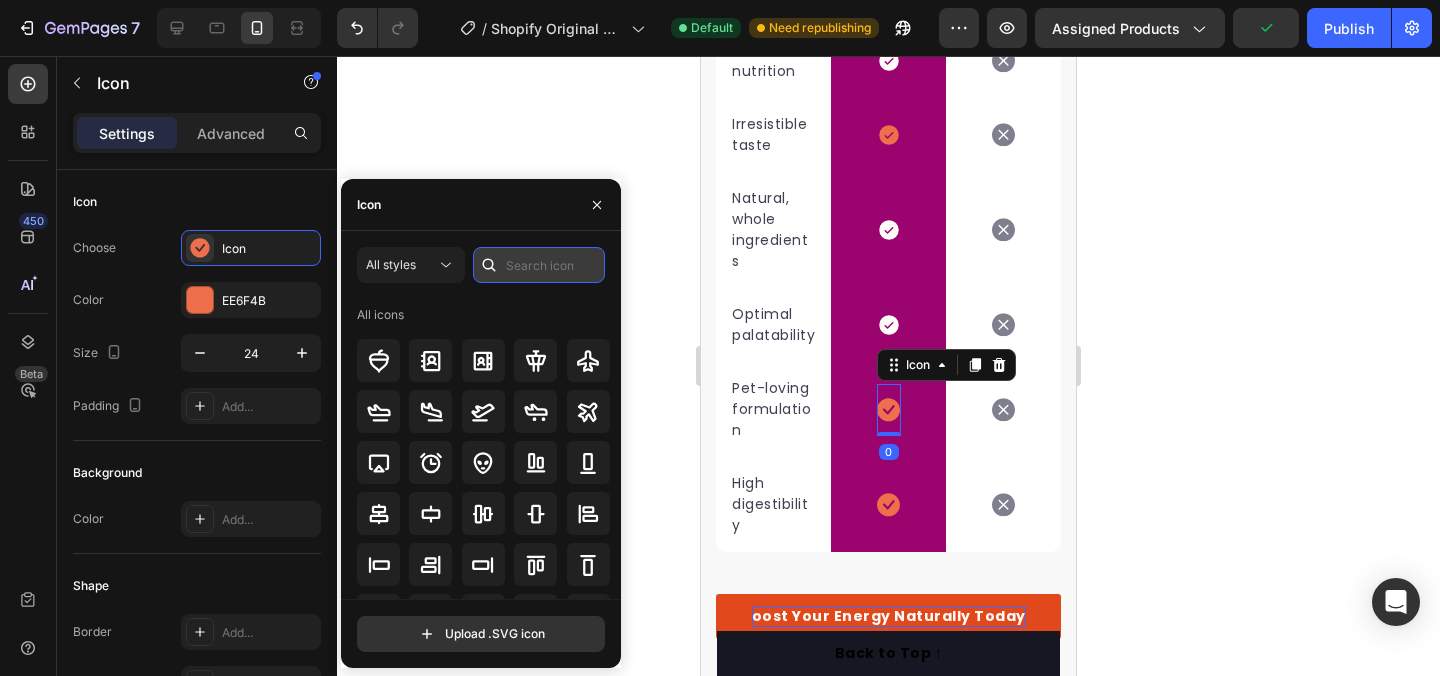 click at bounding box center [539, 265] 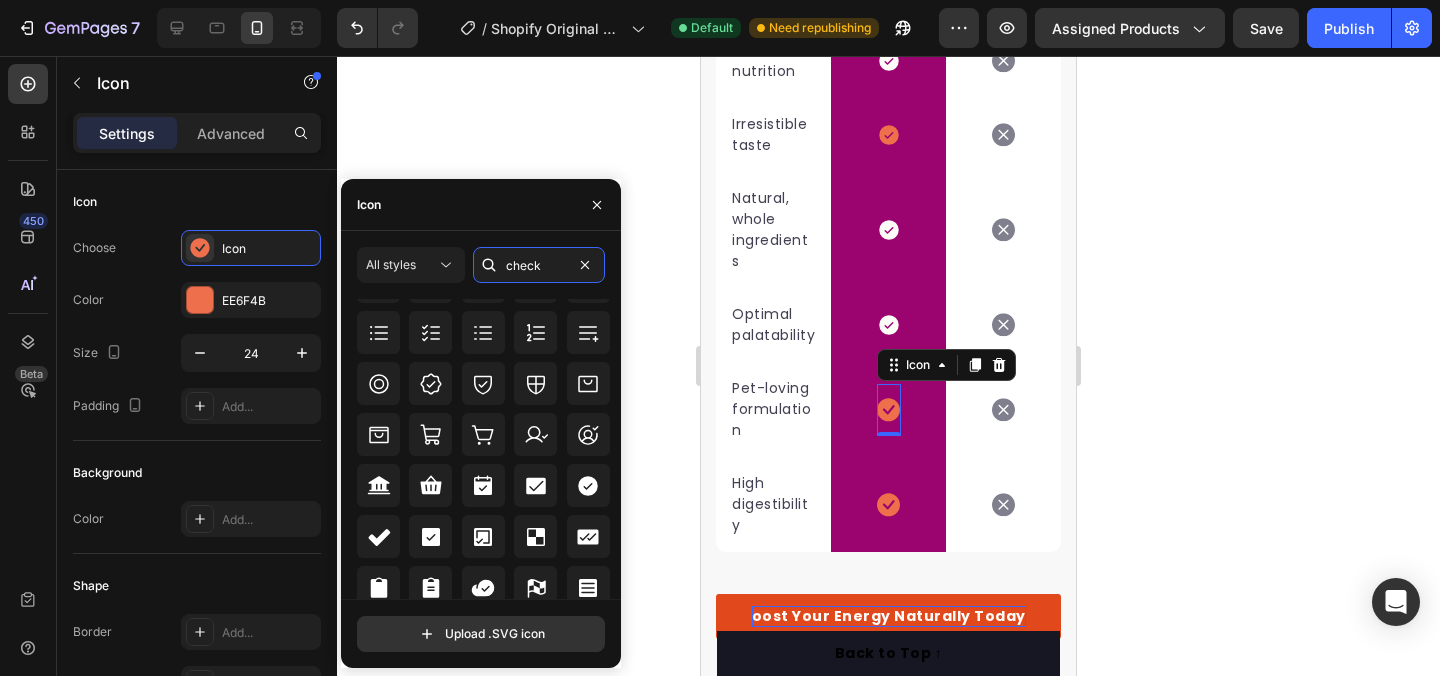 scroll, scrollTop: 822, scrollLeft: 0, axis: vertical 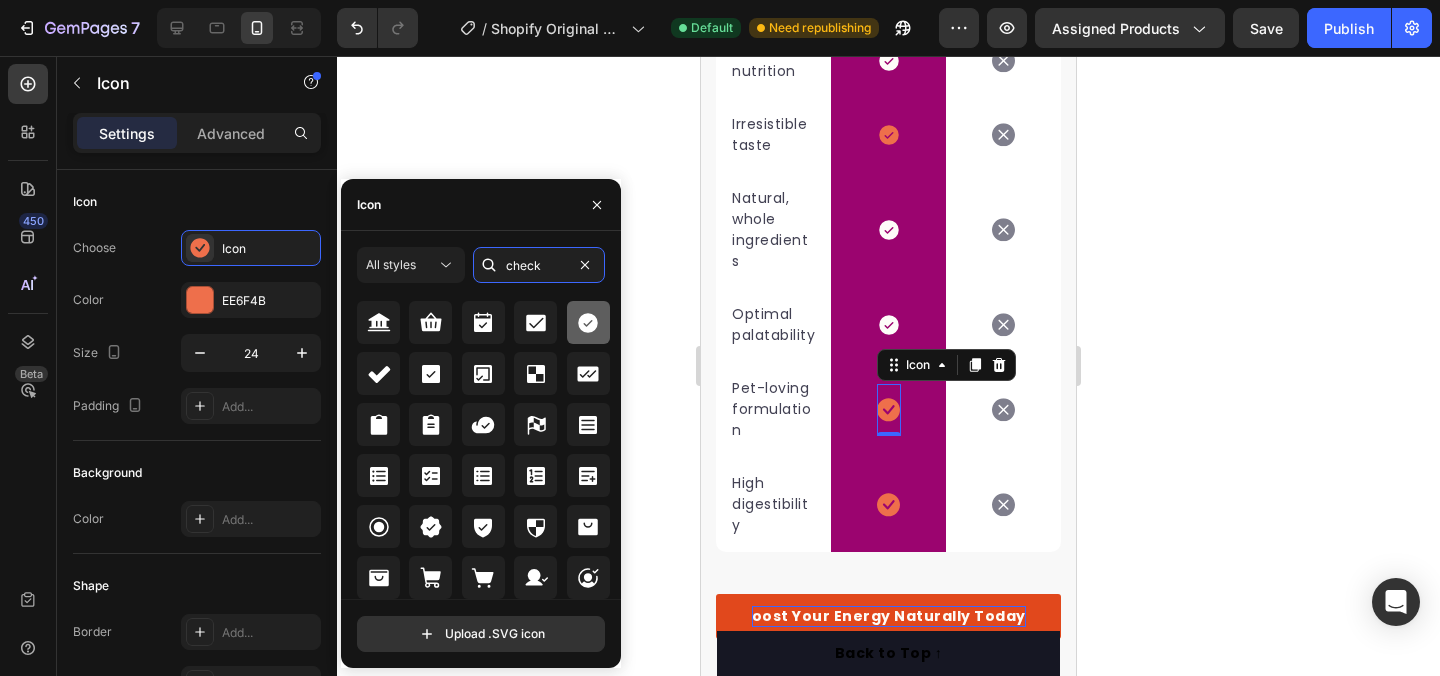 type on "check" 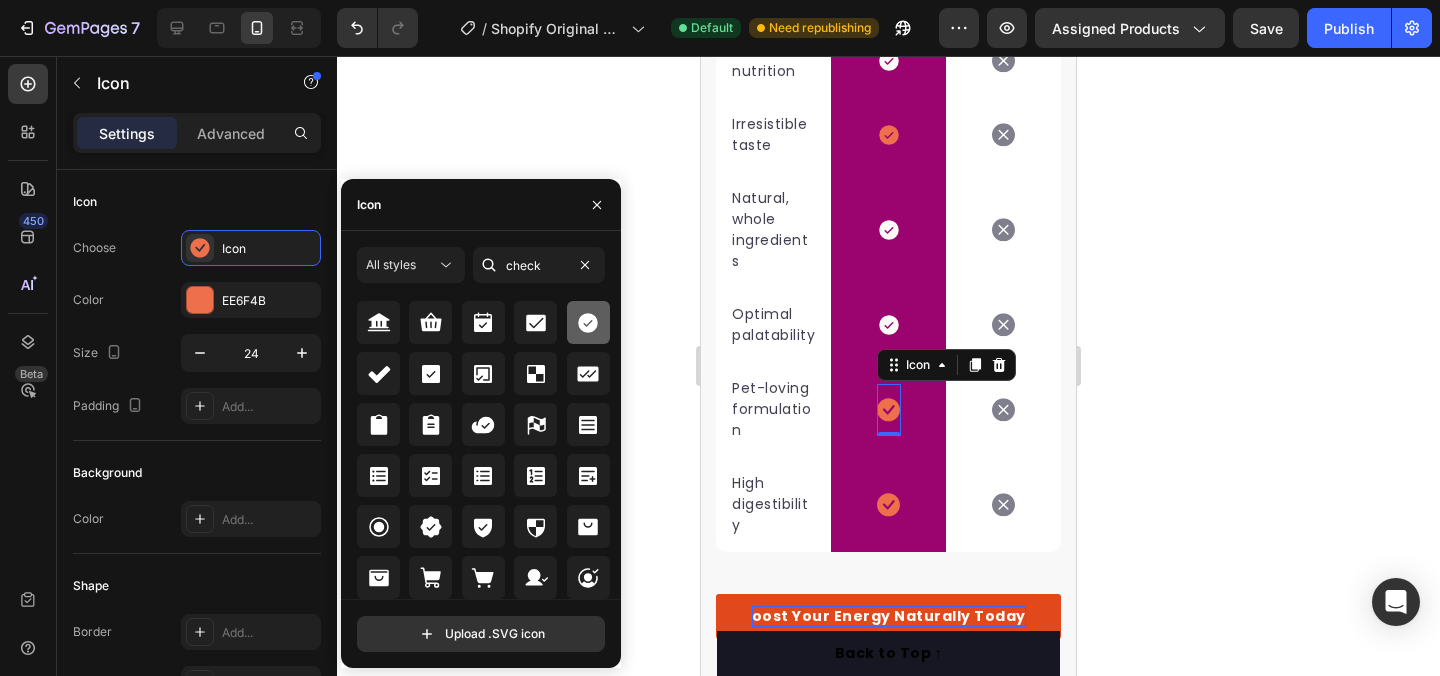 click 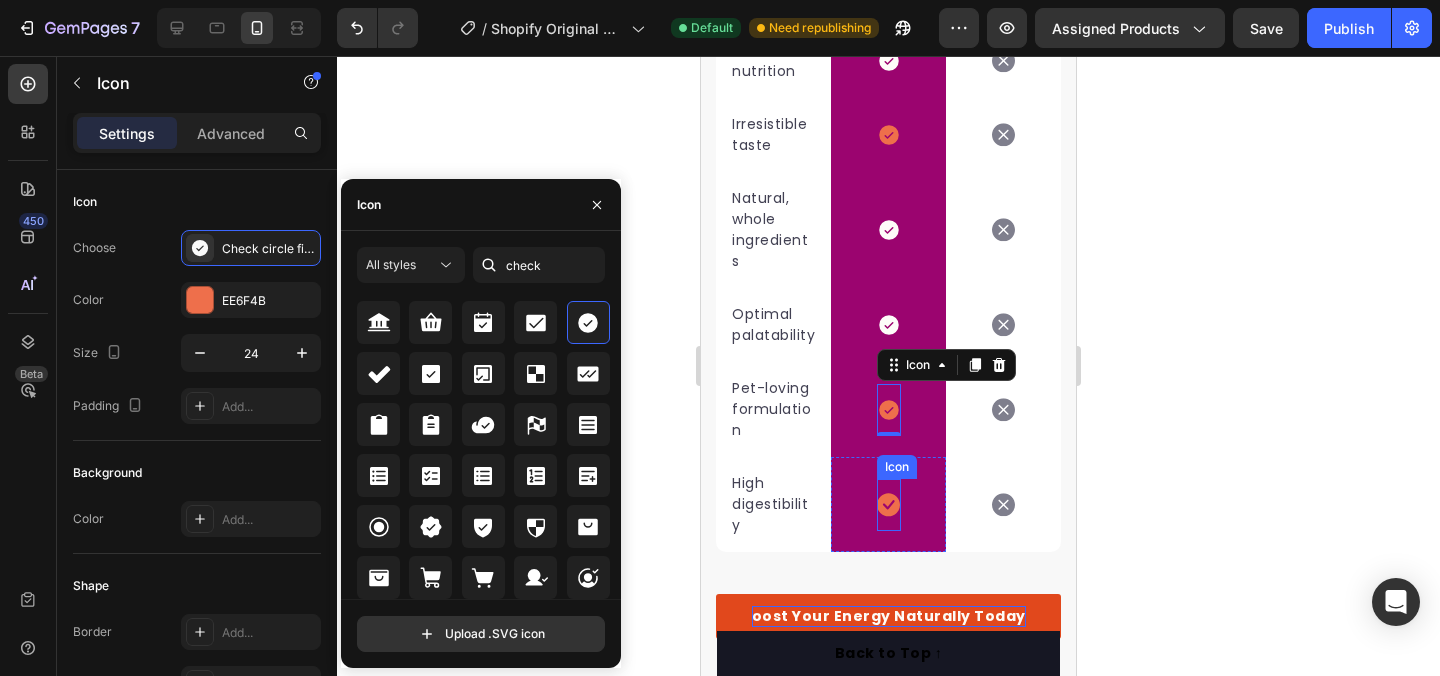 click 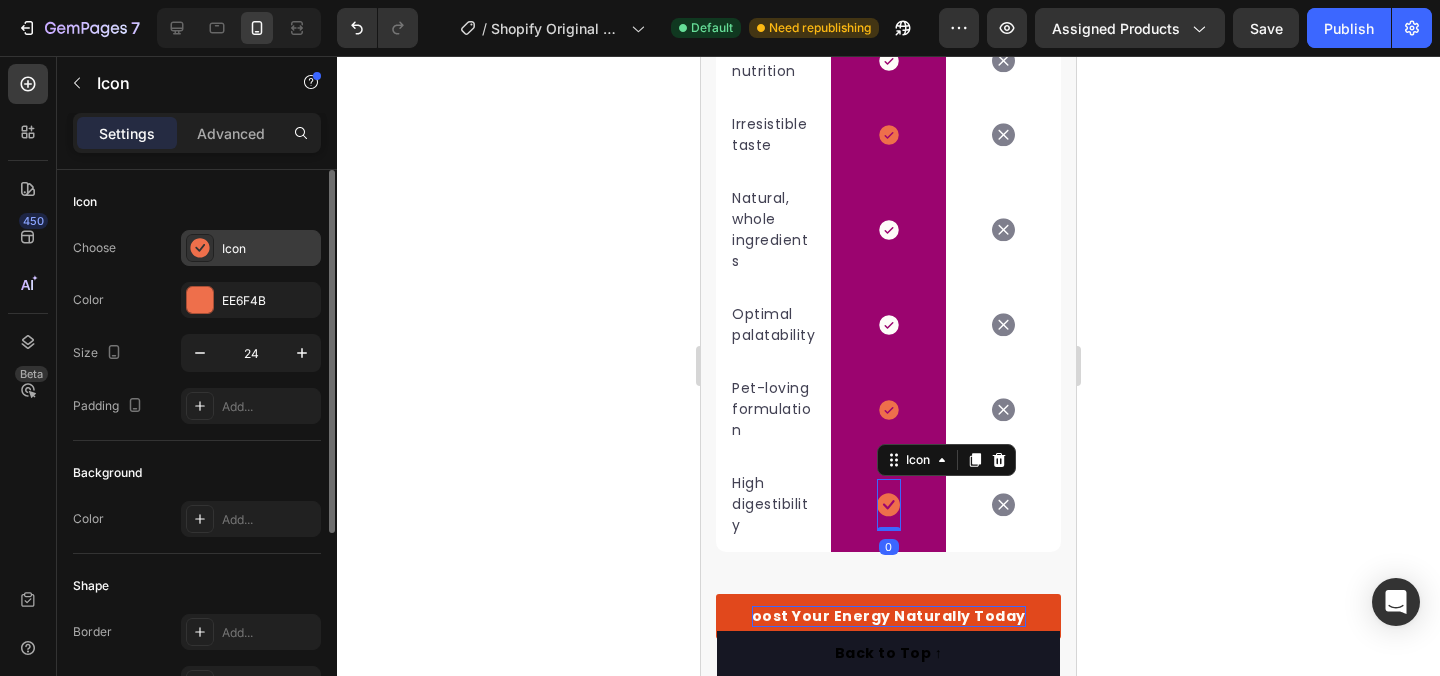 click on "Icon" at bounding box center [269, 249] 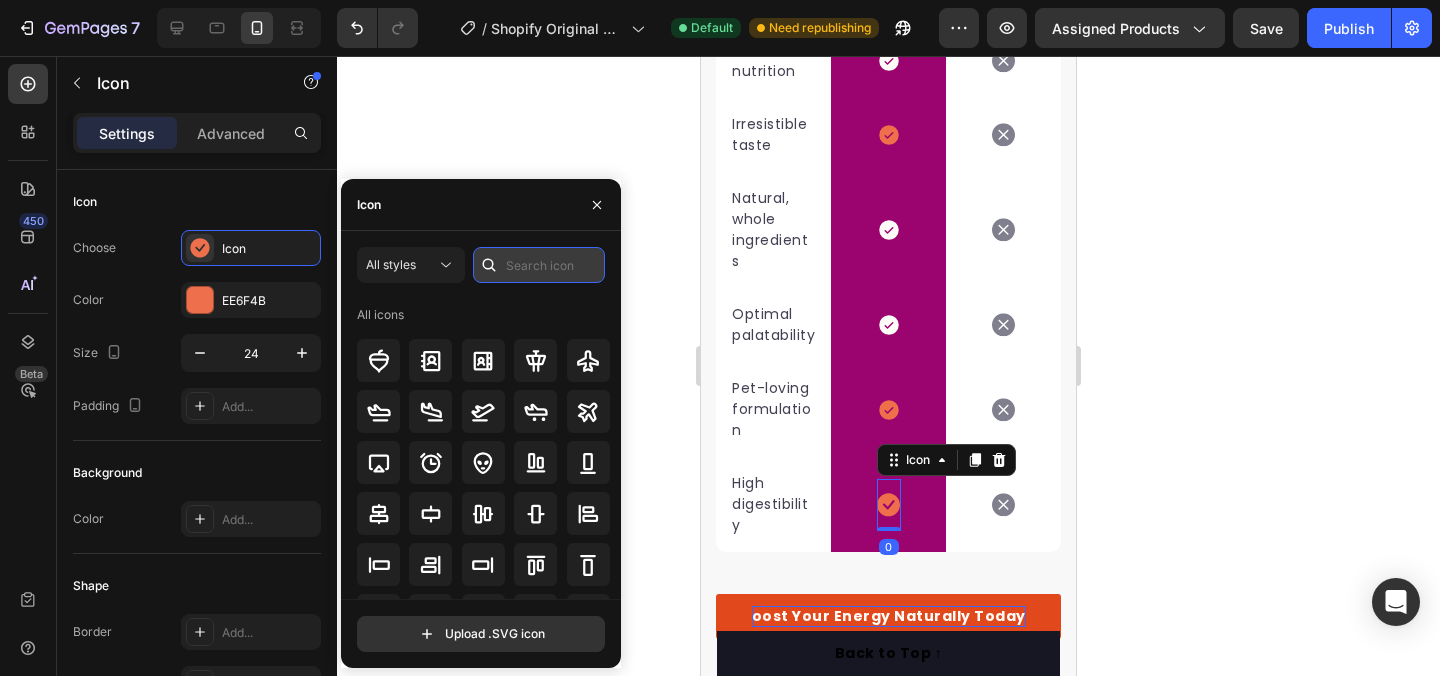 click at bounding box center (539, 265) 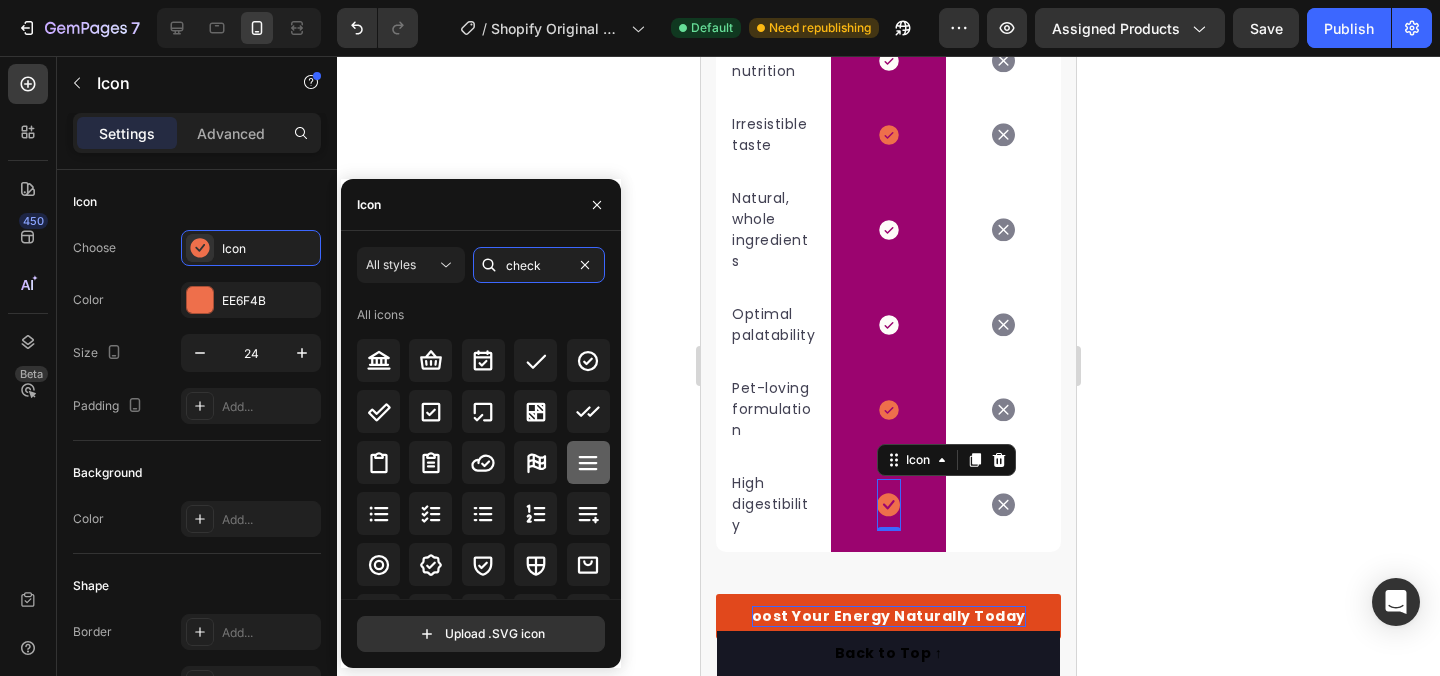 scroll, scrollTop: 822, scrollLeft: 0, axis: vertical 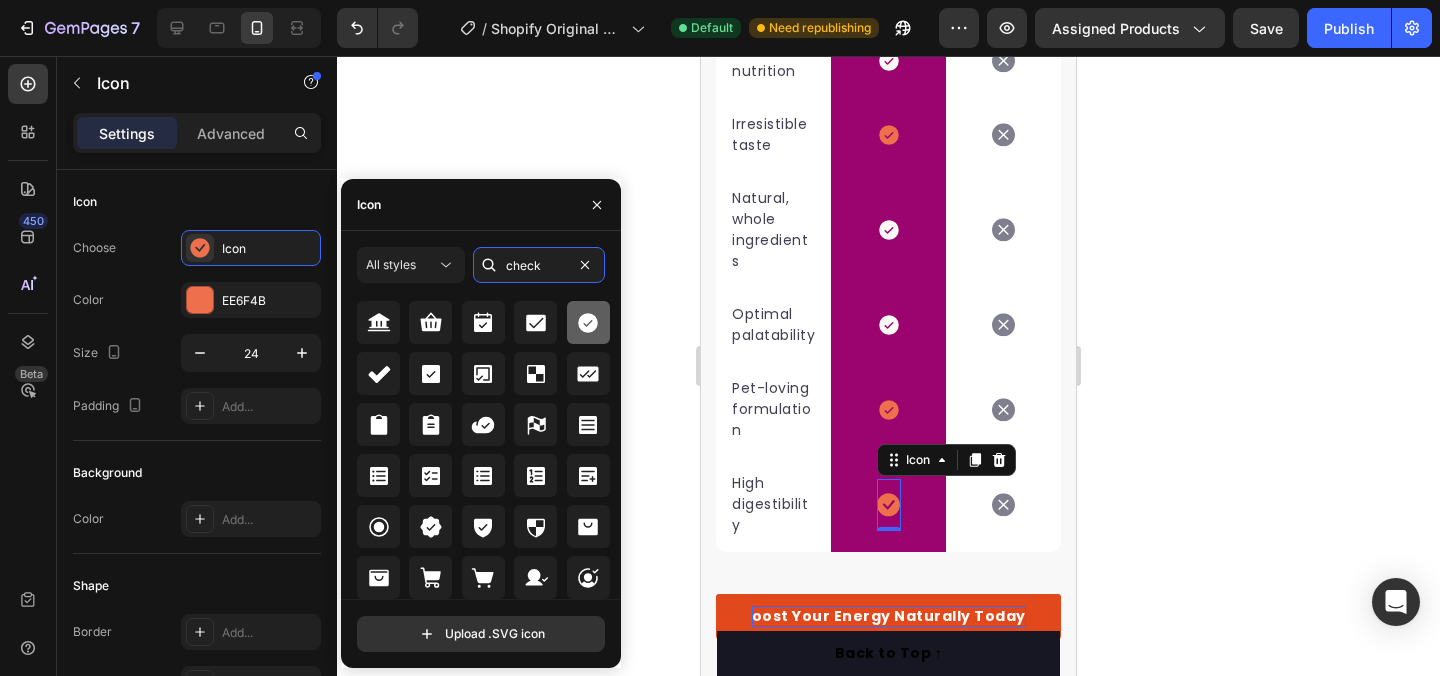type on "check" 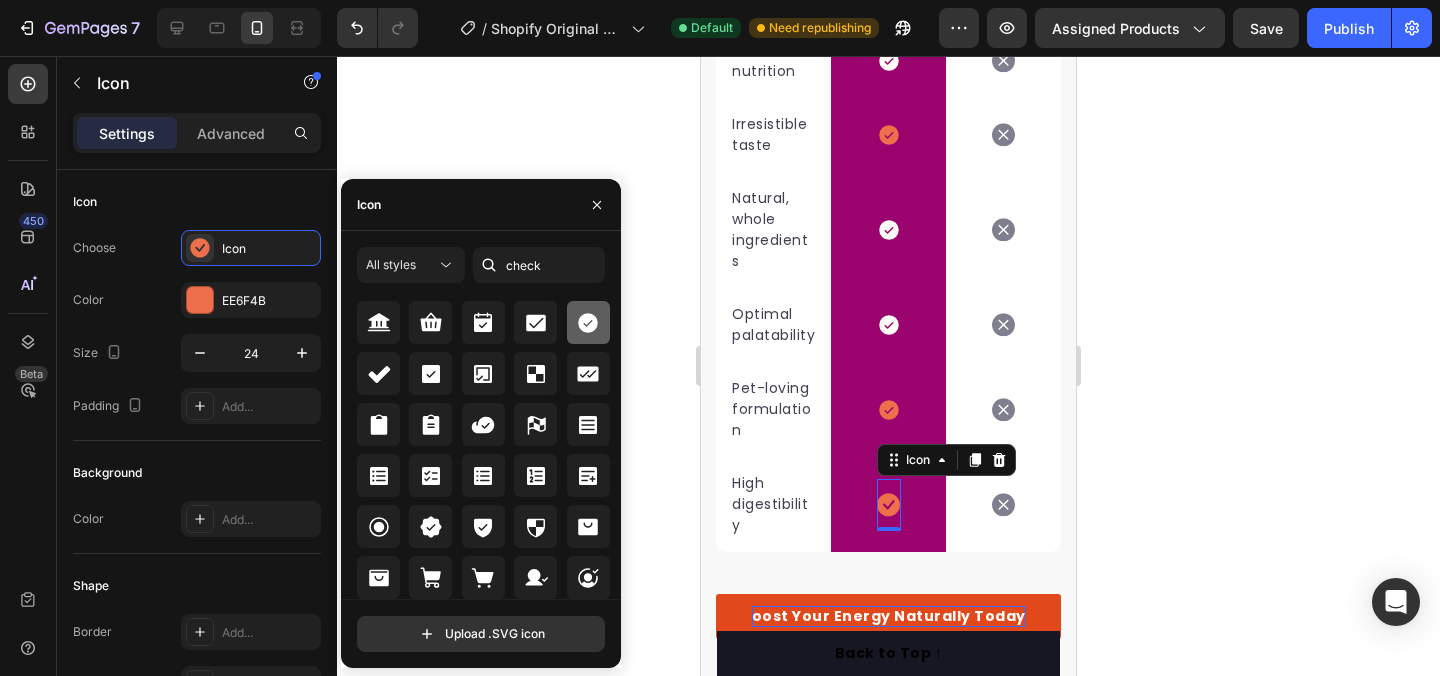 click 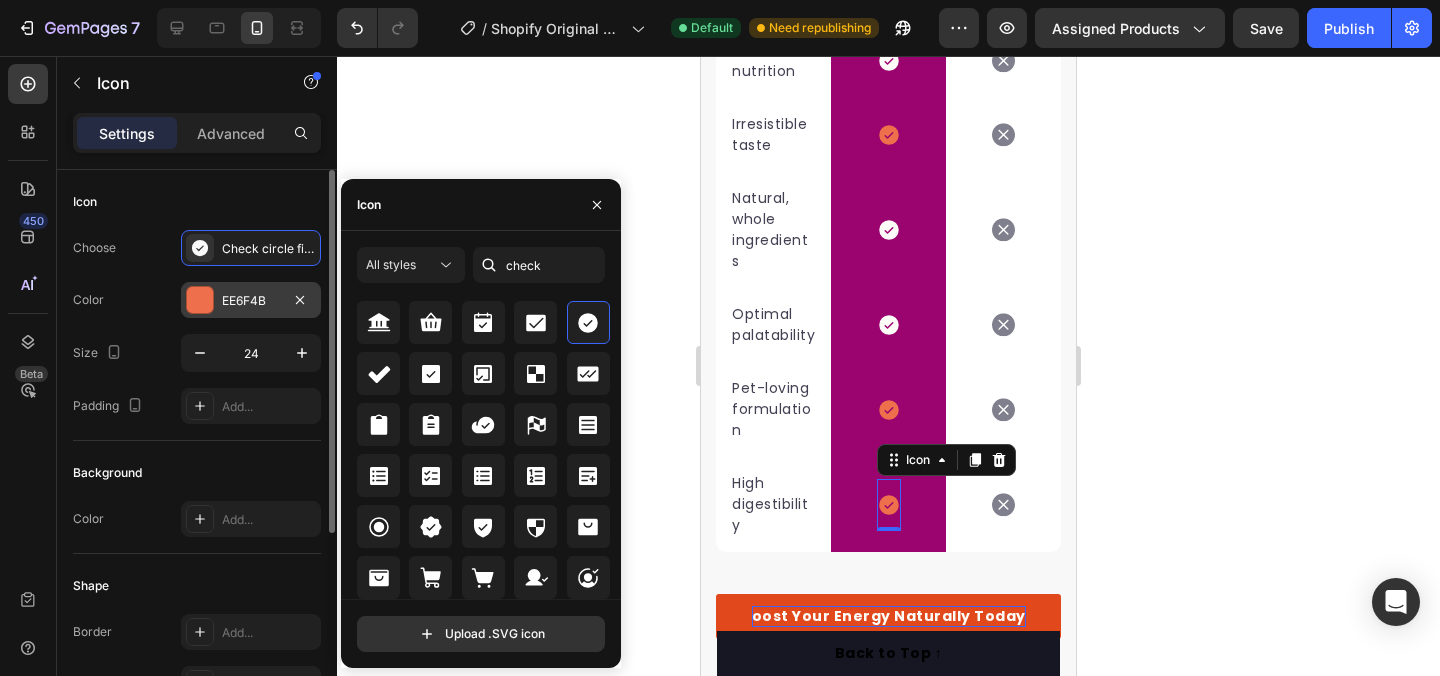 click on "EE6F4B" at bounding box center [251, 301] 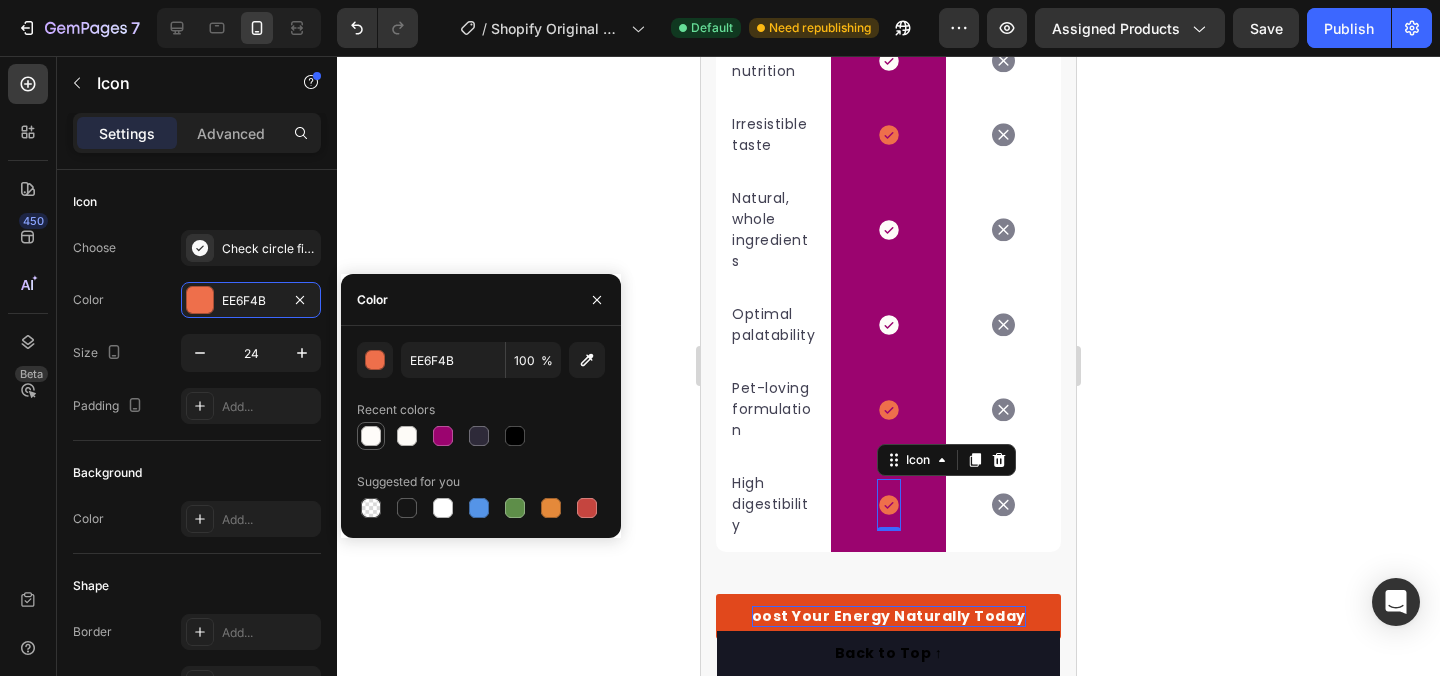 click at bounding box center [371, 436] 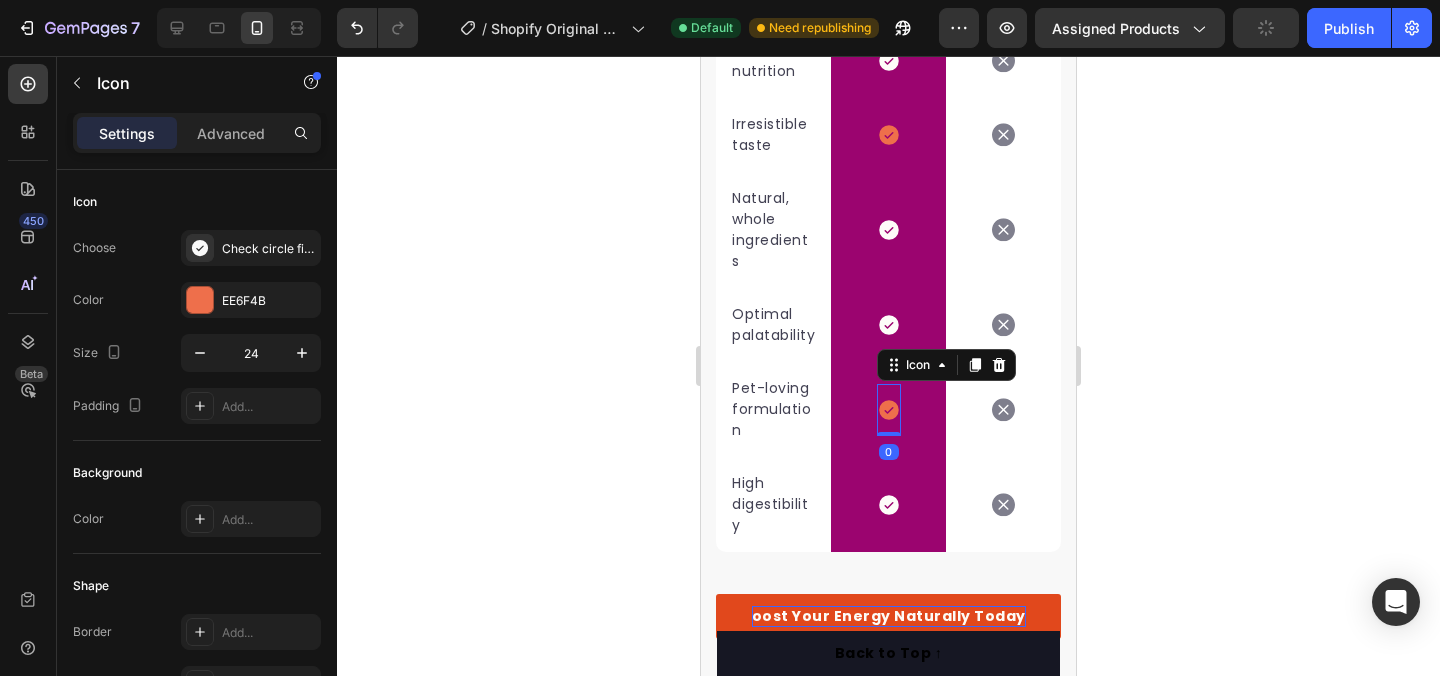 click 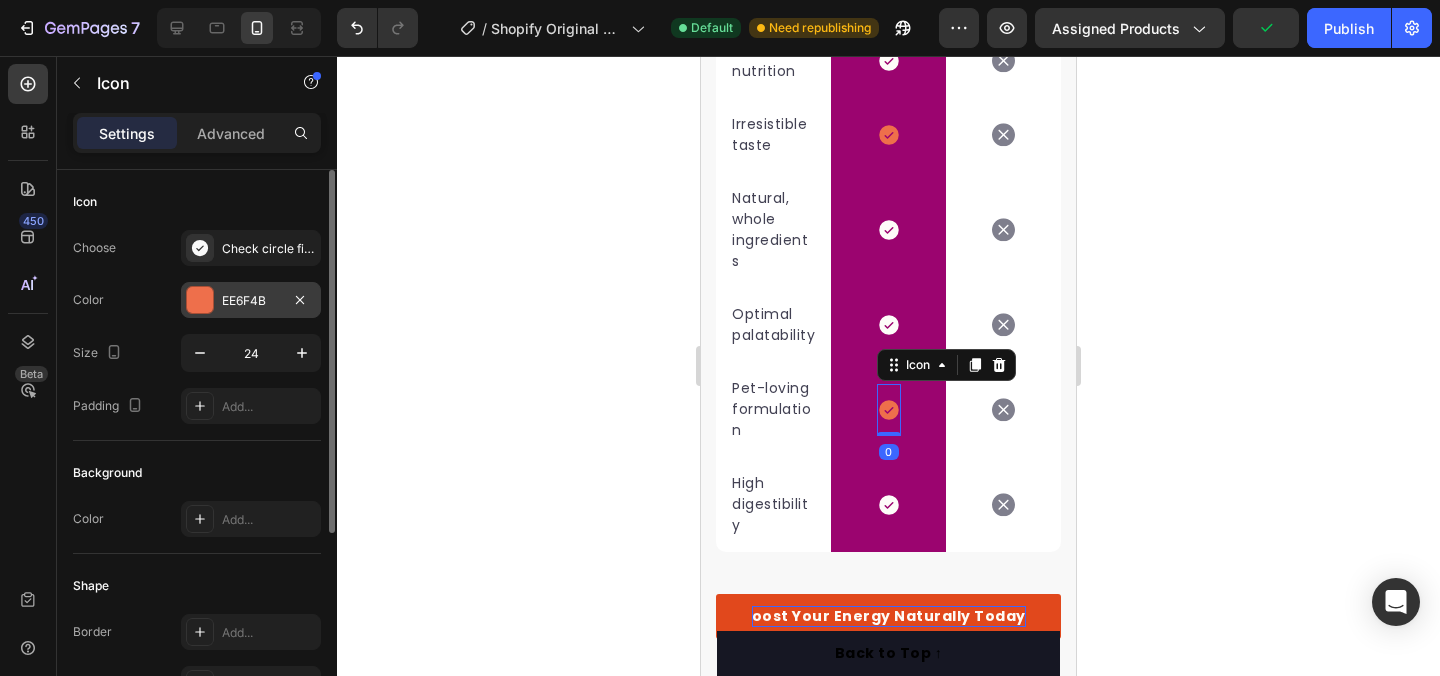 click on "EE6F4B" at bounding box center (251, 301) 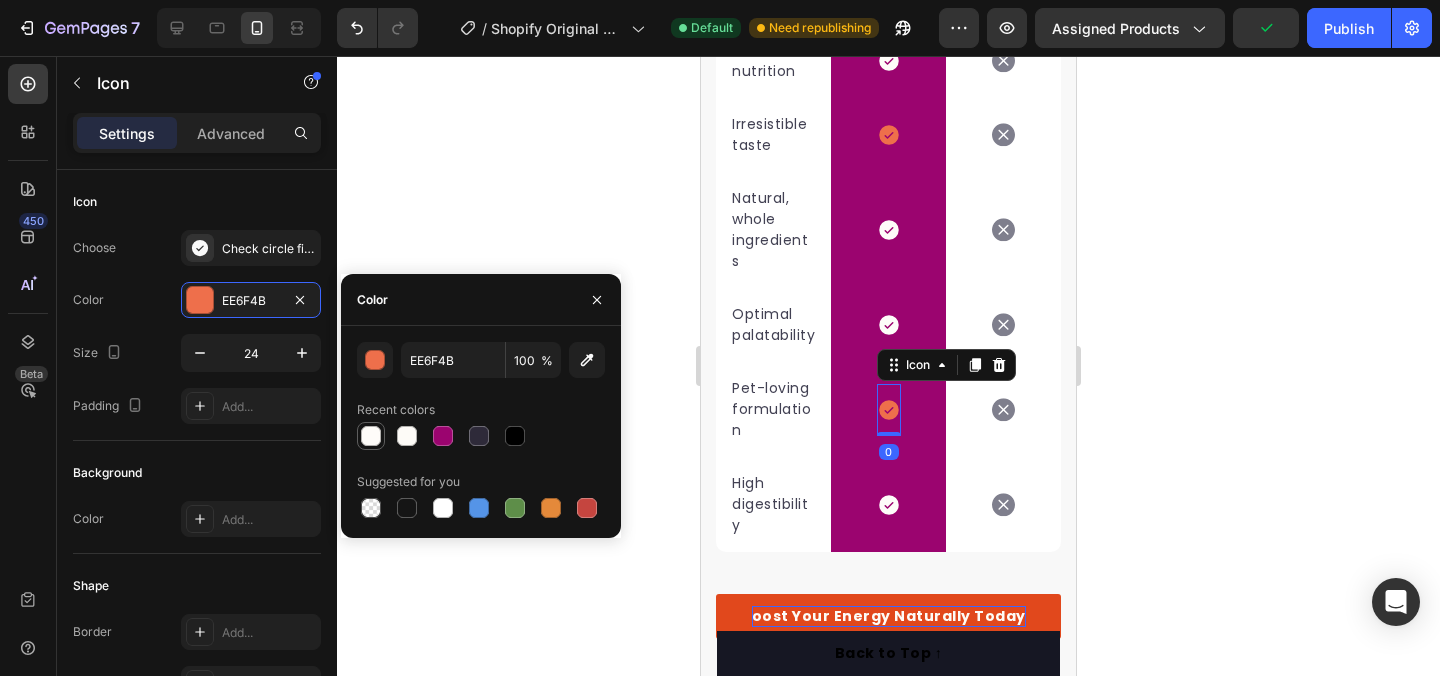 click at bounding box center (371, 436) 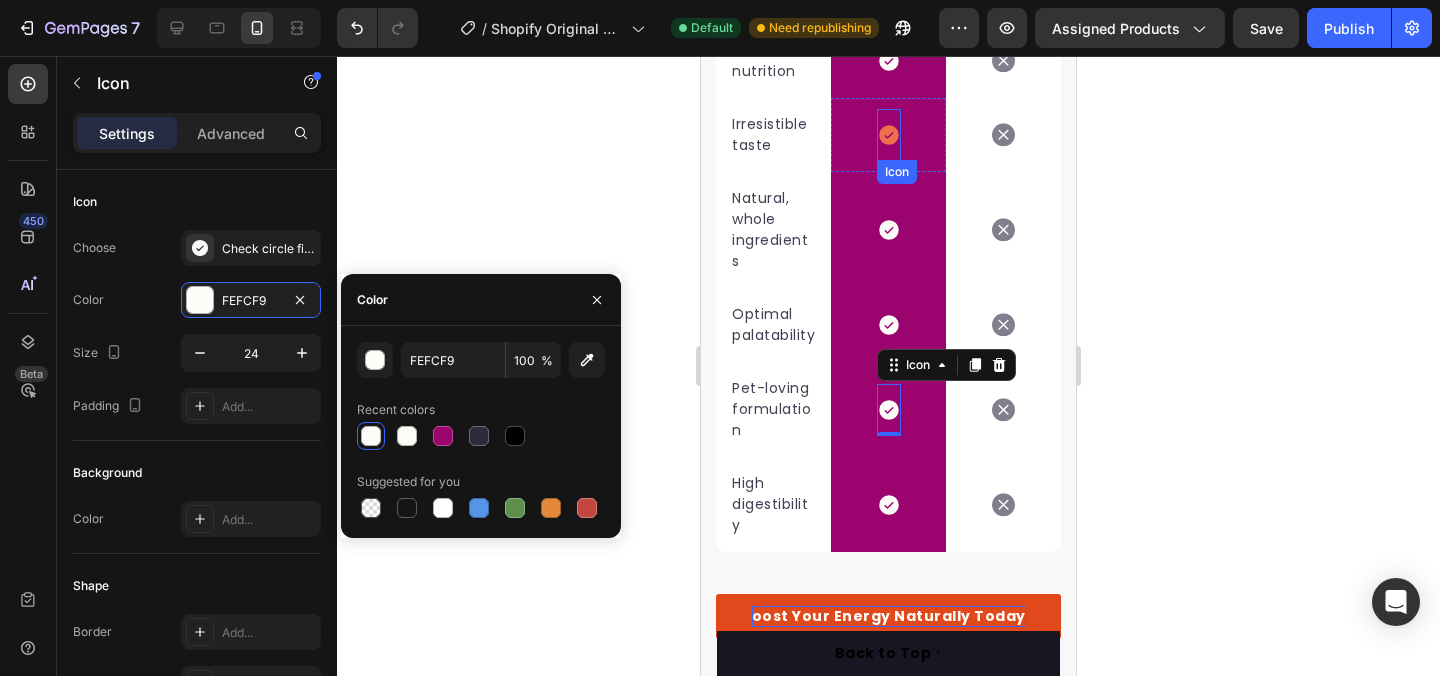 click 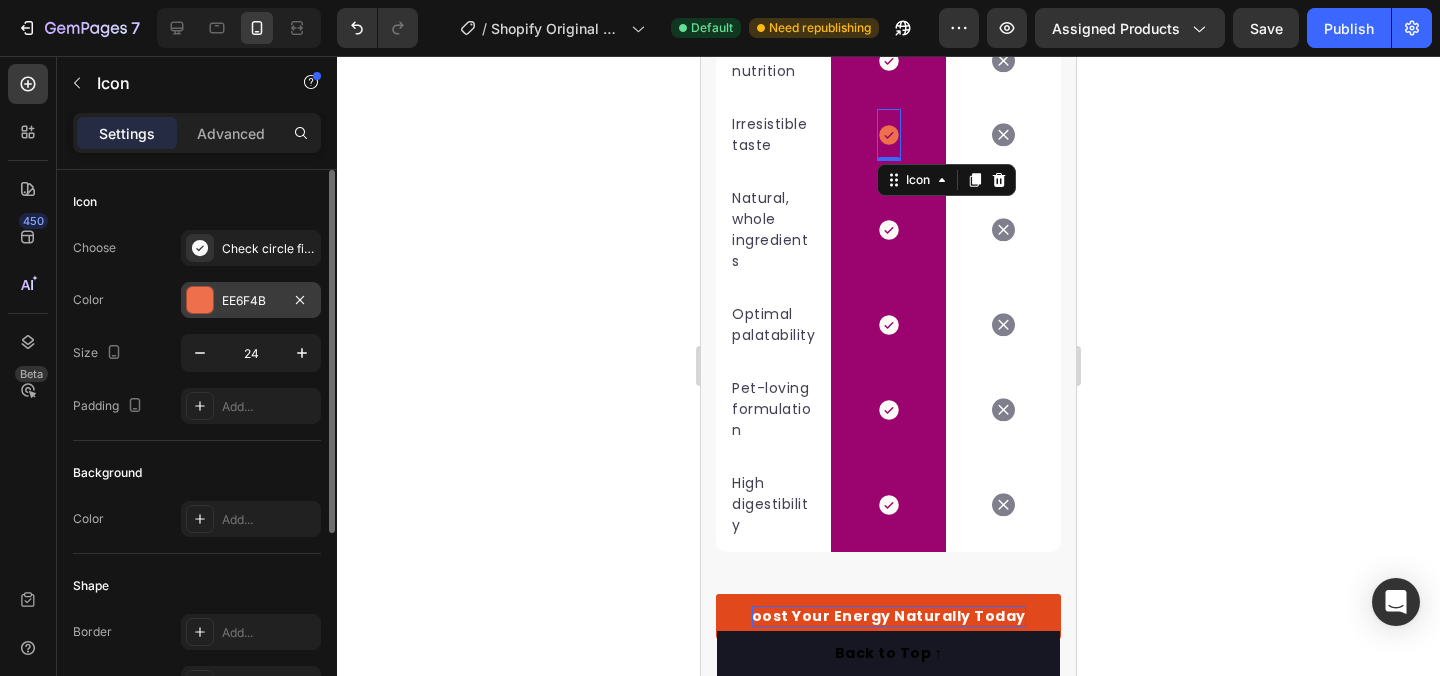 click on "EE6F4B" at bounding box center (251, 300) 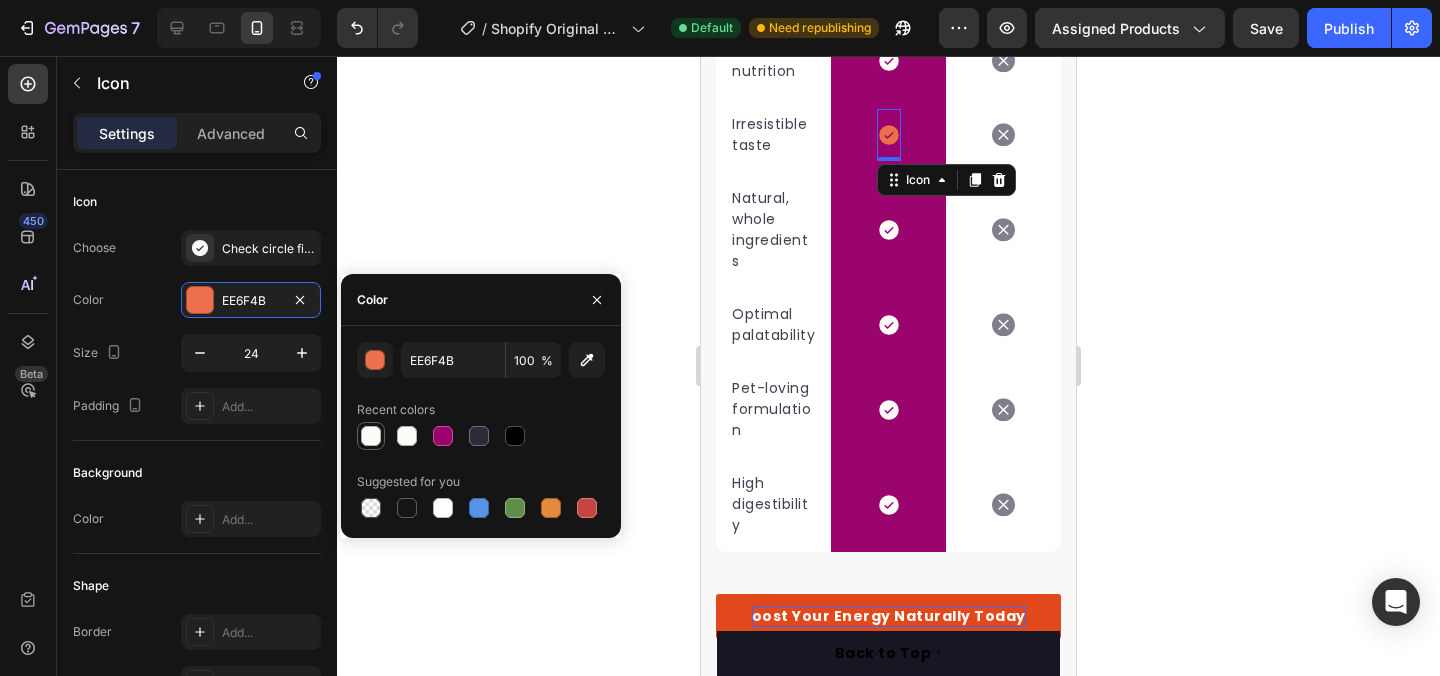 click at bounding box center [371, 436] 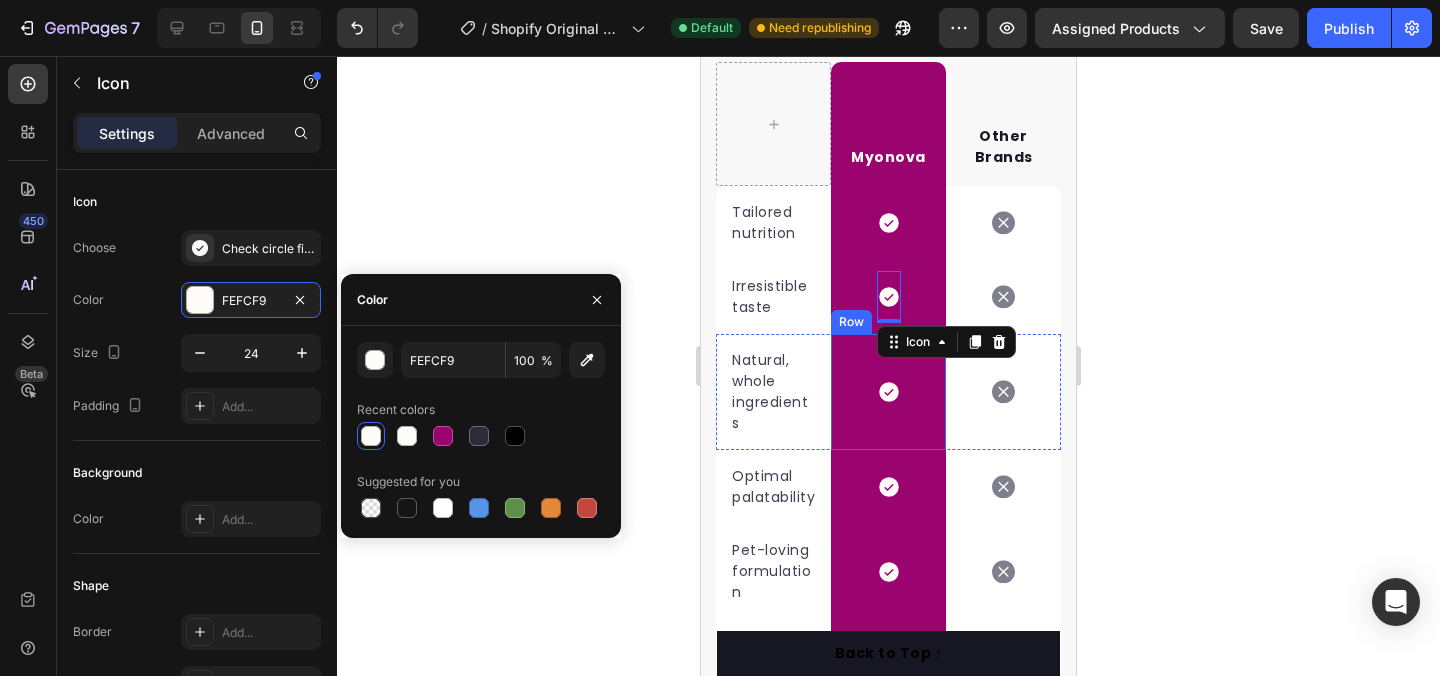 scroll, scrollTop: 4330, scrollLeft: 0, axis: vertical 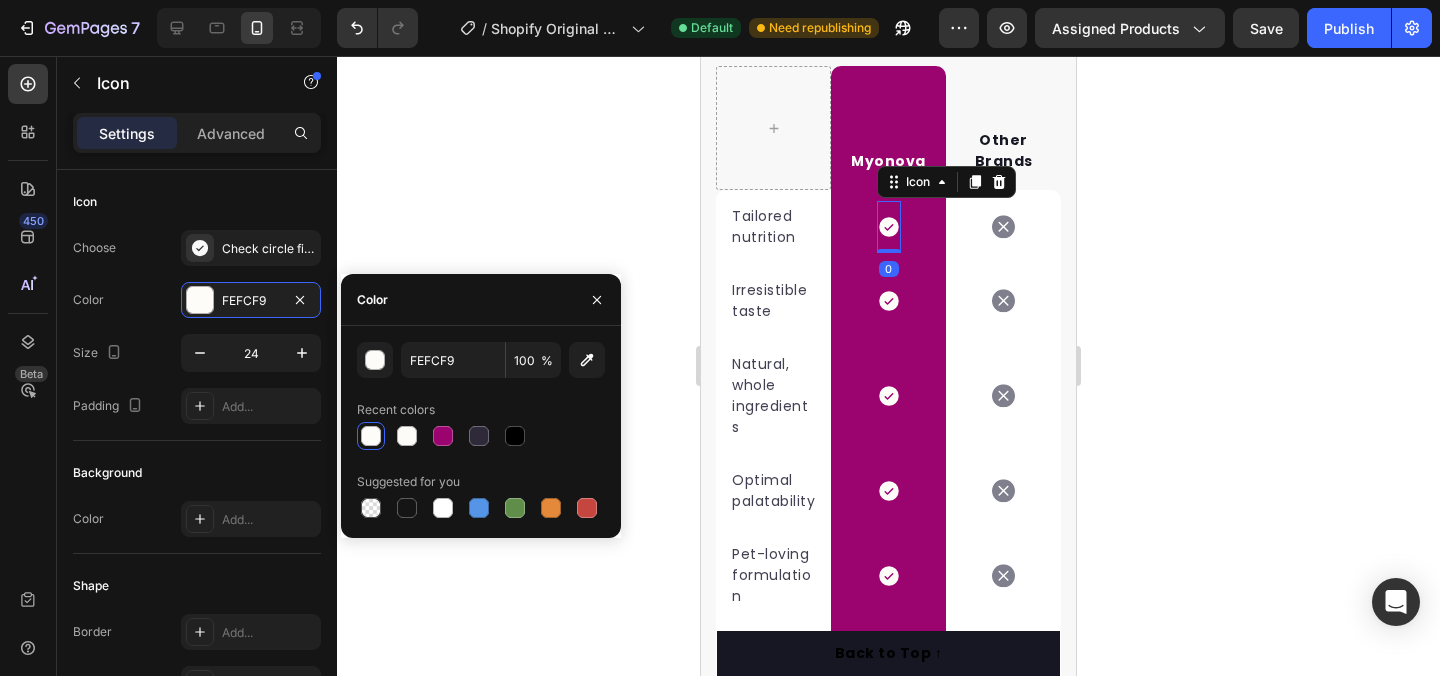 click 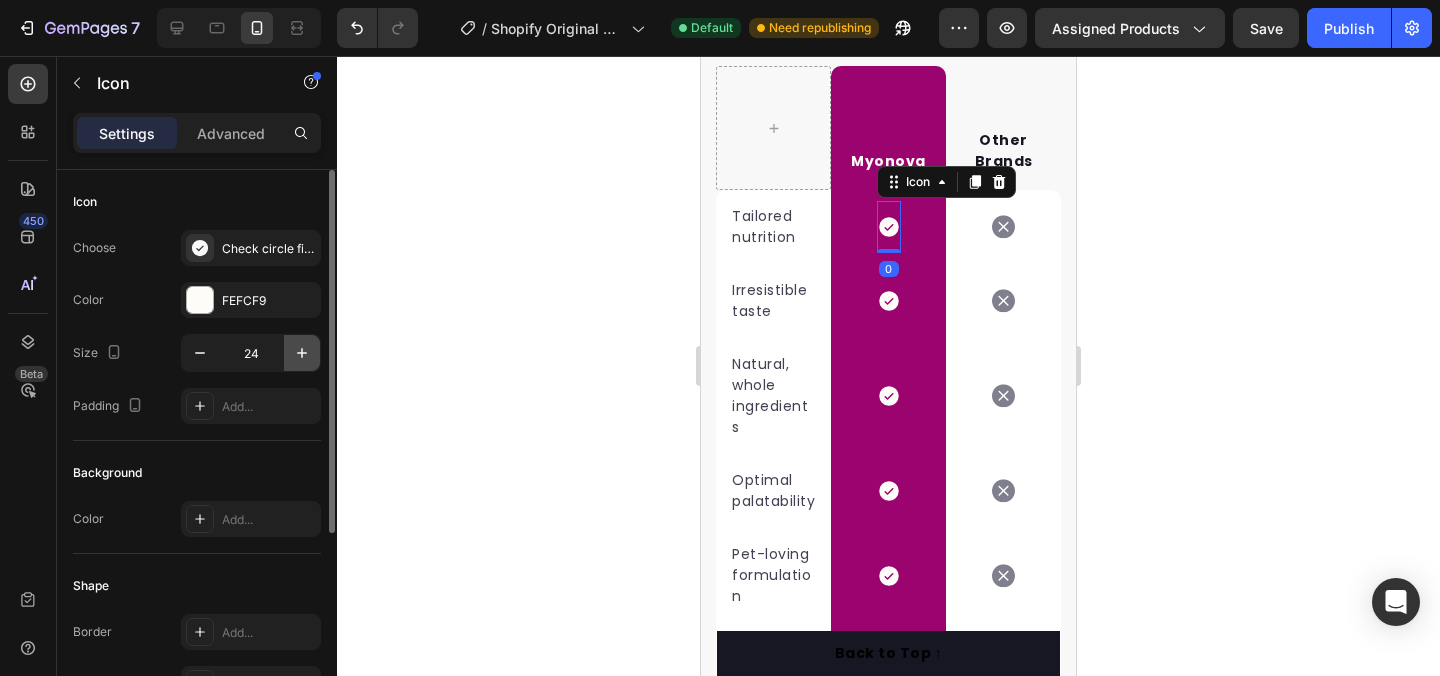 click at bounding box center (302, 353) 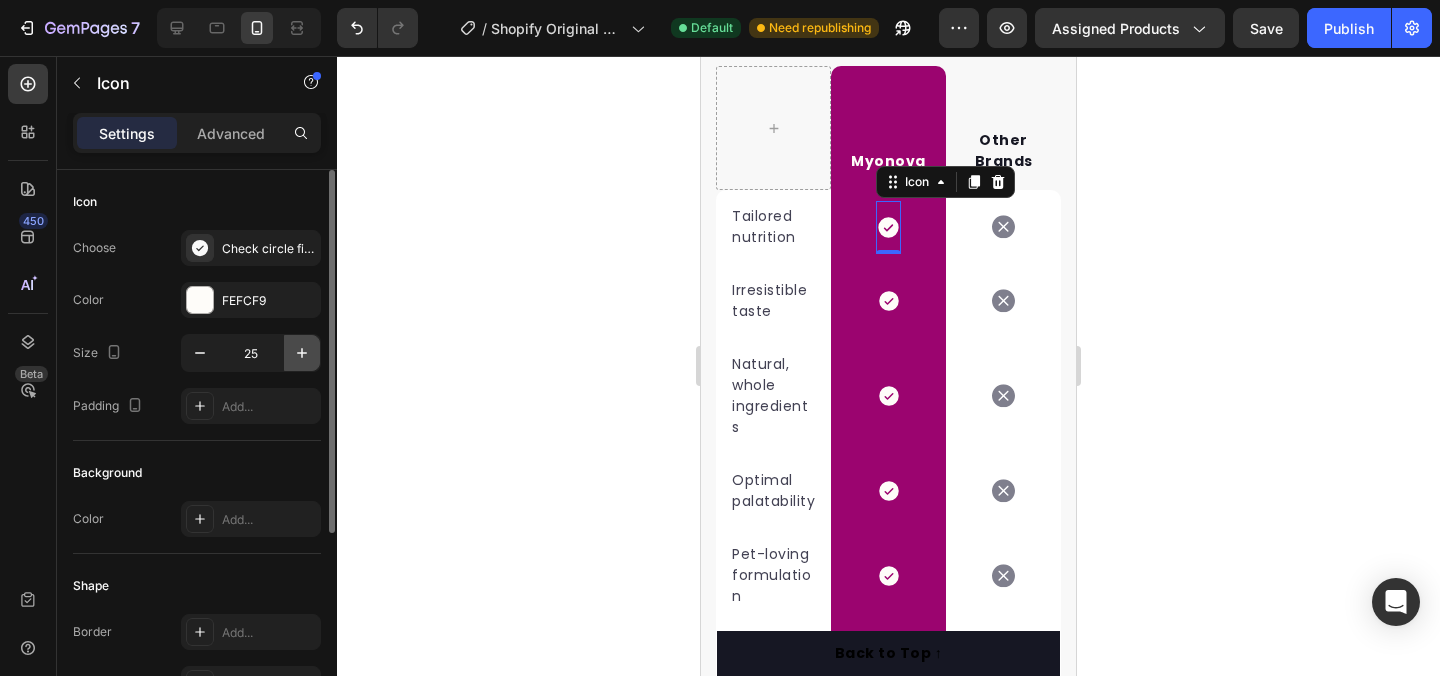 click at bounding box center (302, 353) 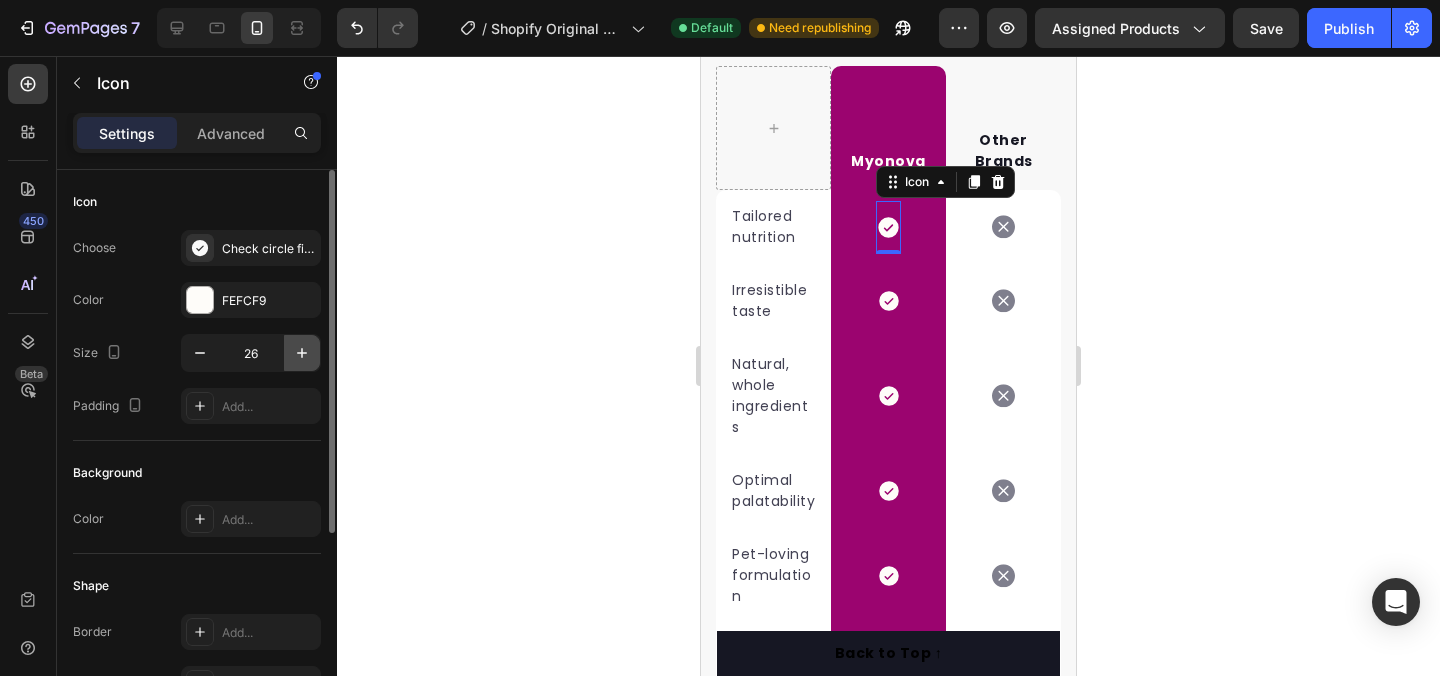 click at bounding box center (302, 353) 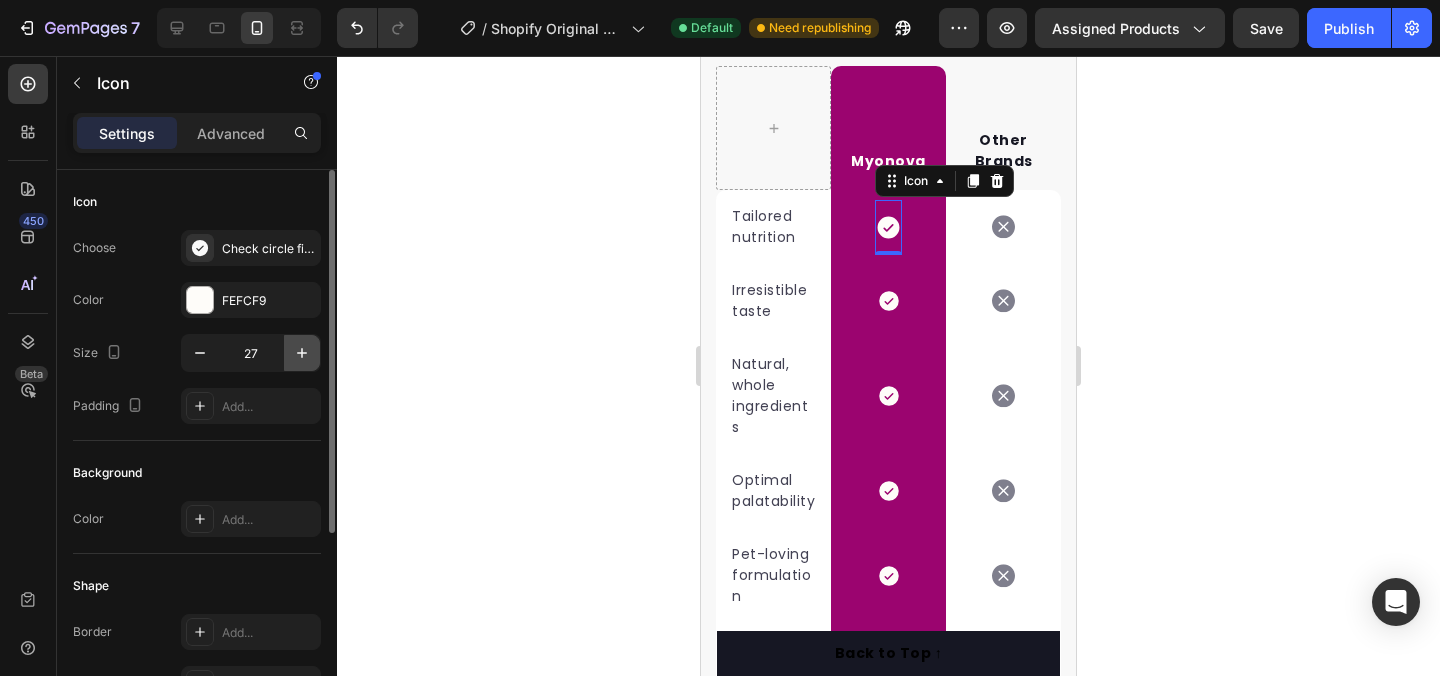 click 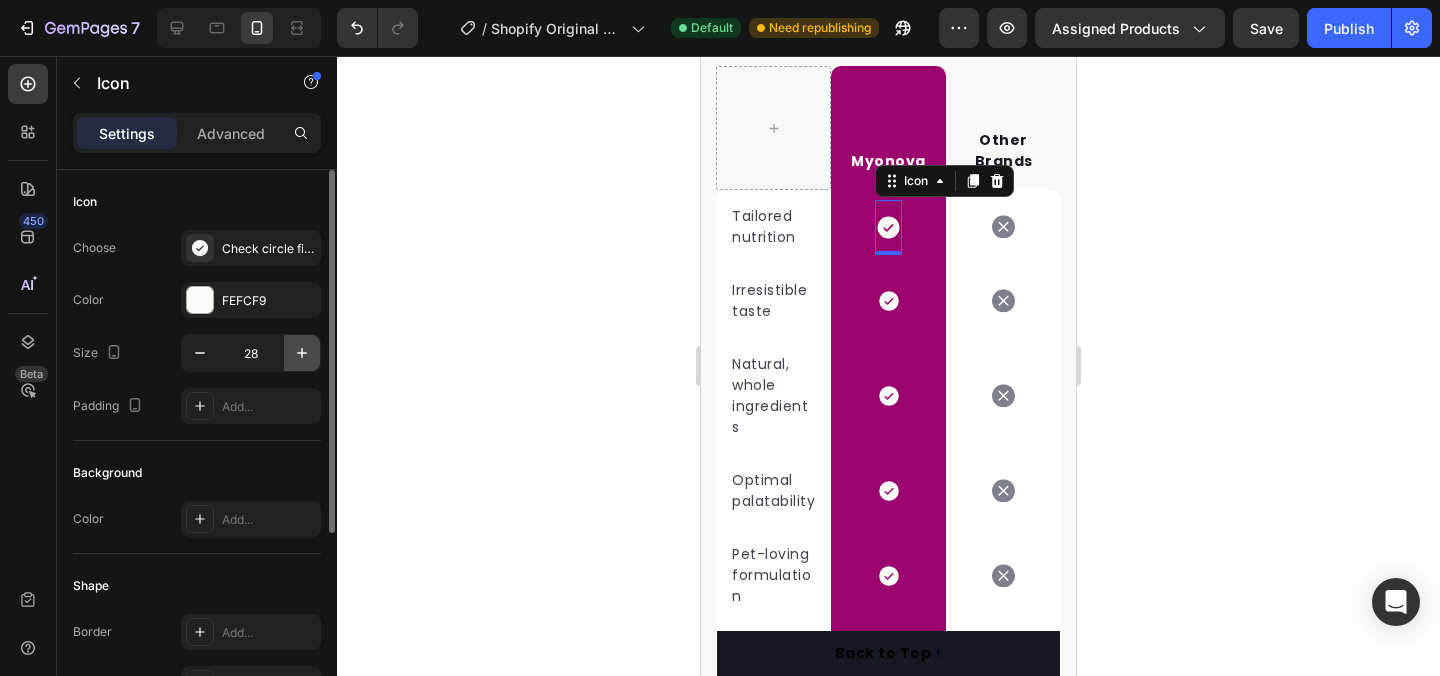 click 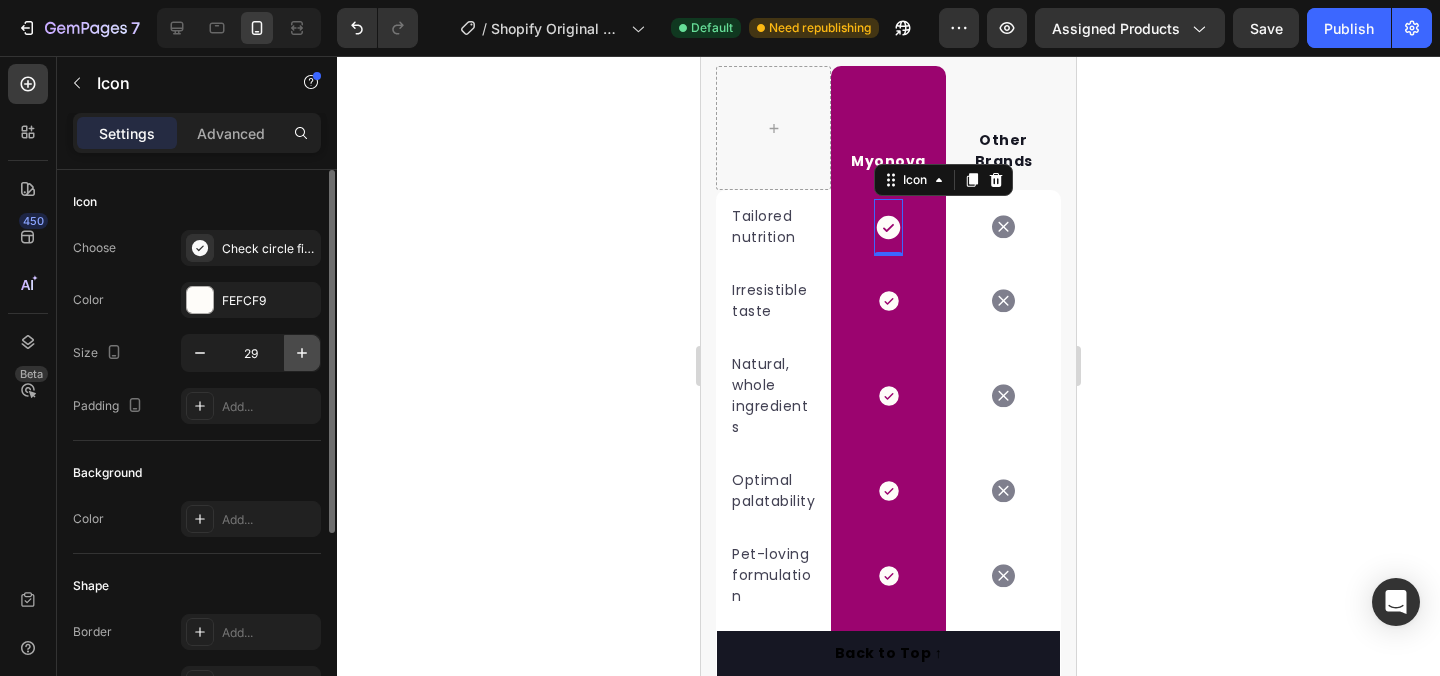 click 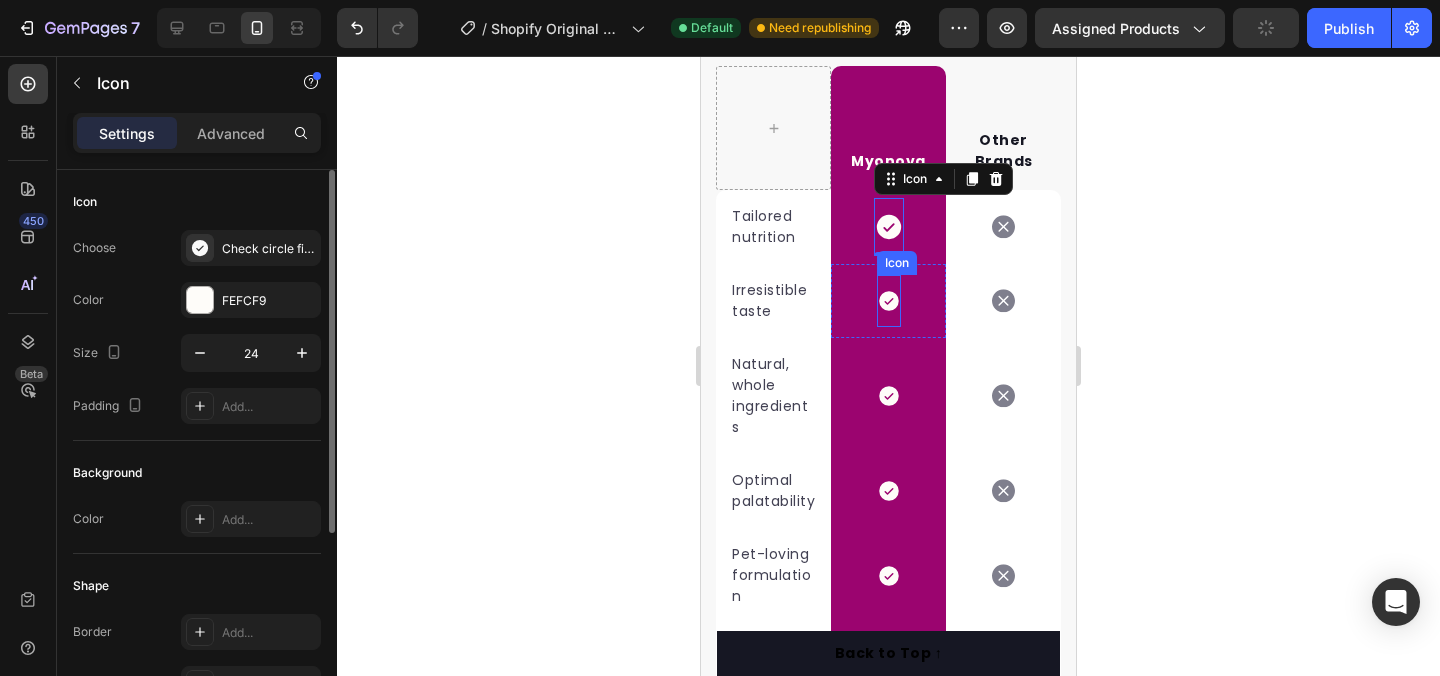 click 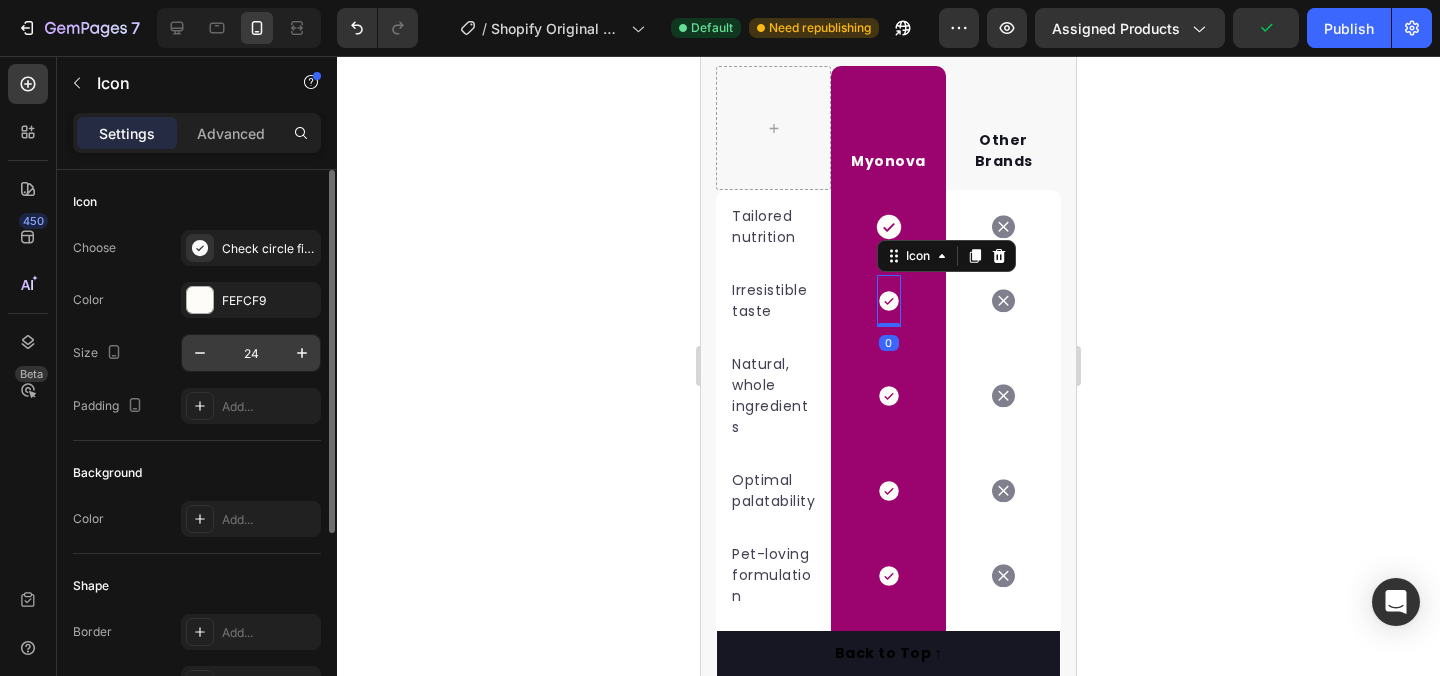 click on "24" at bounding box center [251, 353] 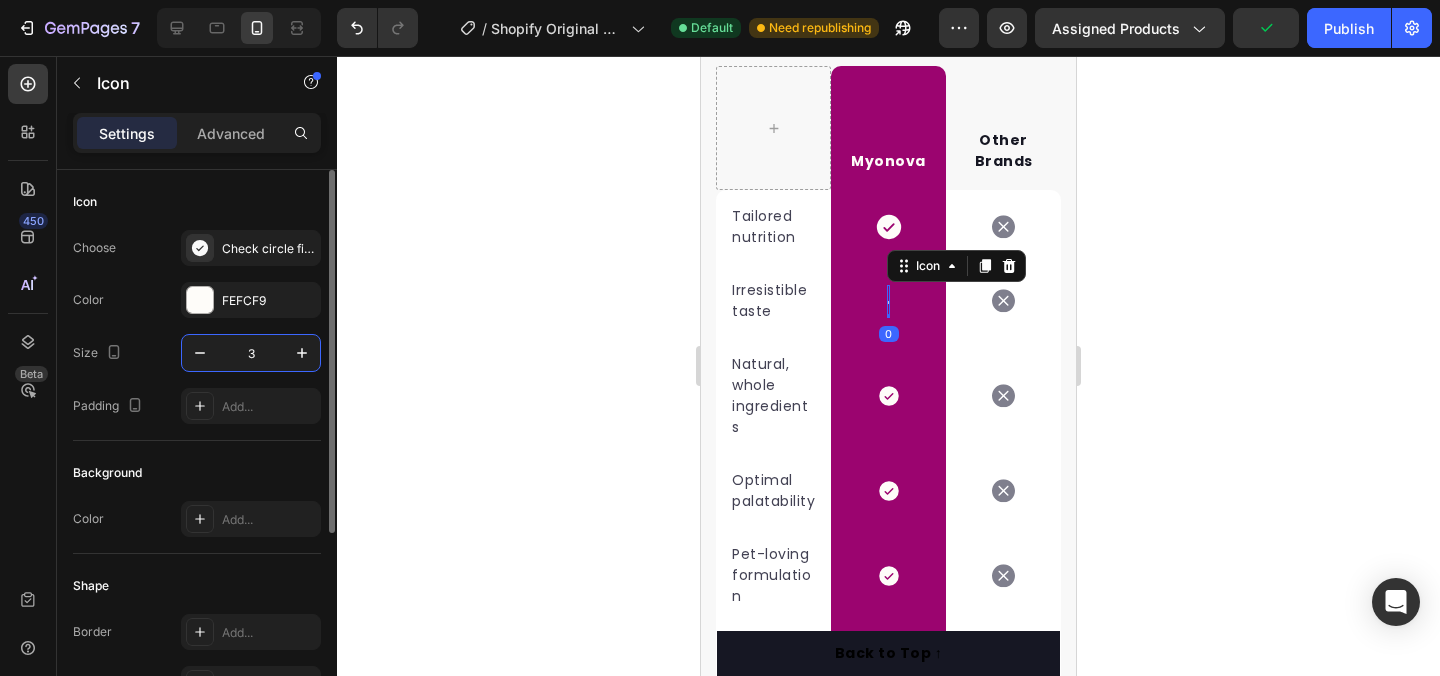 type on "30" 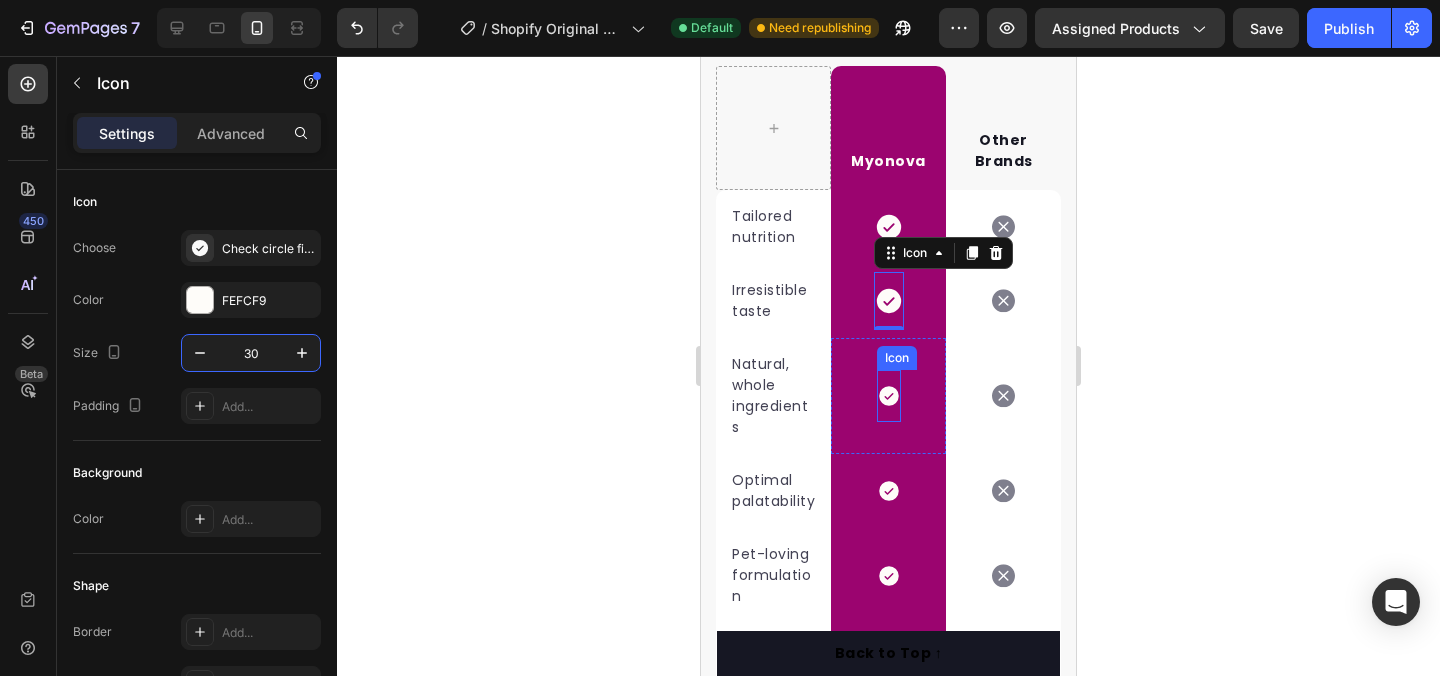 click on "Icon" at bounding box center (889, 396) 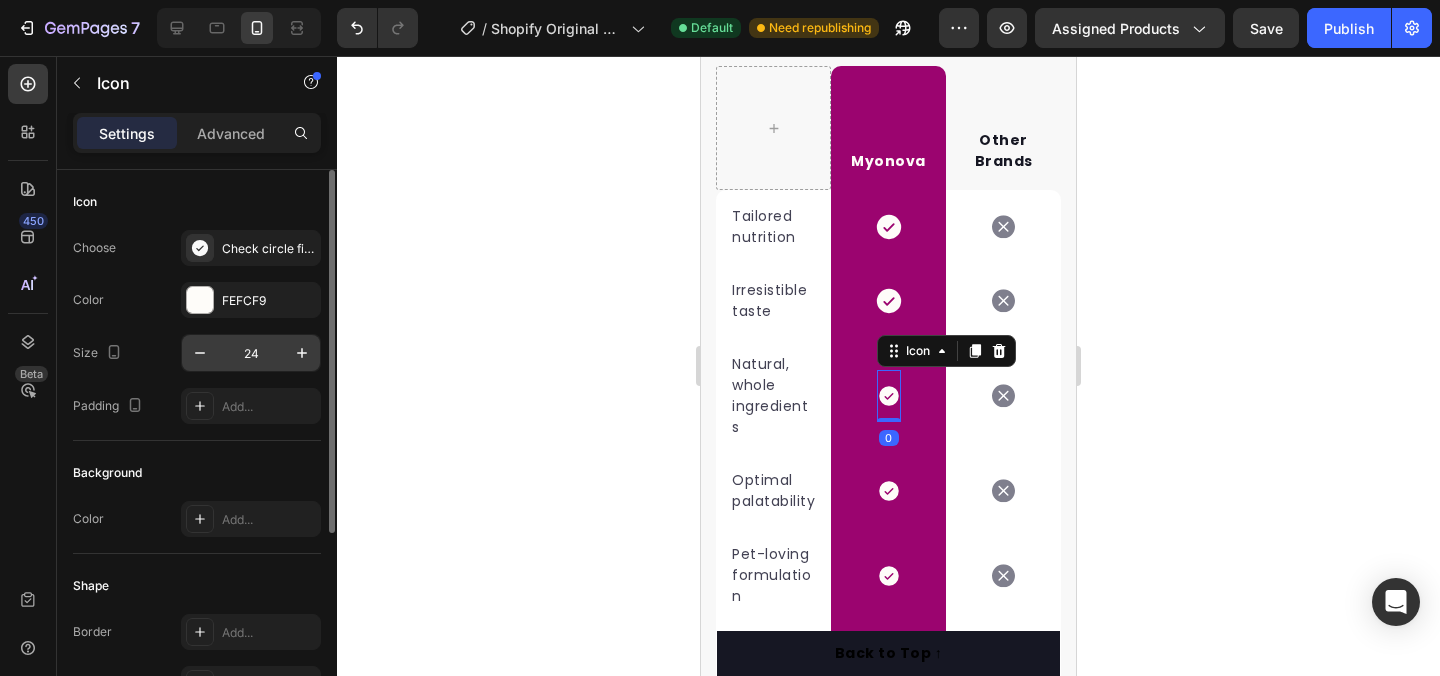 click on "24" at bounding box center (251, 353) 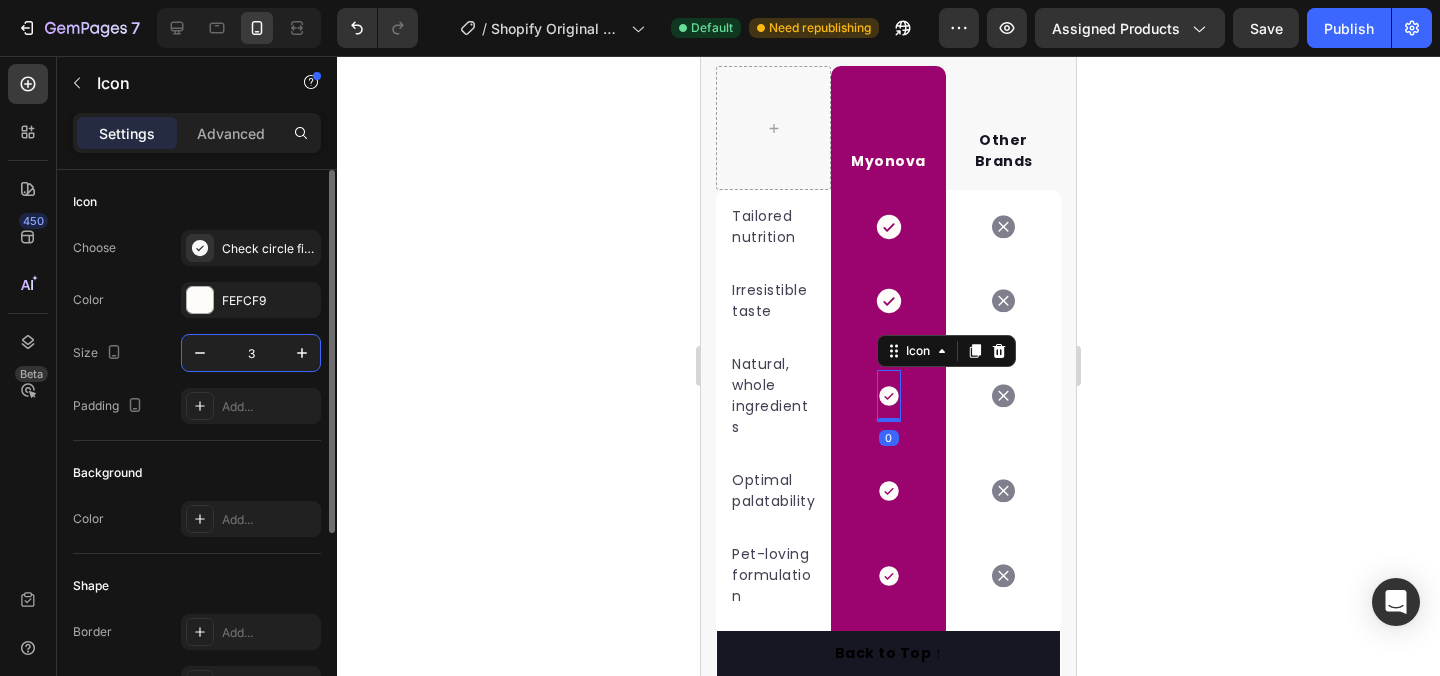 type on "30" 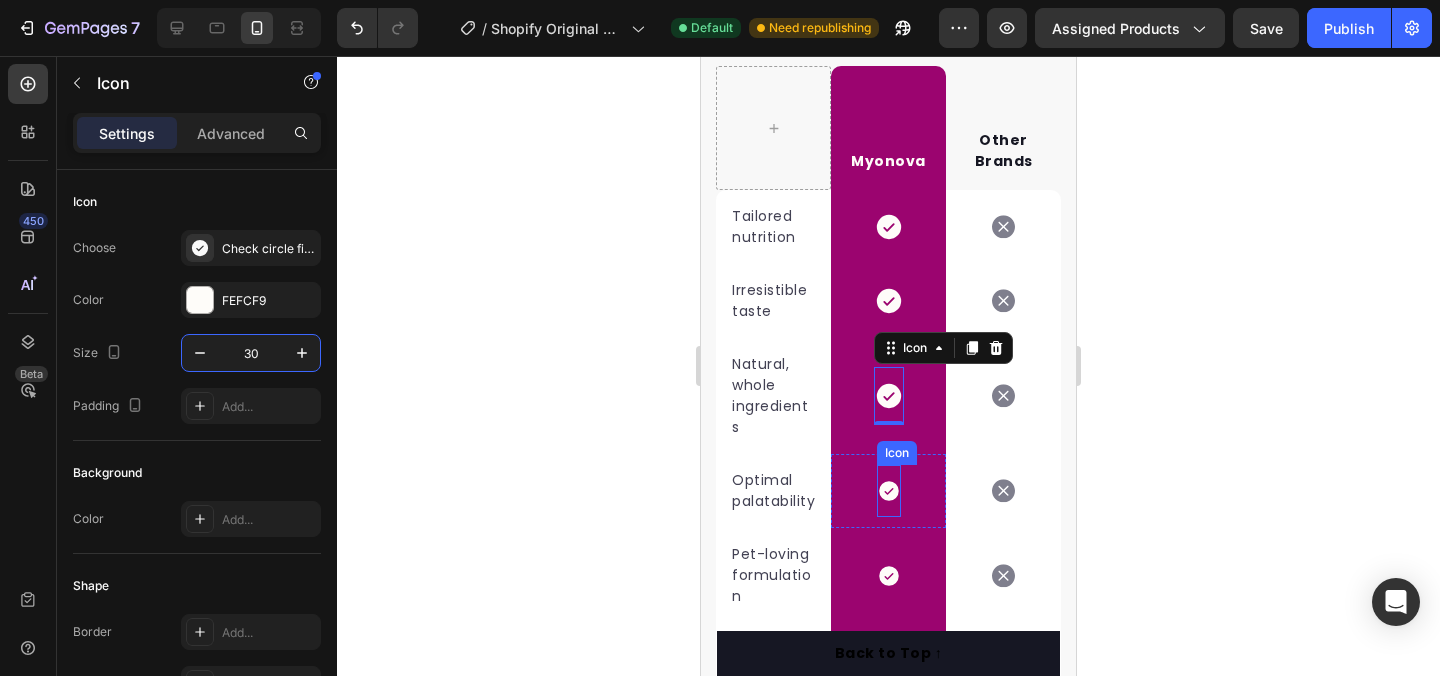 click 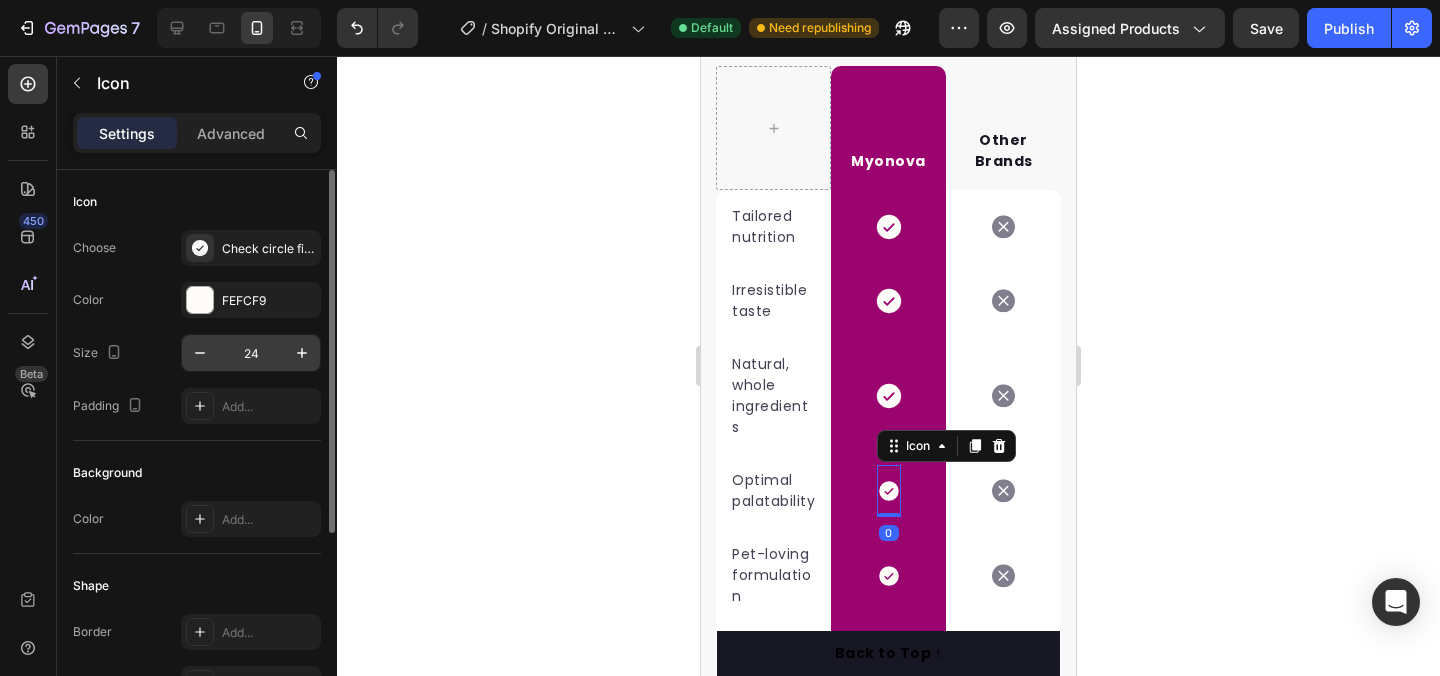 click on "24" at bounding box center [251, 353] 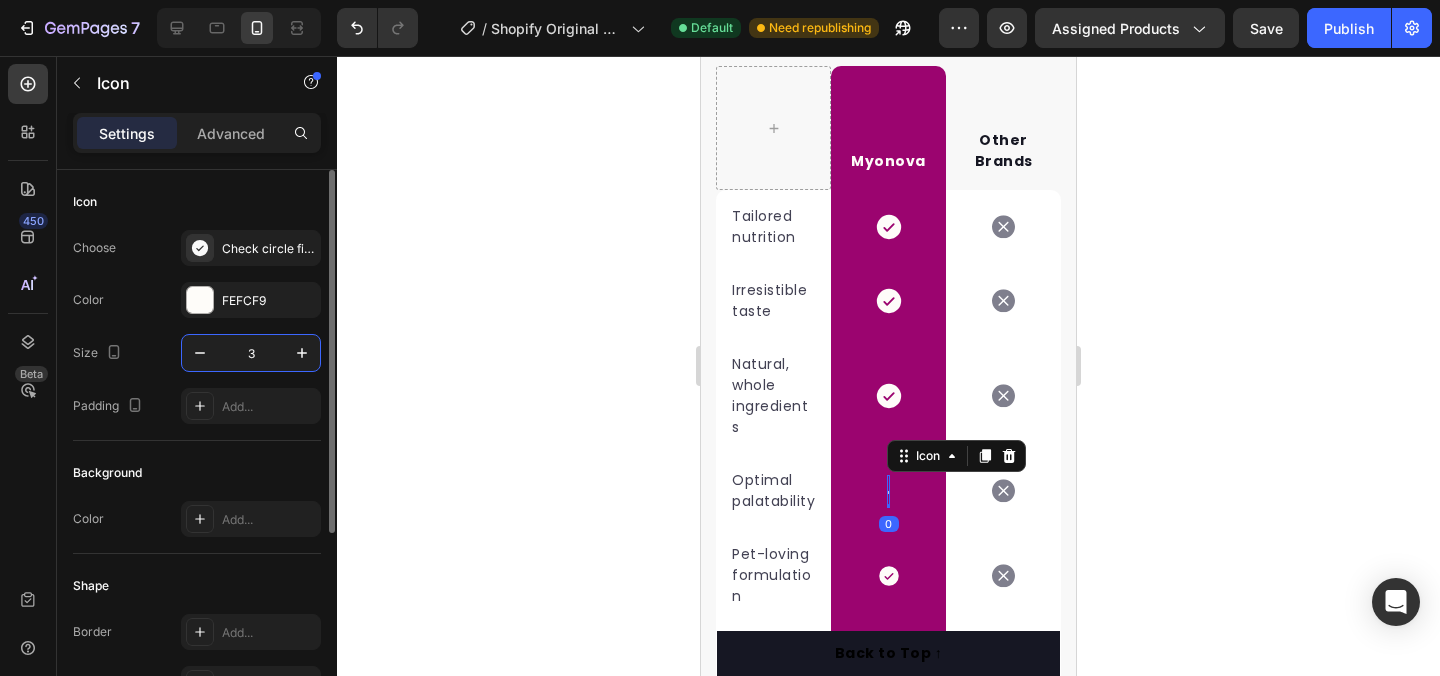 type on "30" 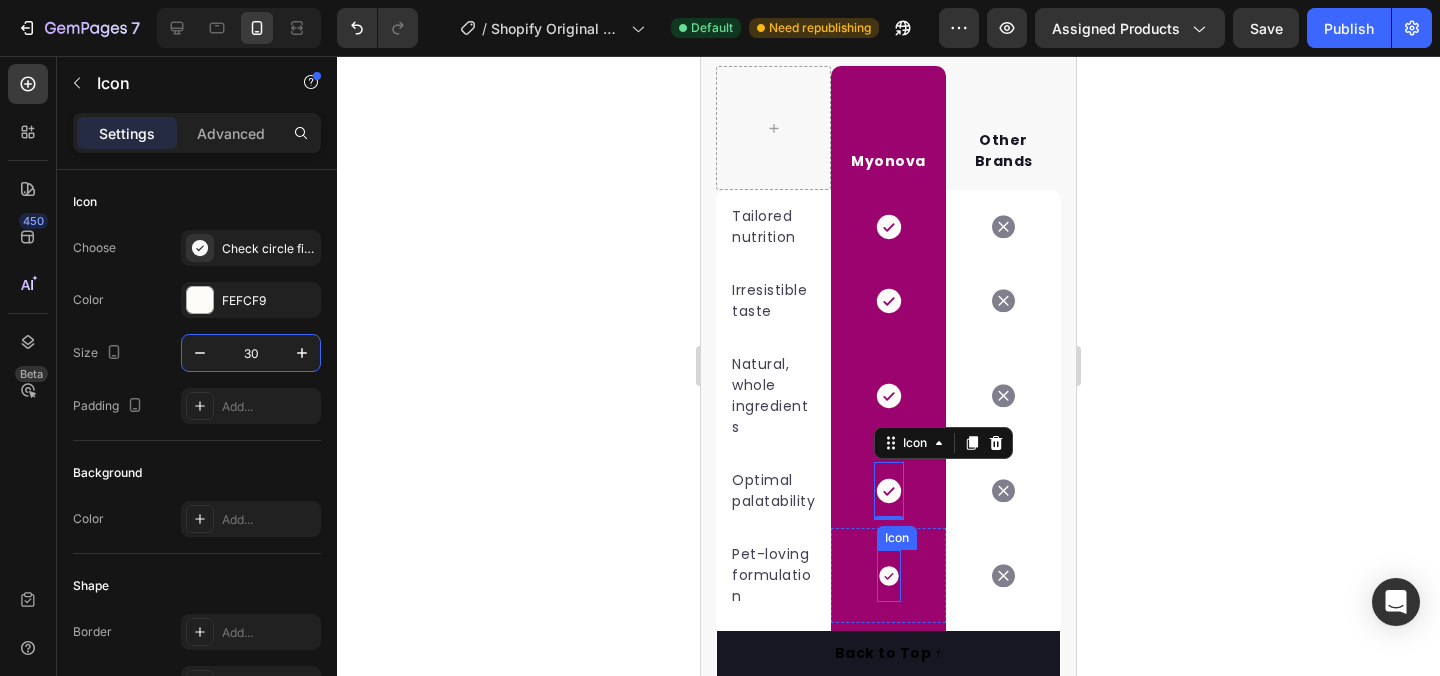 click 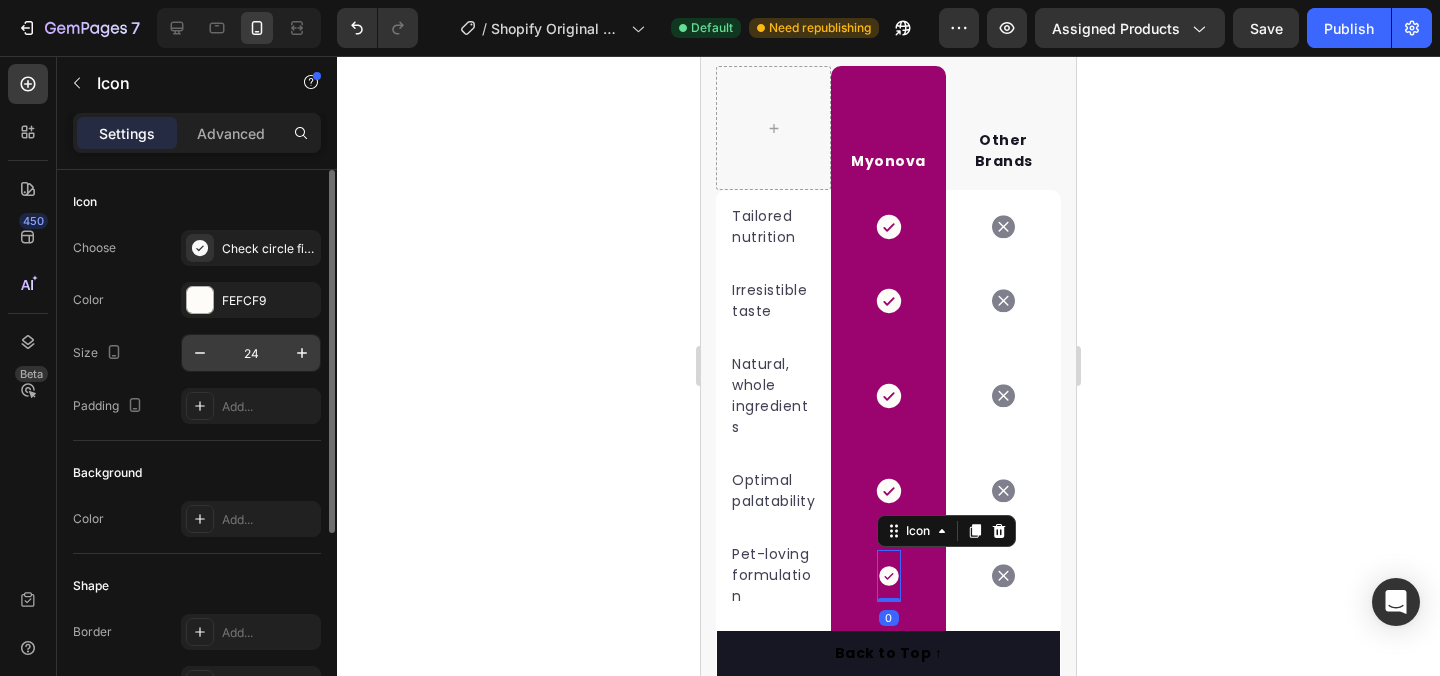 click on "24" at bounding box center [251, 353] 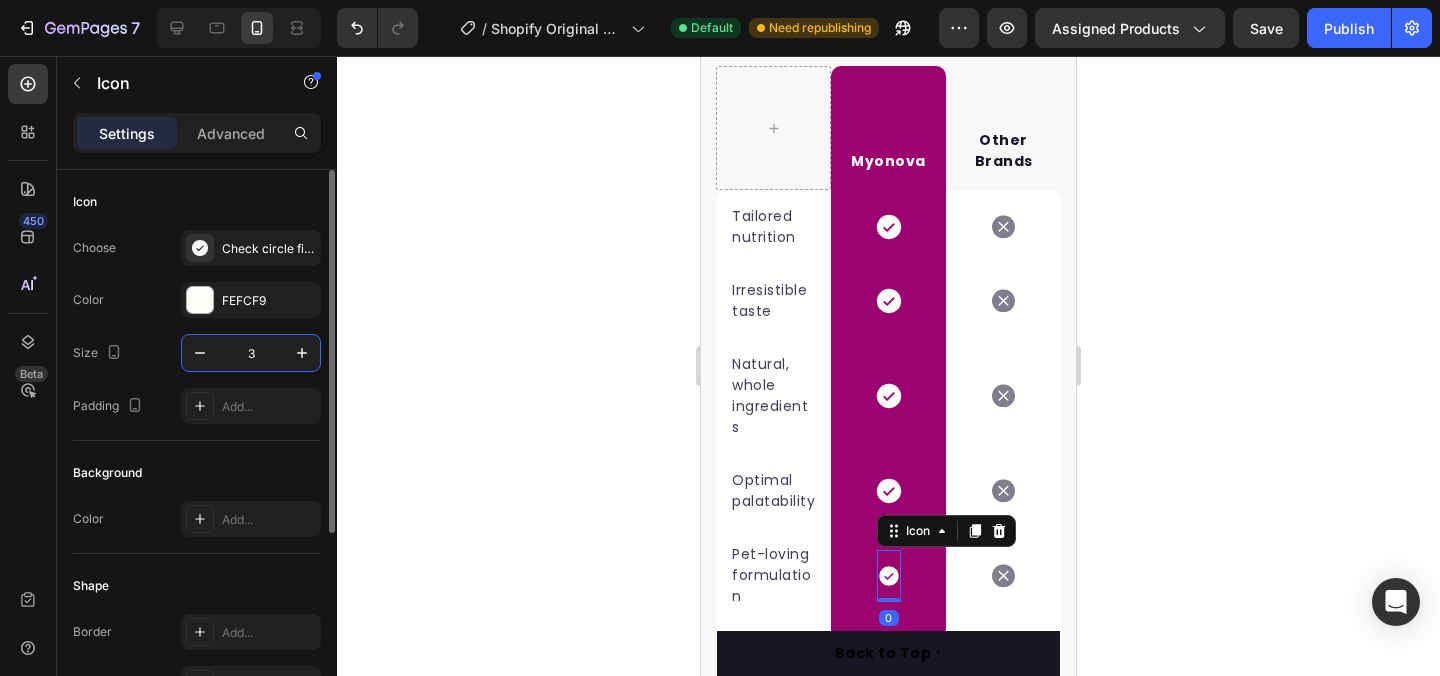 type on "30" 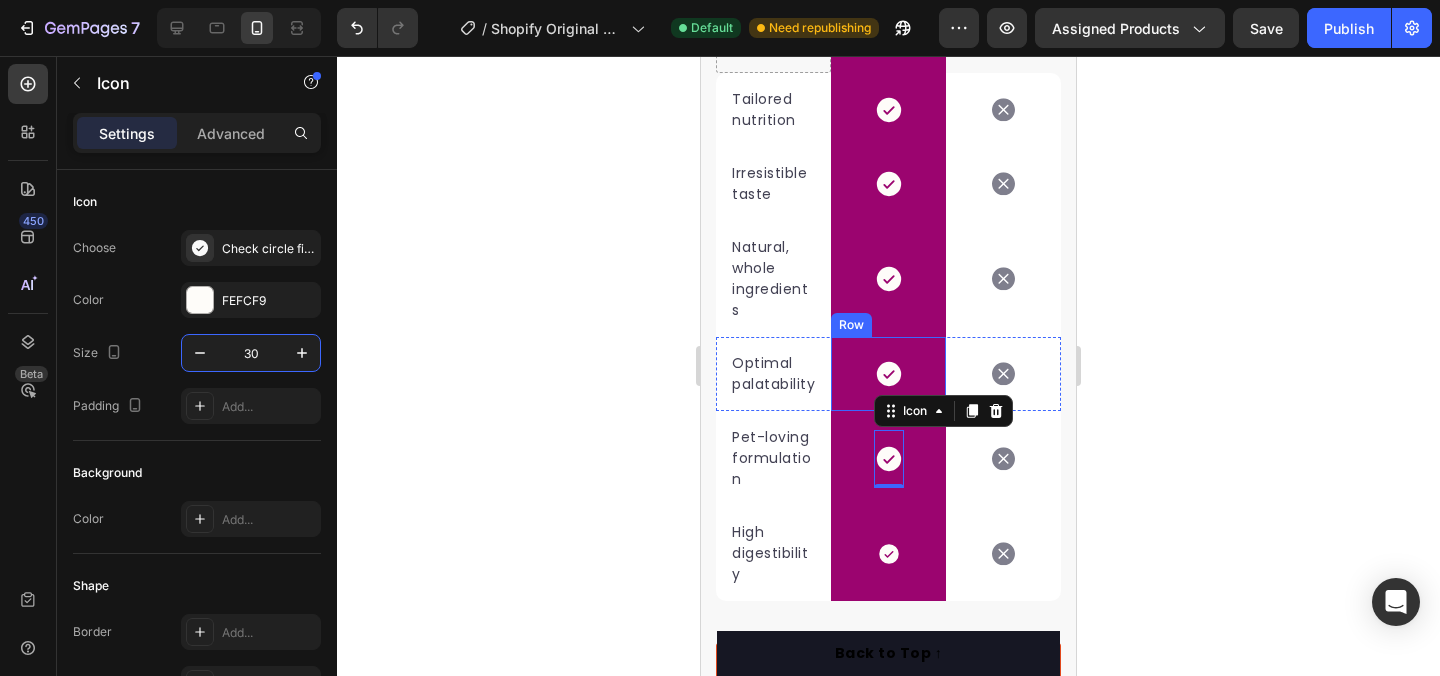 scroll, scrollTop: 4499, scrollLeft: 0, axis: vertical 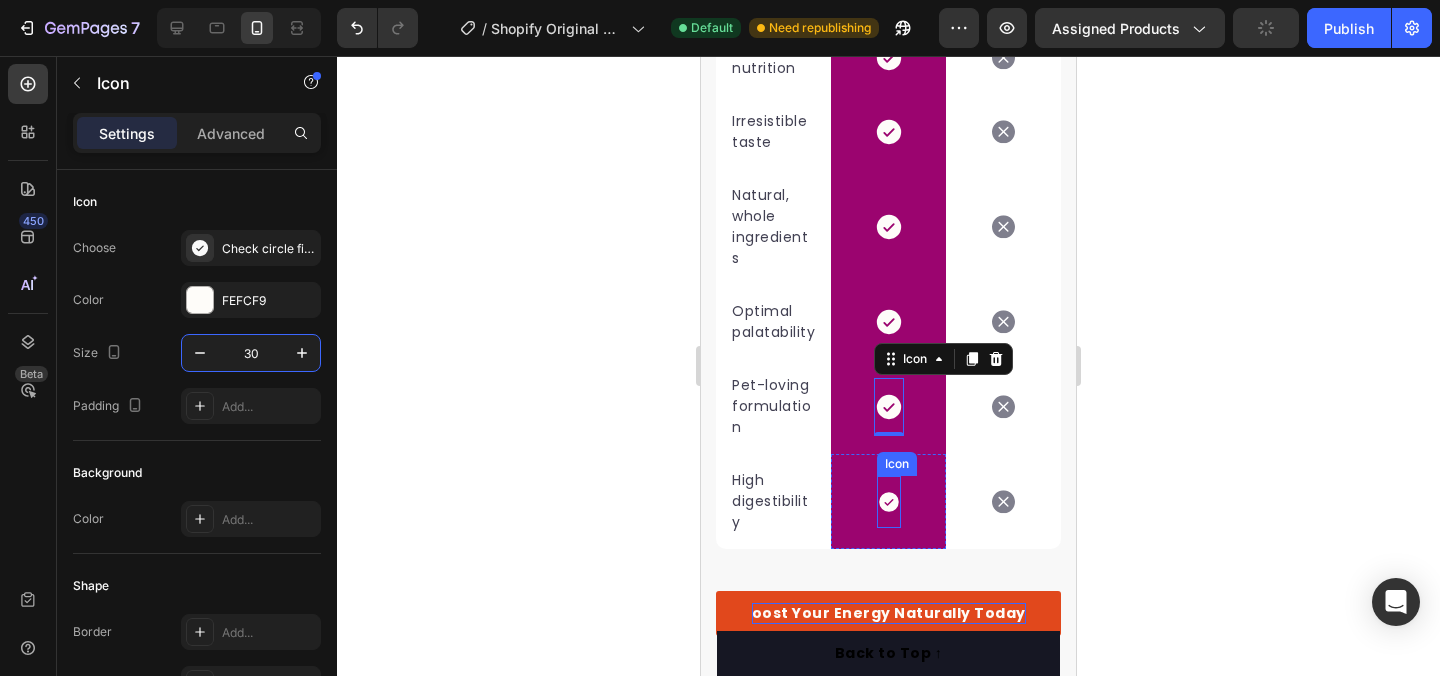 click 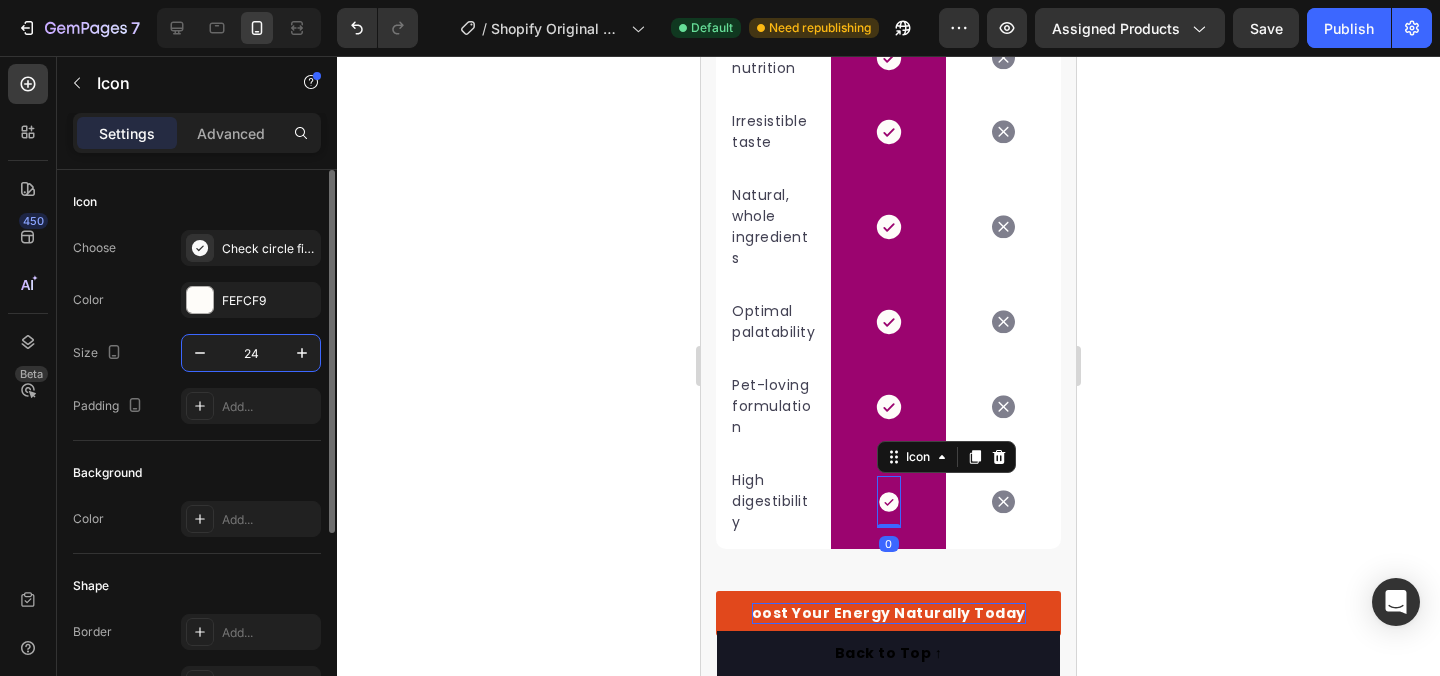 click on "24" at bounding box center (251, 353) 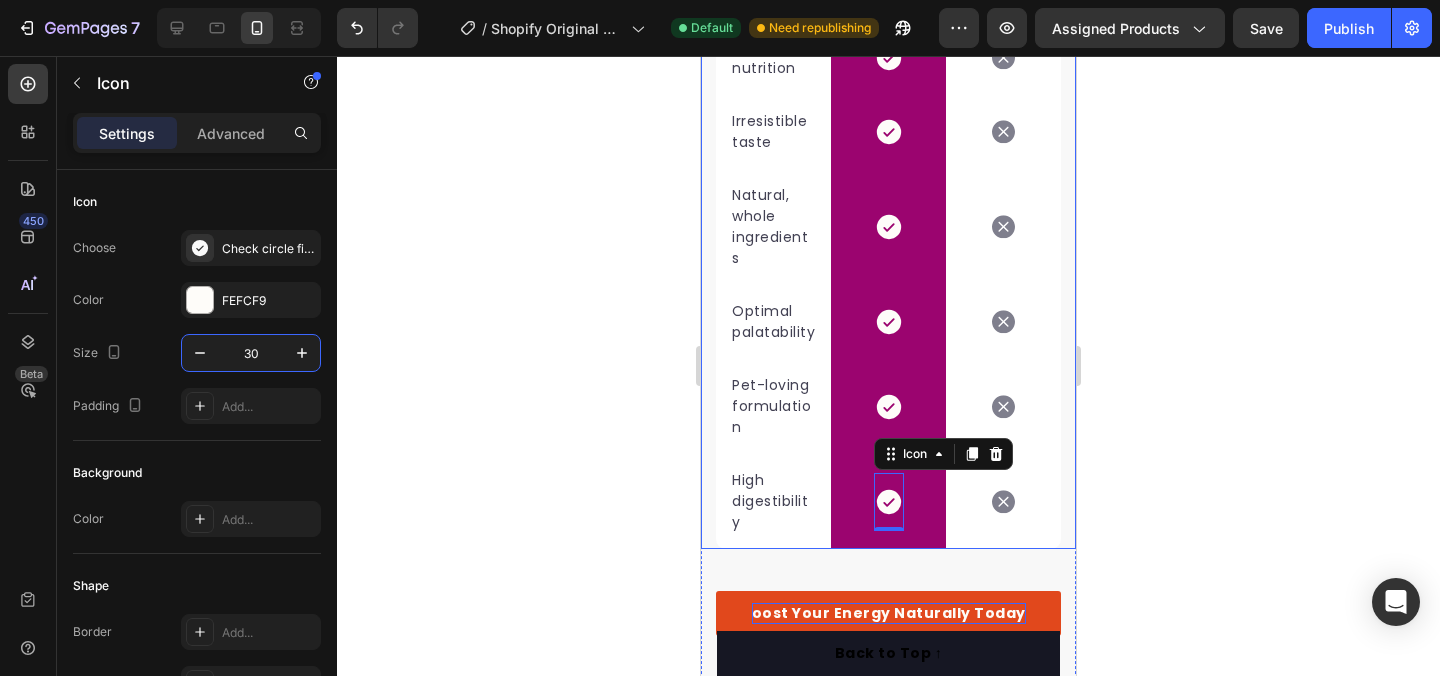 type on "30" 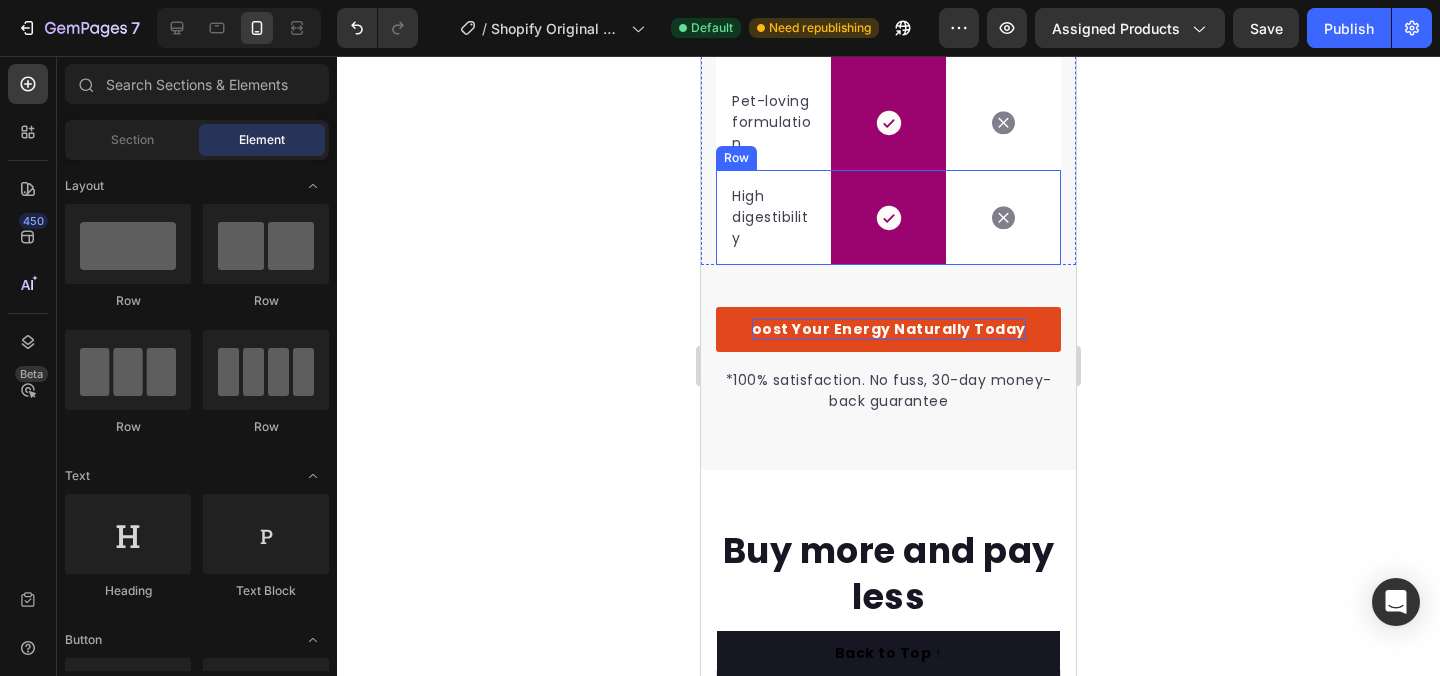 scroll, scrollTop: 4855, scrollLeft: 0, axis: vertical 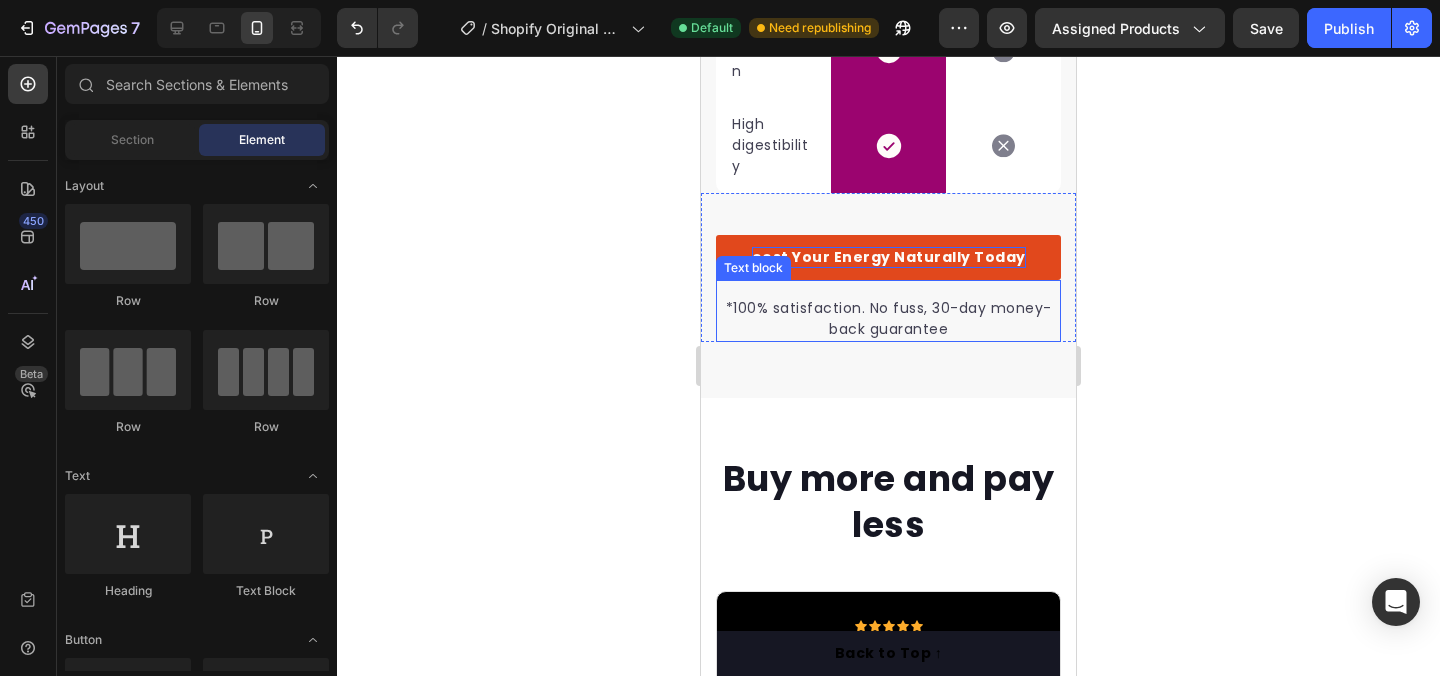 click on "oost Your Energy Naturally Today" at bounding box center (888, 257) 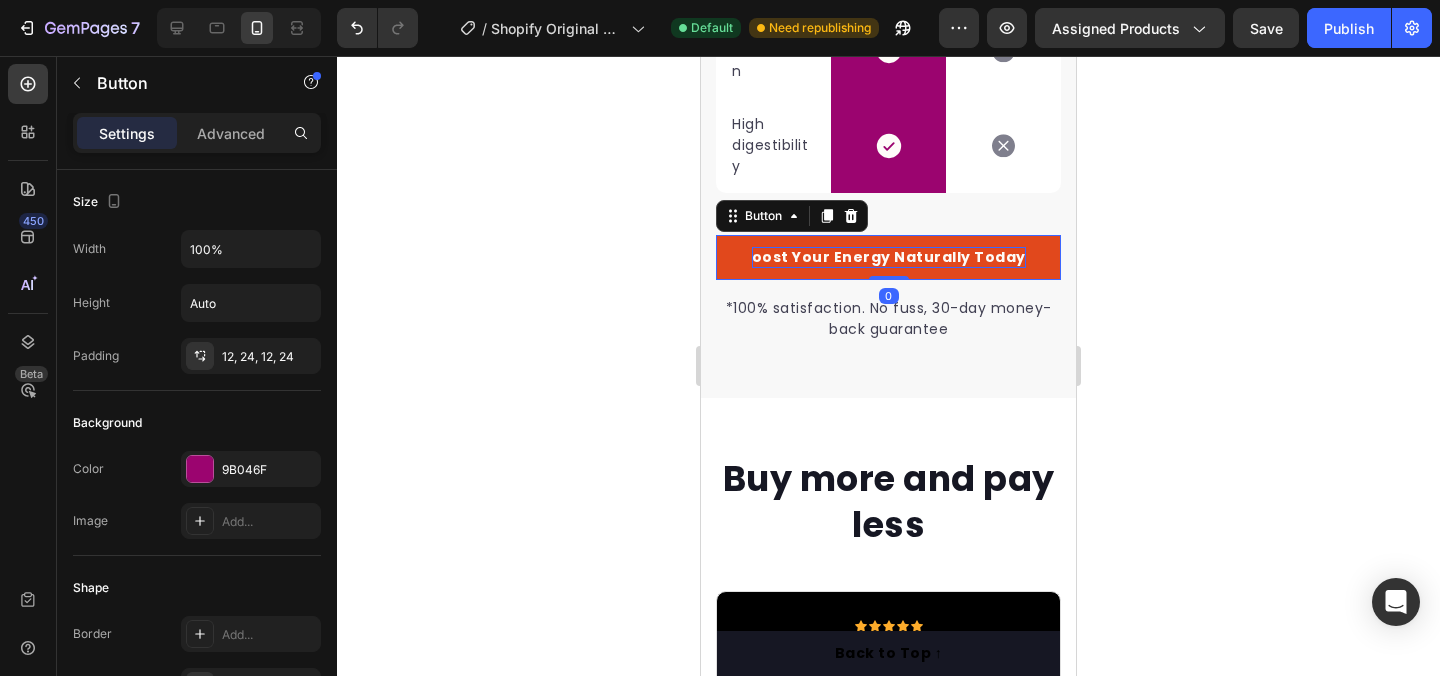 click on "oost Your Energy Naturally Today" at bounding box center (888, 257) 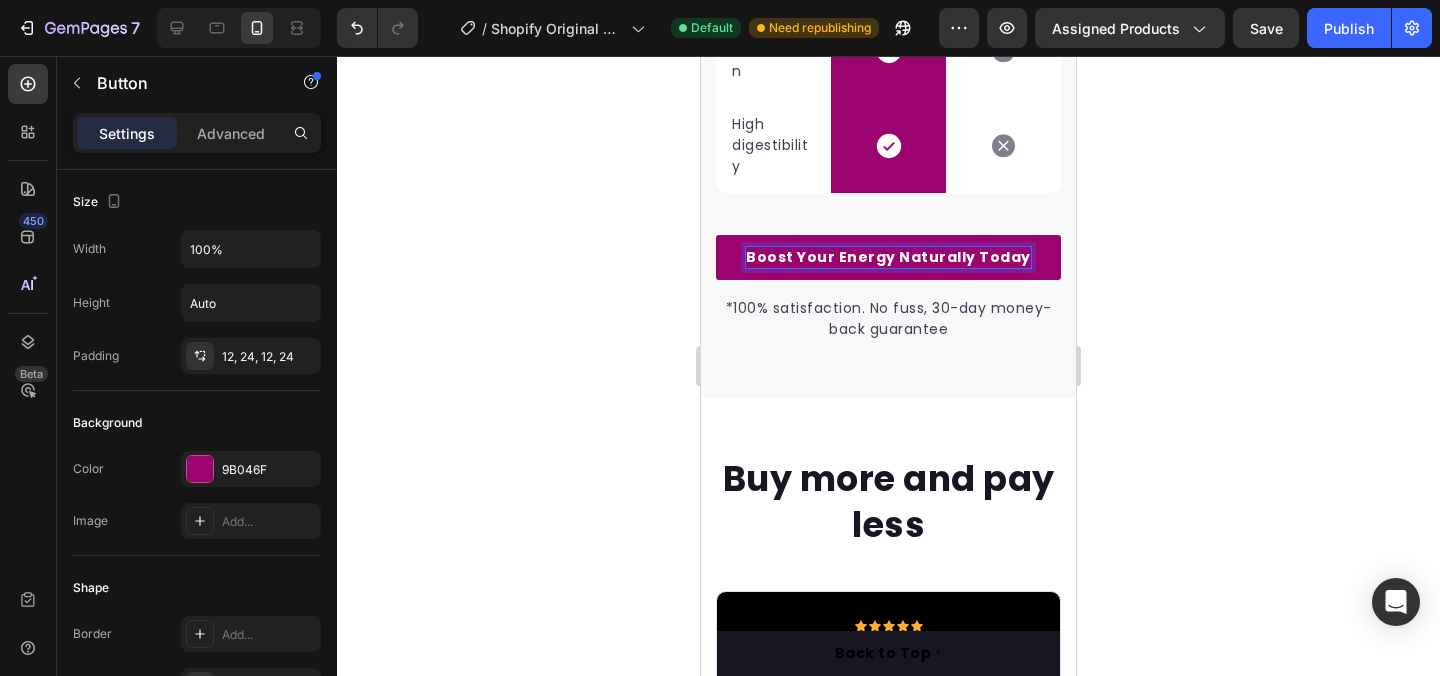 click 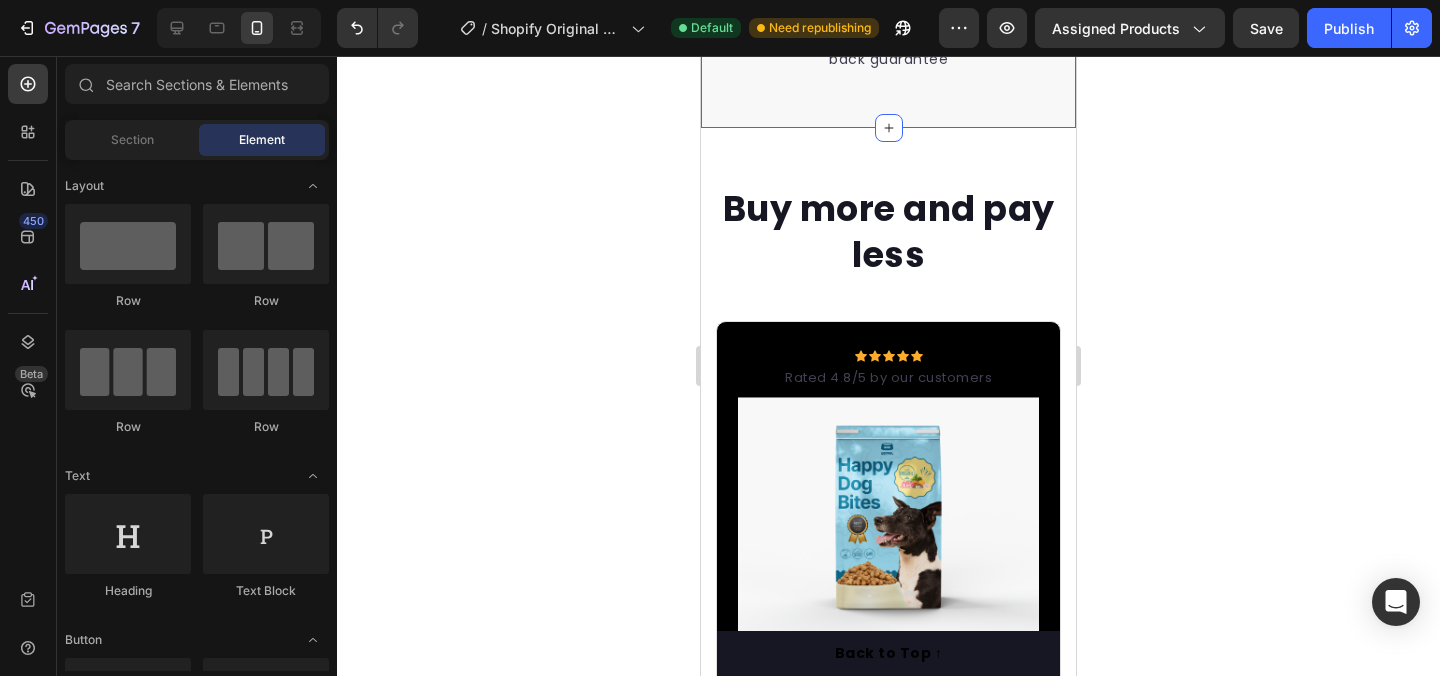 scroll, scrollTop: 5130, scrollLeft: 0, axis: vertical 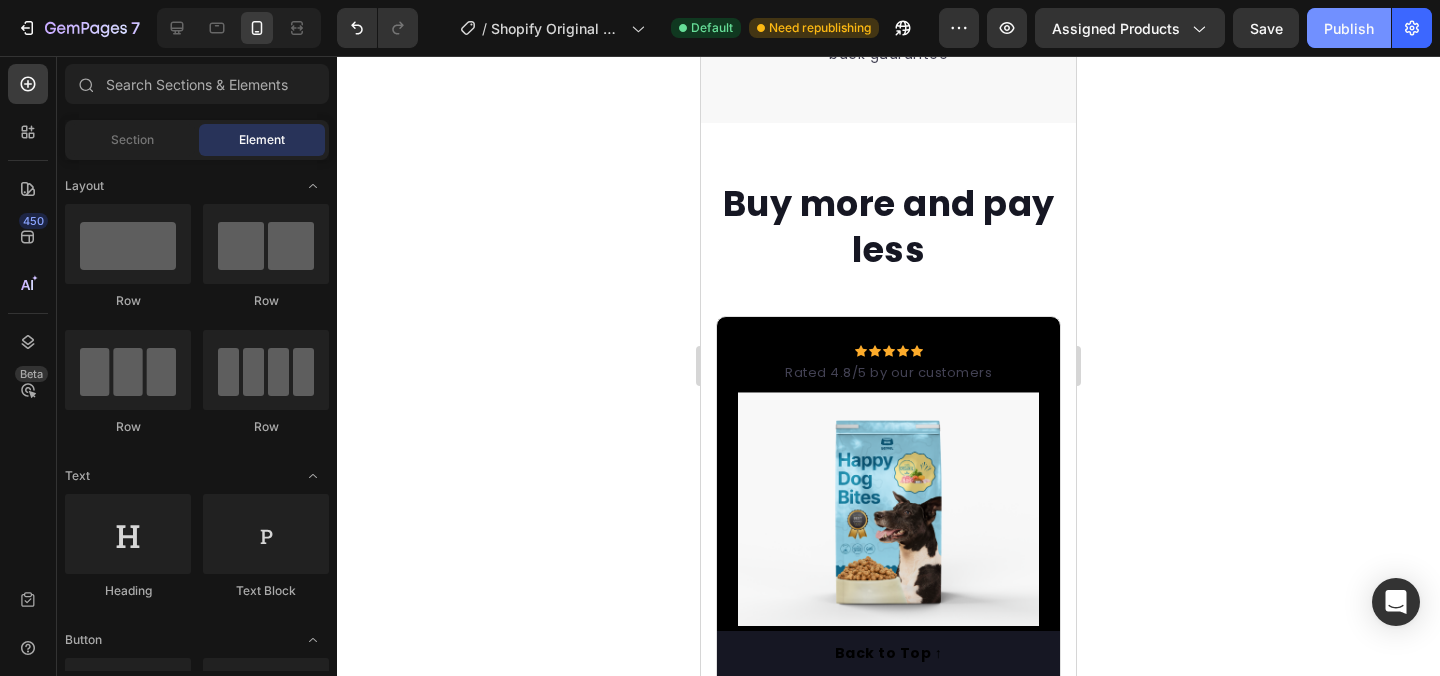 click on "Publish" at bounding box center [1349, 28] 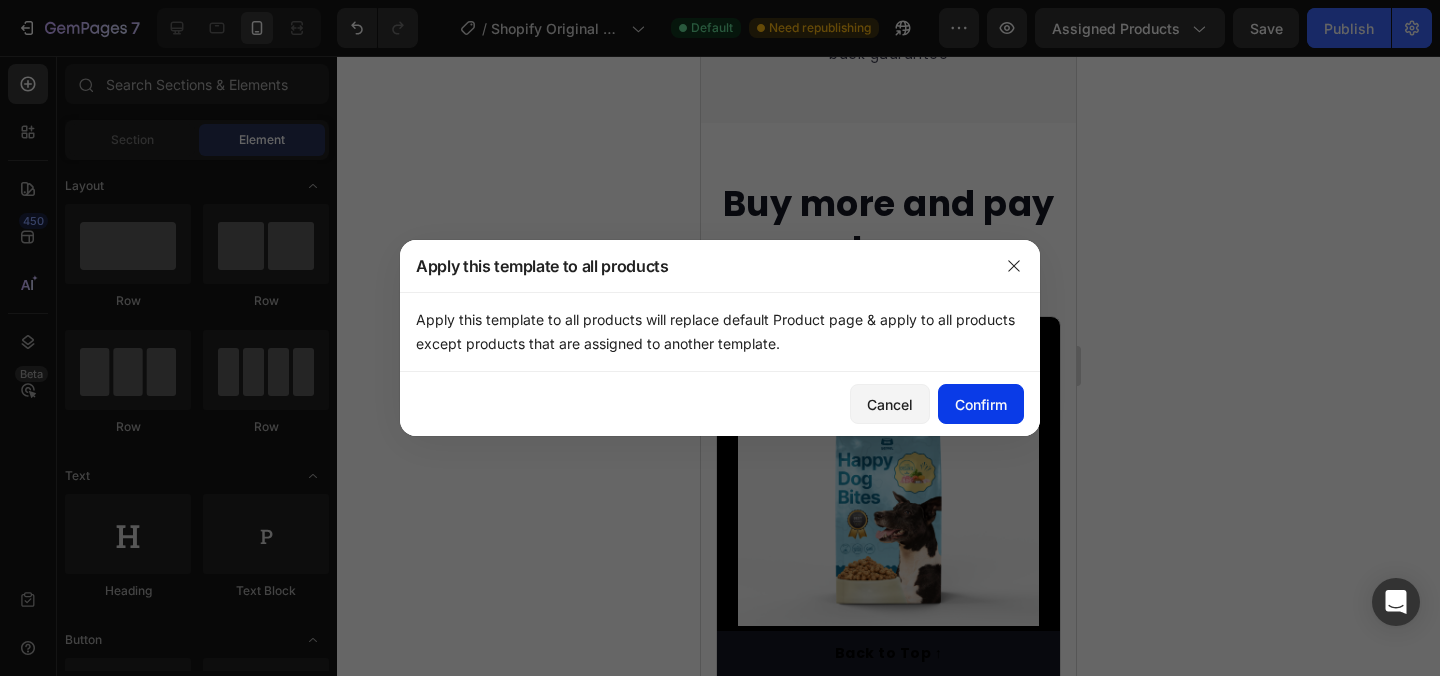 click on "Confirm" at bounding box center [981, 404] 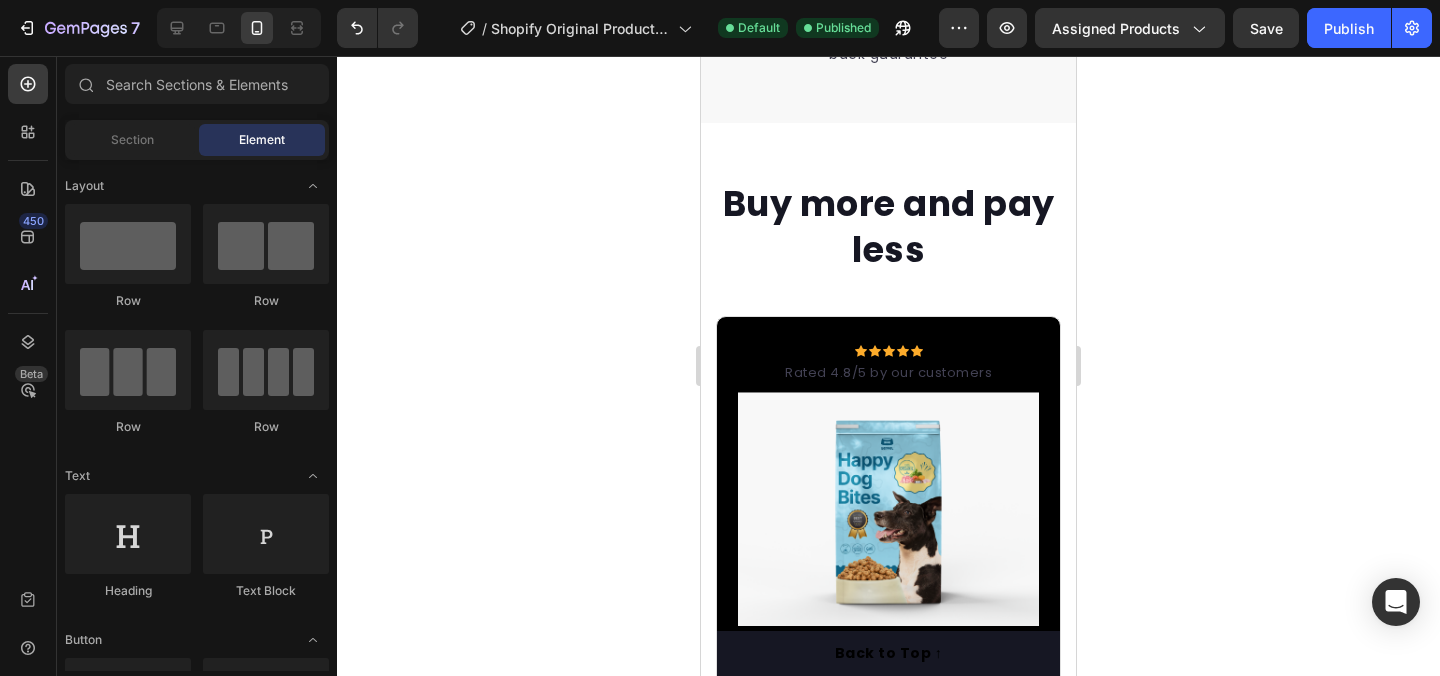 click 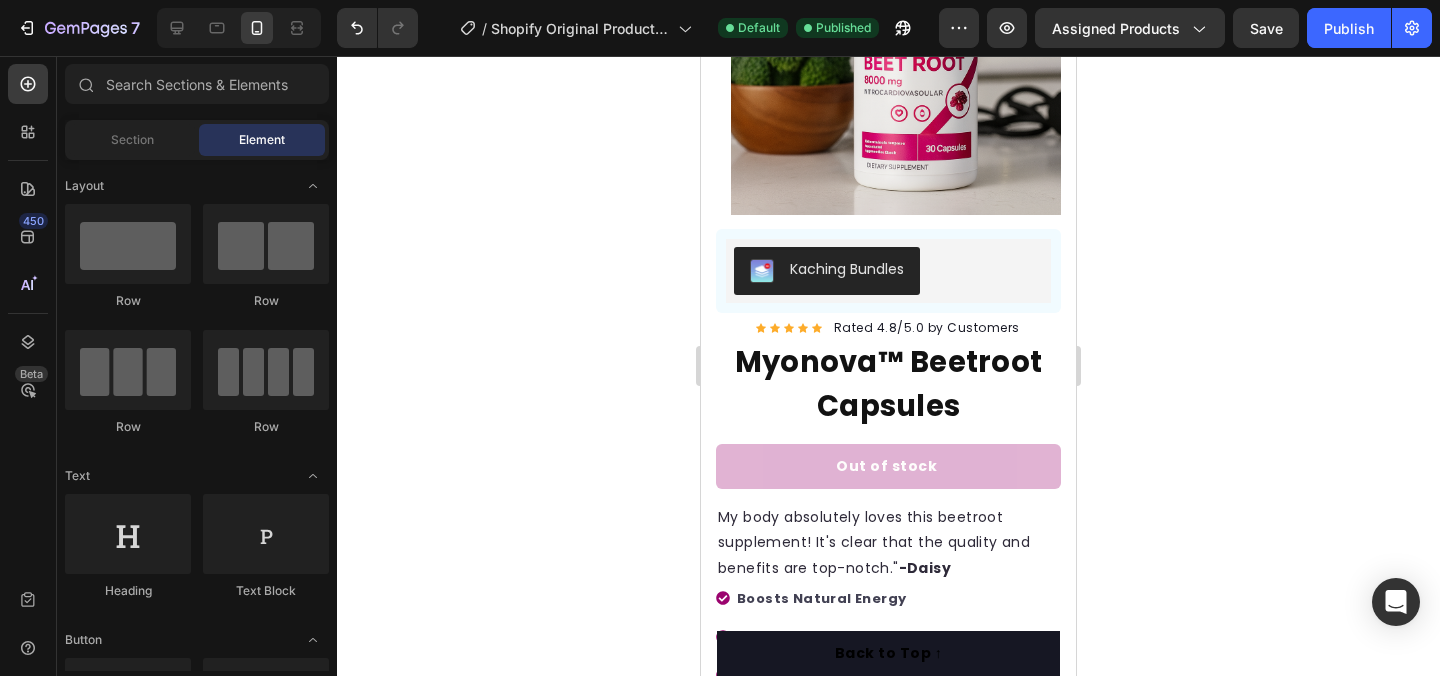 scroll, scrollTop: 0, scrollLeft: 0, axis: both 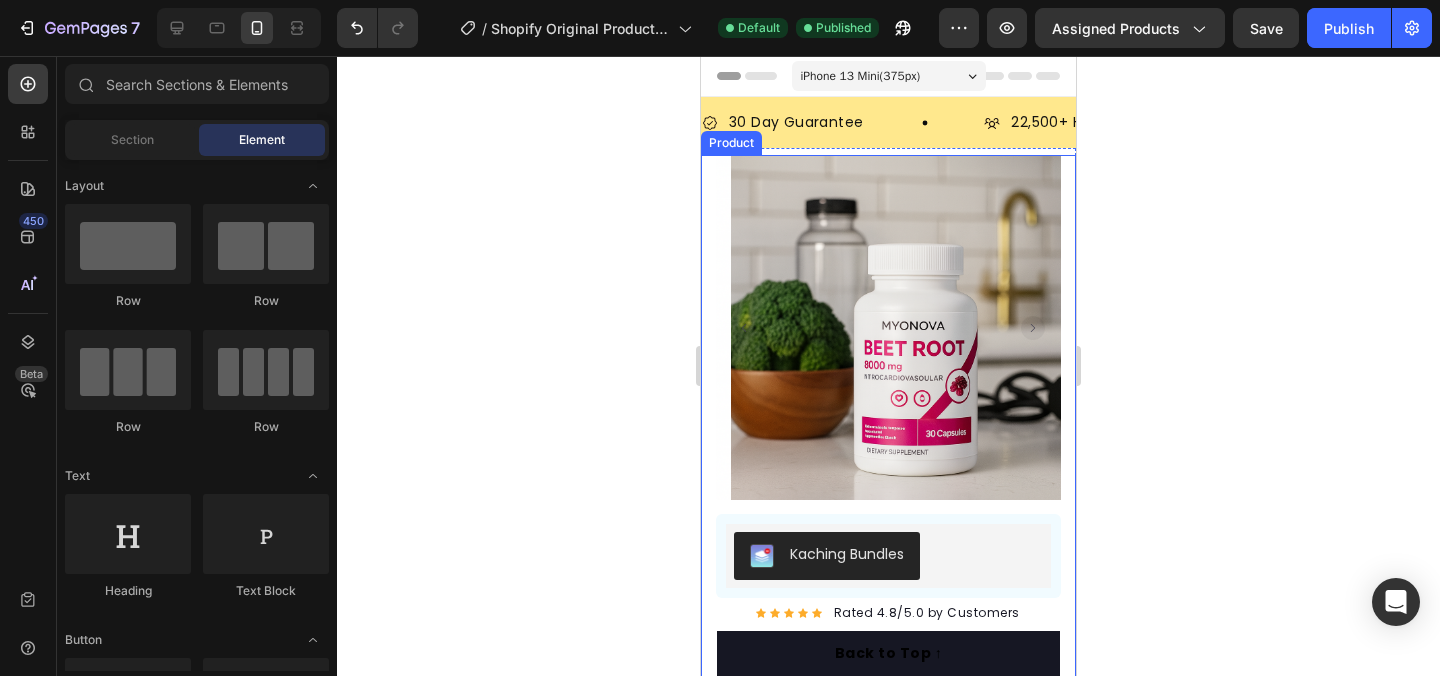 click on "Product Images "The transformation in my dog's overall health since switching to this food has been remarkable. Their coat is shinier, their energy levels have increased, and they seem happier than ever before." Text block -Daisy Text block
Verified buyer Item list Row Row Kaching Bundles Kaching Bundles Row Row Icon Icon Icon Icon Icon Icon List Hoz Rated 4.8/5.0 by Customers  Text block Row Myonova™ Beetroot Capsules Product Title Happy Dog Bites - Contains Vitamin C, Vitamin E, Vitamin B2, Vitamin B1, Vitamin D and Vitamin K Text block Perfect for sensitive tummies Supercharge immunity System Bursting with protein, vitamins, and minerals Supports strong muscles, increases bone strength Item list Out of stock Product Cart Button My body absolutely loves this beetroot supplement! It's clear that the quality and benefits are top-notch."  -Daisy Text block Boosts Natural Energy   Promotes Healthy Blood Flow Packed with Antioxidants Convenient Daily Capsule   Item list" at bounding box center (888, 699) 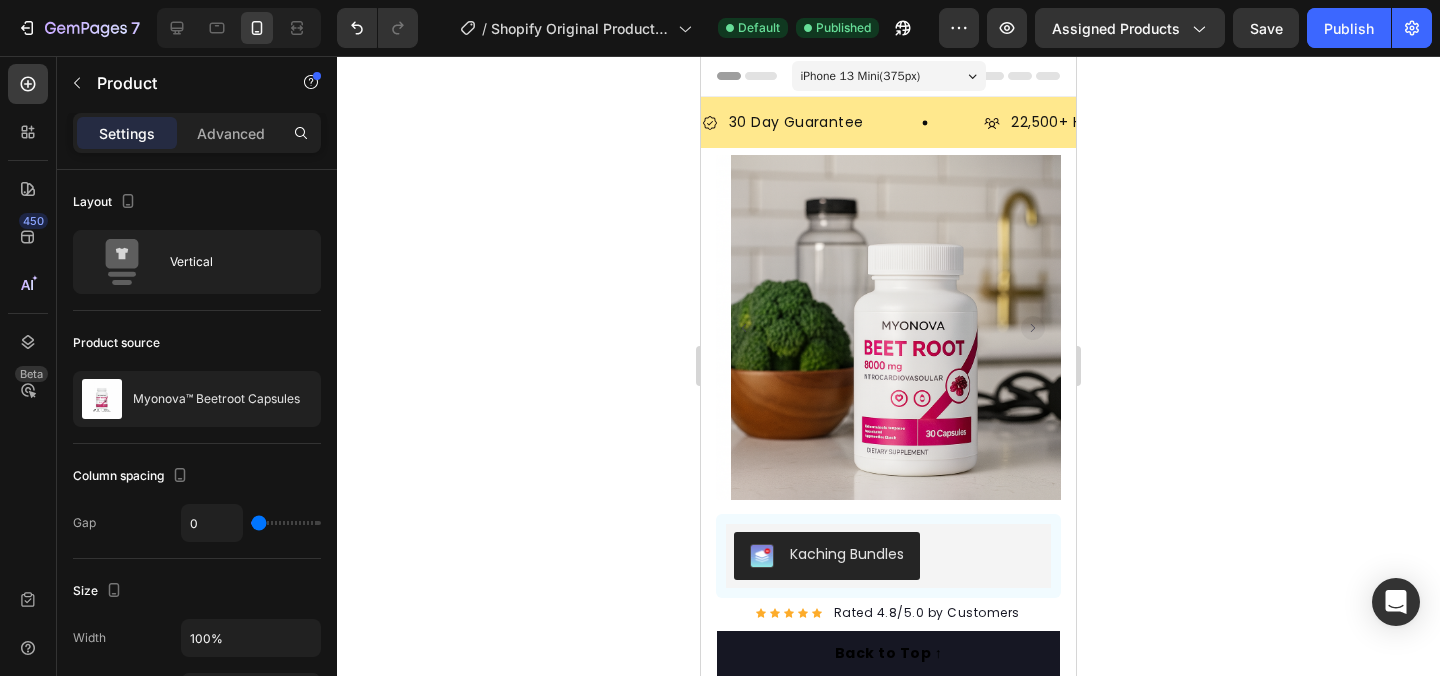 click at bounding box center (888, 76) 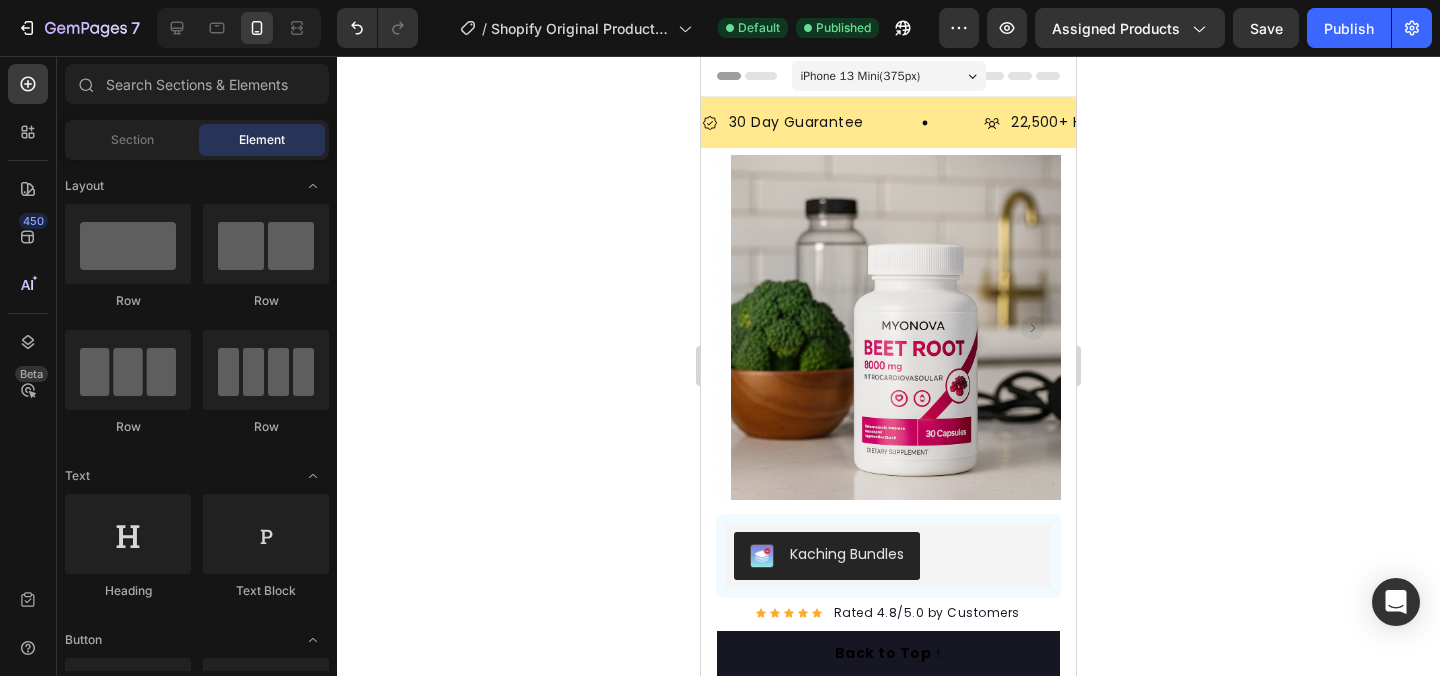 click at bounding box center (888, 76) 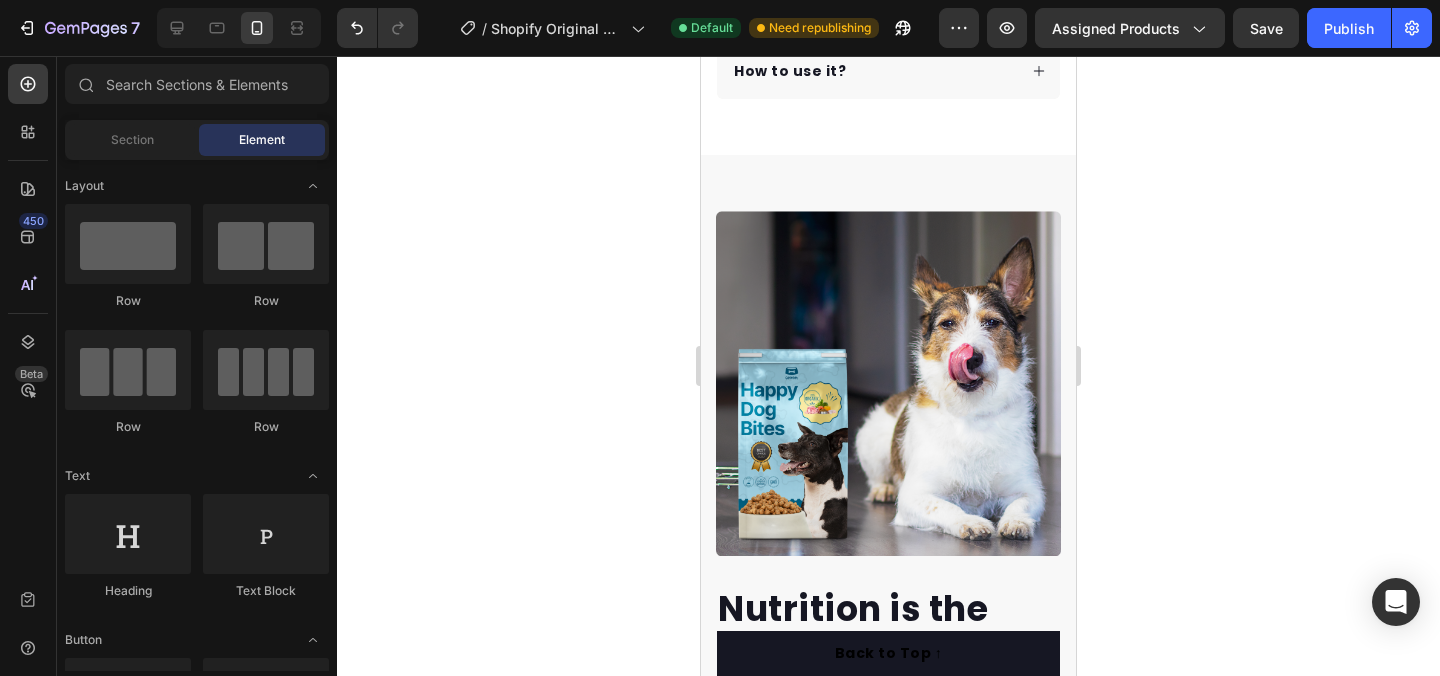 scroll, scrollTop: 1146, scrollLeft: 0, axis: vertical 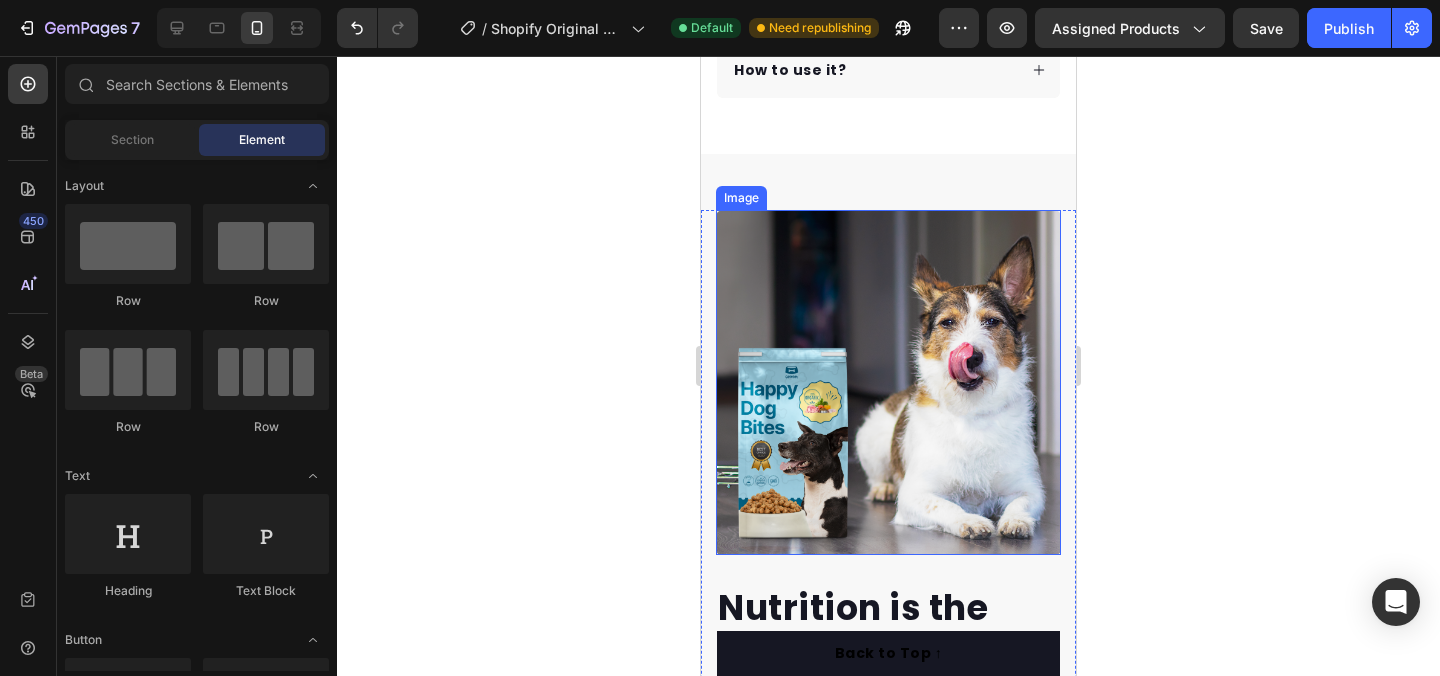 click at bounding box center (888, 382) 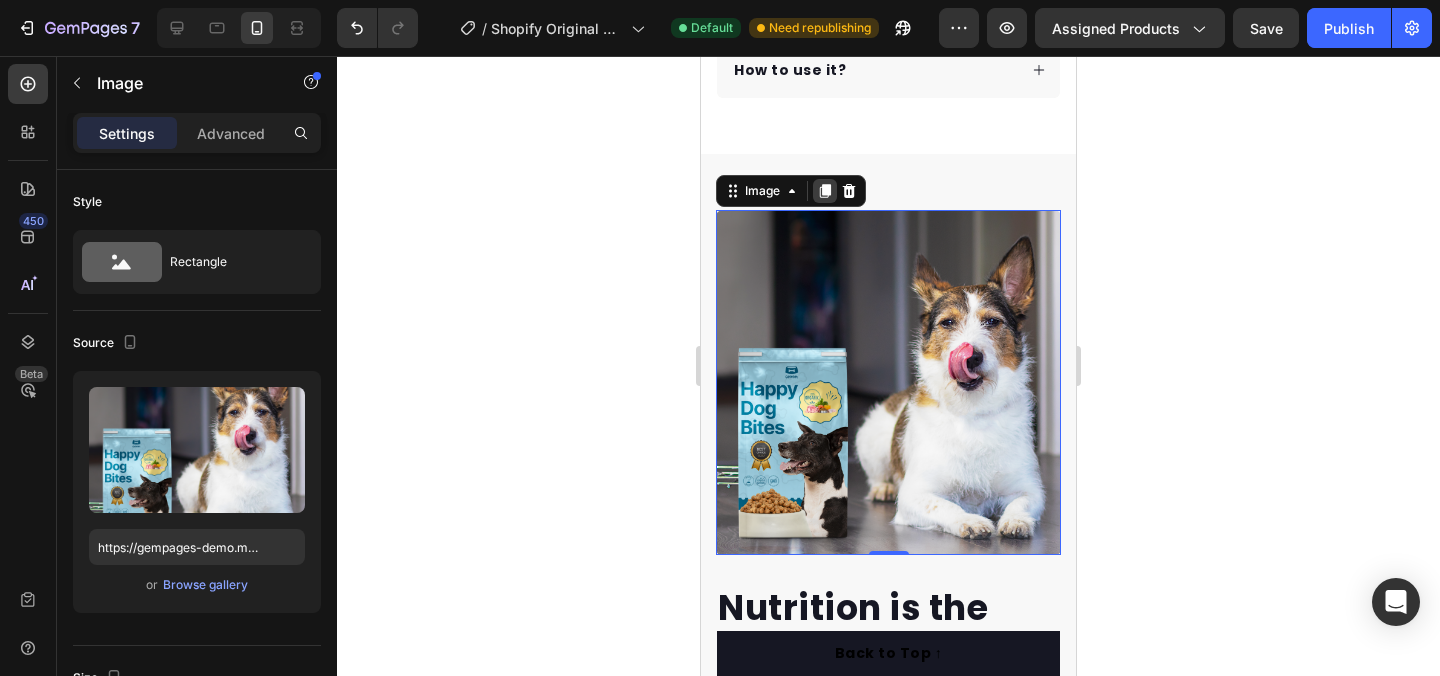 click 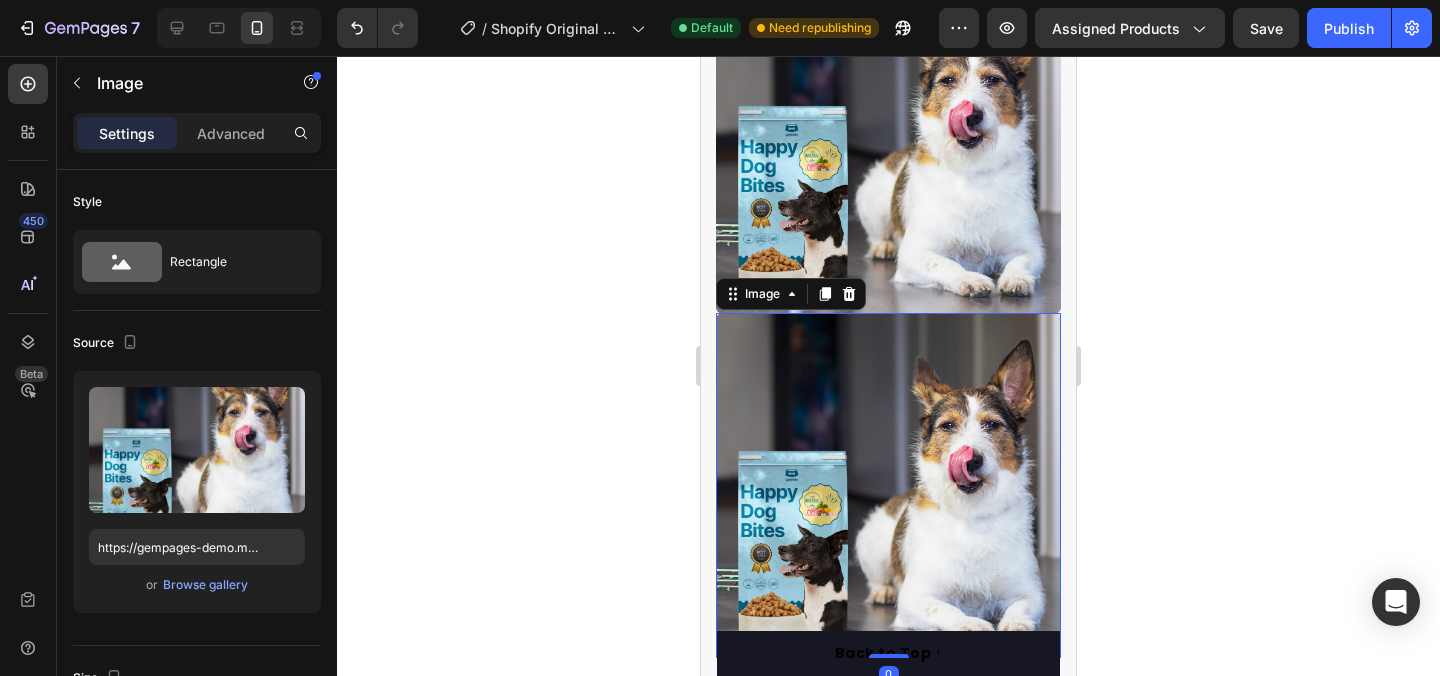 scroll, scrollTop: 1565, scrollLeft: 0, axis: vertical 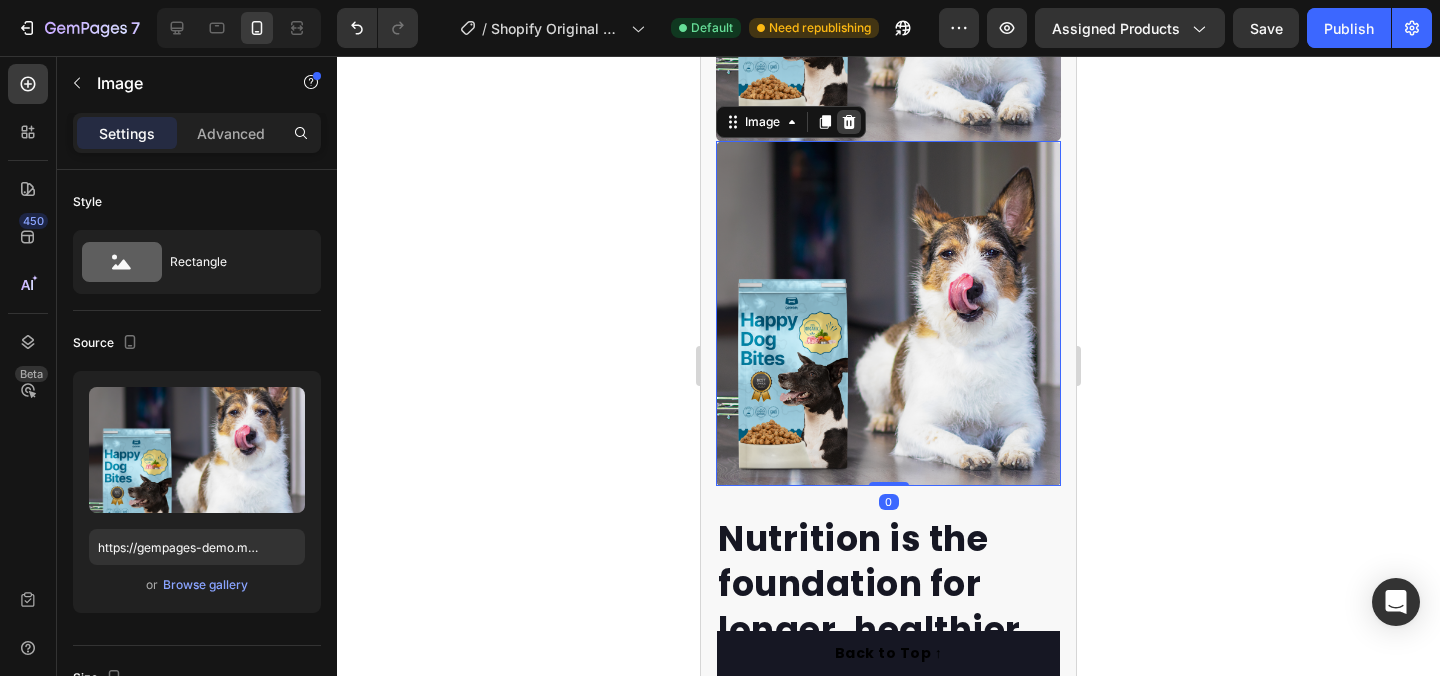 click 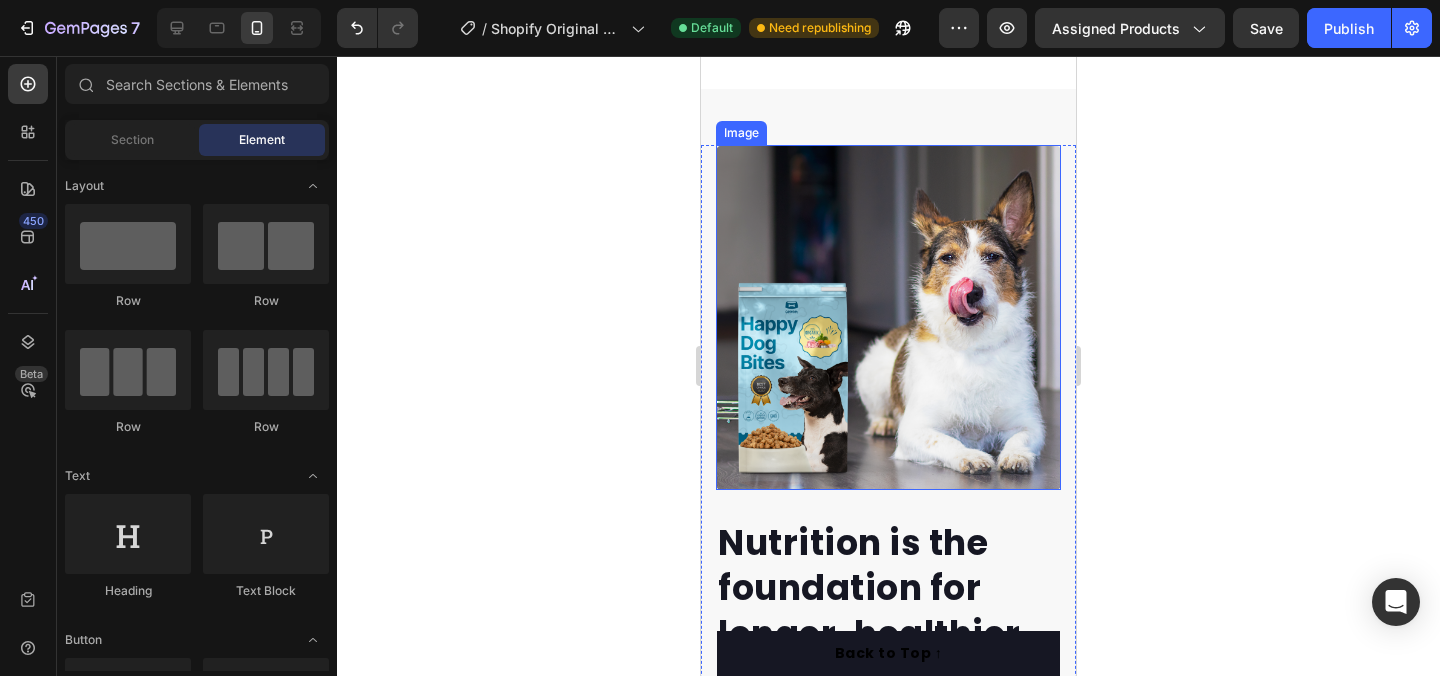 scroll, scrollTop: 1331, scrollLeft: 0, axis: vertical 